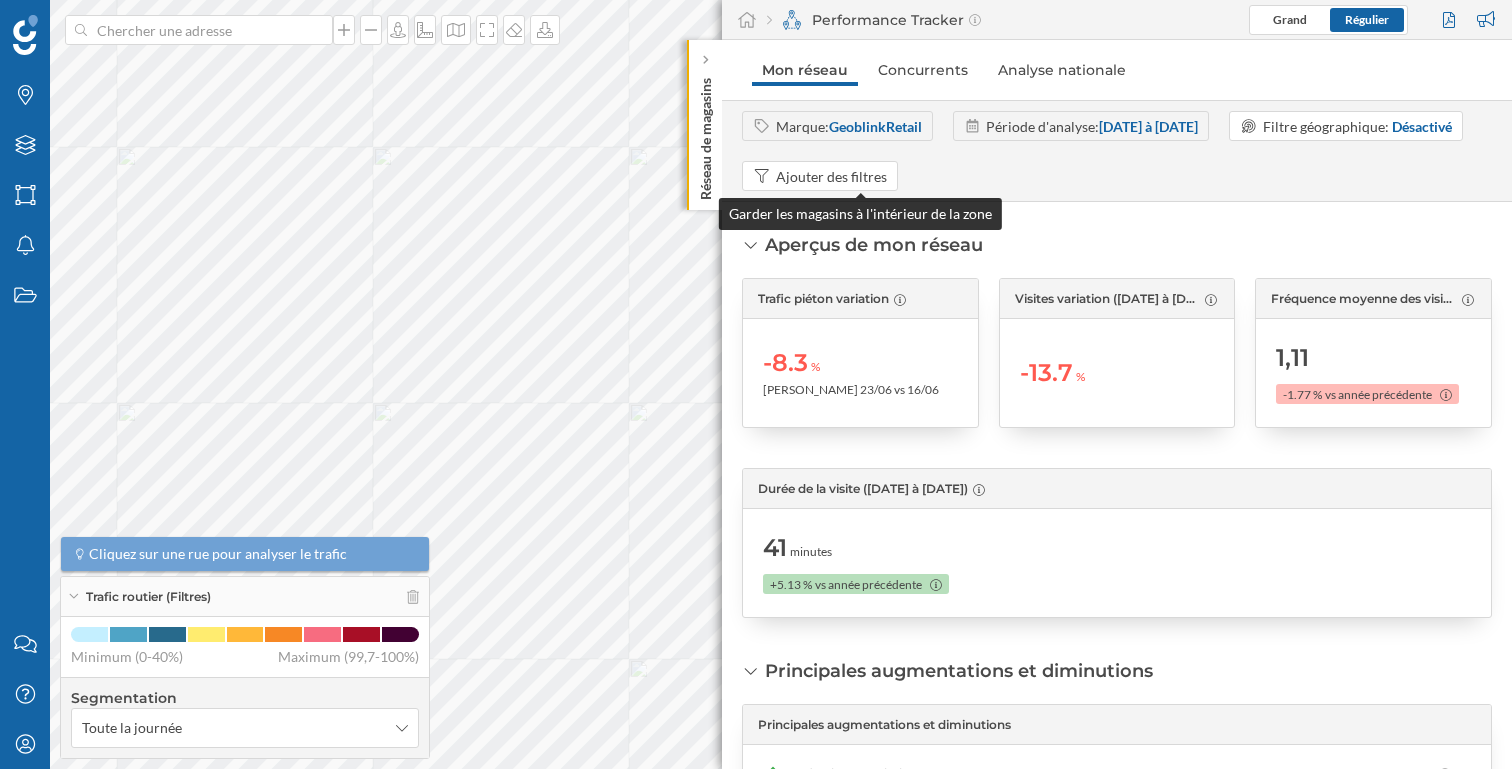 scroll, scrollTop: 0, scrollLeft: 0, axis: both 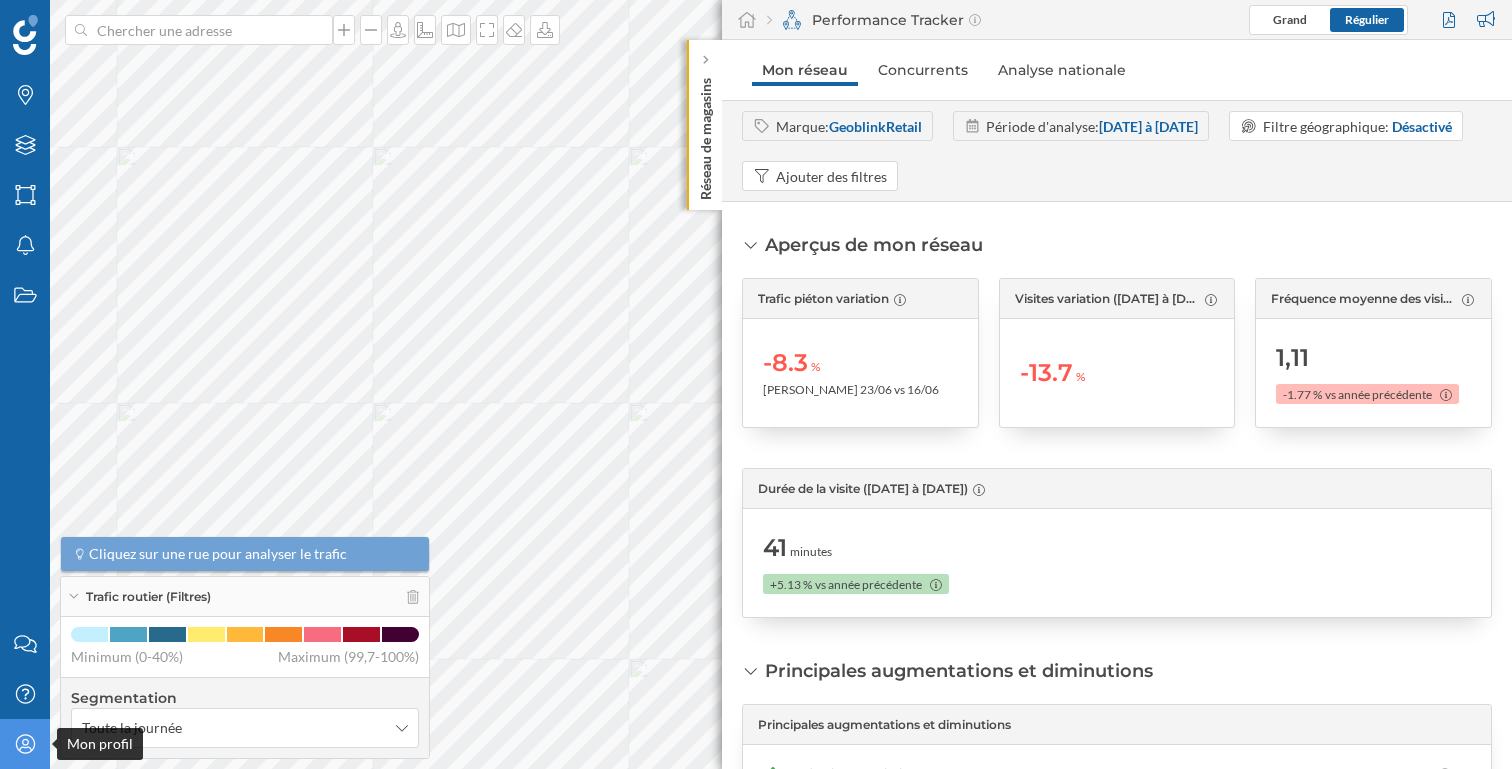 click on "Mon profil" 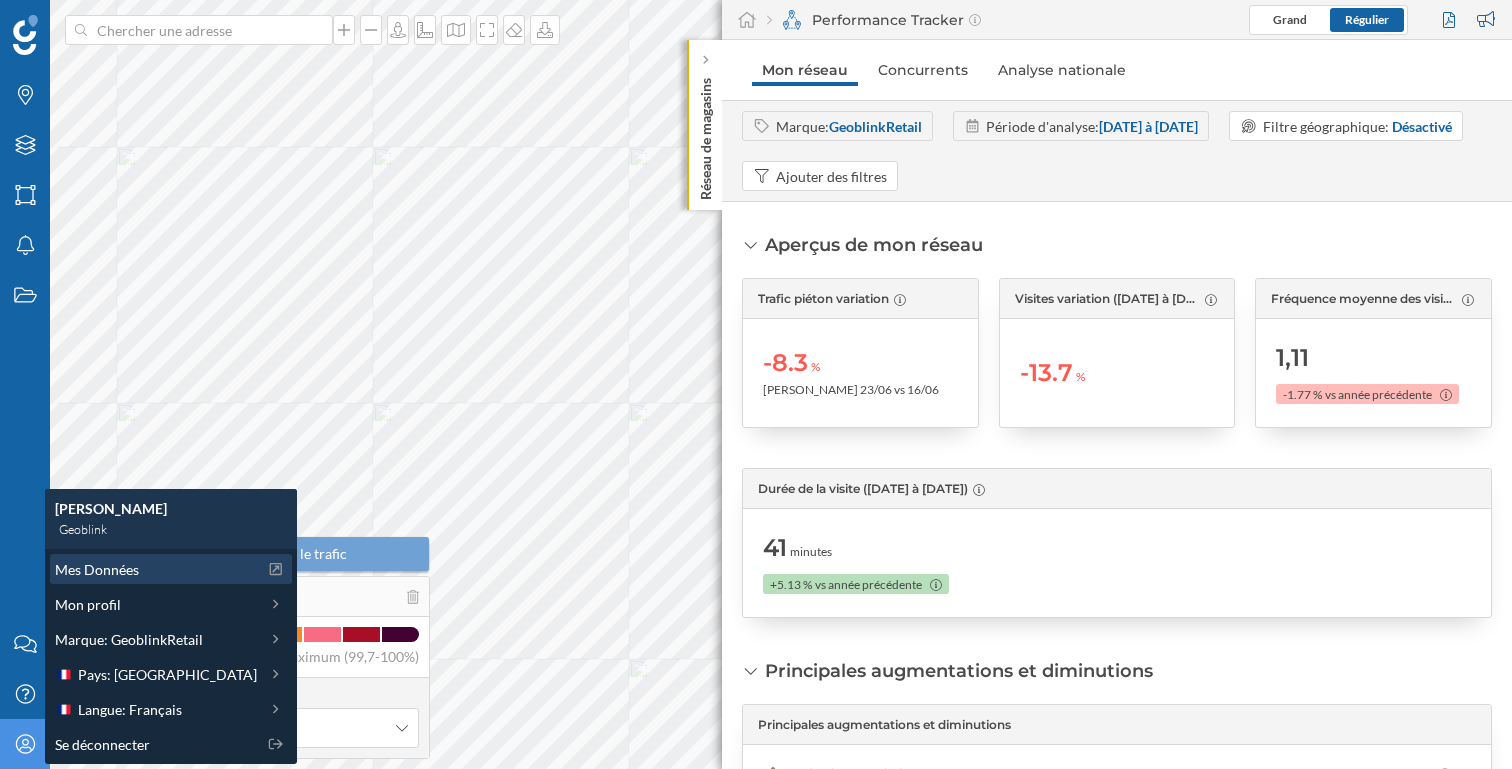 click on "Mes Données" at bounding box center (97, 569) 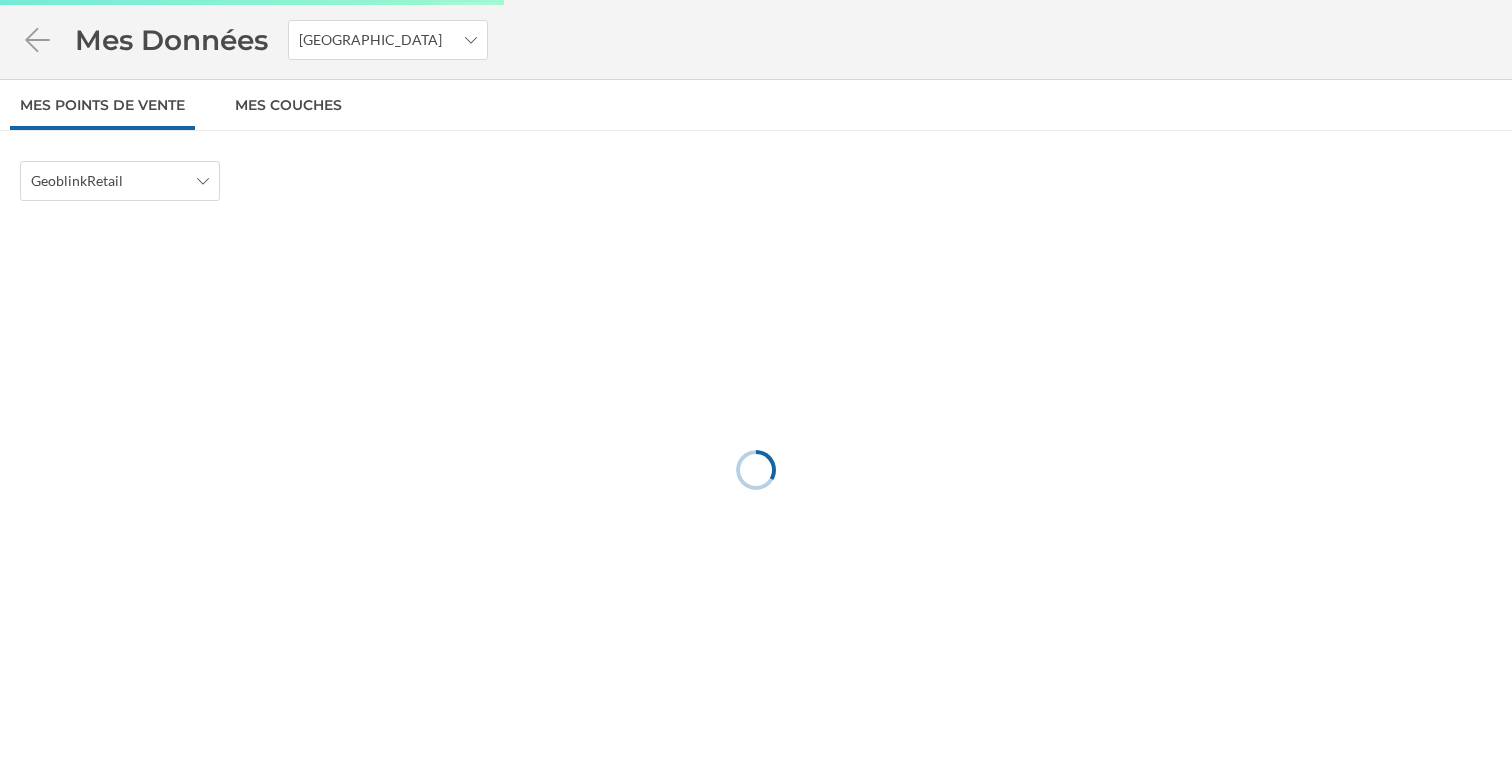 scroll, scrollTop: 0, scrollLeft: 0, axis: both 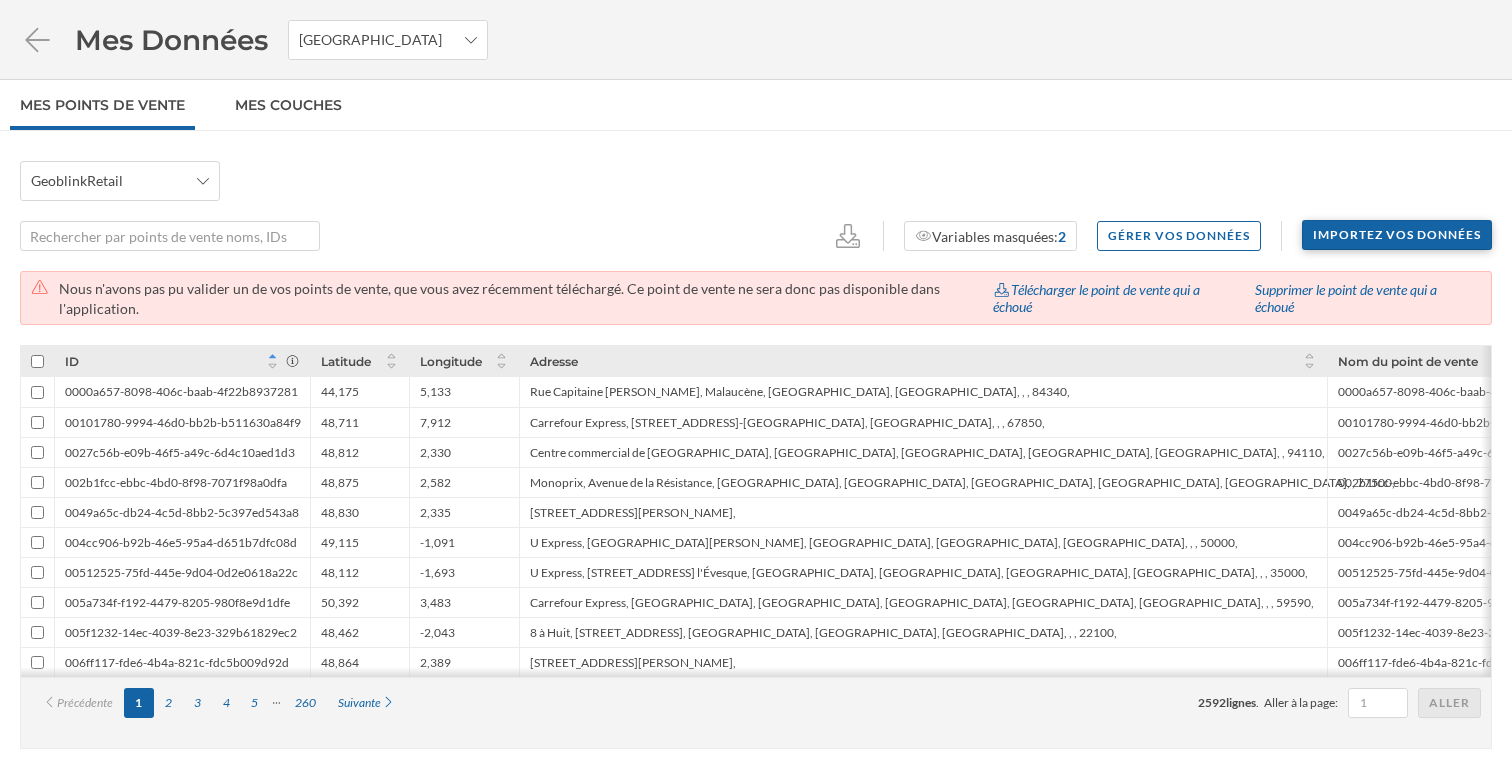 click on "Importez vos données" at bounding box center [1397, 235] 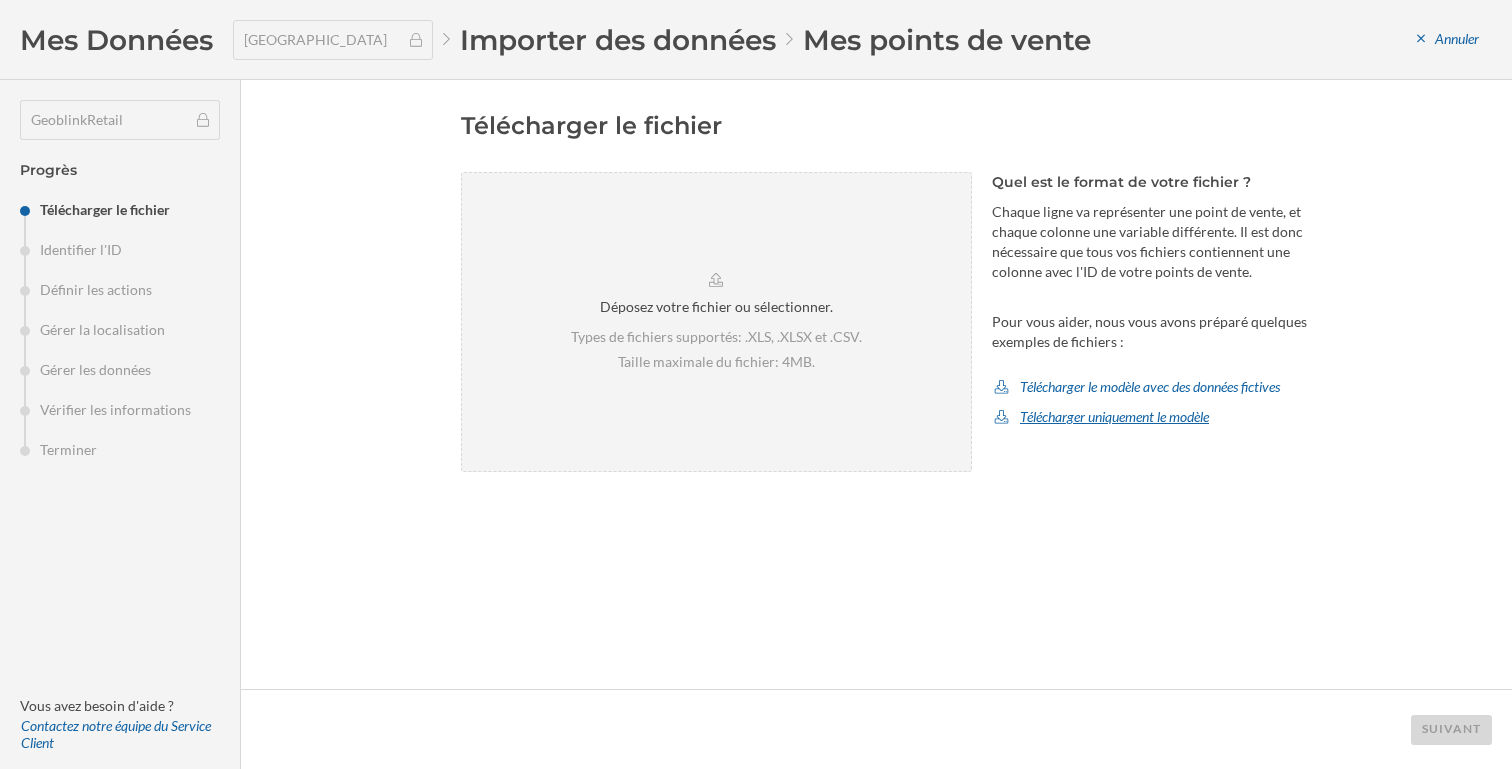 click on "Télécharger uniquement le modèle" at bounding box center [1101, 417] 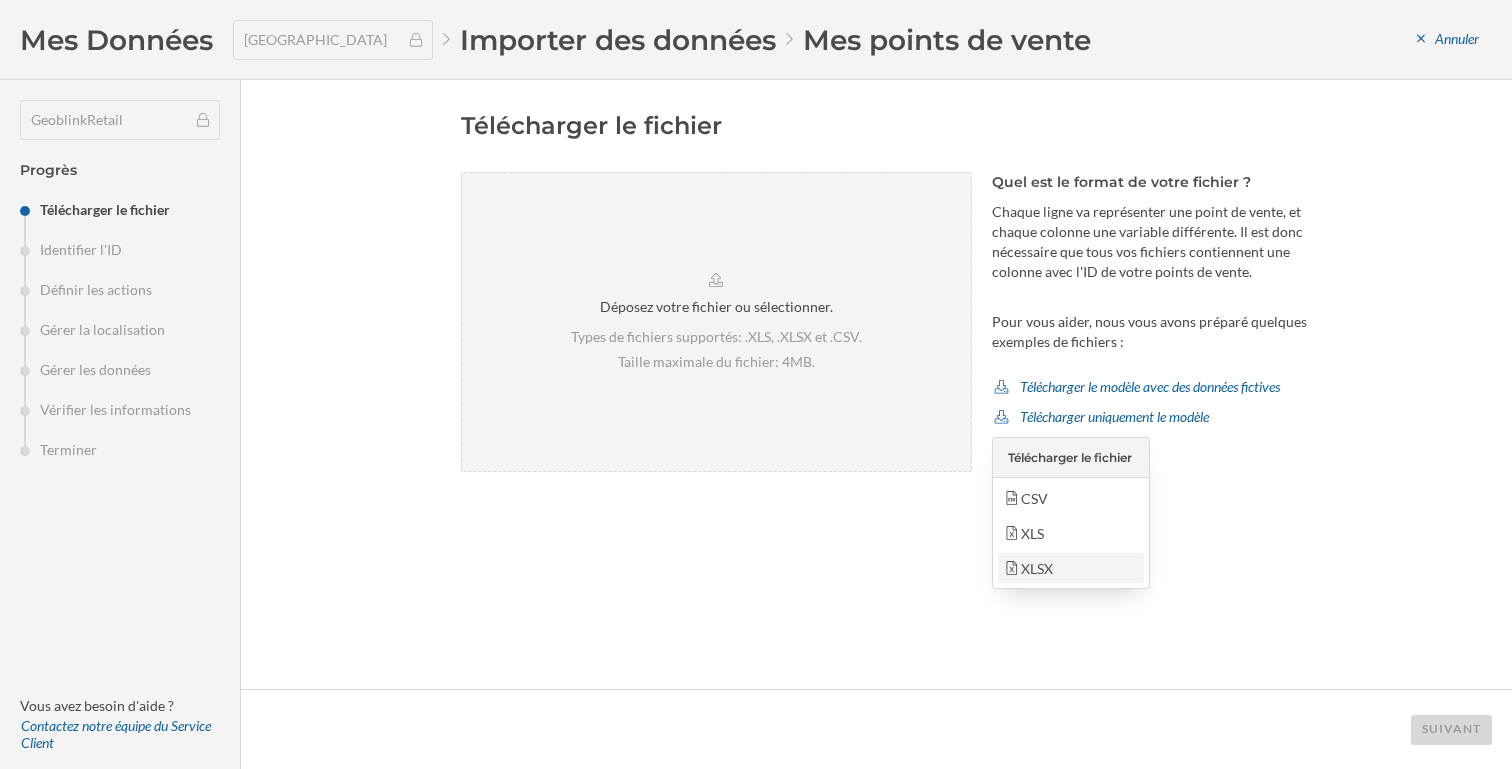 click on "XLSX" at bounding box center [1070, 568] 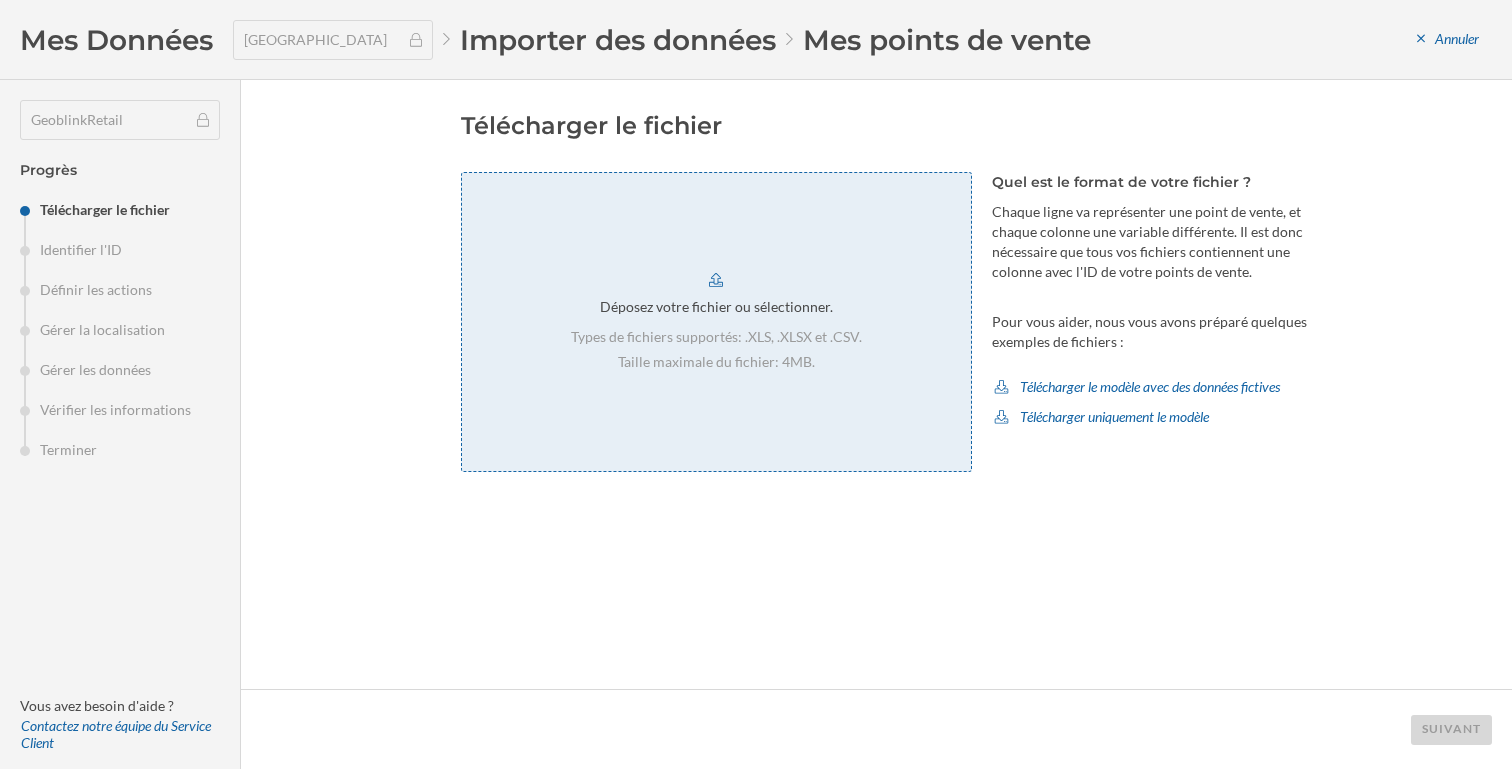 click on "Déposez votre fichier ou sélectionner.
Types de fichiers supportés: .XLS, .XLSX et .CSV.
Taille maximale du fichier: 4MB." at bounding box center [716, 322] 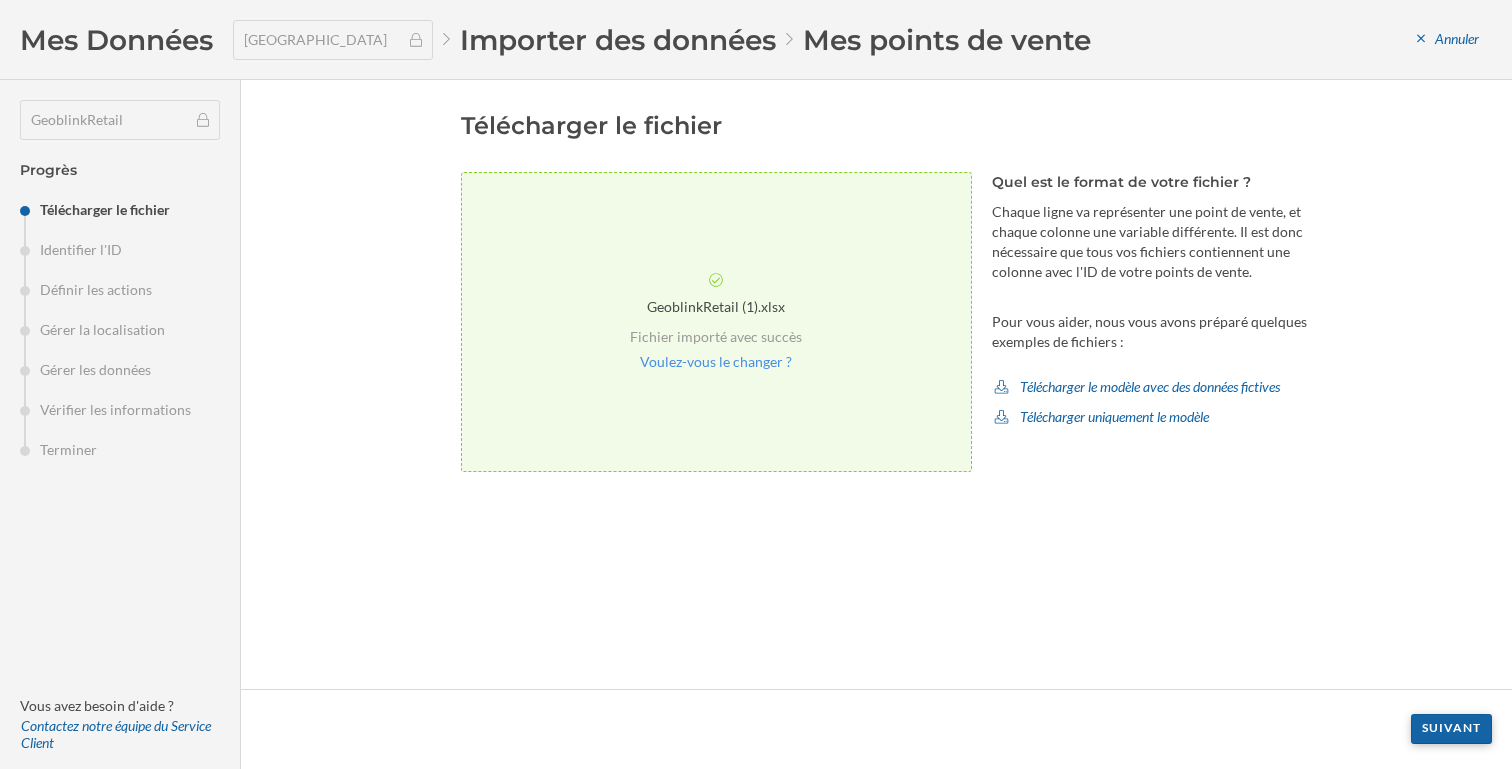 click on "Suivant" at bounding box center [1451, 729] 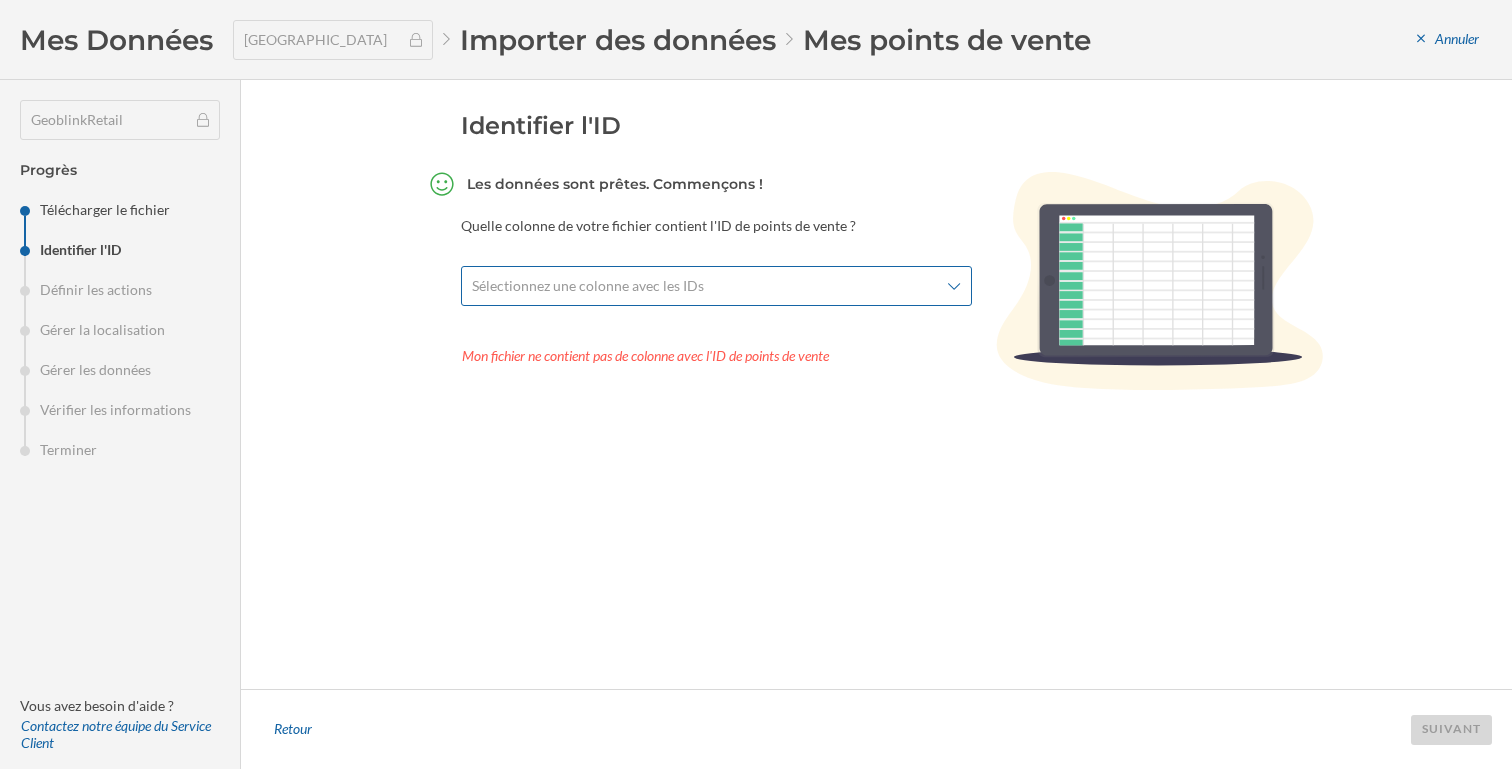 click on "Sélectionnez une colonne avec les IDs" at bounding box center [716, 286] 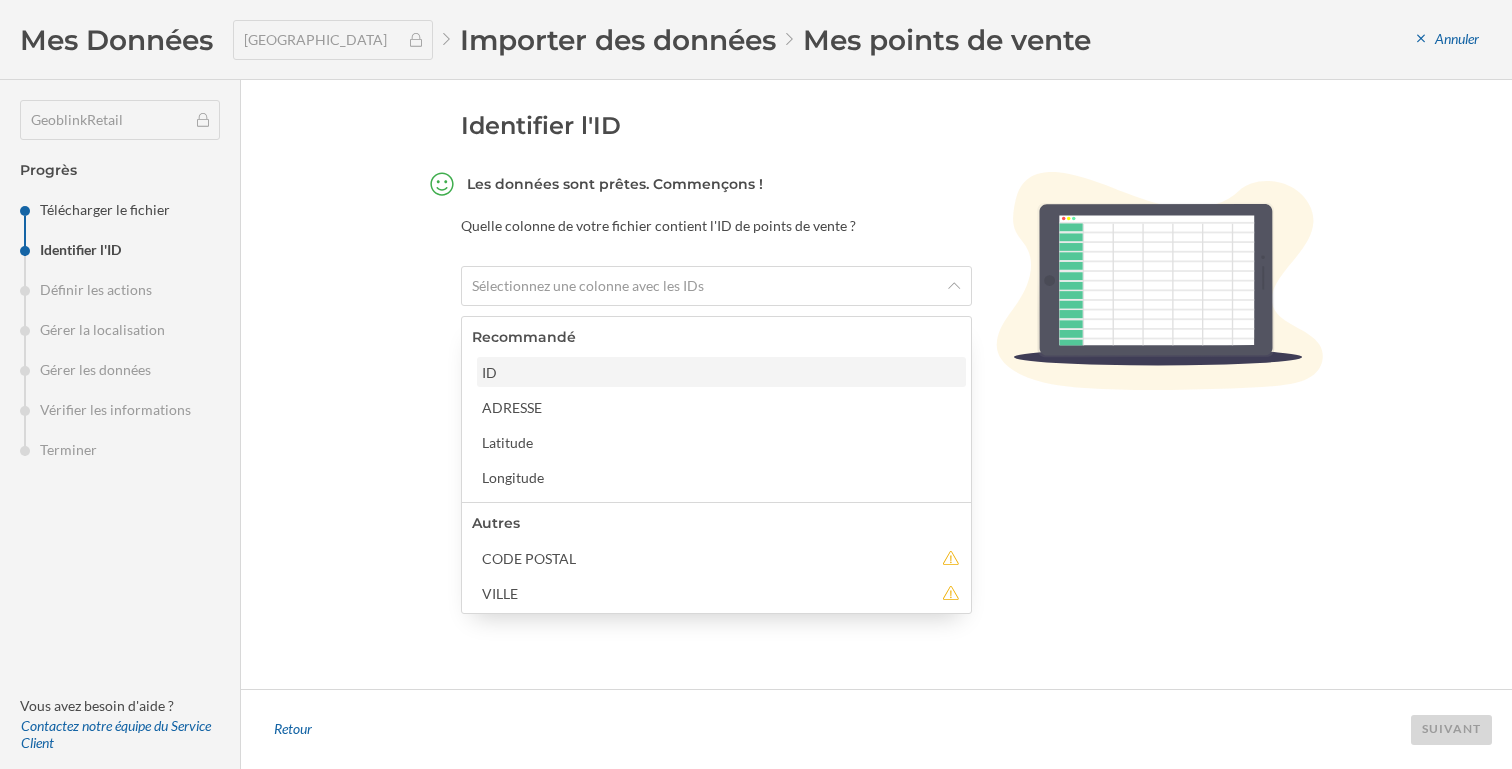 click on "ID" at bounding box center (720, 372) 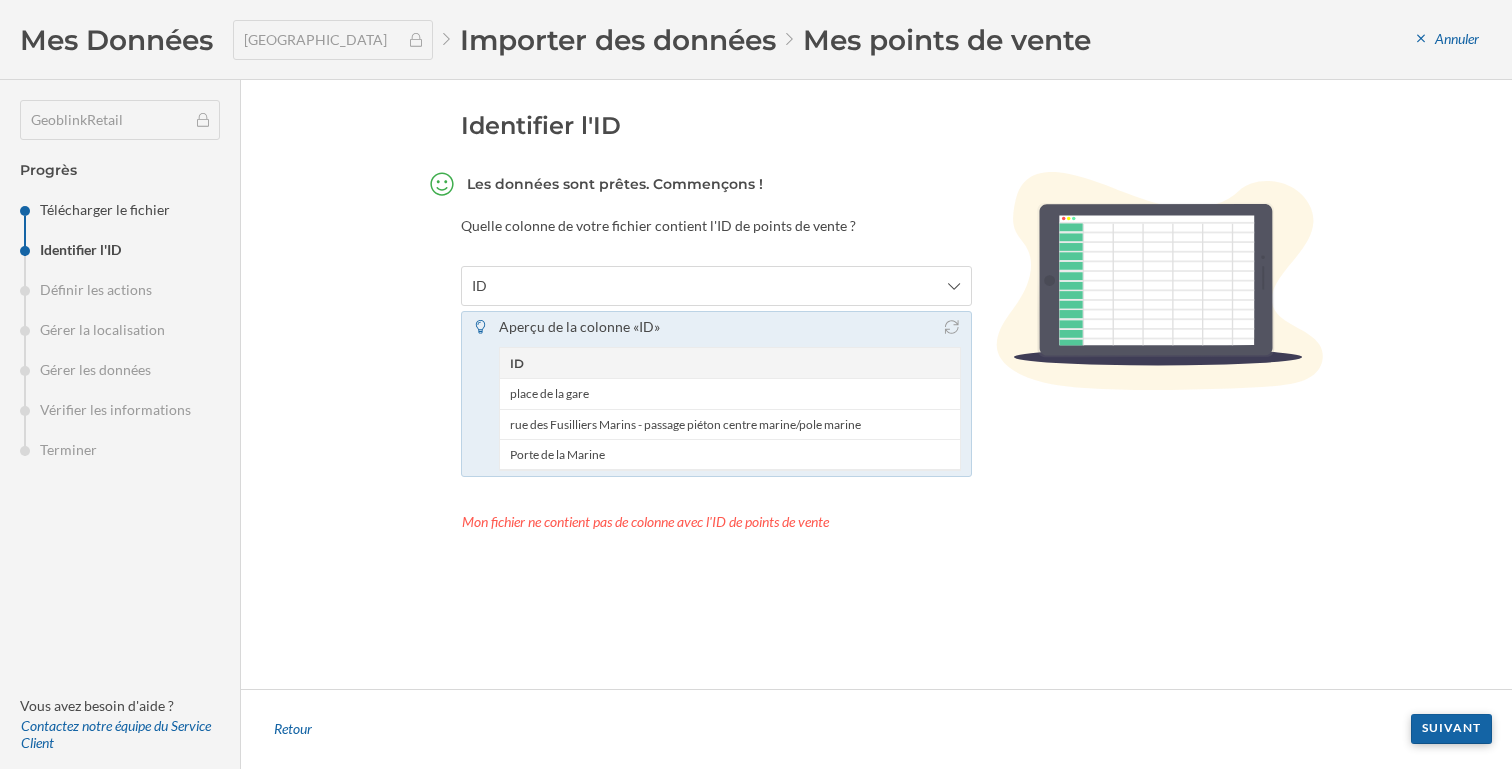 click on "Suivant" at bounding box center (1451, 729) 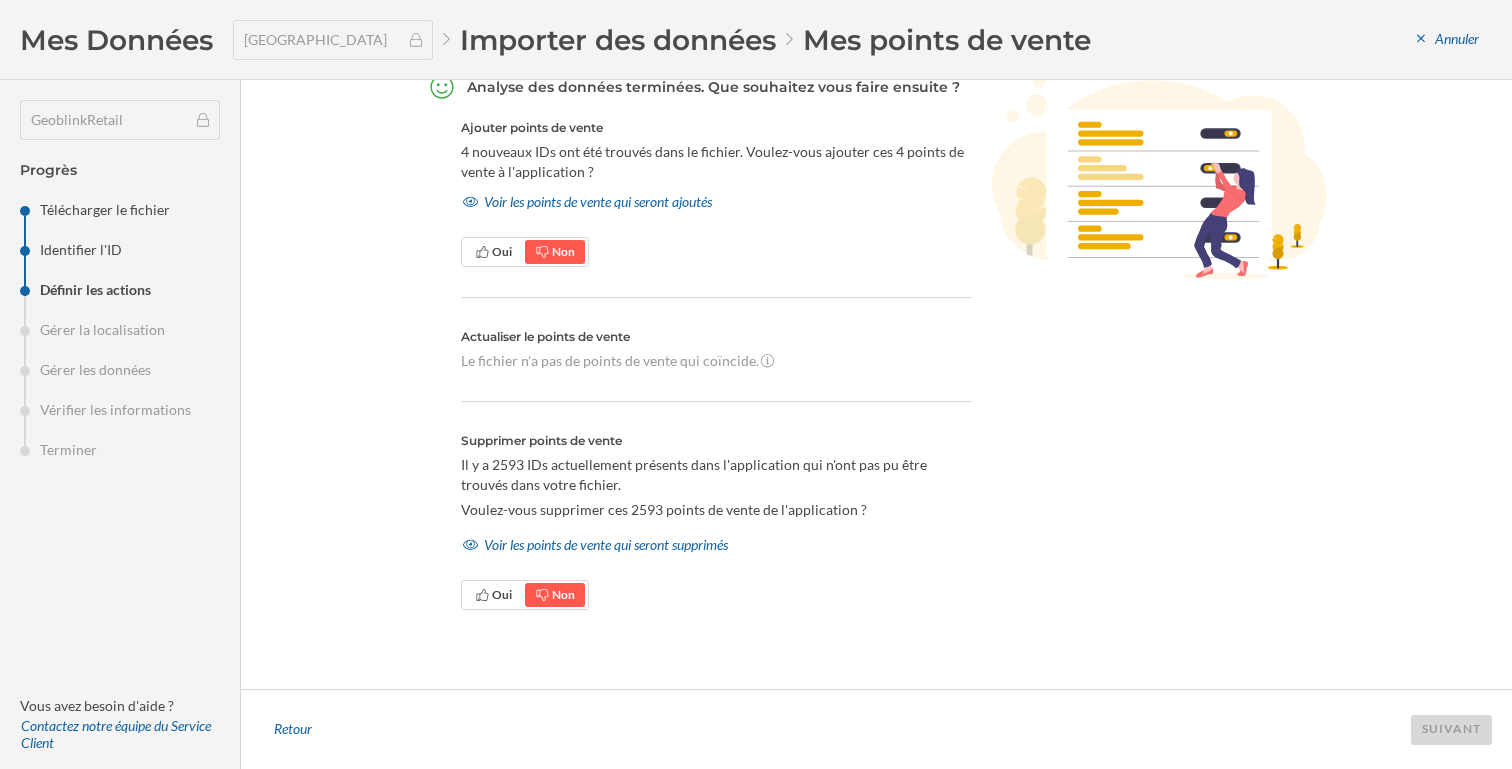 scroll, scrollTop: 98, scrollLeft: 0, axis: vertical 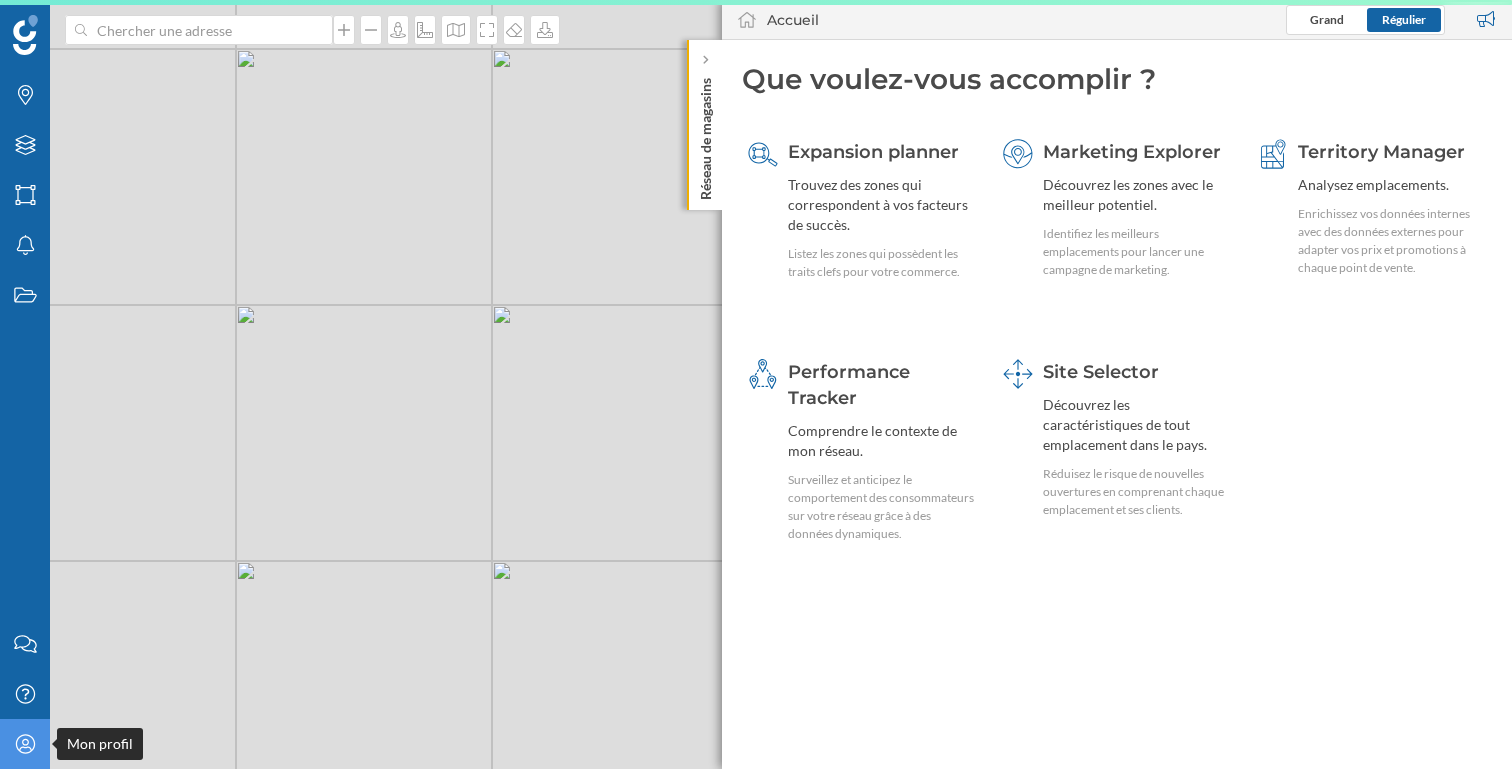 click on "Mon profil" 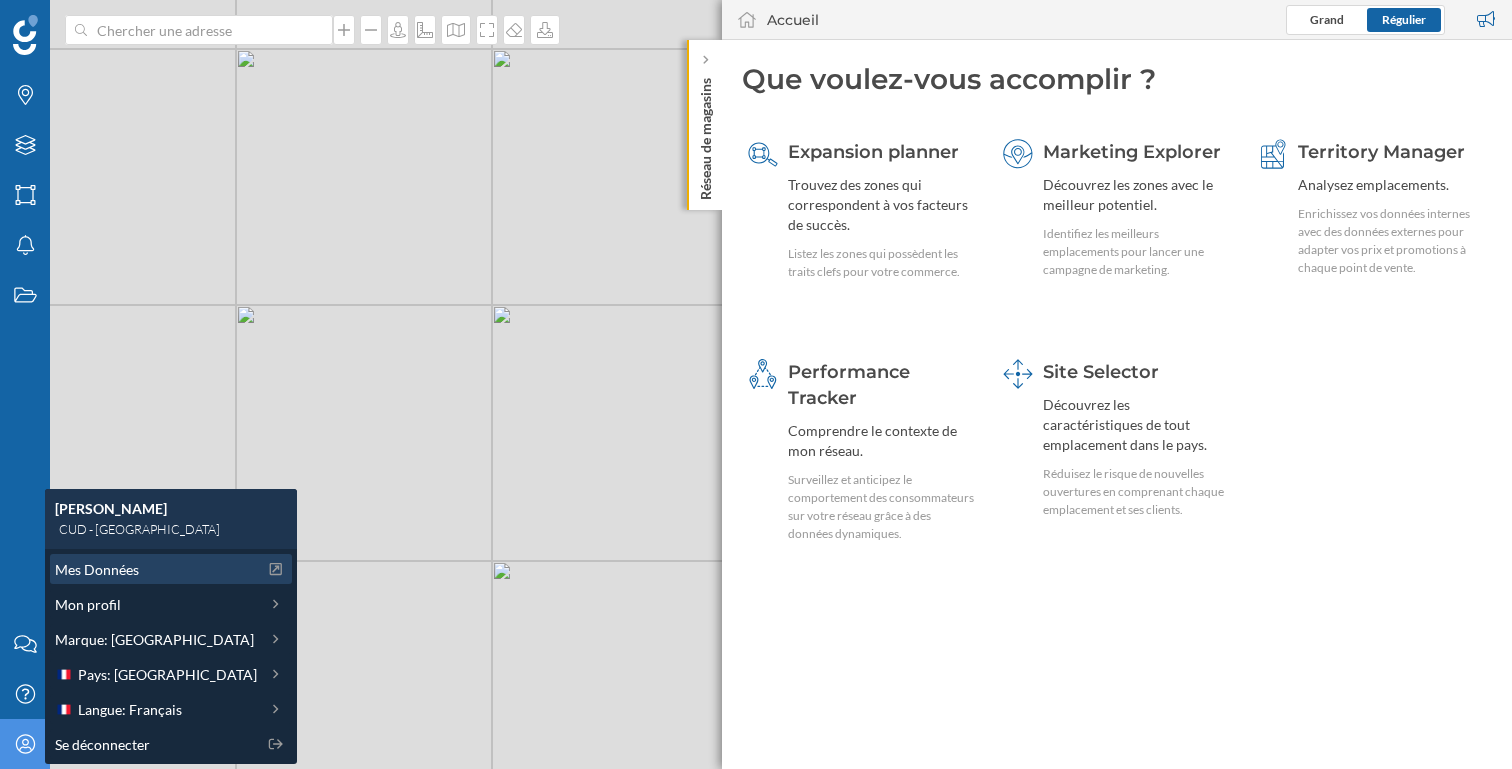 click on "Mes Données" at bounding box center (97, 569) 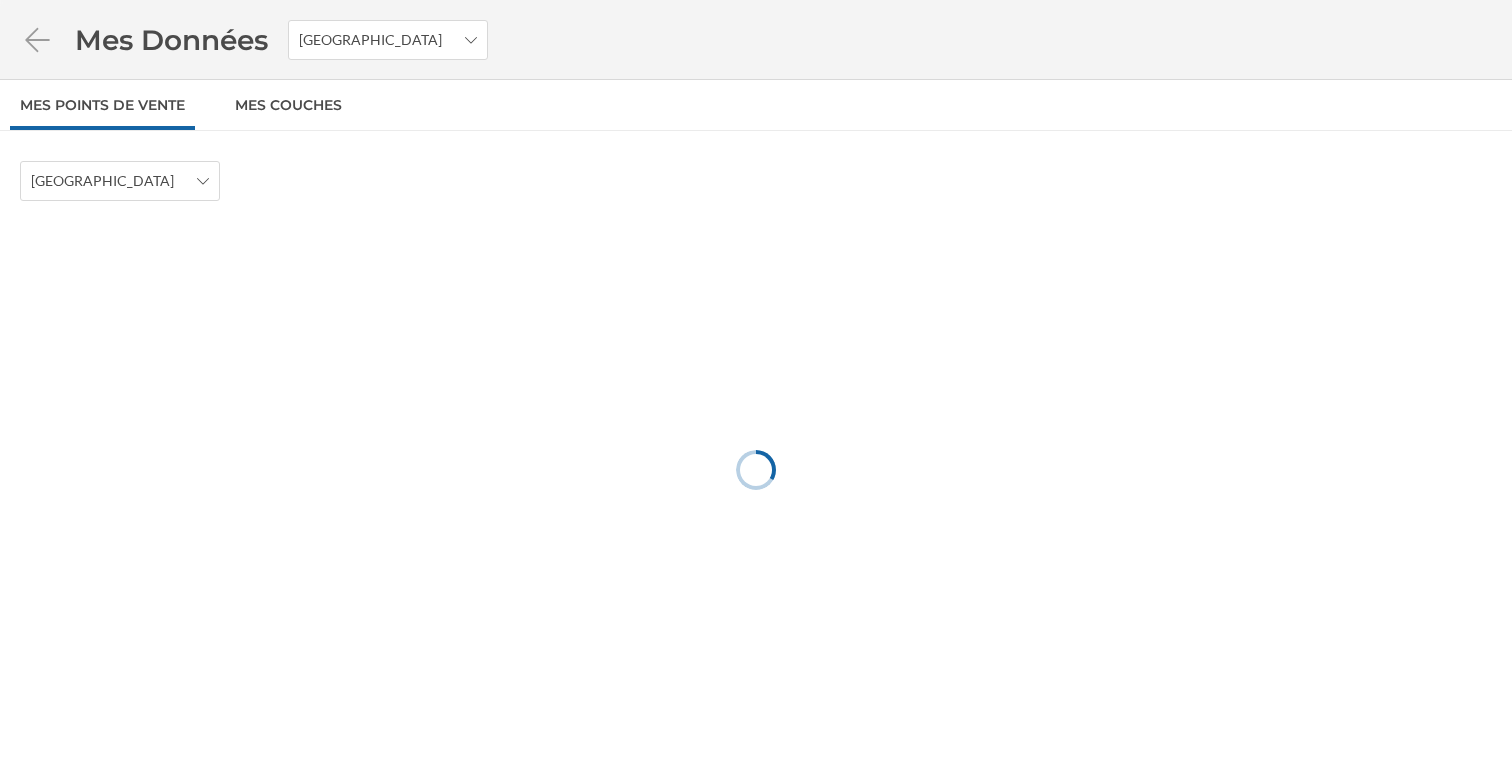 scroll, scrollTop: 0, scrollLeft: 0, axis: both 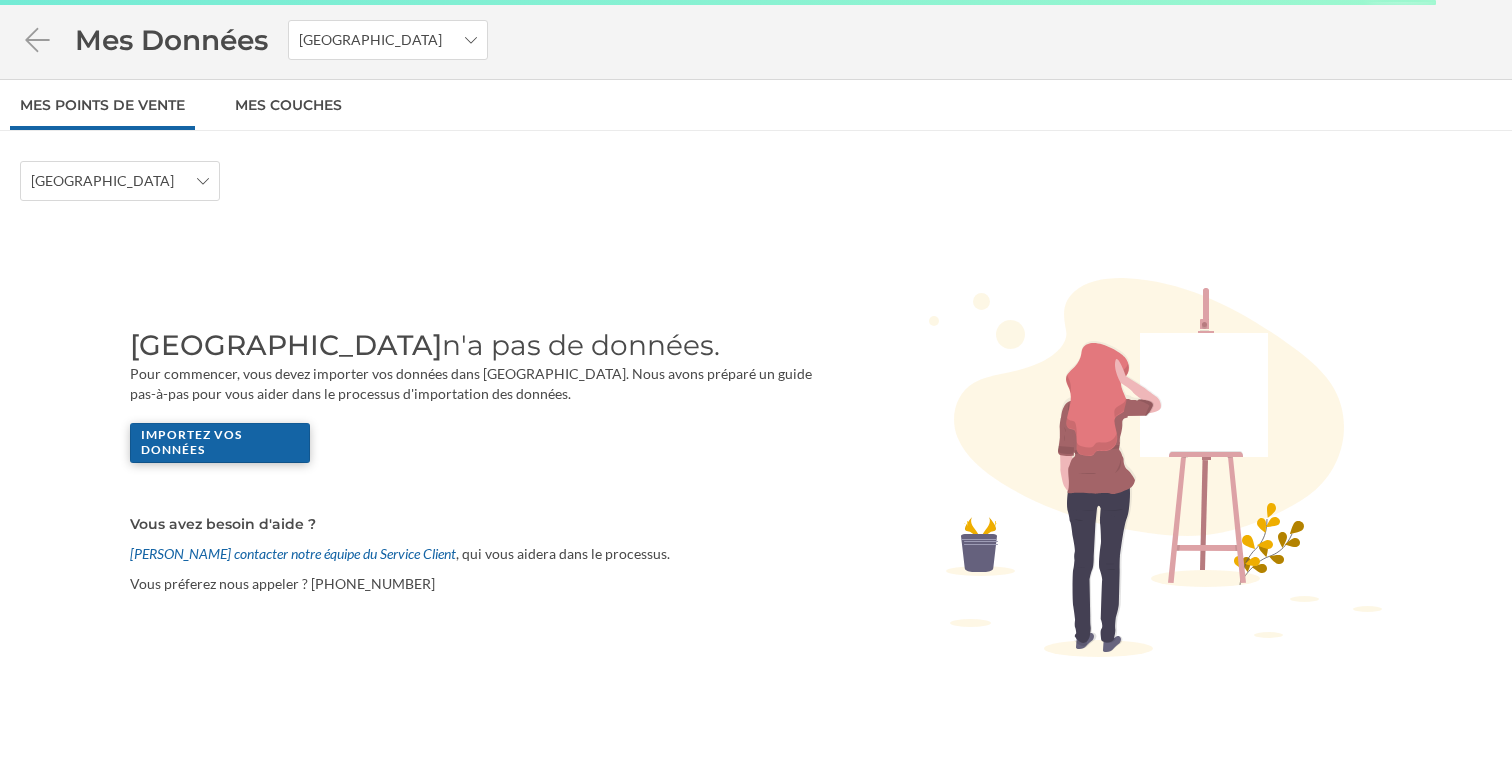 click on "Importez vos données" at bounding box center (220, 443) 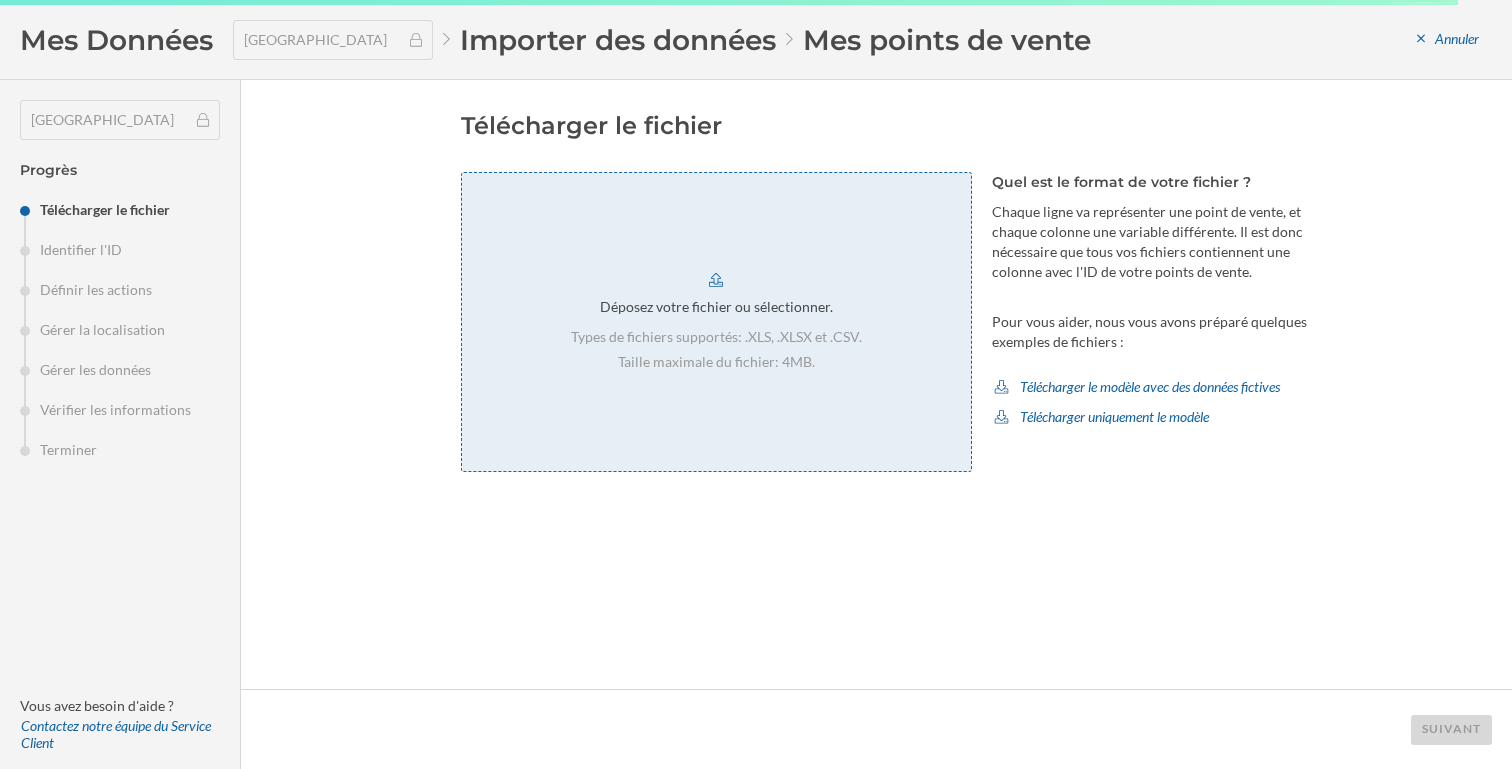 click on "Déposez votre fichier ou sélectionner.
Types de fichiers supportés: .XLS, .XLSX et .CSV.
Taille maximale du fichier: 4MB." at bounding box center (716, 322) 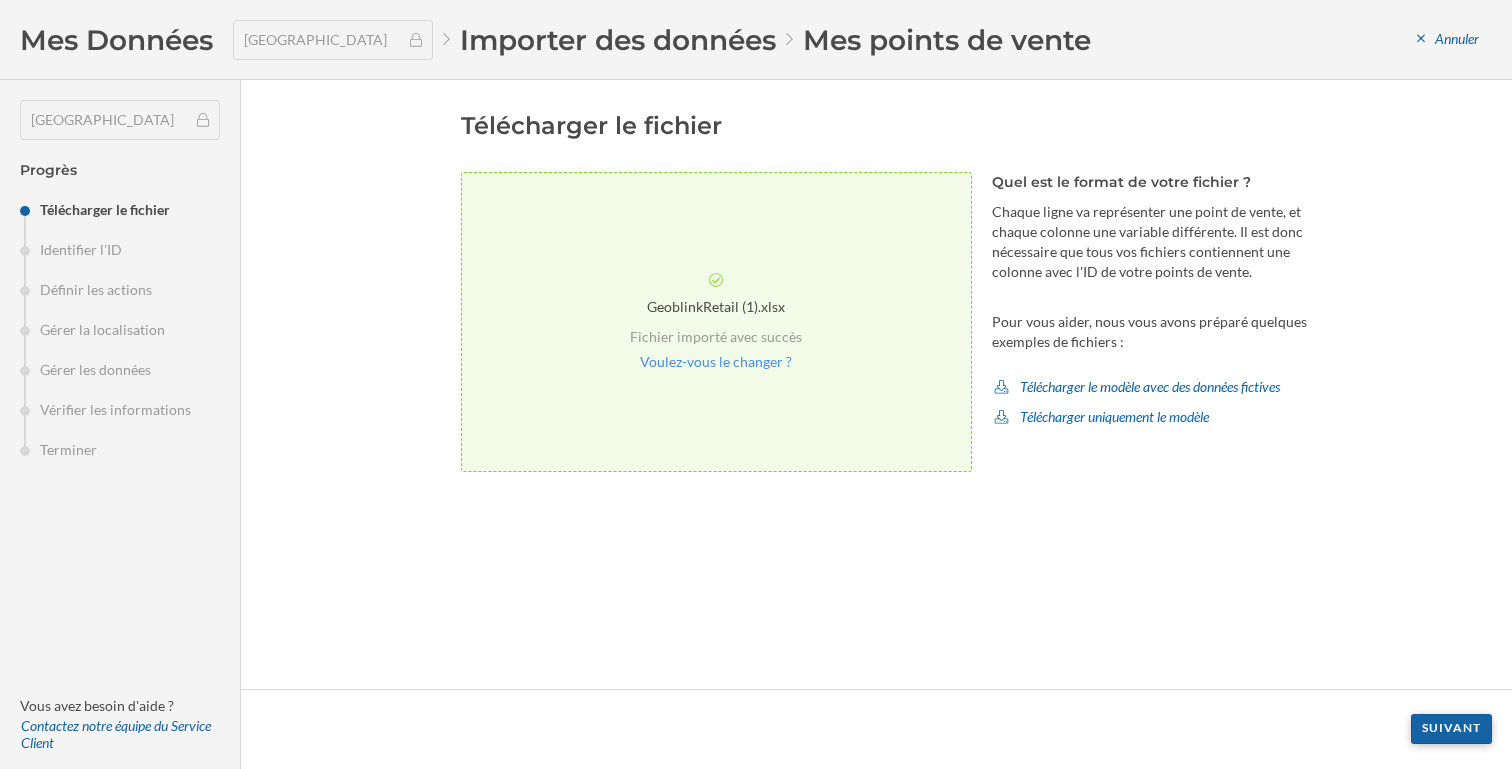 click on "Suivant" at bounding box center [1451, 729] 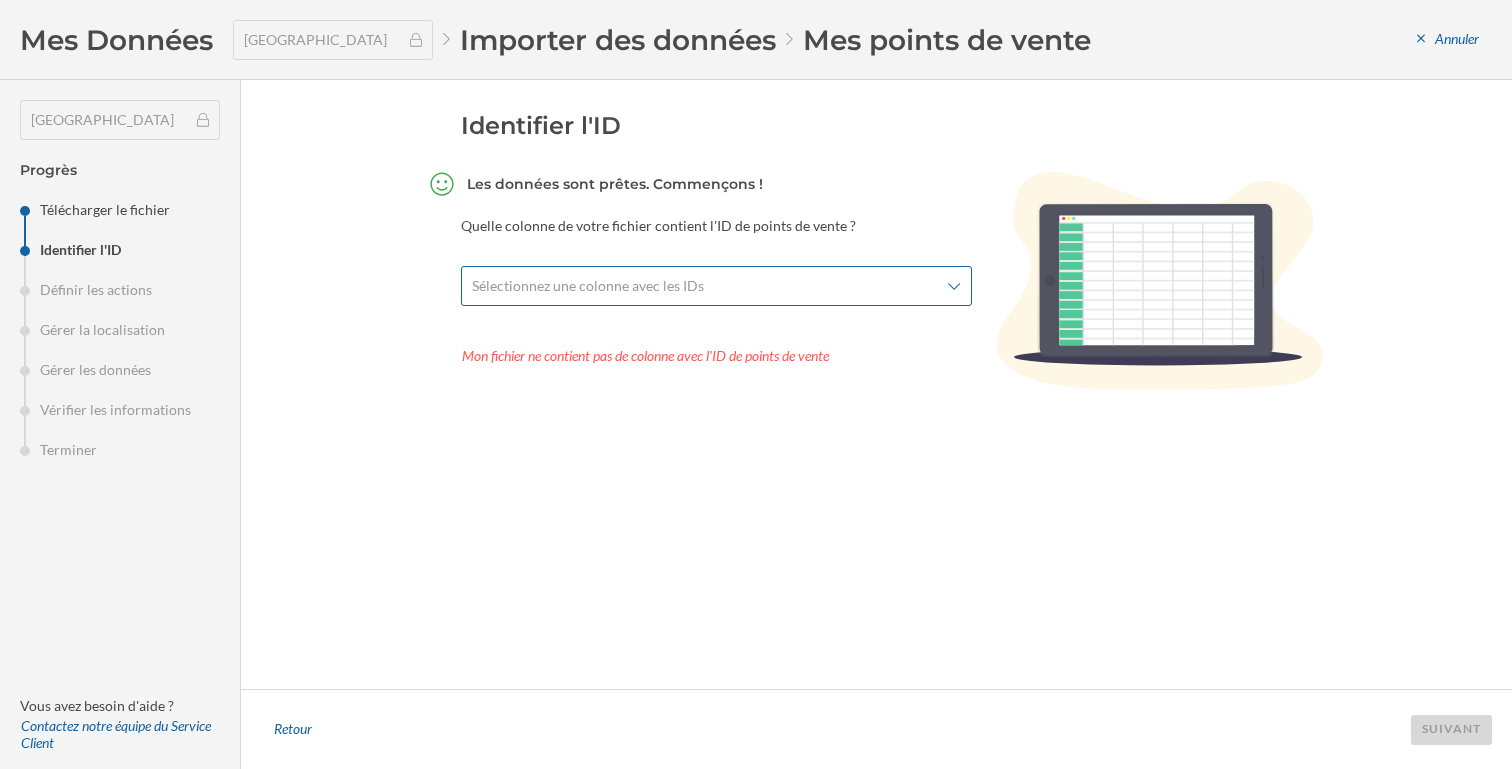 click on "Sélectionnez une colonne avec les IDs" at bounding box center [705, 286] 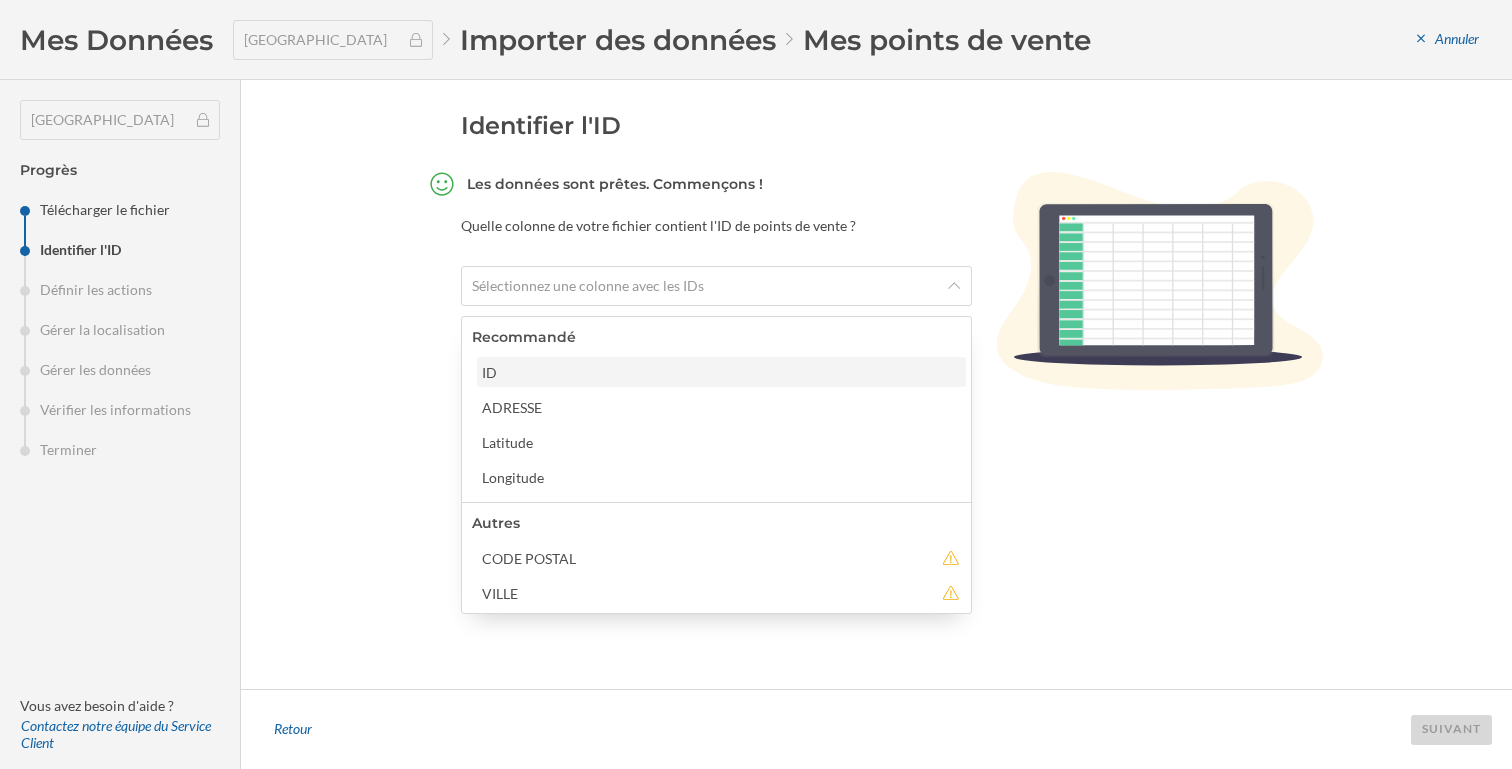 click on "ID" at bounding box center (720, 372) 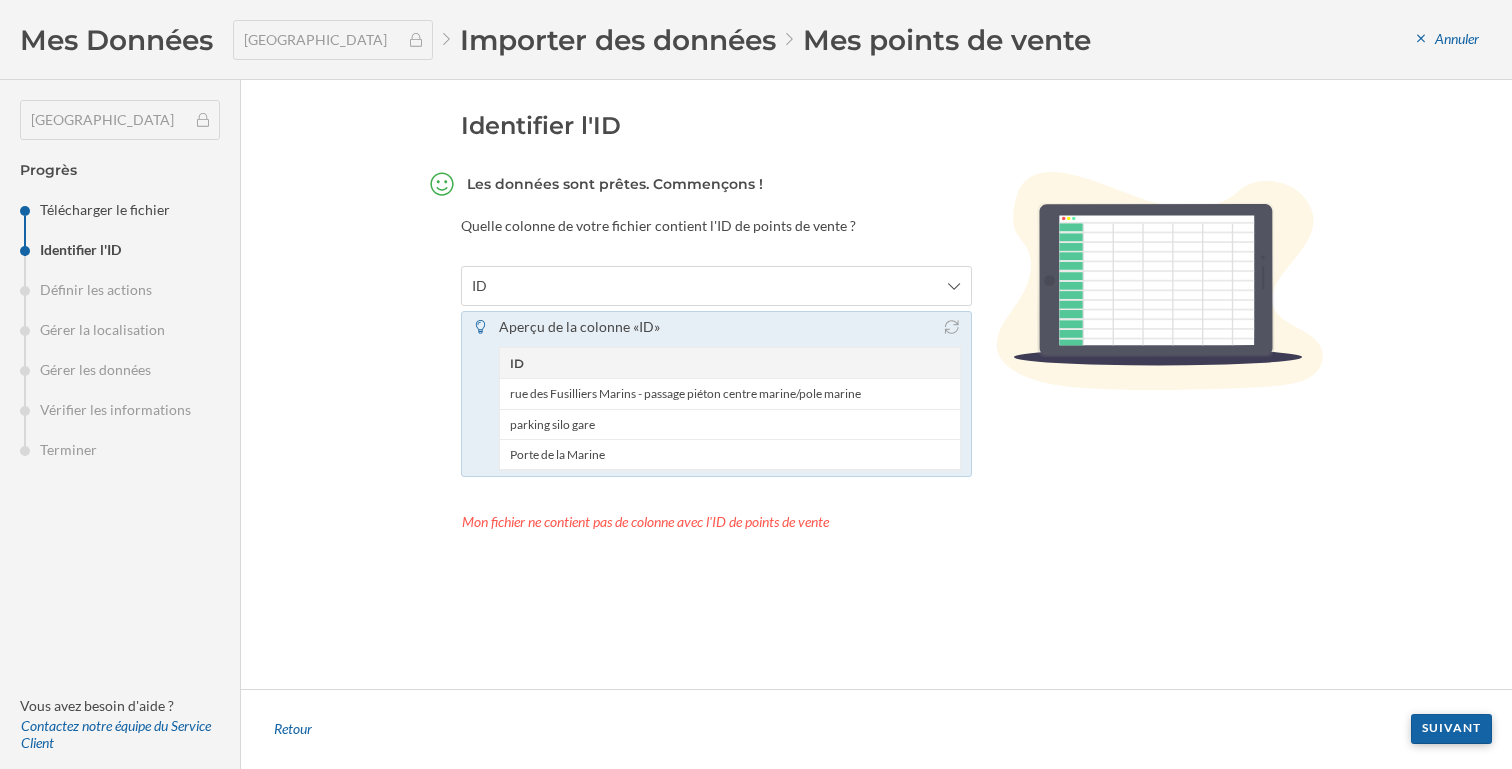 click on "Suivant" at bounding box center (1451, 729) 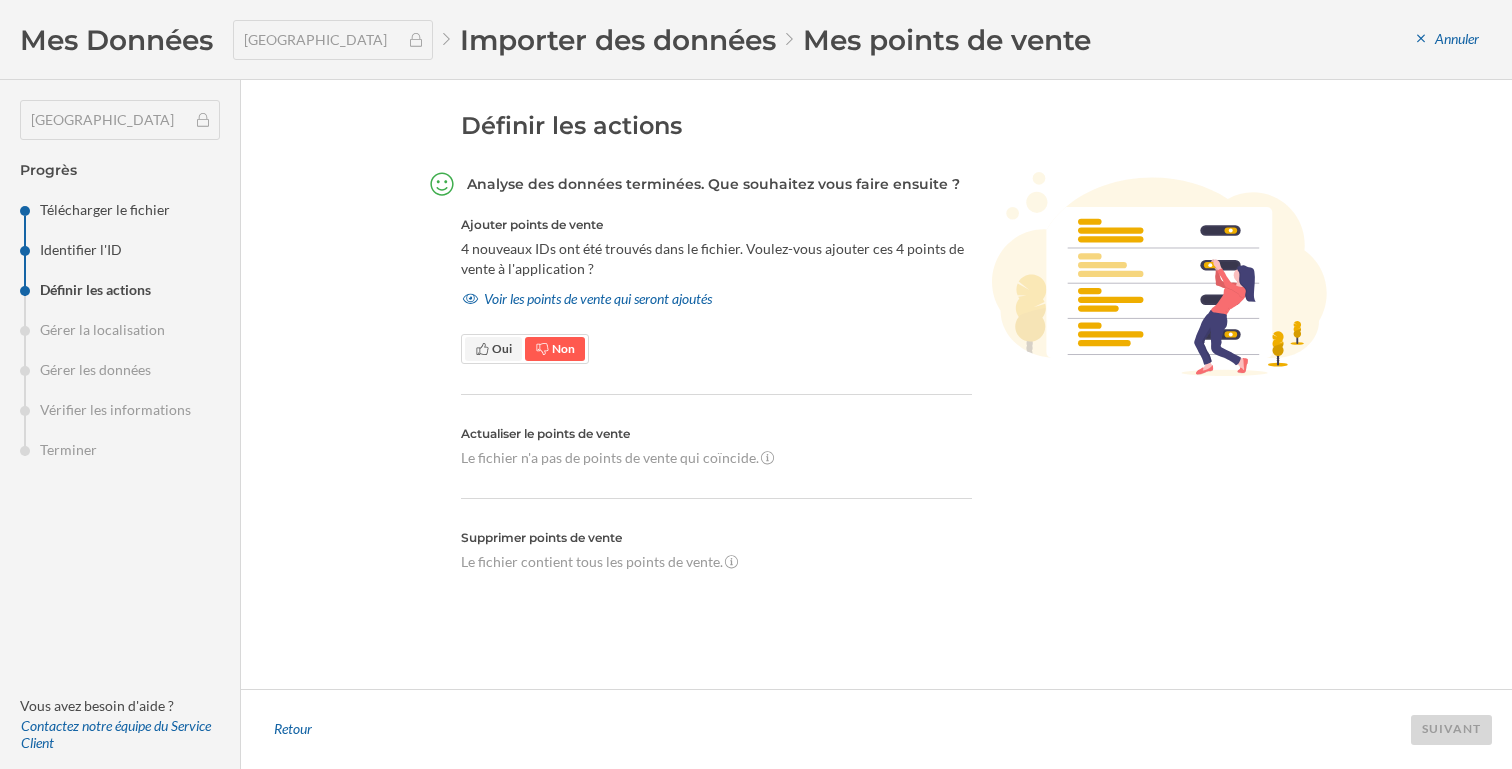 click on "Oui" at bounding box center (502, 348) 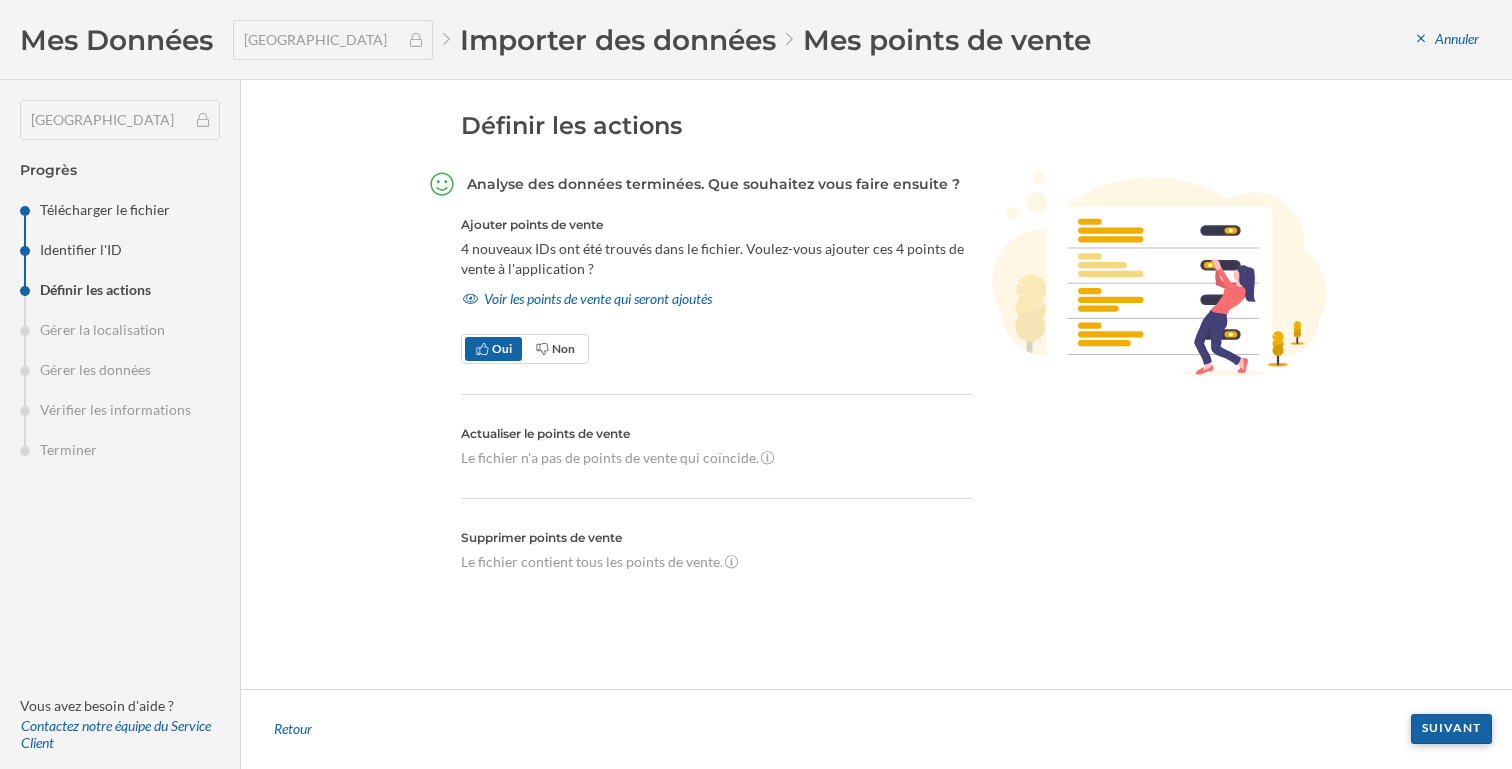 click on "Suivant" at bounding box center (1451, 729) 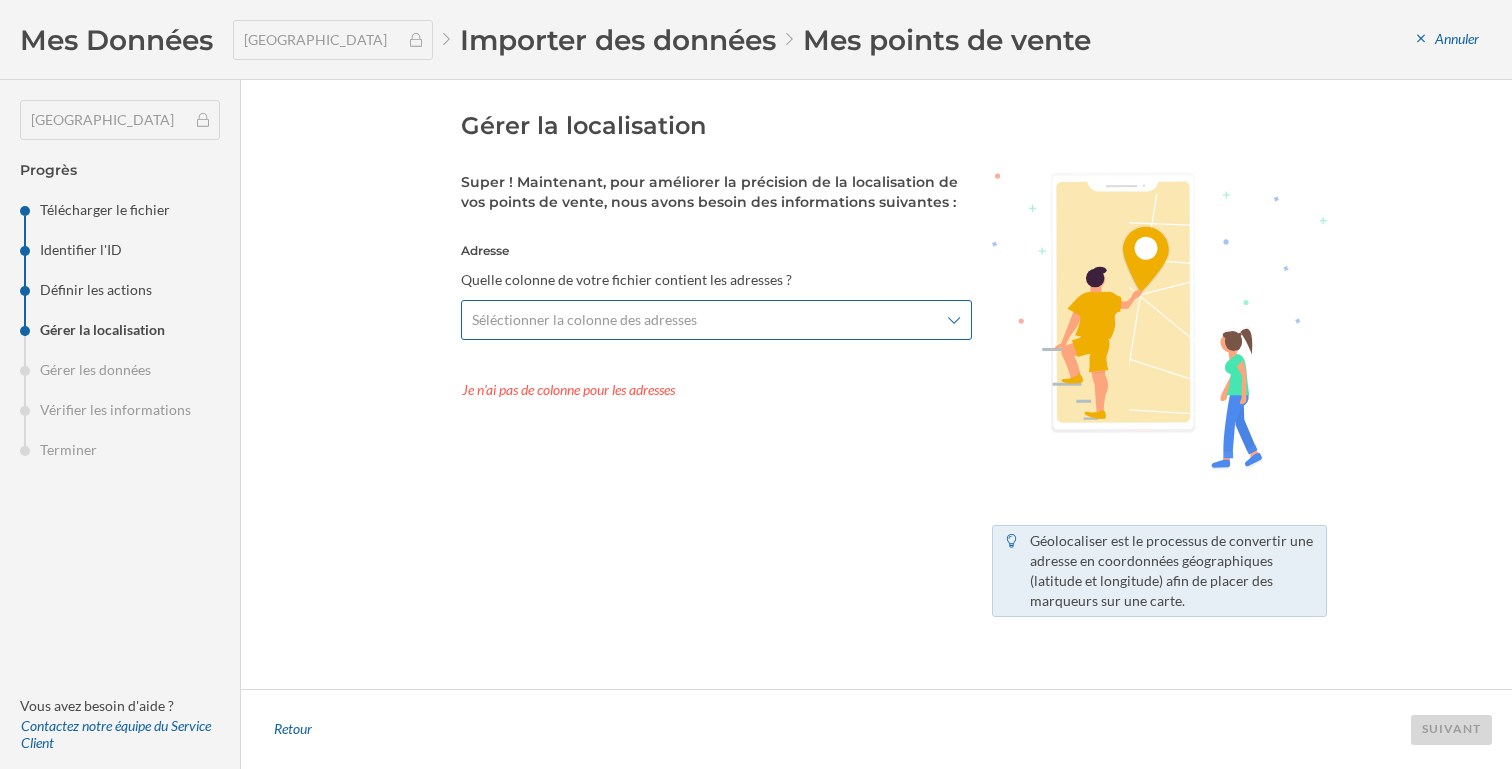 click on "Séléctionner la colonne des adresses" at bounding box center (584, 320) 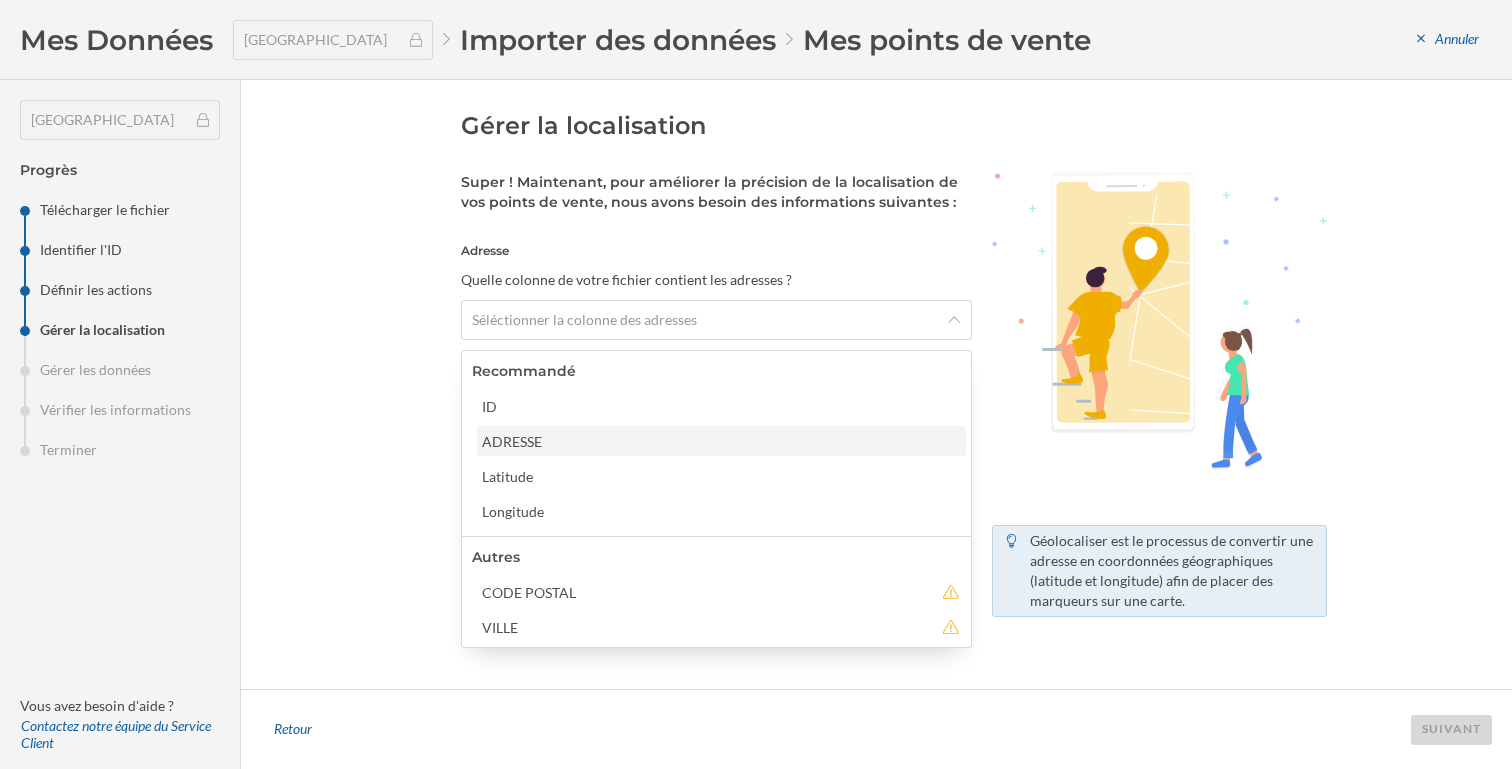 click on "ADRESSE" at bounding box center [720, 441] 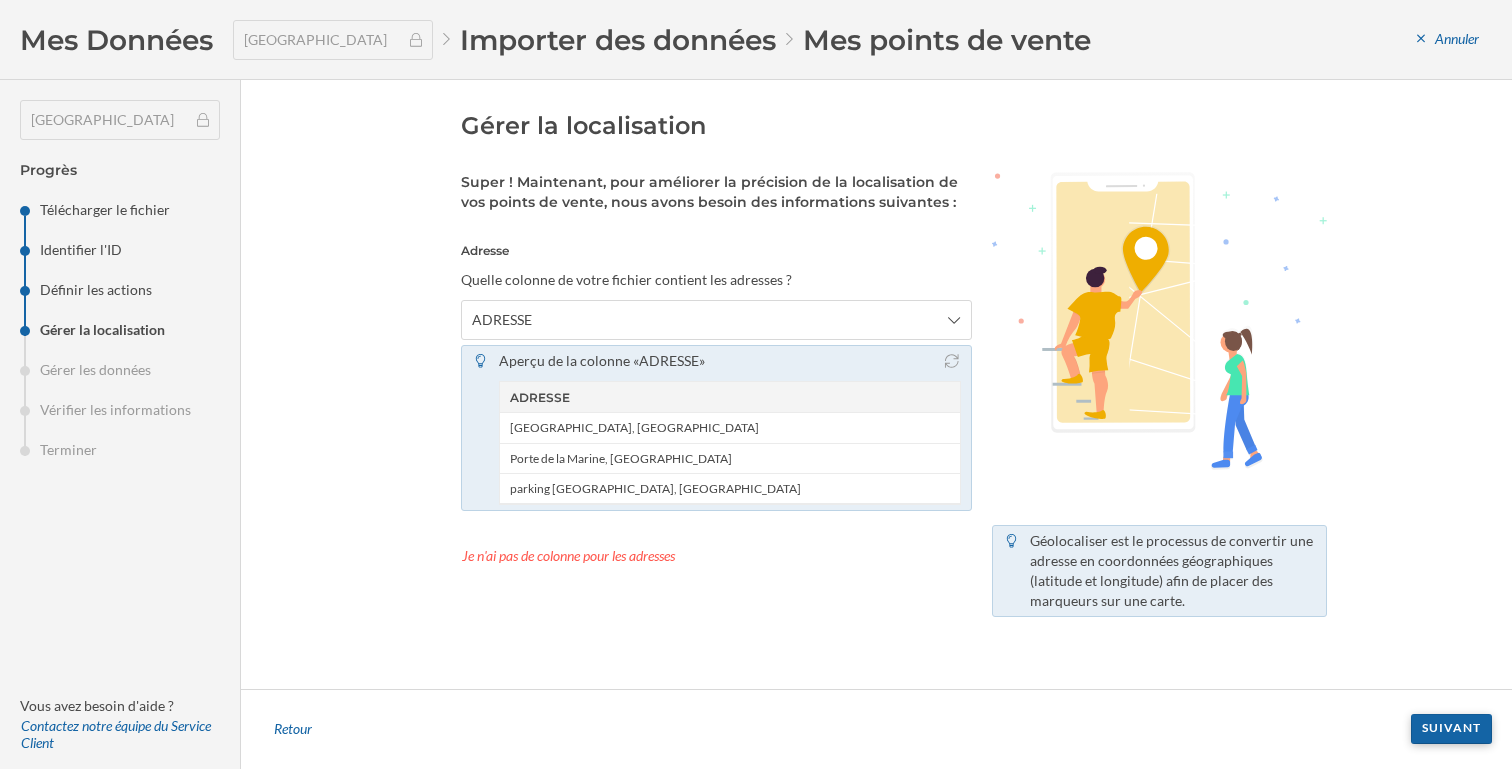 click on "Suivant" at bounding box center (1451, 729) 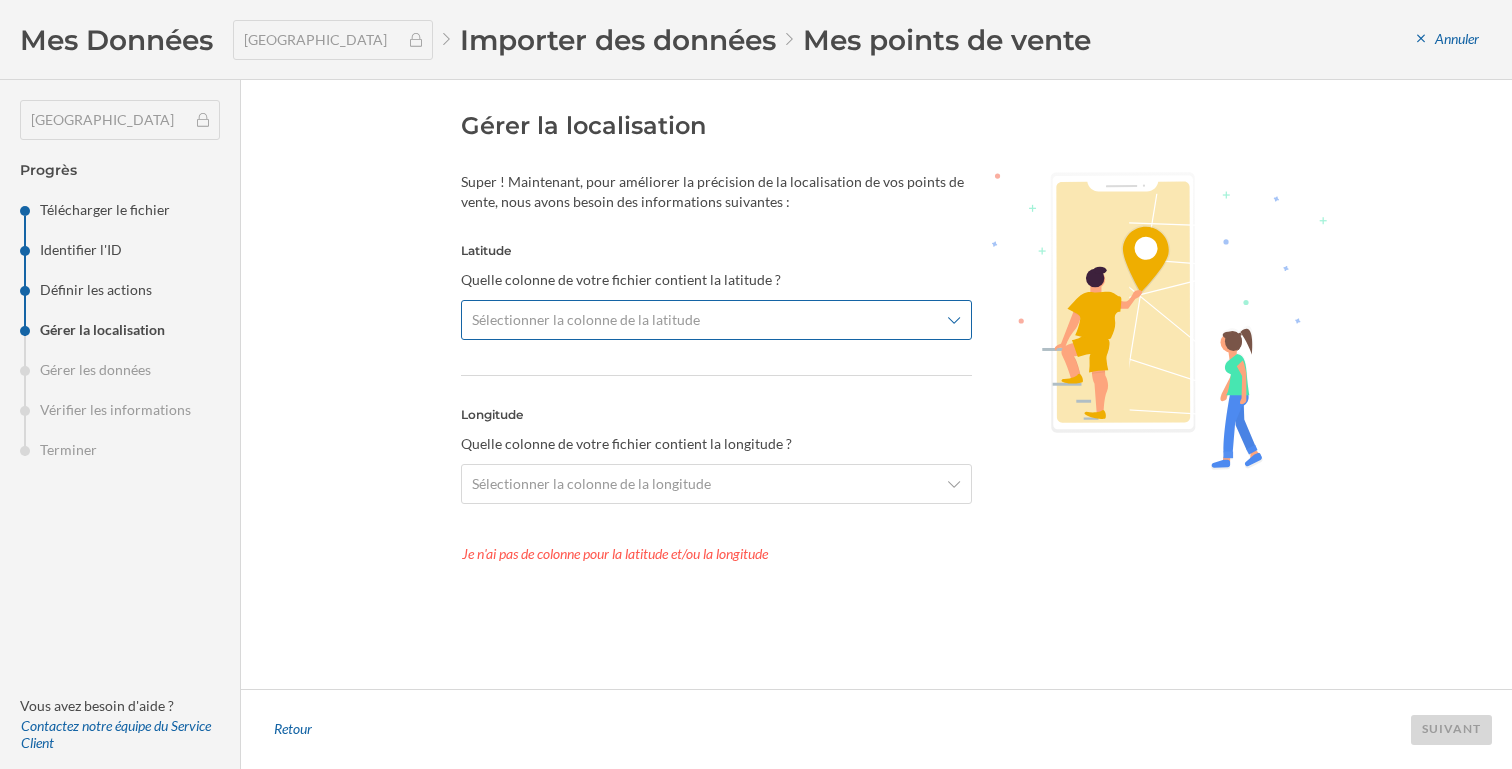 click on "Sélectionner la colonne de la latitude" at bounding box center (586, 320) 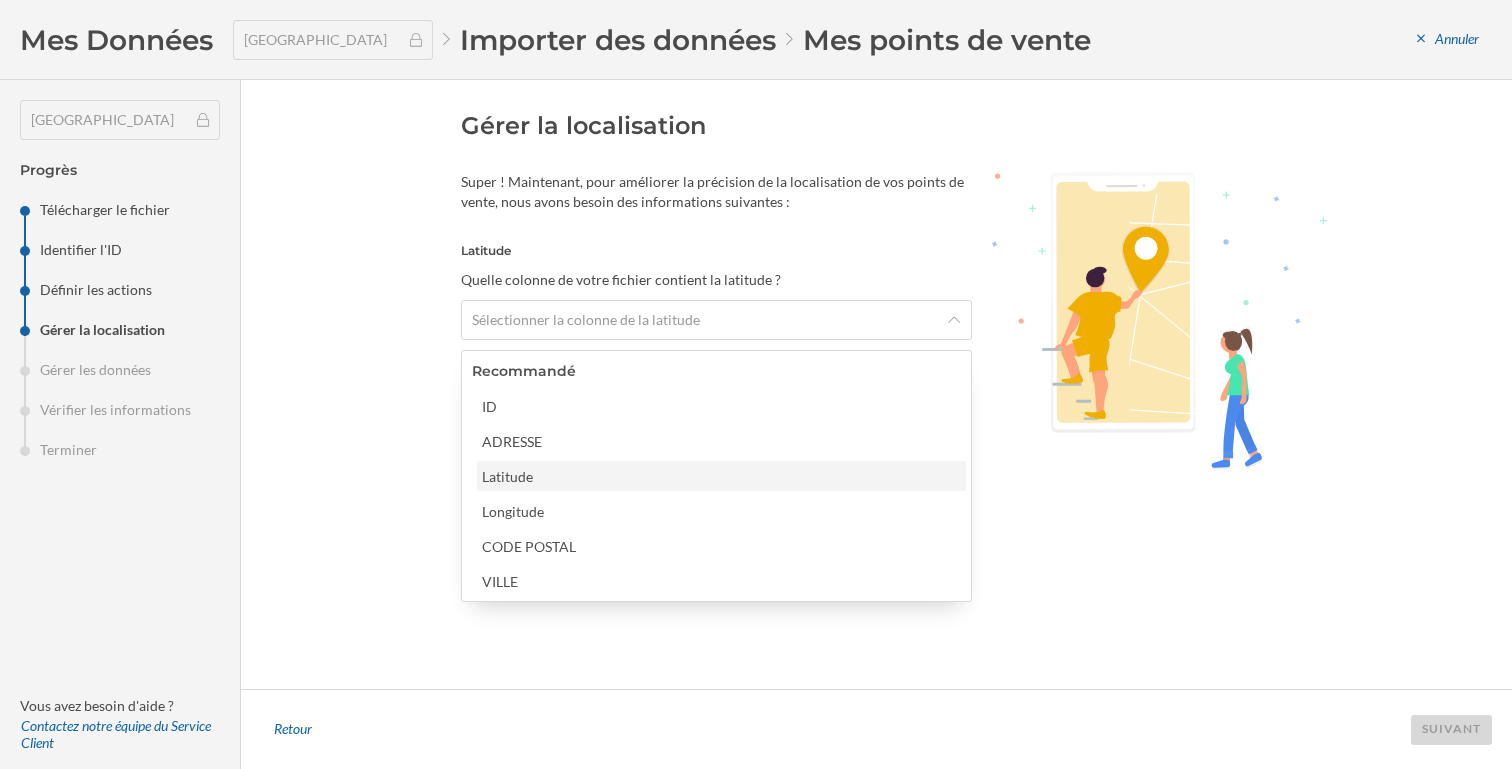 click on "Latitude" at bounding box center [720, 476] 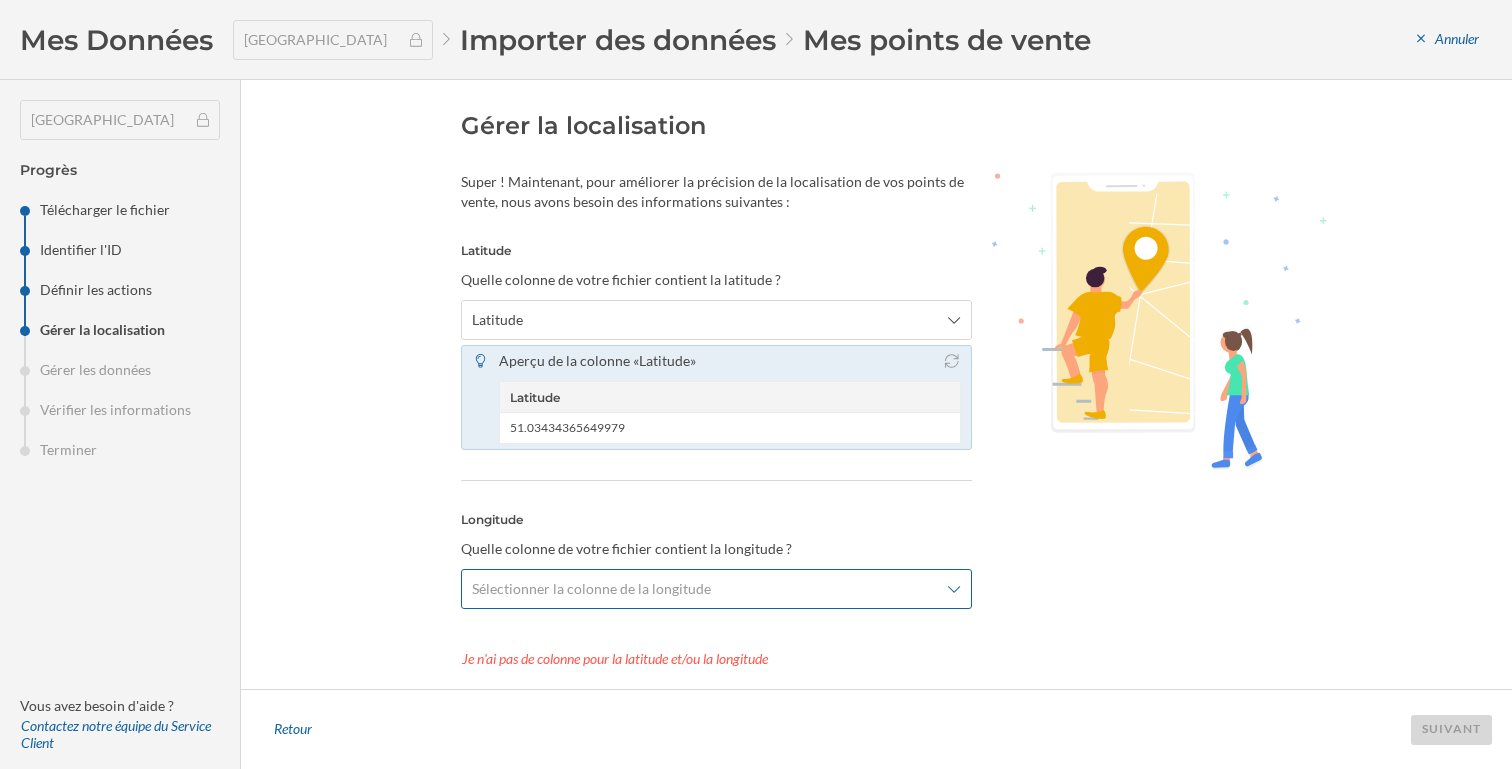 click on "Sélectionner la colonne de la longitude" at bounding box center [591, 589] 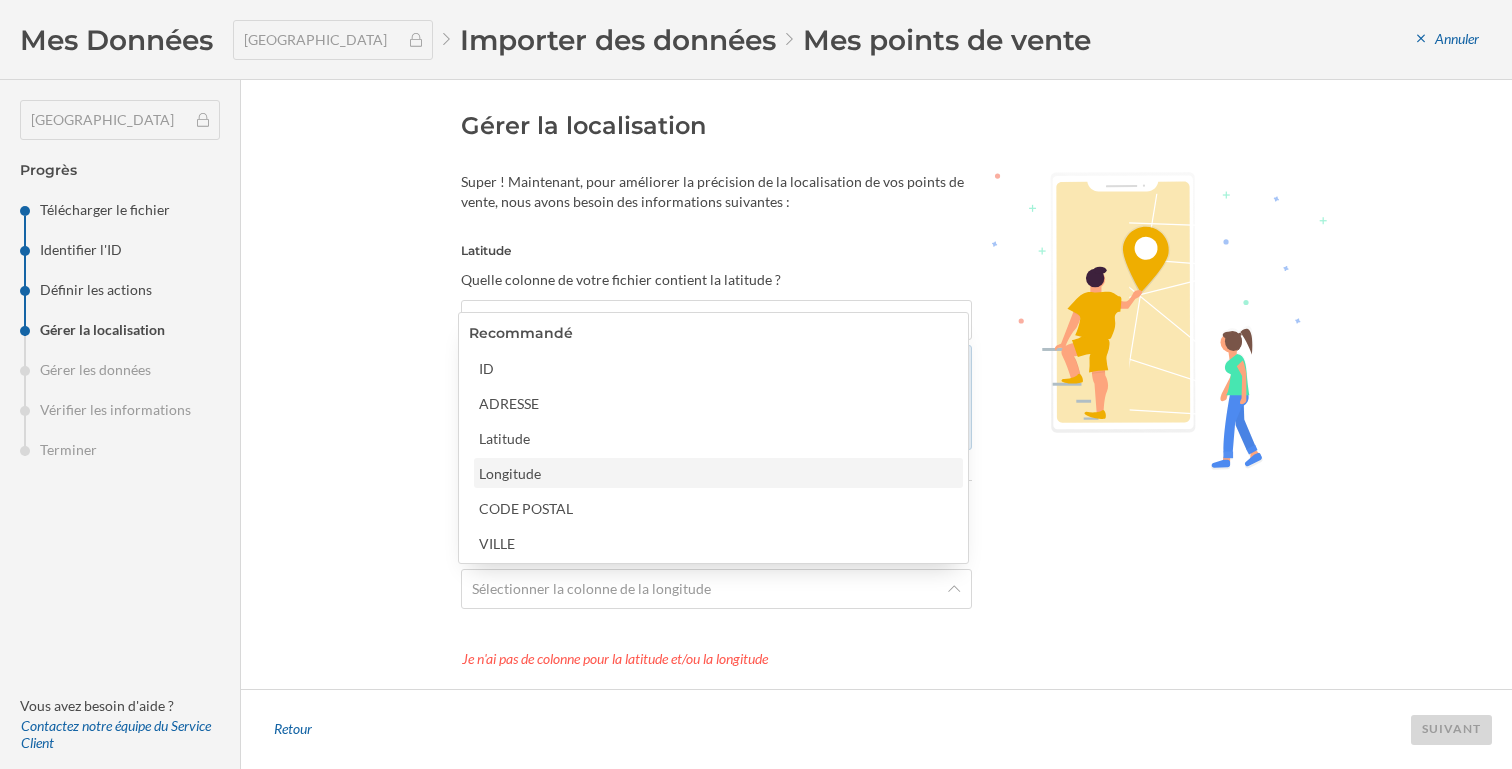 click on "Longitude" at bounding box center [717, 473] 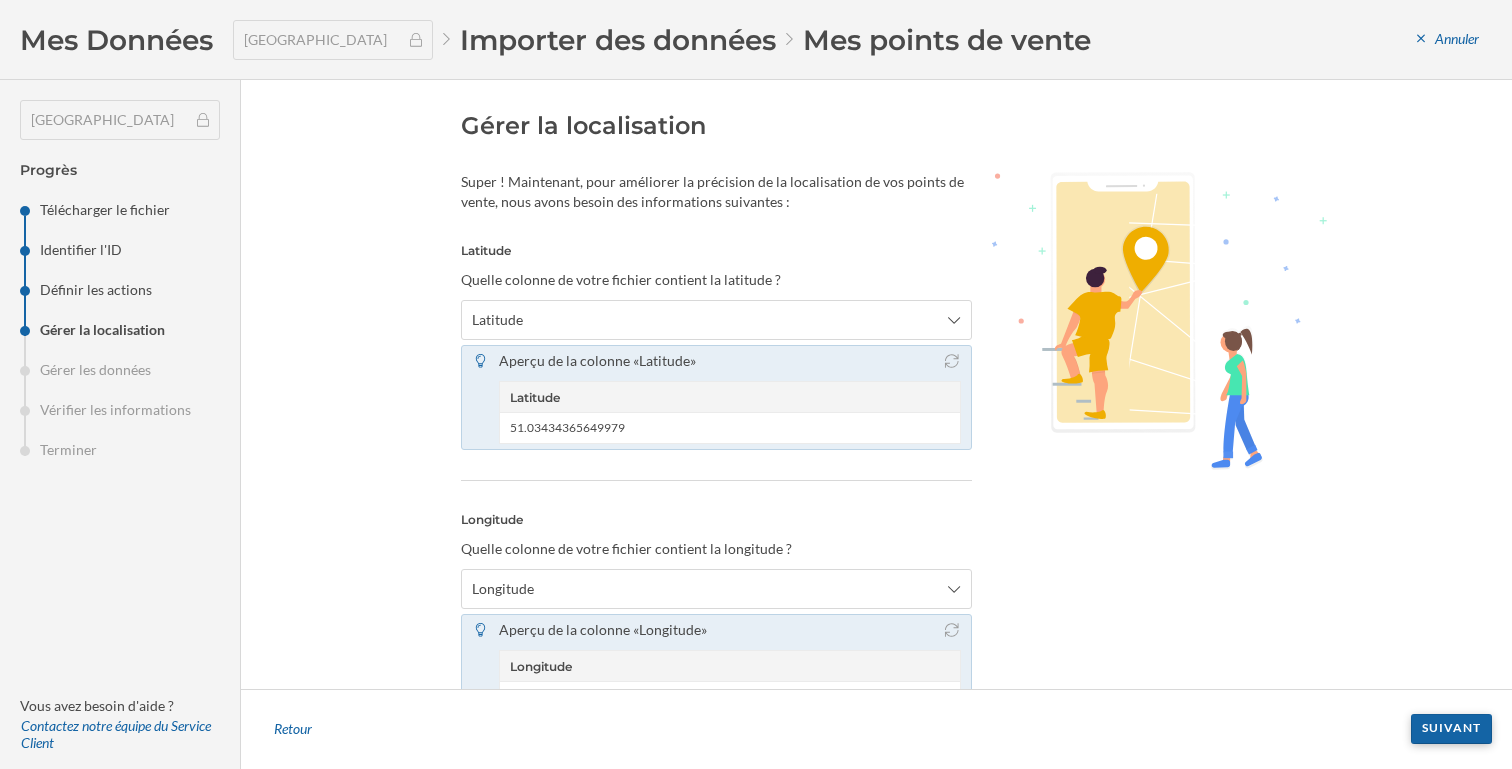 click on "Suivant" at bounding box center [1451, 729] 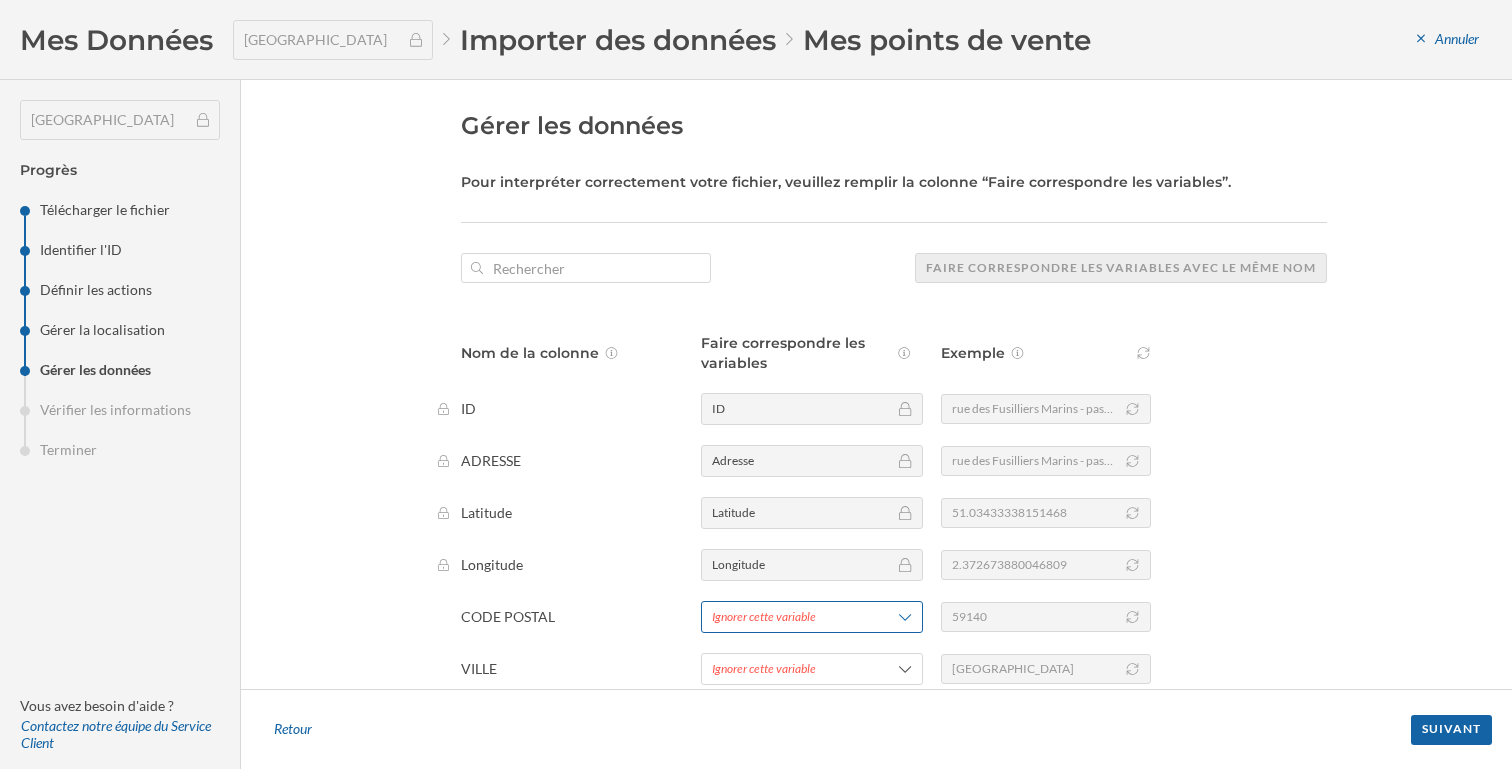 click on "Ignorer cette variable" at bounding box center [787, 617] 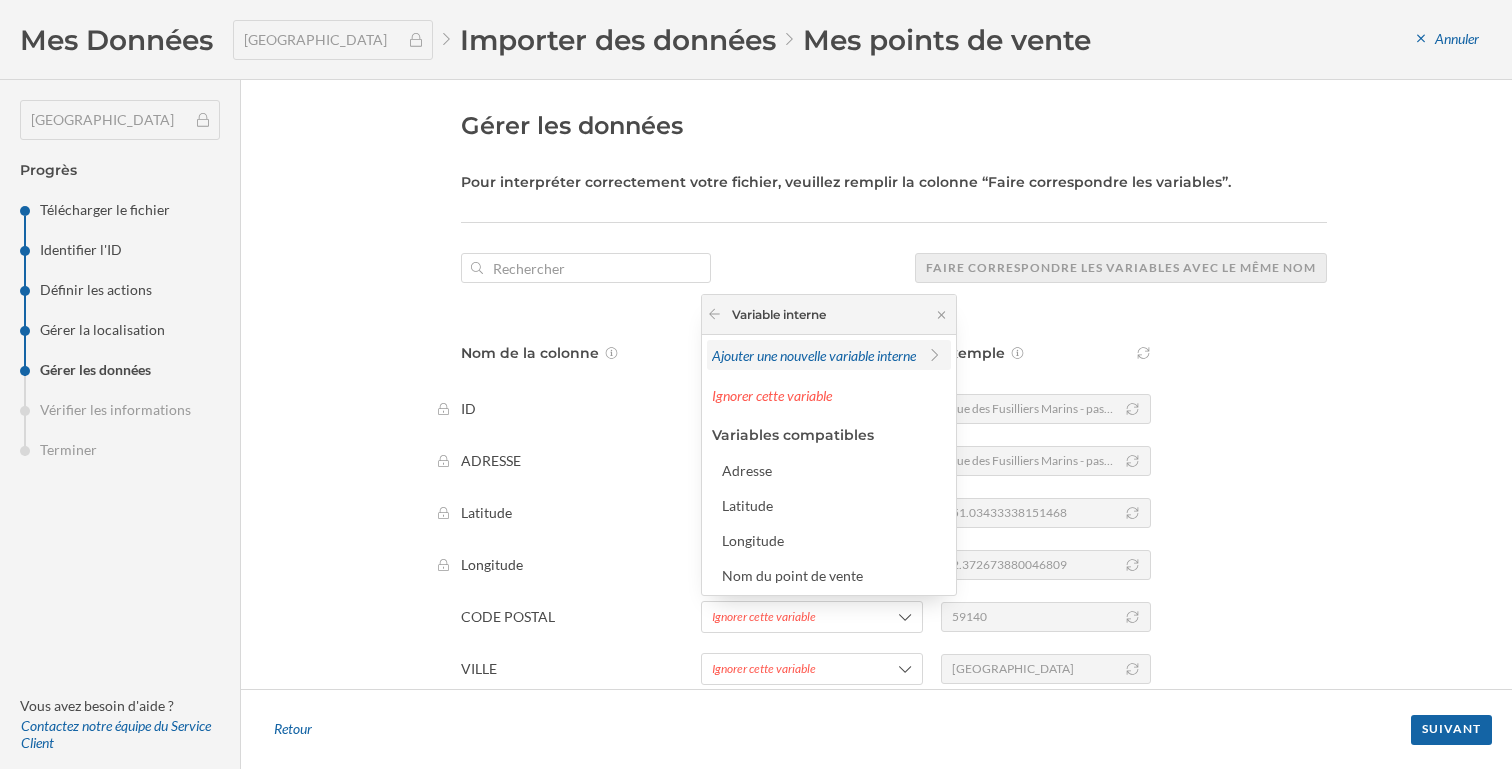 click on "Ajouter une nouvelle variable interne" at bounding box center (814, 355) 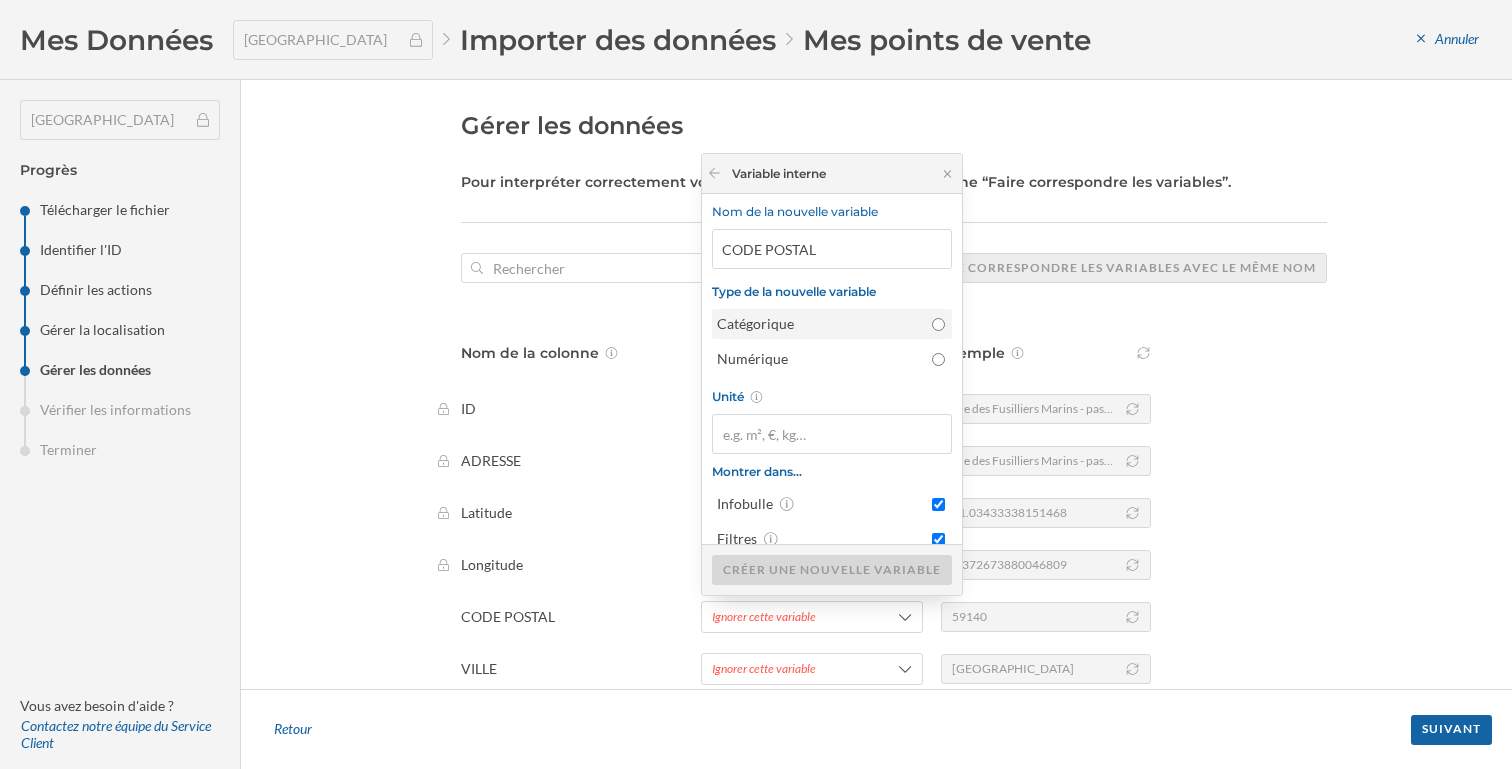 click on "Catégorique" at bounding box center [819, 324] 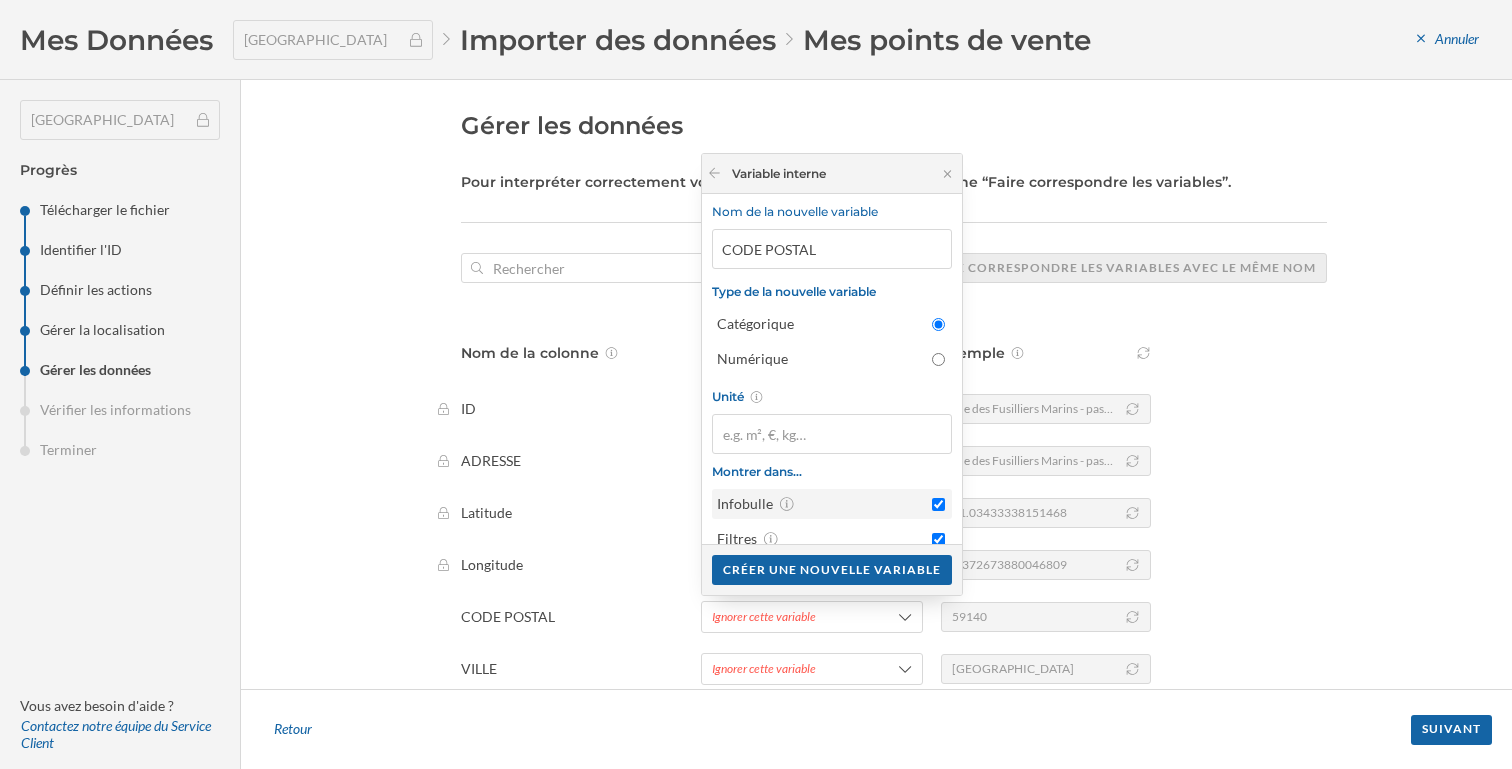 click on "Infobulle" at bounding box center [938, 504] 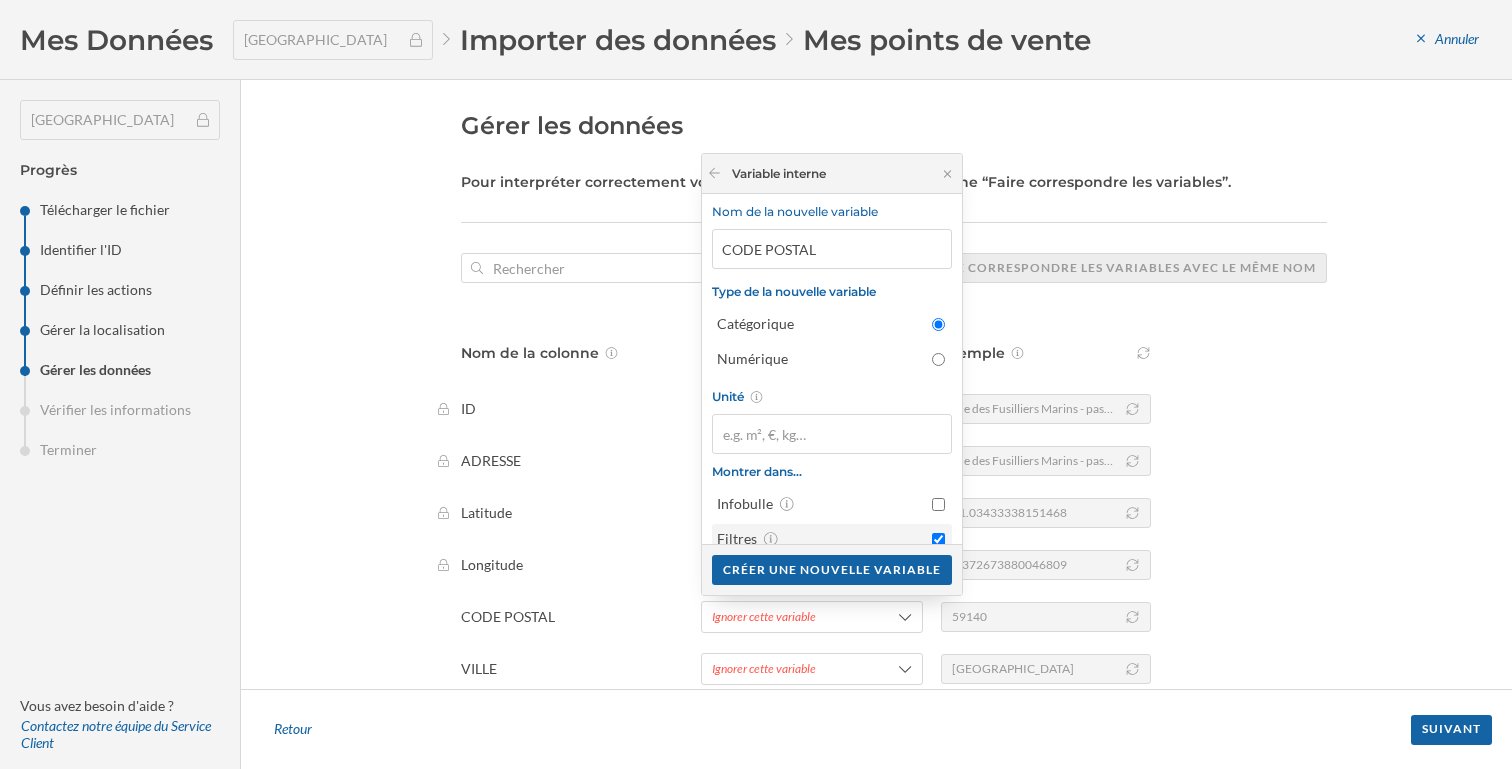 click on "Filtres" at bounding box center [938, 539] 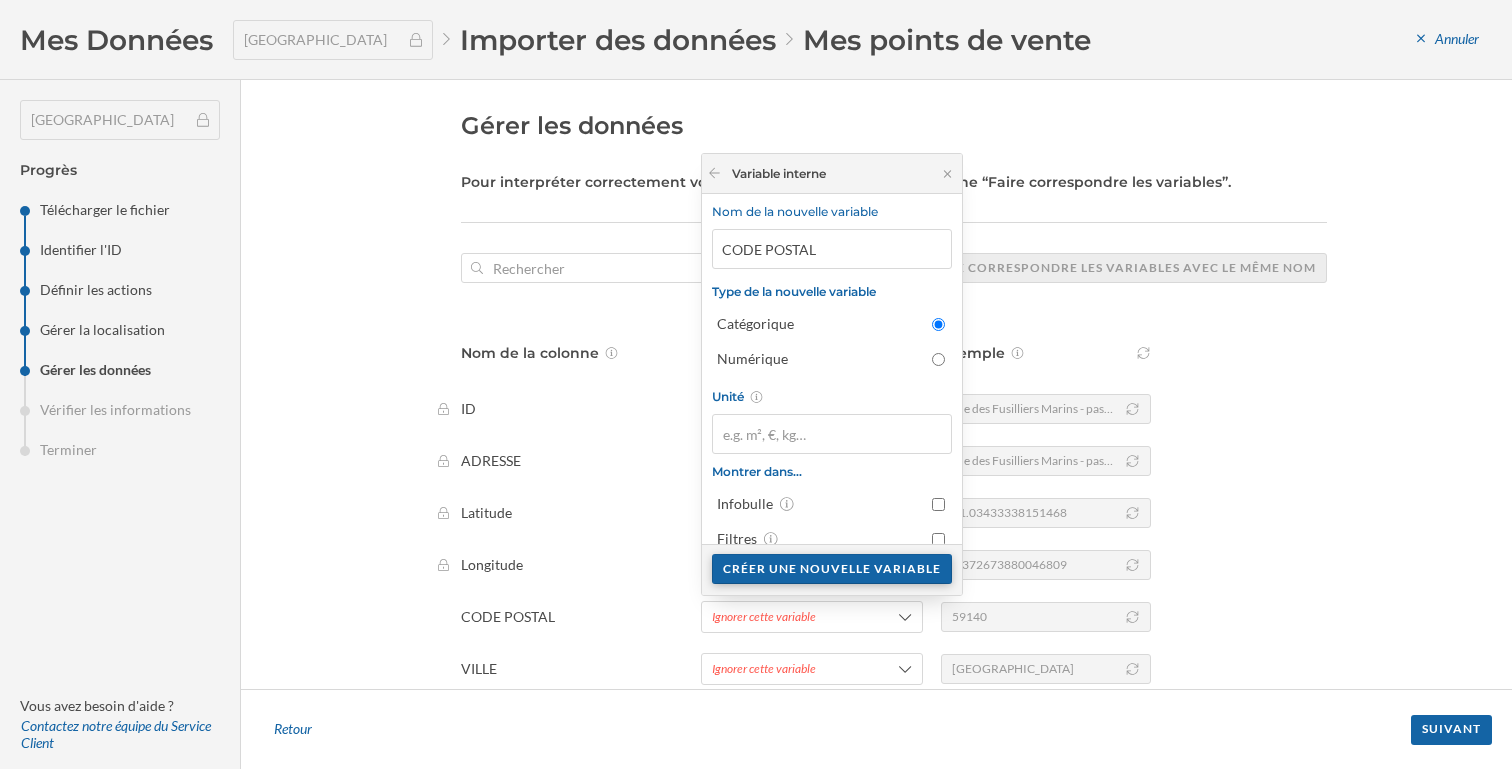 click on "Créer une nouvelle variable" at bounding box center (832, 569) 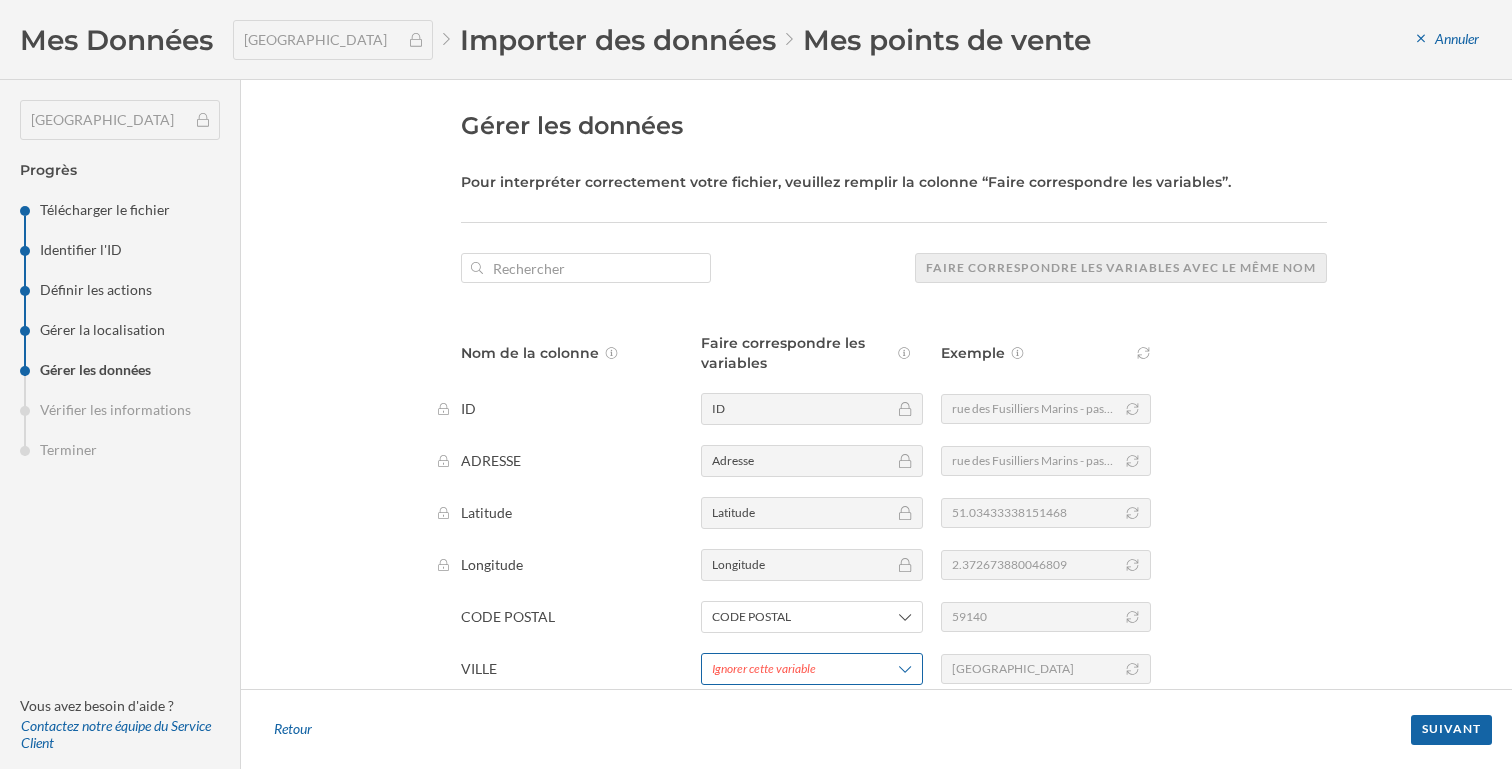 click on "Ignorer cette variable" at bounding box center [787, 669] 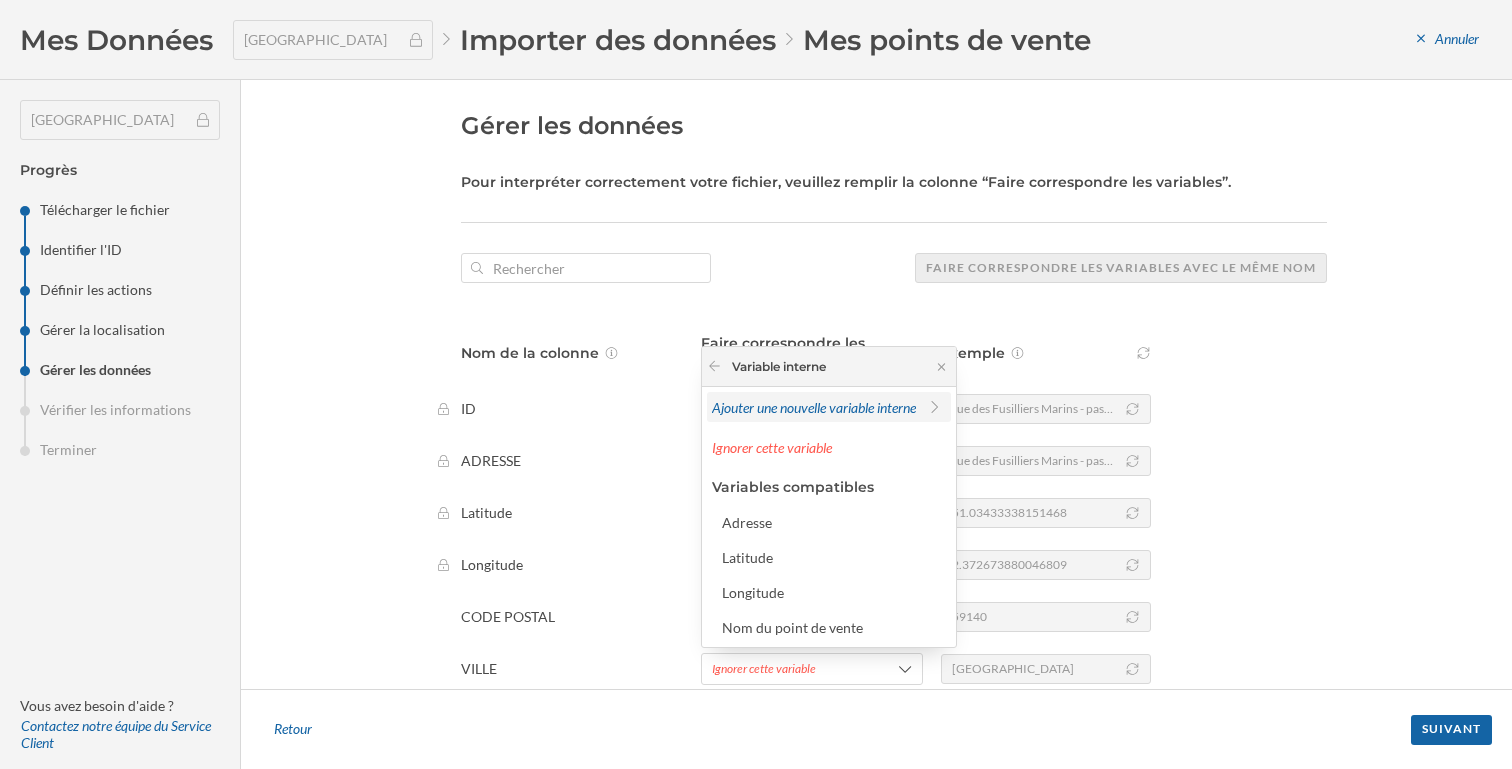 click on "Ajouter une nouvelle variable interne" at bounding box center [814, 407] 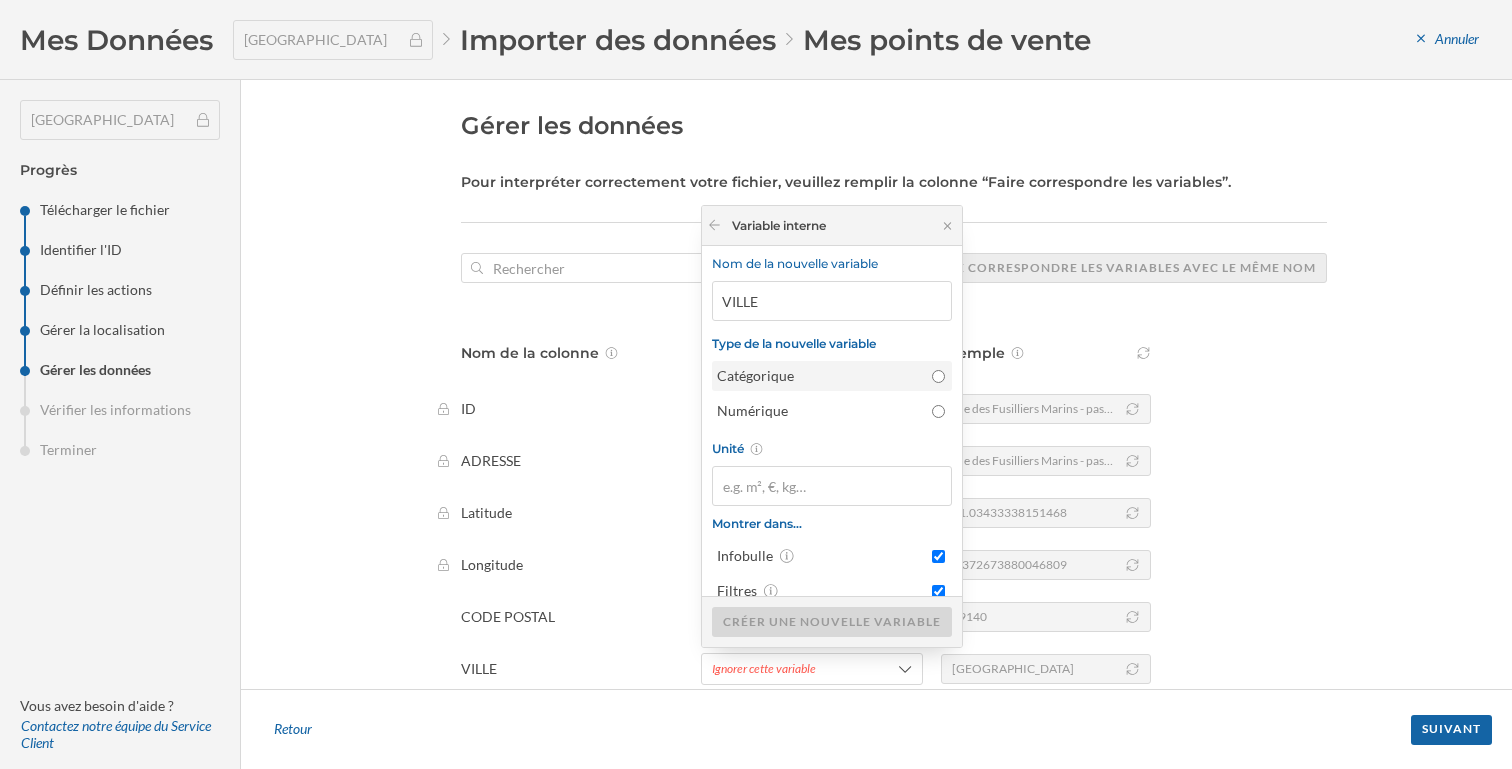 click on "Catégorique" at bounding box center [832, 376] 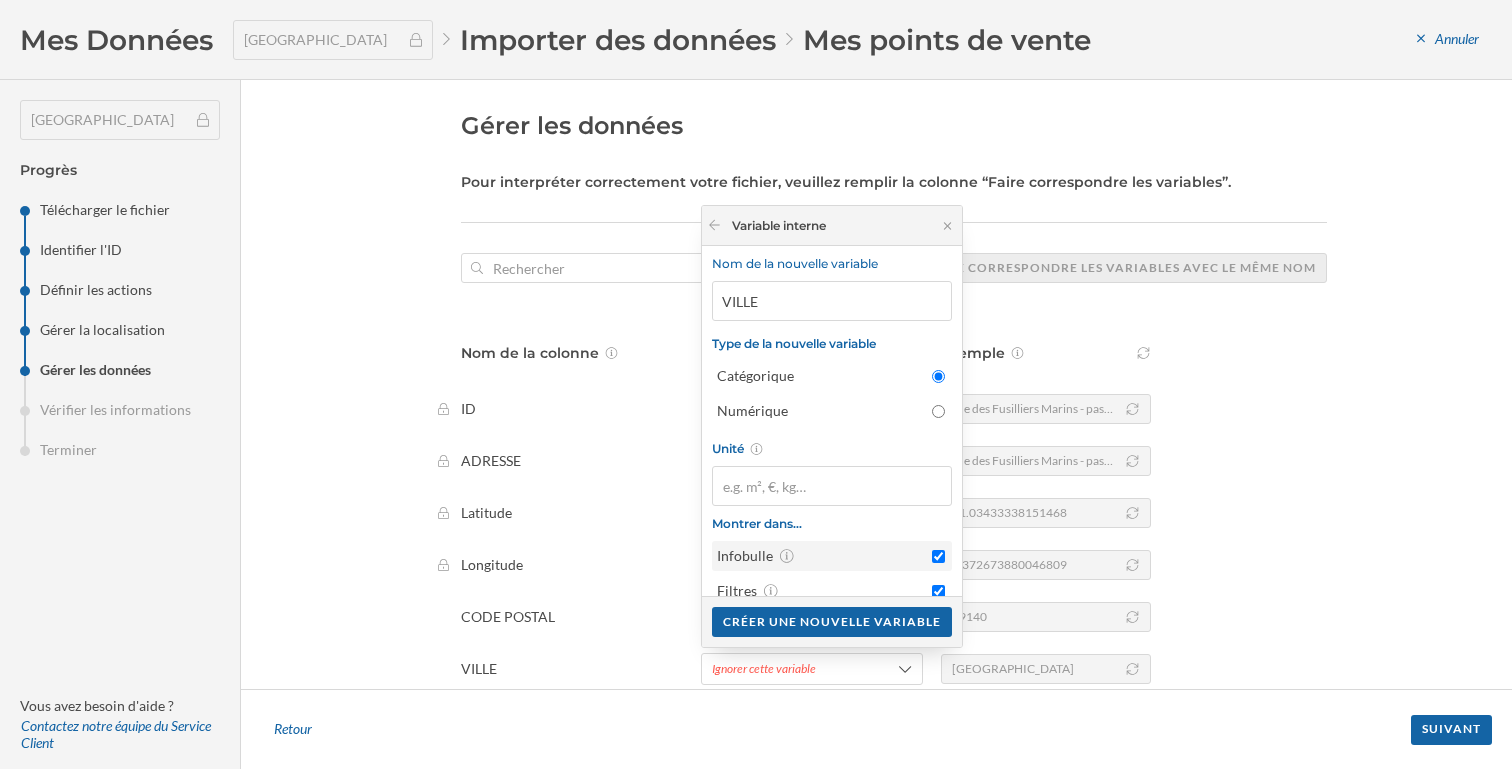 click on "Infobulle" at bounding box center (832, 556) 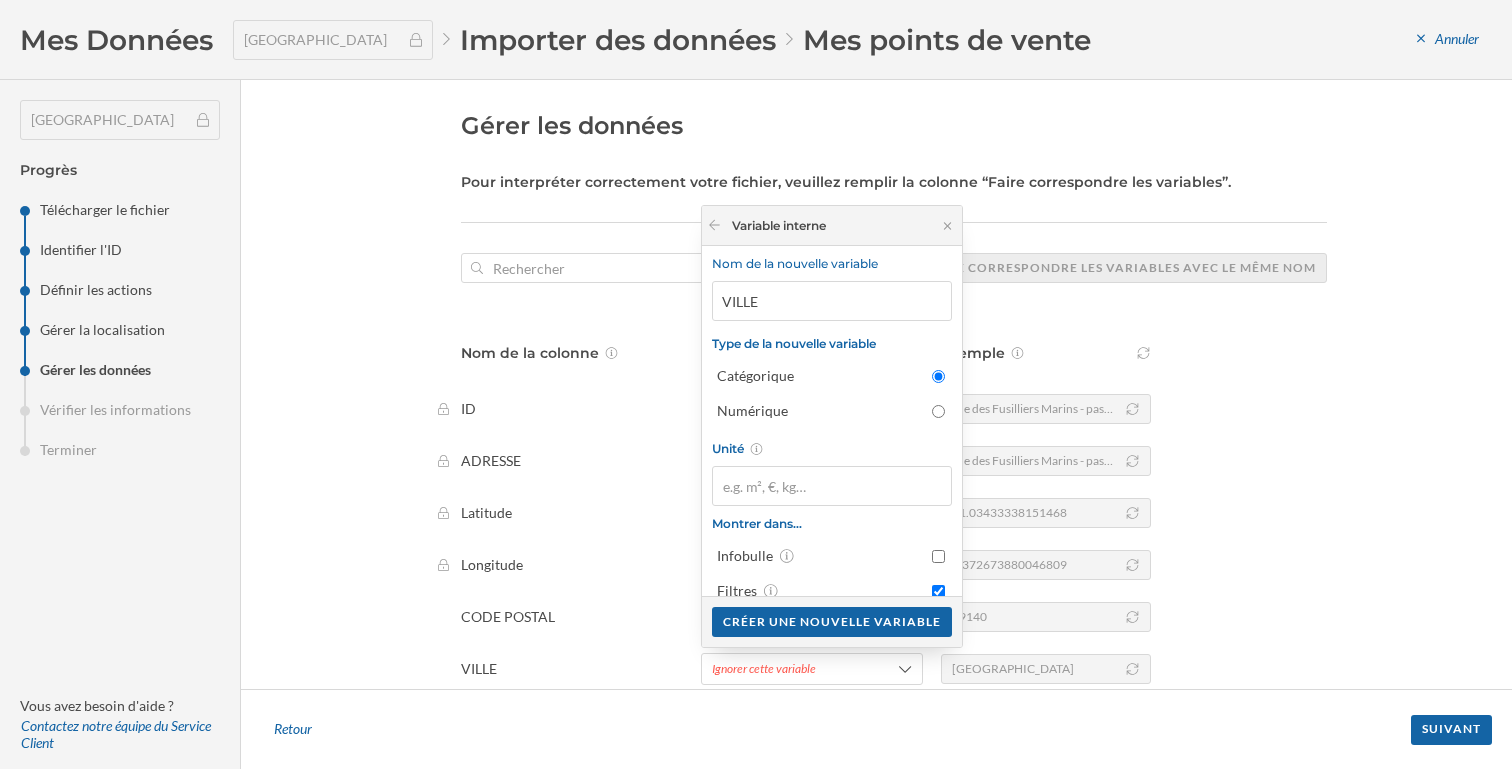 click on "Créer une nouvelle variable" at bounding box center [832, 621] 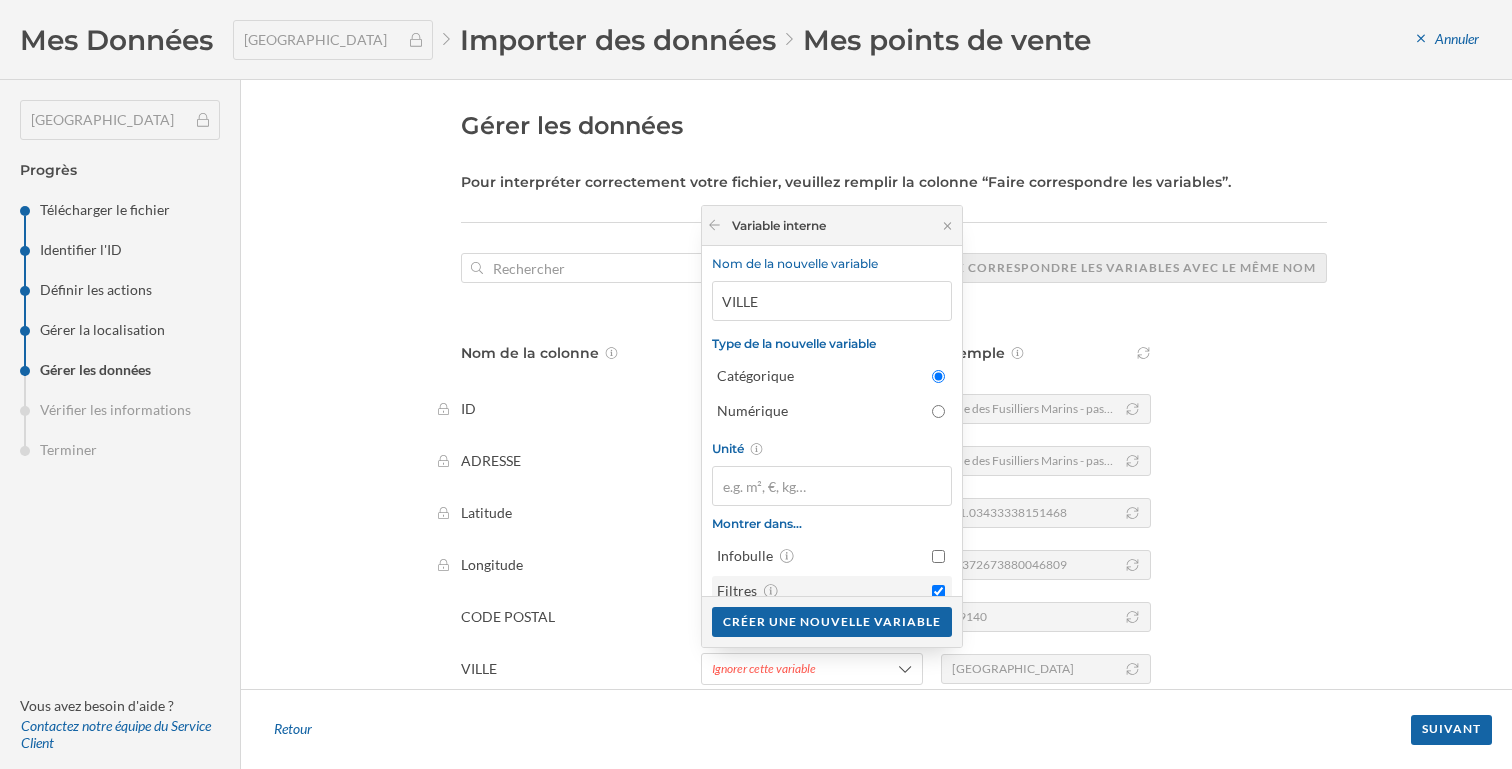 click on "Filtres" at bounding box center (938, 591) 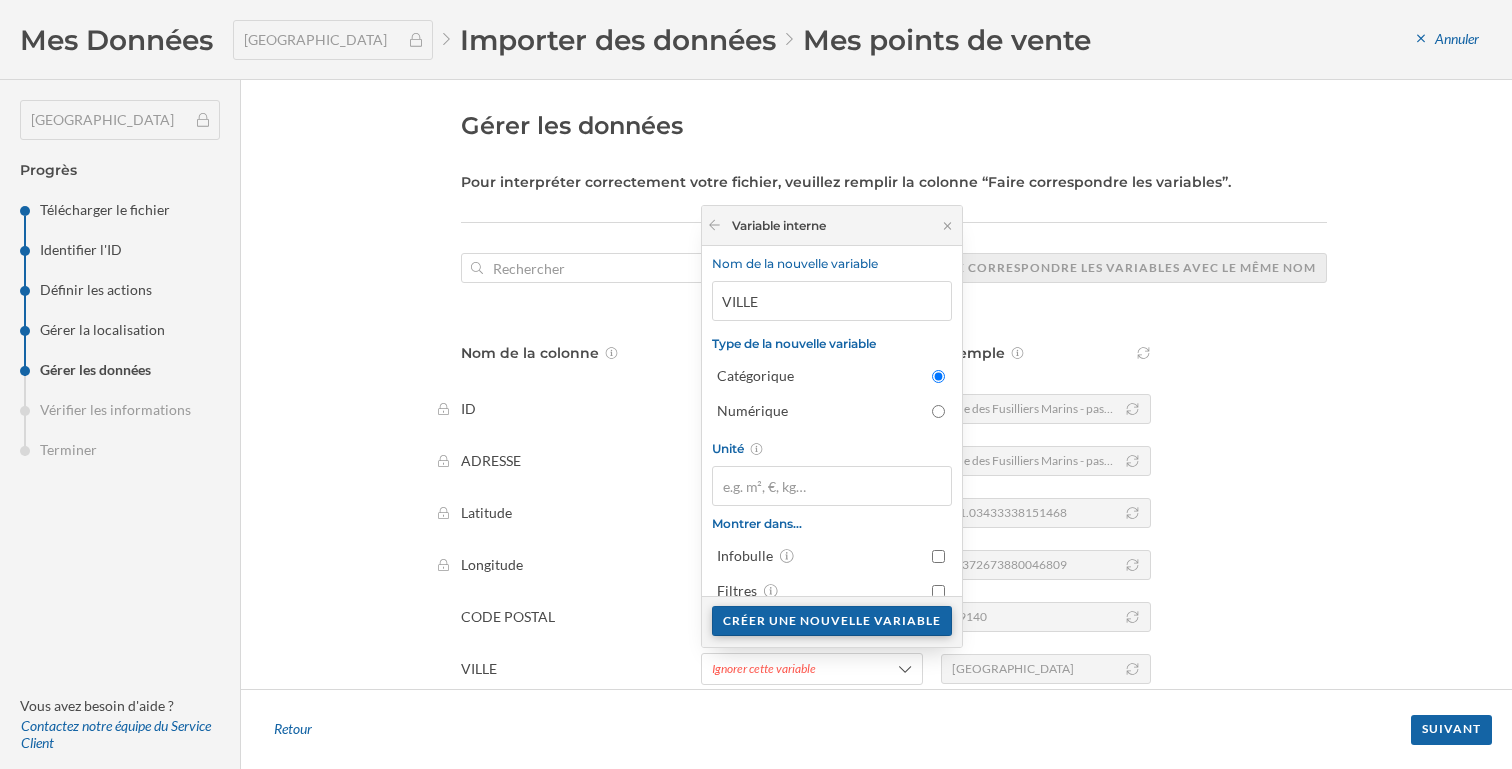 click on "Créer une nouvelle variable" at bounding box center [832, 621] 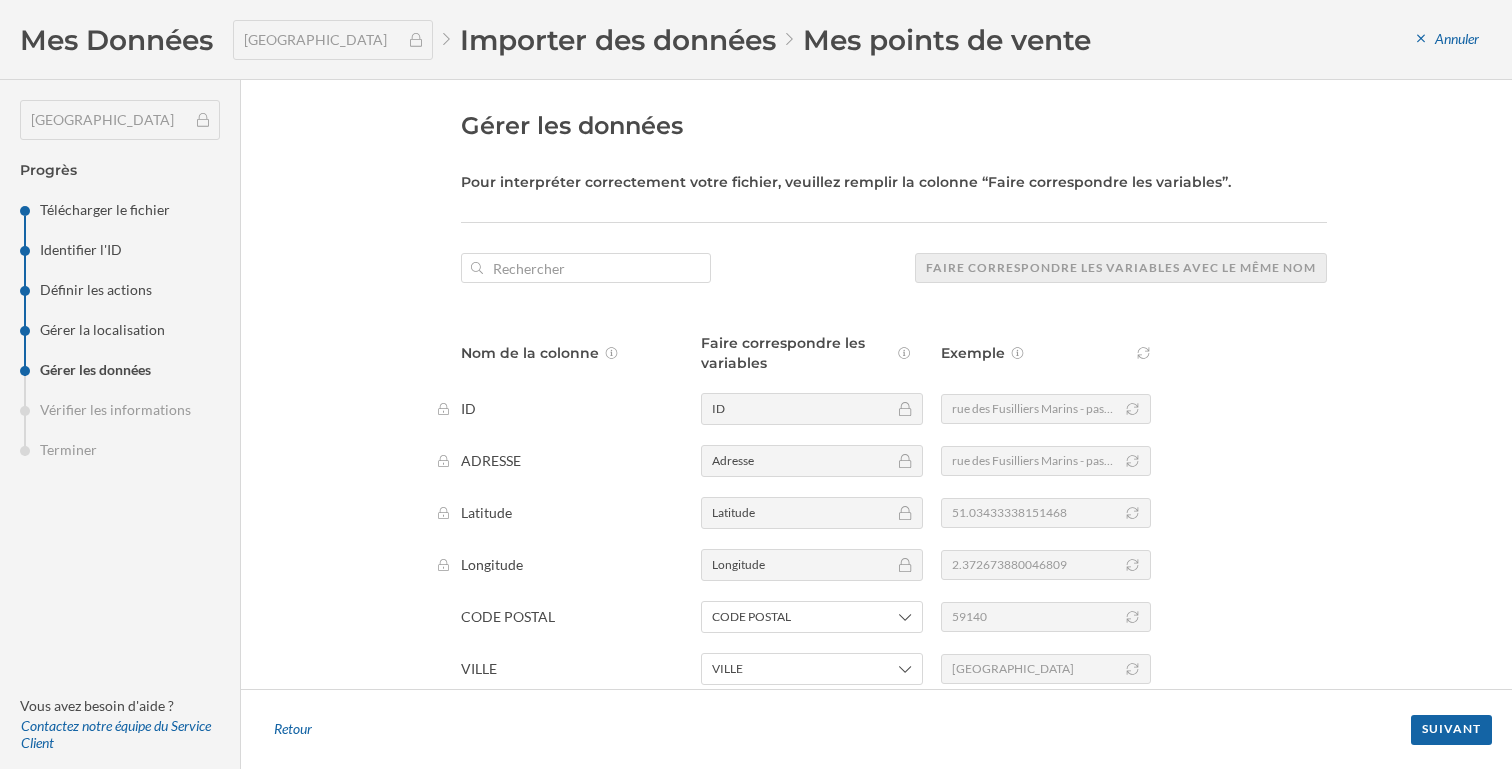 click on "Retour
Suivant" at bounding box center (876, 729) 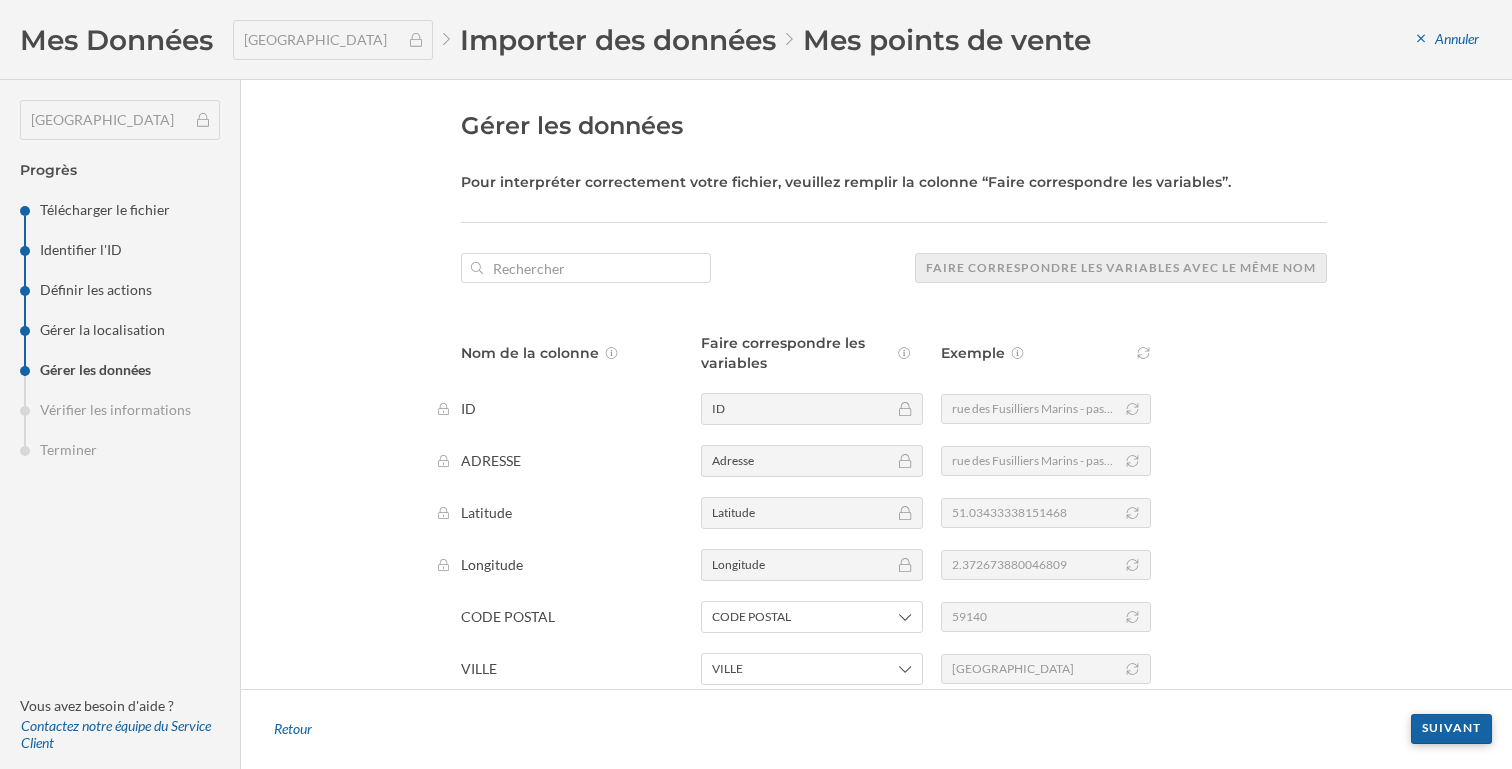 click on "Suivant" at bounding box center [1451, 729] 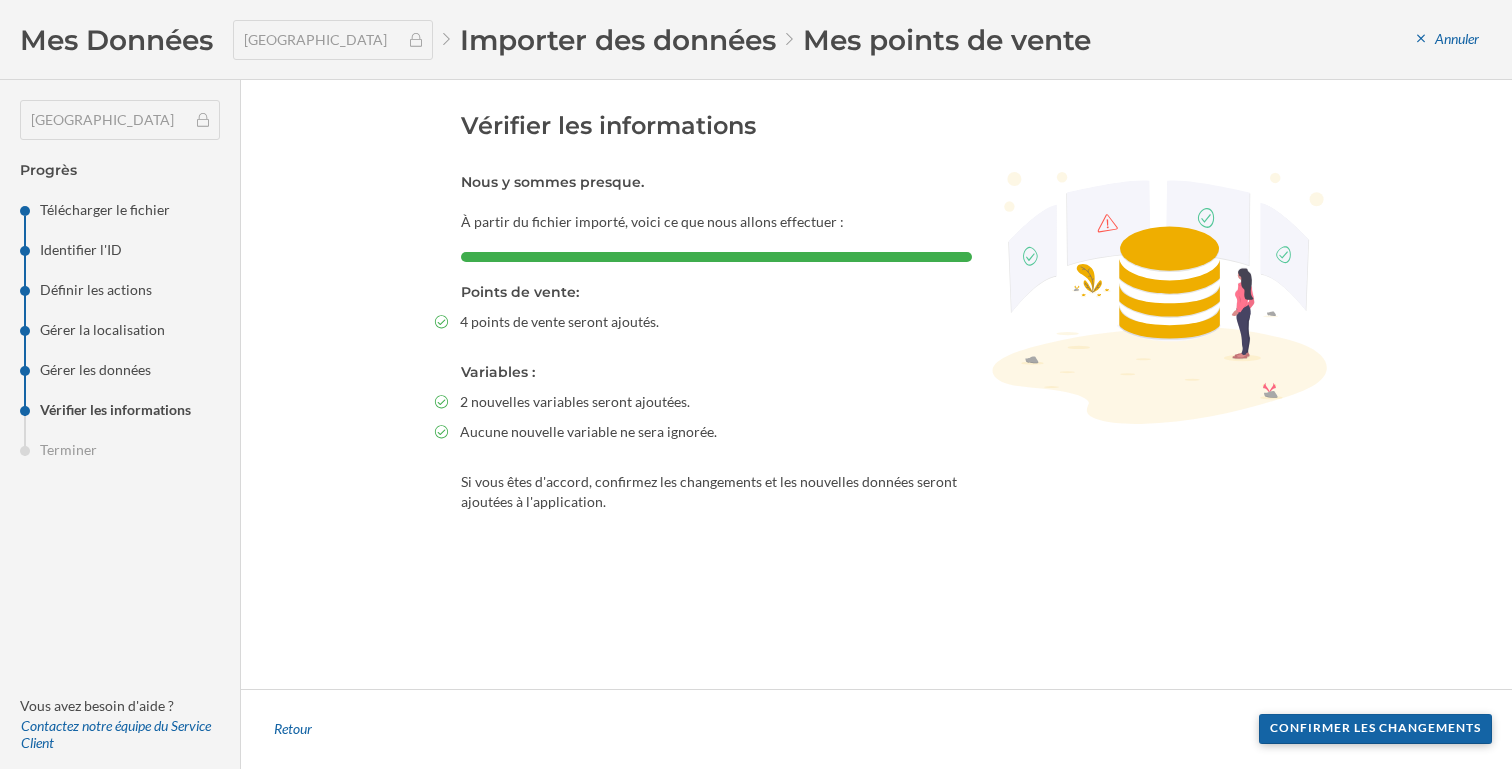 click on "Confirmer les changements" at bounding box center (1375, 729) 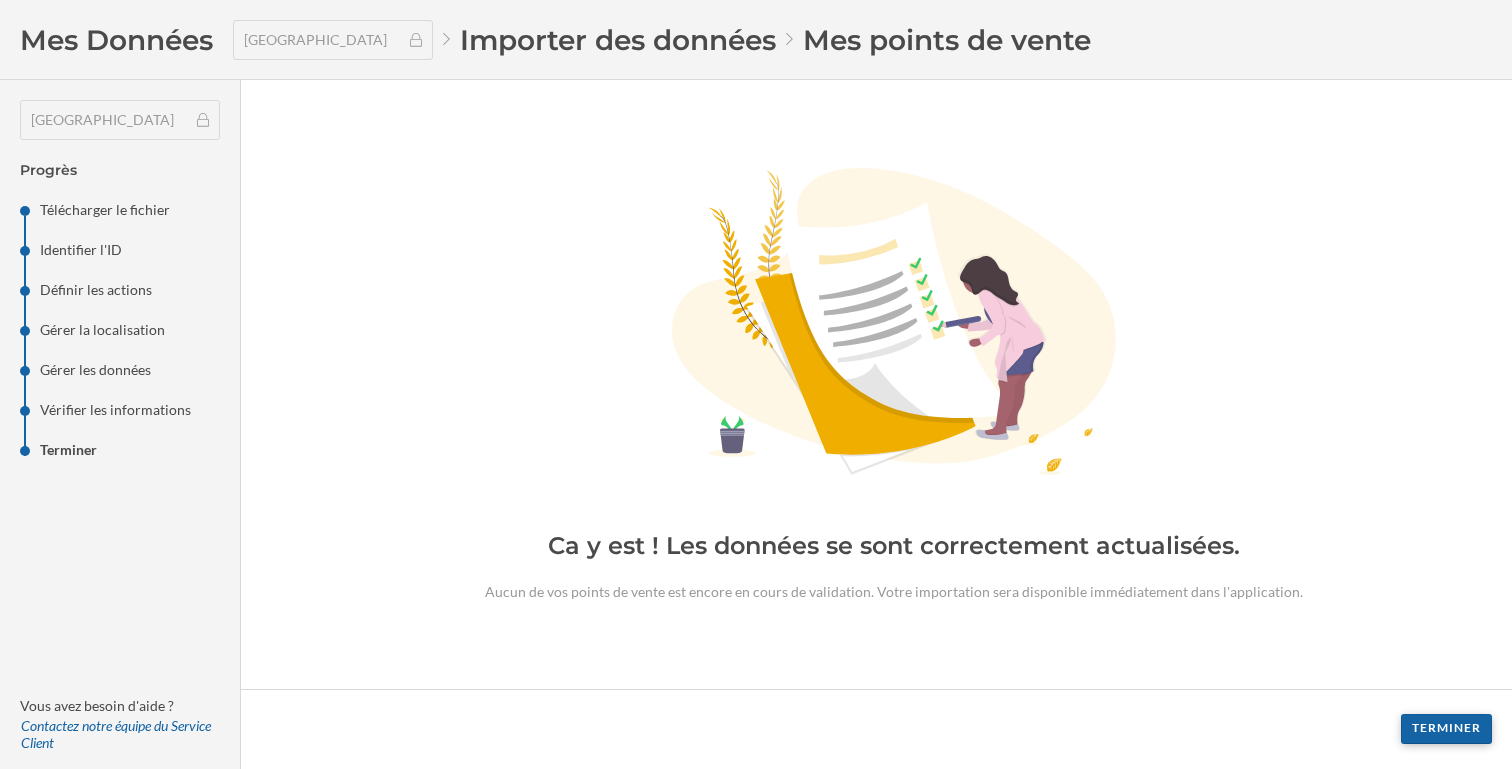 click on "Terminer" at bounding box center [1446, 729] 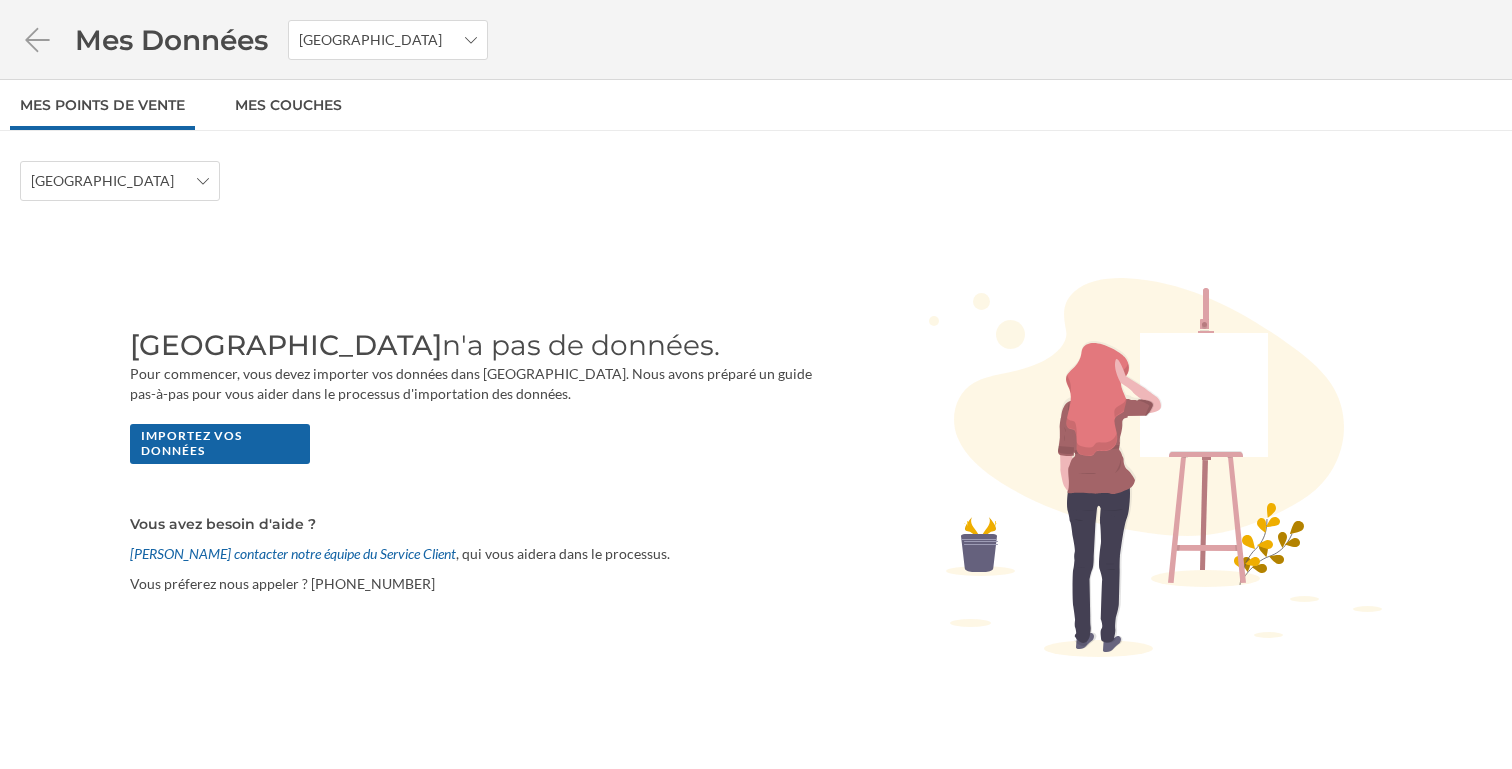click on "Mes Données
France" at bounding box center [756, 40] 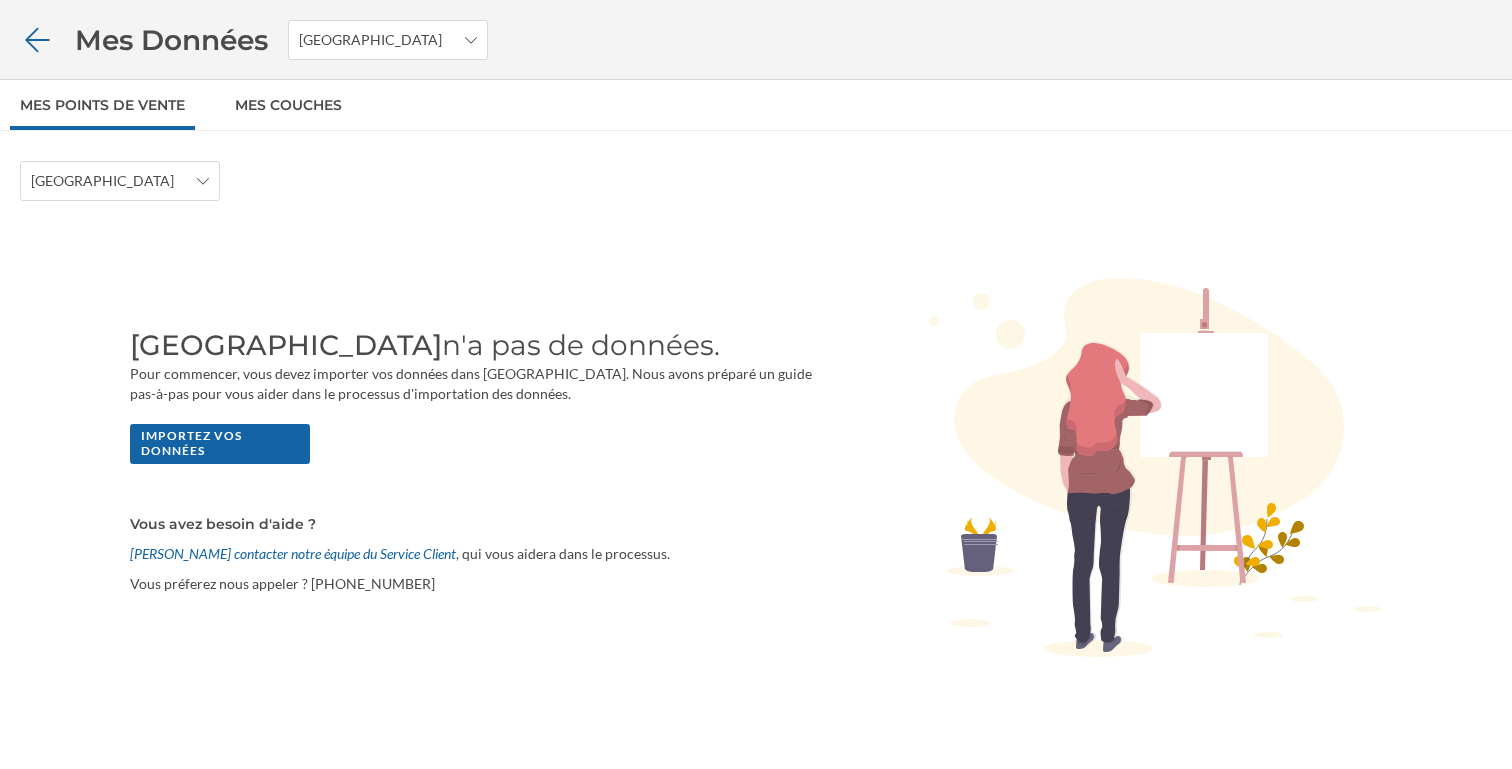 click 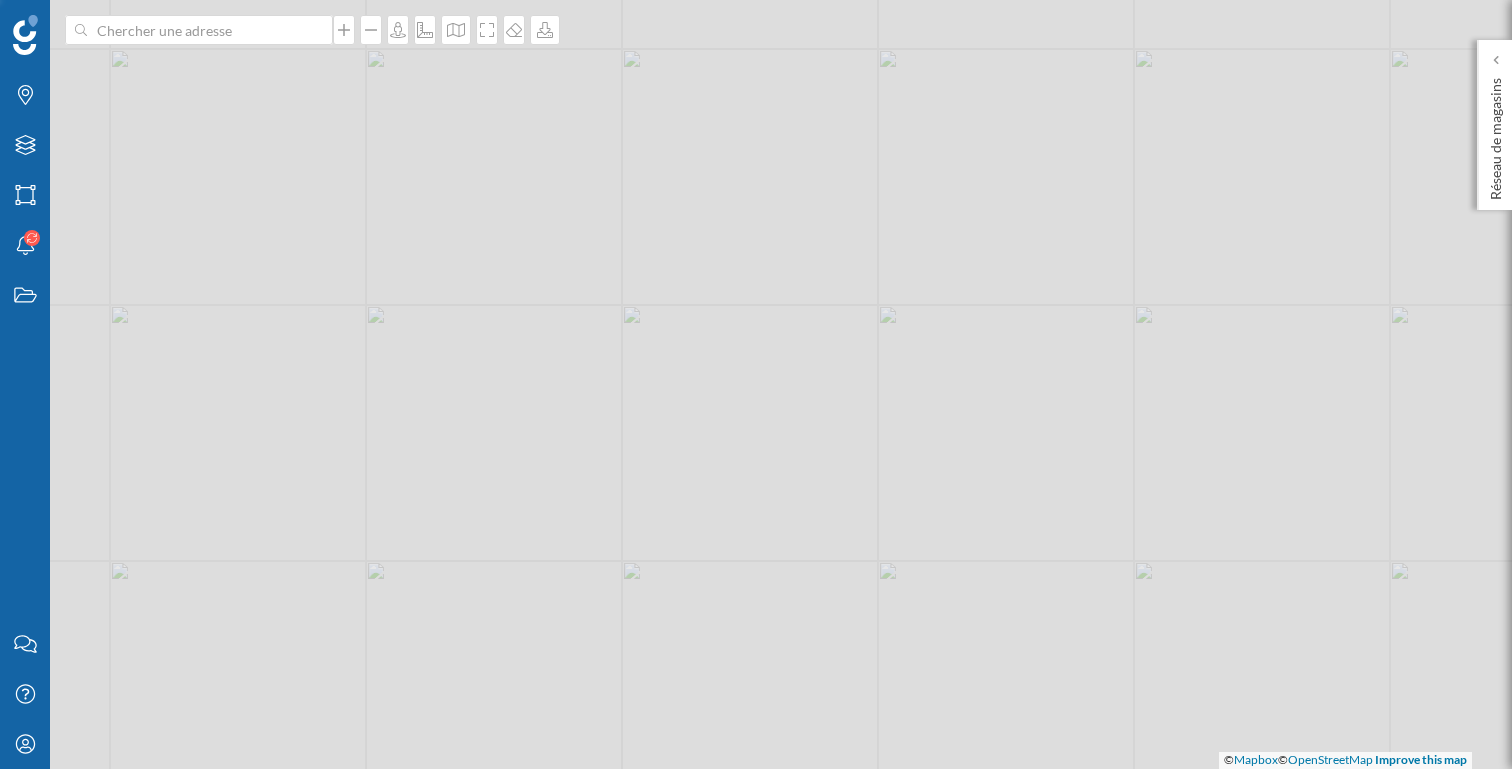 scroll, scrollTop: 0, scrollLeft: 0, axis: both 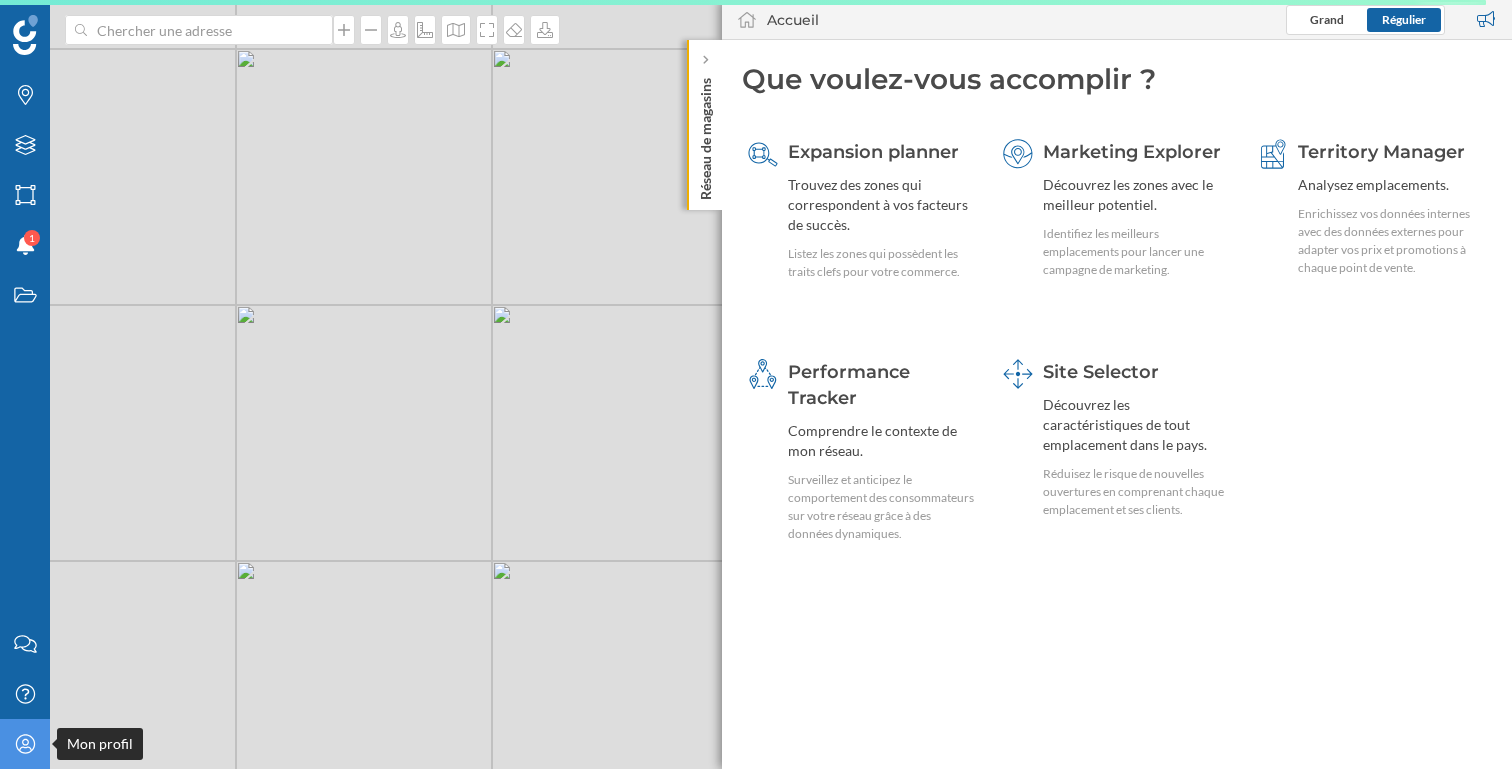 click on "Mon profil" at bounding box center (25, 744) 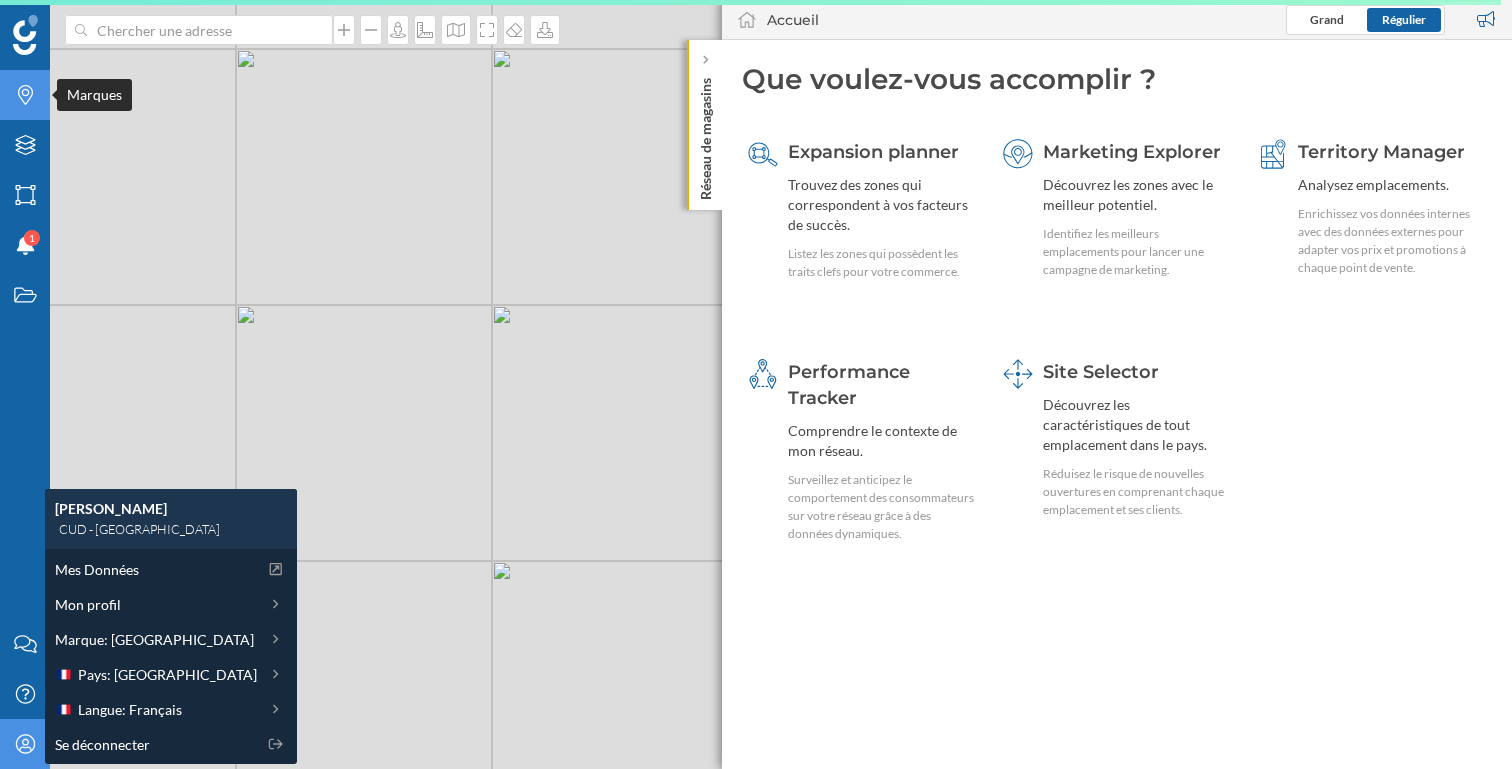 click on "Marques" at bounding box center [25, 95] 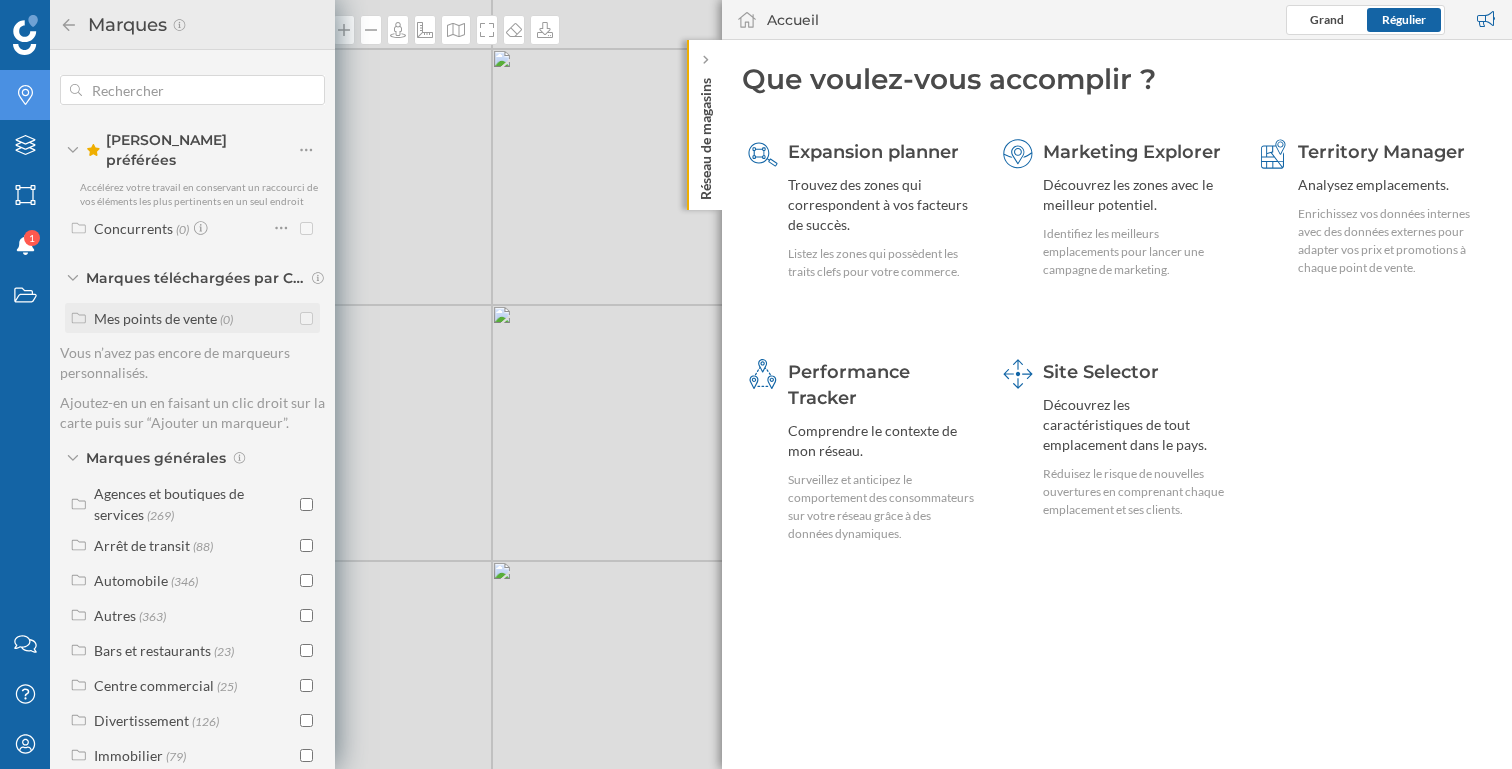click on "Mes points de vente
(0)" at bounding box center [194, 318] 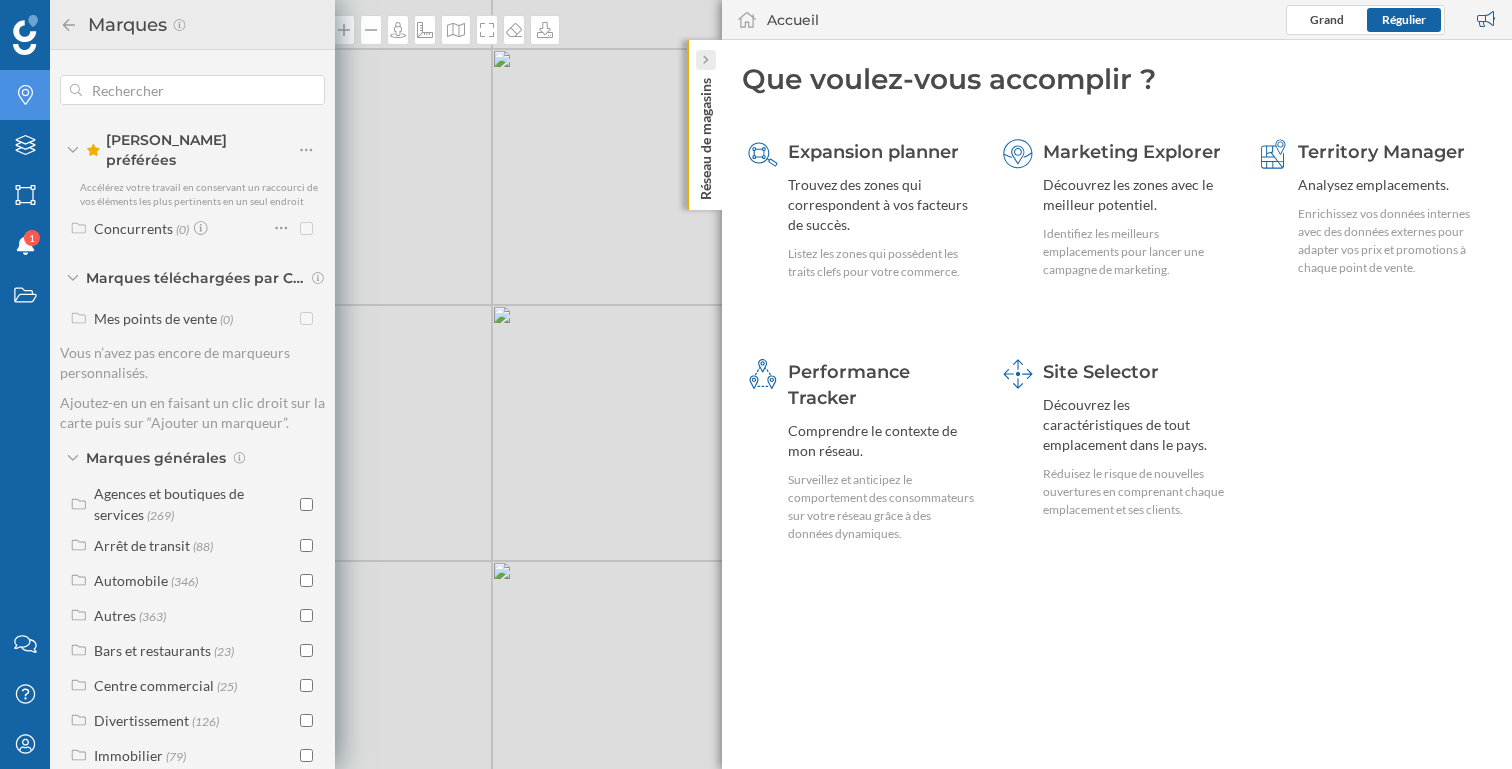 click 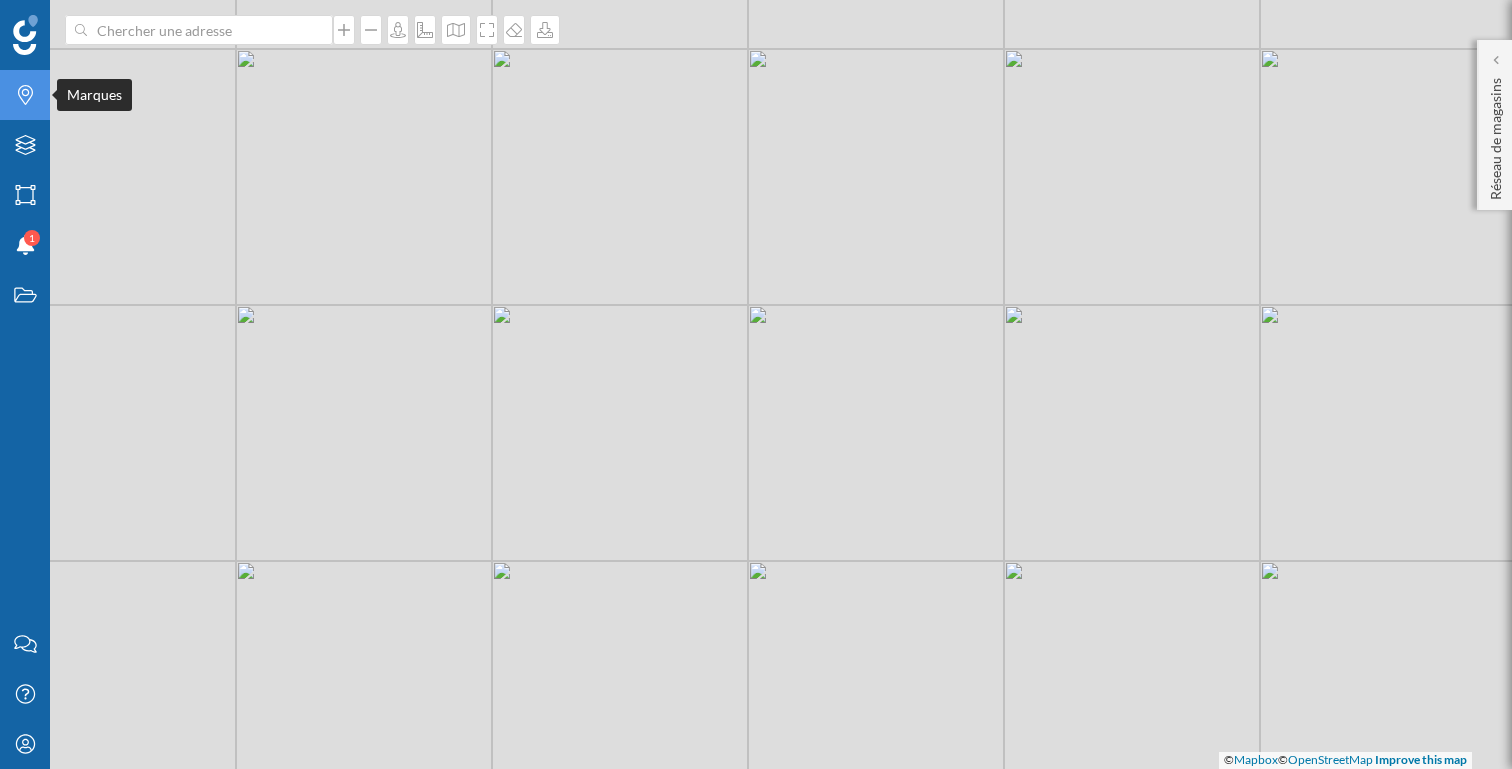 click on "Marques" at bounding box center [25, 95] 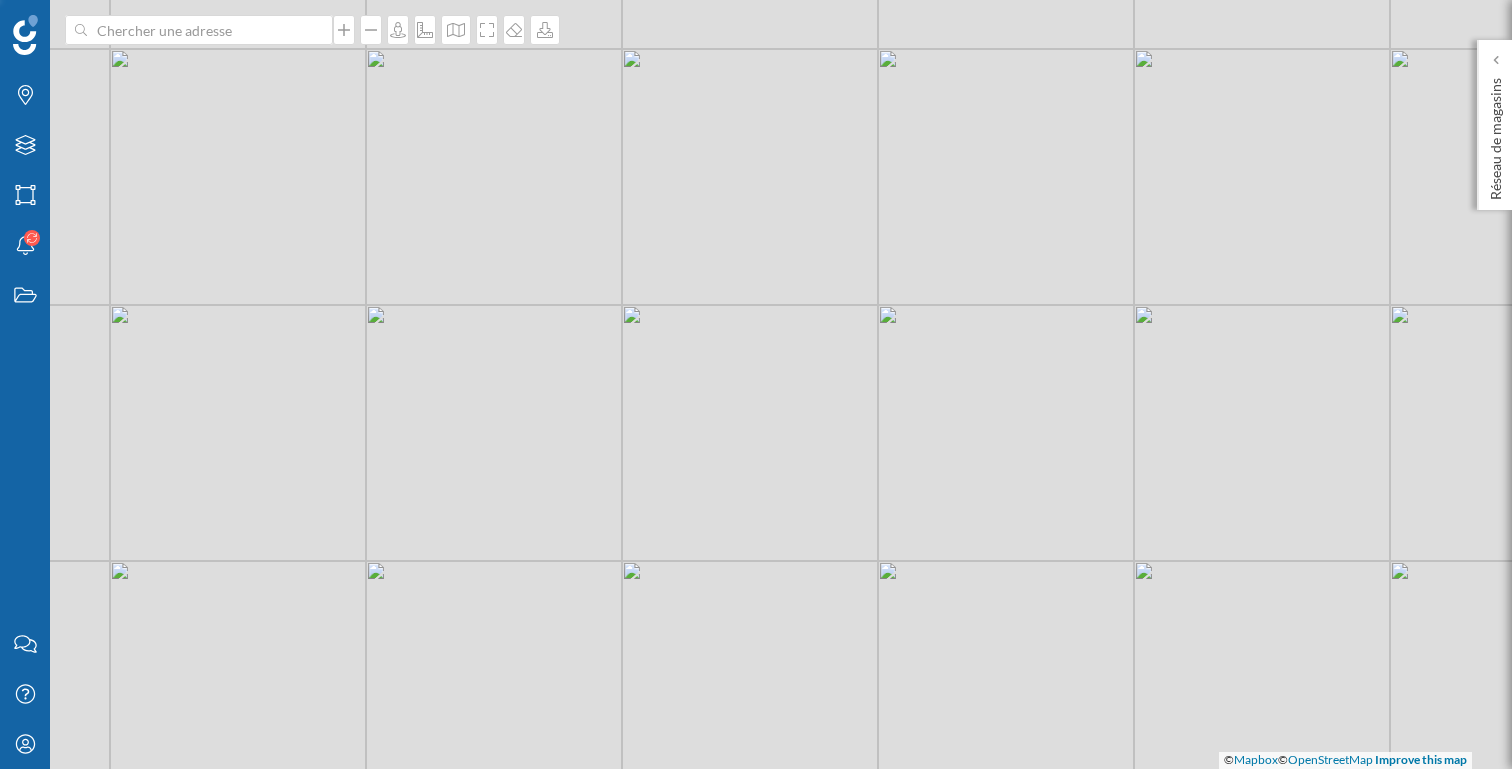 scroll, scrollTop: 0, scrollLeft: 0, axis: both 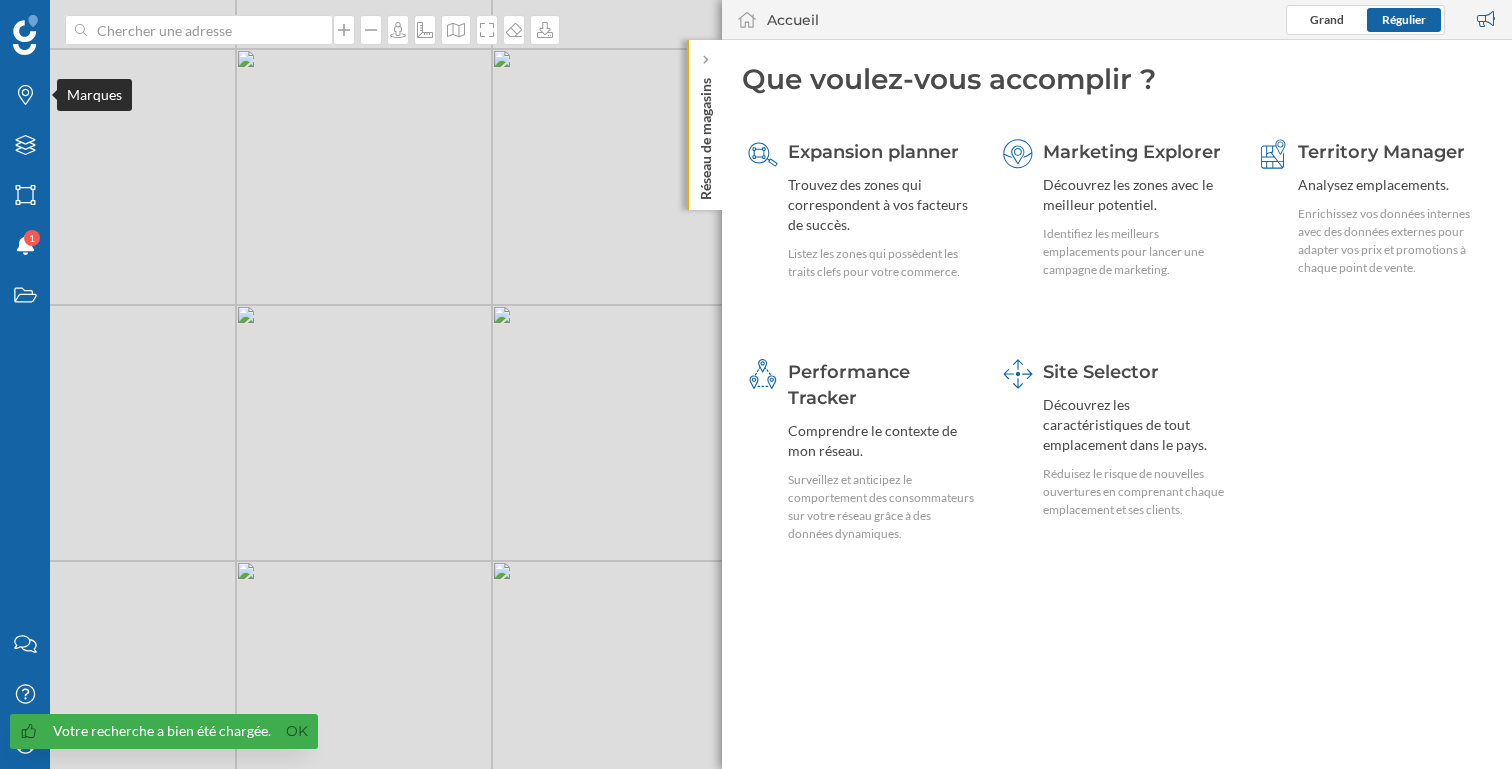 click on "Marques" at bounding box center (25, 95) 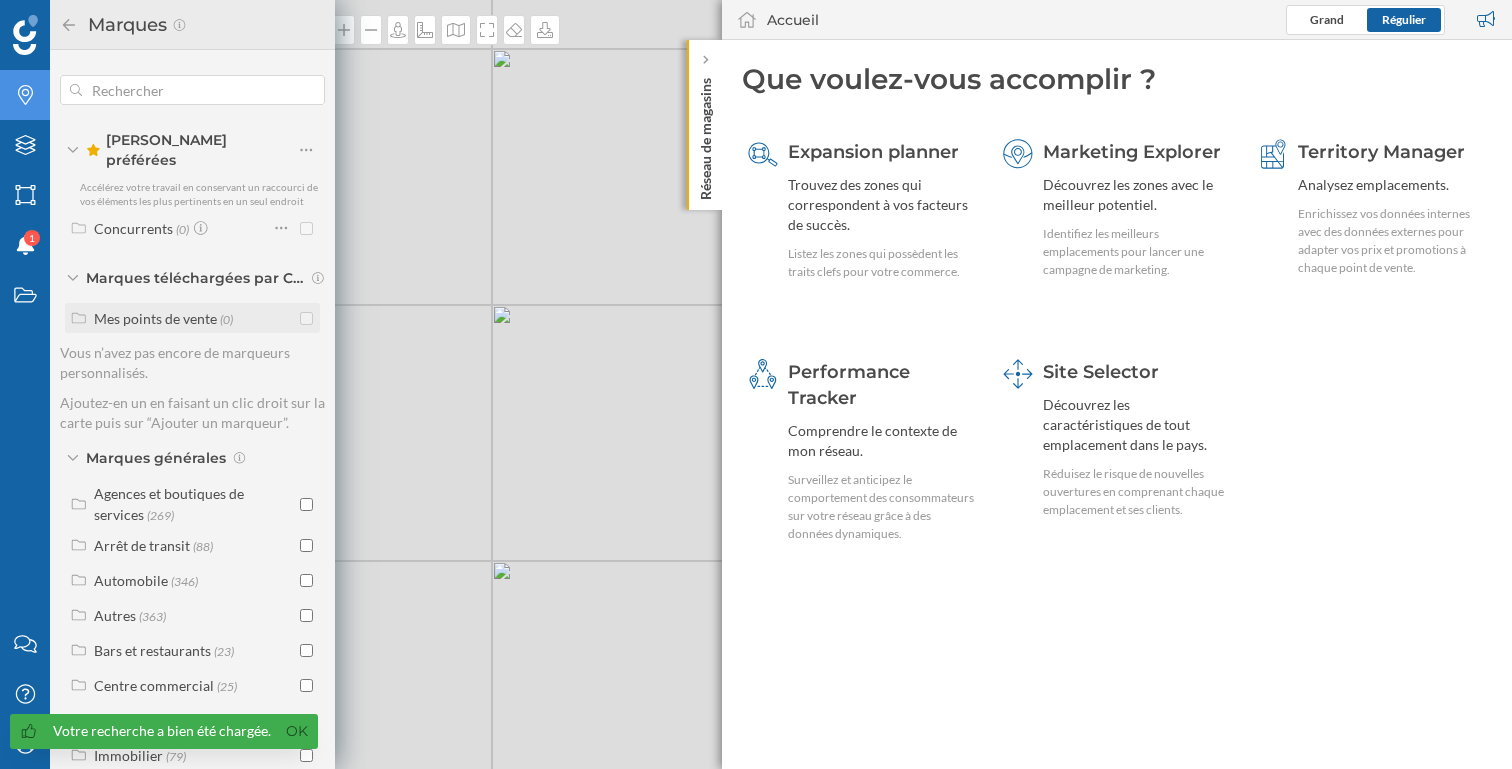 click on "Mes points de vente
(0)" at bounding box center [192, 318] 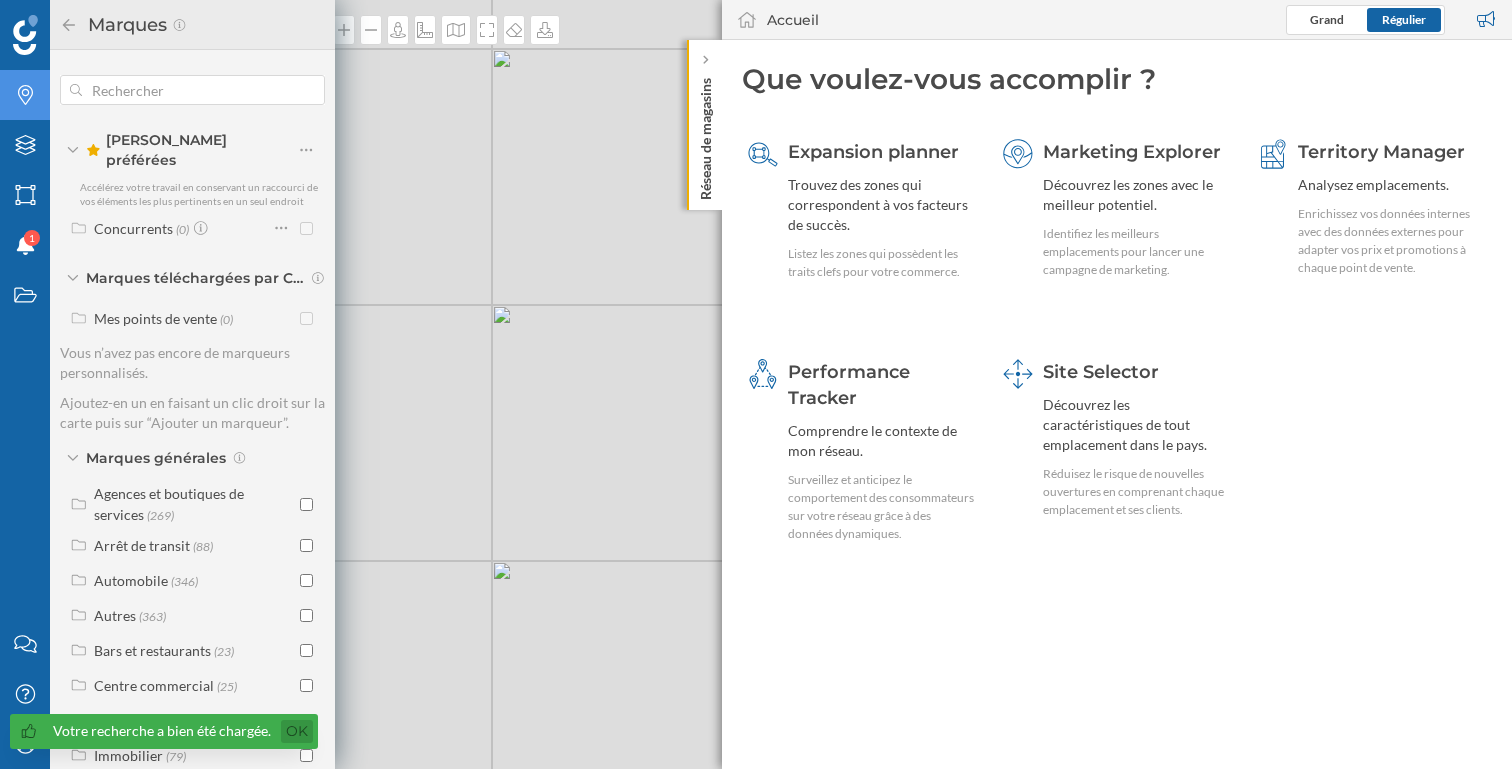 click on "Ok" at bounding box center (297, 731) 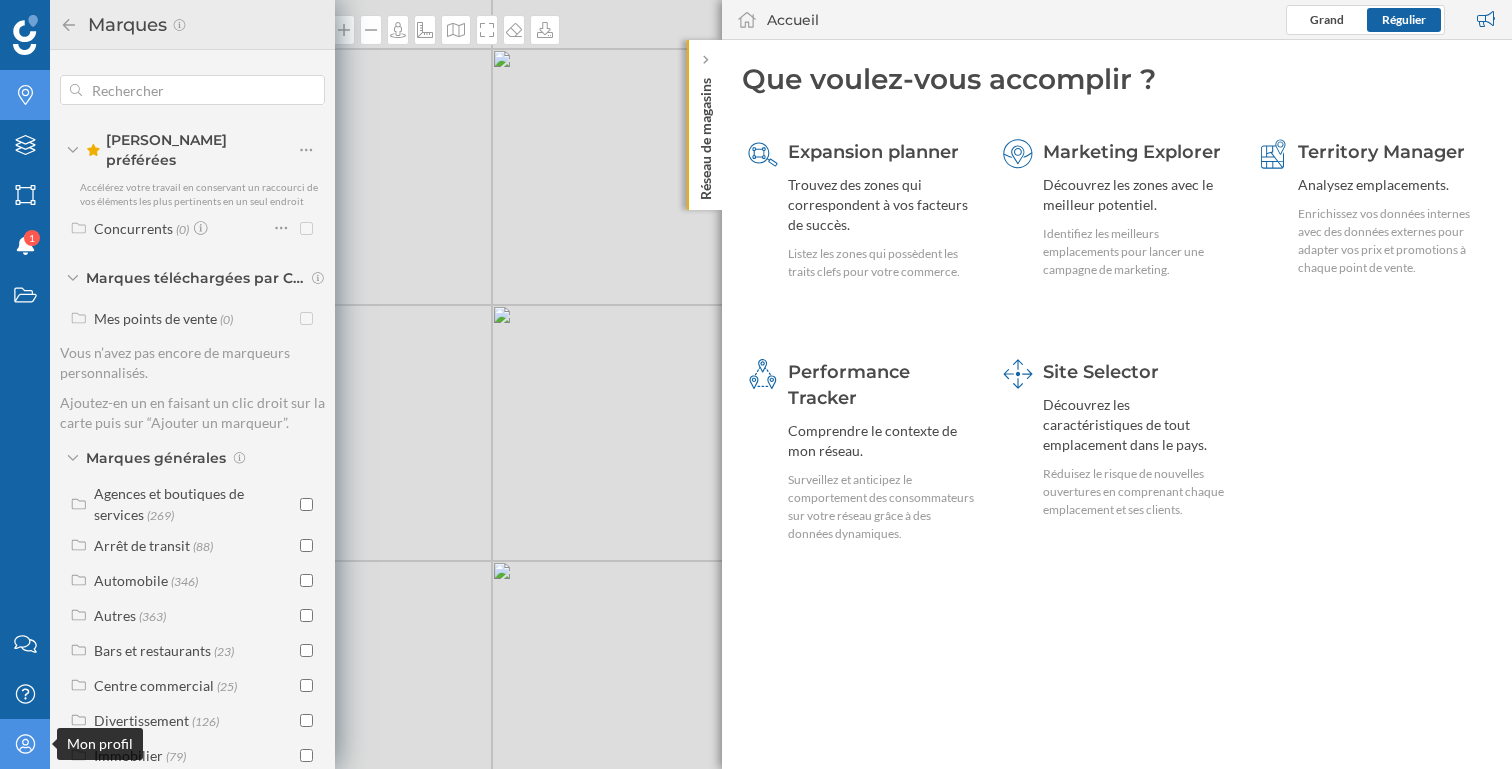 click on "Mon profil" 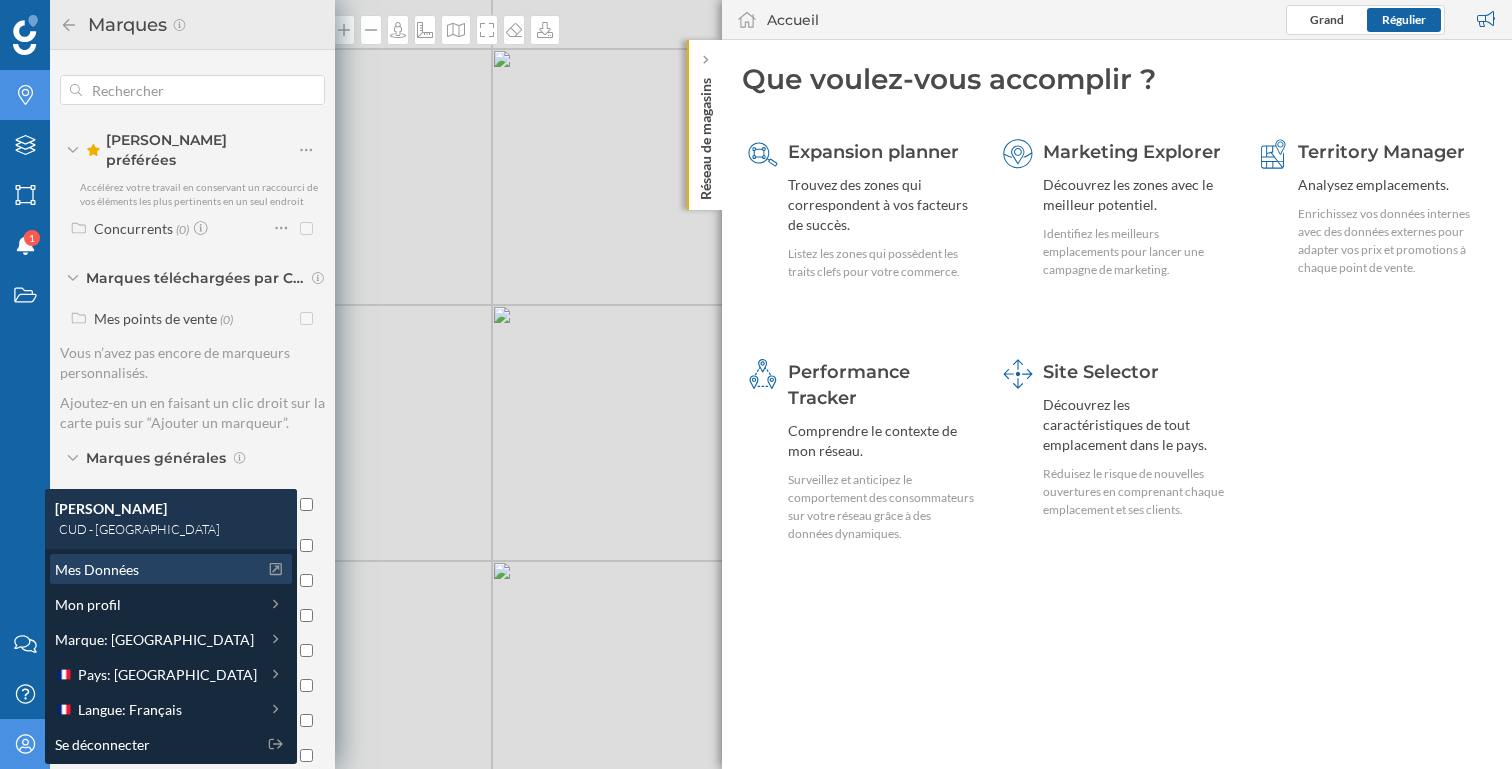 click on "Mes Données" at bounding box center (156, 569) 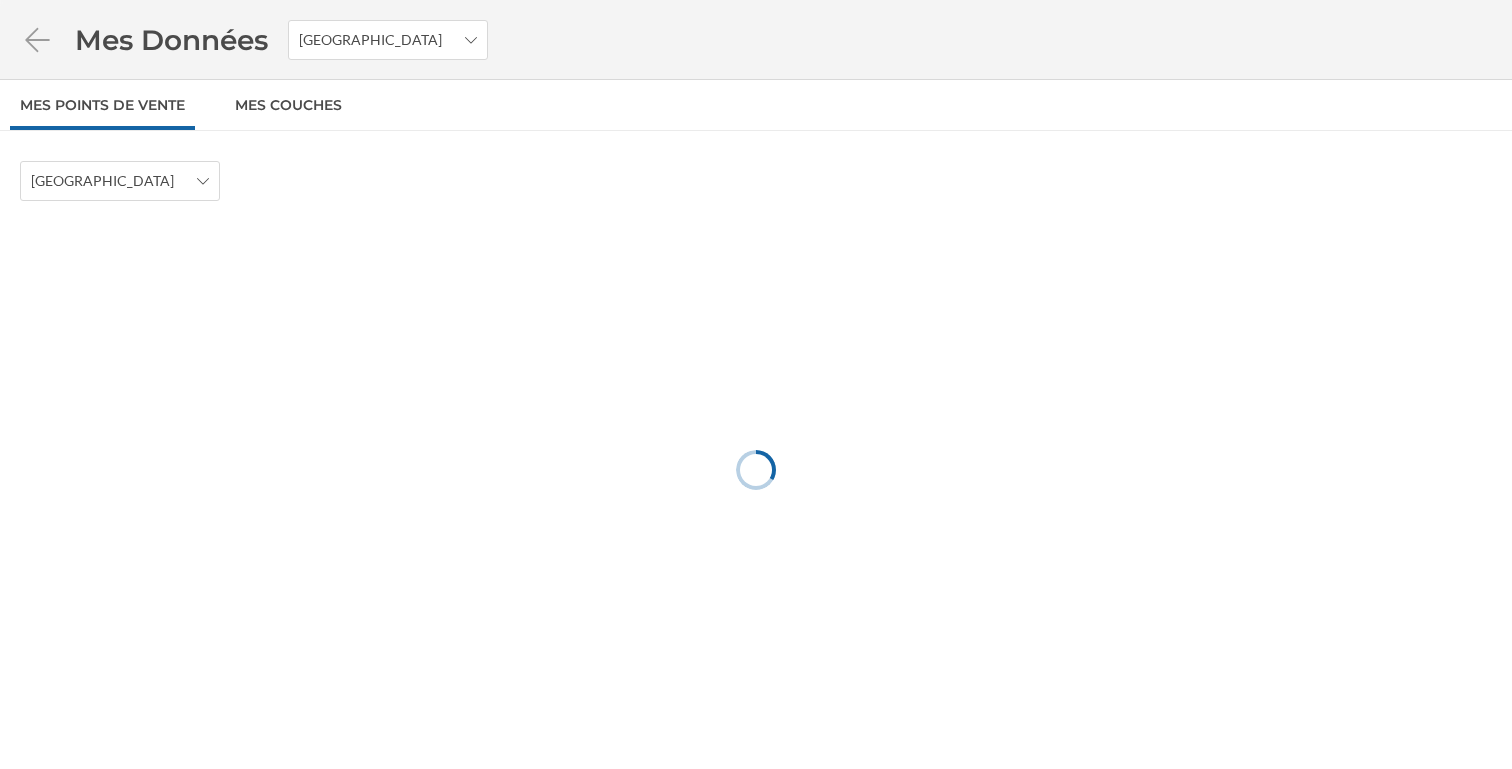 scroll, scrollTop: 0, scrollLeft: 0, axis: both 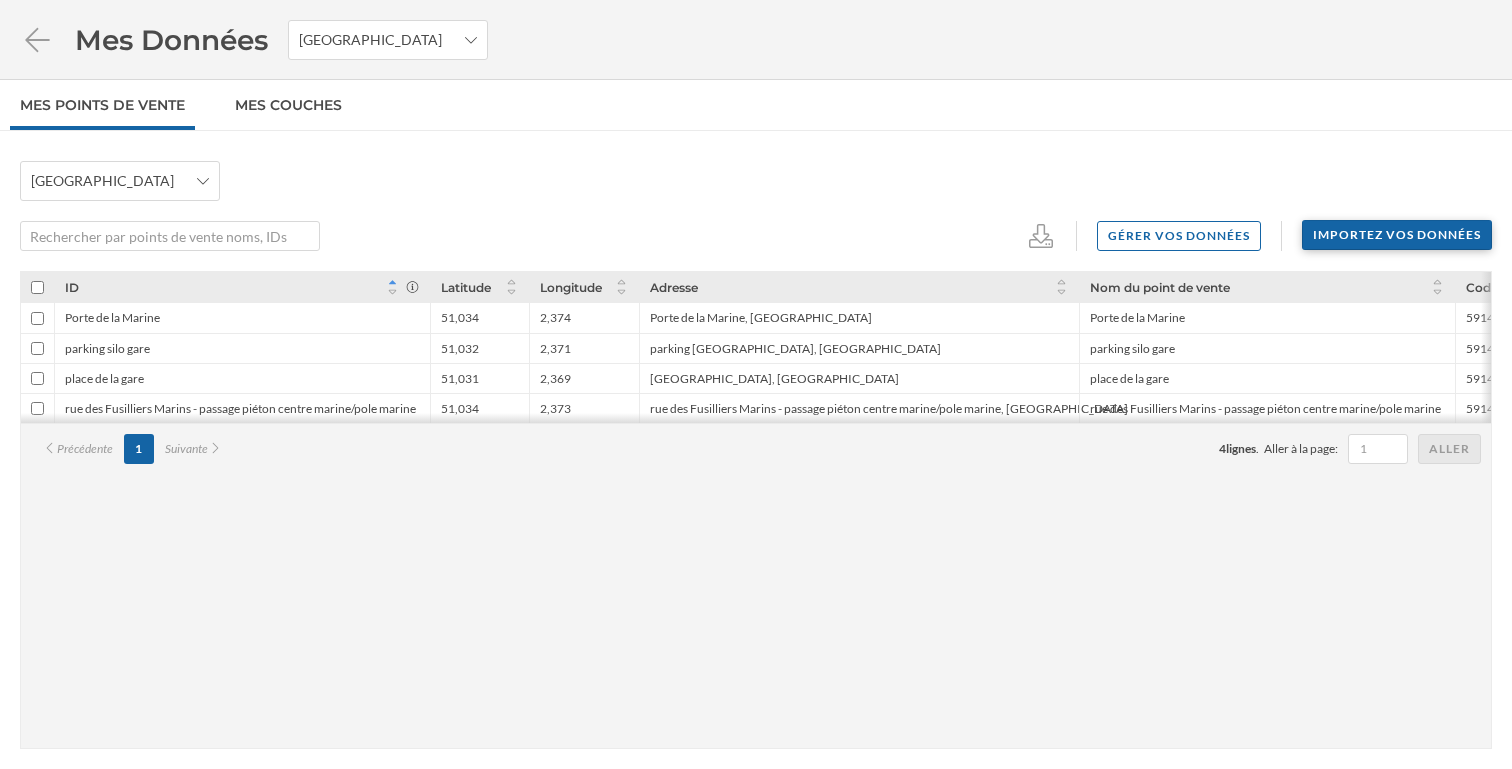 click on "Importez vos données" at bounding box center (1397, 235) 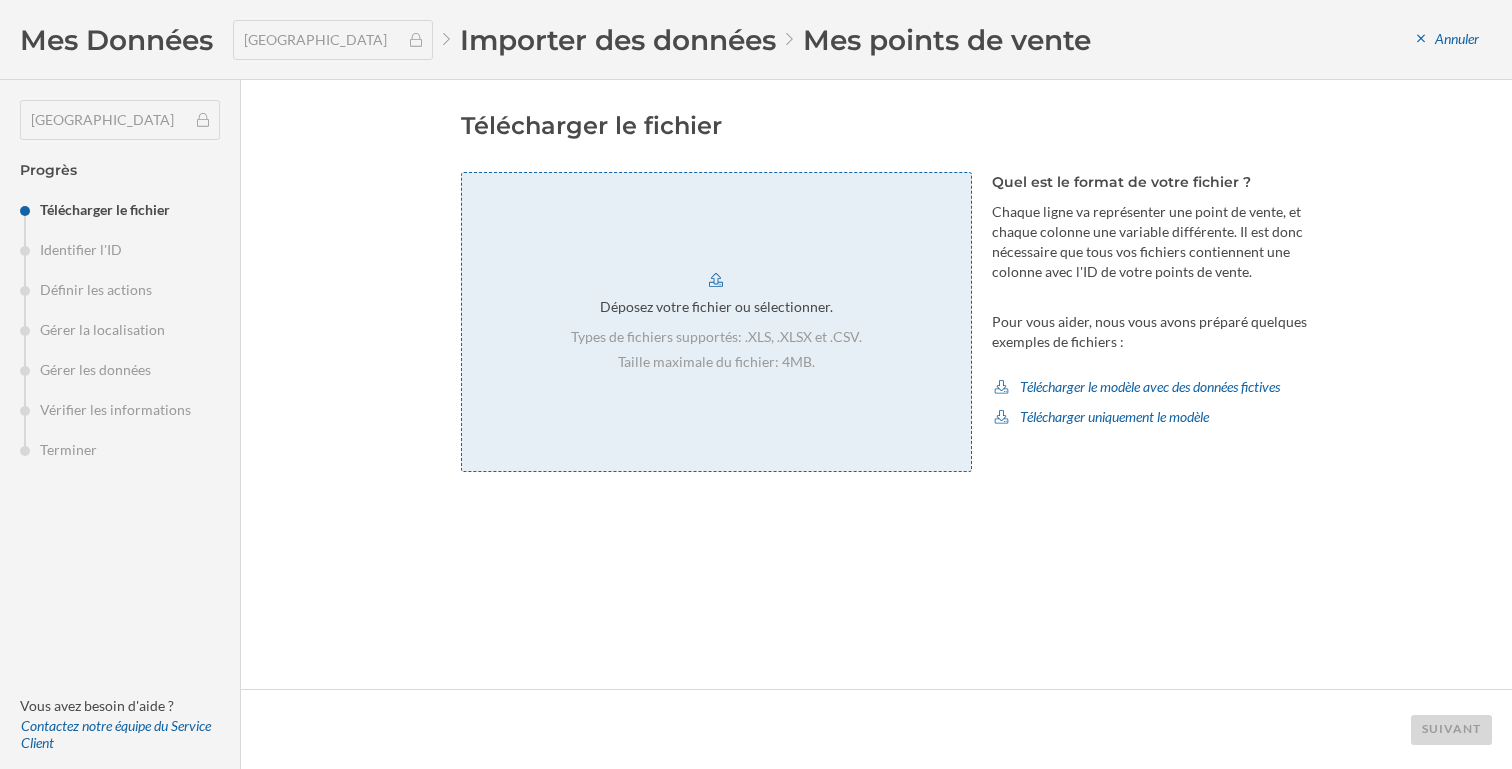 click on "Déposez votre fichier ou sélectionner." at bounding box center (716, 307) 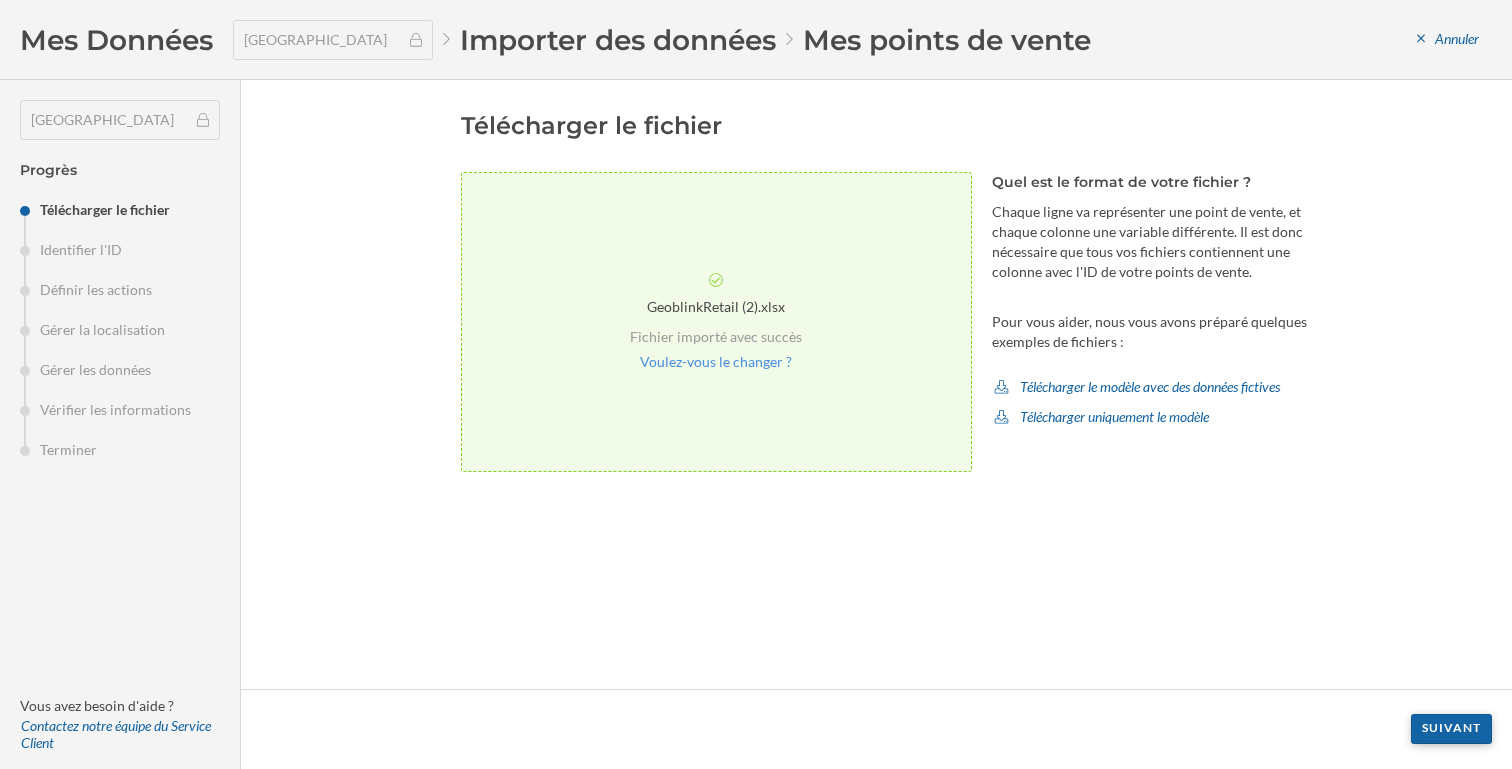 click on "Suivant" at bounding box center [1451, 729] 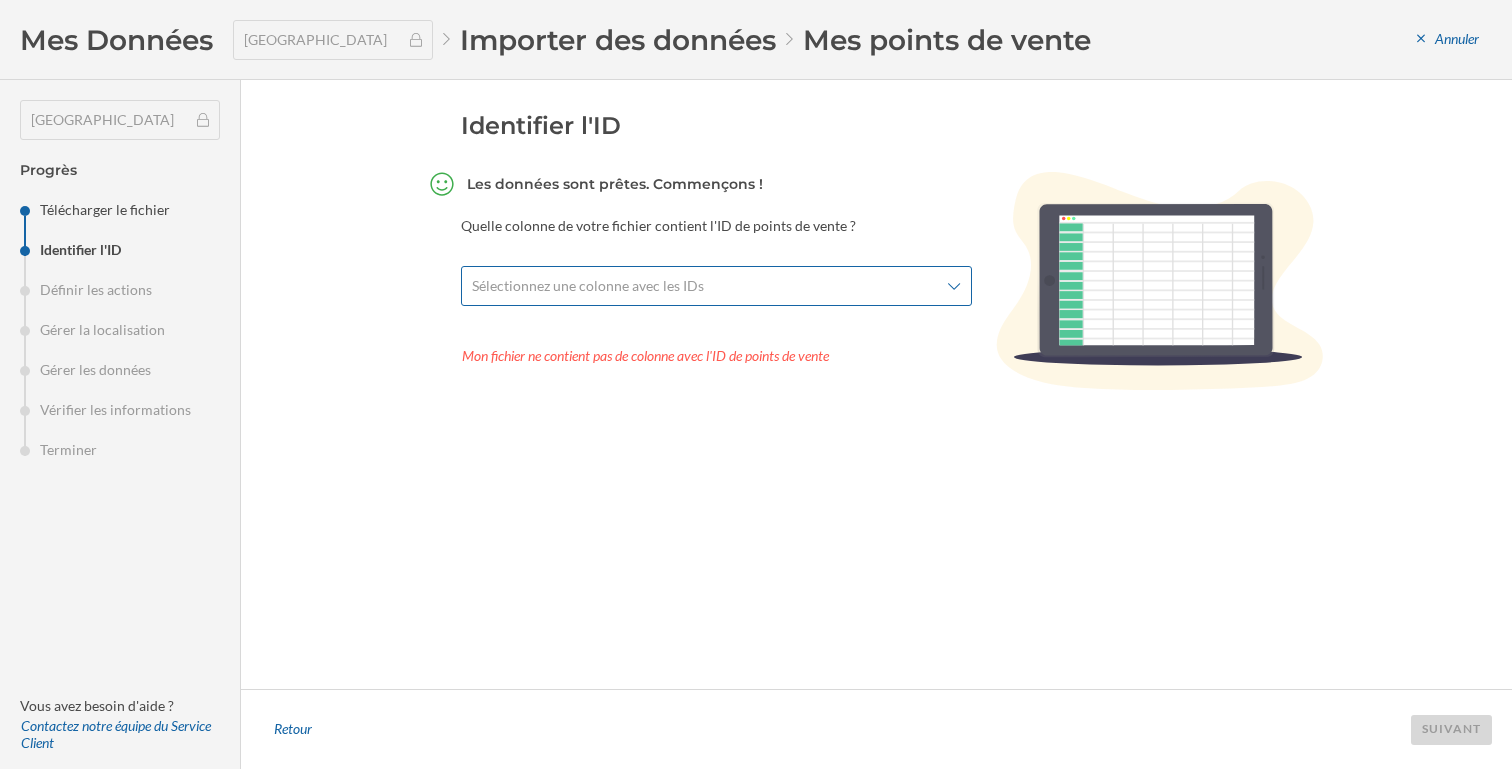 click on "Sélectionnez une colonne avec les IDs" at bounding box center [716, 286] 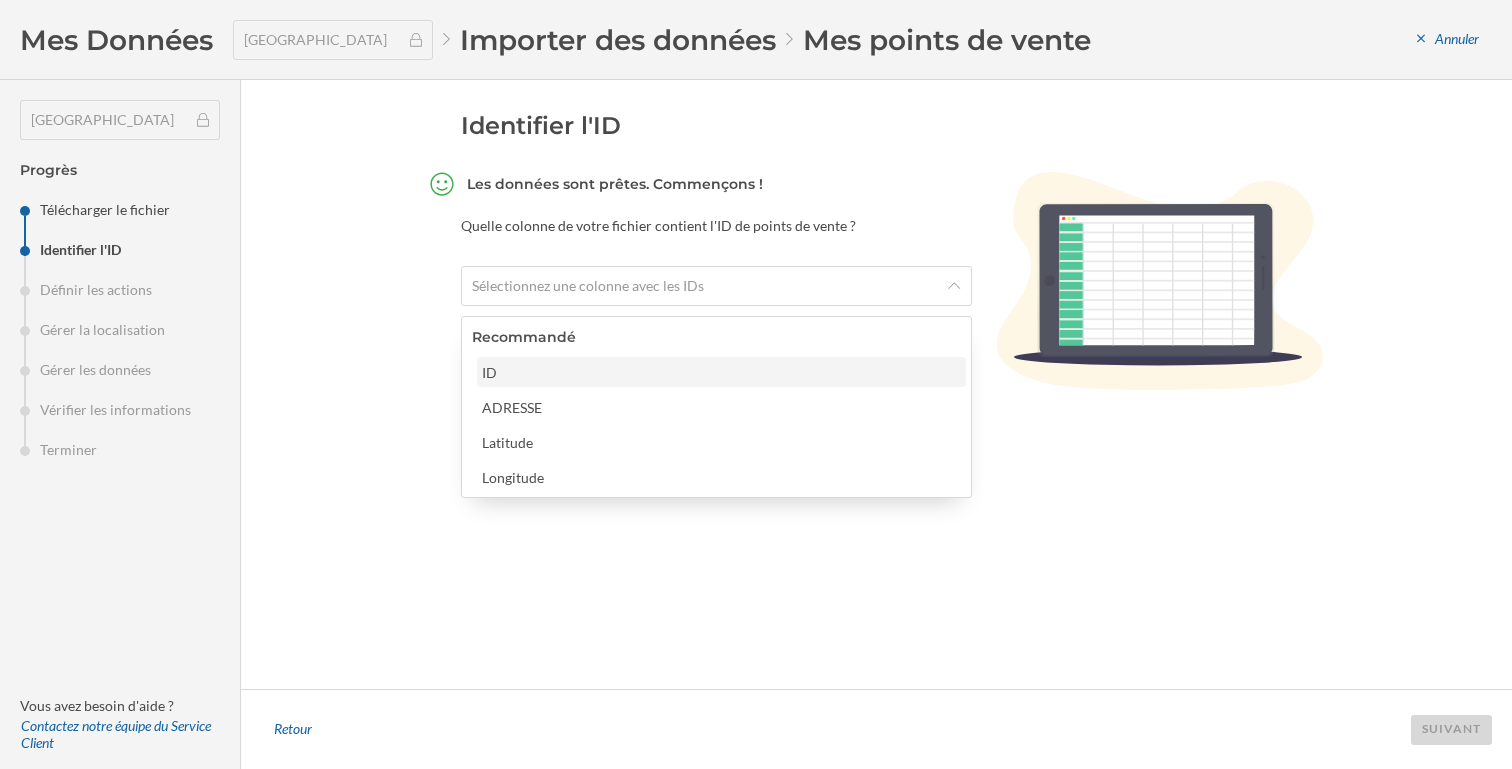 click on "ID" at bounding box center [720, 372] 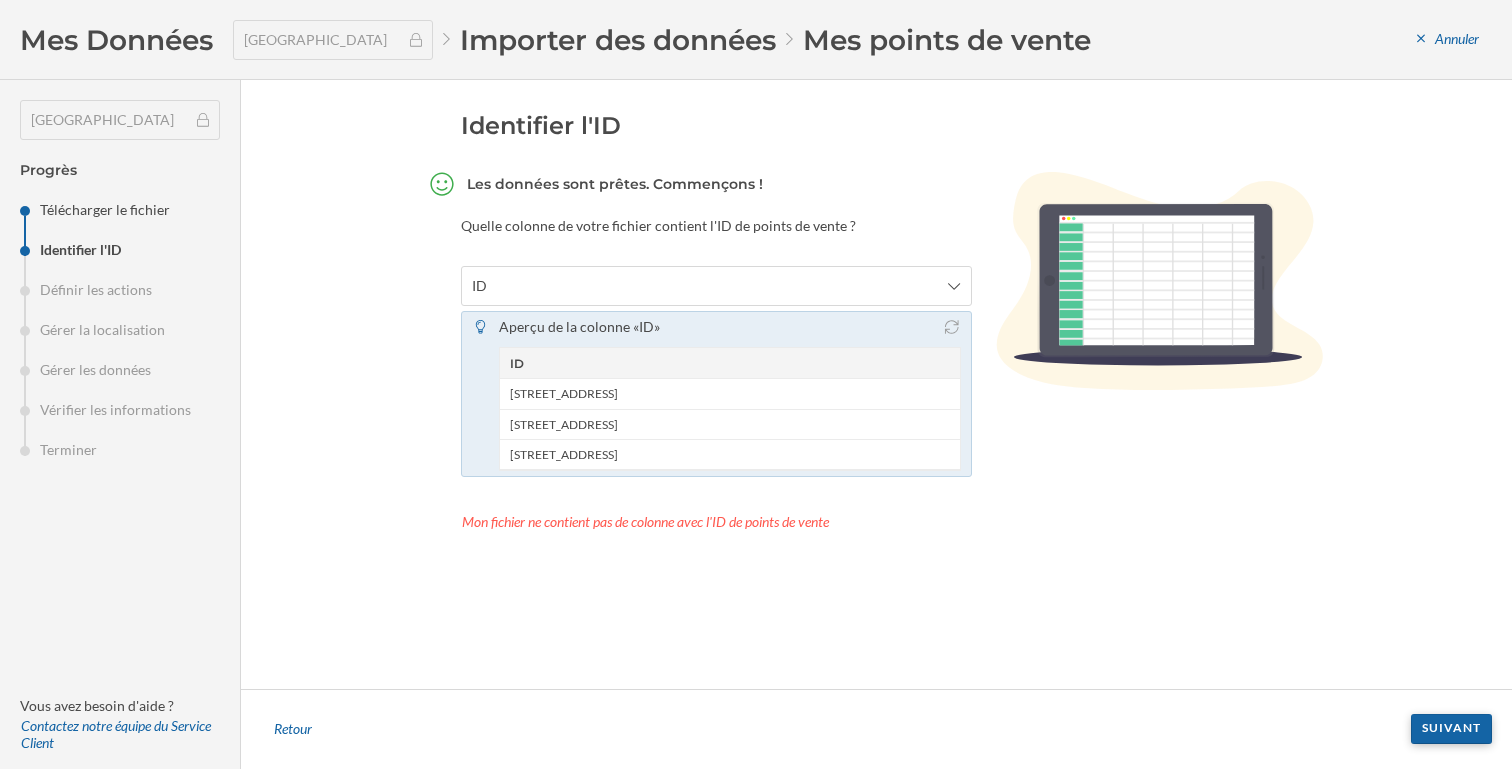 click on "Suivant" at bounding box center (1451, 729) 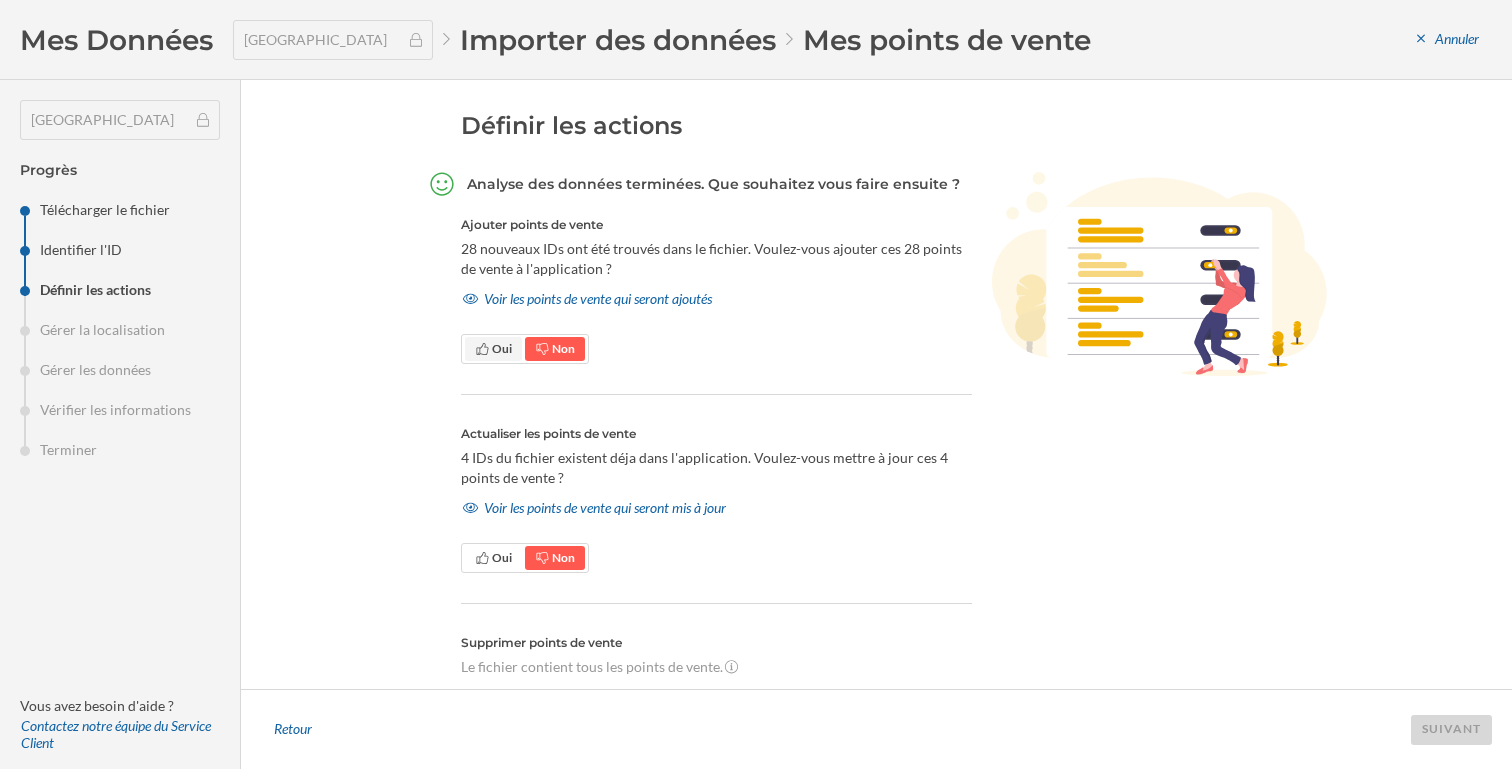 click on "Oui" at bounding box center (502, 348) 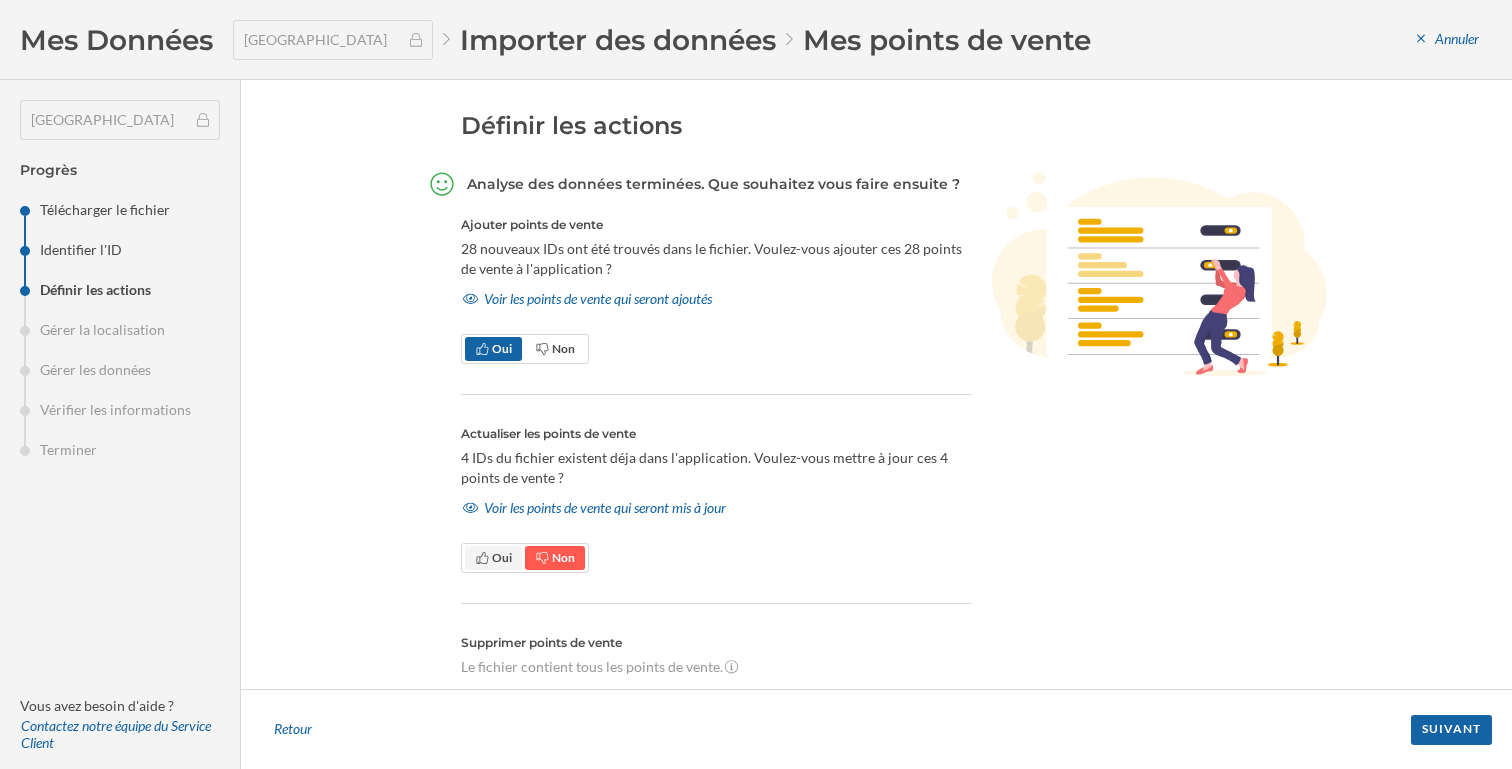 click on "Oui" at bounding box center (502, 557) 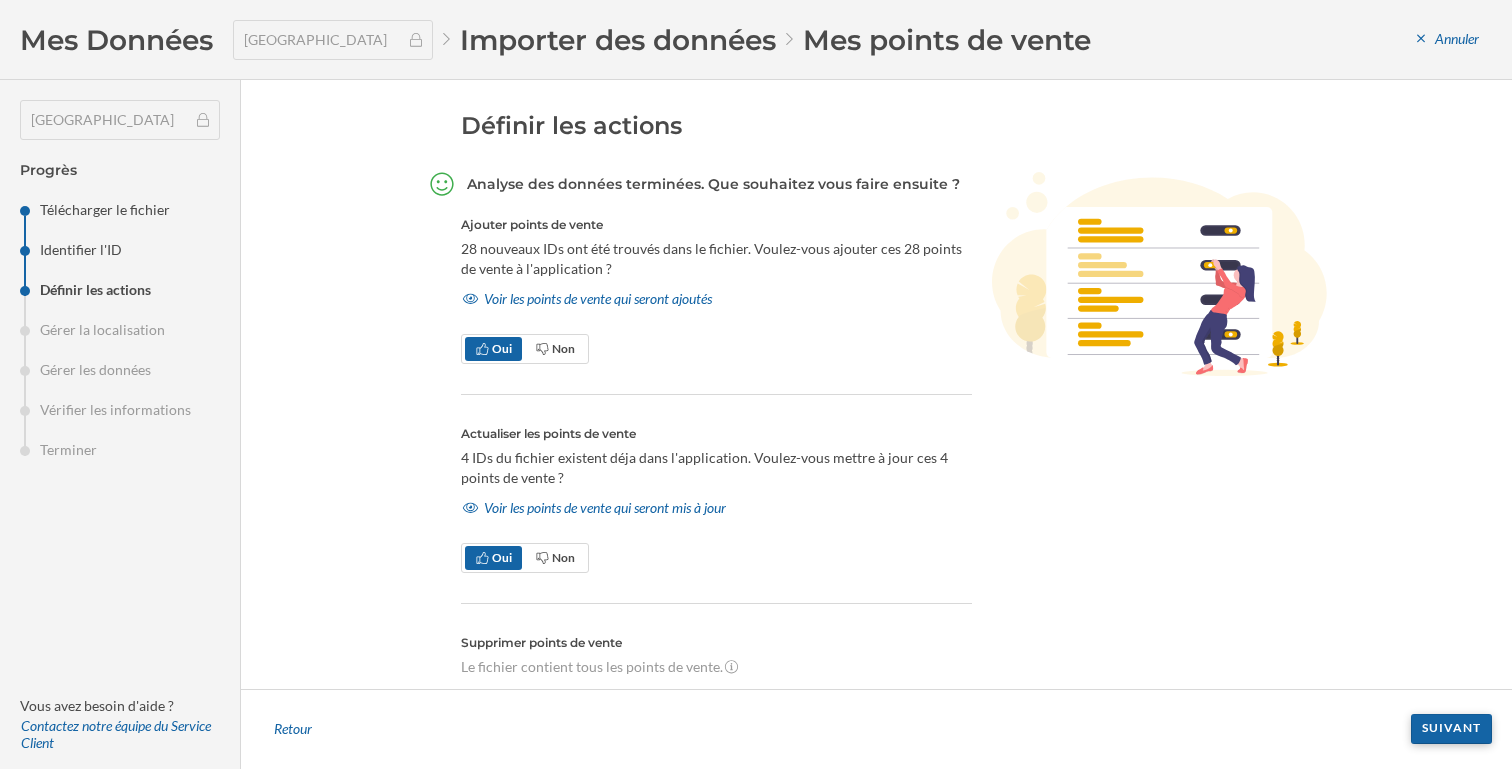 click on "Suivant" at bounding box center [1451, 729] 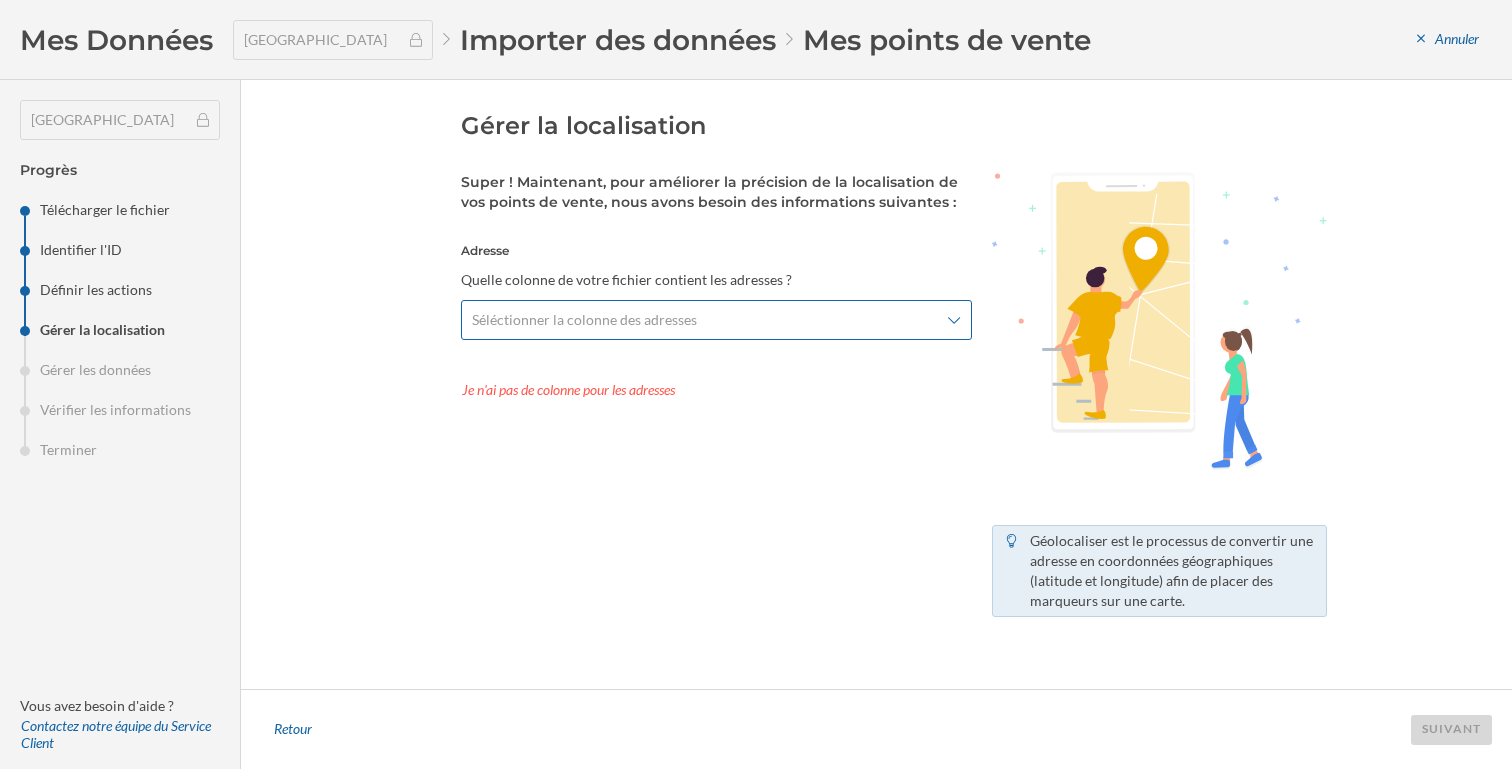 click on "Séléctionner la colonne des adresses" at bounding box center [716, 320] 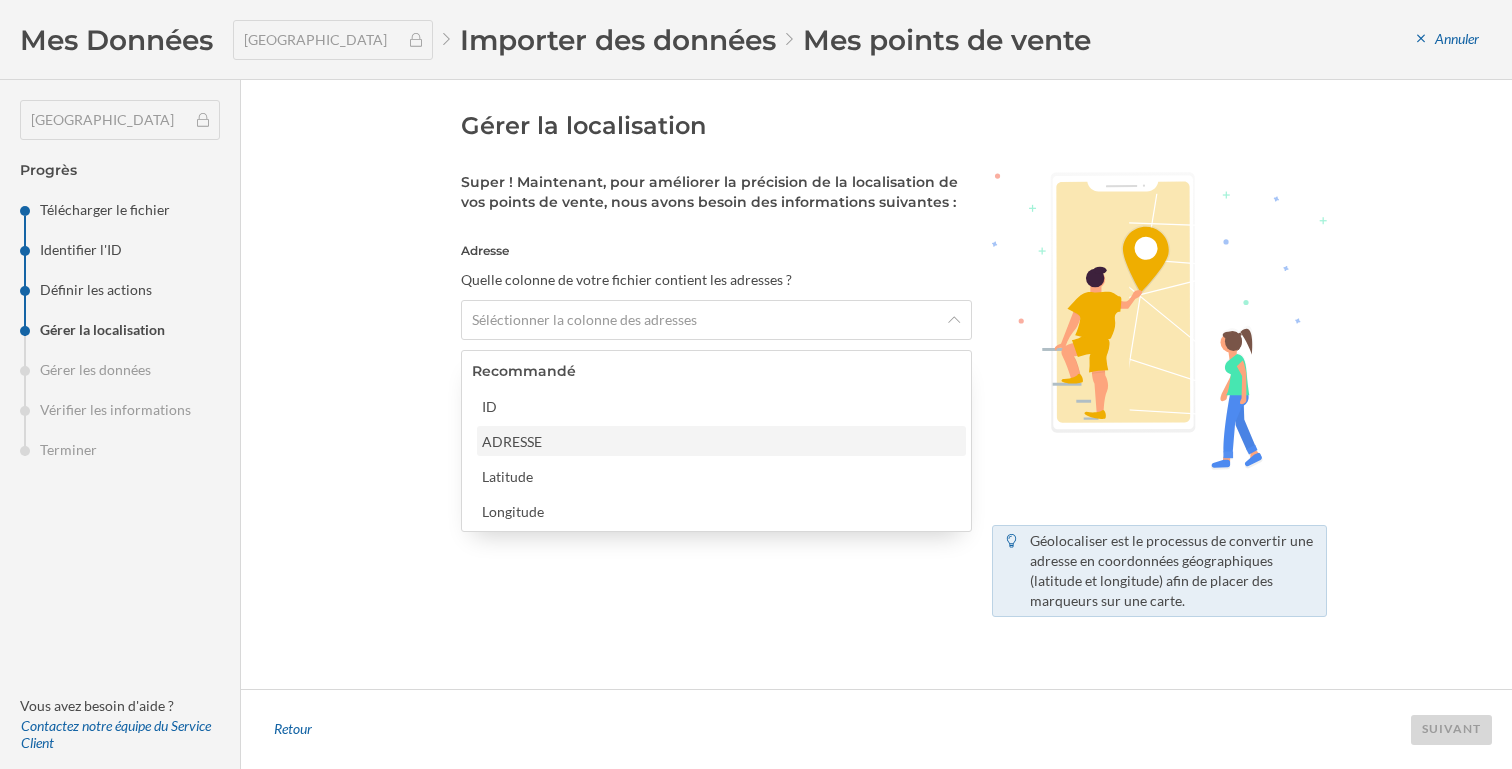 click on "ADRESSE" at bounding box center [720, 441] 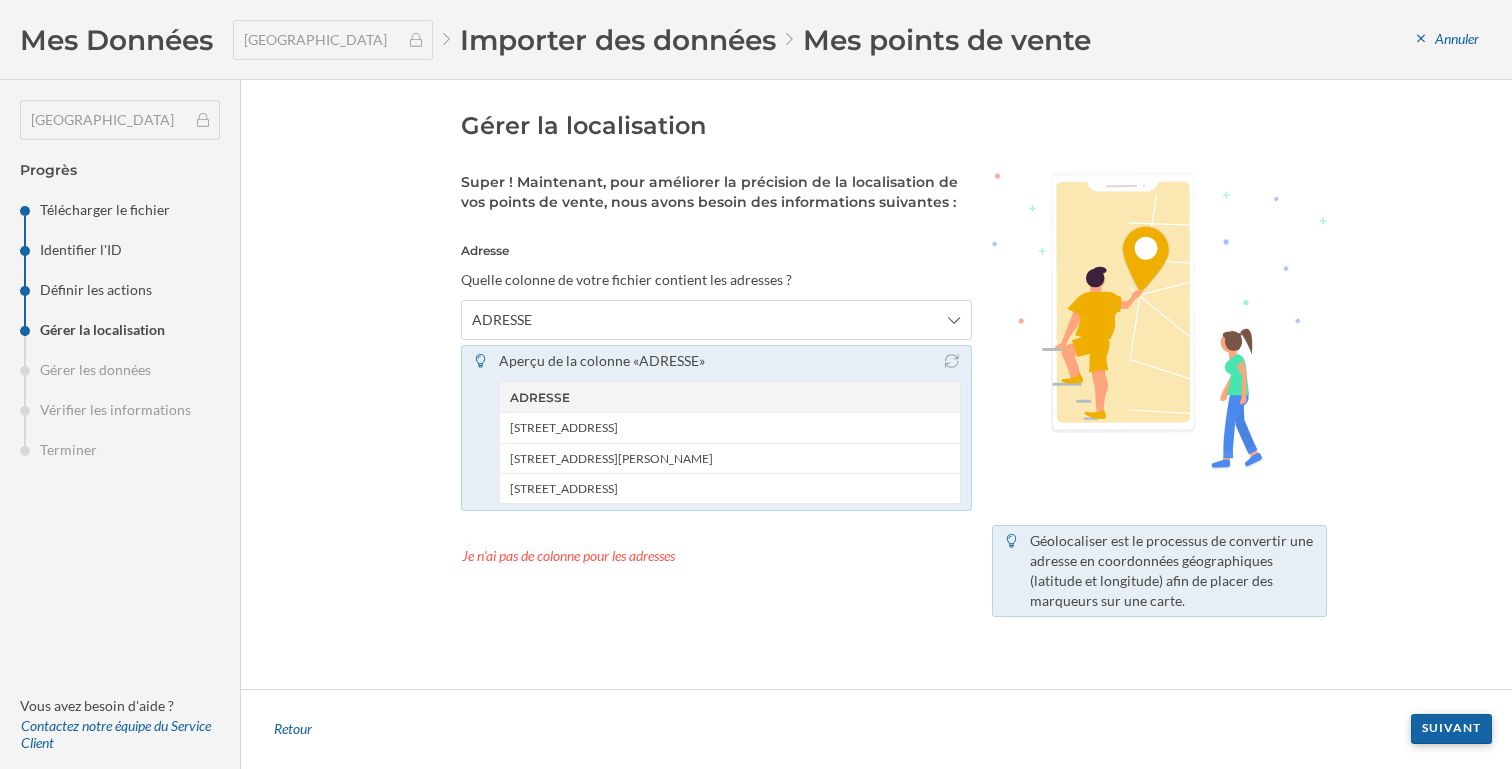 click on "Suivant" at bounding box center [1451, 729] 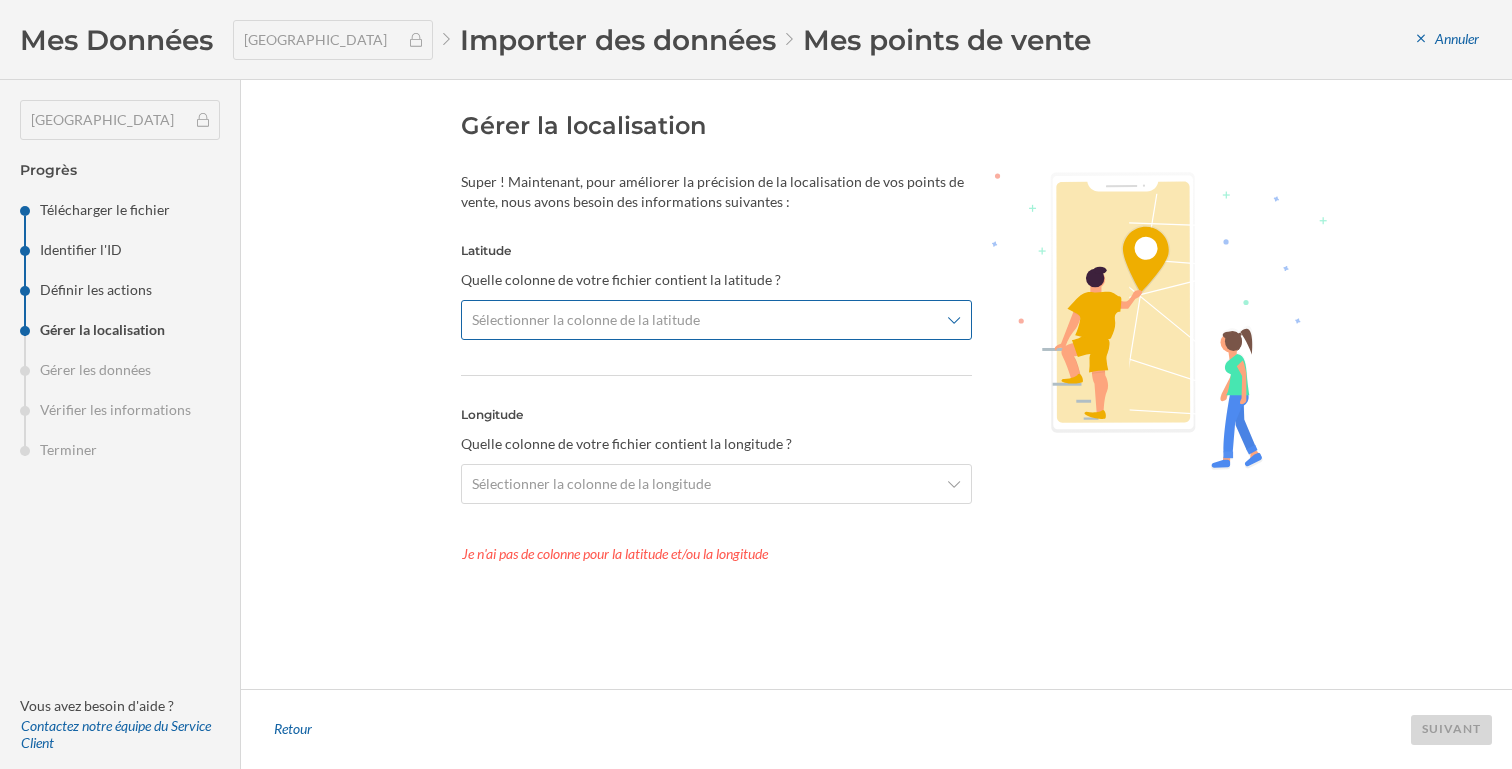 click on "Sélectionner la colonne de la latitude" at bounding box center [586, 320] 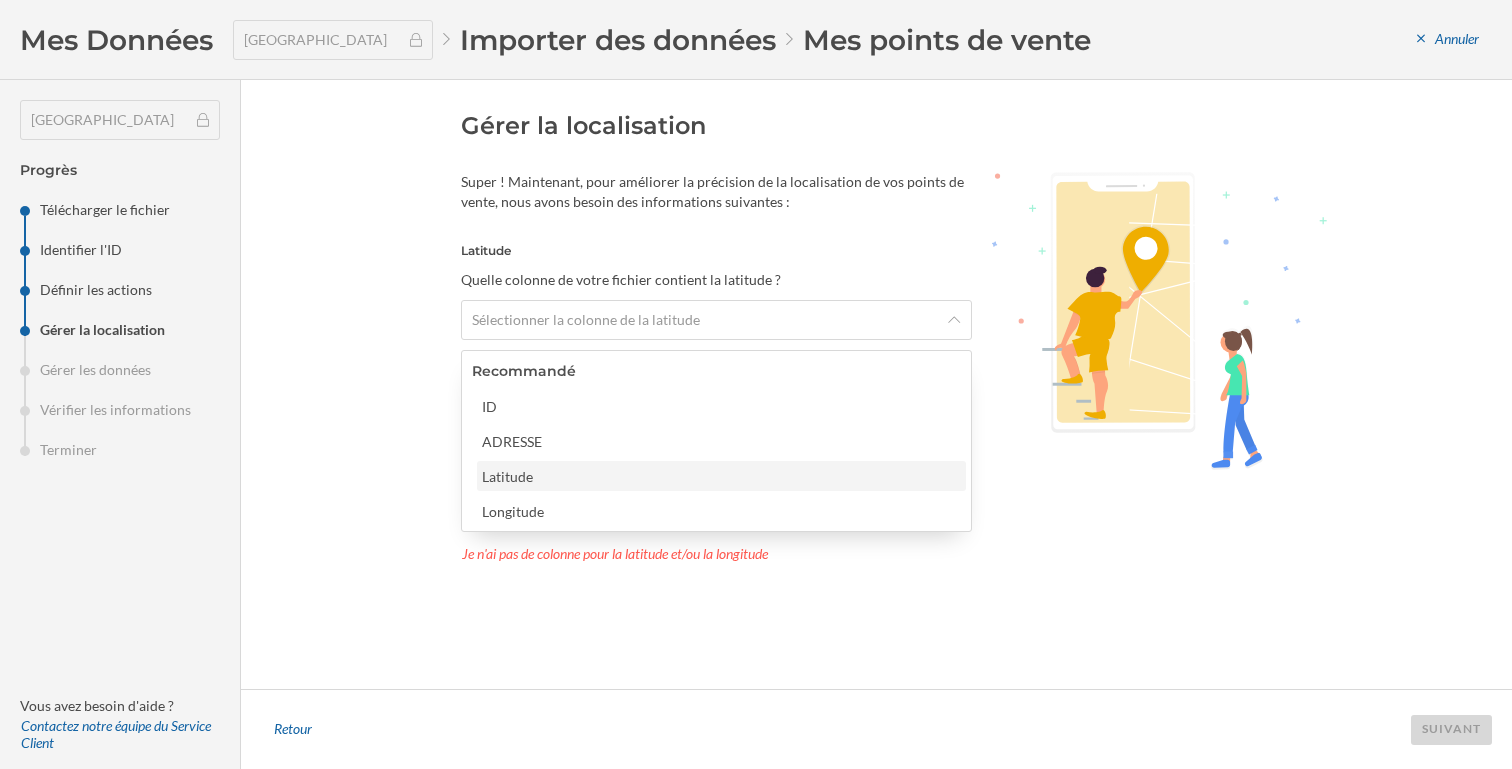 click on "Latitude" at bounding box center [720, 476] 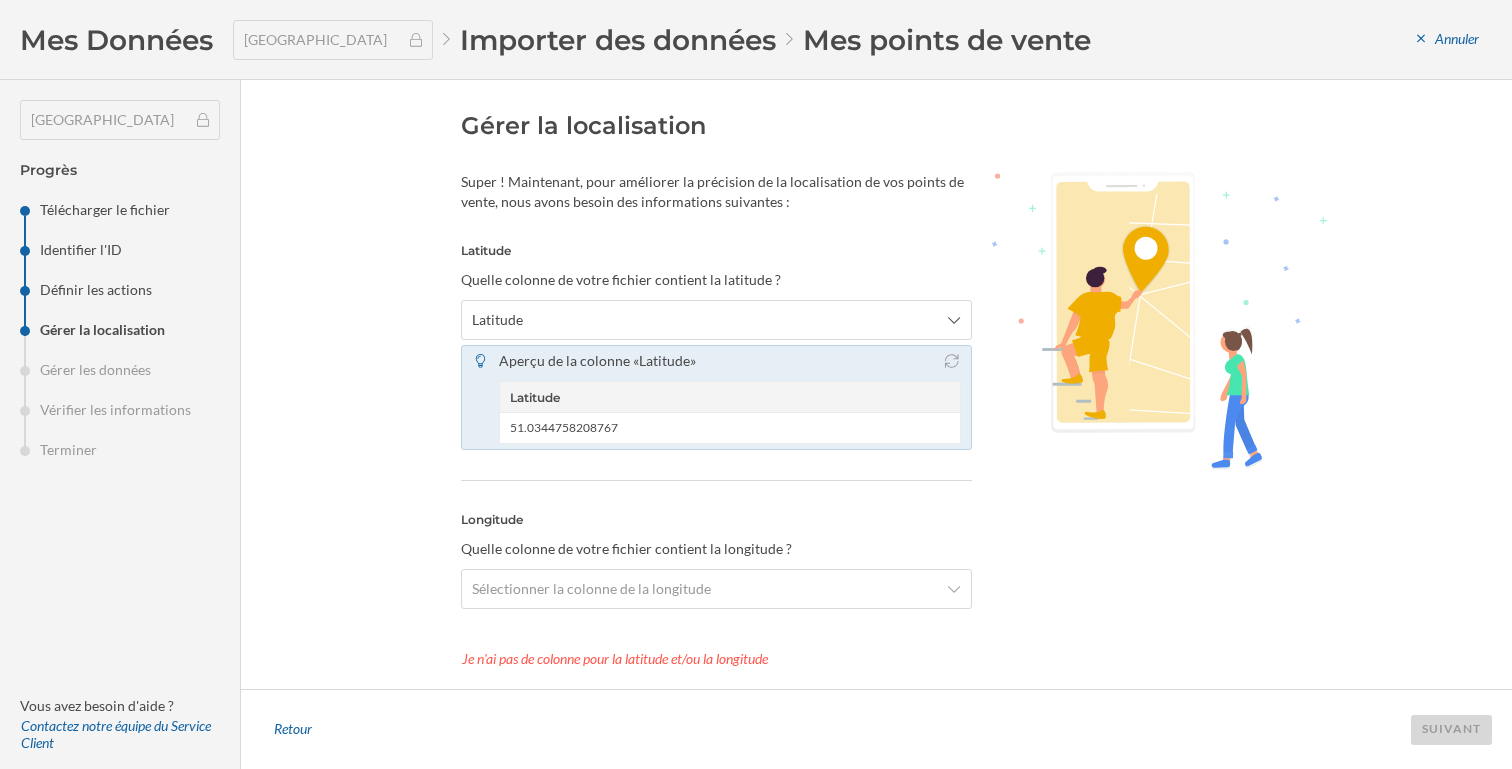 click on "Sélectionner la colonne de la longitude" at bounding box center [716, 591] 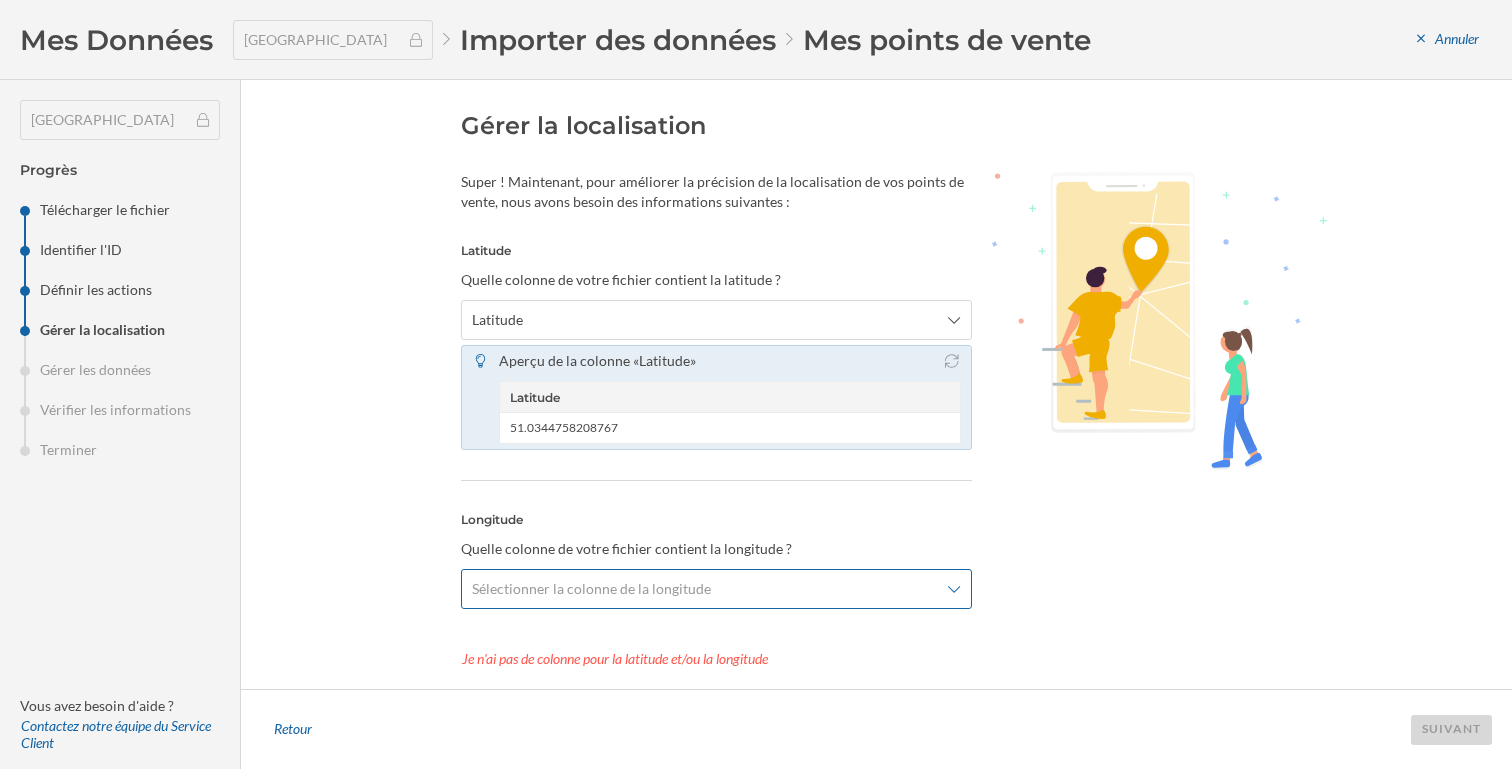 click on "Sélectionner la colonne de la longitude" at bounding box center [716, 589] 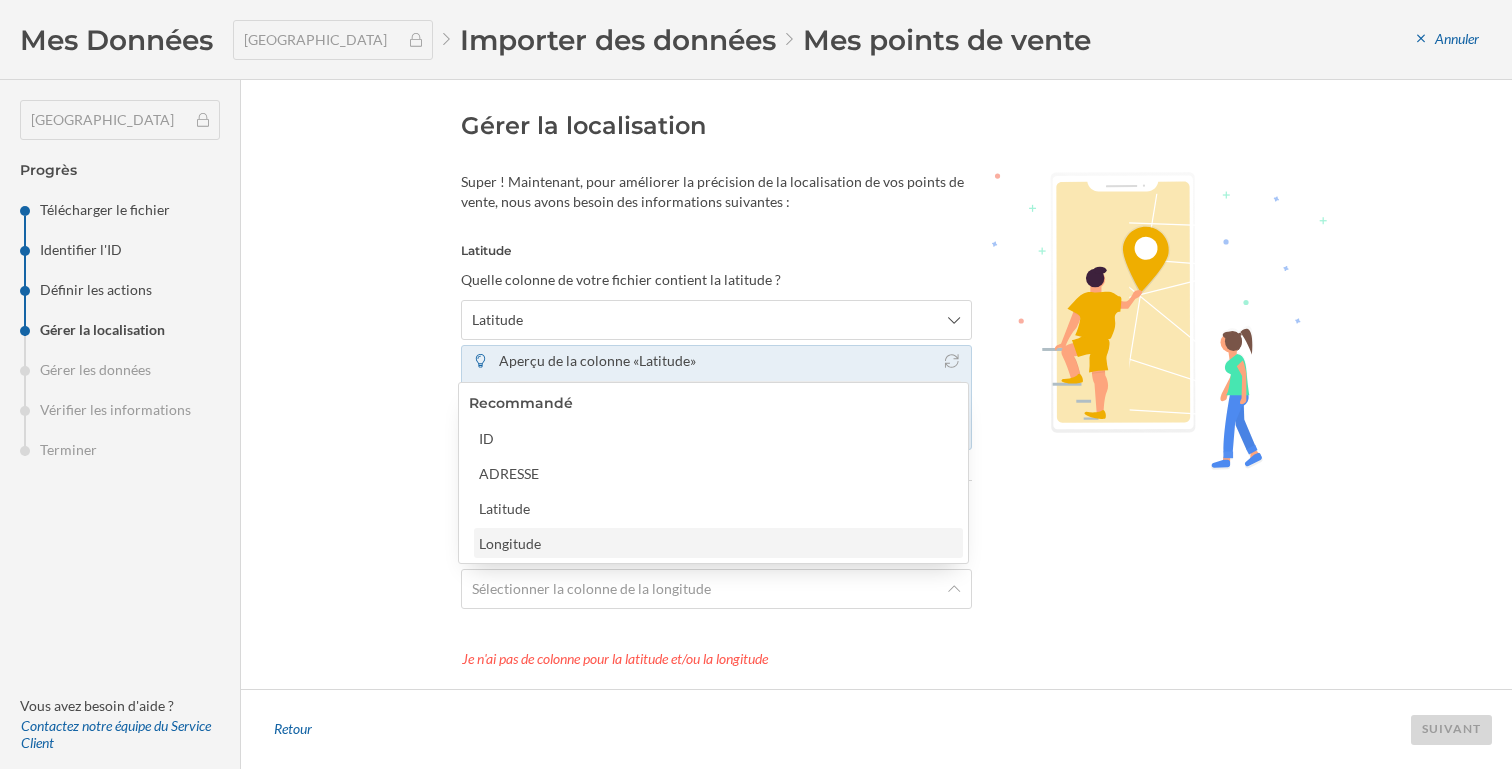 click on "Longitude" at bounding box center (717, 543) 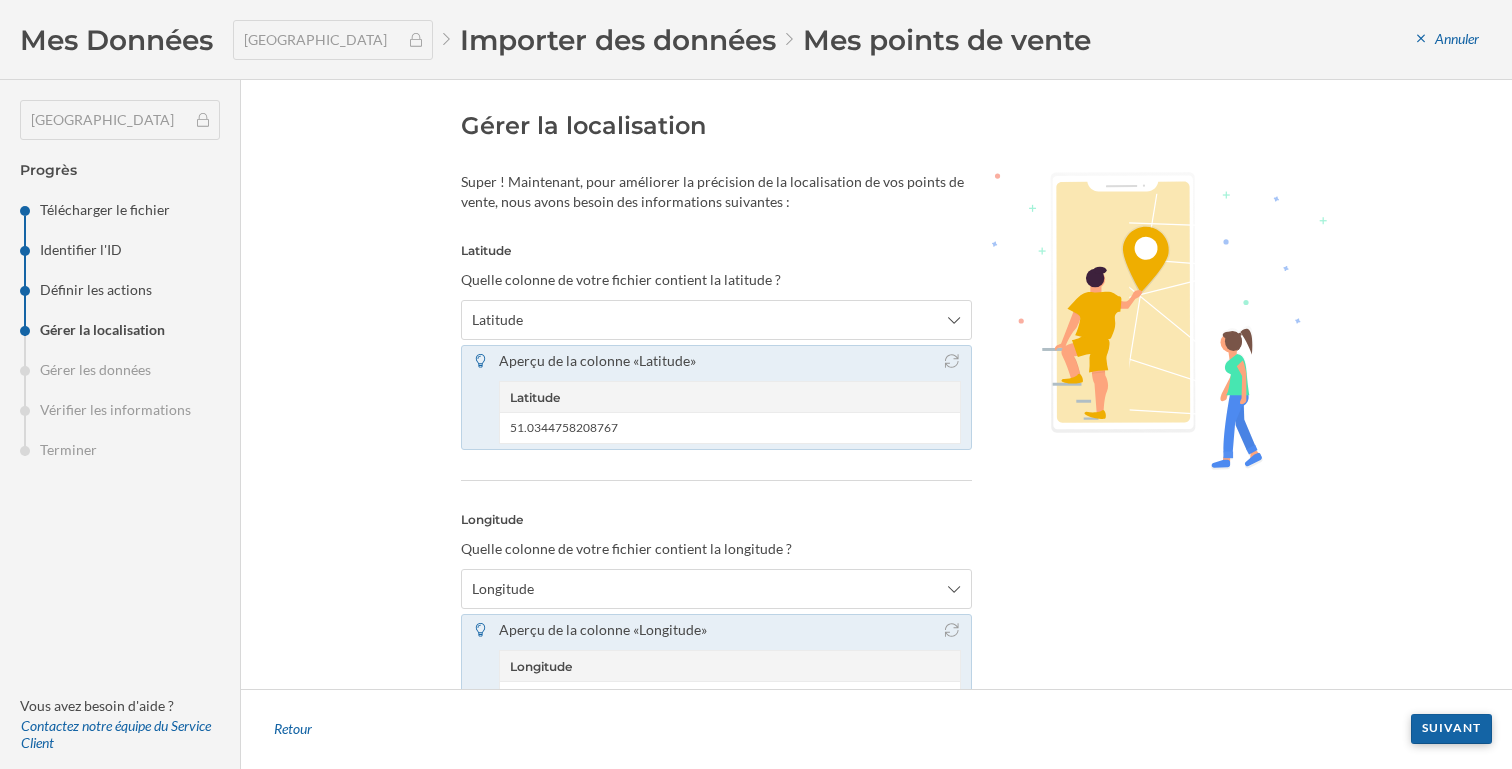 click on "Suivant" at bounding box center [1451, 729] 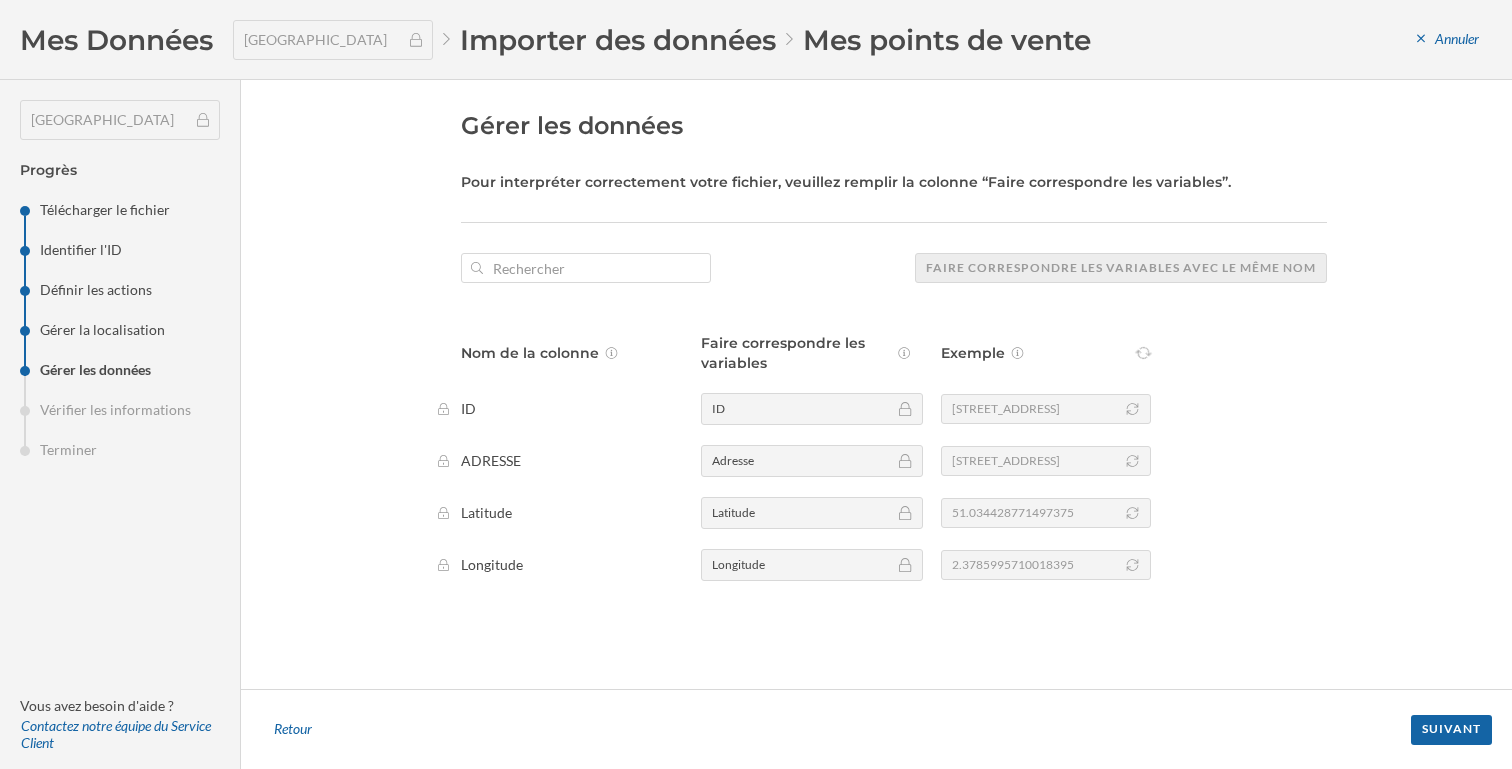 click on "Retour
Suivant" at bounding box center [876, 729] 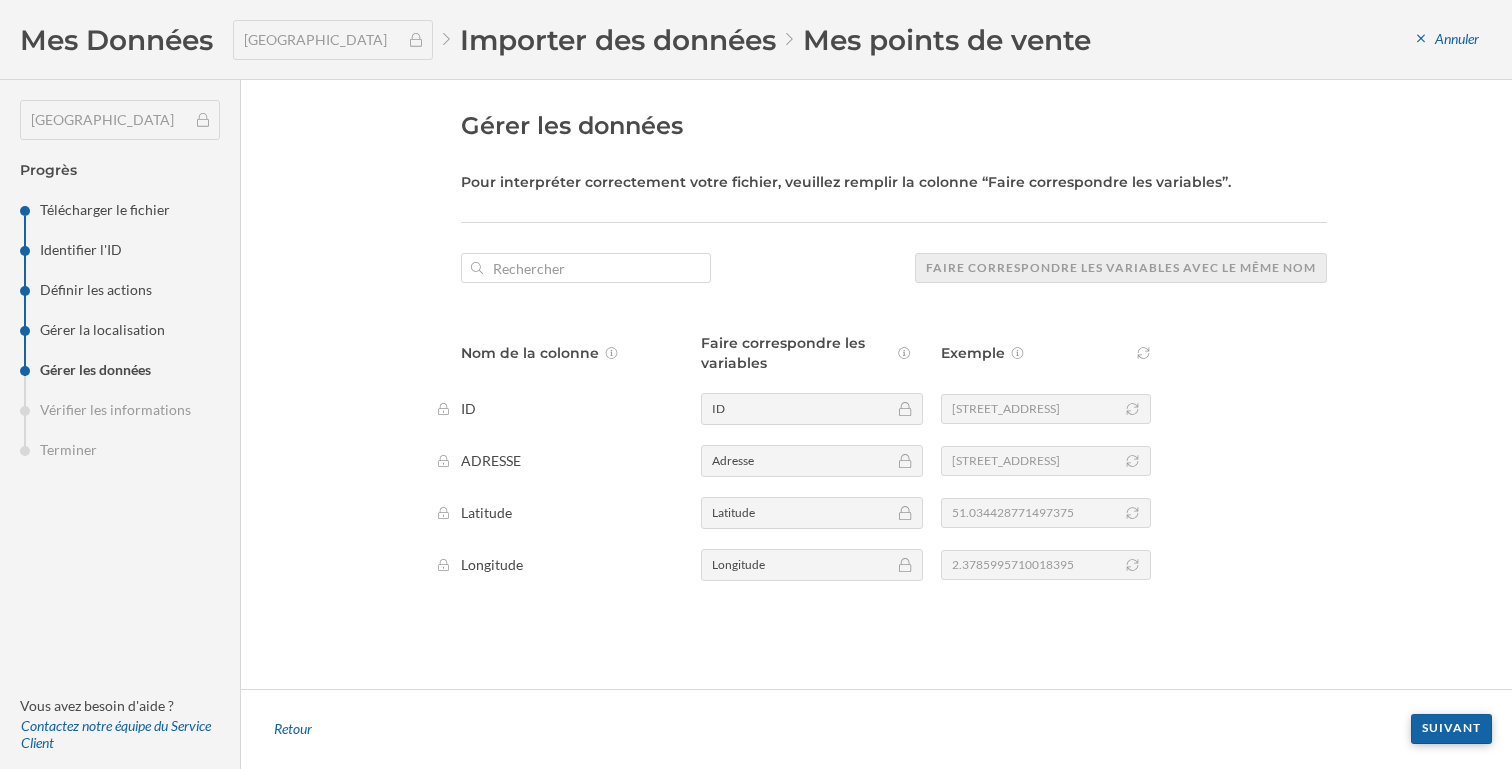 click on "Suivant" at bounding box center (1451, 729) 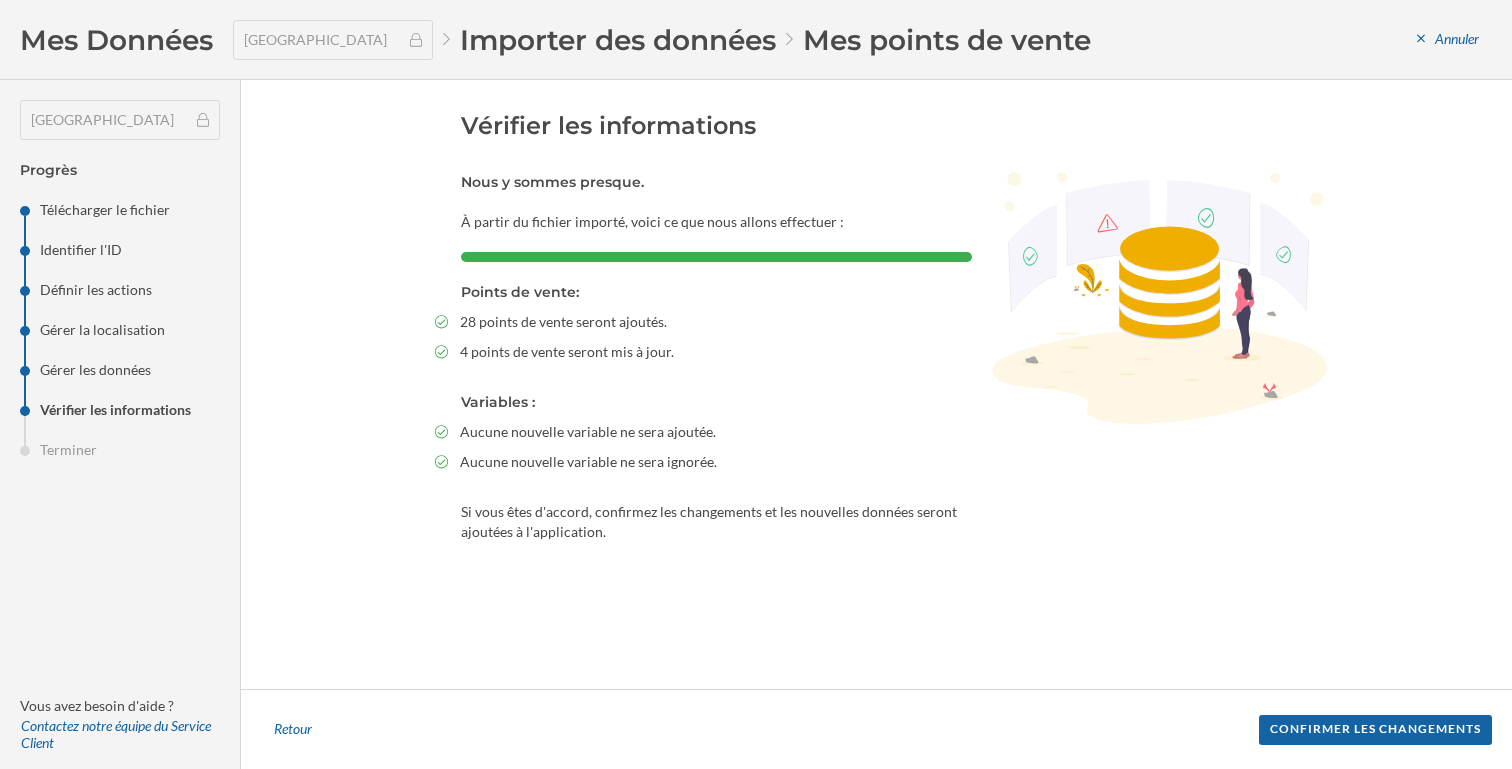 click on "Confirmer les changements" at bounding box center [1375, 730] 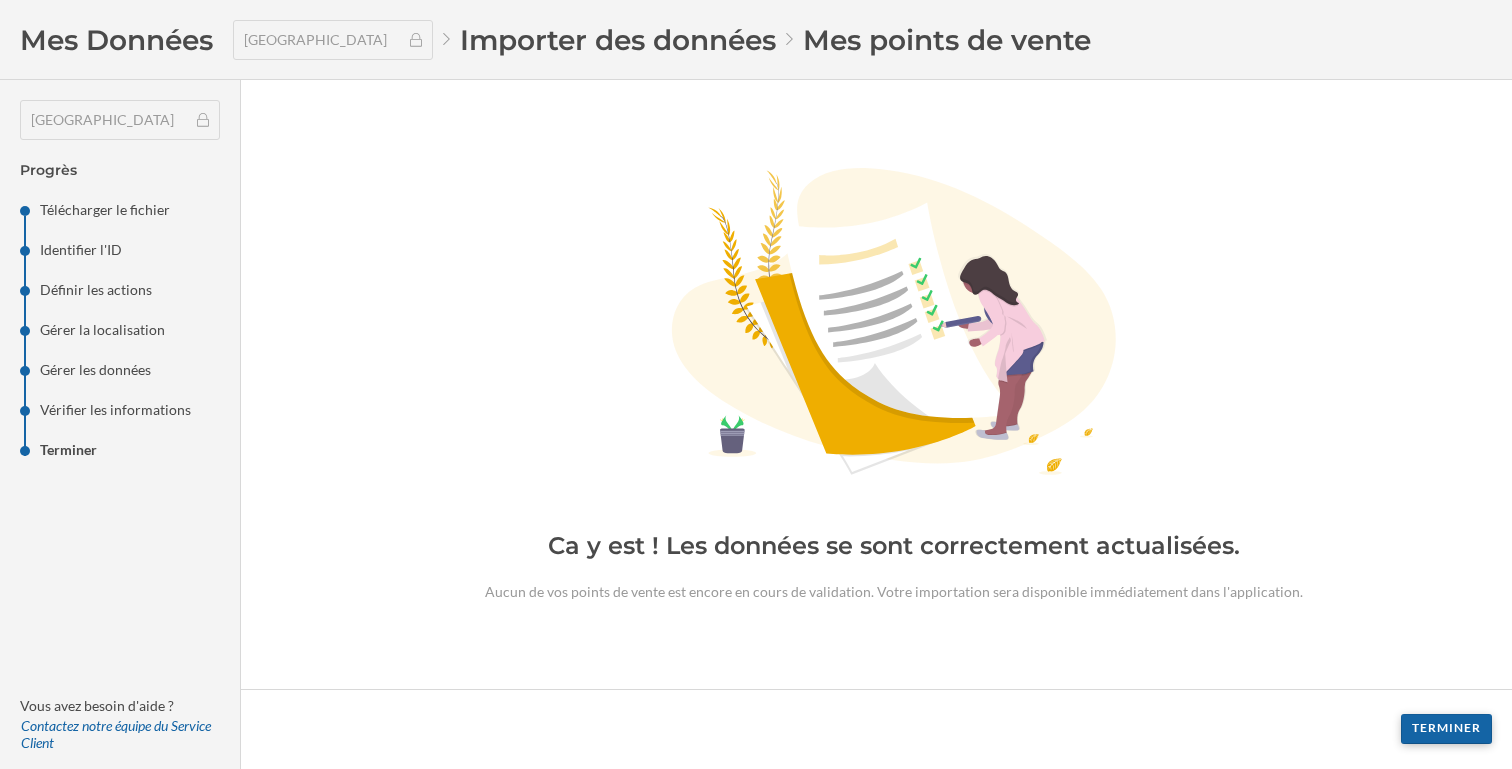 click on "Terminer" at bounding box center (1446, 729) 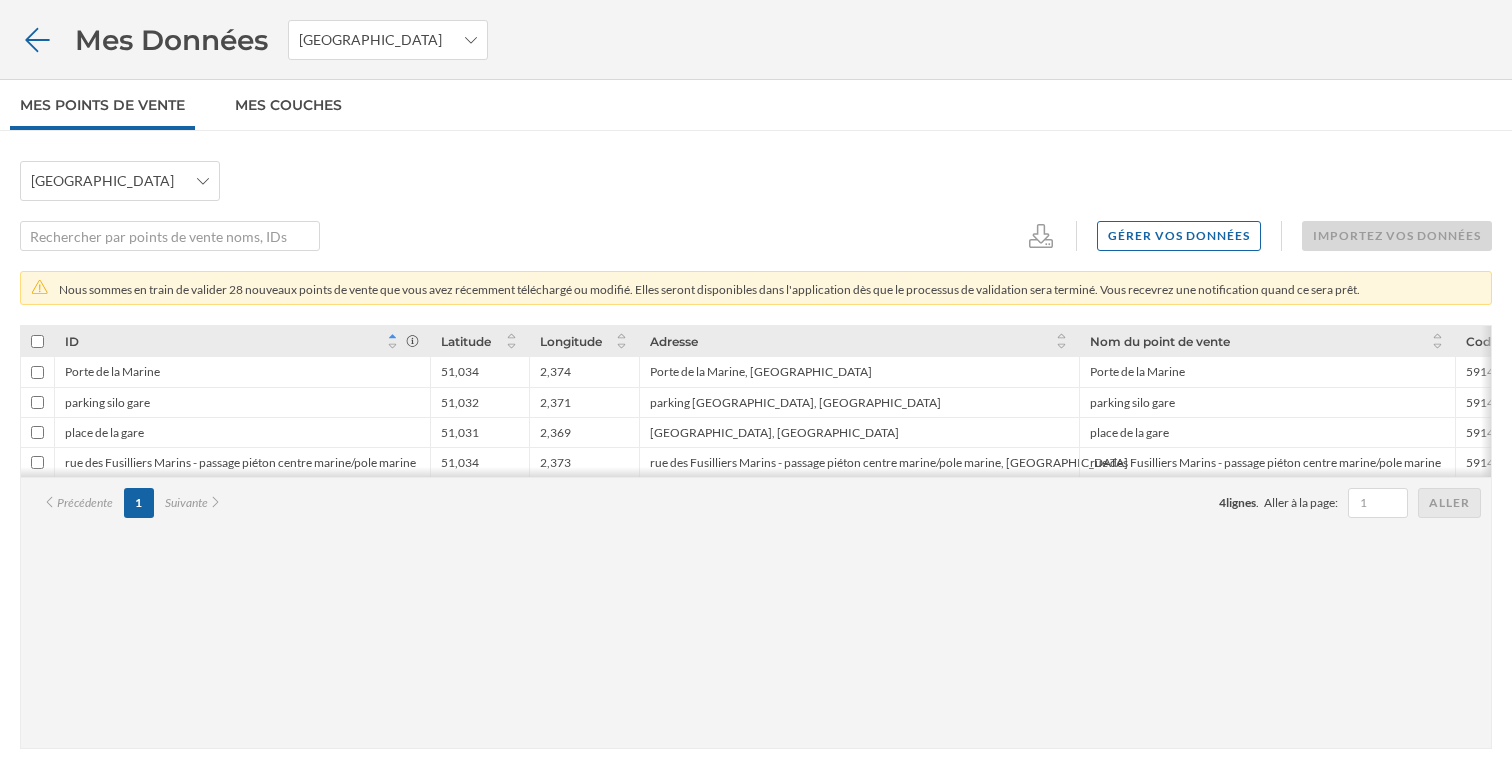 click 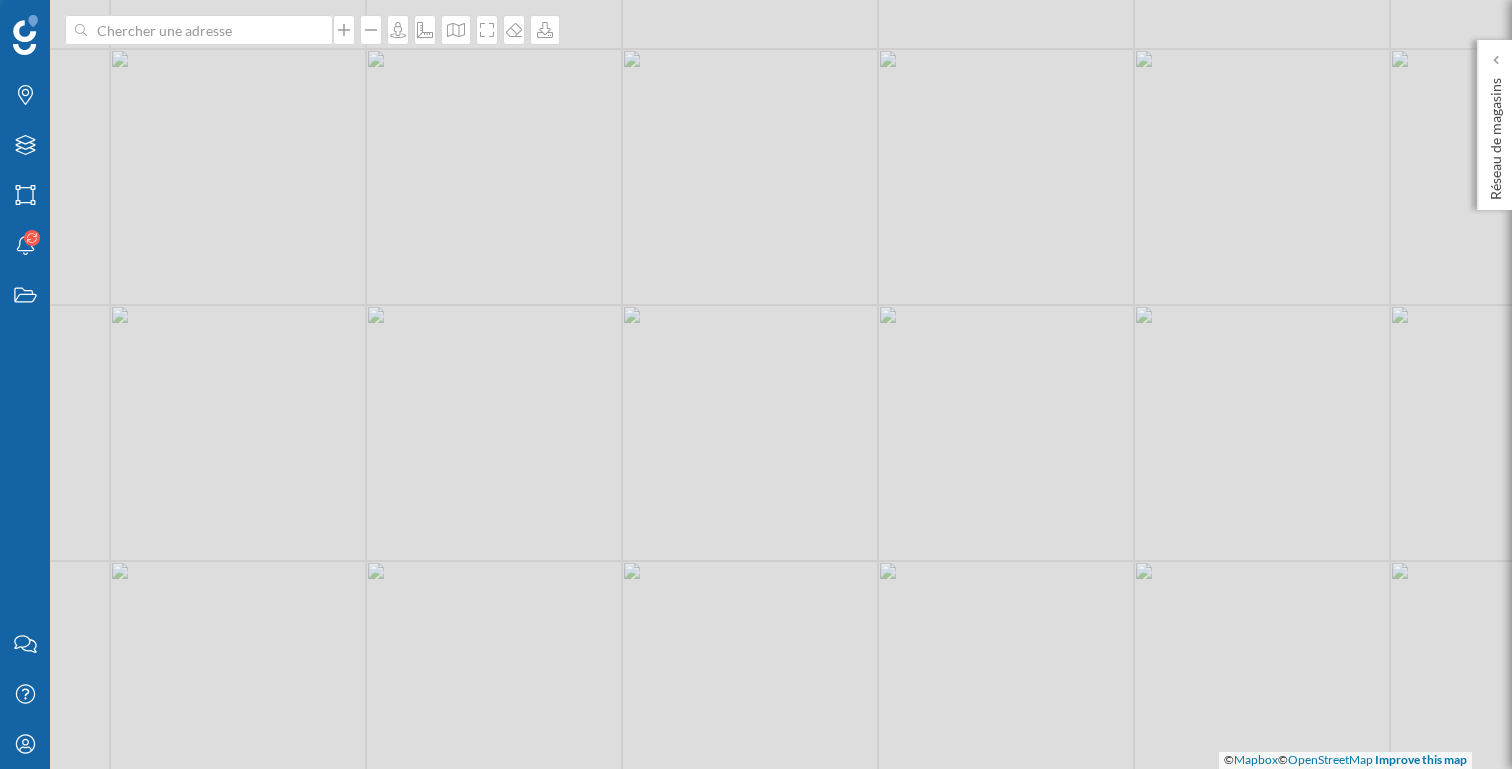 scroll, scrollTop: 0, scrollLeft: 0, axis: both 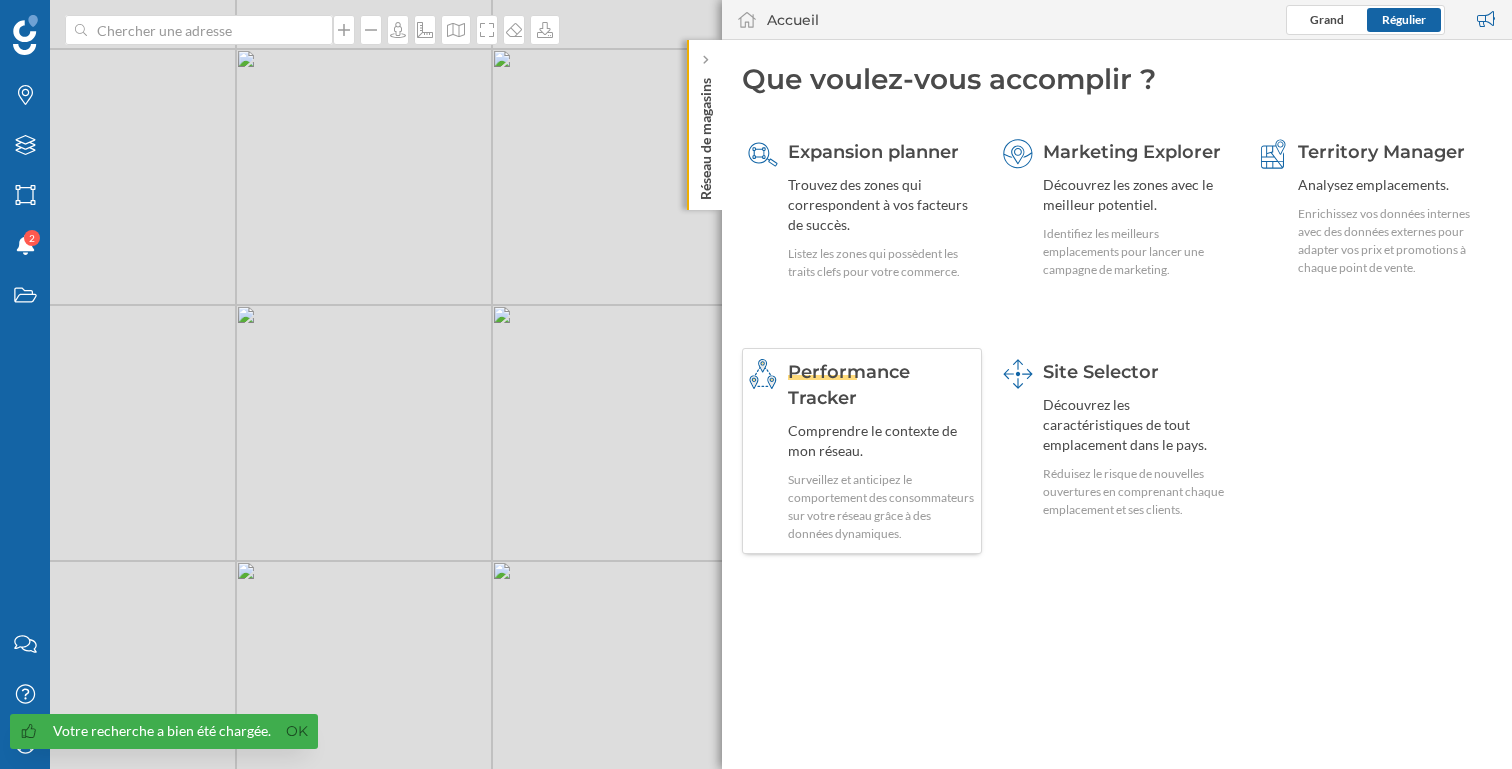 click on "Comprendre le contexte de mon réseau." at bounding box center [882, 441] 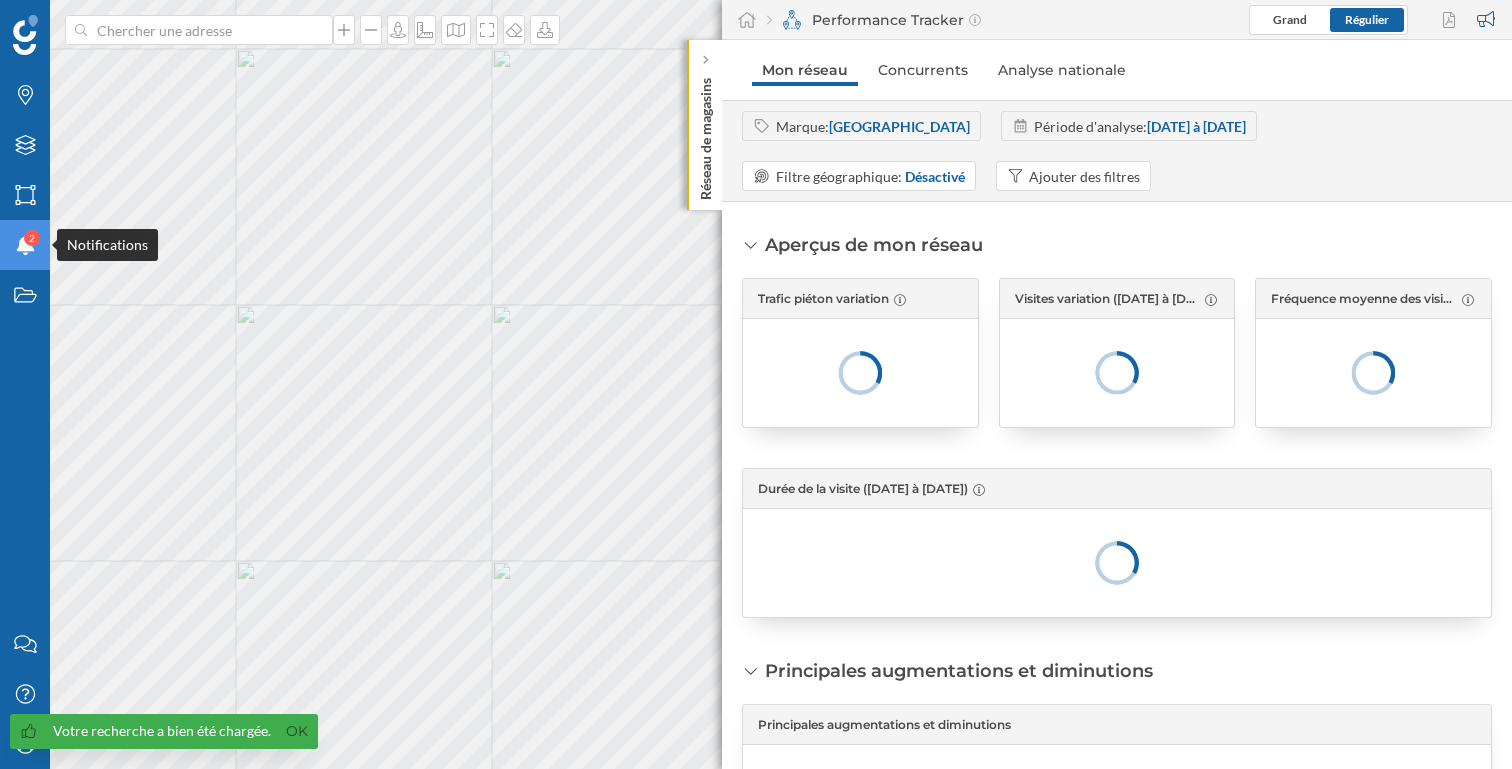 click on "Notifications
2" at bounding box center [25, 245] 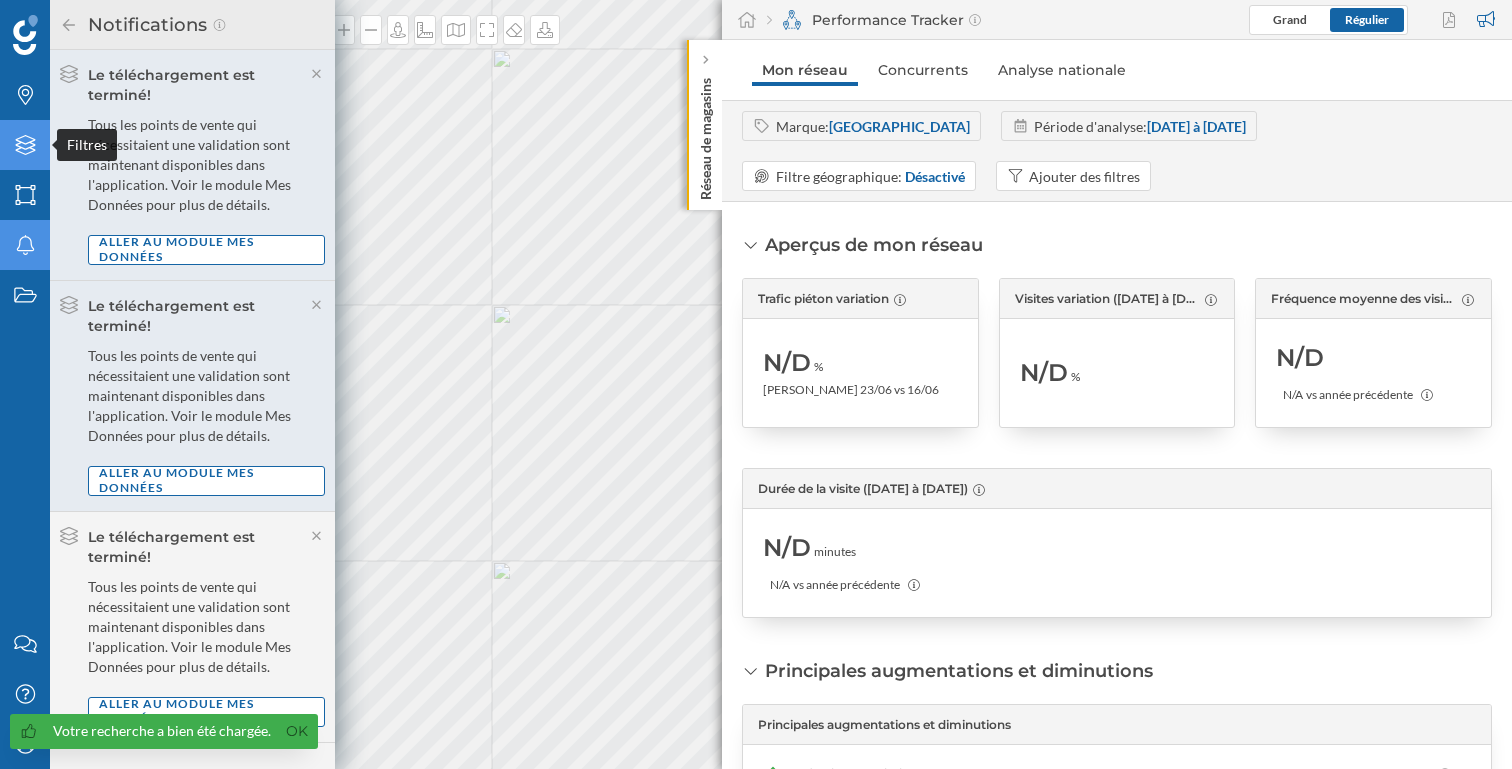 click on "Filtres" 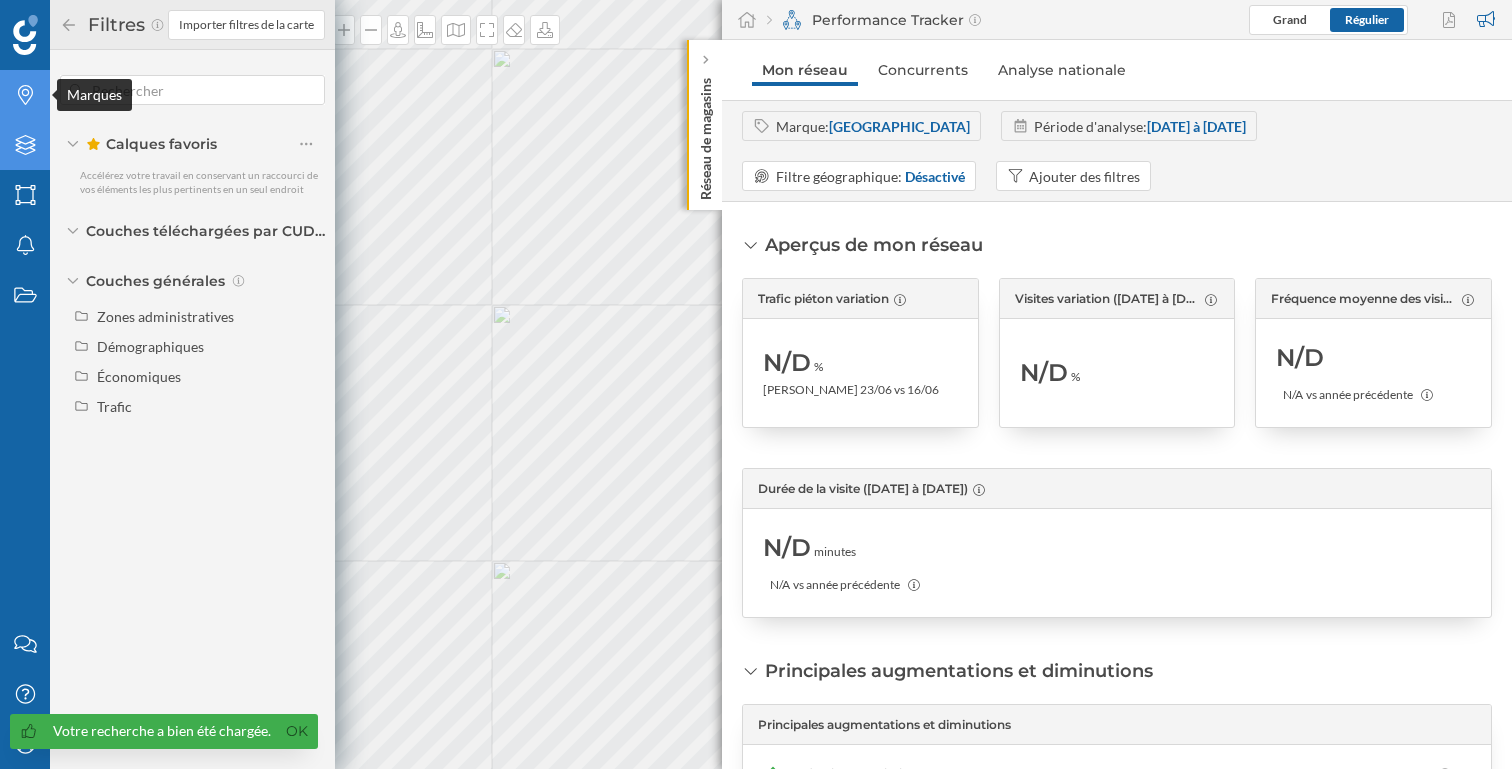 click on "Marques" 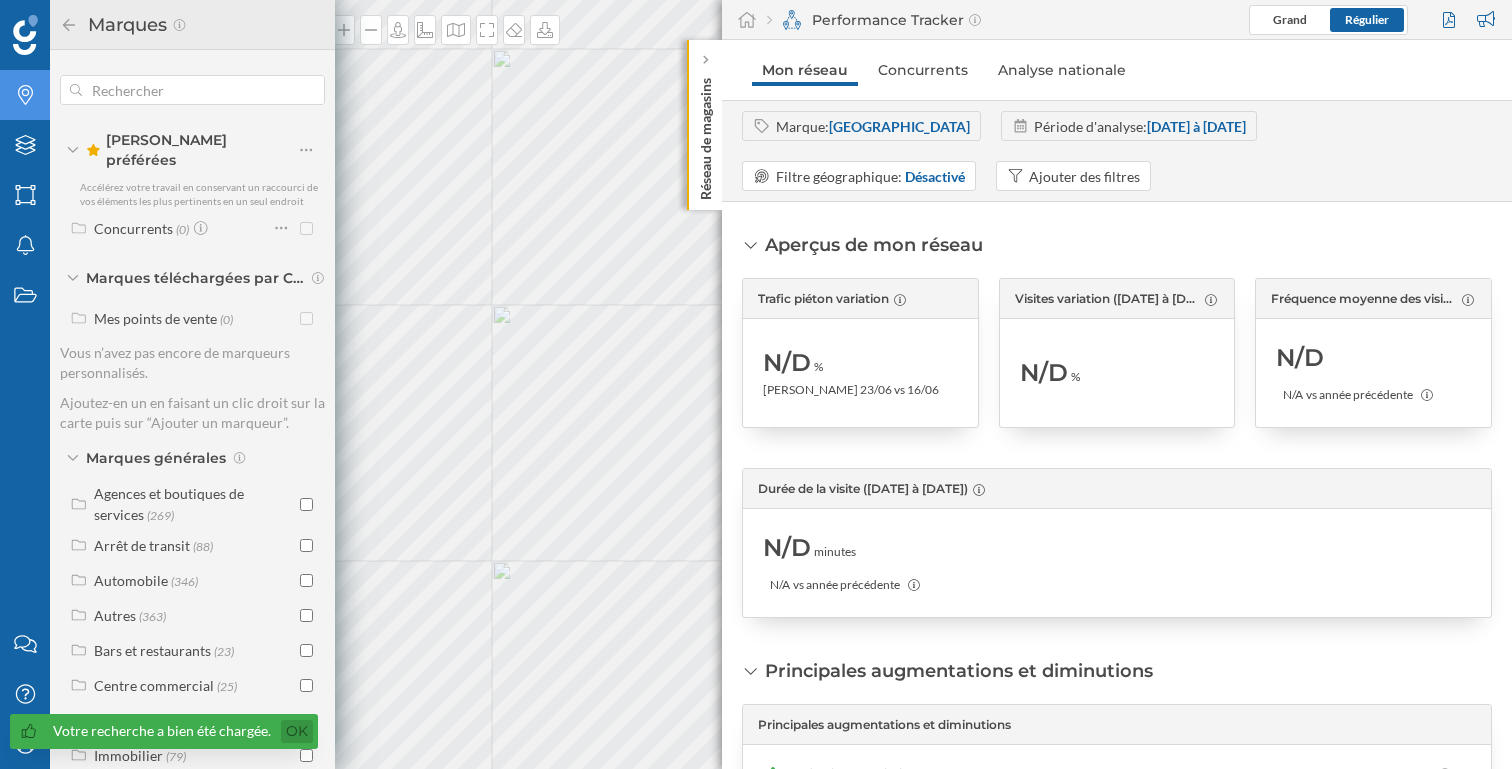 click on "Ok" at bounding box center [297, 731] 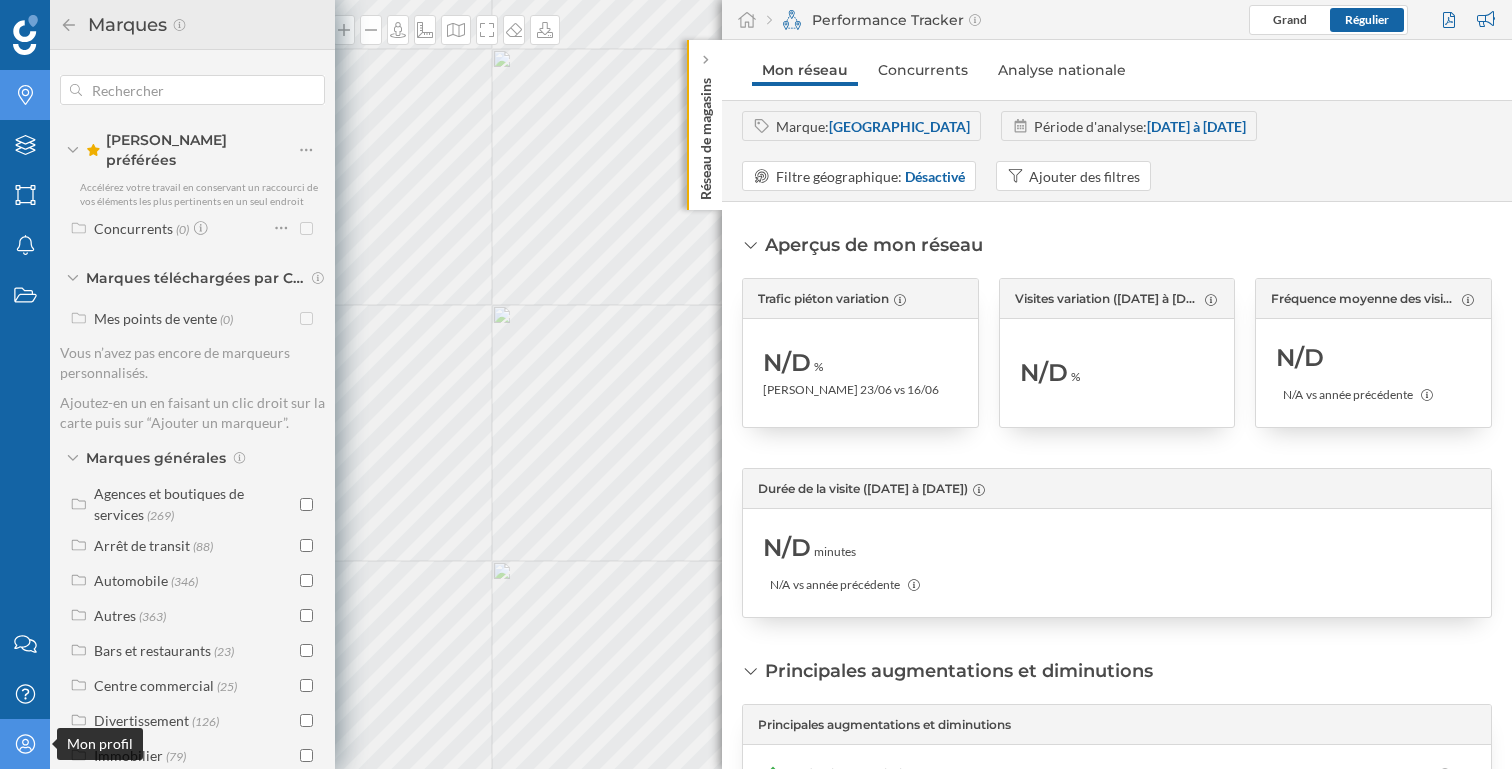 click on "Mon profil" 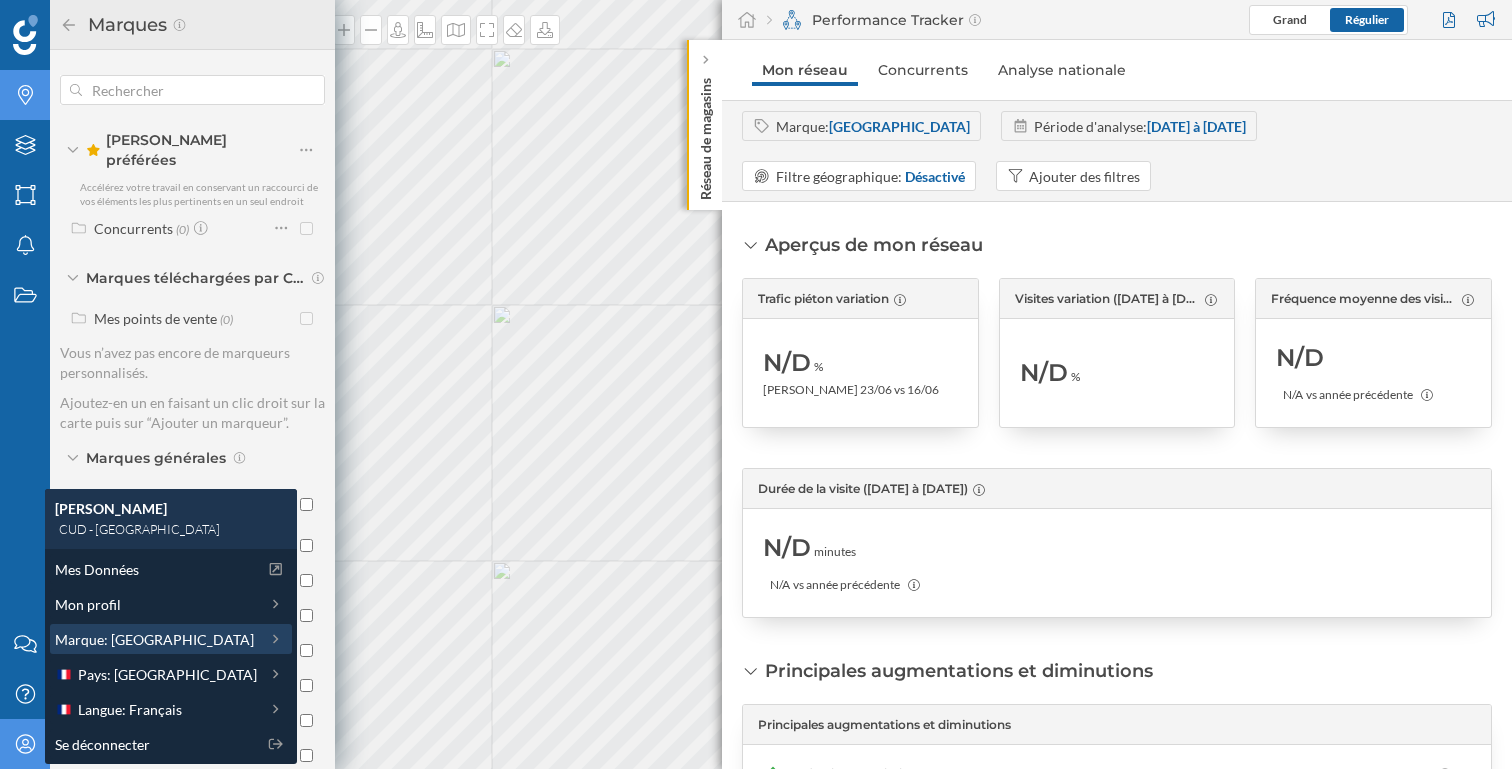 click on "Marque: Dunkerque" at bounding box center (154, 639) 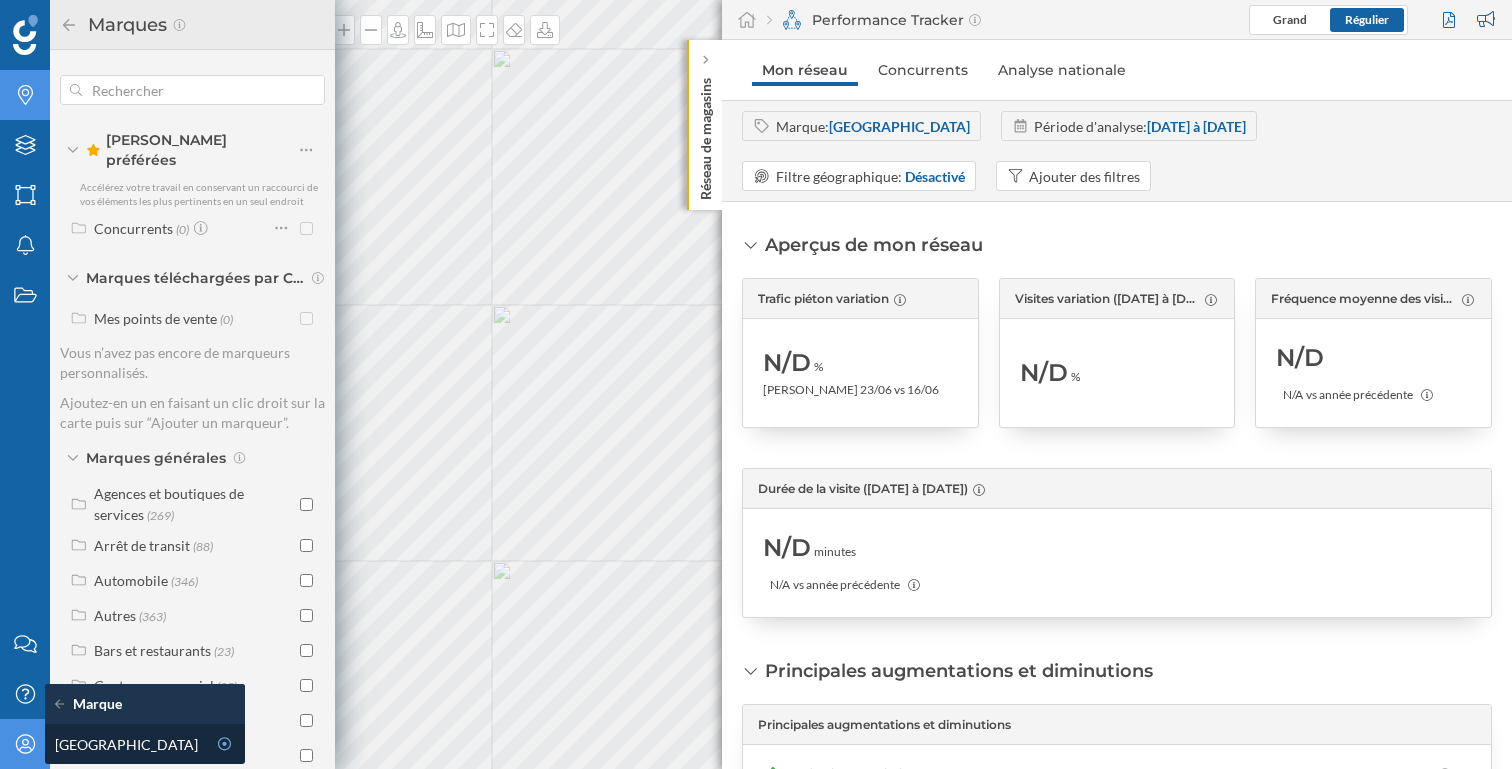 click 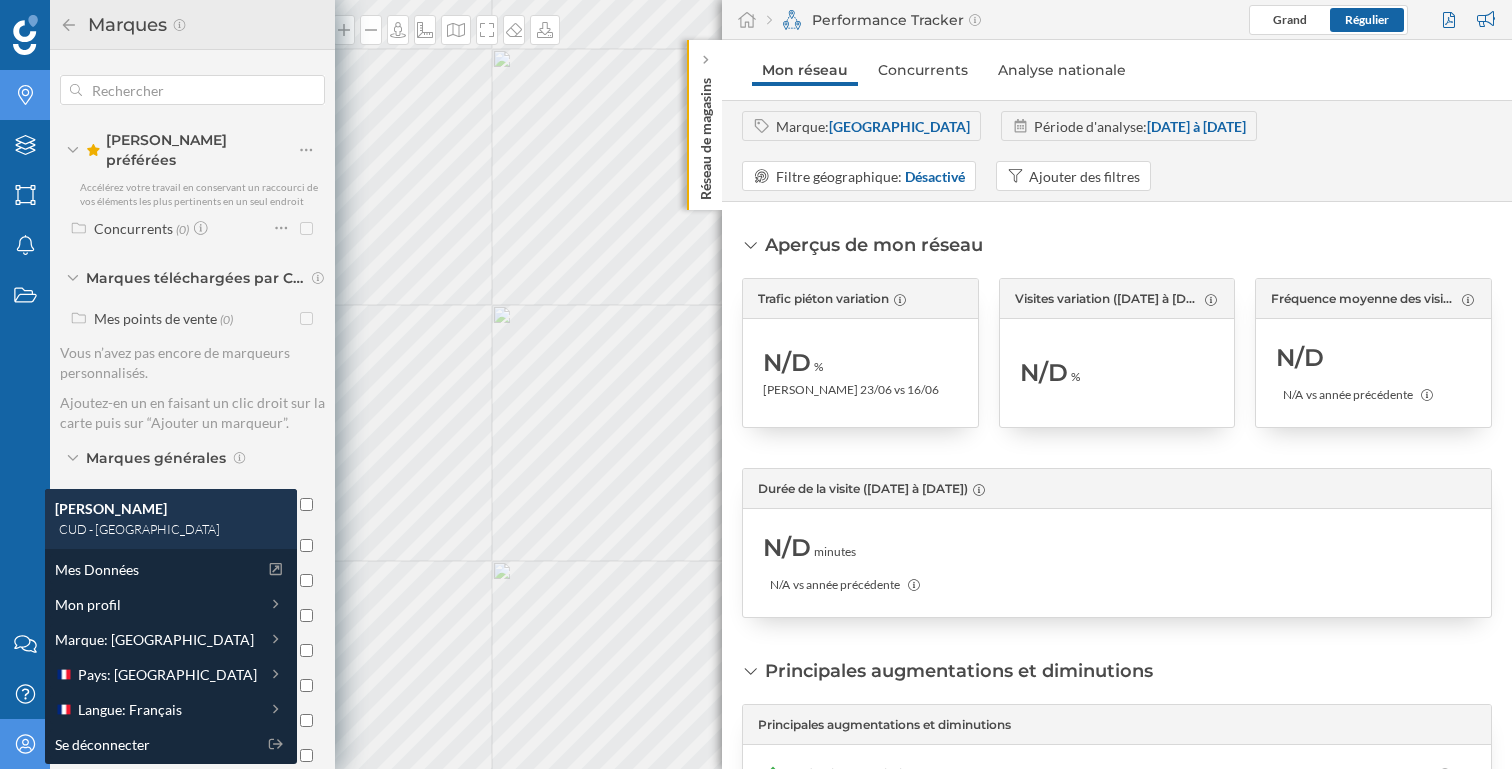 click on "Aperçus de mon réseau" at bounding box center [874, 245] 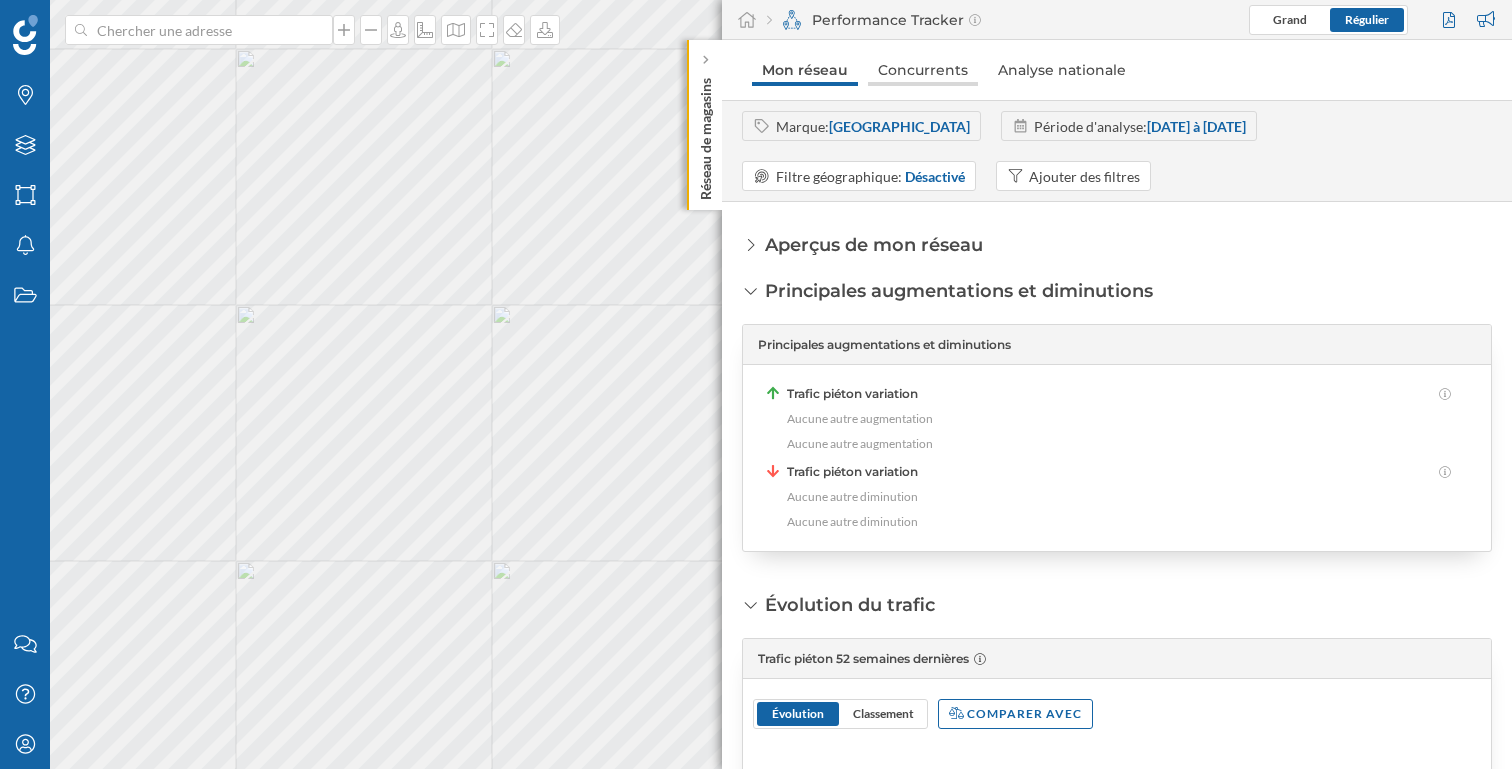 click on "Concurrents" at bounding box center [923, 70] 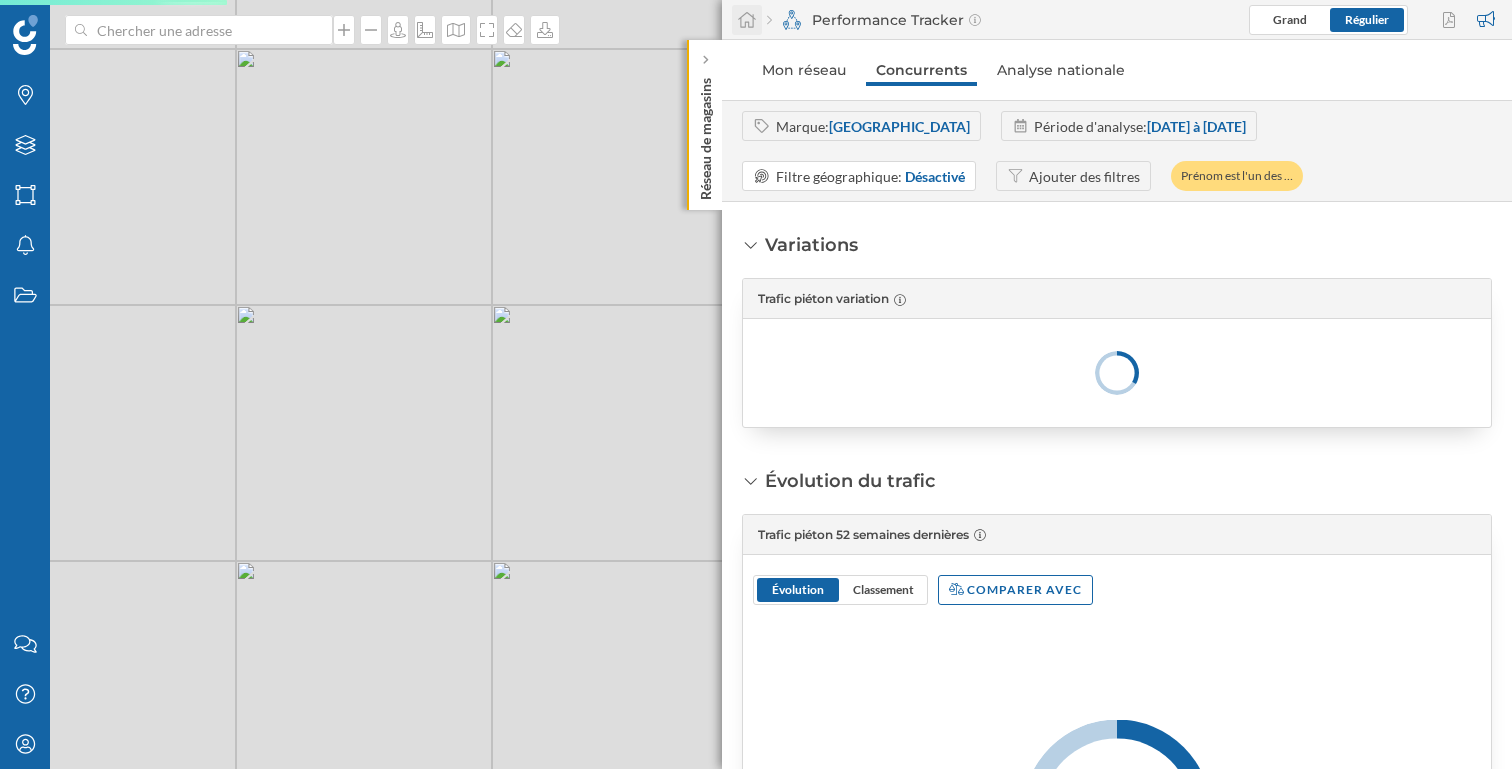 click 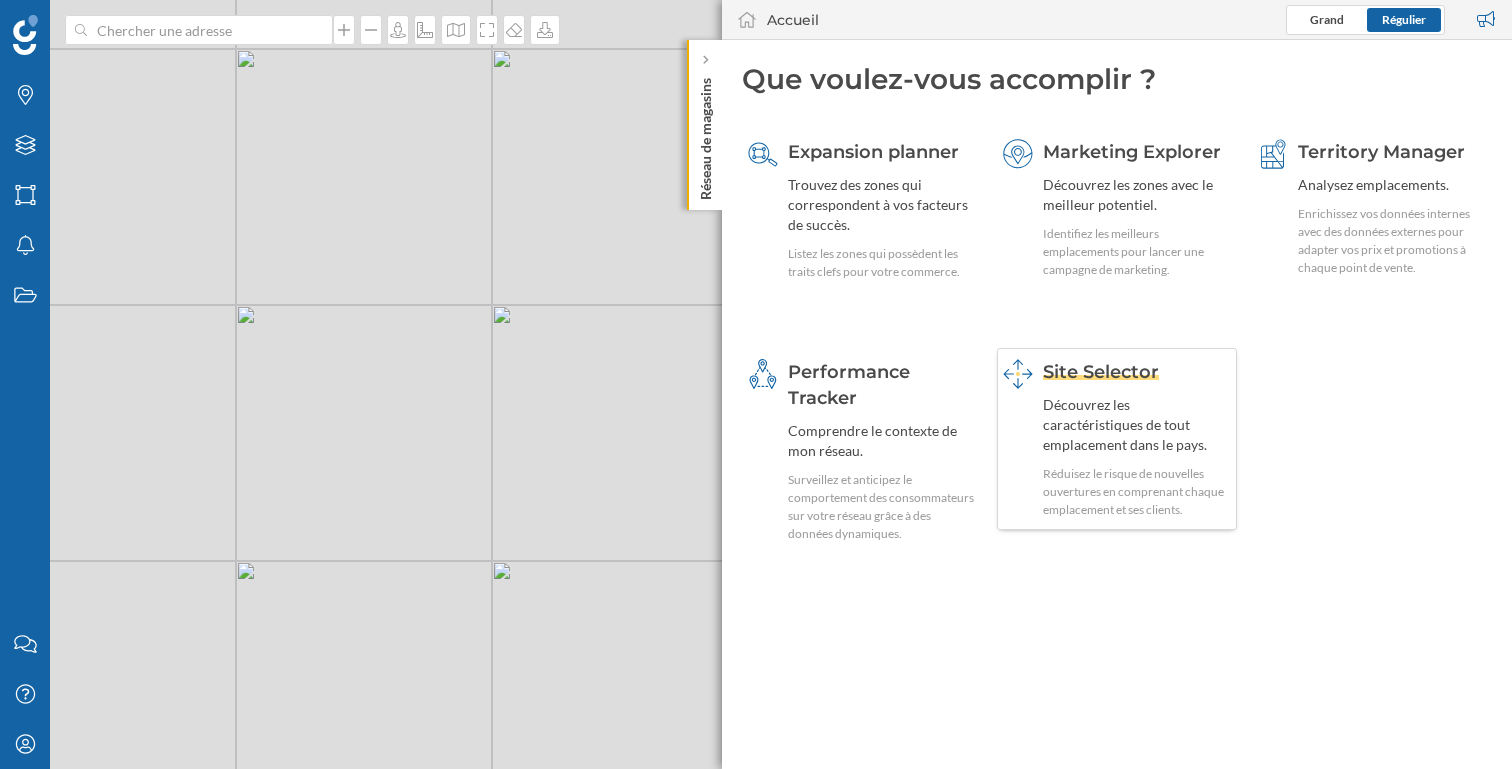 click on "Découvrez les caractéristiques de tout emplacement dans le pays." at bounding box center [1137, 425] 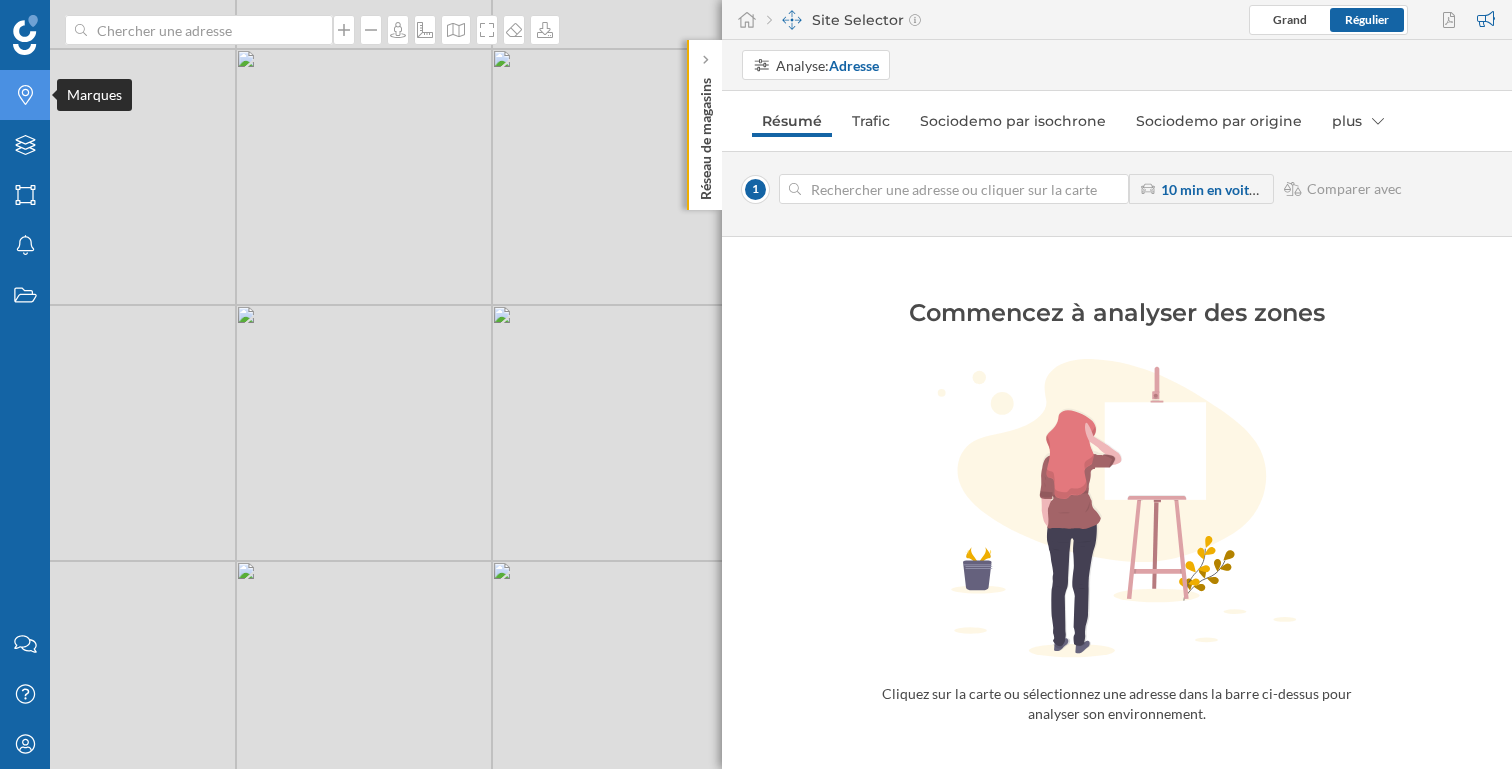 click on "Marques" at bounding box center (25, 95) 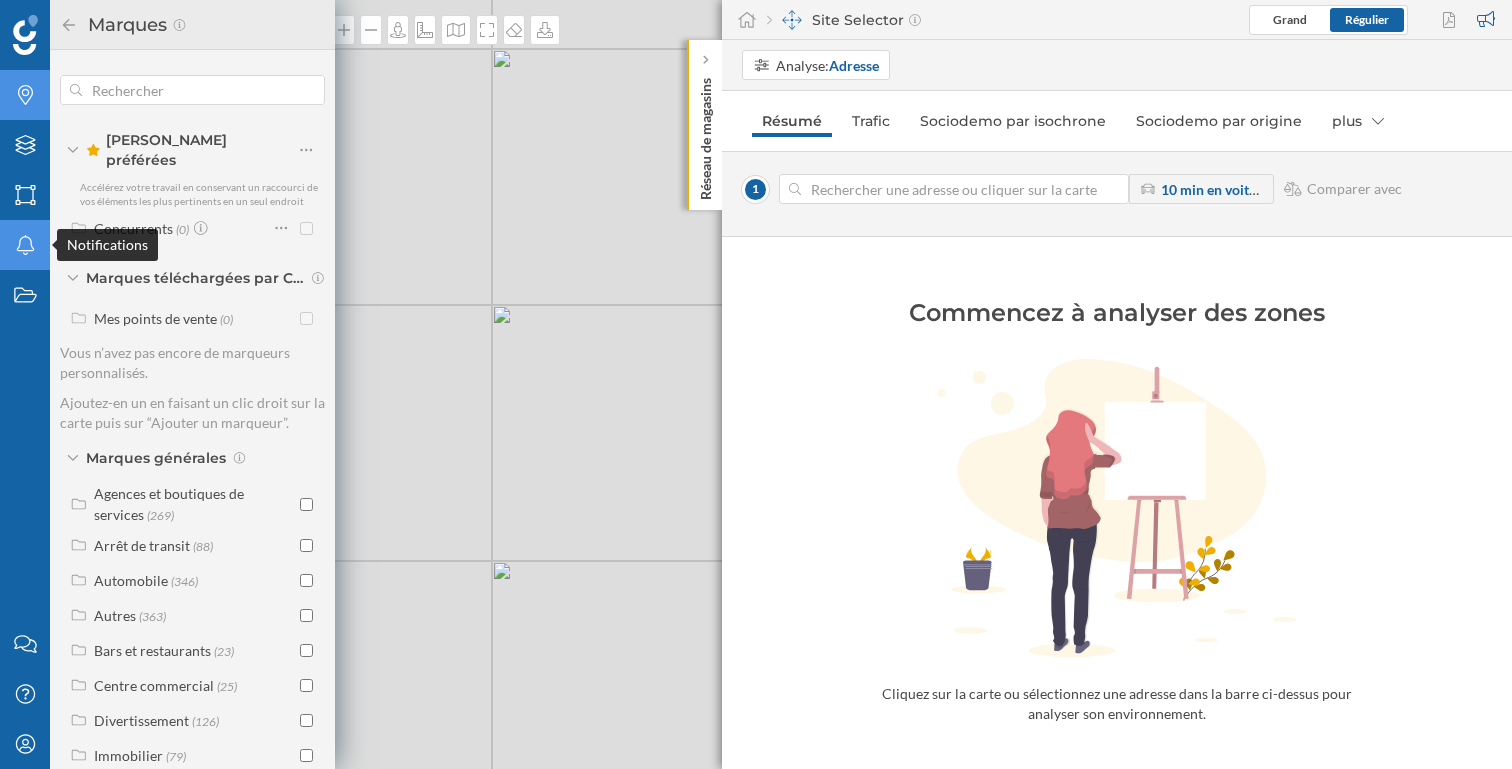 click on "Notifications" 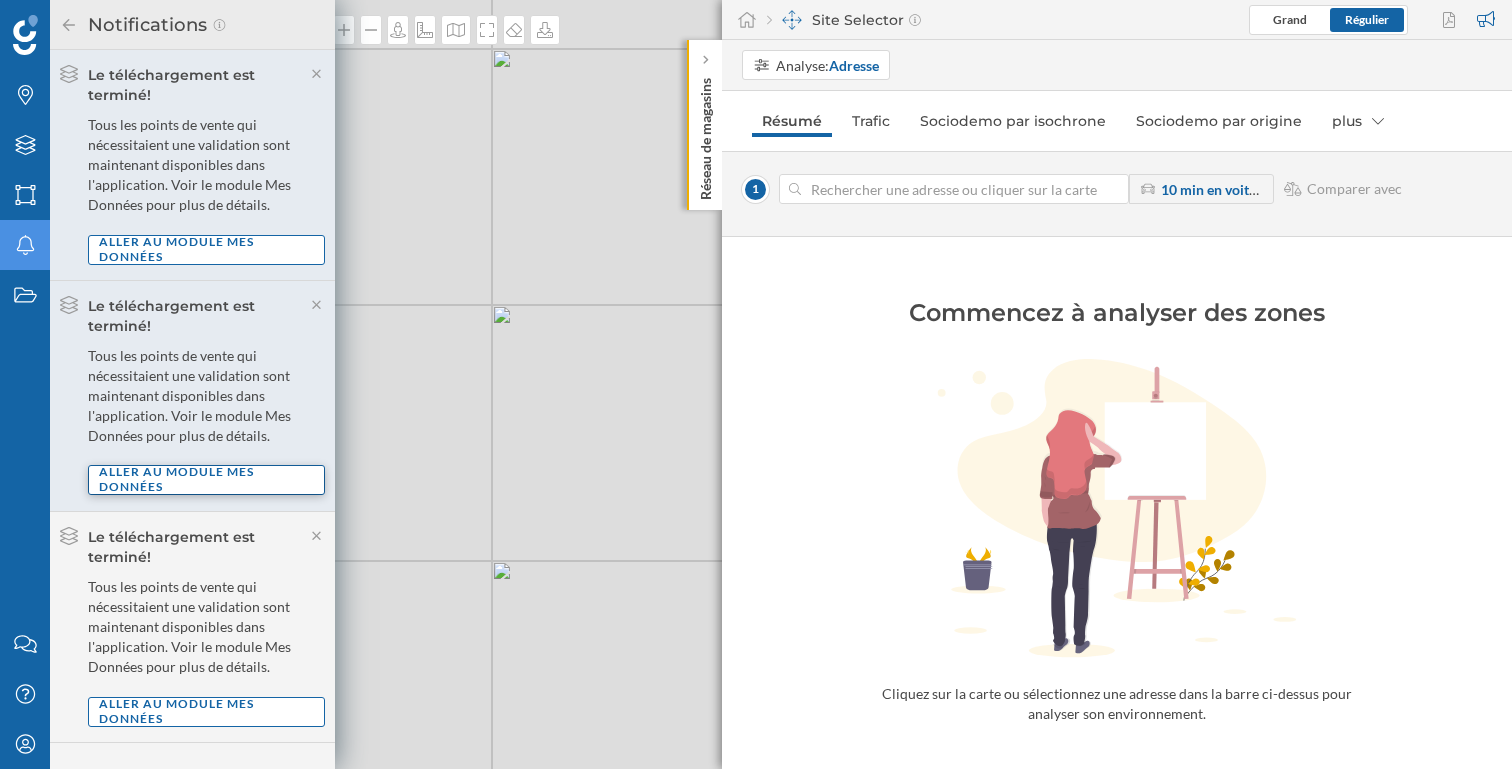 click on "Aller au module Mes Données" at bounding box center (206, 480) 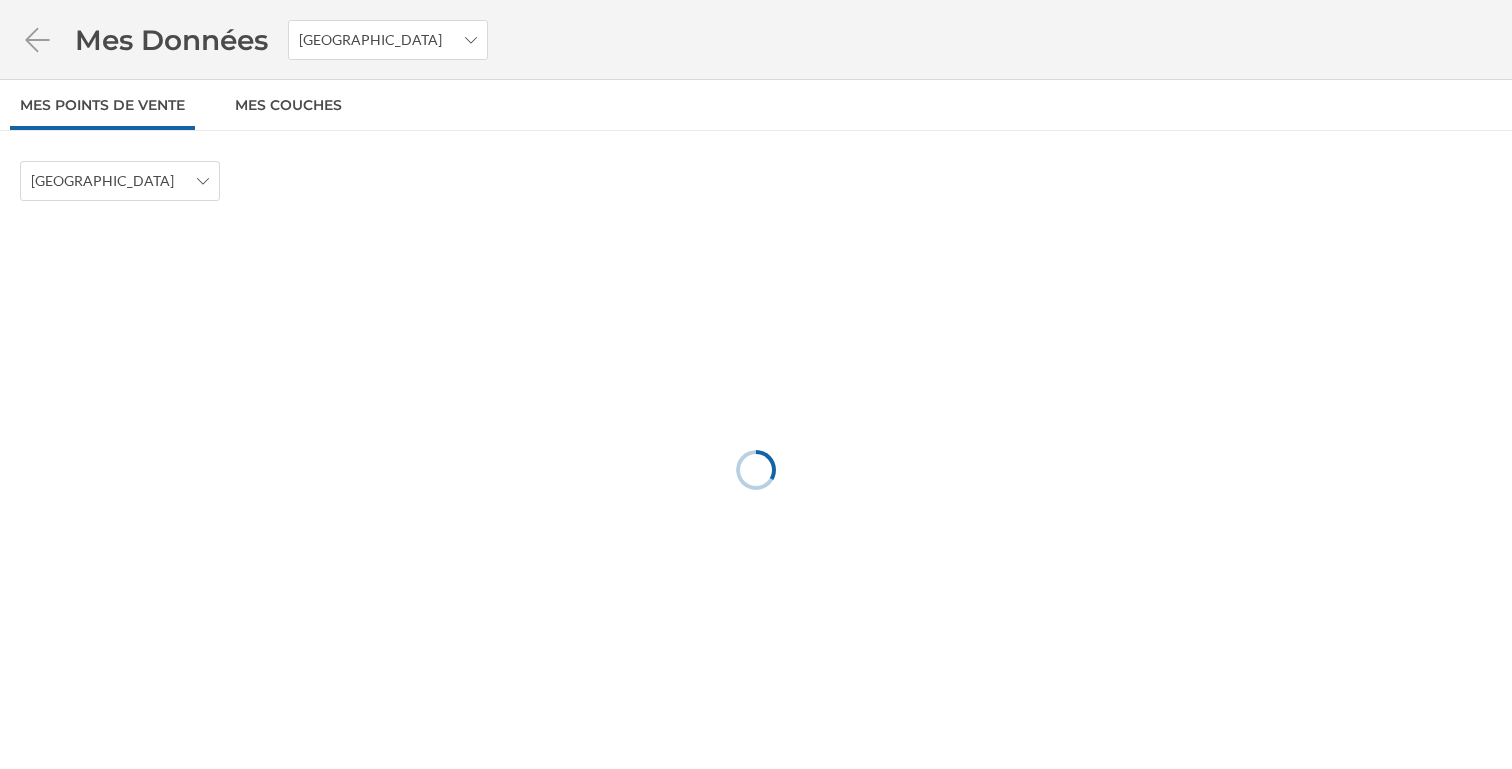 scroll, scrollTop: 0, scrollLeft: 0, axis: both 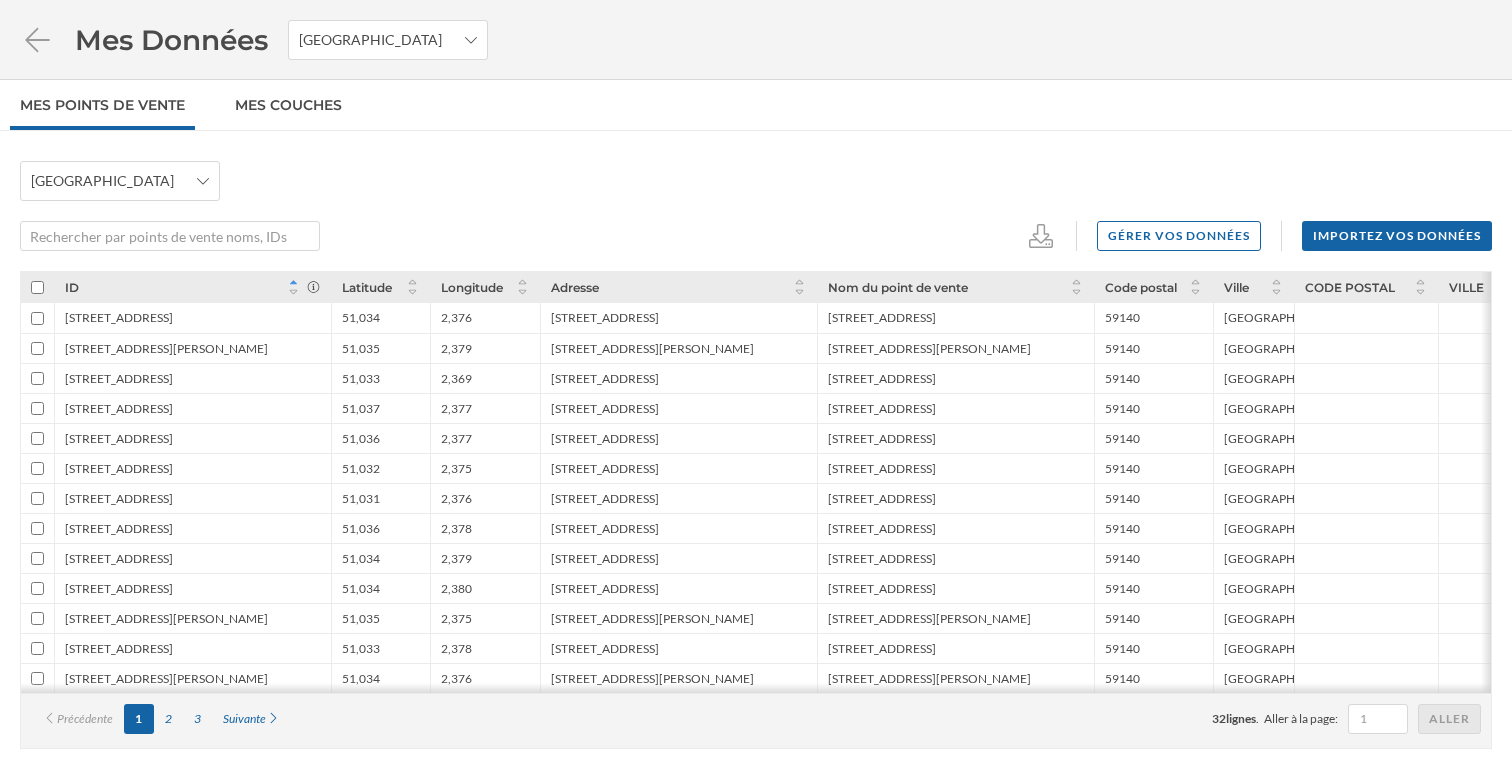 click on "Mes Données
[GEOGRAPHIC_DATA]" at bounding box center (756, 40) 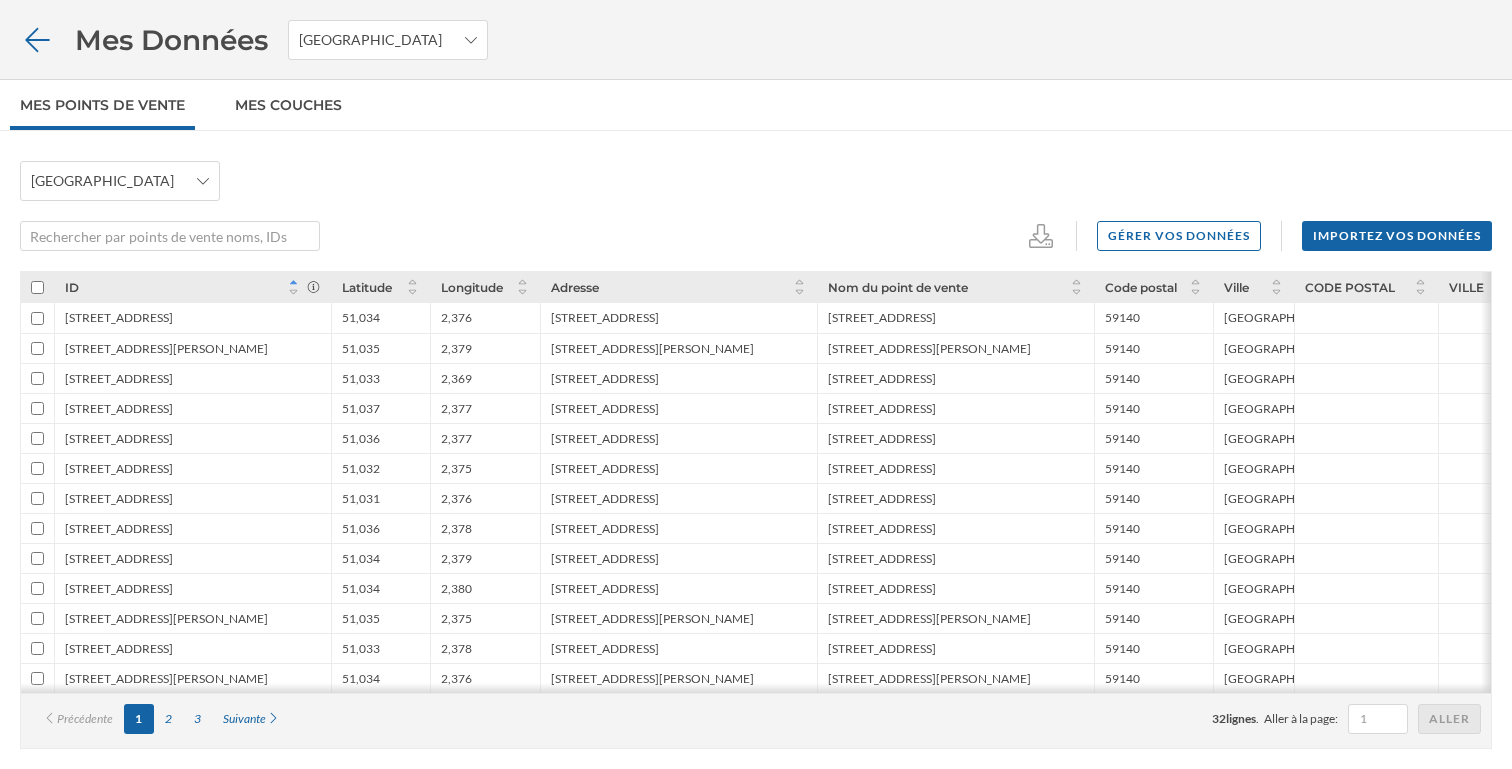 click 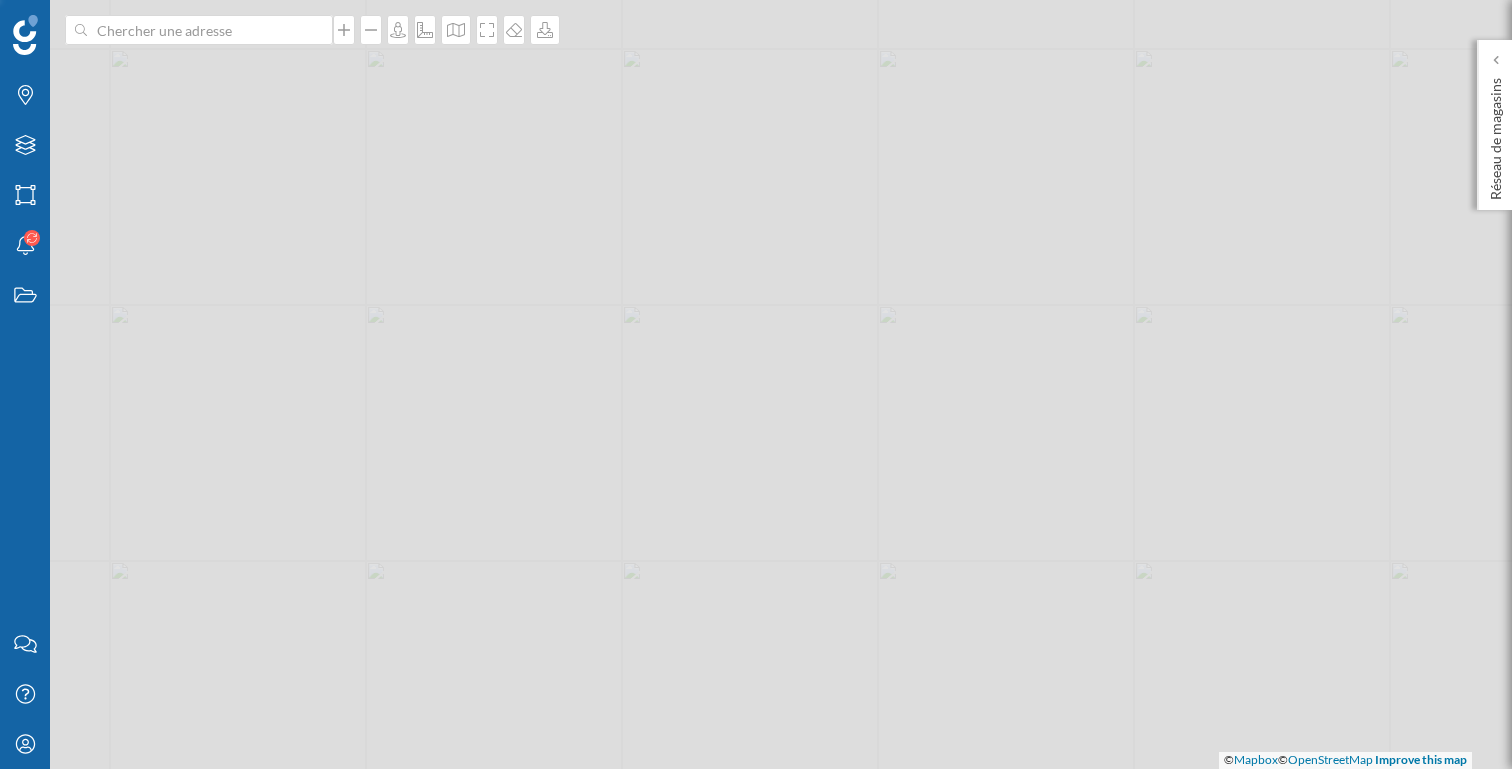 scroll, scrollTop: 0, scrollLeft: 0, axis: both 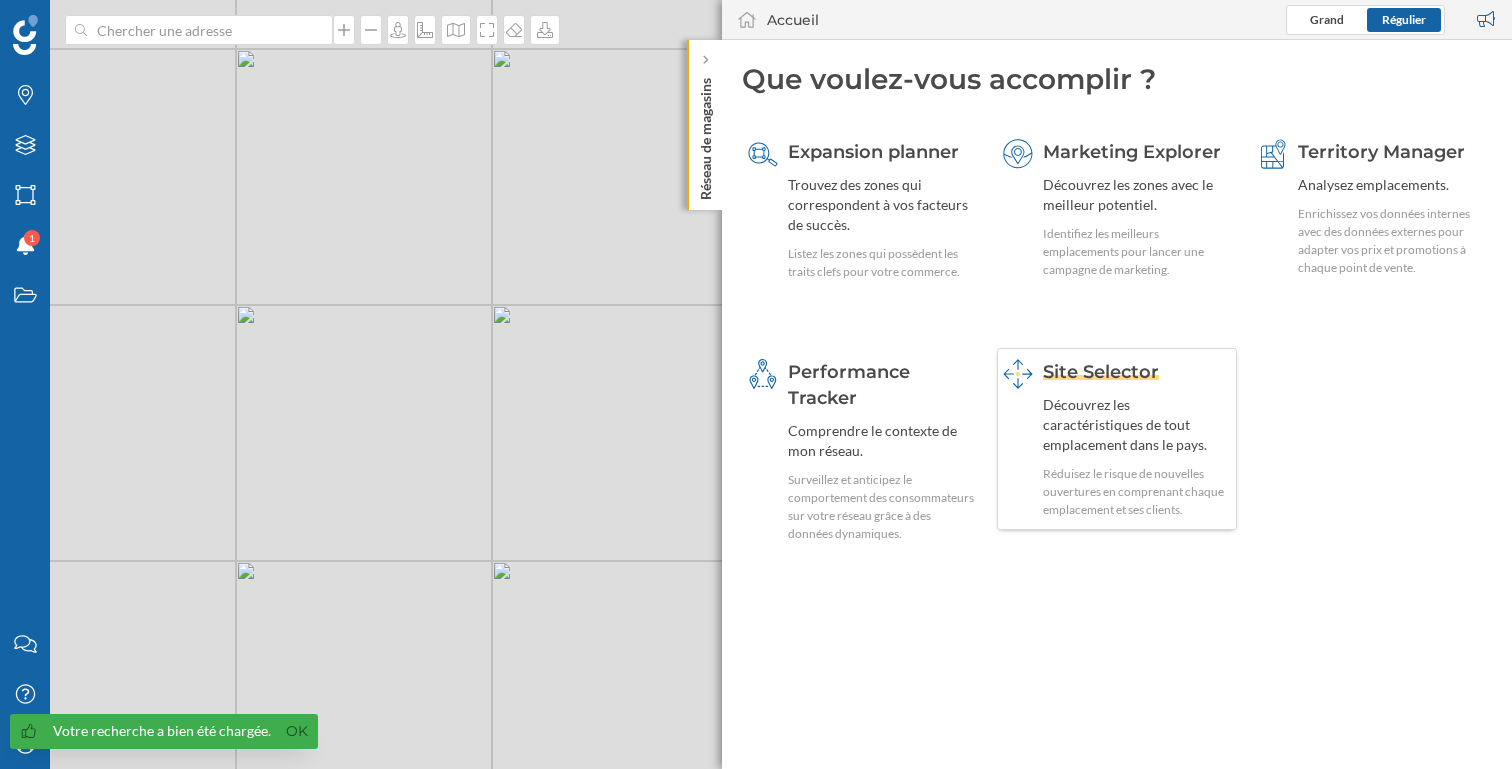 click on "Découvrez les caractéristiques de tout emplacement dans le pays." at bounding box center (1137, 425) 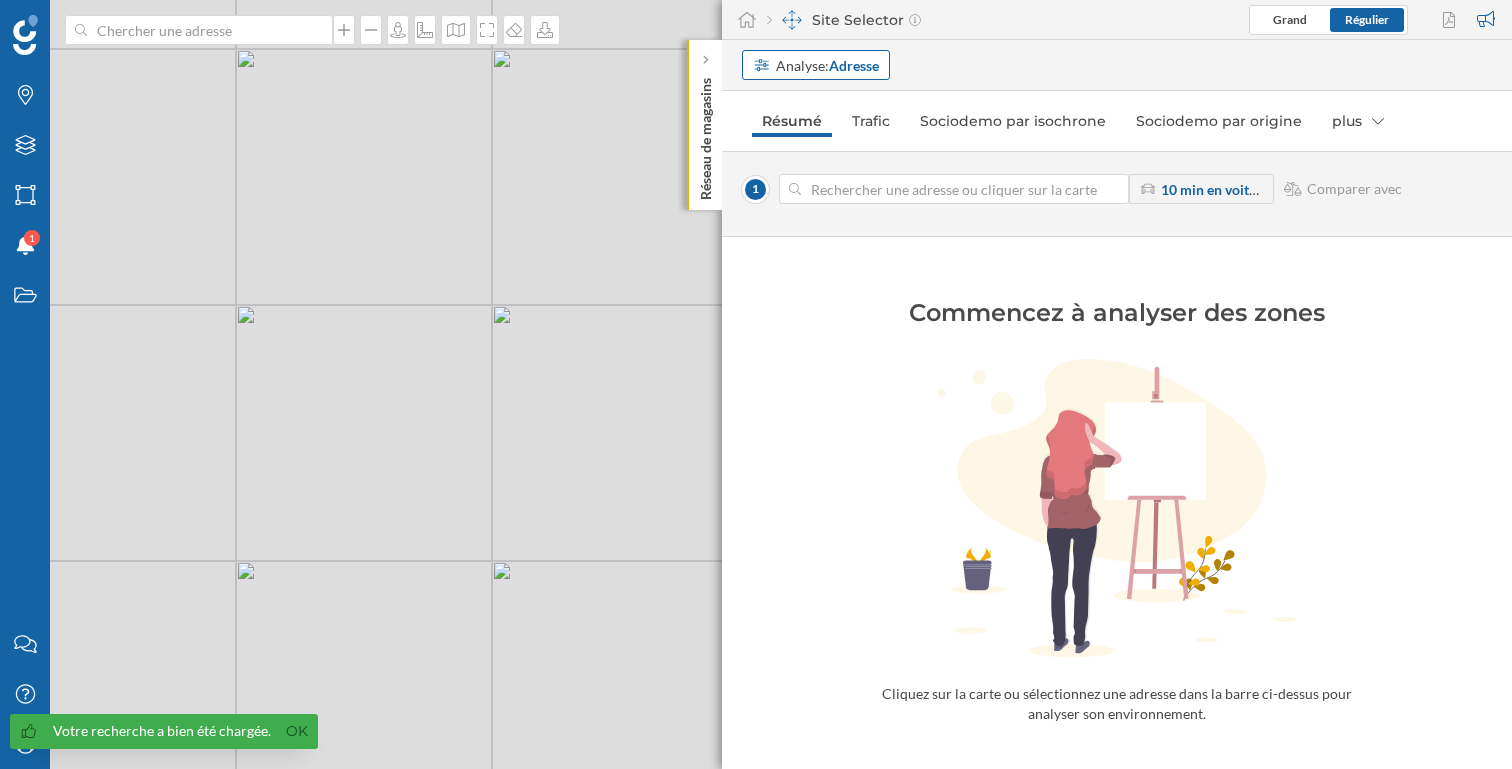 click on "Adresse" at bounding box center (854, 65) 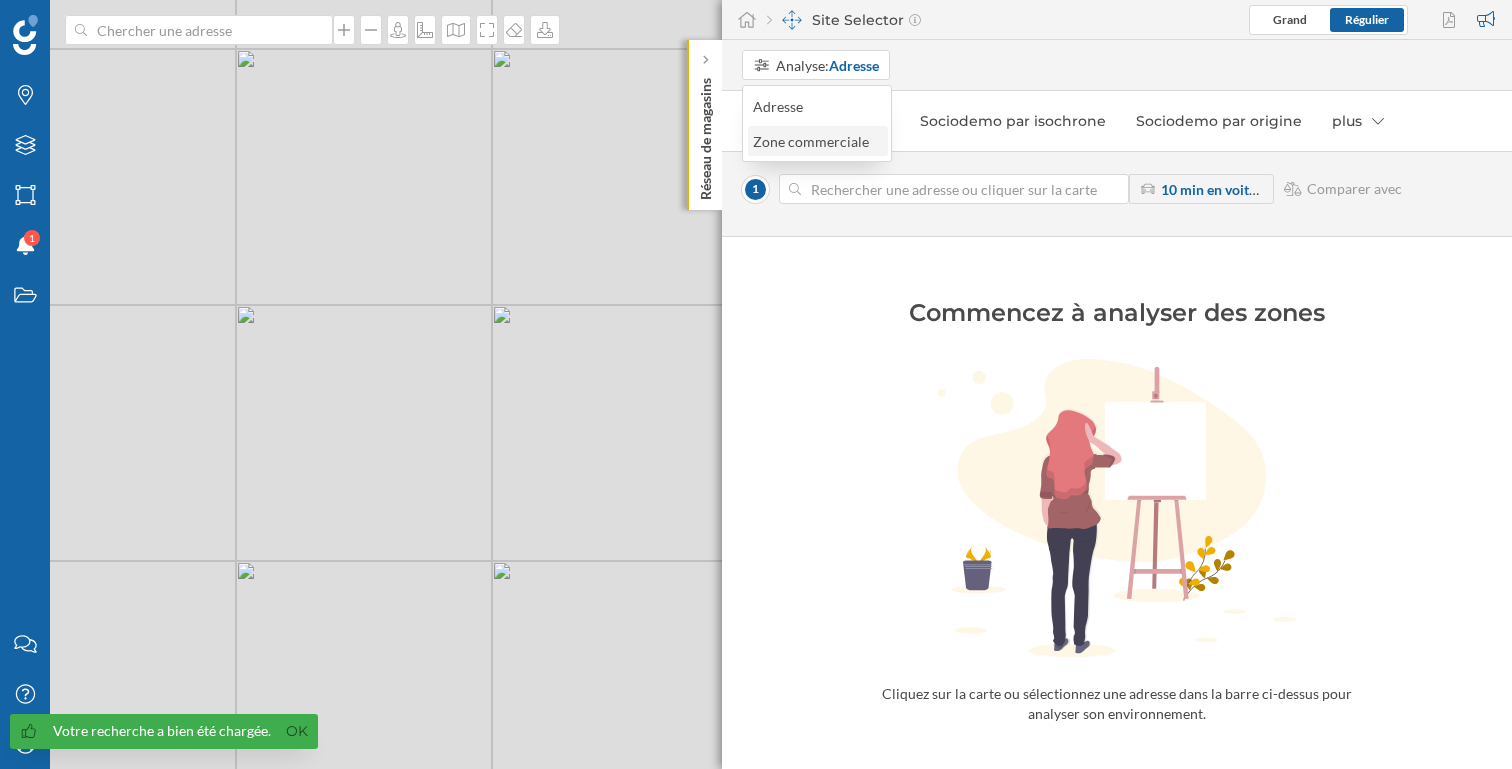 click on "Zone commerciale" at bounding box center (811, 141) 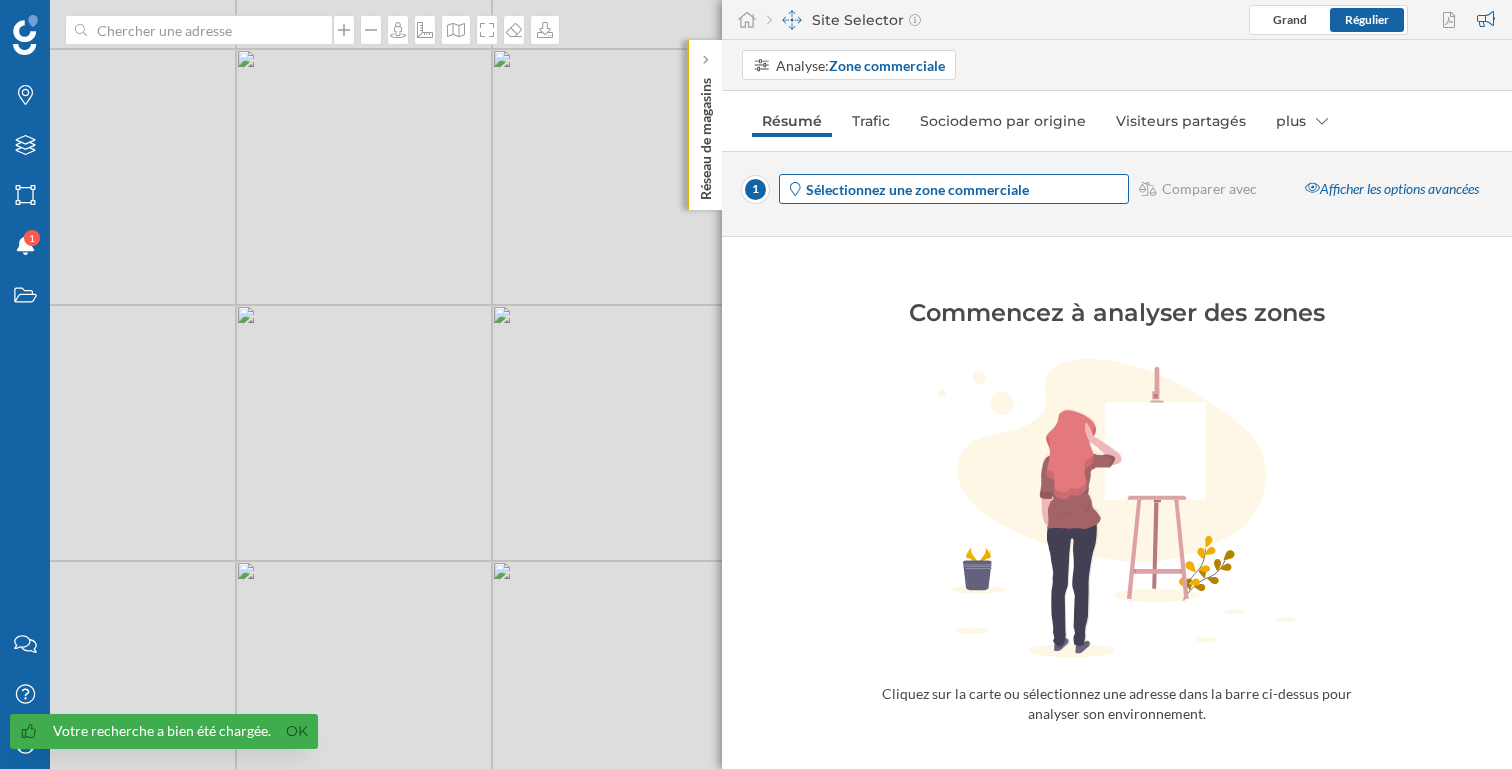 click on "Sélectionnez une zone commerciale" at bounding box center (917, 189) 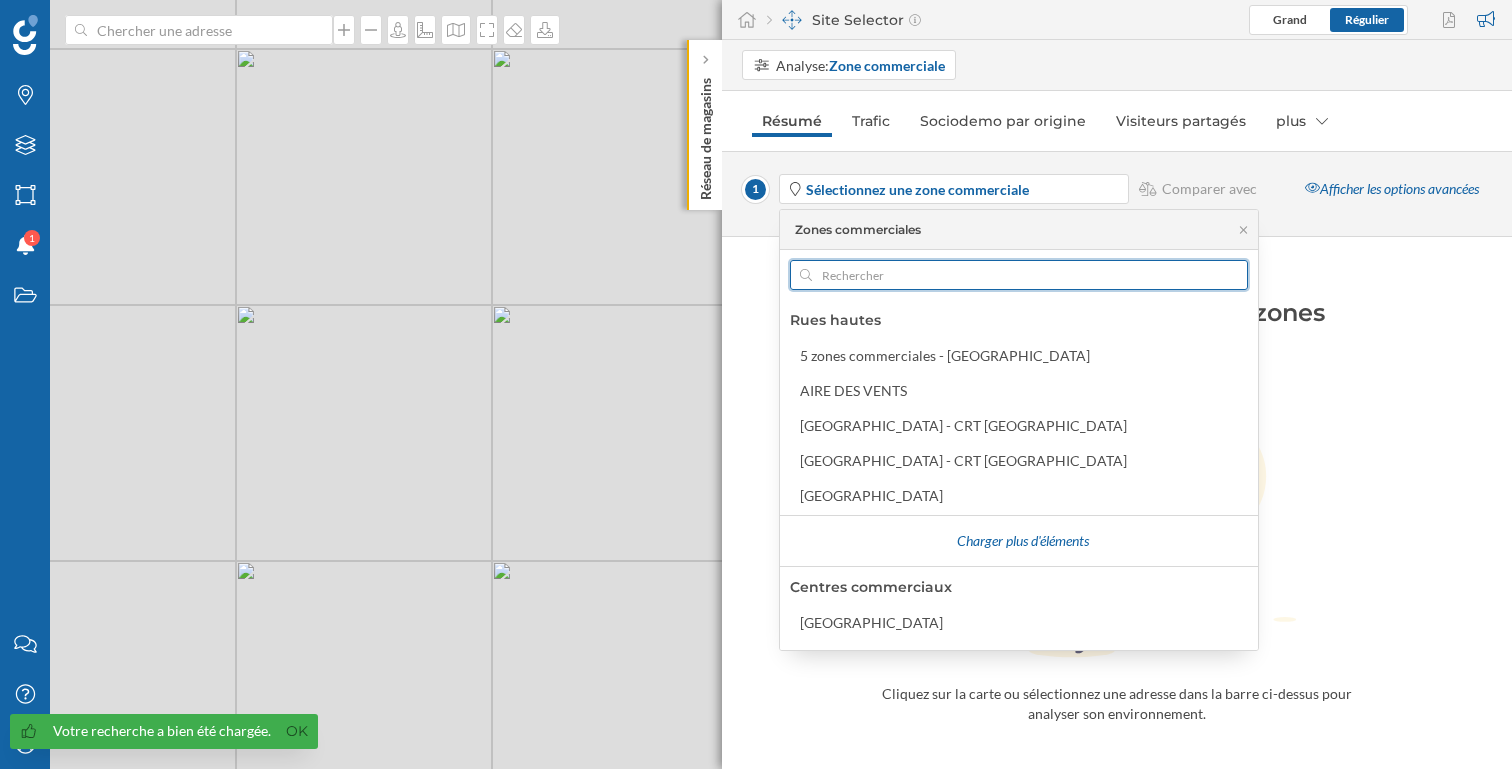 click at bounding box center [1019, 275] 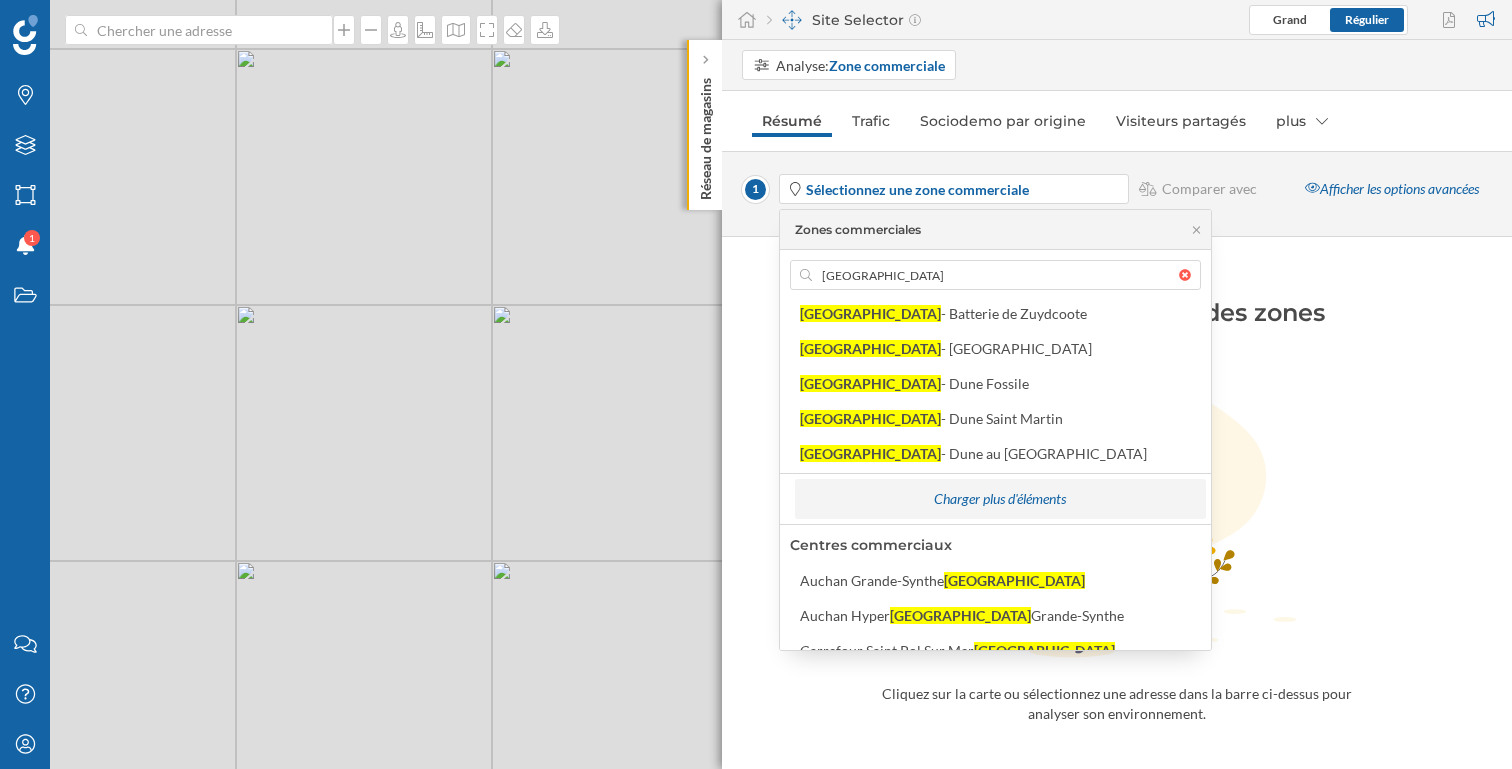 click on "Charger plus d'éléments" at bounding box center [1000, 499] 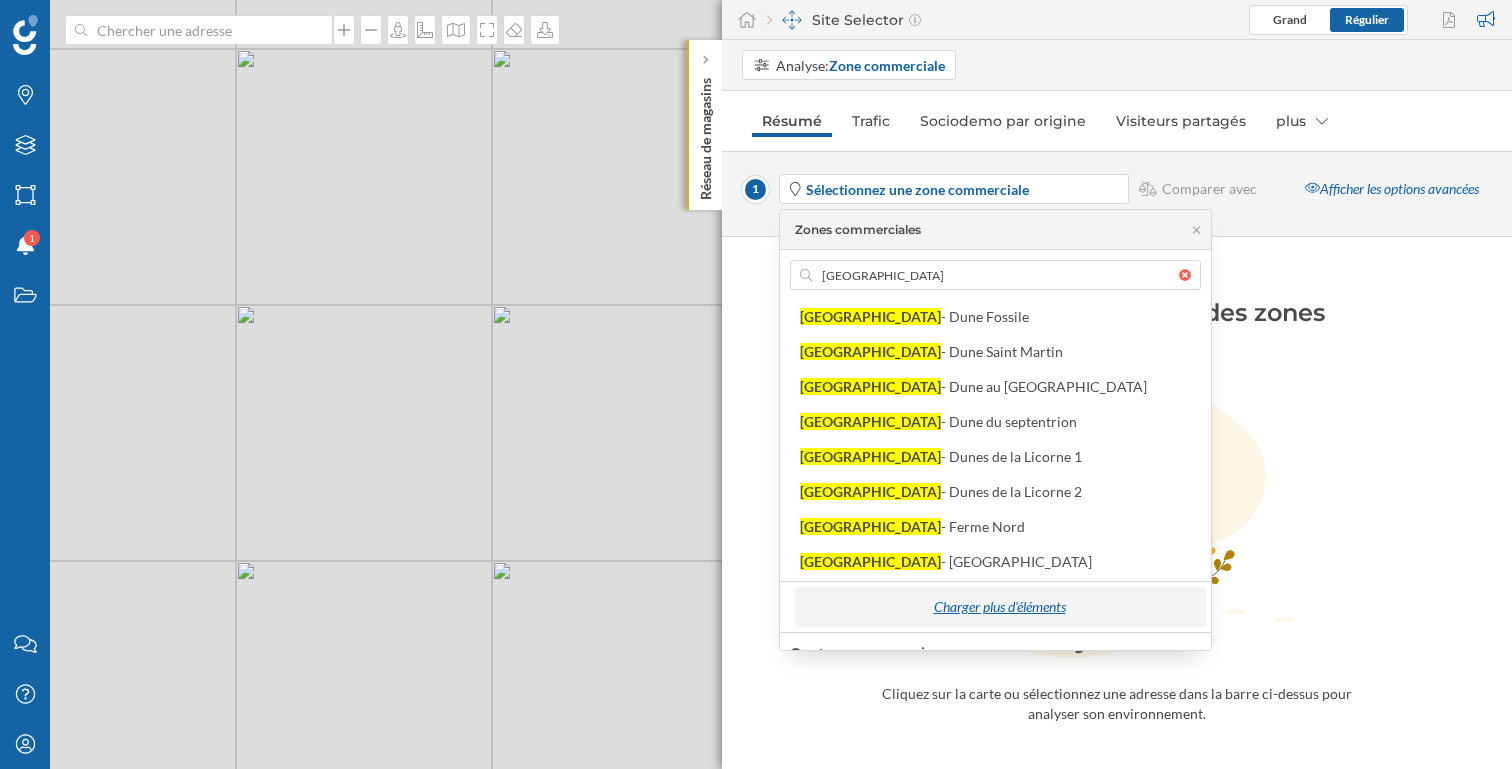 click on "Charger plus d'éléments" at bounding box center [999, 607] 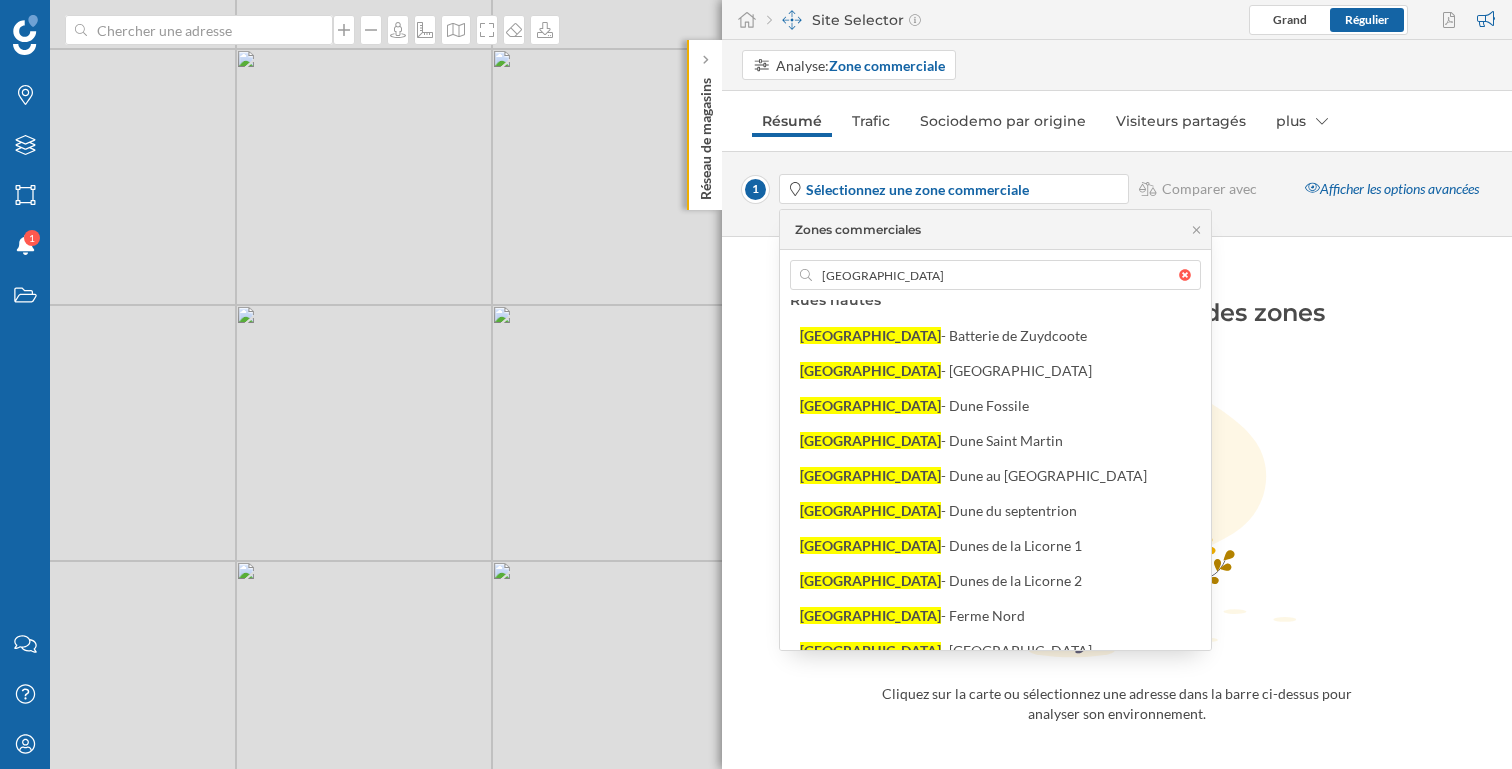 scroll, scrollTop: 0, scrollLeft: 0, axis: both 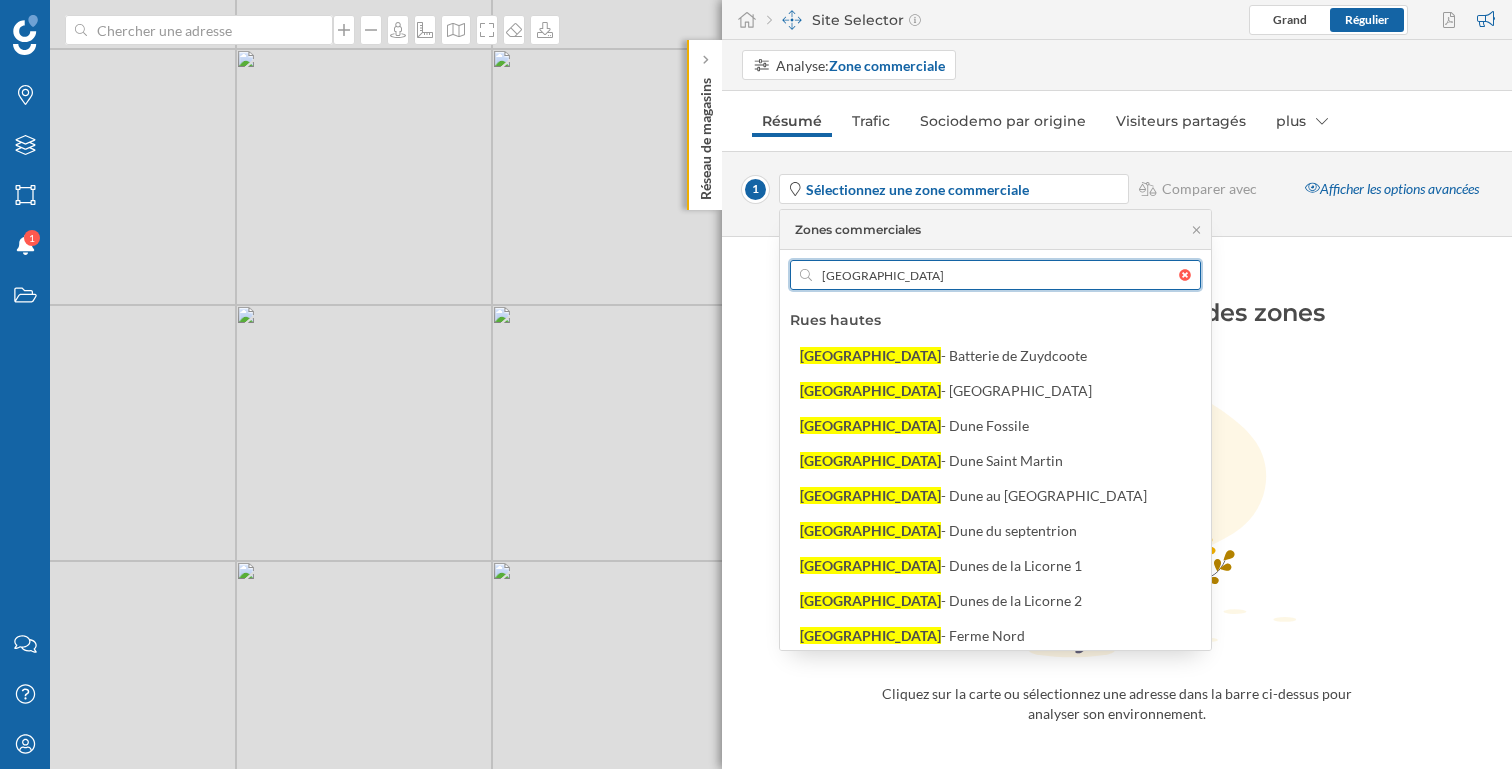 click on "dunkerque" at bounding box center (995, 275) 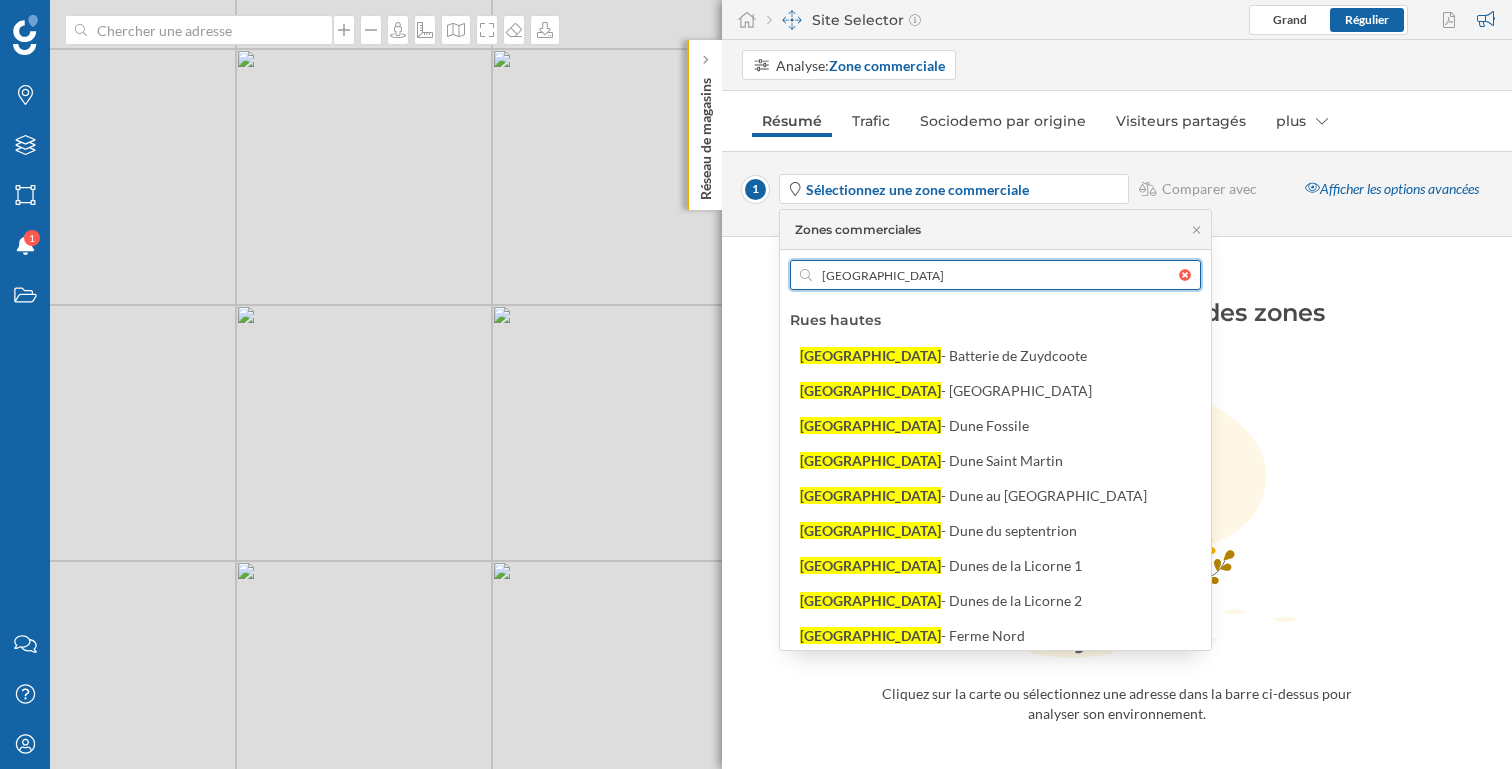 click on "dunkerque" at bounding box center [995, 275] 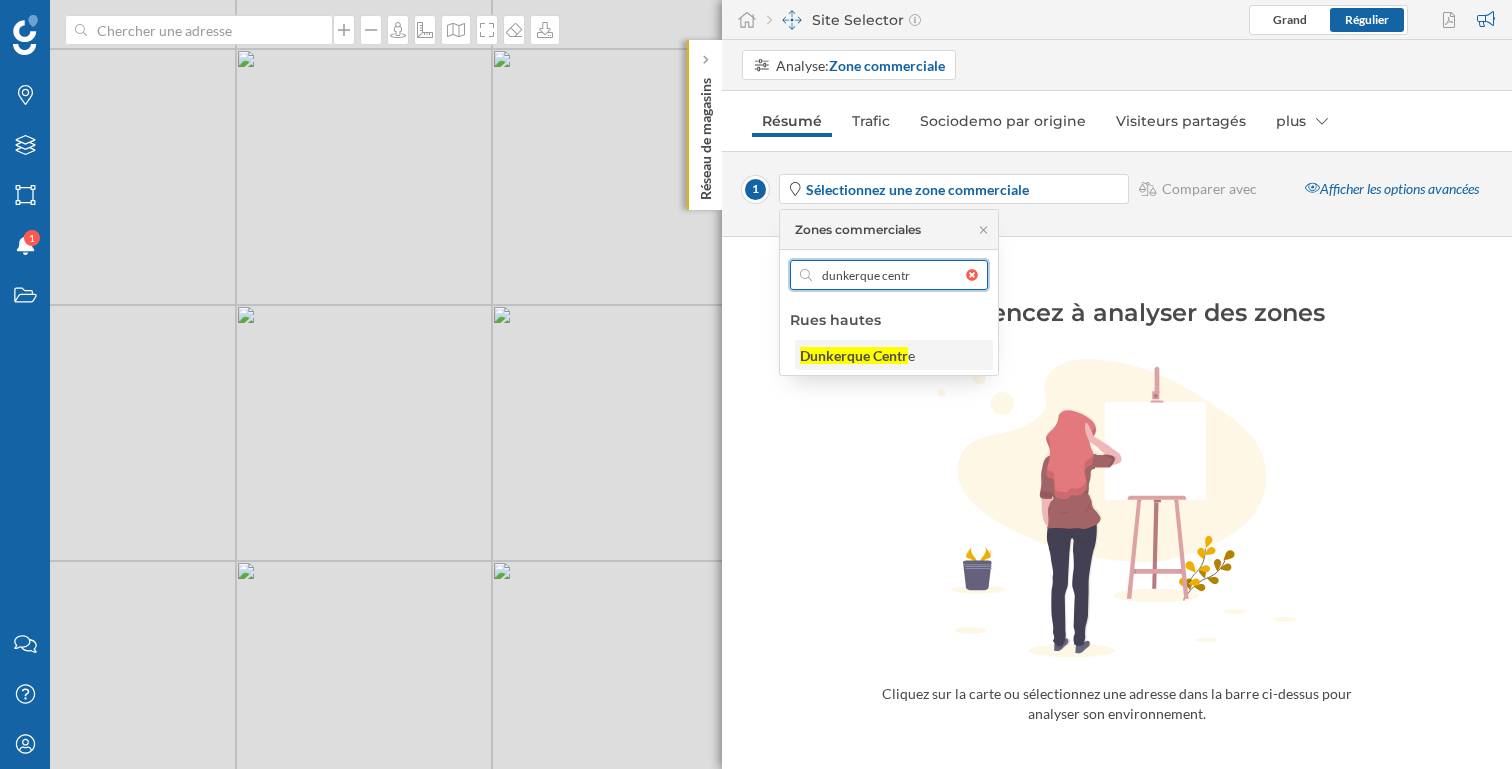 type on "dunkerque centr" 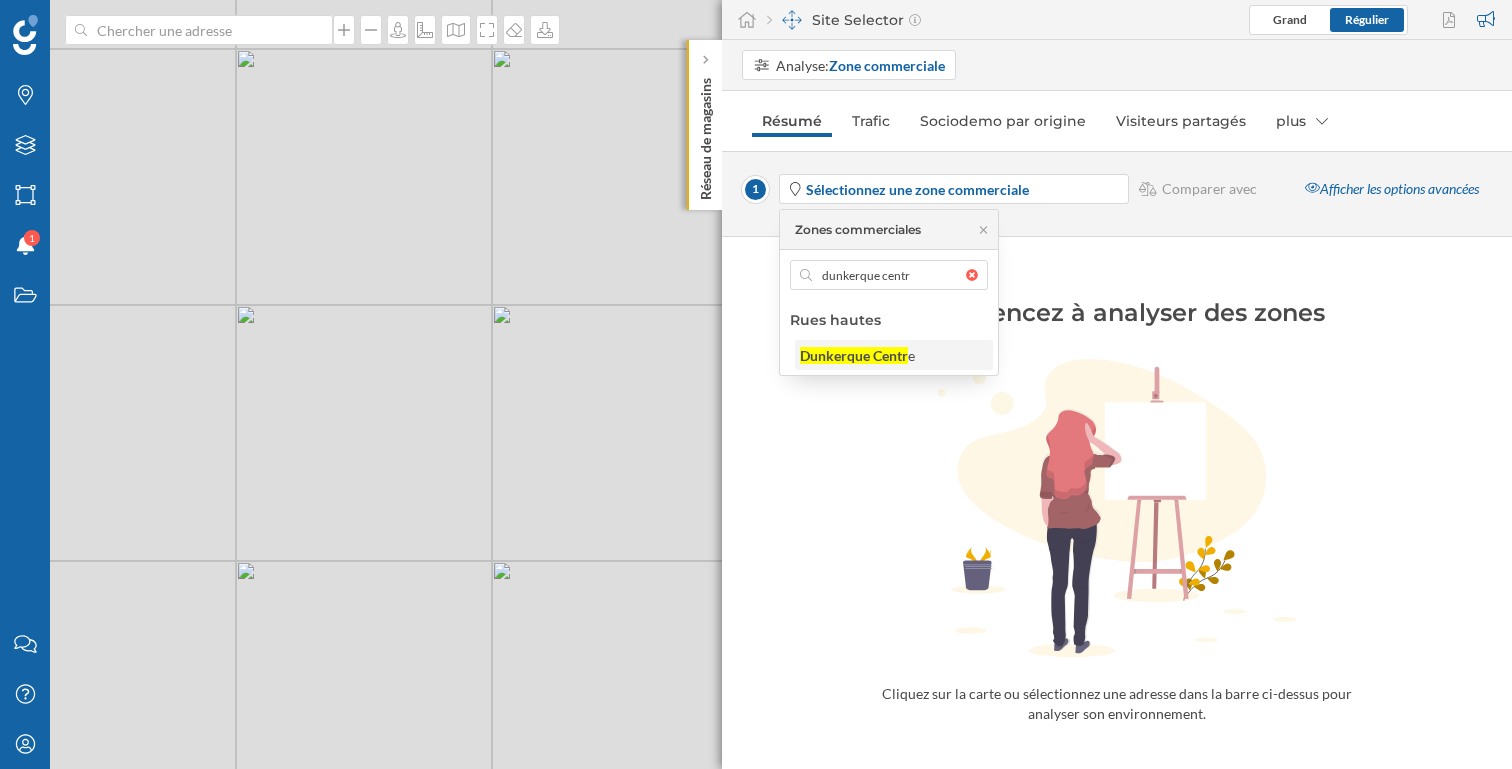 click on "Dunkerque Centr" at bounding box center (854, 355) 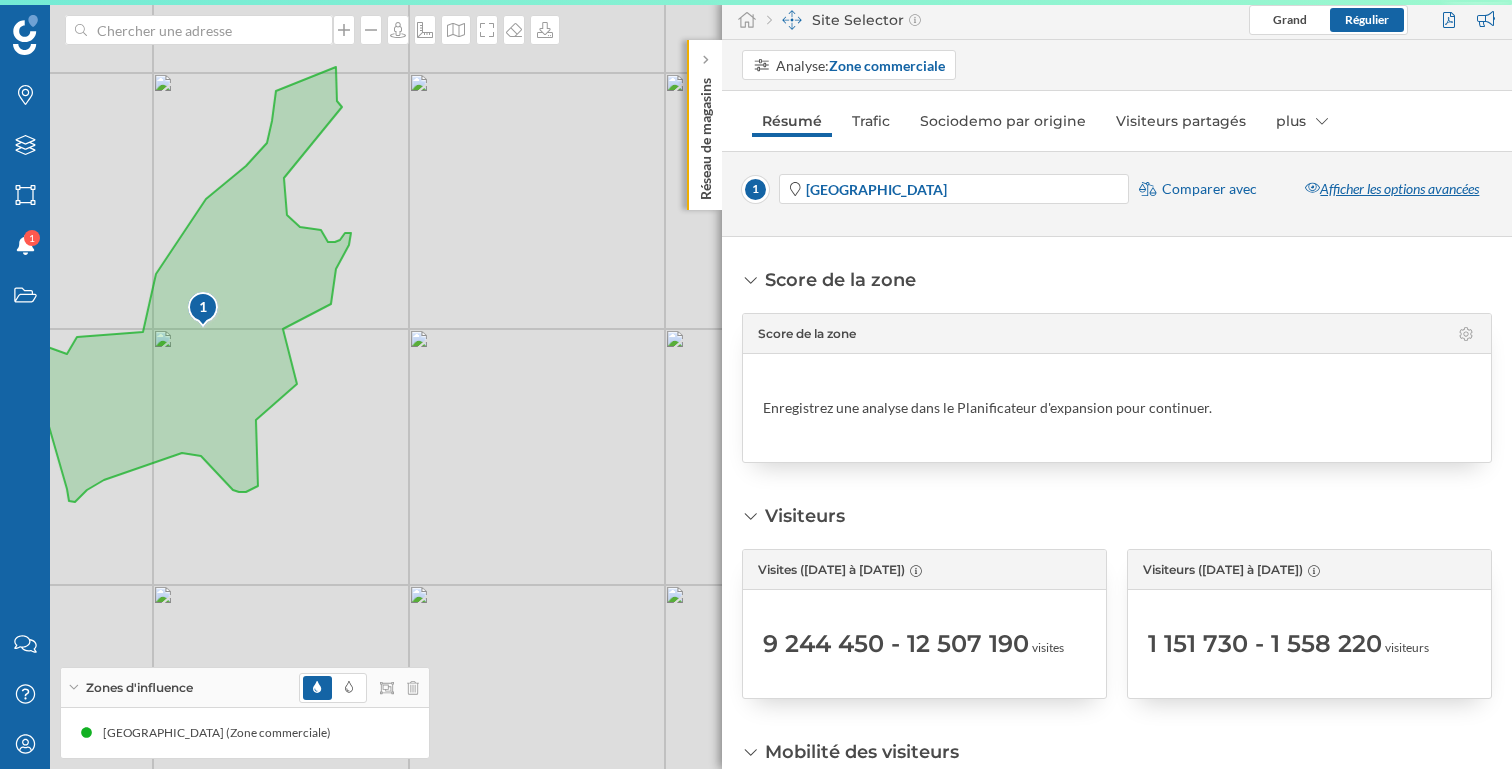 click on "Afficher les options avancées" at bounding box center [1392, 189] 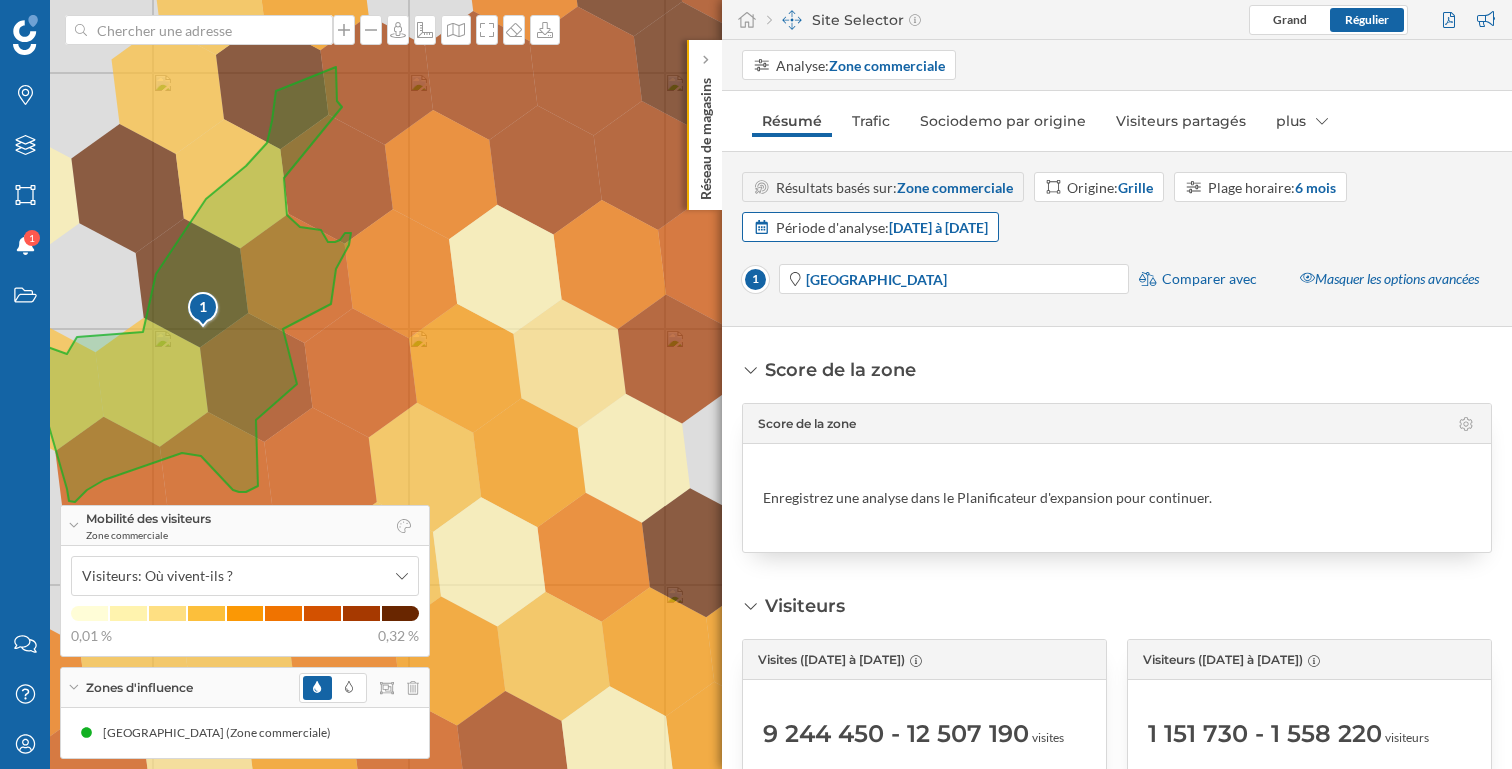 click on "13/01/2025 à 29/06/2025" at bounding box center (938, 227) 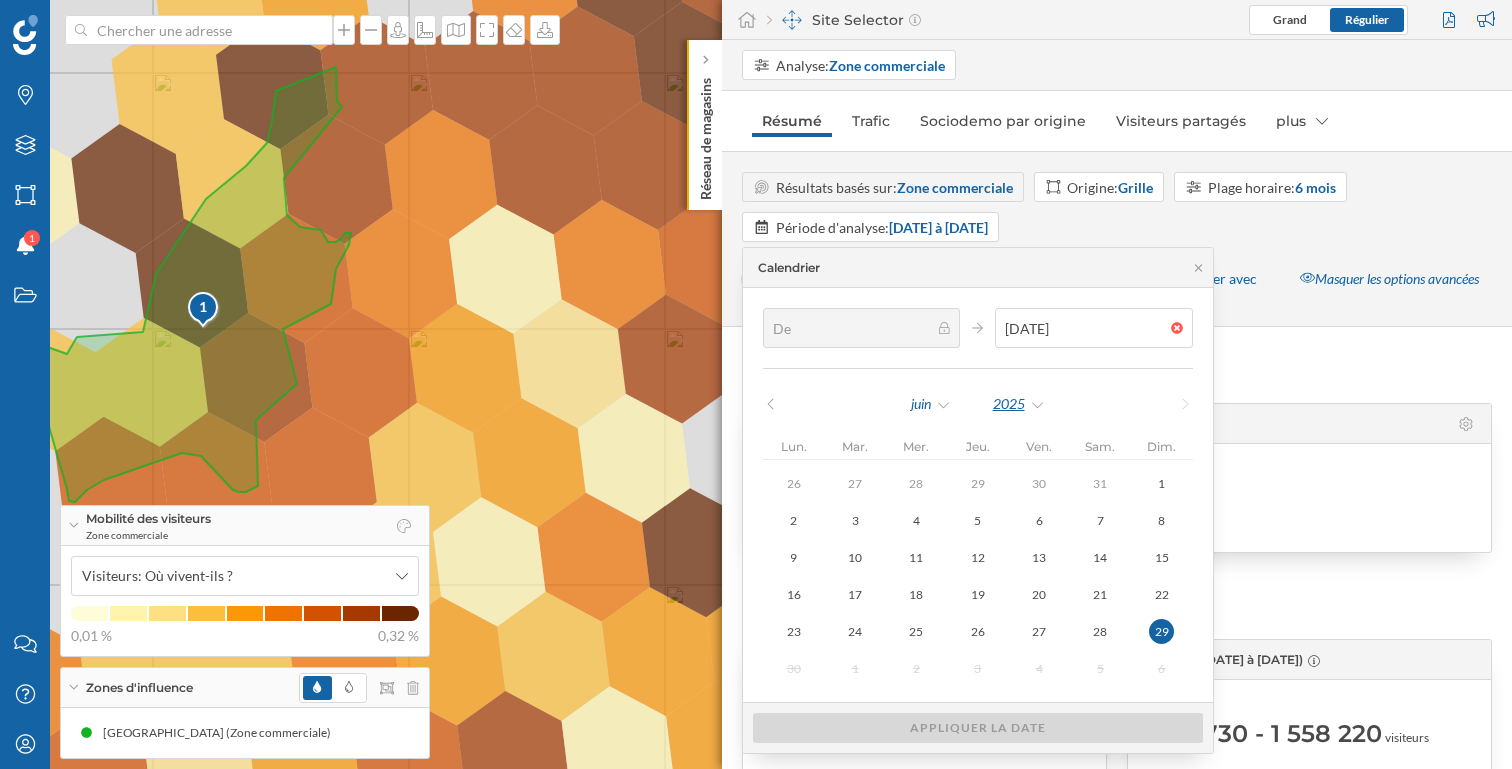 click on "2025" at bounding box center (1019, 404) 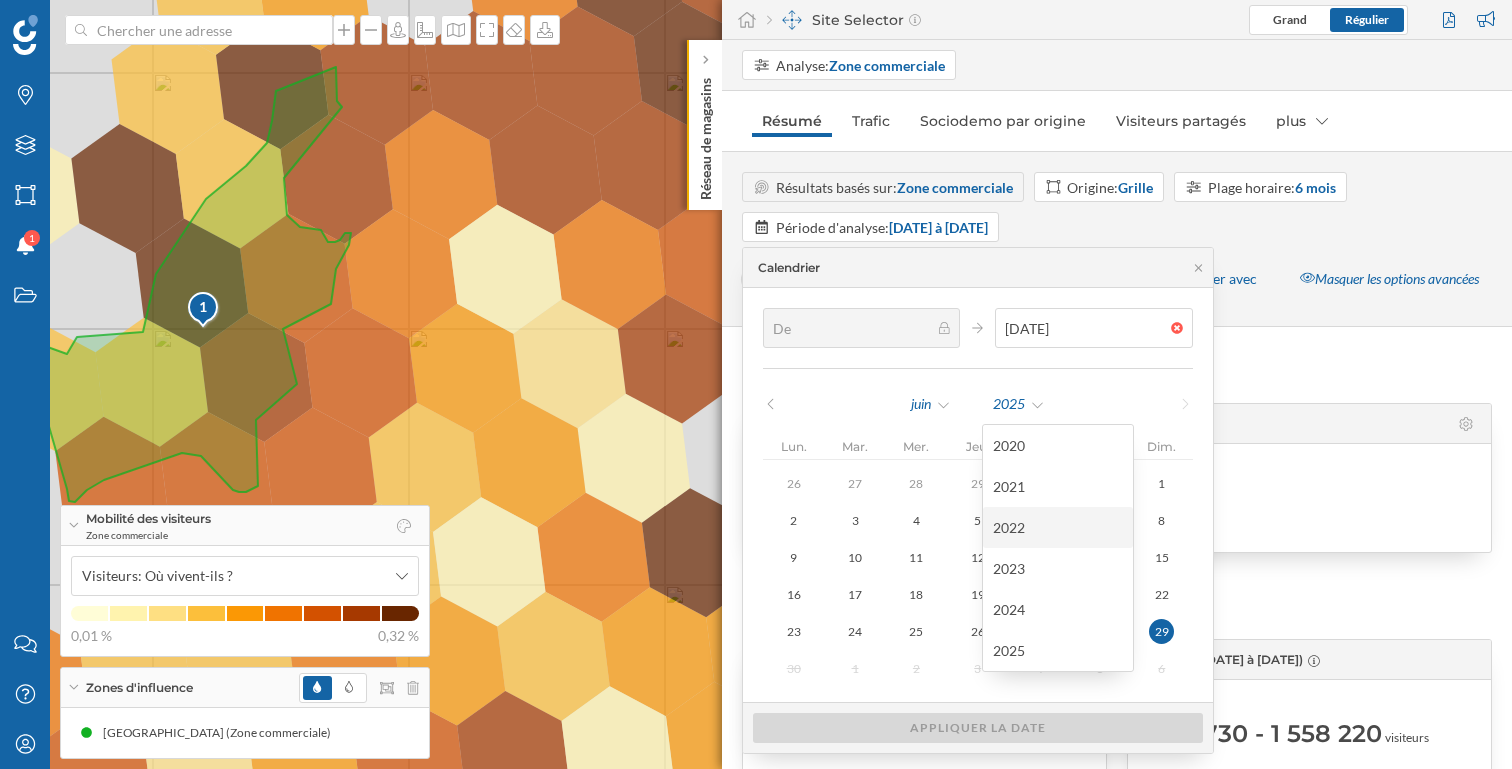 click on "2022" at bounding box center [1058, 527] 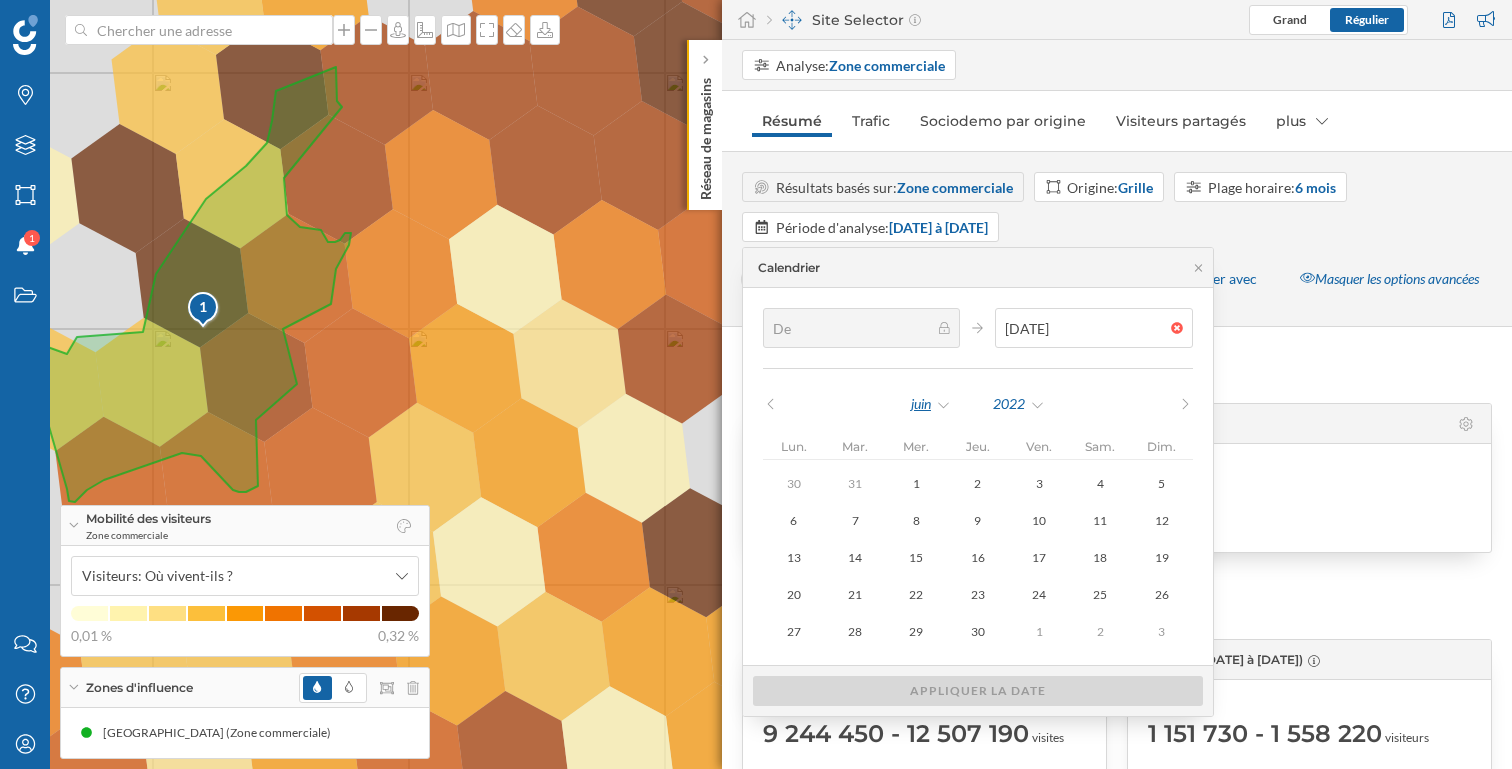 click on "juin" at bounding box center (931, 404) 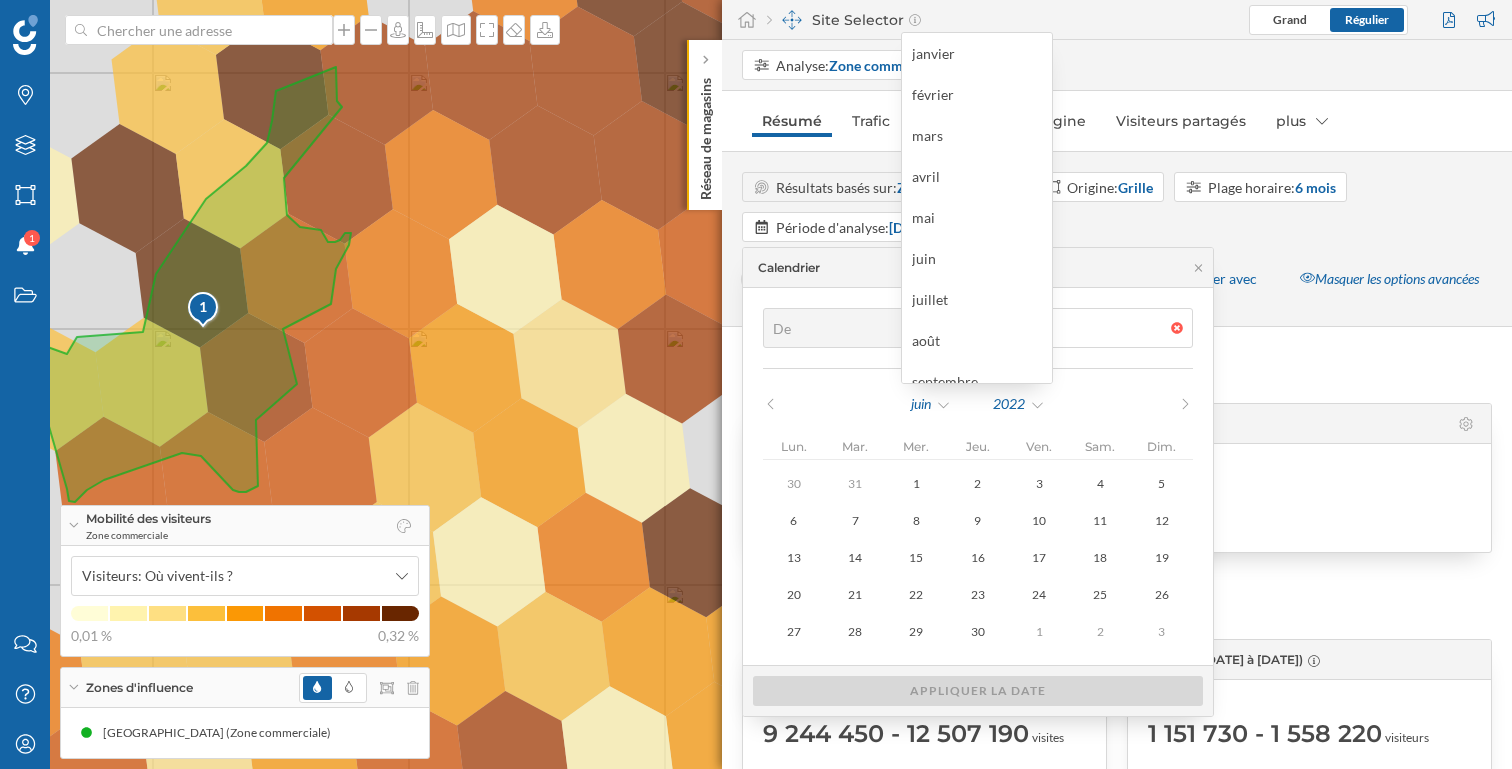 click on "Score de la zone
Score de la zone
Enregistrez une analyse dans le Planificateur d'expansion pour continuer." at bounding box center [1117, 455] 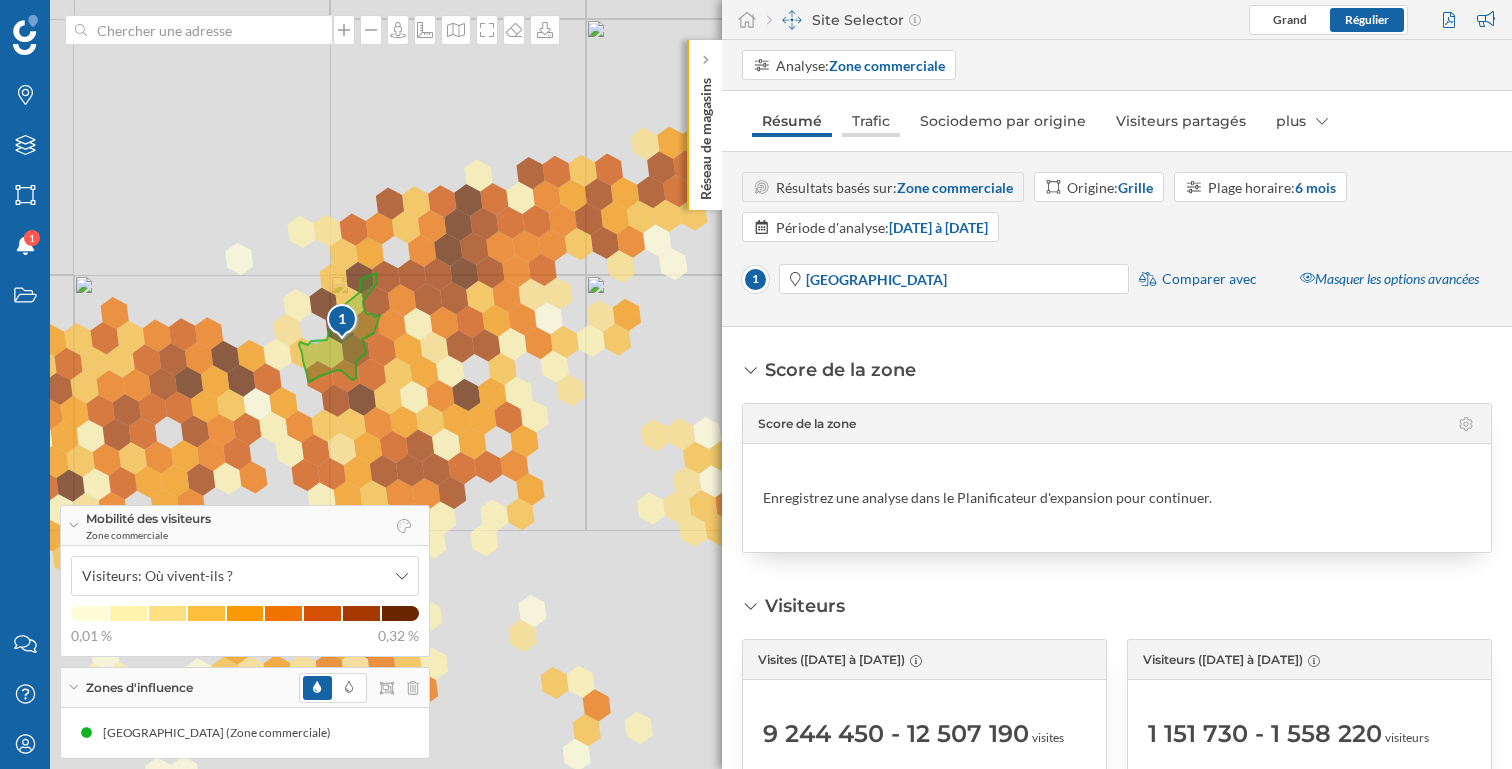 click on "Trafic" at bounding box center (871, 121) 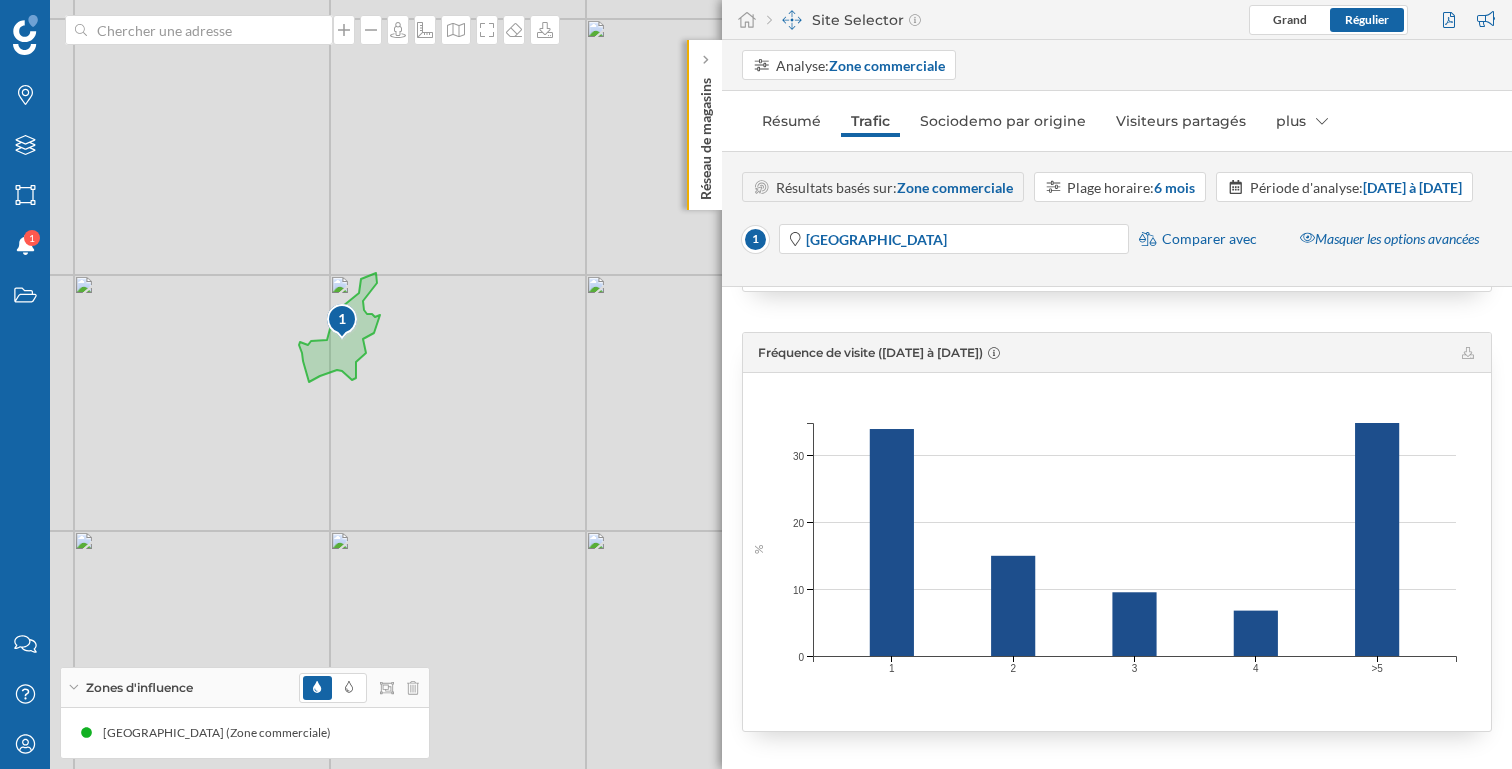 scroll, scrollTop: 2314, scrollLeft: 0, axis: vertical 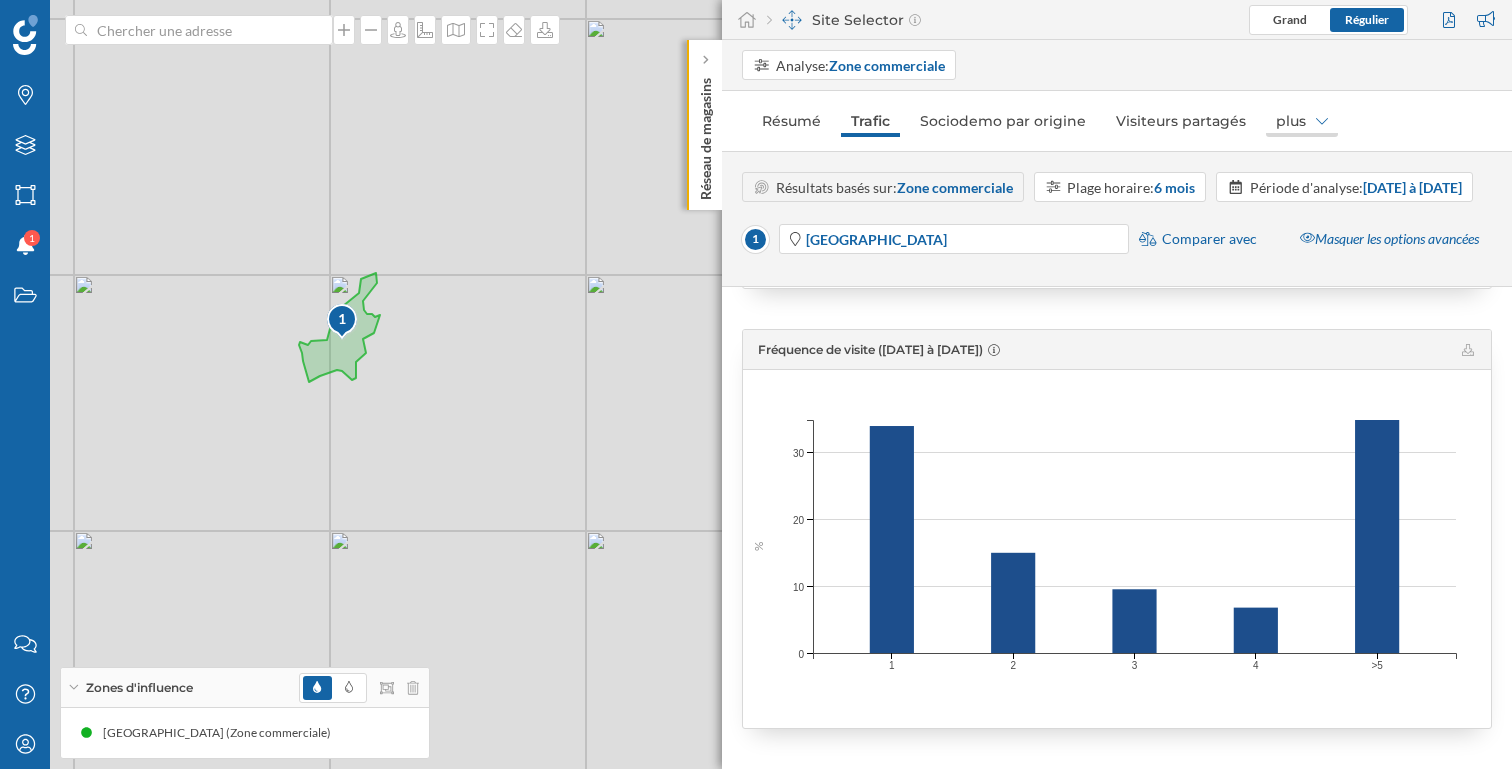 click on "plus" at bounding box center (1302, 121) 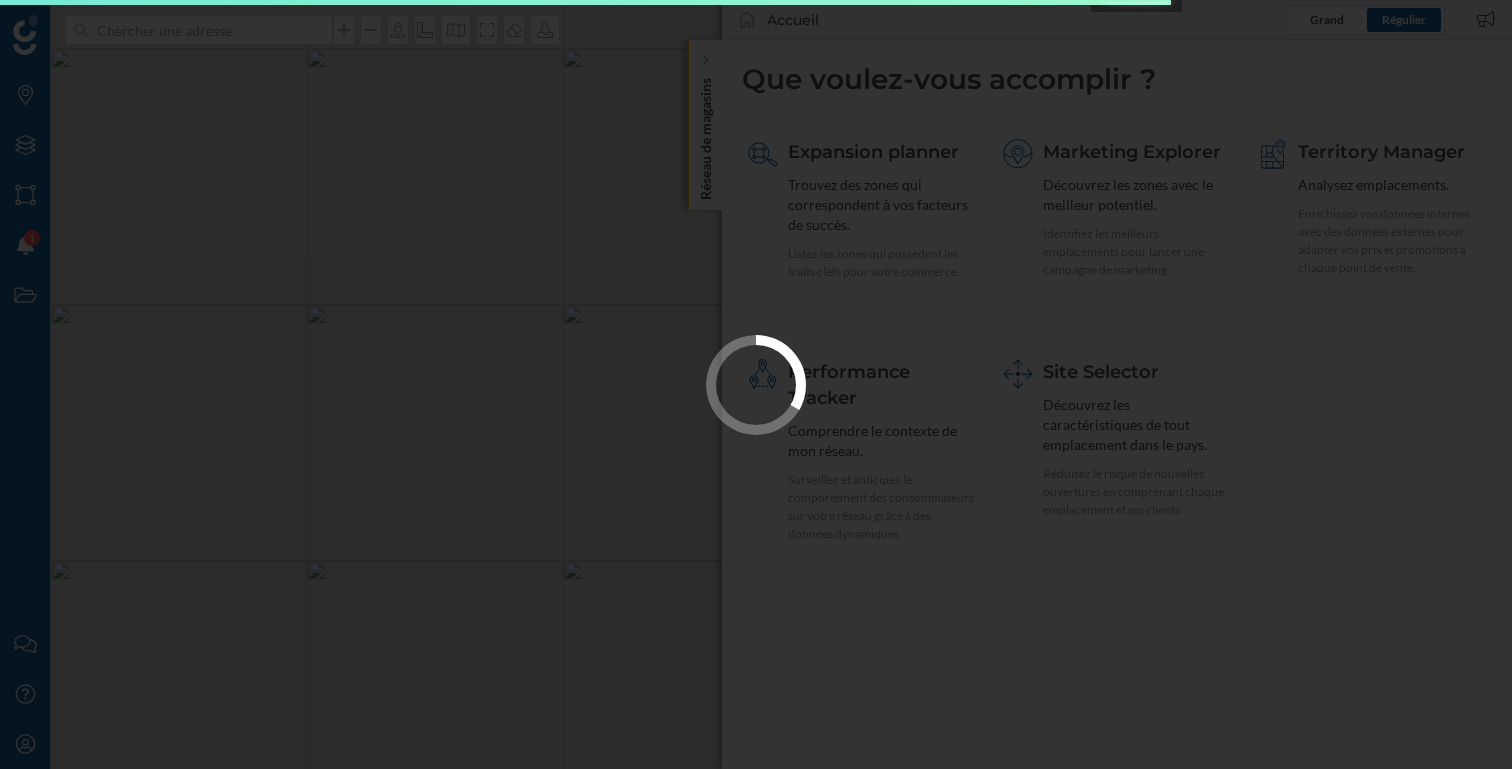 scroll, scrollTop: 0, scrollLeft: 0, axis: both 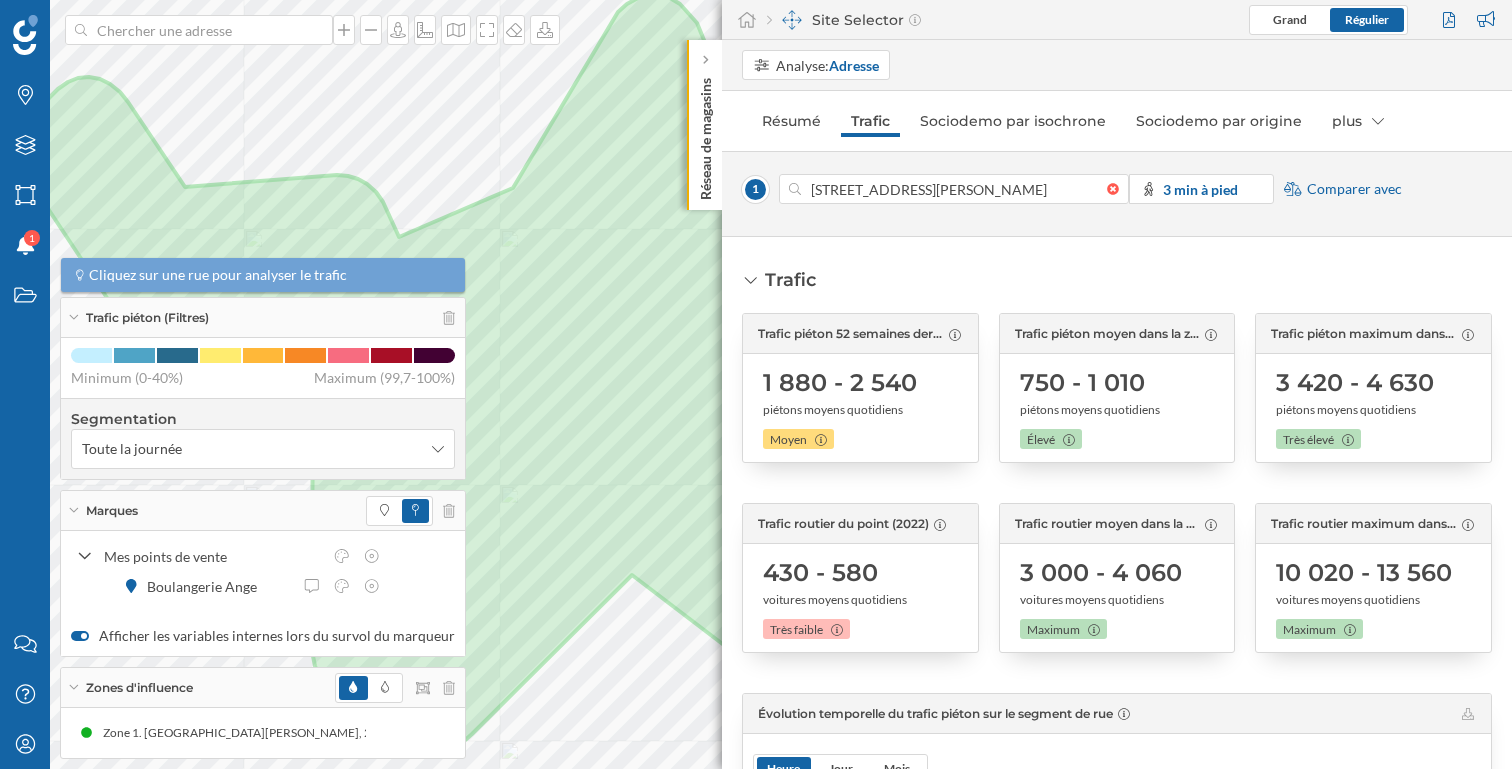 type 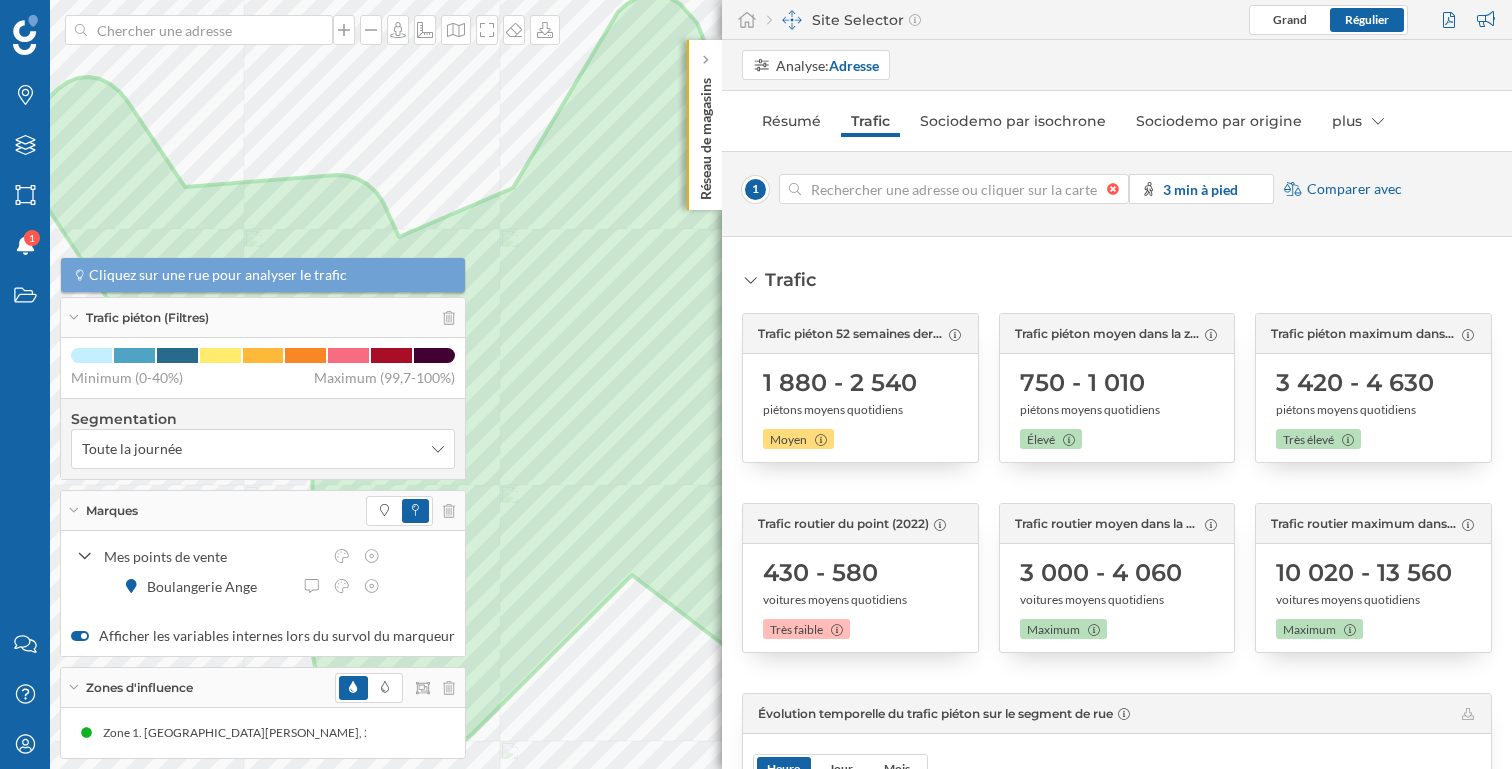 click at bounding box center [1118, 189] 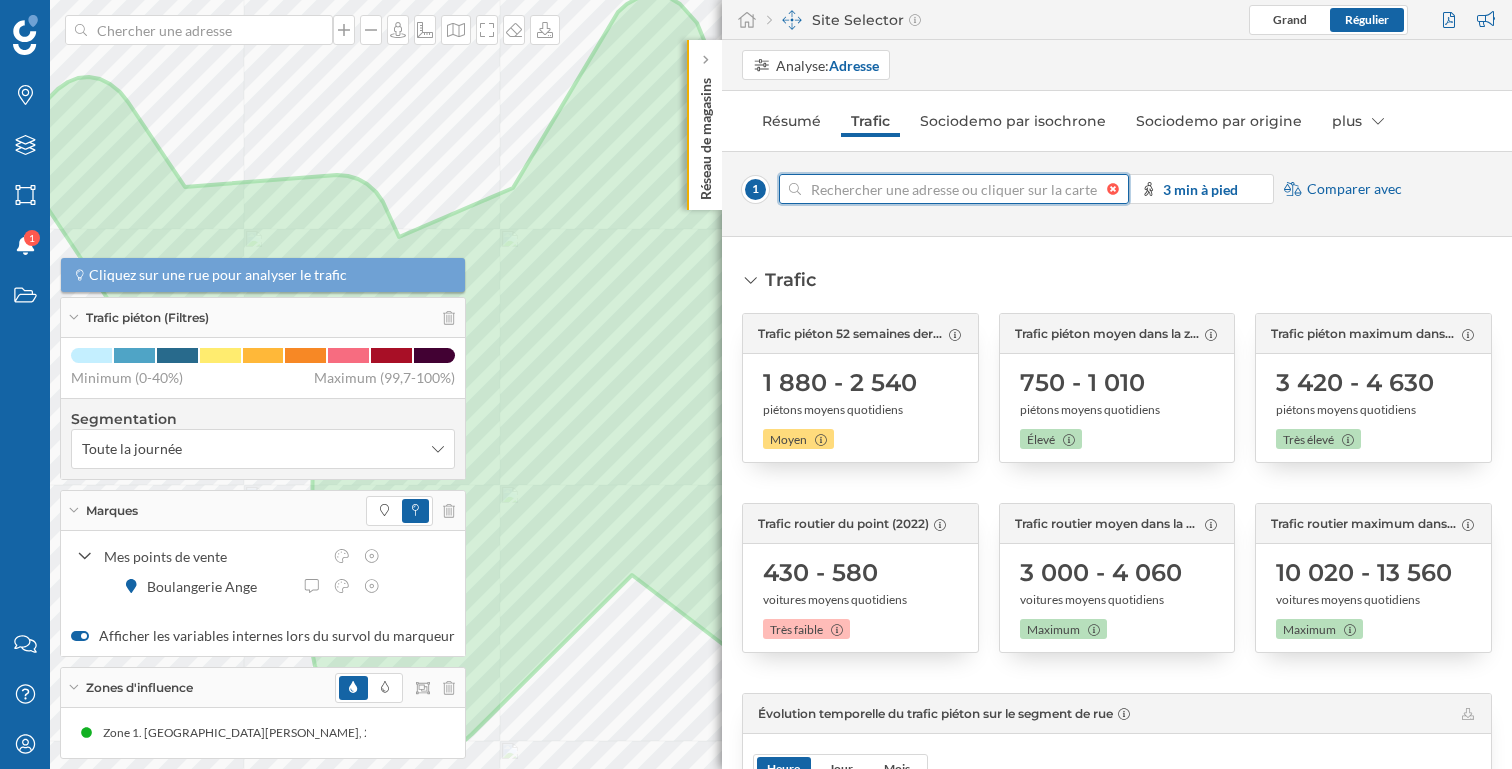 click at bounding box center [954, 189] 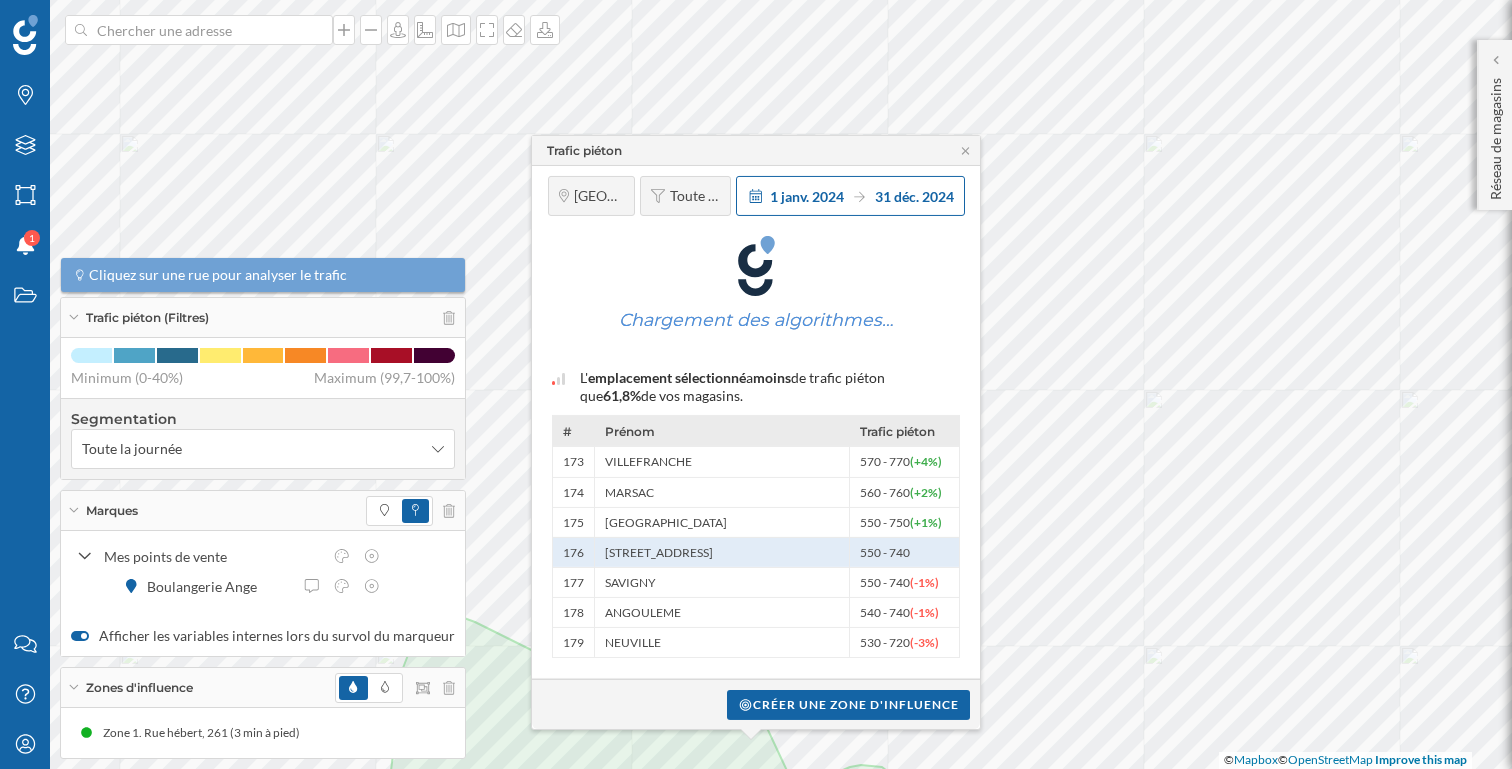 click on "Montpellier
Toute la journée
1 janv. 2024
31 déc. 2024
Chargement des algorithmes…
L' emplacement sélectionné  a  moins  de trafic piéton que  61,8%  de vos magasins.
#
Prénom
Trafic piéton
173
VILLEFRANCHE
570 - 770
(+4%)
174
MARSAC
560 - 760
(+2%)
175
SAINT-AVOLD
550 - 750
(+1%)
176
125 Rue Hébert, 34070 Montpellier, France" at bounding box center (756, 422) 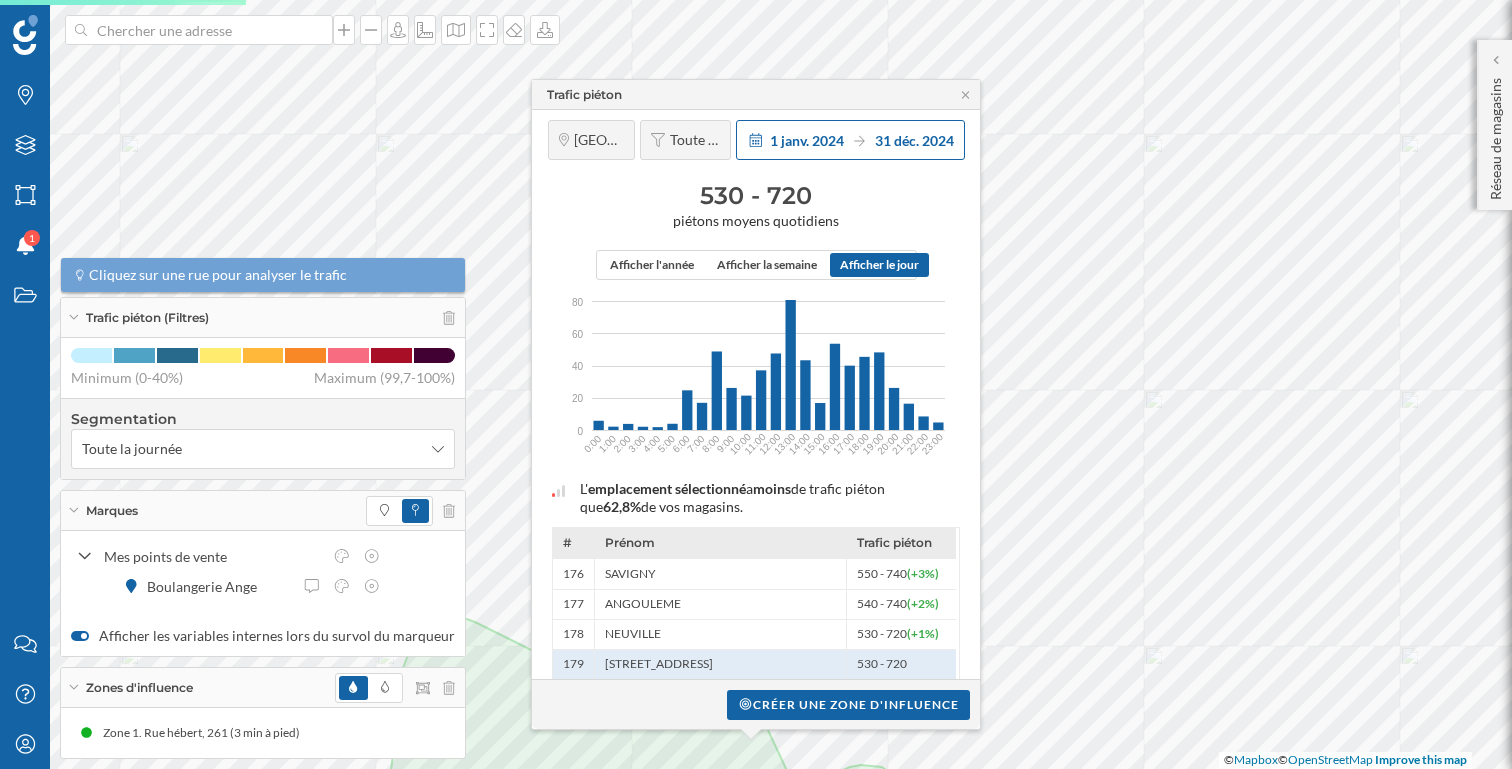click on "1 janv. 2024" at bounding box center [807, 140] 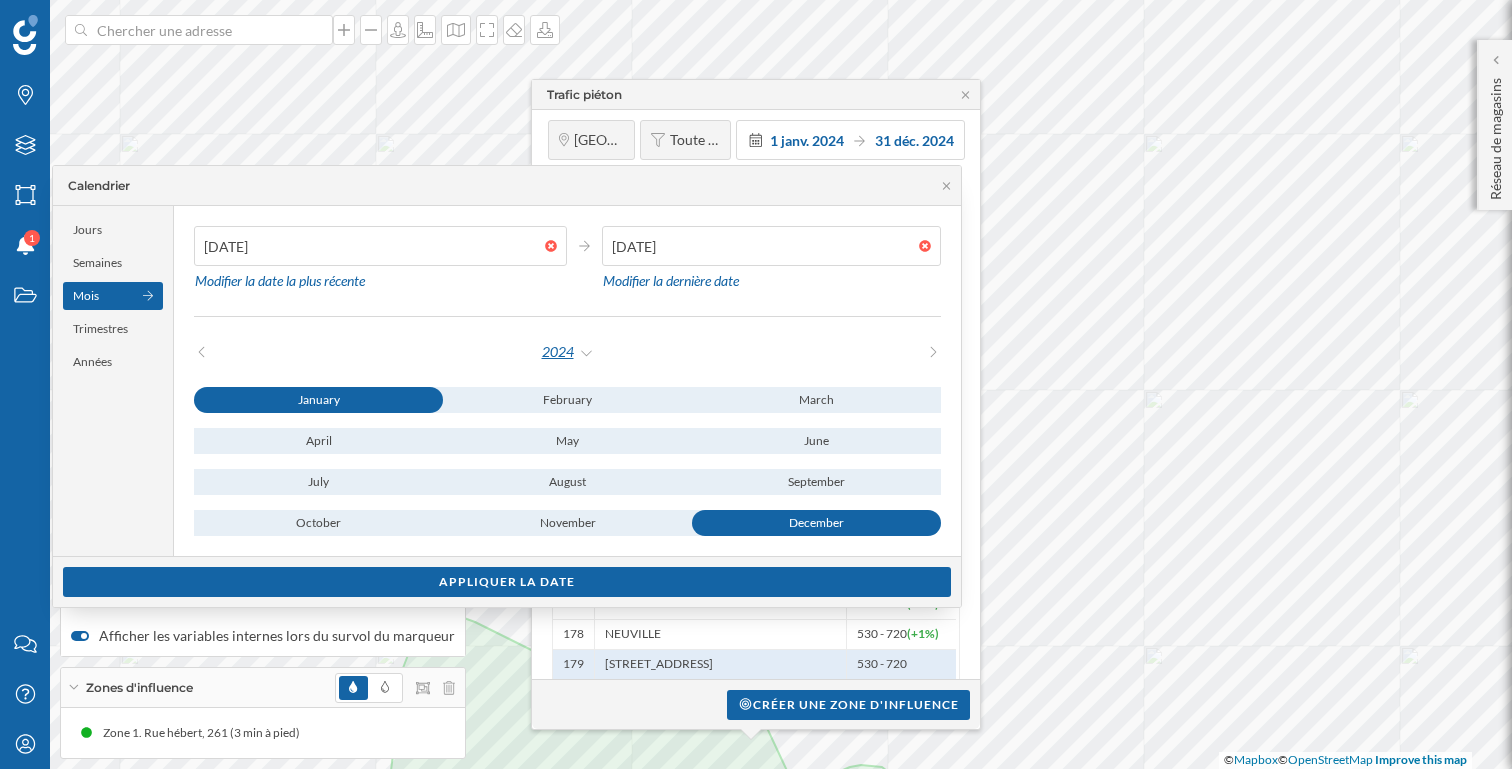 click on "2024" at bounding box center (568, 352) 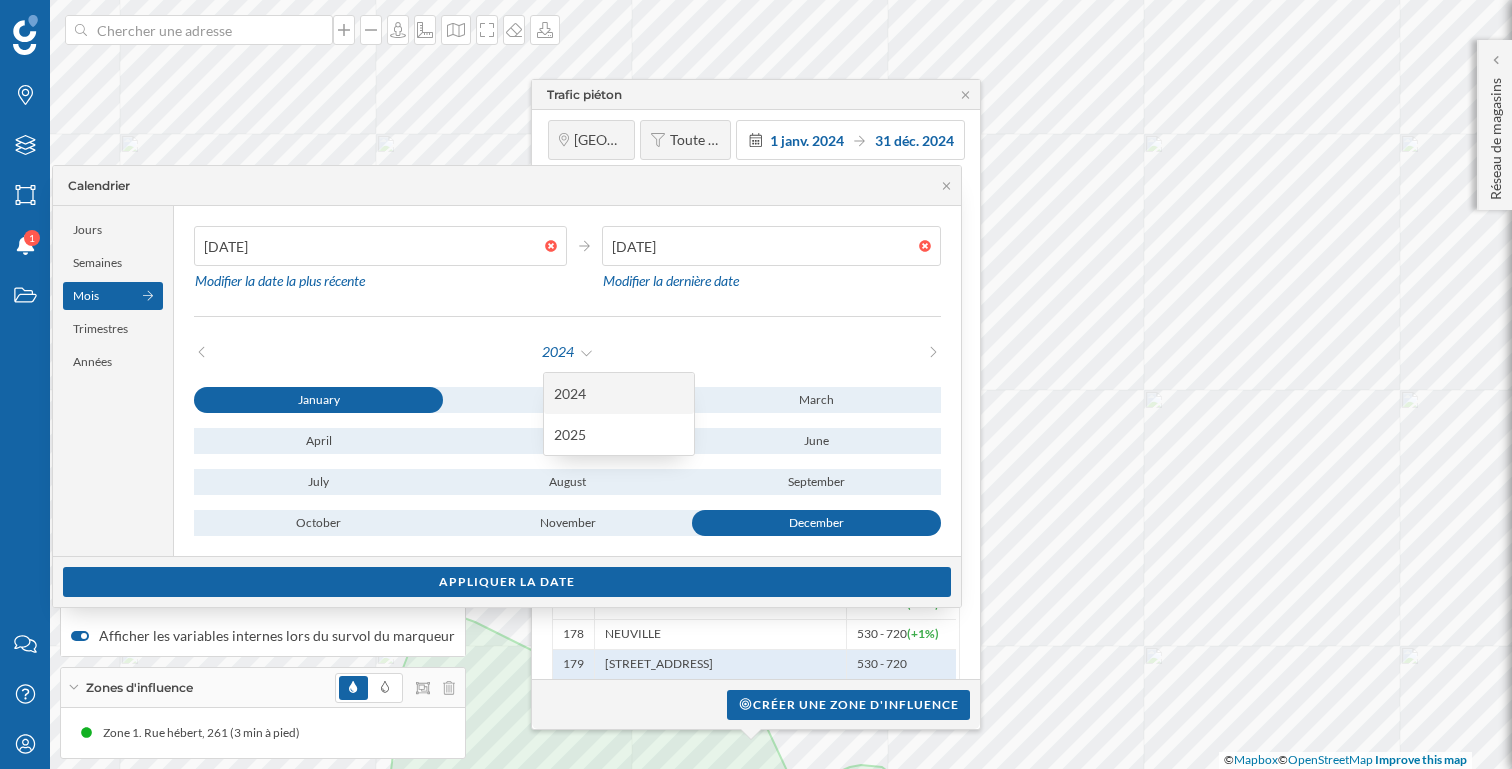 click on "2024" at bounding box center [619, 393] 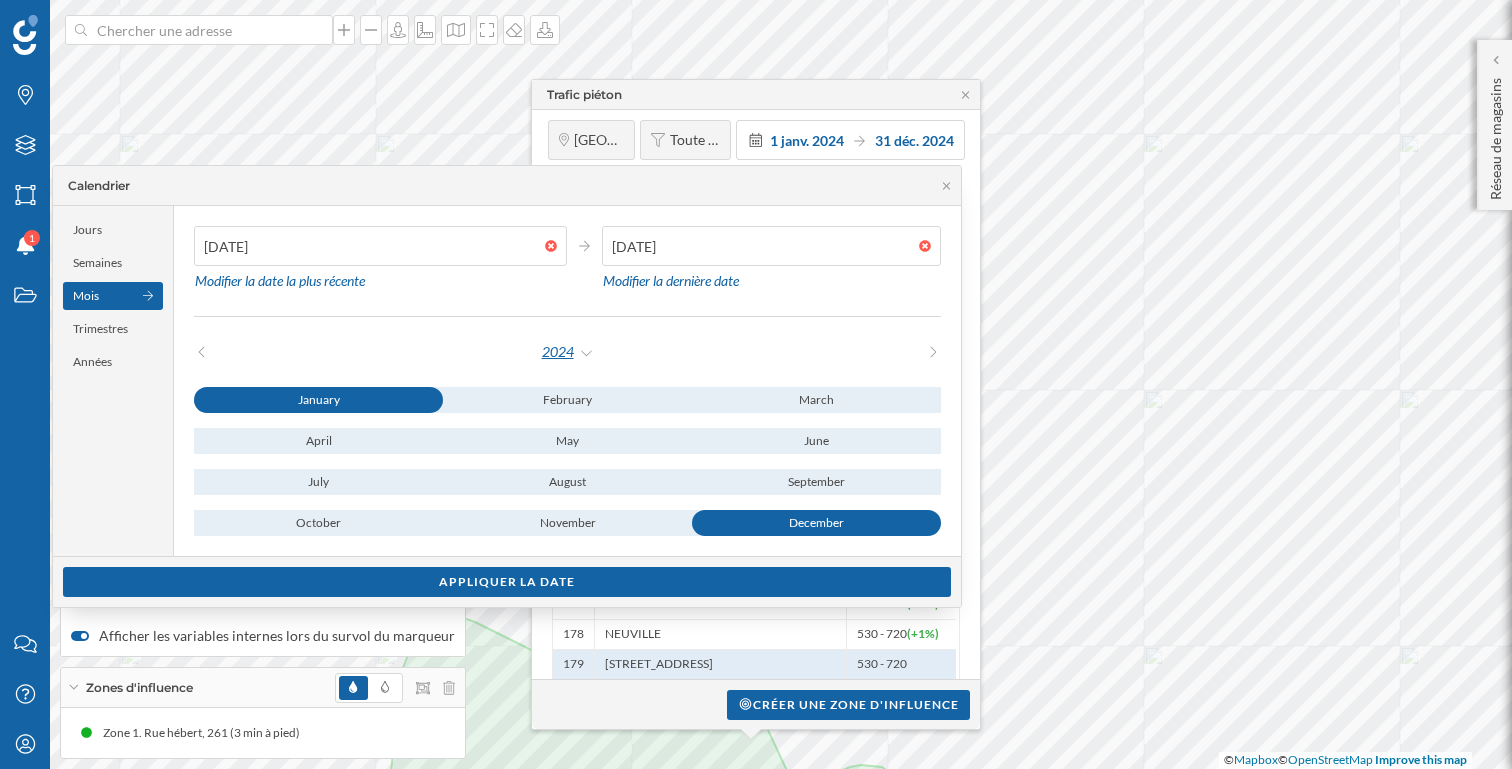 click on "2024" at bounding box center [568, 352] 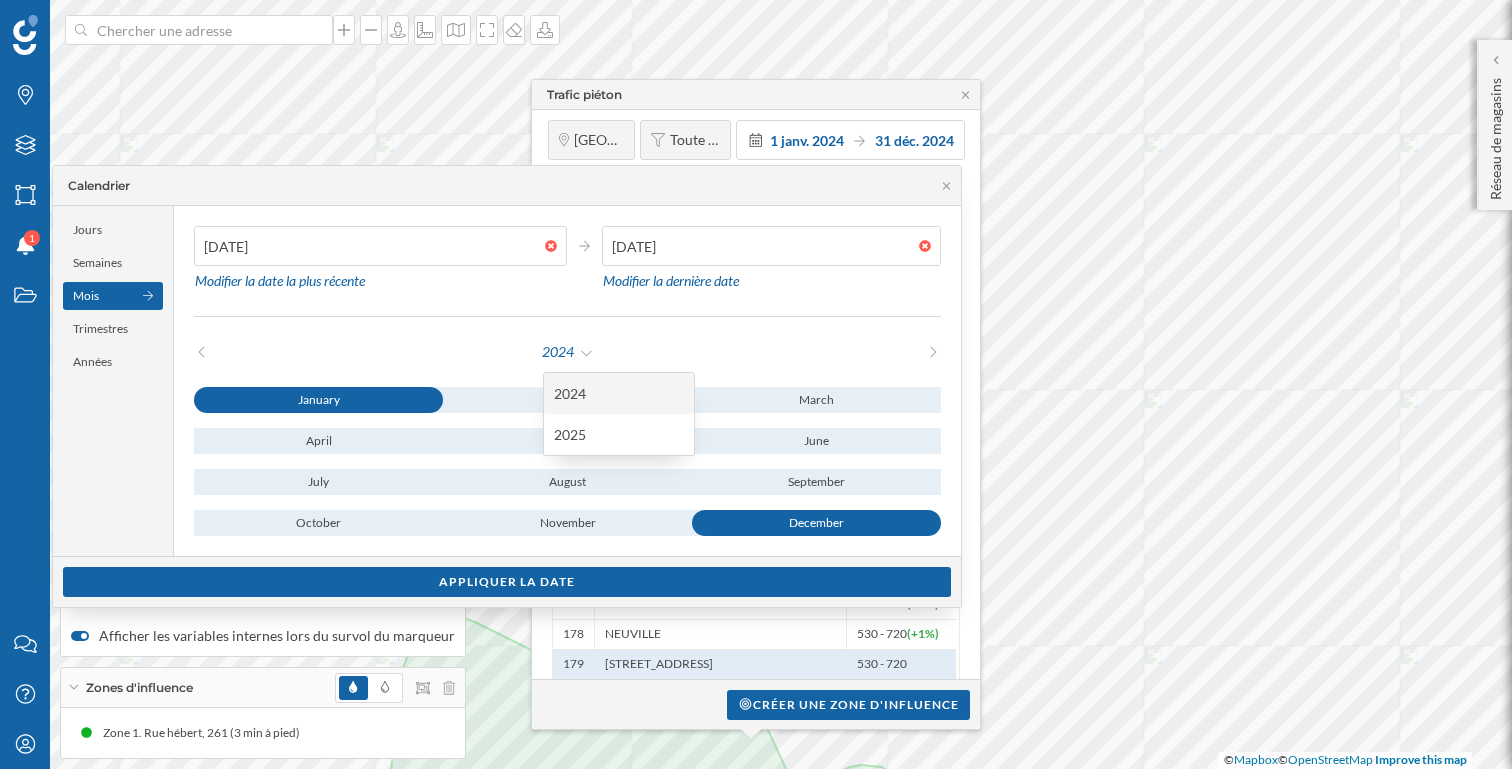 click on "2024" at bounding box center [619, 393] 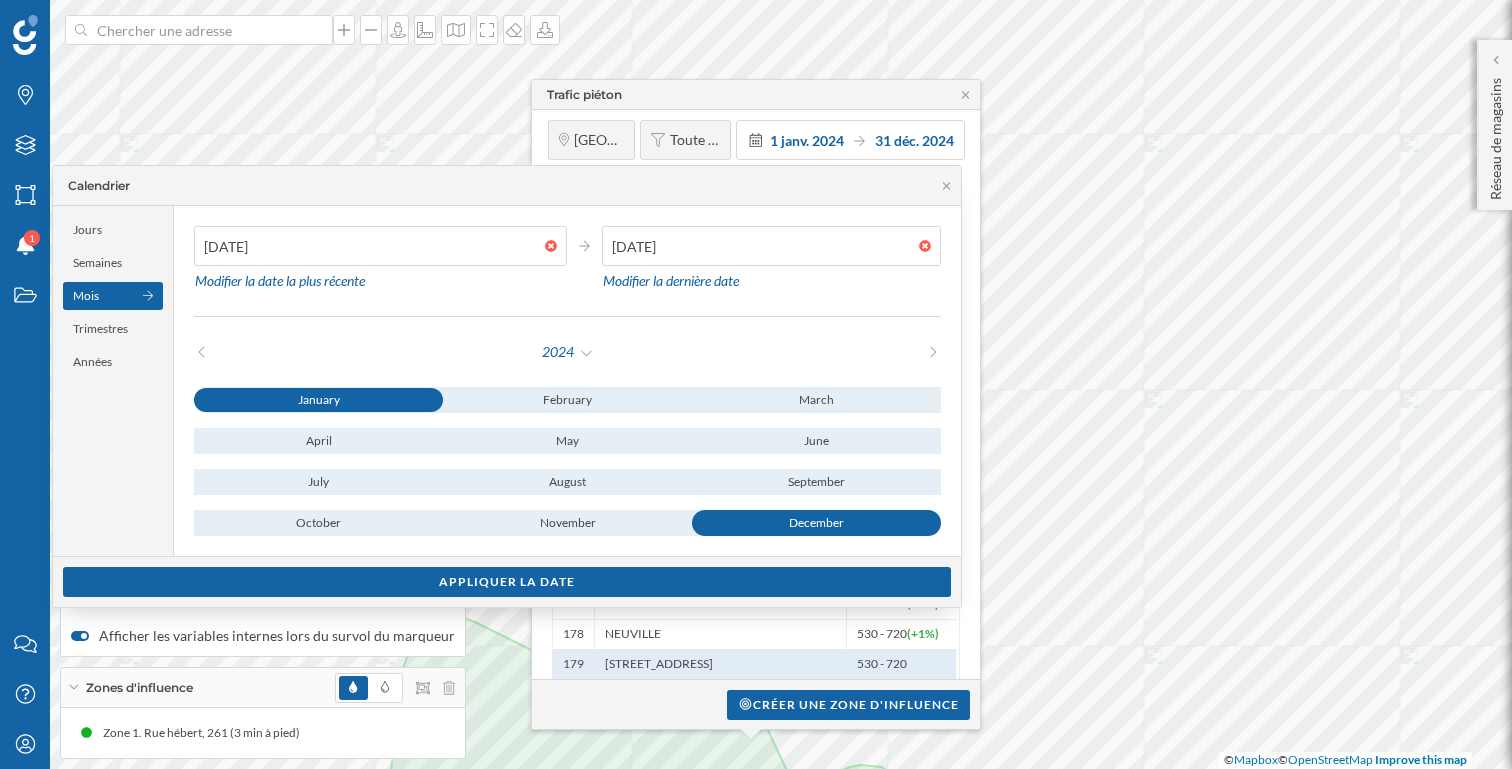 click on "January" at bounding box center [318, 400] 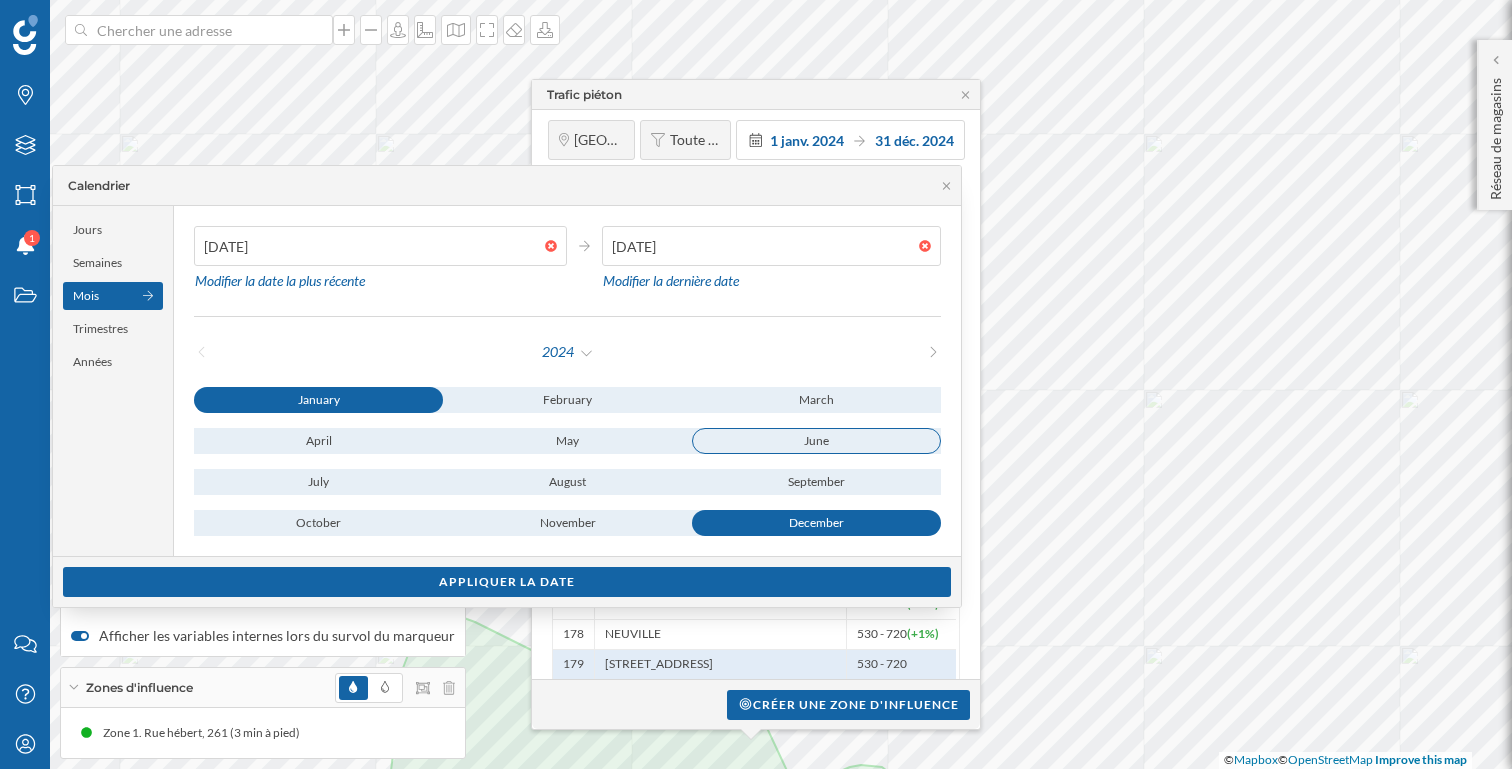click on "June" at bounding box center (816, 441) 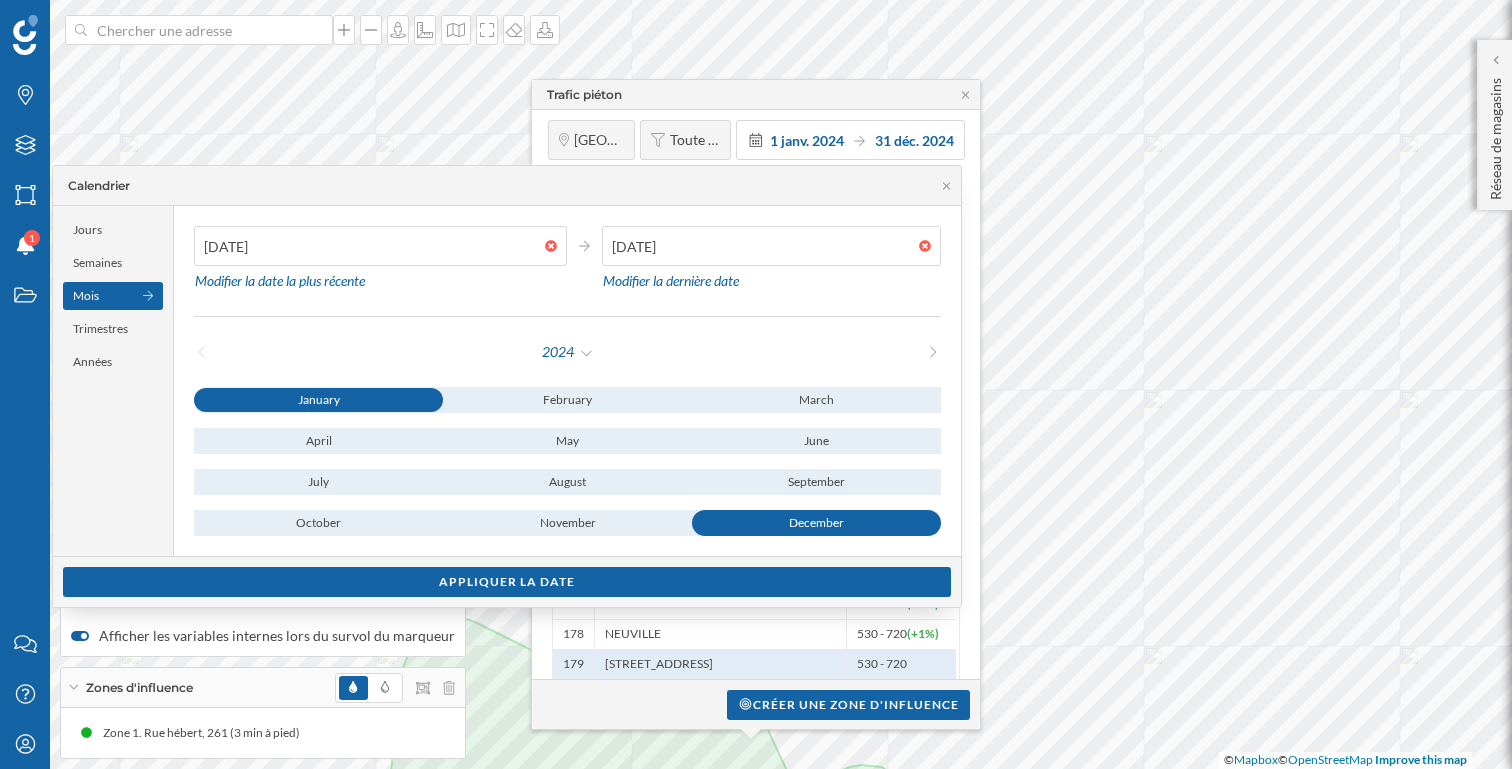 click on "January" at bounding box center [318, 400] 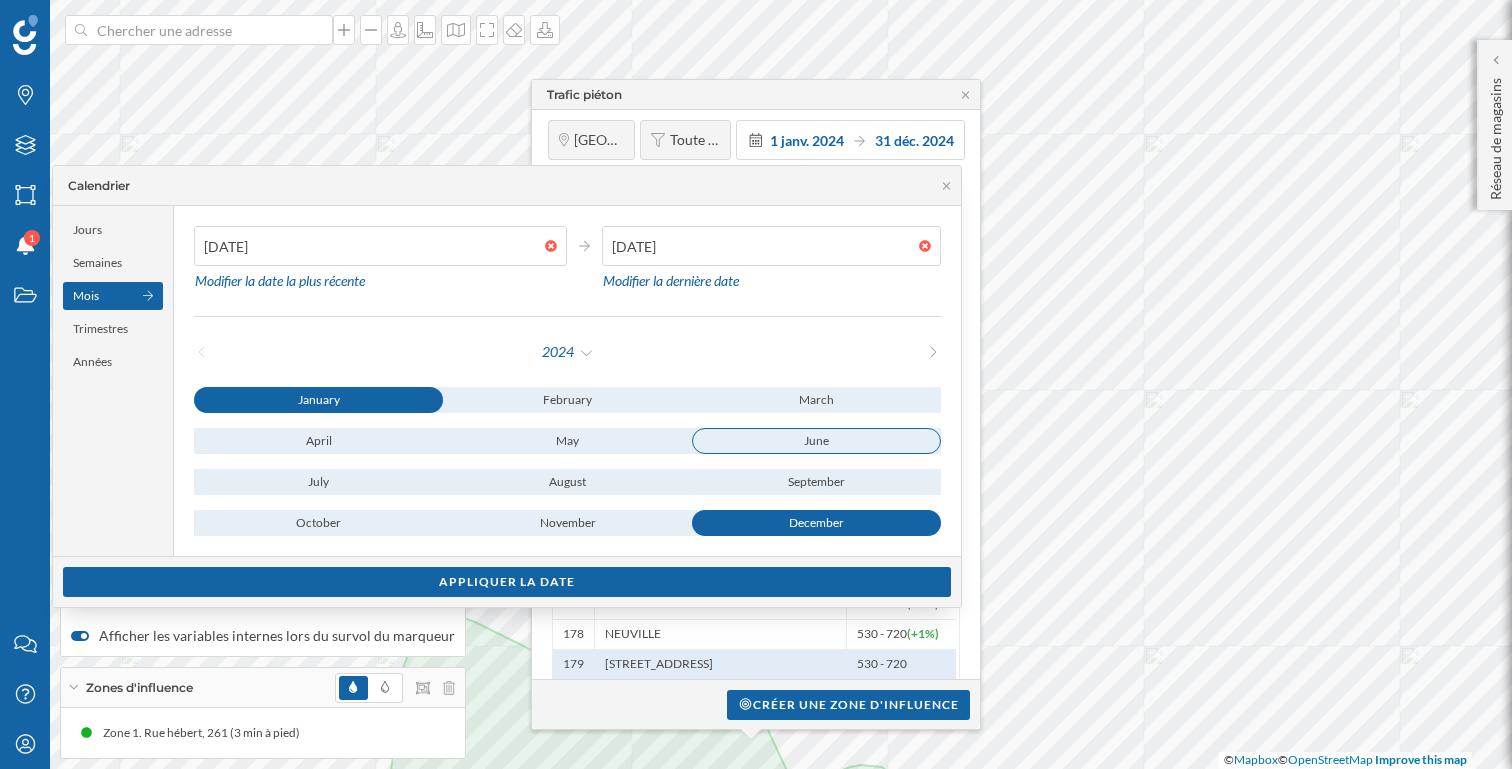type on "01/06/2024" 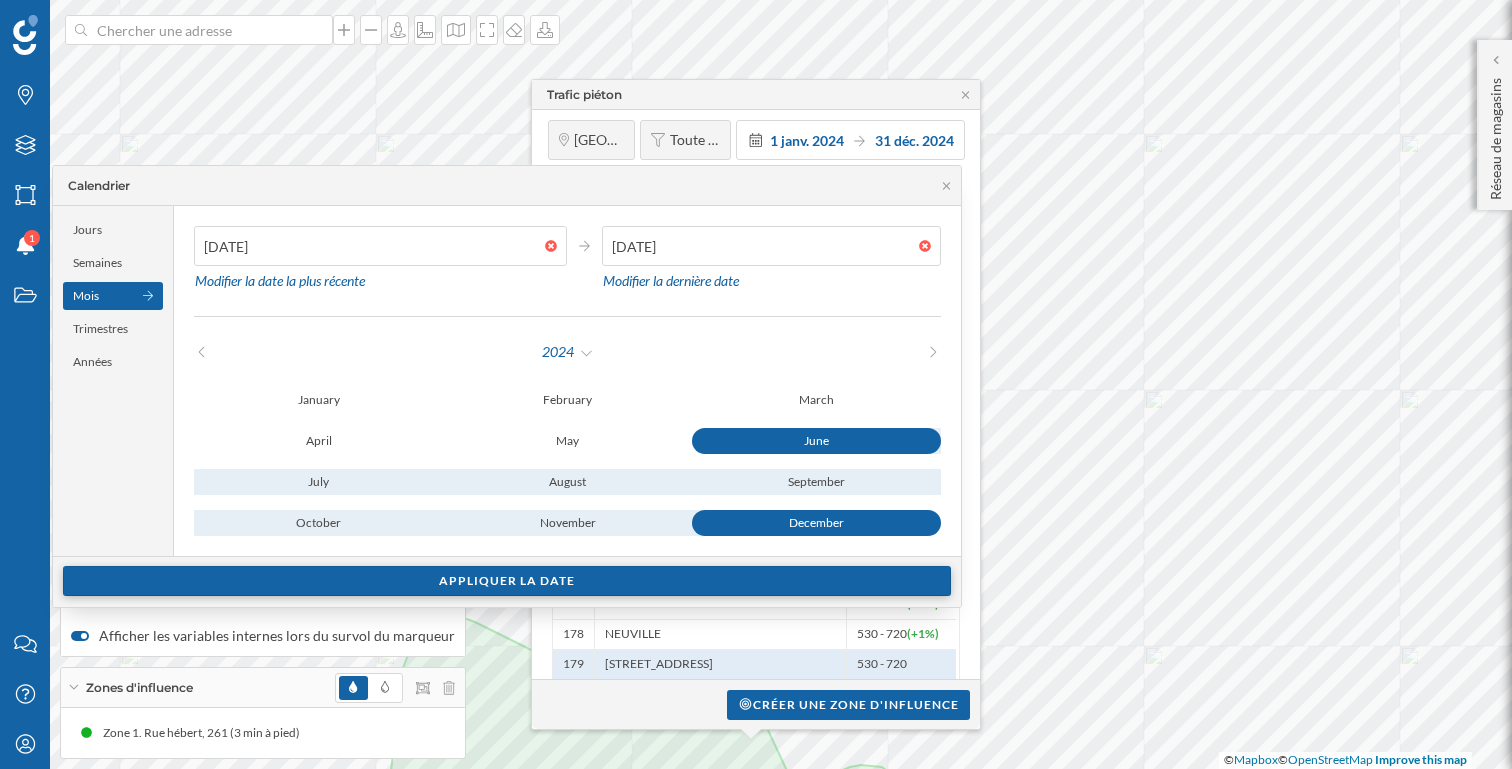 click on "Appliquer la date" at bounding box center [507, 581] 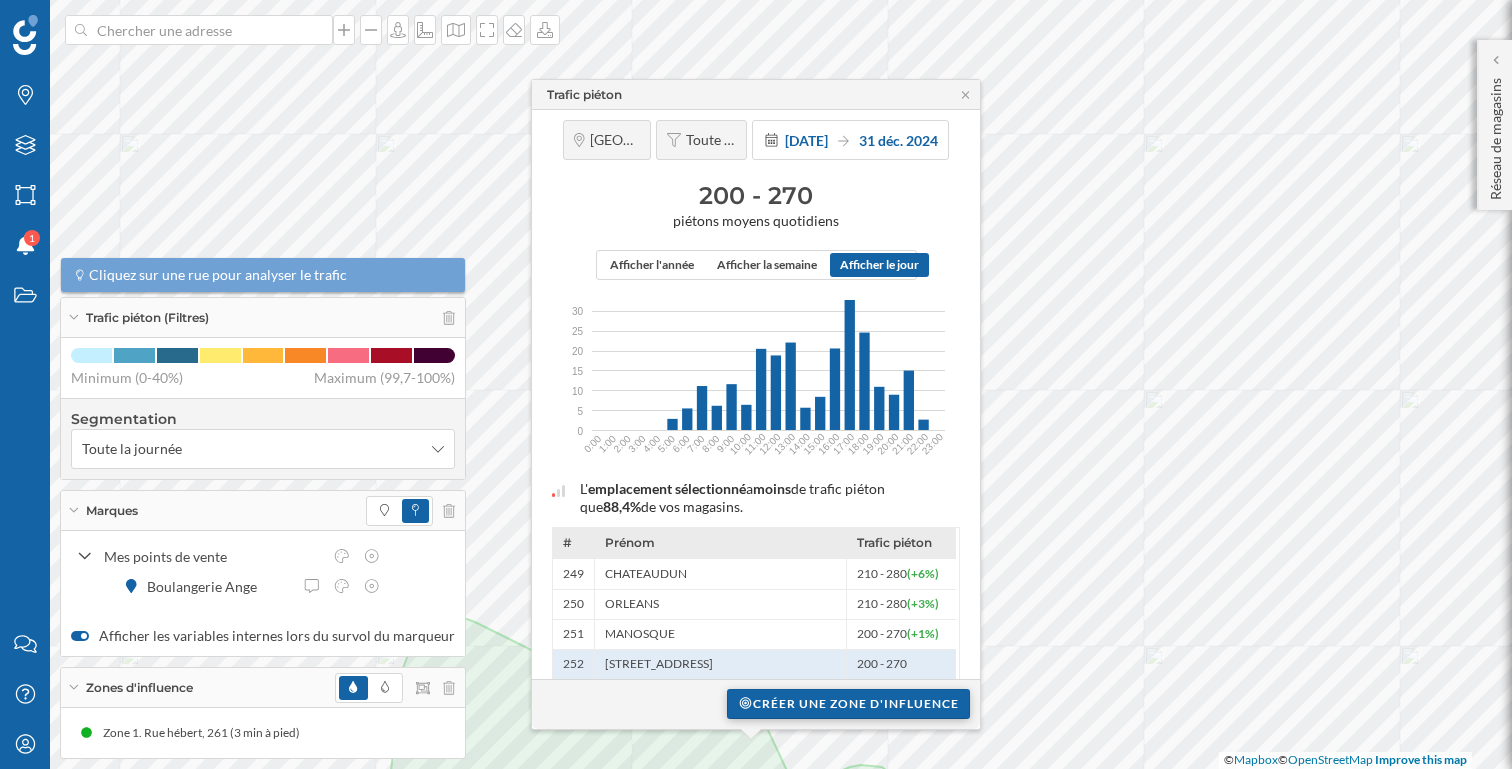 click on "Créer une zone d'influence" at bounding box center (848, 704) 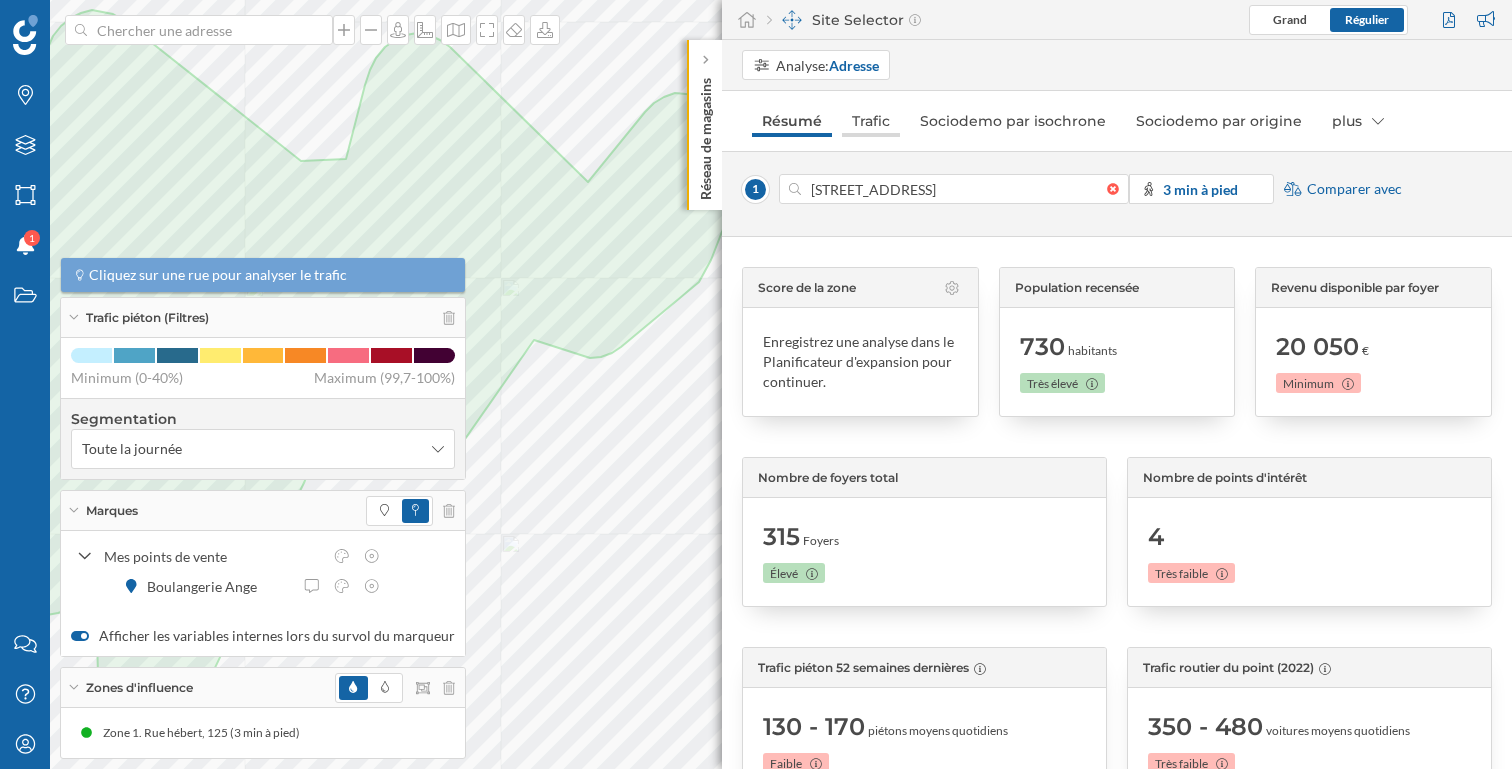 click on "Trafic" at bounding box center [871, 121] 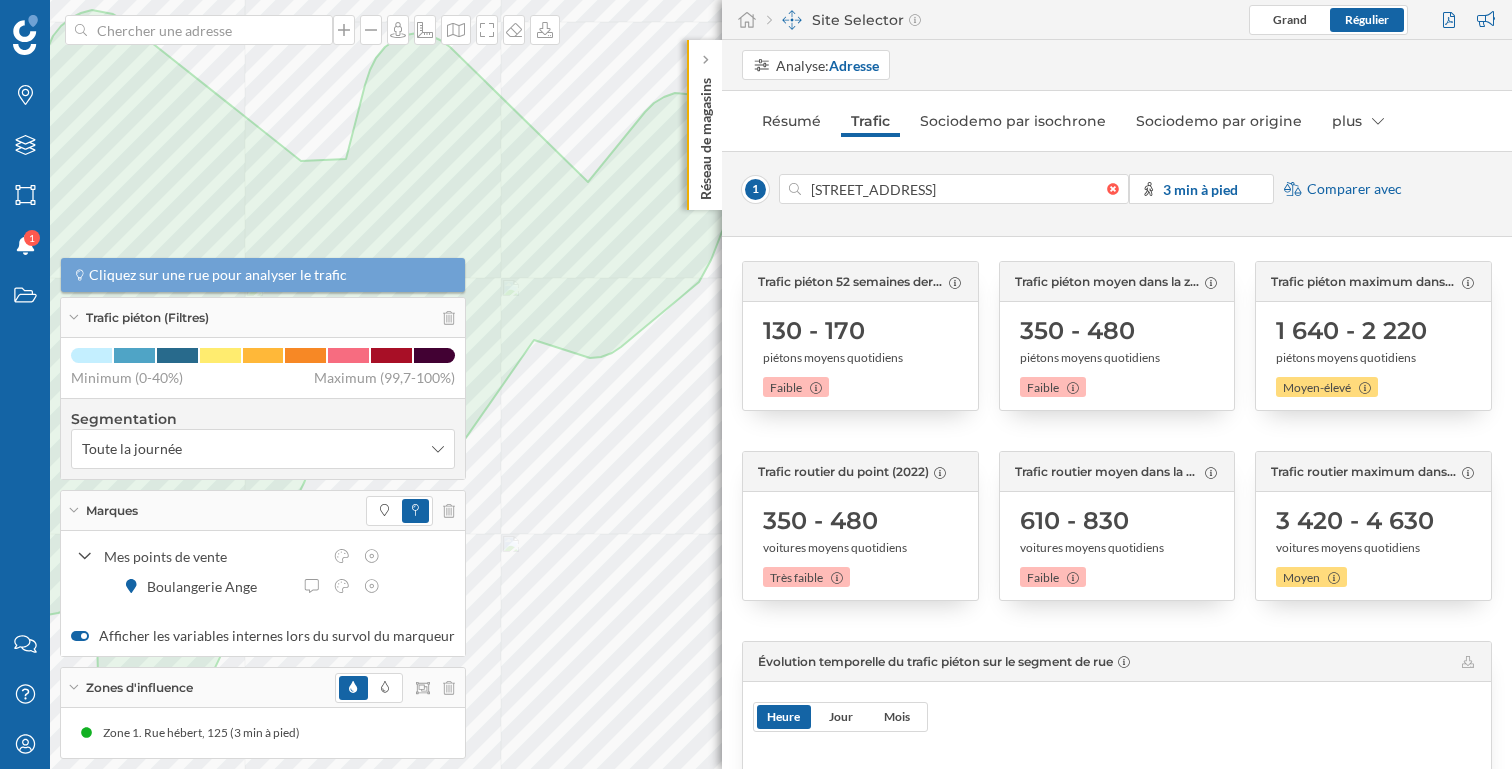 scroll, scrollTop: 38, scrollLeft: 0, axis: vertical 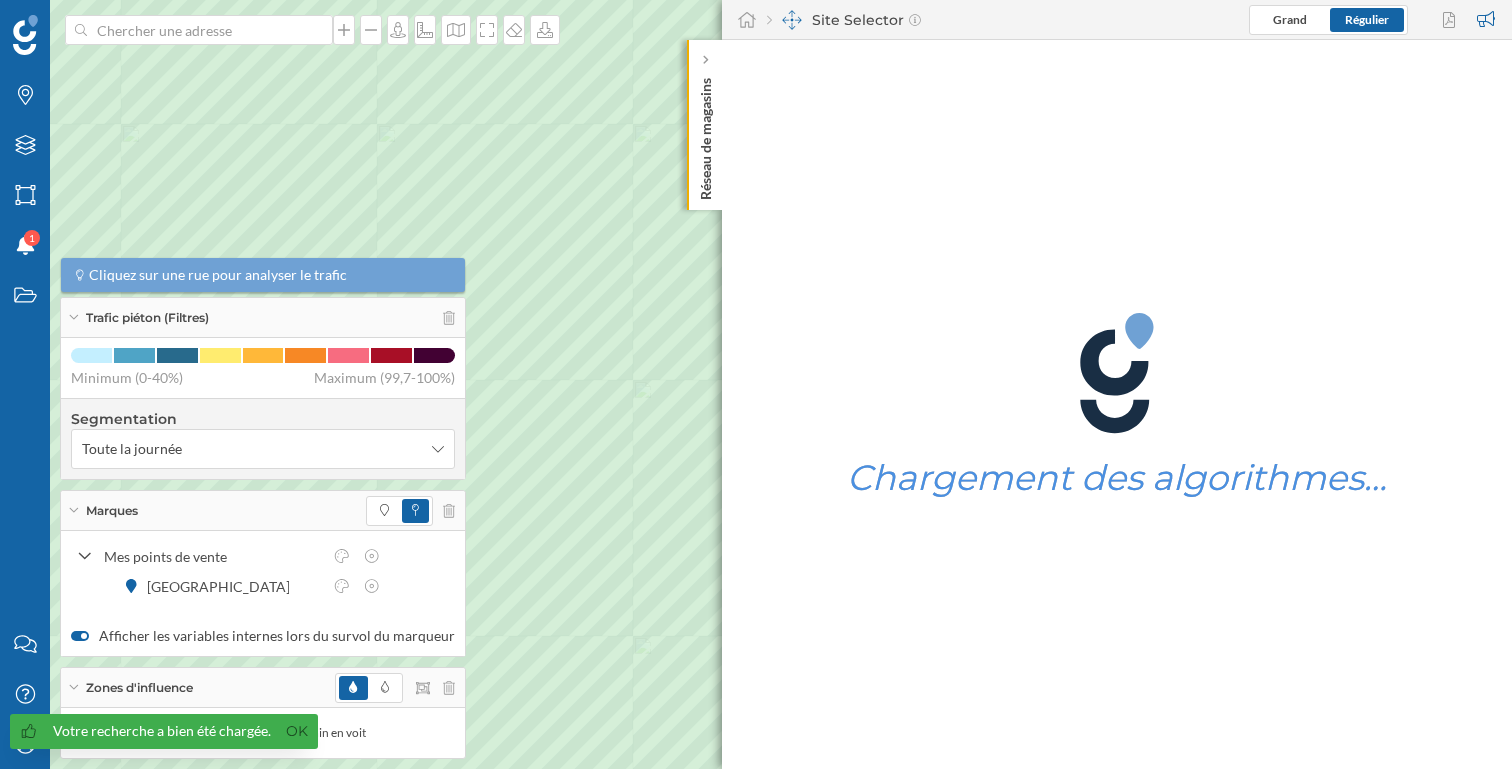 click 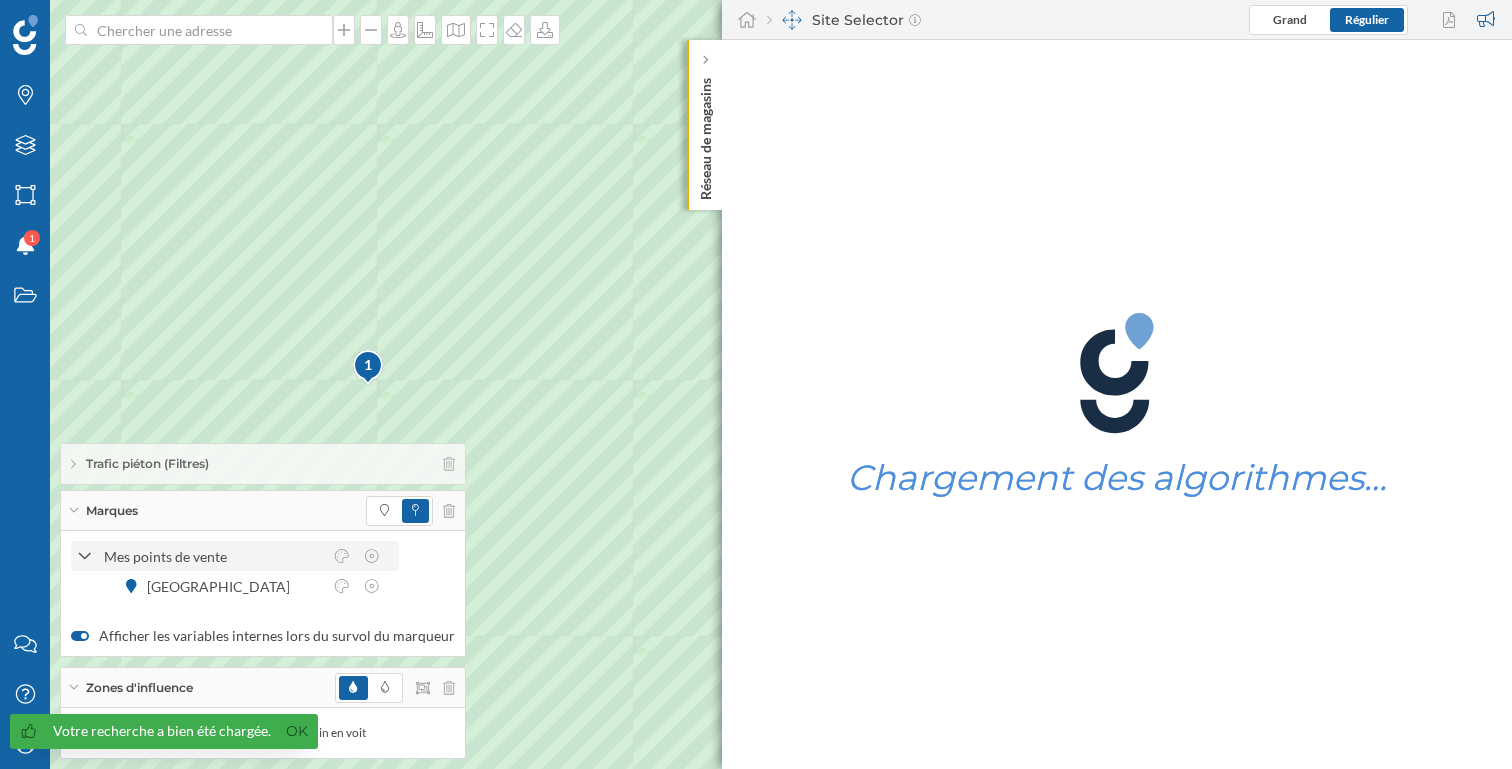 click 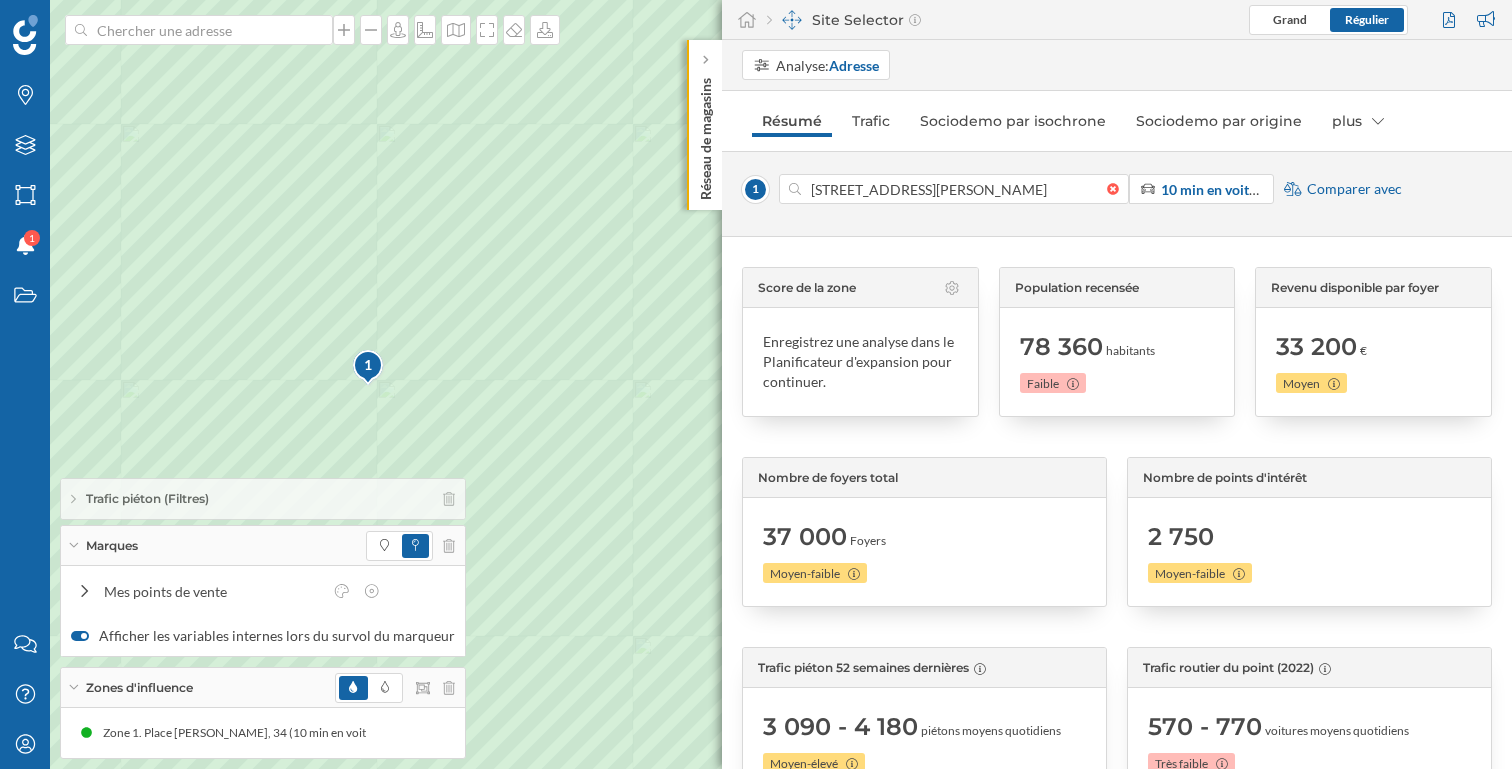 type 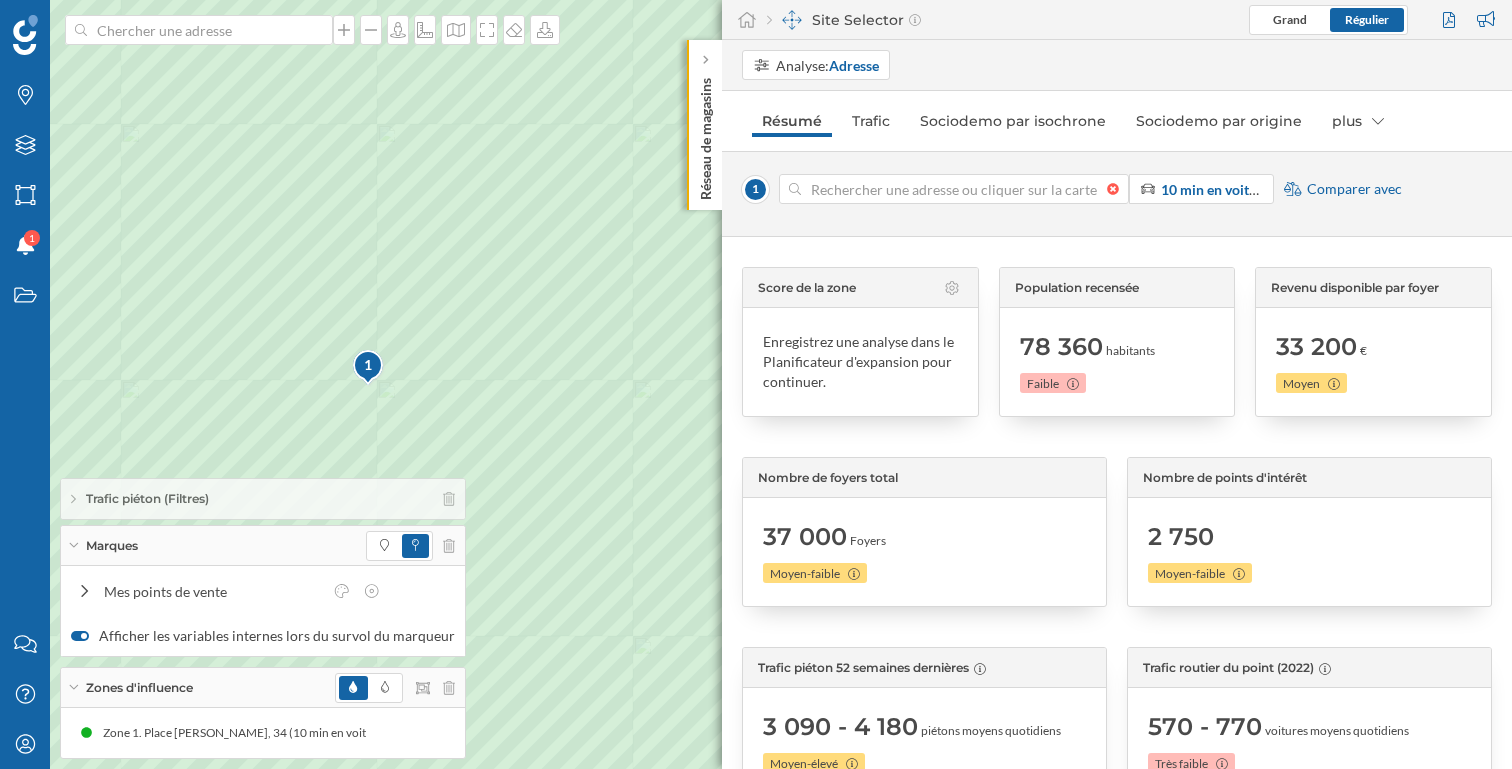 click at bounding box center (1118, 189) 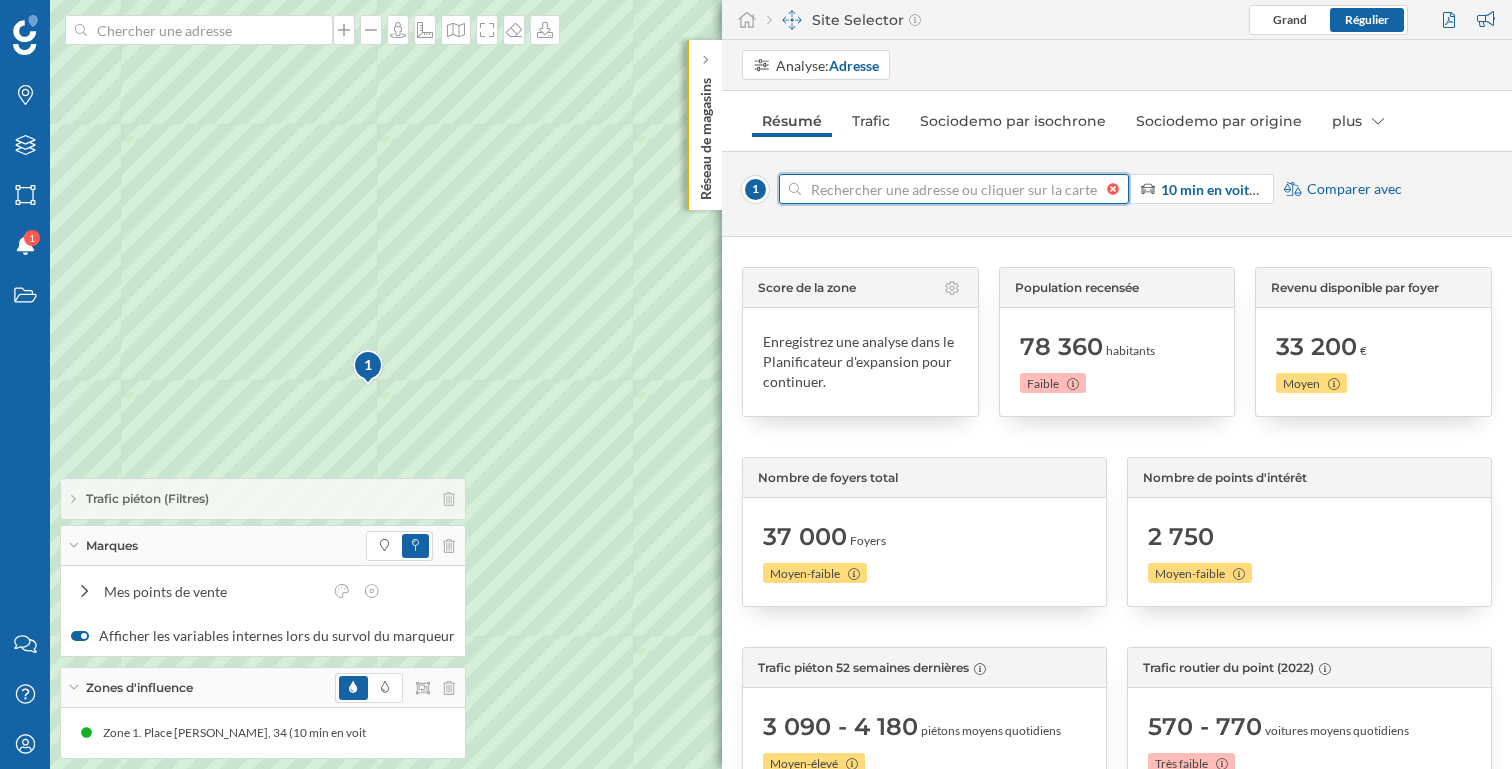 click at bounding box center (954, 189) 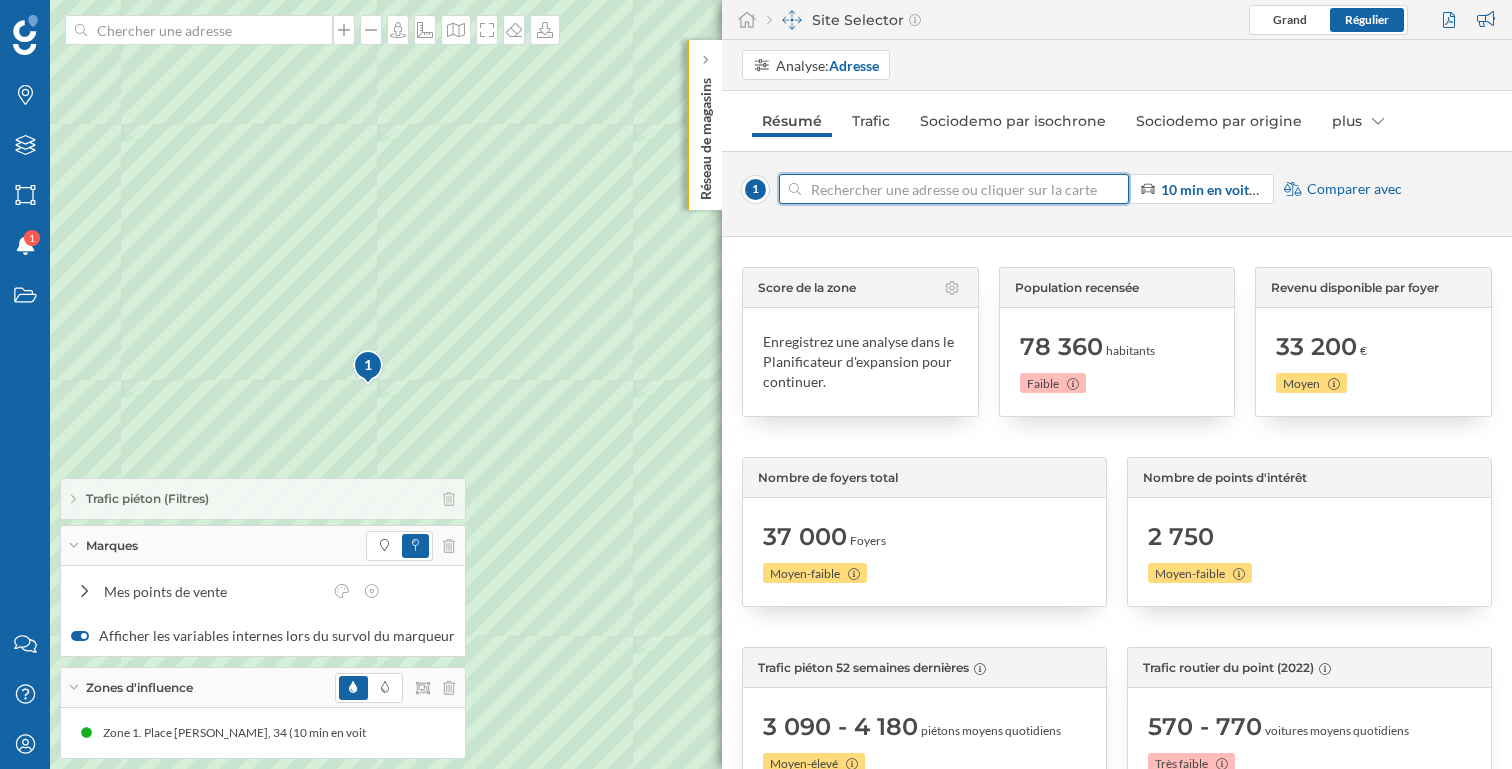 click at bounding box center (954, 189) 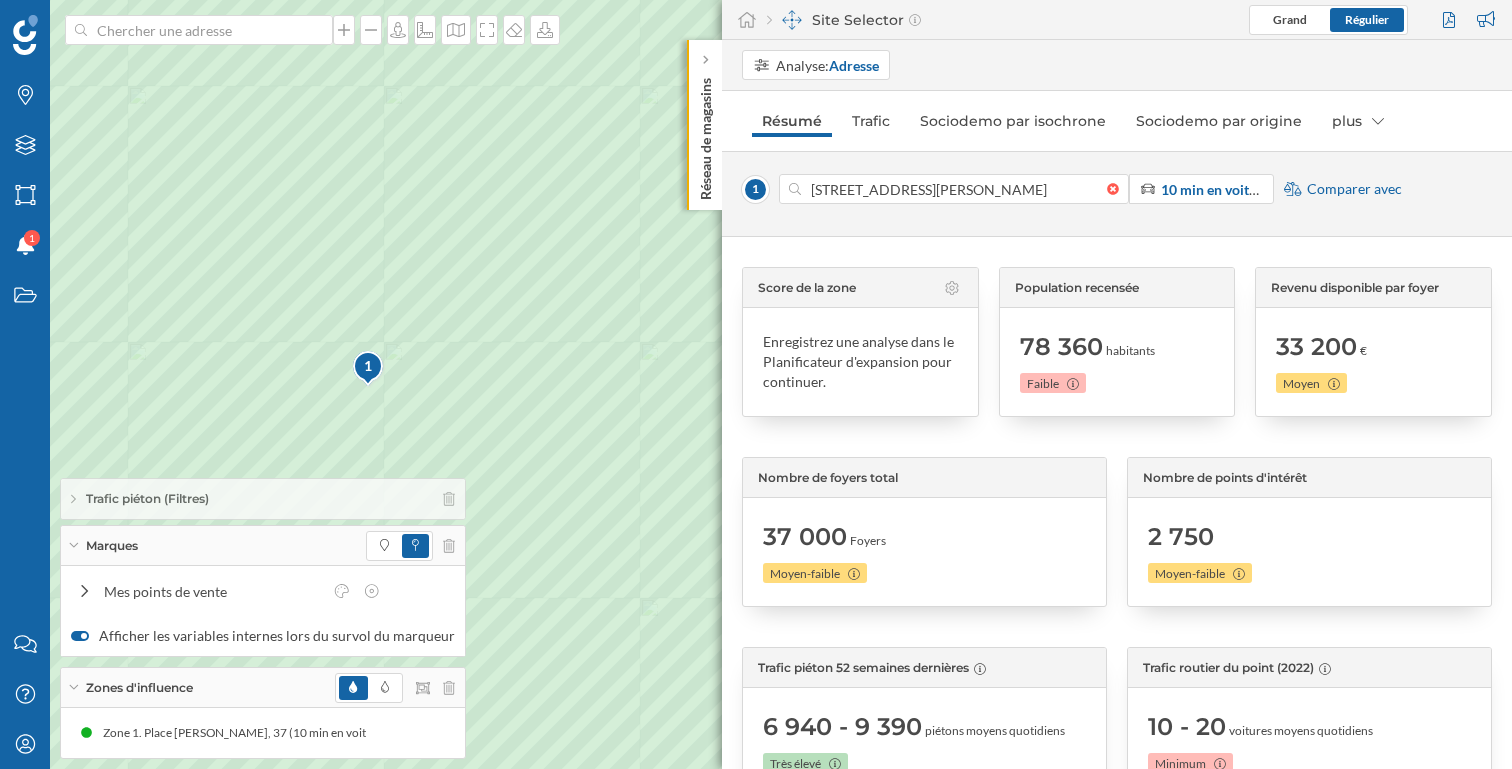 type 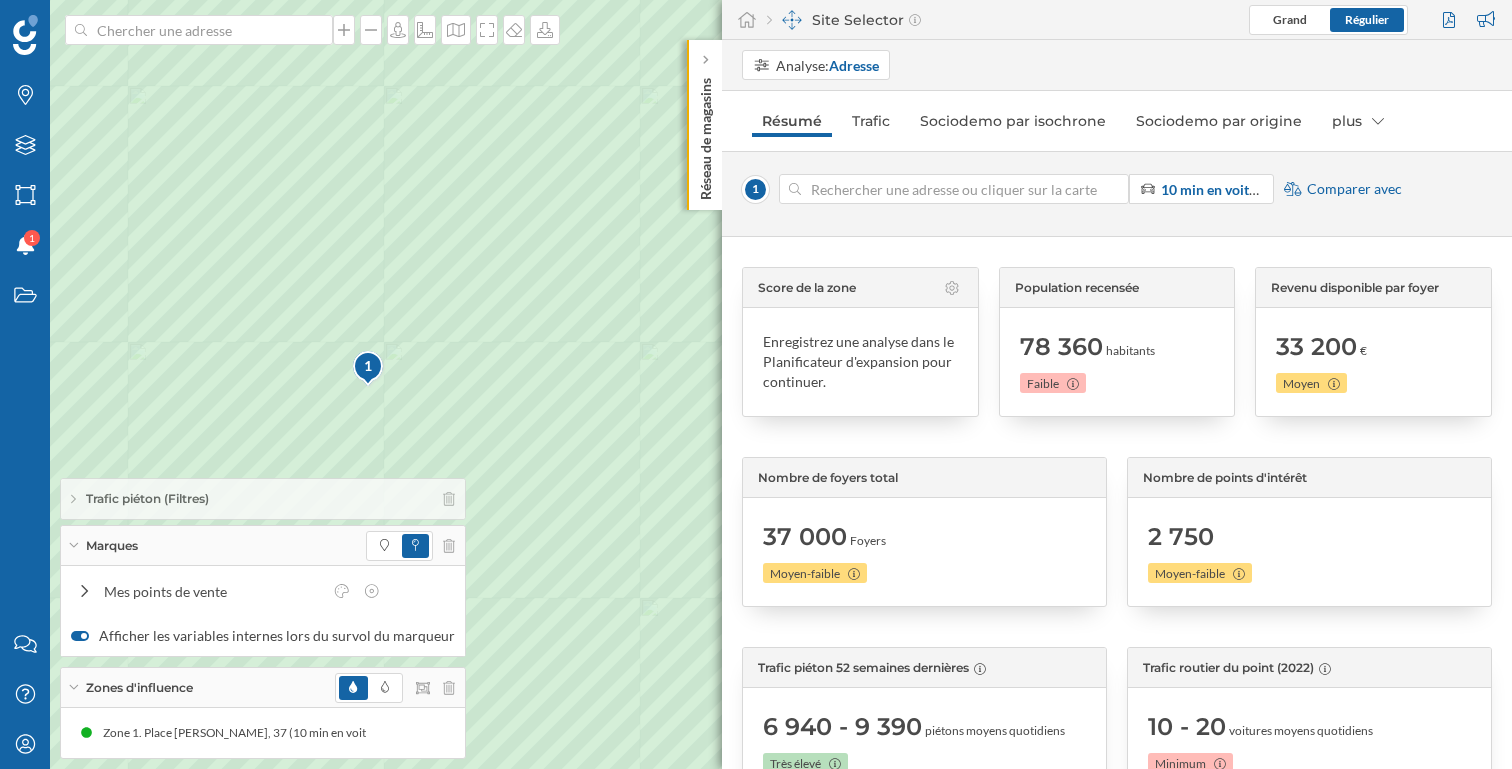 click at bounding box center [1118, 189] 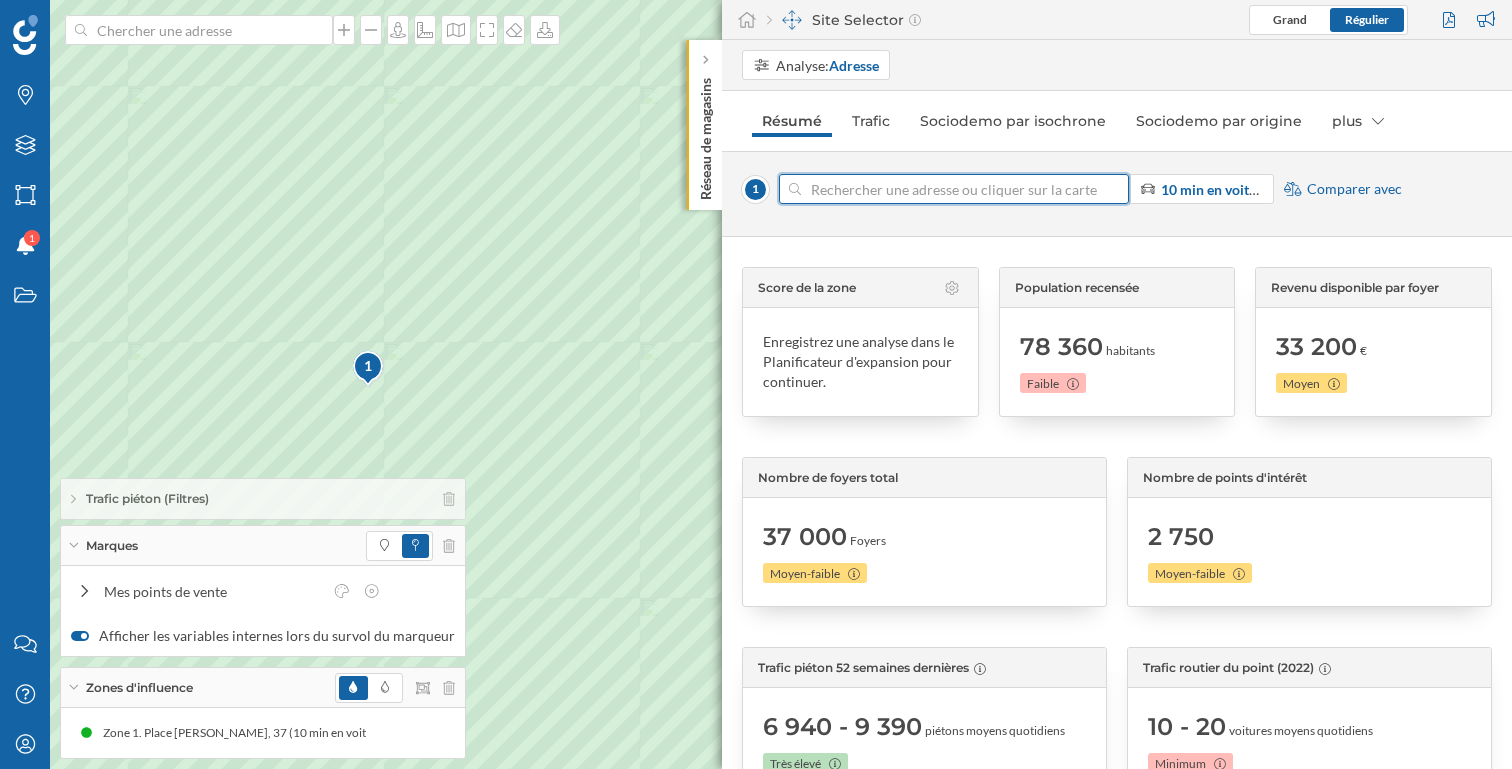 click at bounding box center (954, 189) 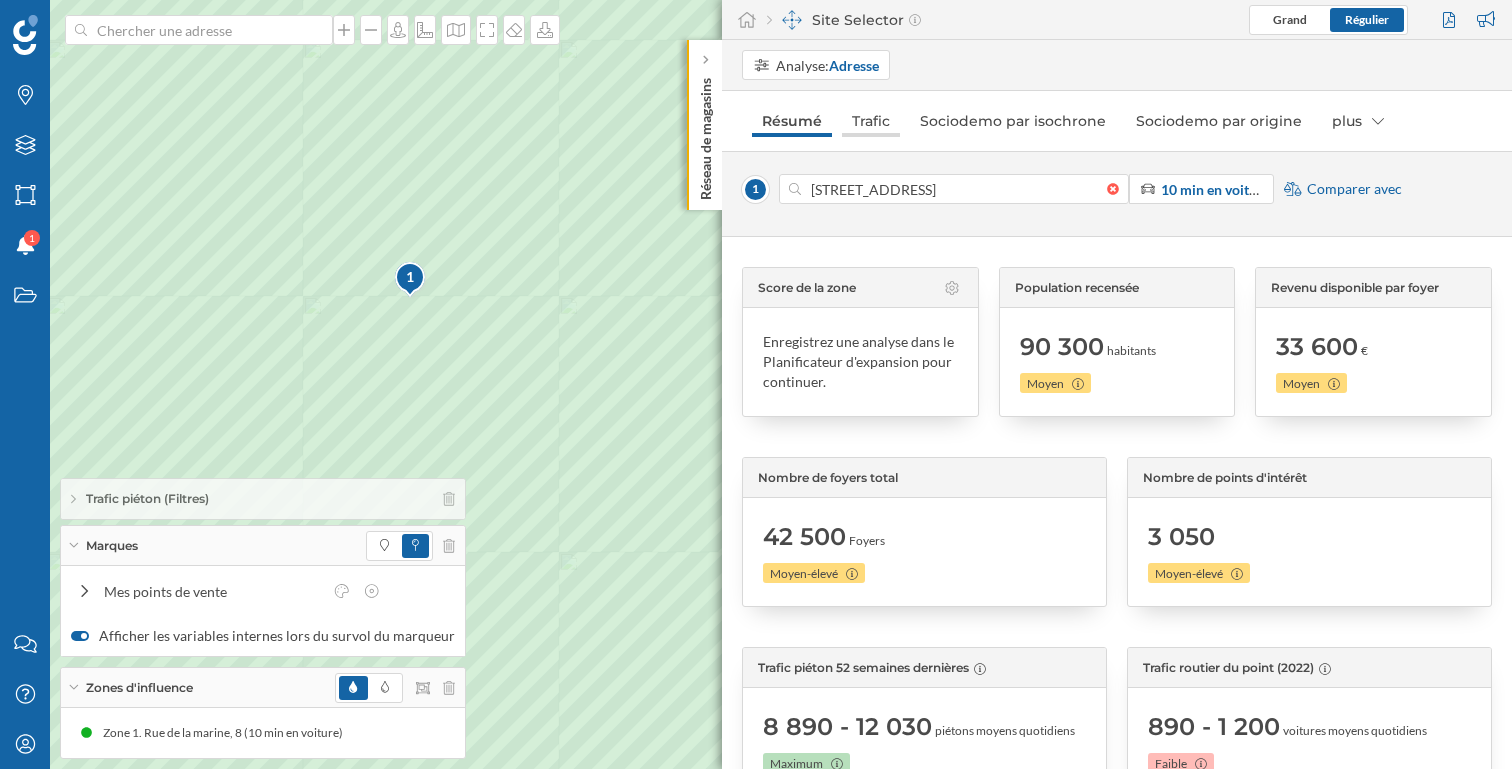 click on "Trafic" at bounding box center (871, 121) 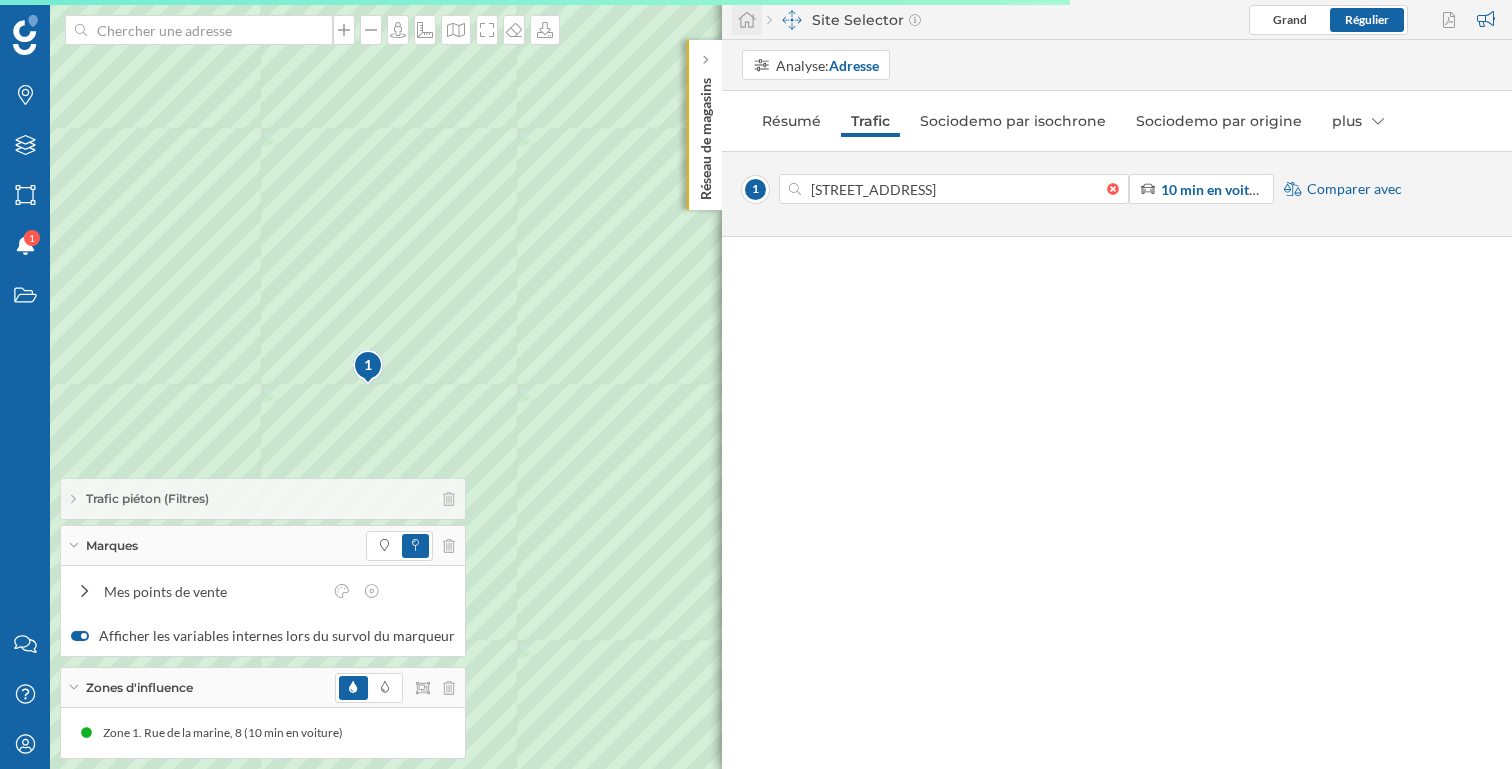 click 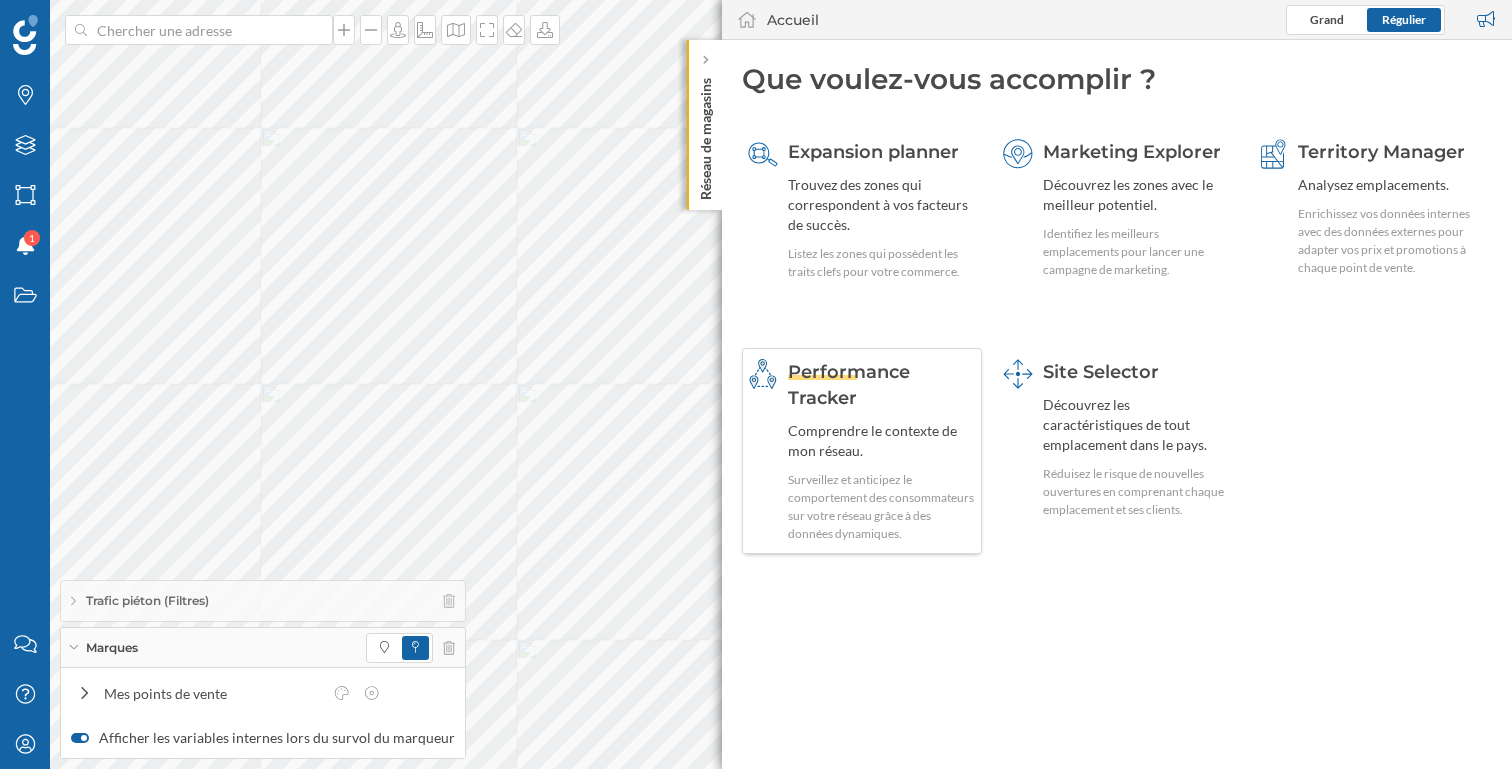 click on "Comprendre le contexte de mon réseau." at bounding box center (882, 441) 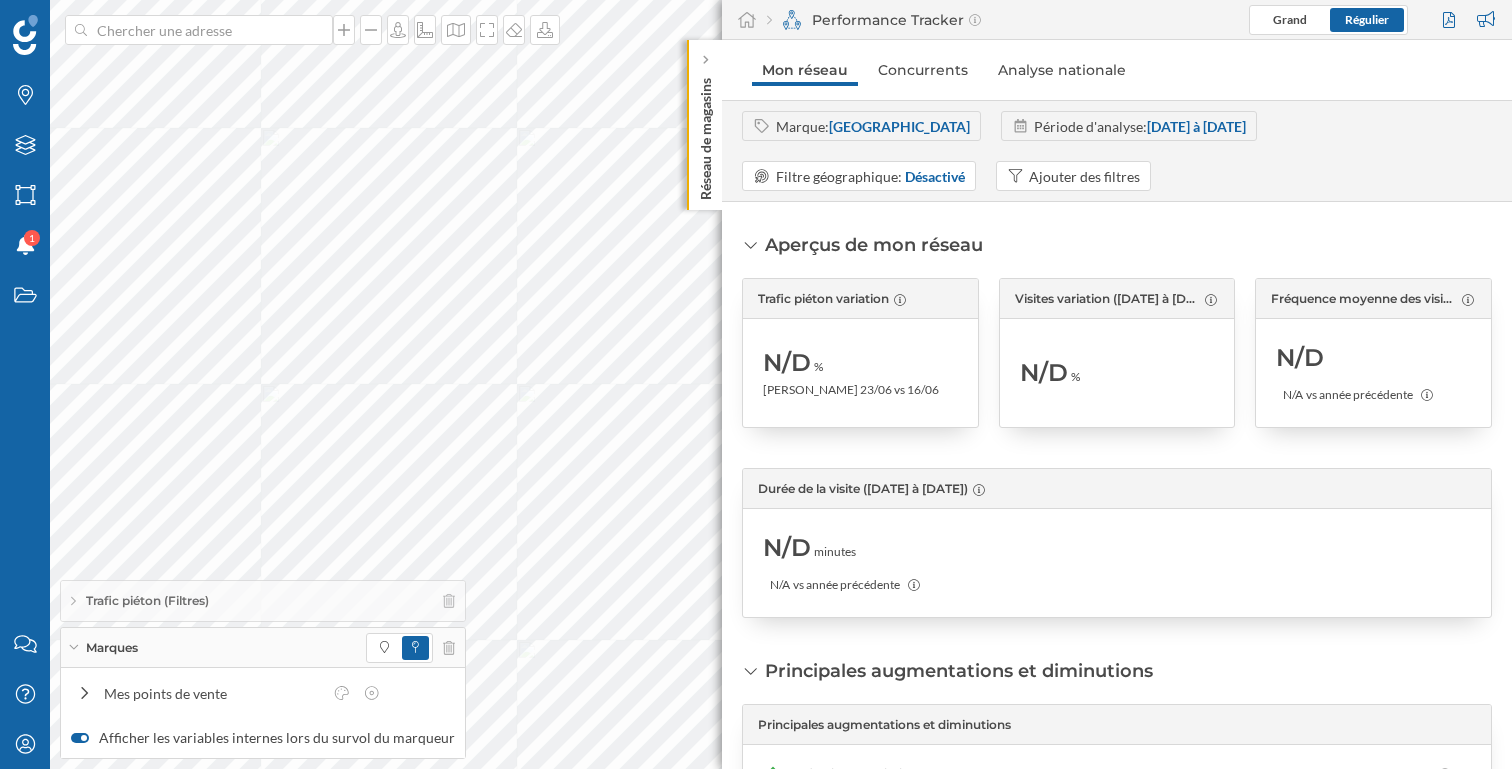 click on "[DATE] à [DATE]" at bounding box center [1196, 126] 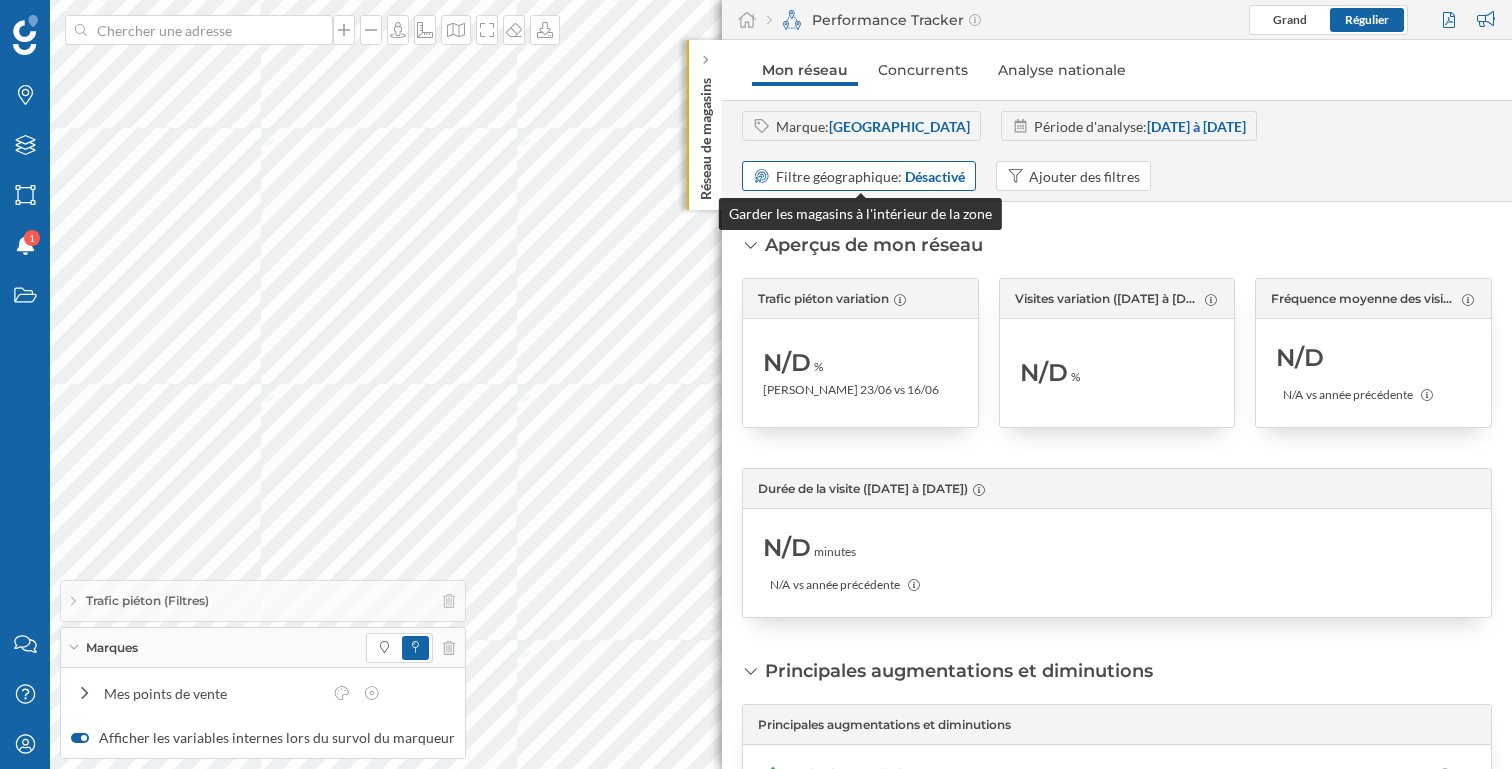 click on "Désactivé" at bounding box center [935, 176] 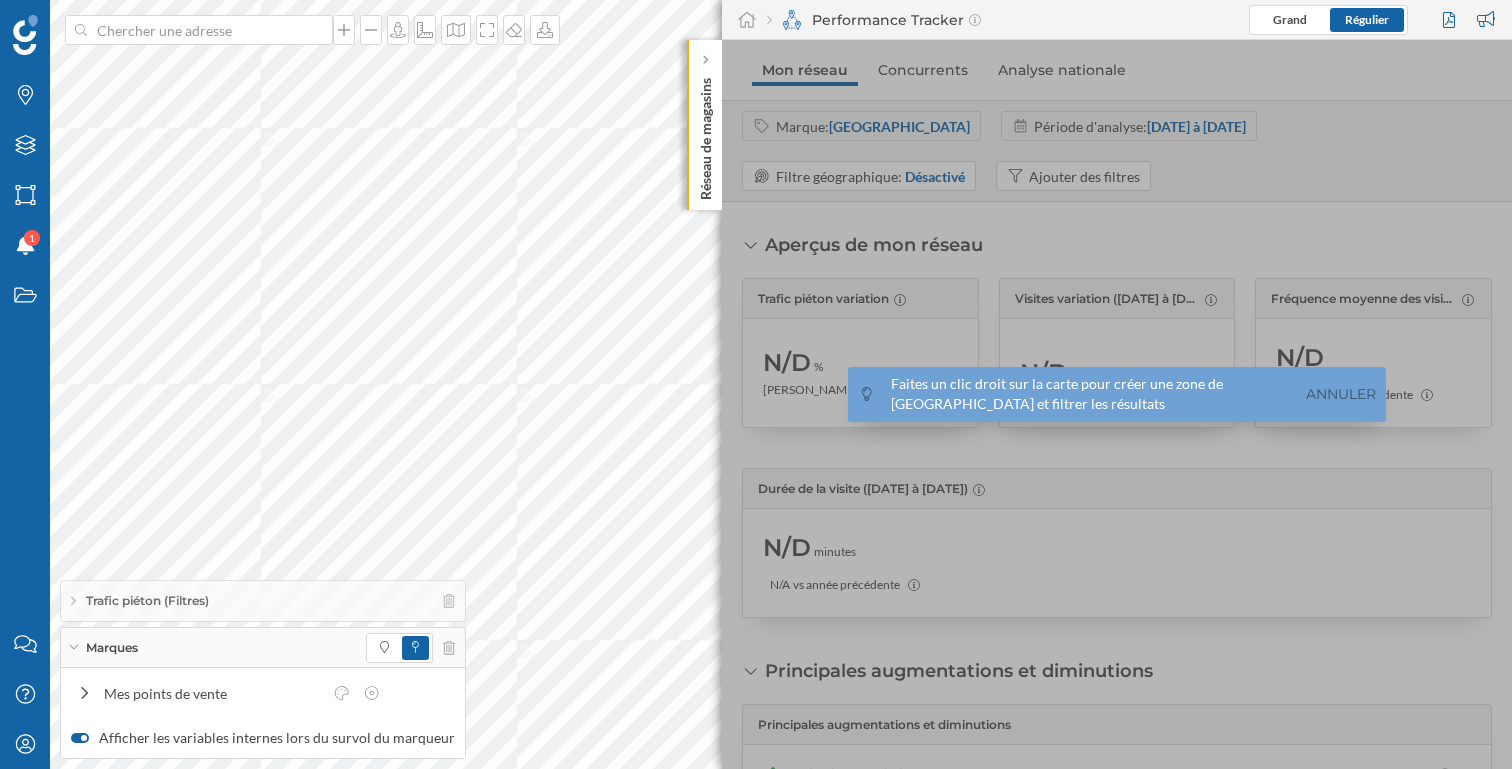 click at bounding box center [1117, 404] 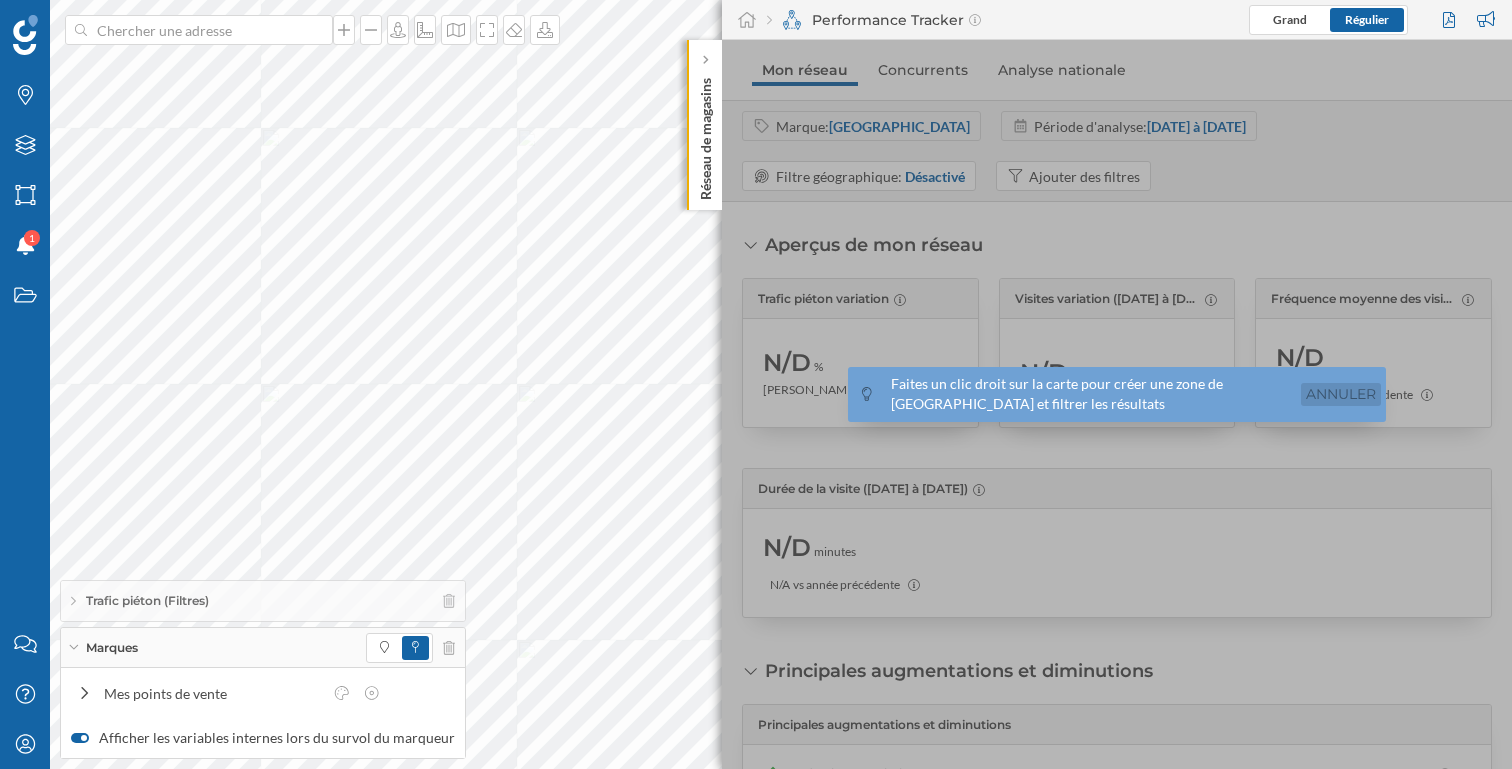 click on "Annuler" at bounding box center (1341, 394) 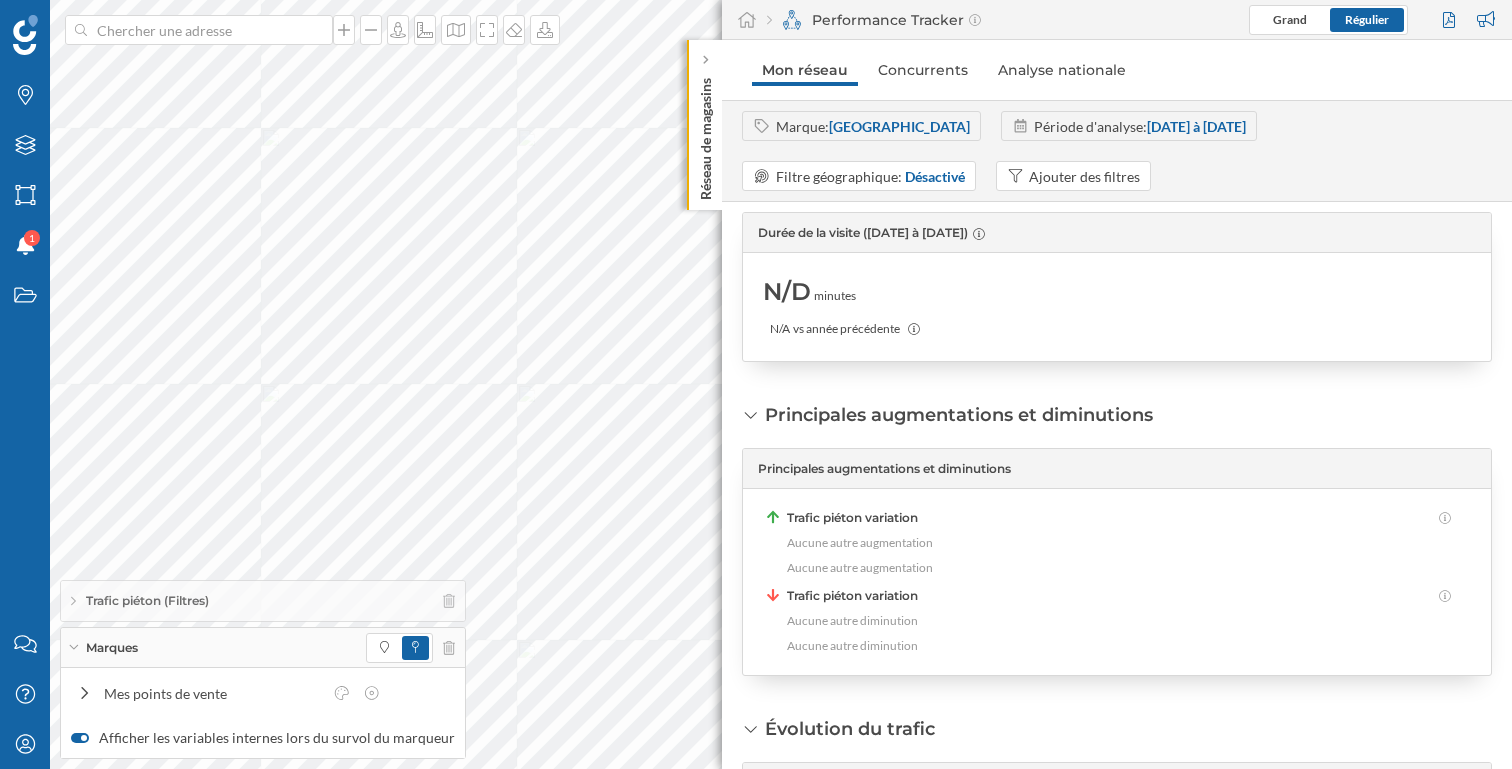scroll, scrollTop: 0, scrollLeft: 0, axis: both 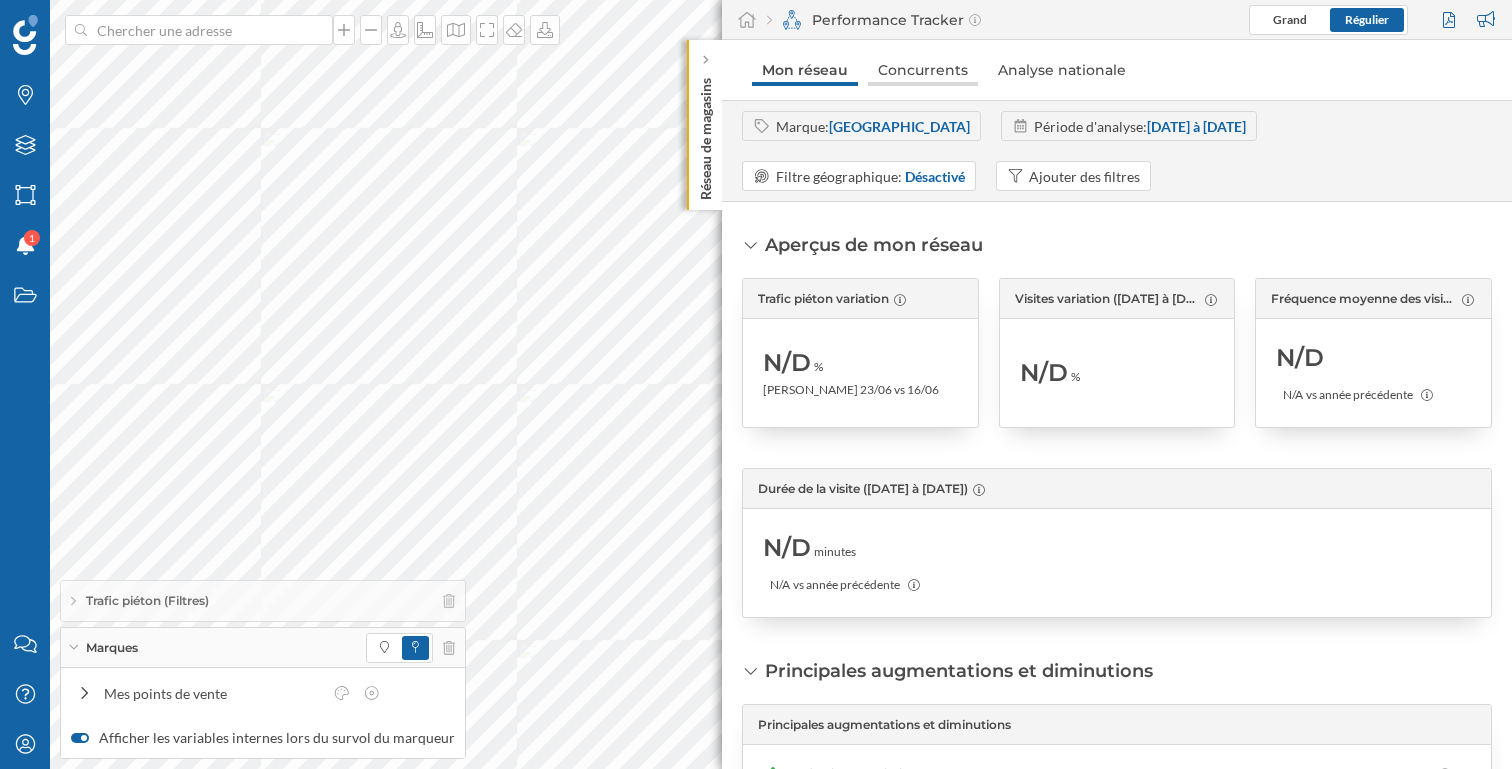 click on "Concurrents" at bounding box center [923, 70] 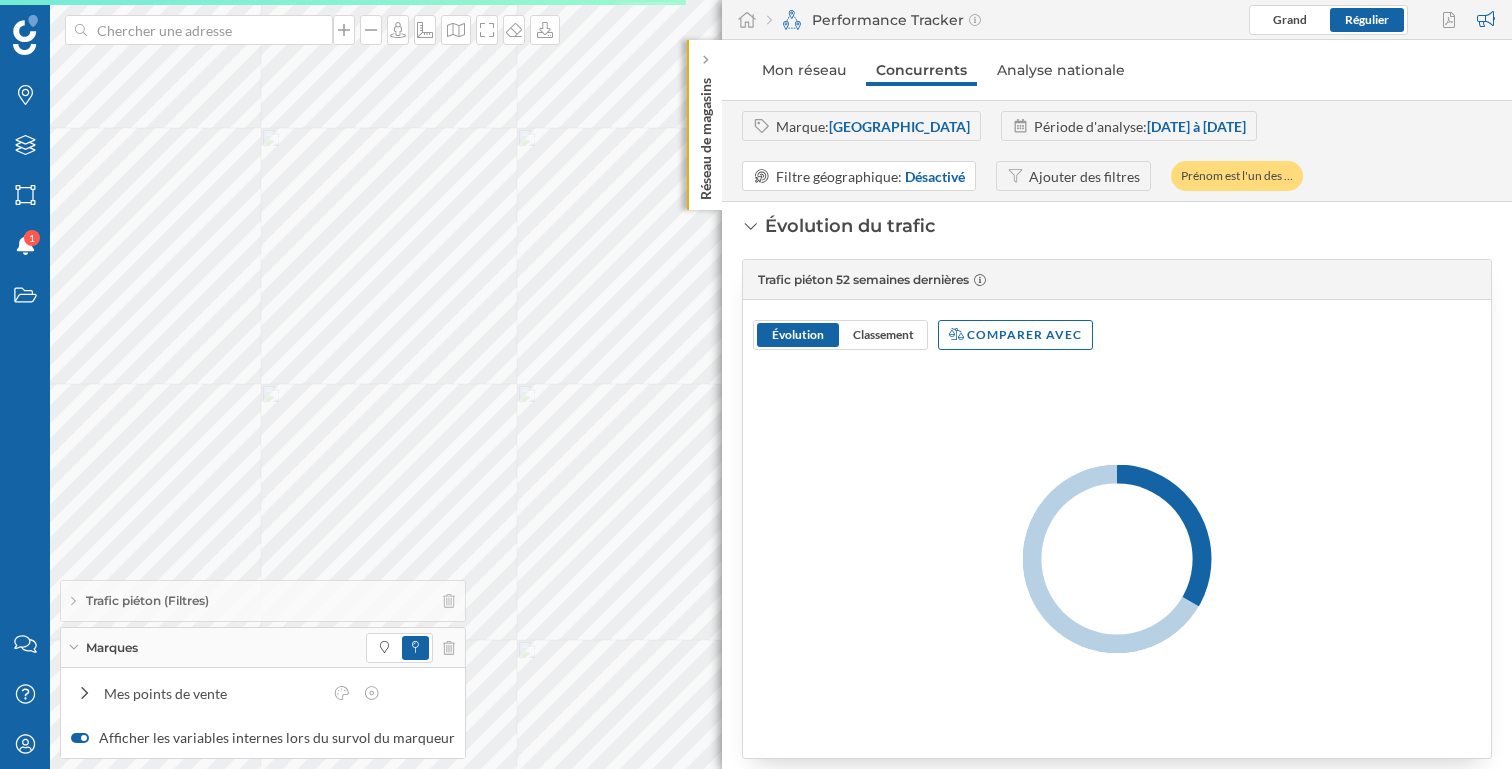 scroll, scrollTop: 285, scrollLeft: 0, axis: vertical 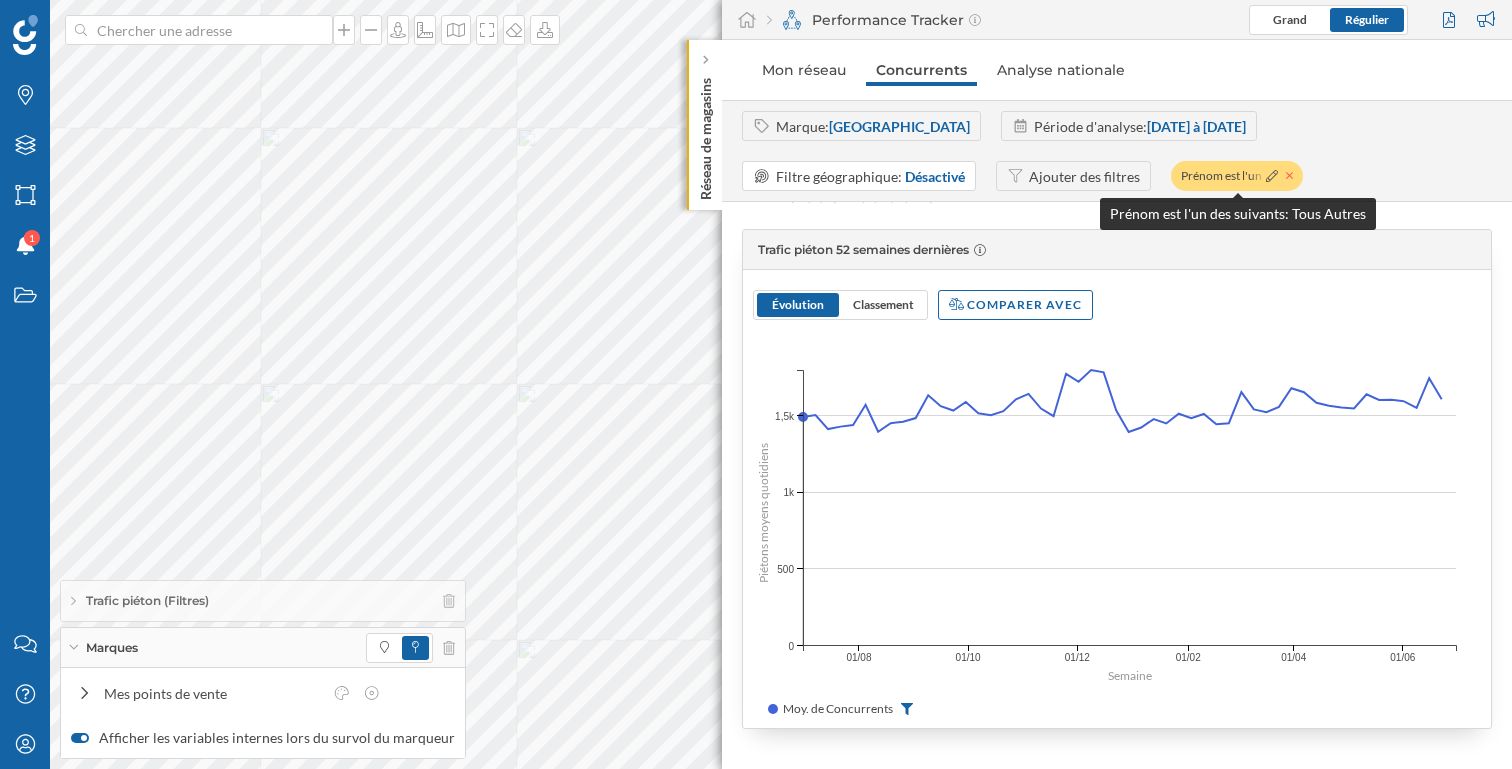 click 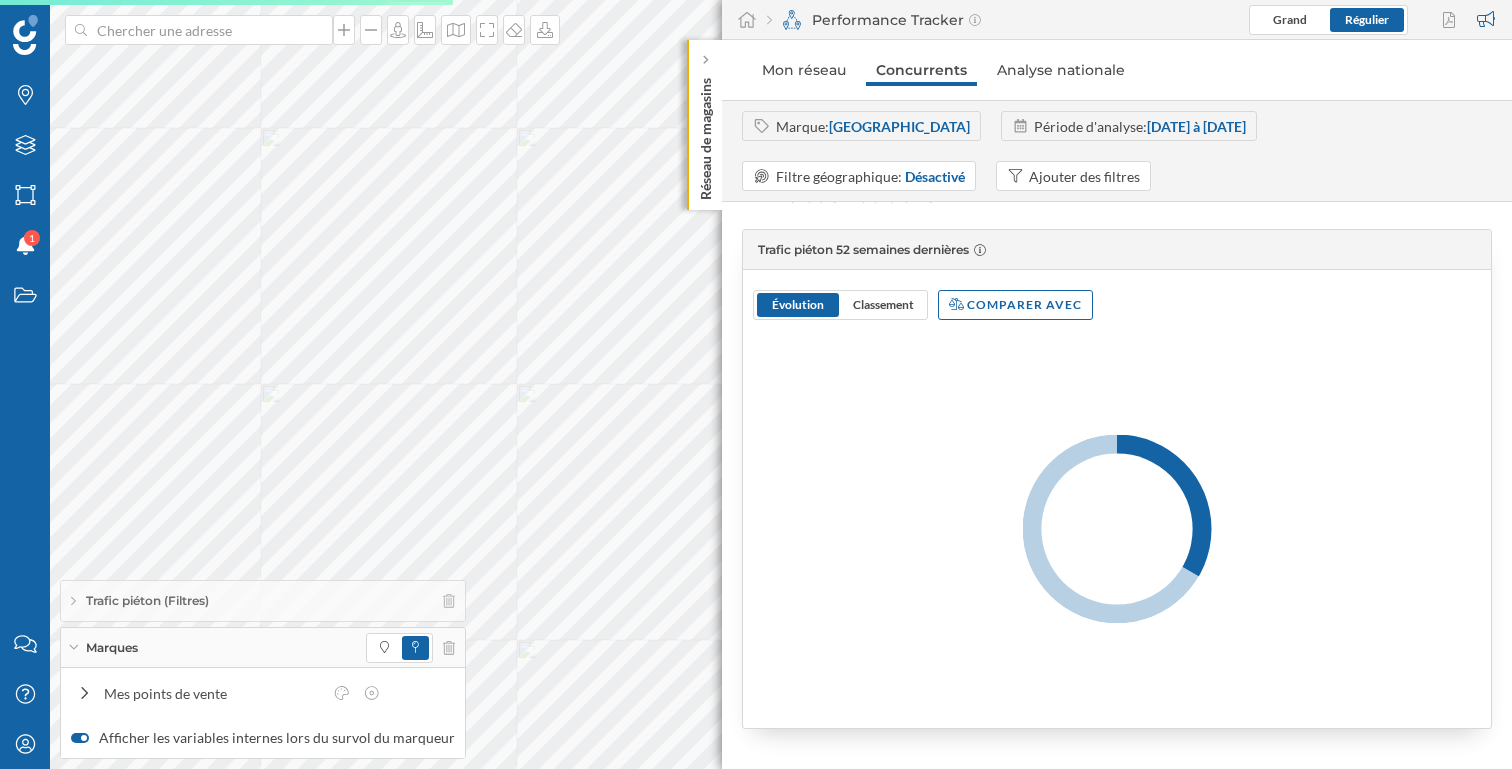click on "01/07/2024 à 29/06/2025" at bounding box center [1196, 126] 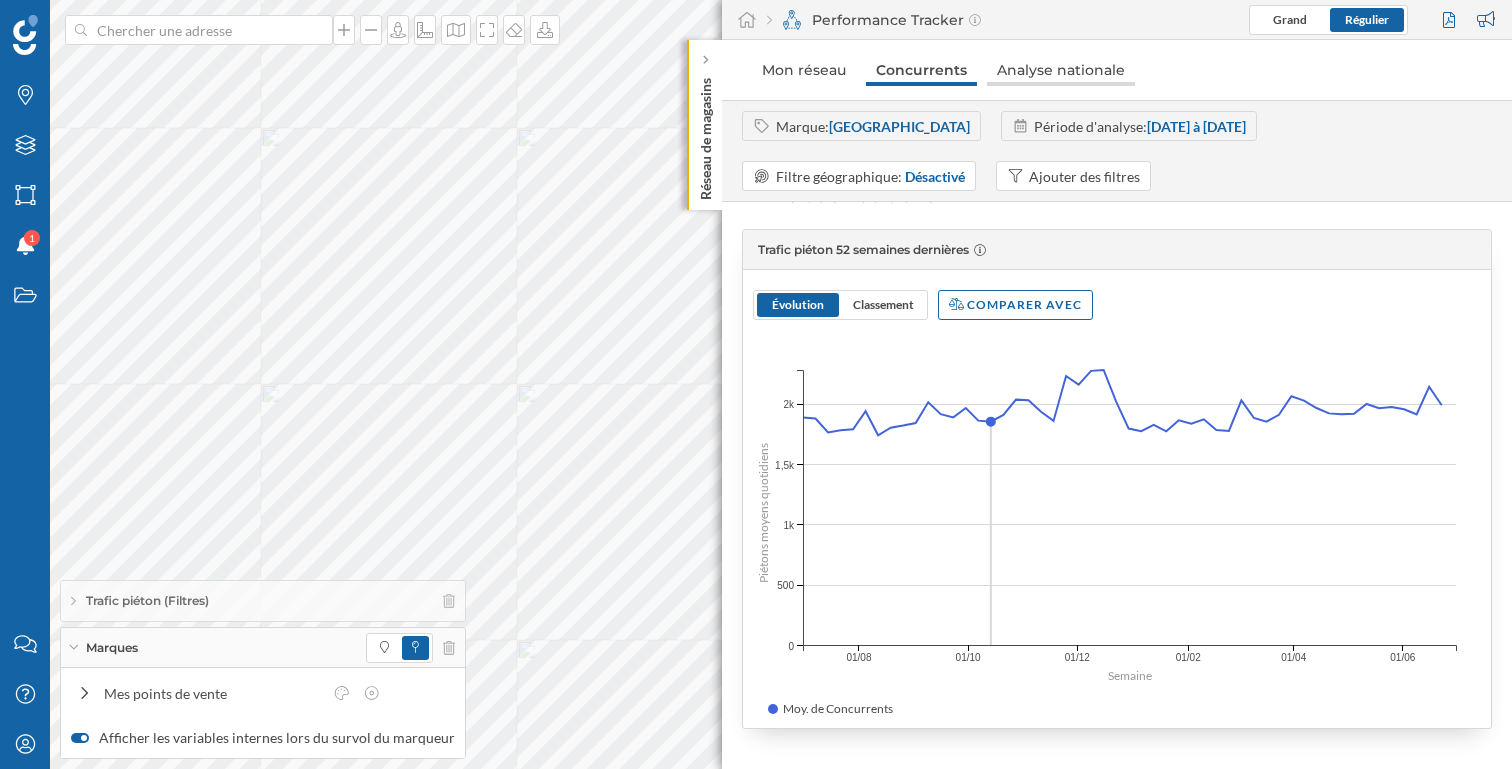 click on "Analyse nationale" at bounding box center (1061, 70) 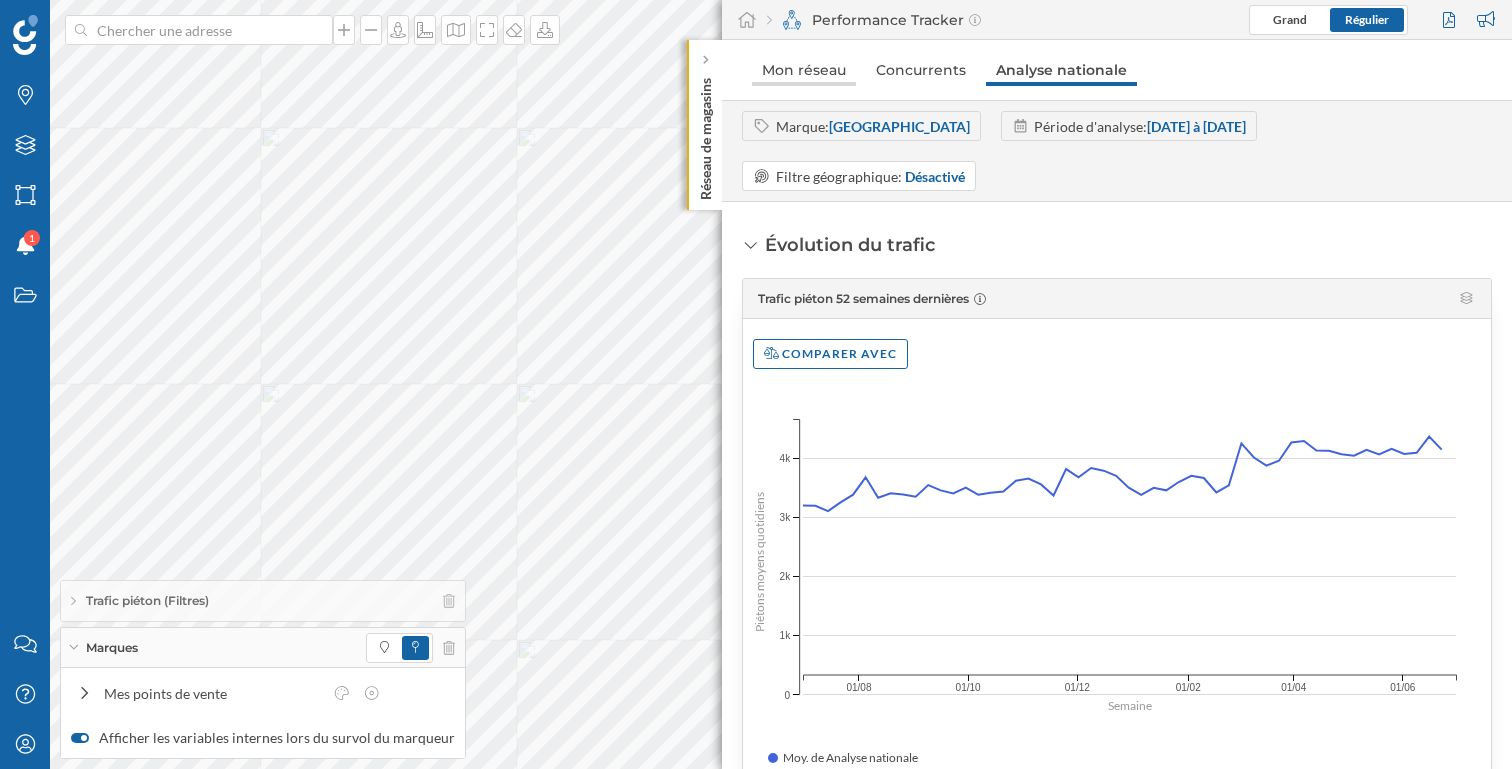 click on "Mon réseau" at bounding box center [804, 70] 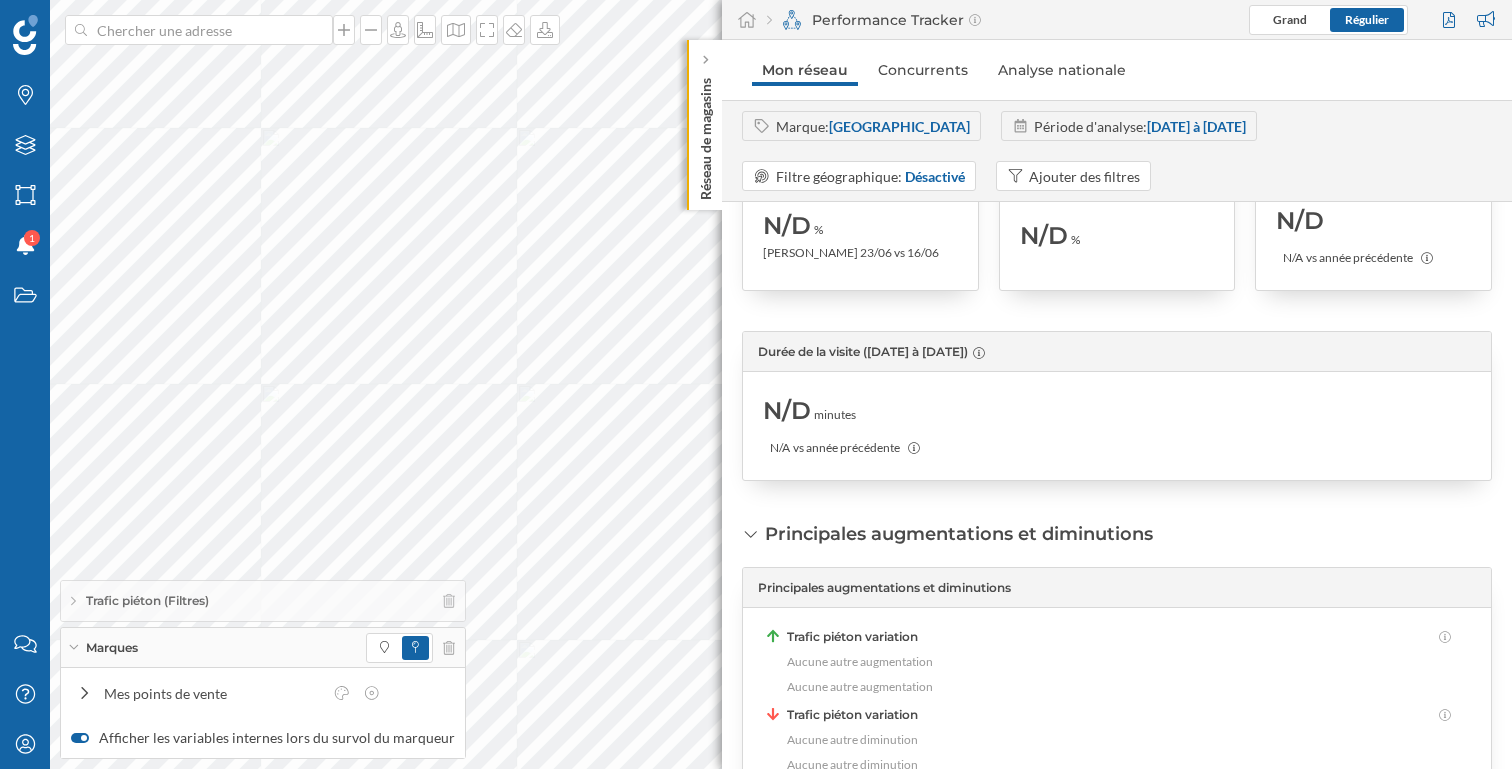 scroll, scrollTop: 192, scrollLeft: 0, axis: vertical 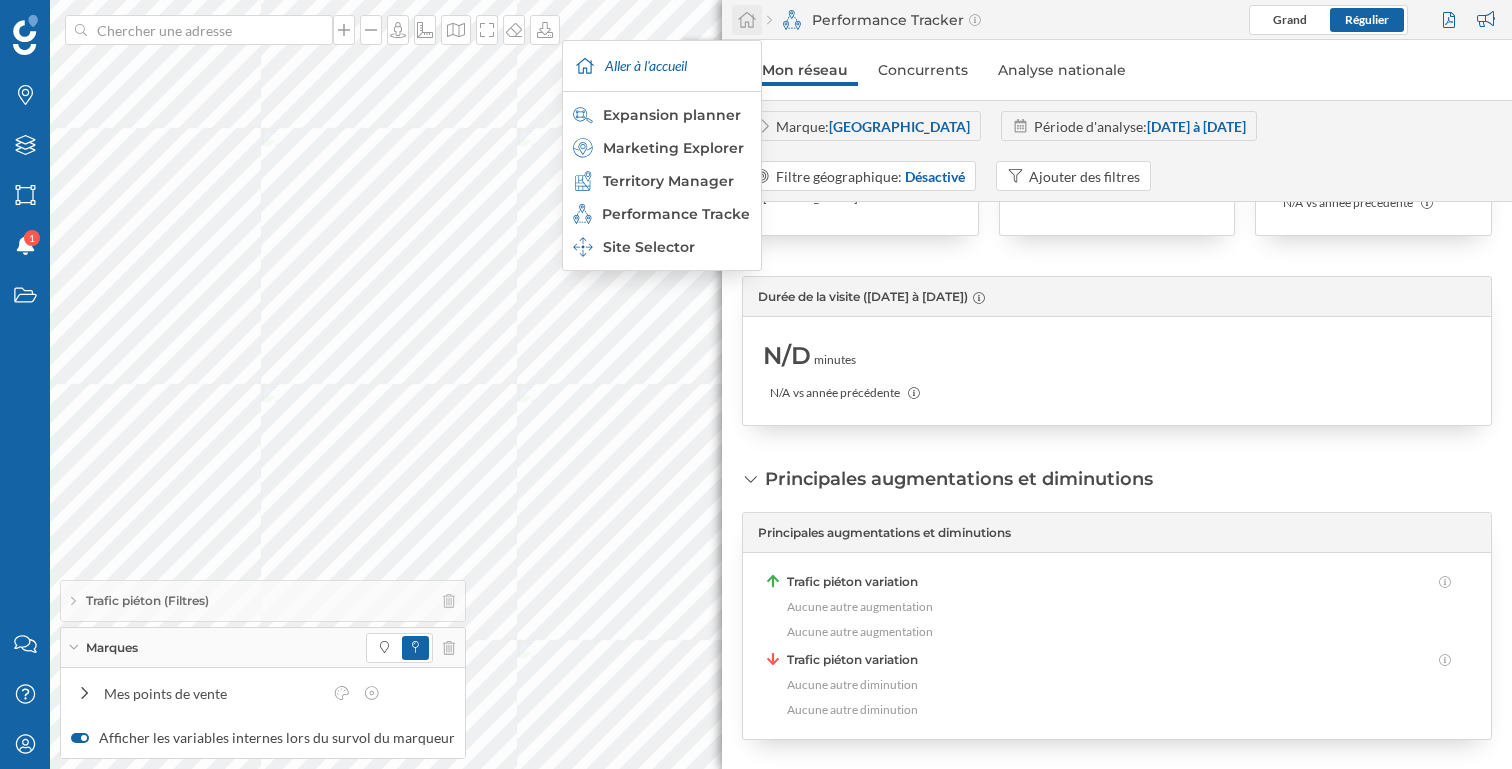click 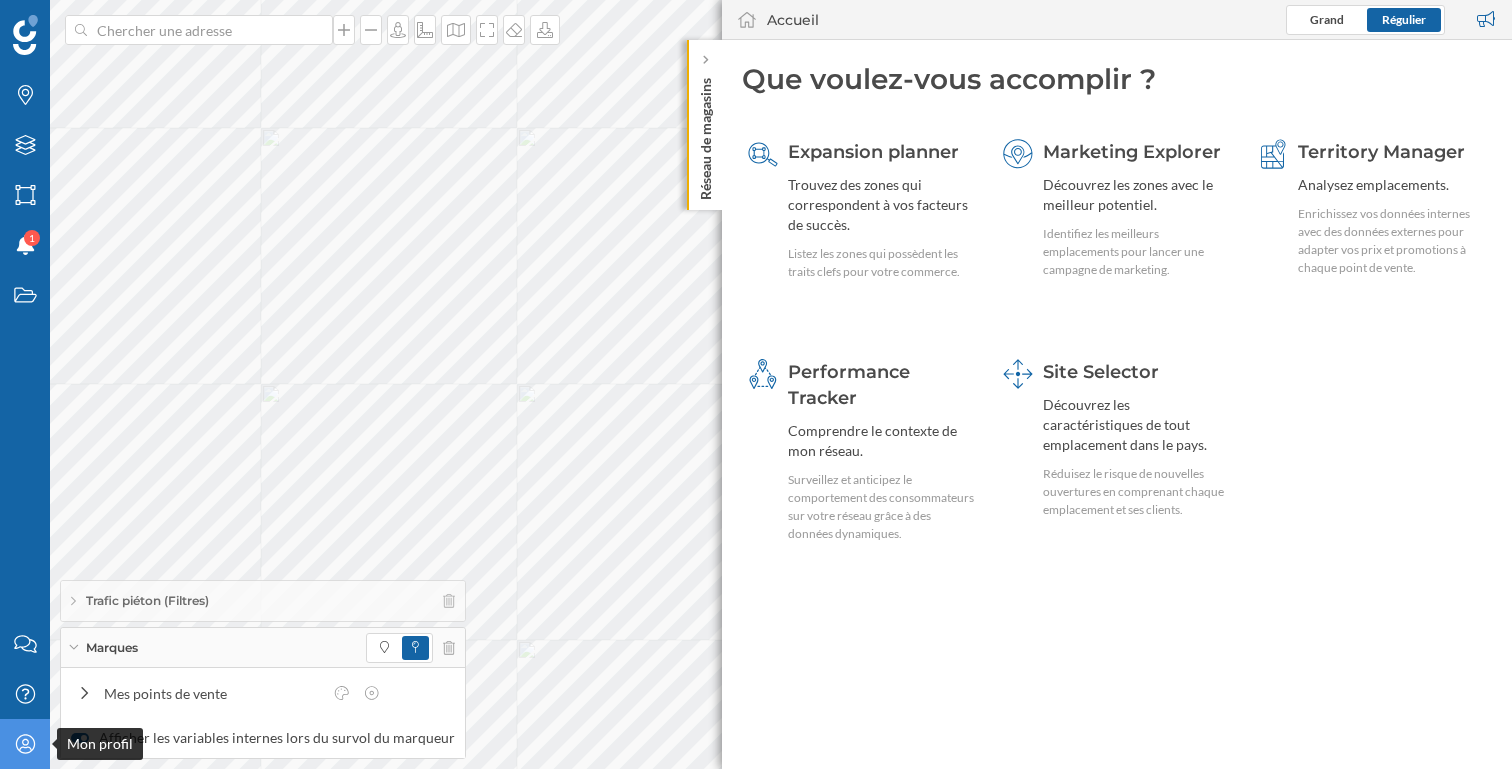 click on "Mon profil" 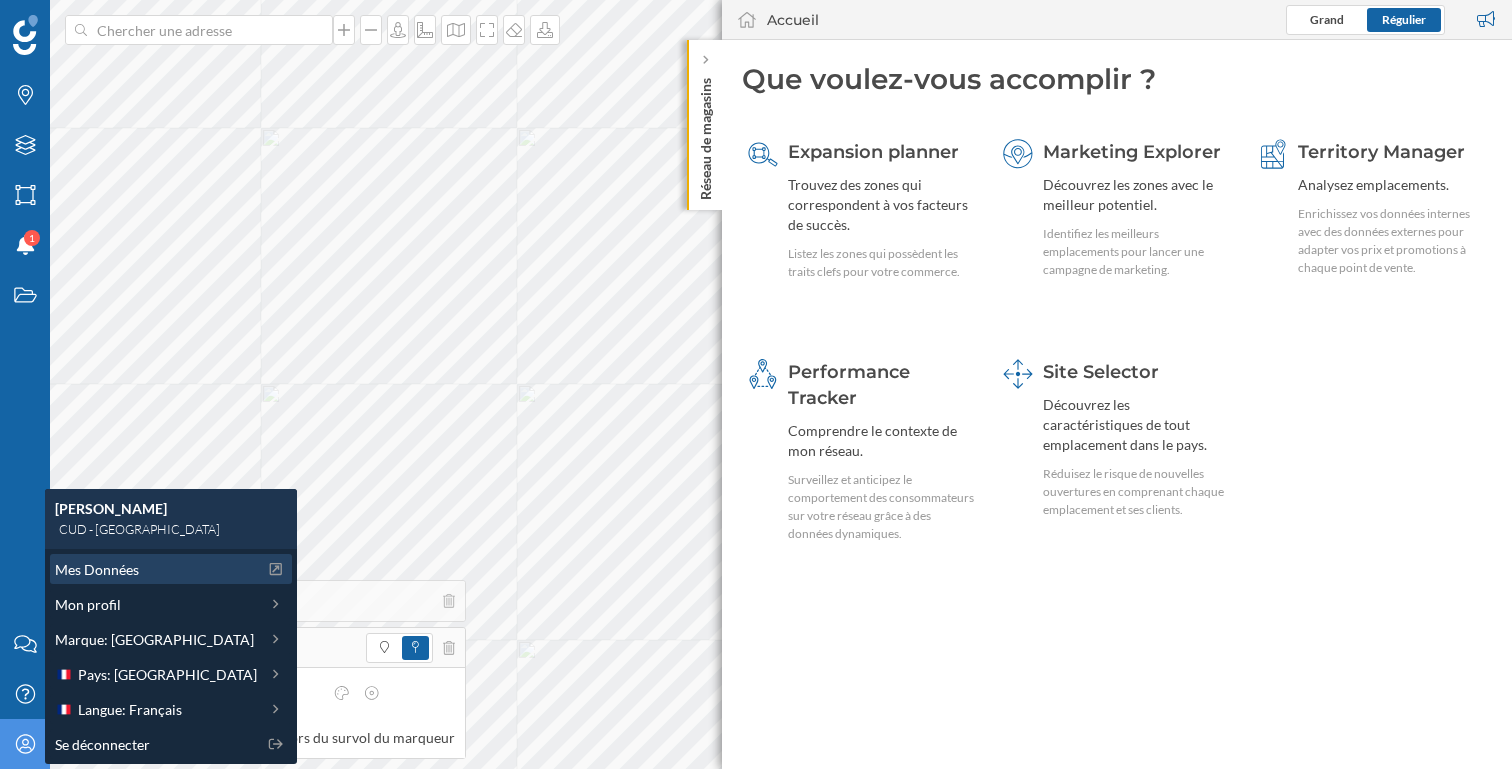 click on "Mes Données" at bounding box center (156, 569) 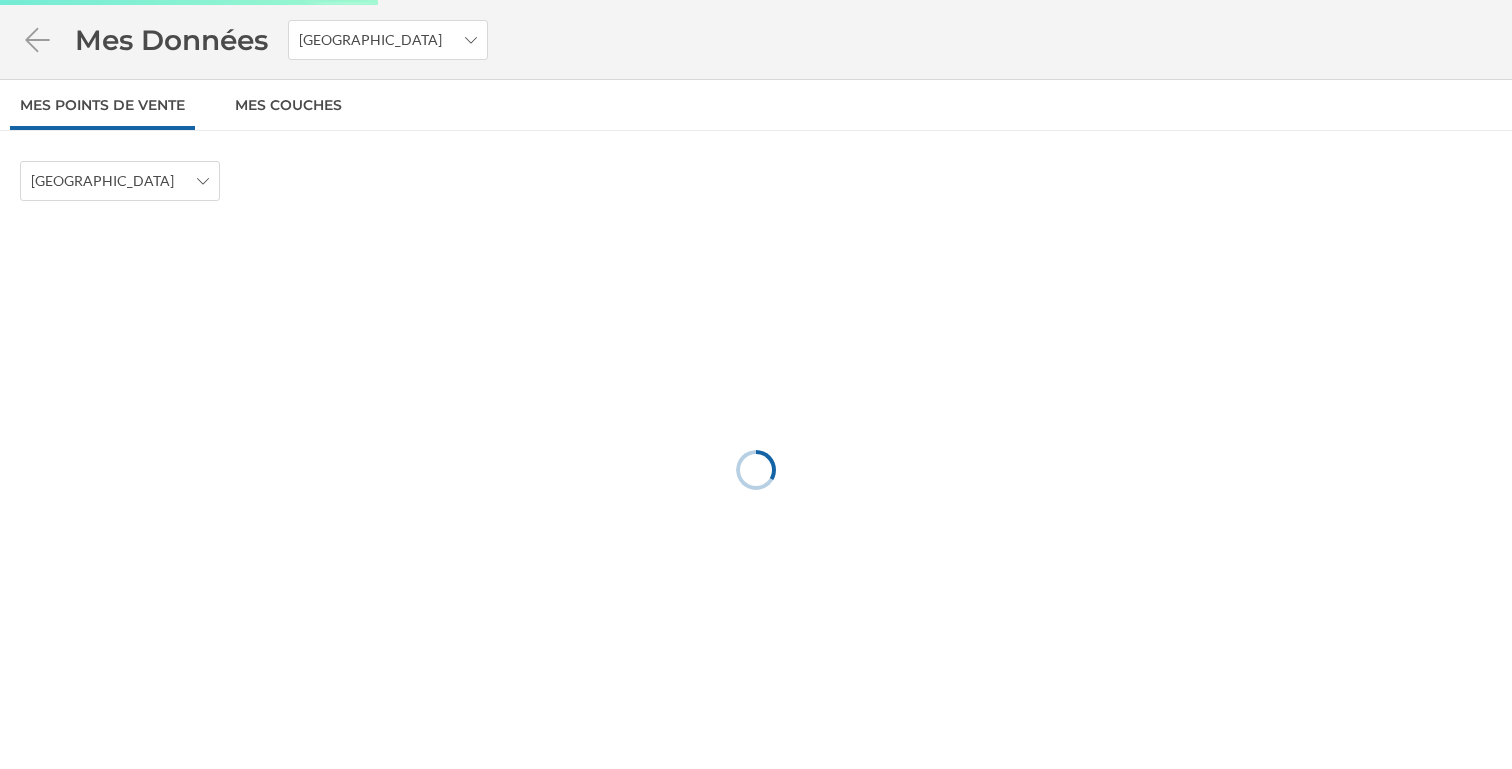 scroll, scrollTop: 0, scrollLeft: 0, axis: both 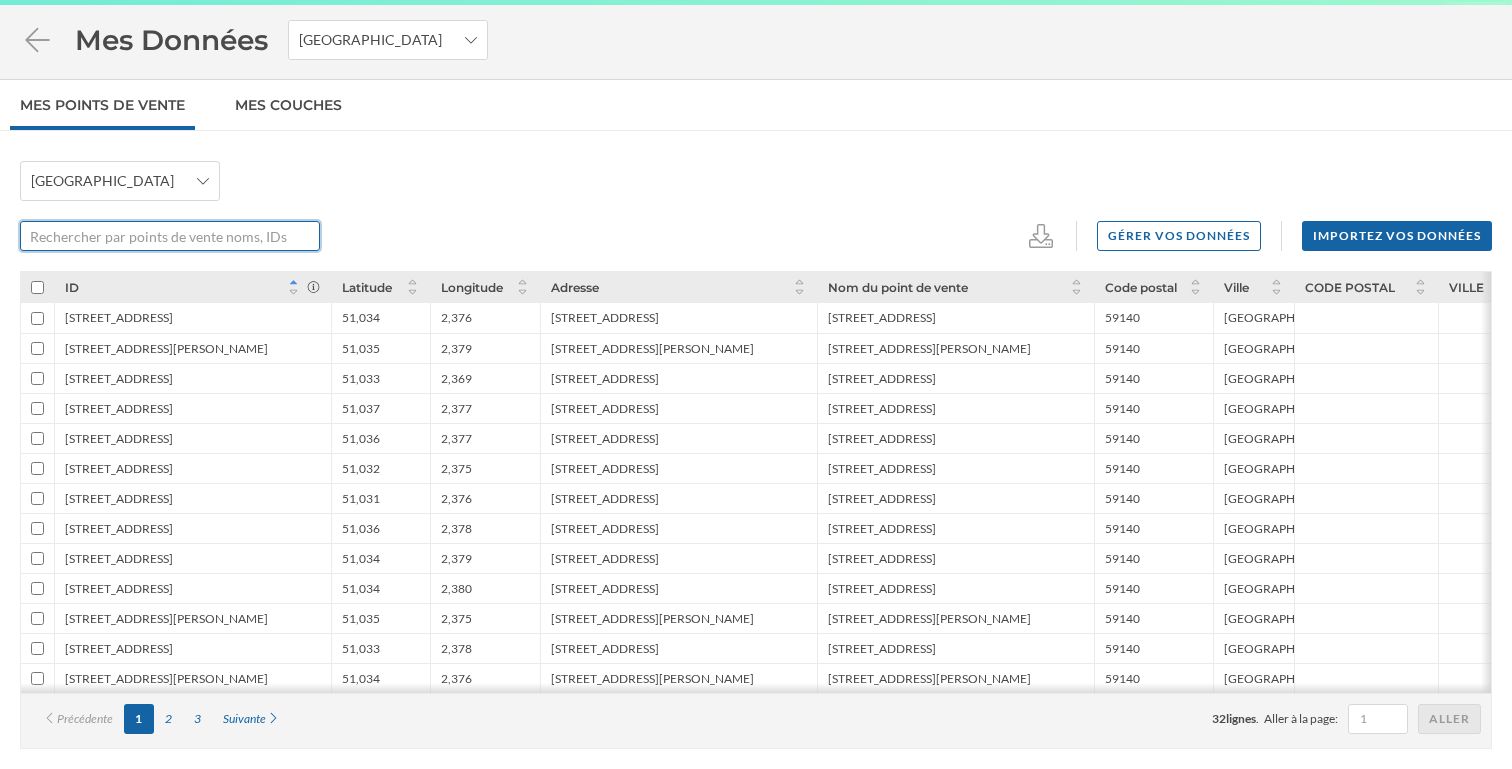 click at bounding box center (159, 236) 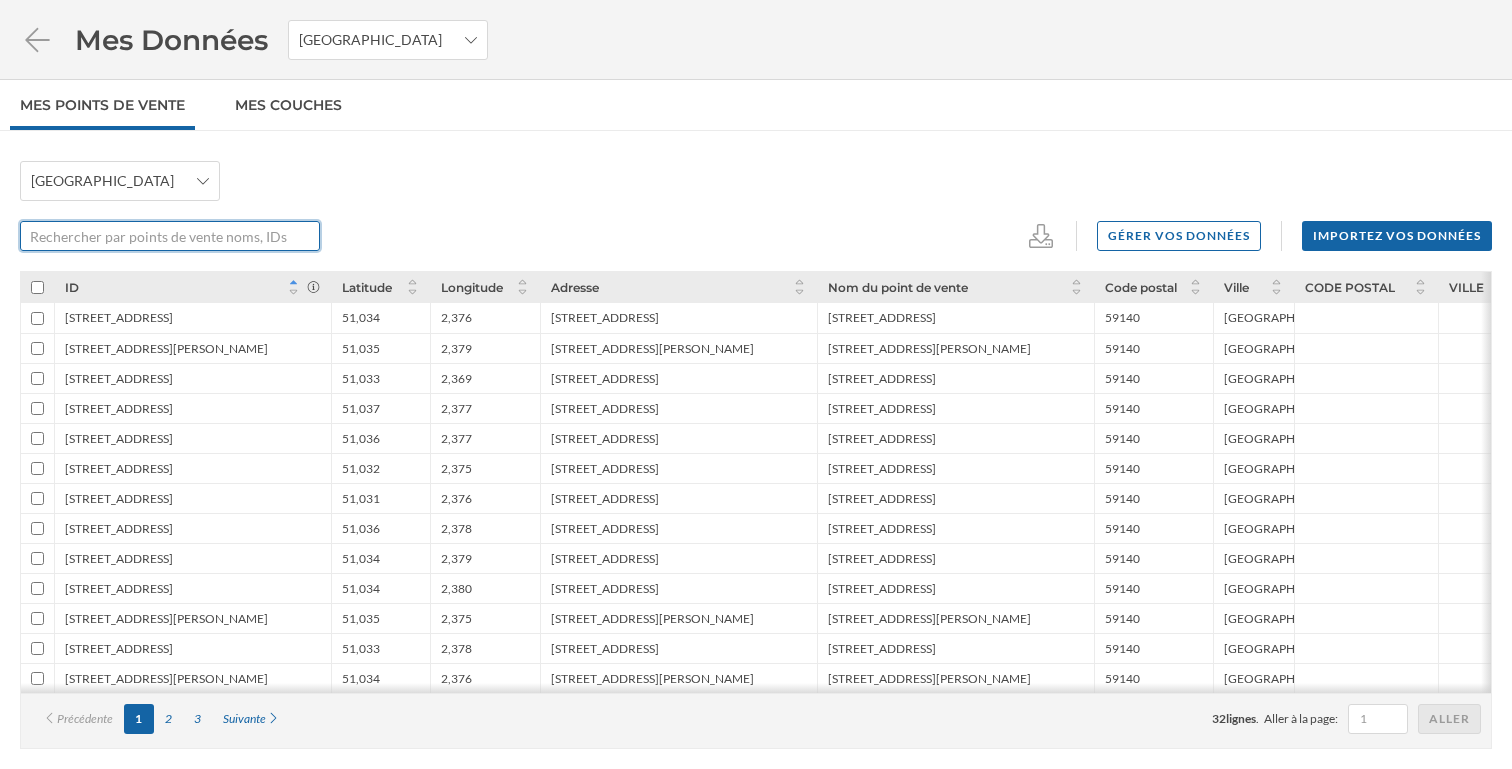 scroll, scrollTop: 0, scrollLeft: 0, axis: both 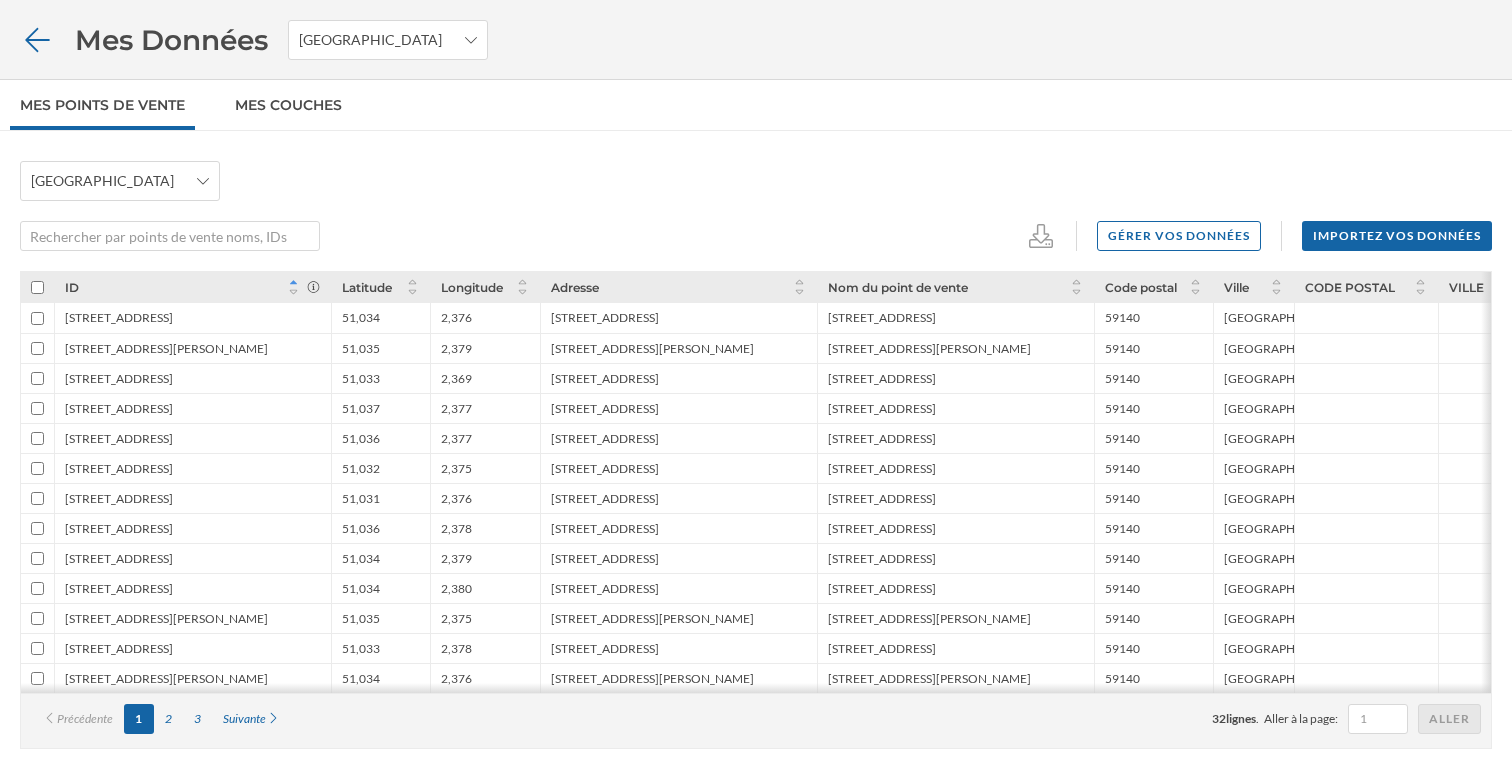 click 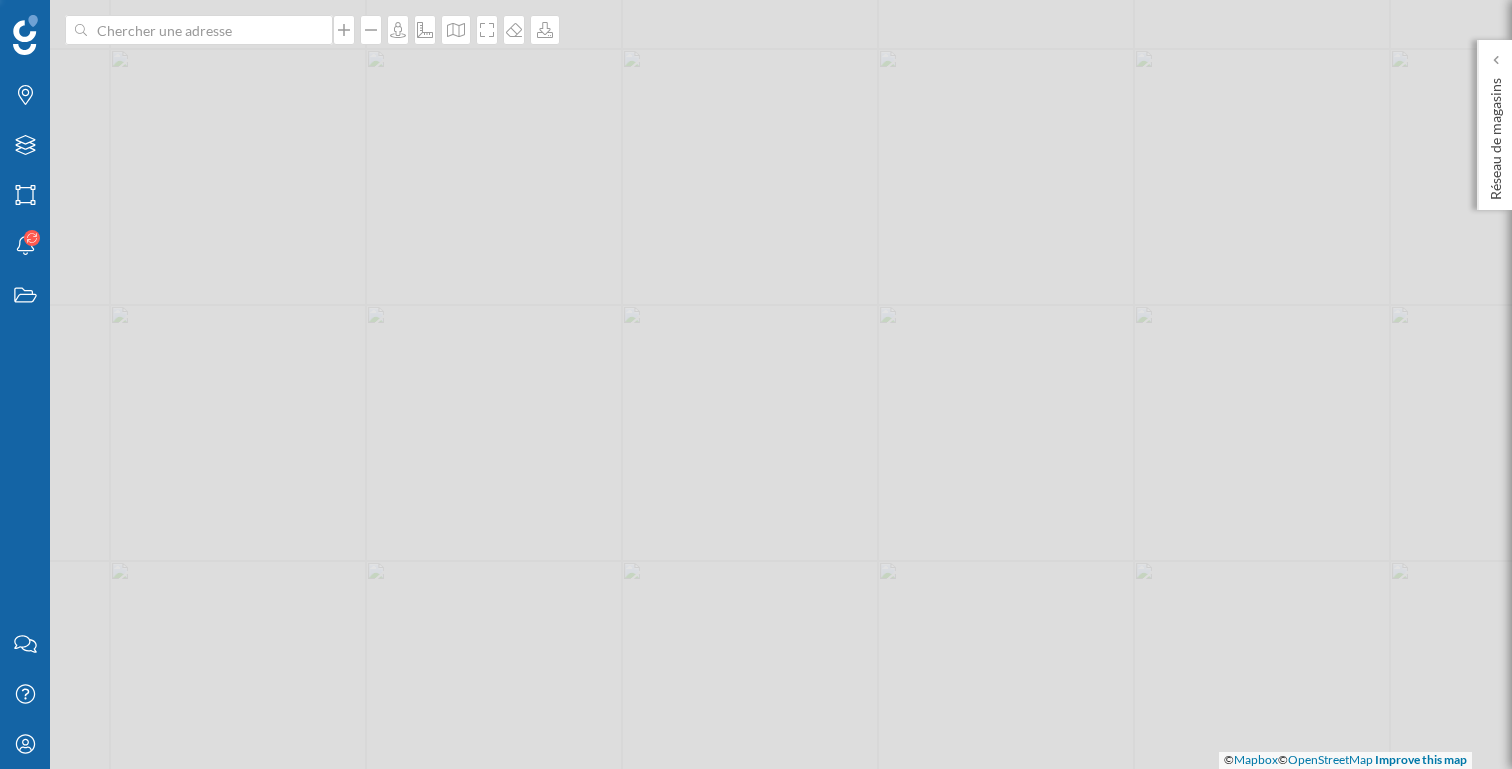 scroll, scrollTop: 0, scrollLeft: 0, axis: both 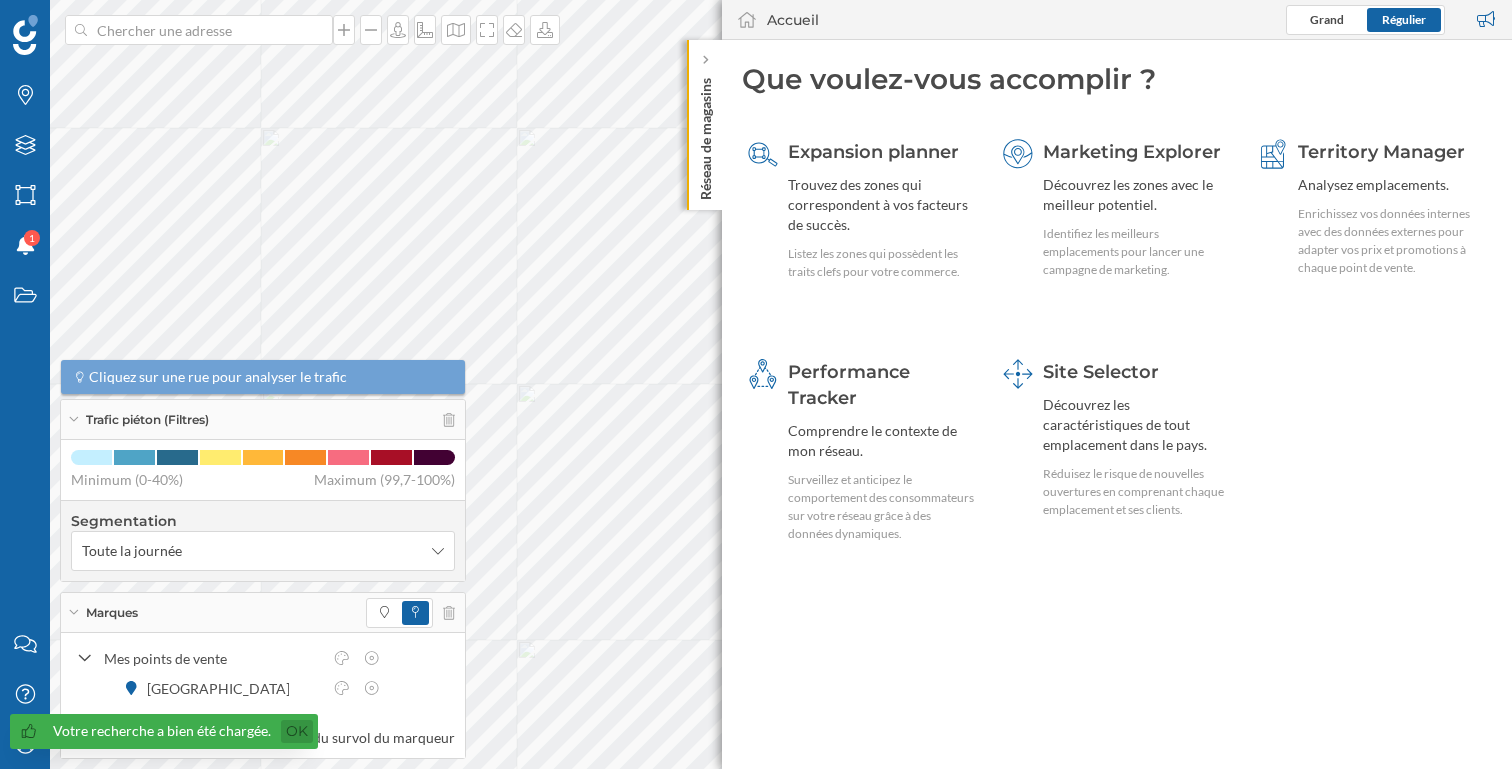 click on "Ok" at bounding box center [297, 731] 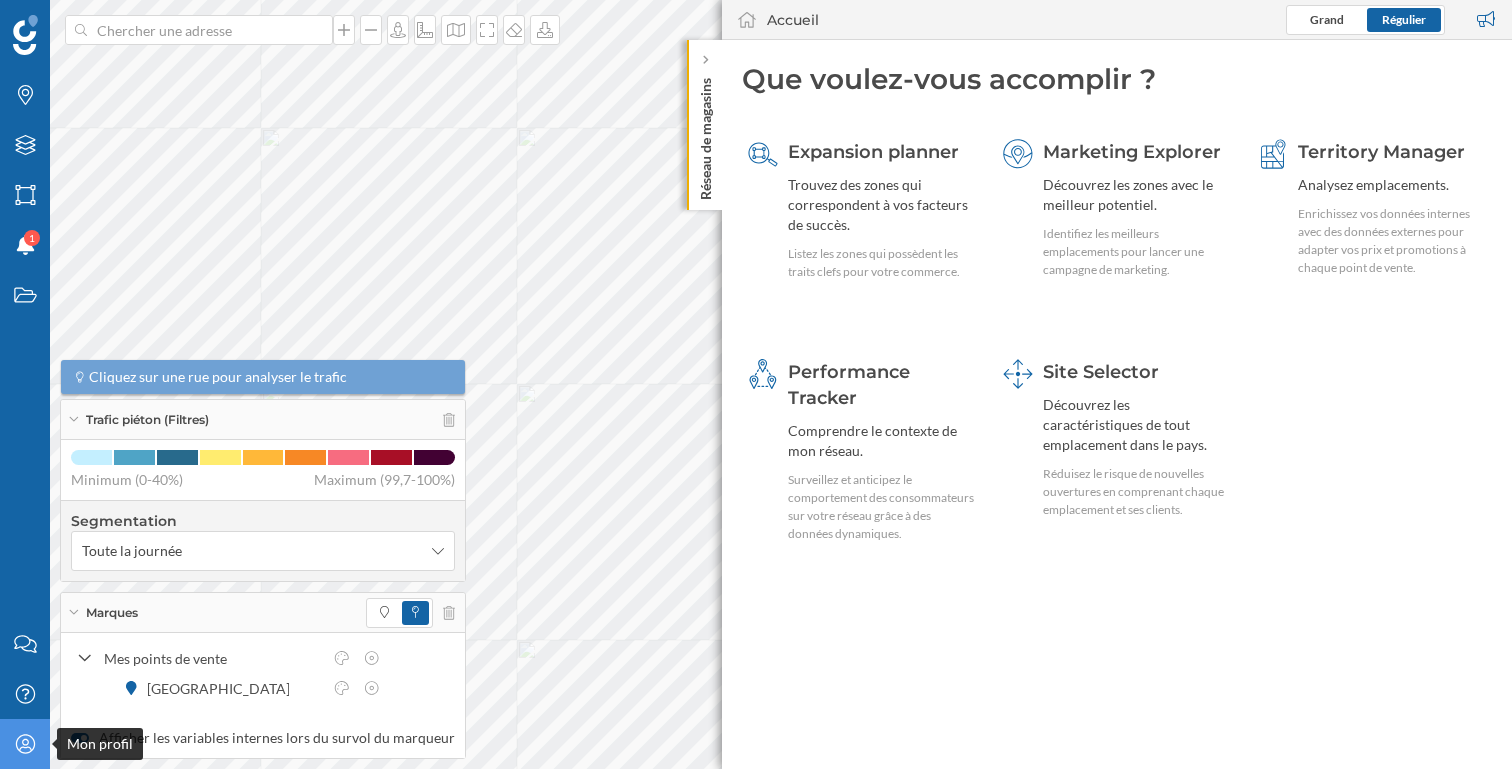 click on "Mon profil" 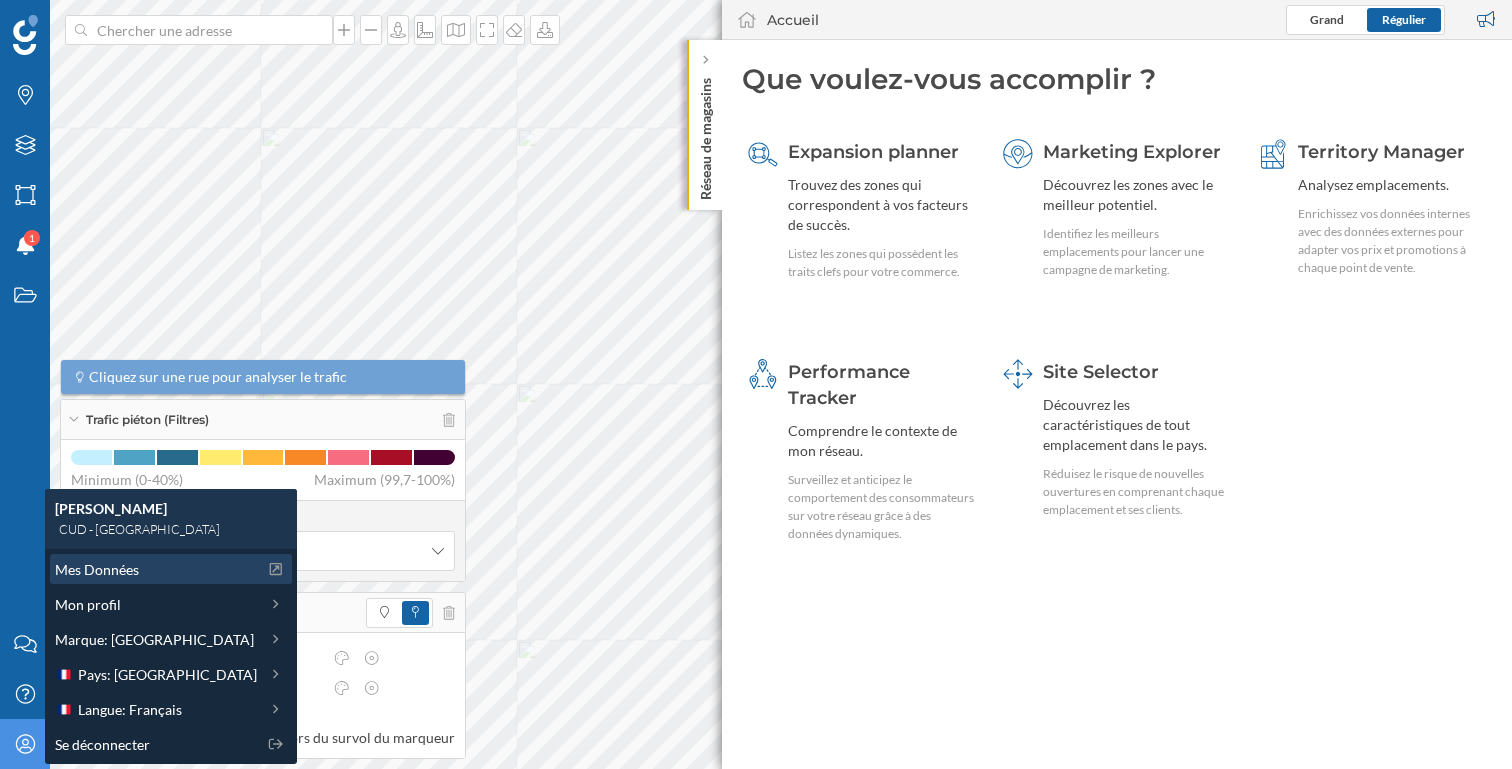 click on "Mes Données" at bounding box center [156, 569] 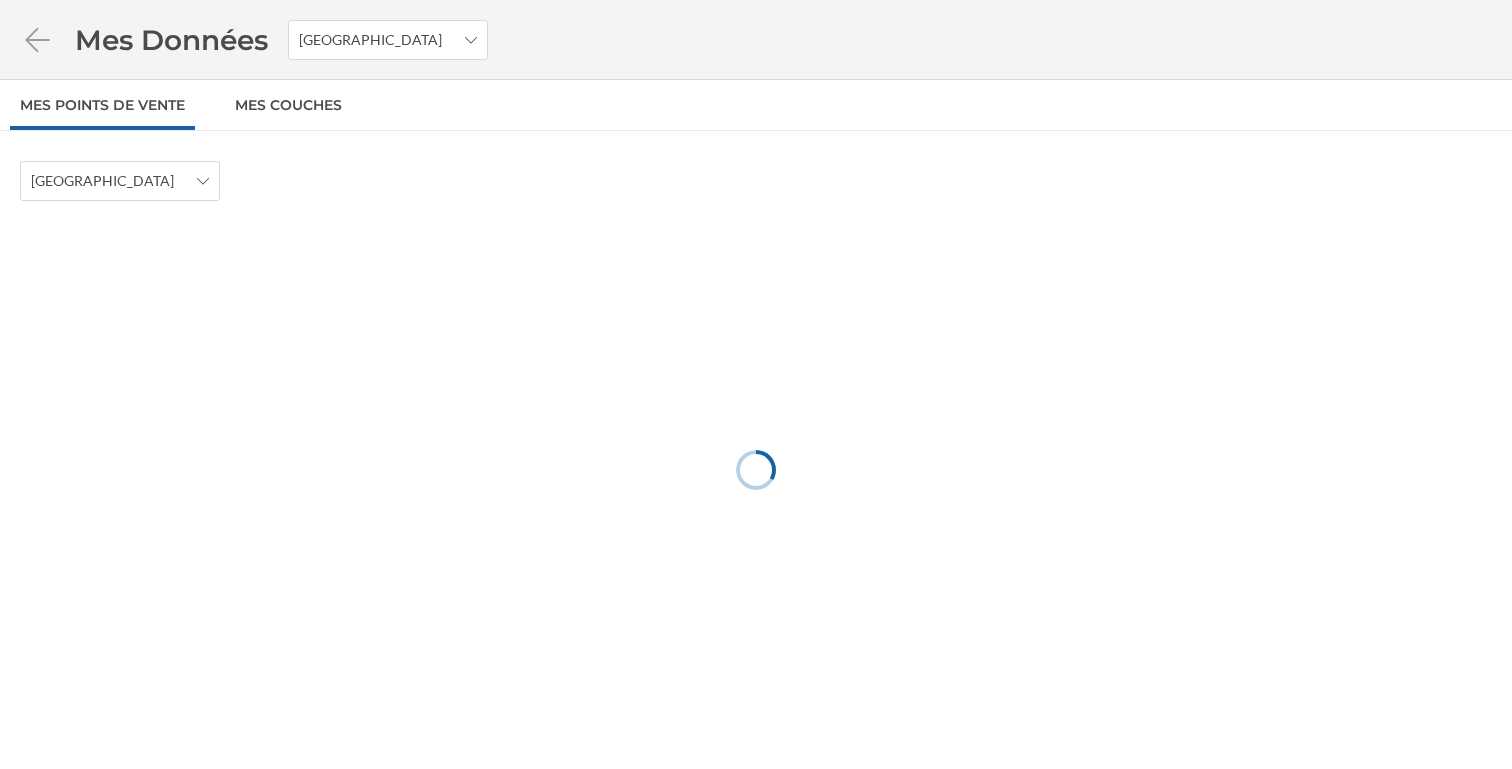 scroll, scrollTop: 0, scrollLeft: 0, axis: both 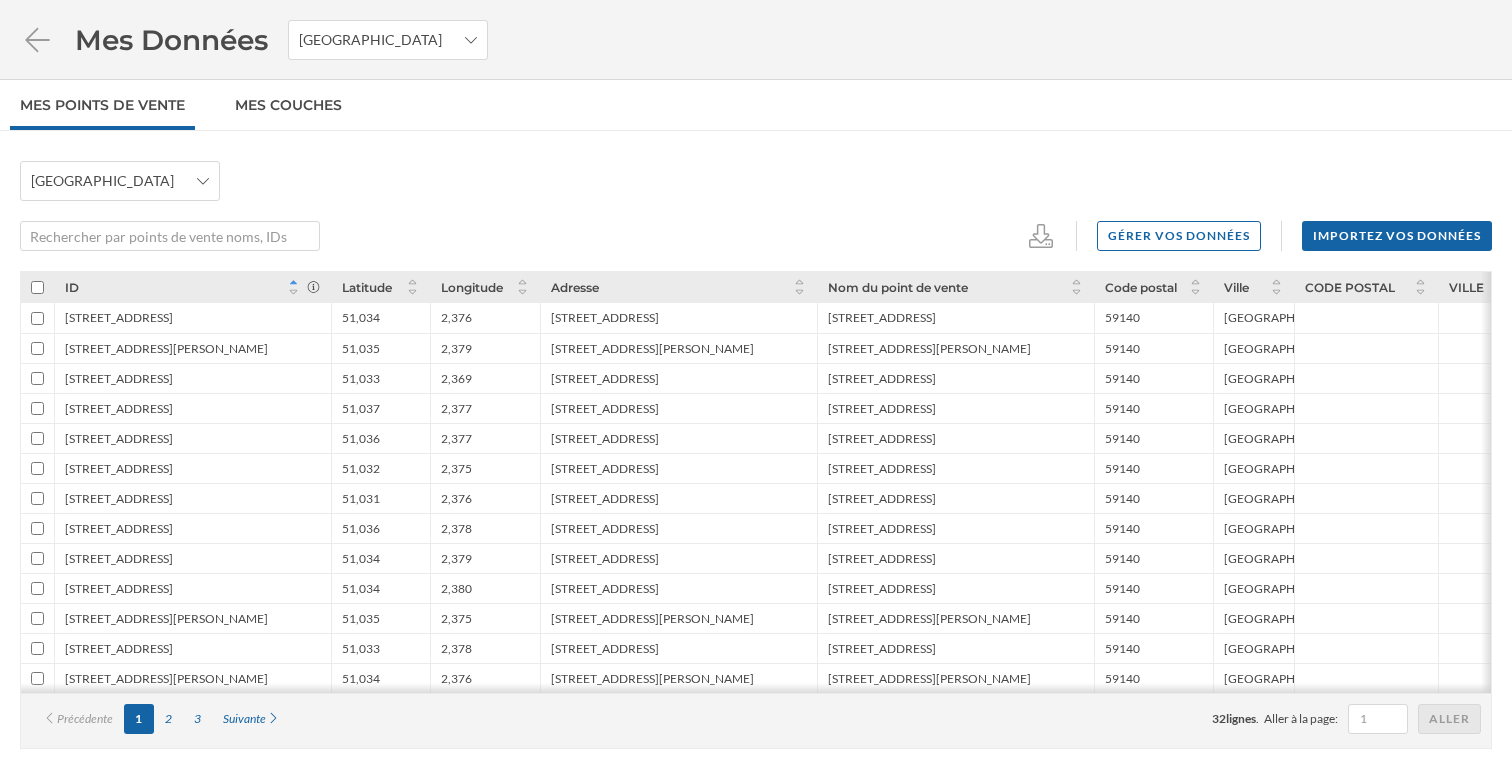 click on "2,376" at bounding box center (456, 317) 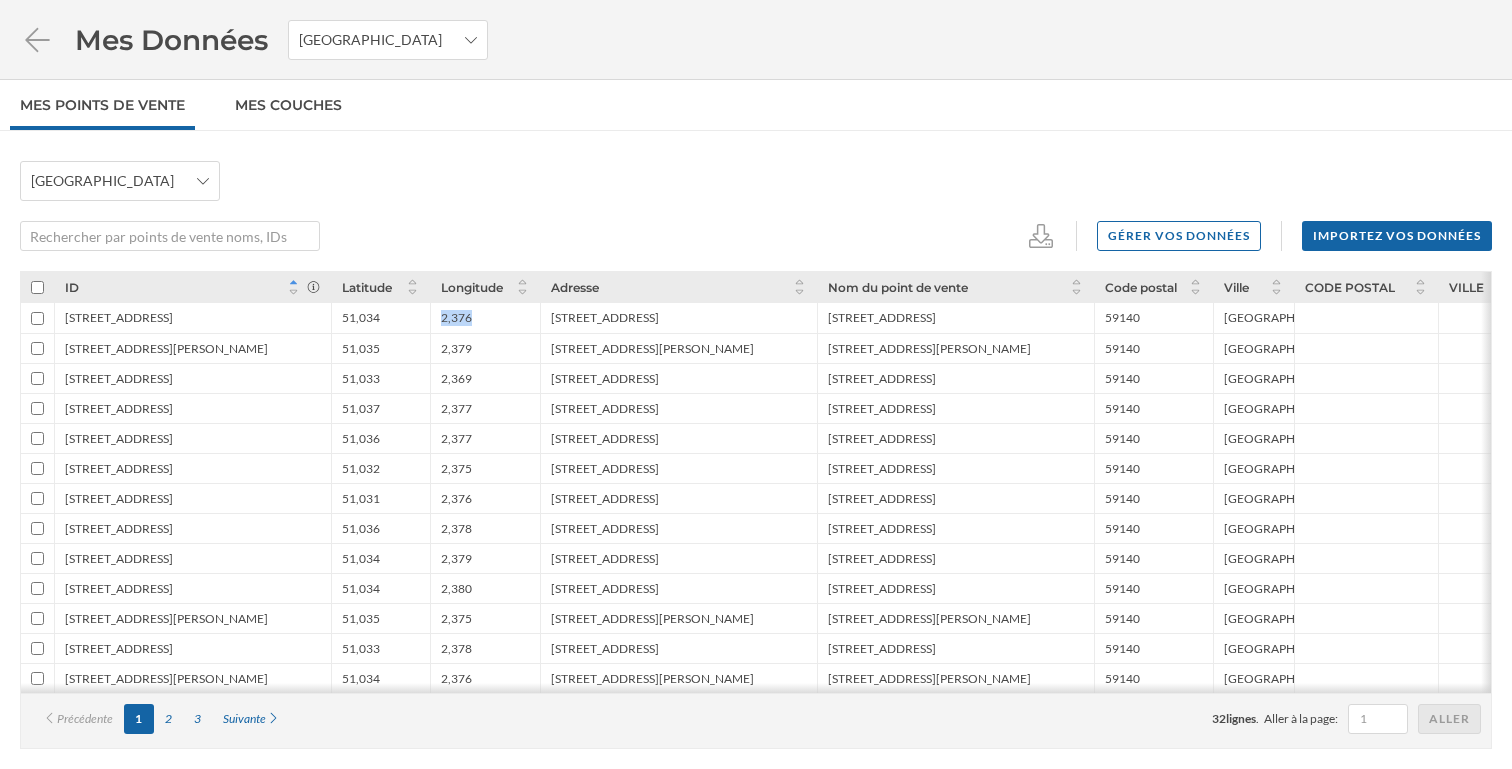 click on "2,376" at bounding box center (456, 317) 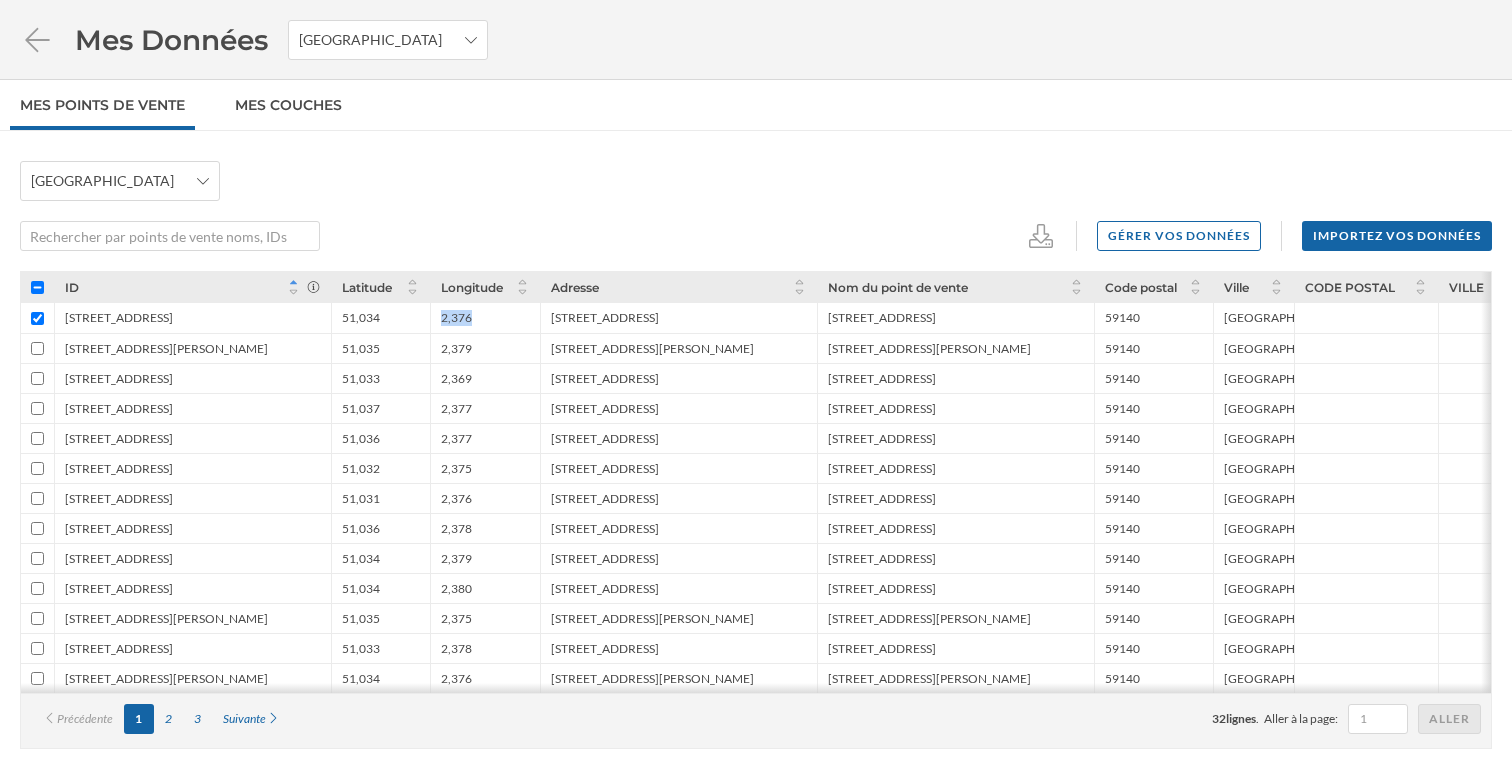 click at bounding box center (37, 318) 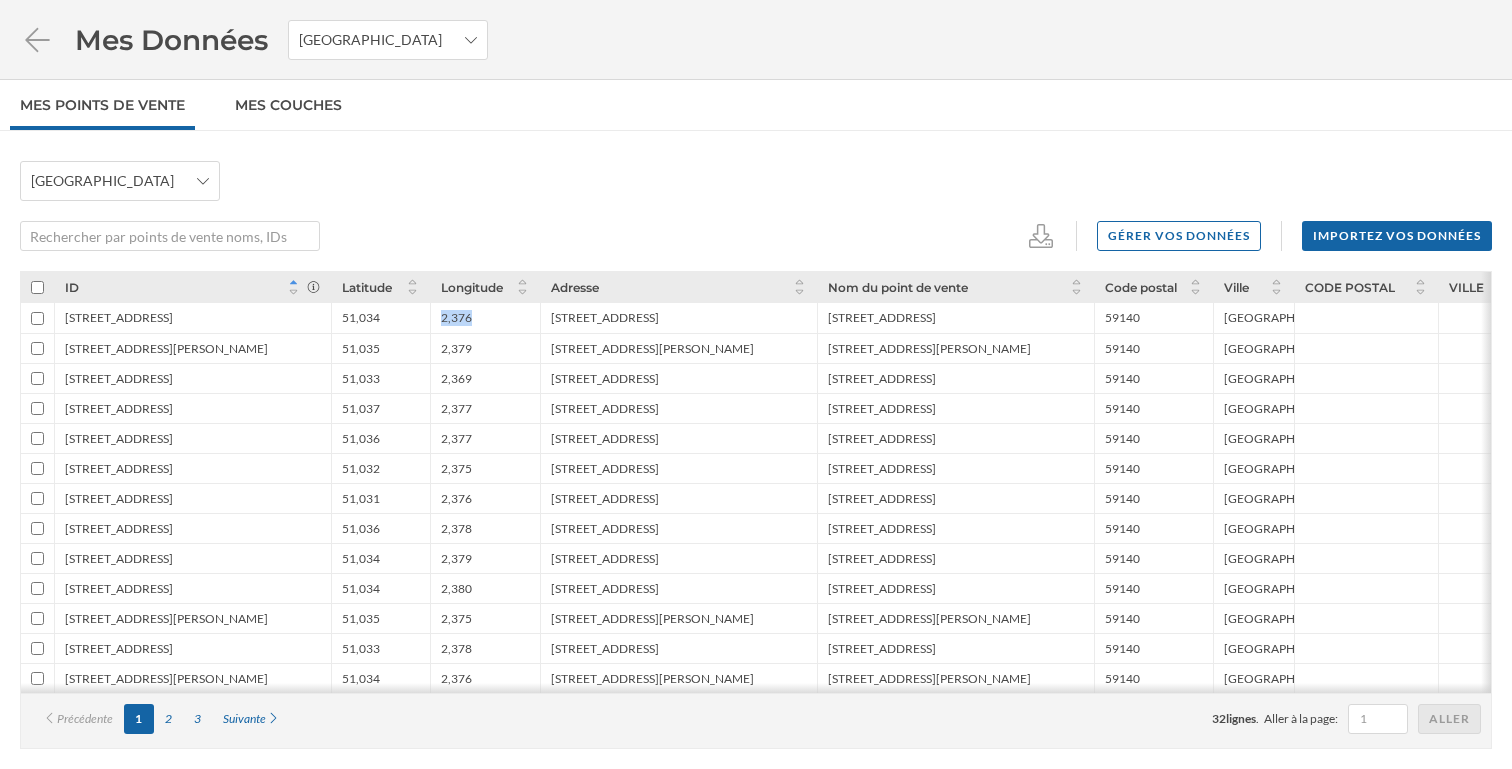 click at bounding box center [37, 318] 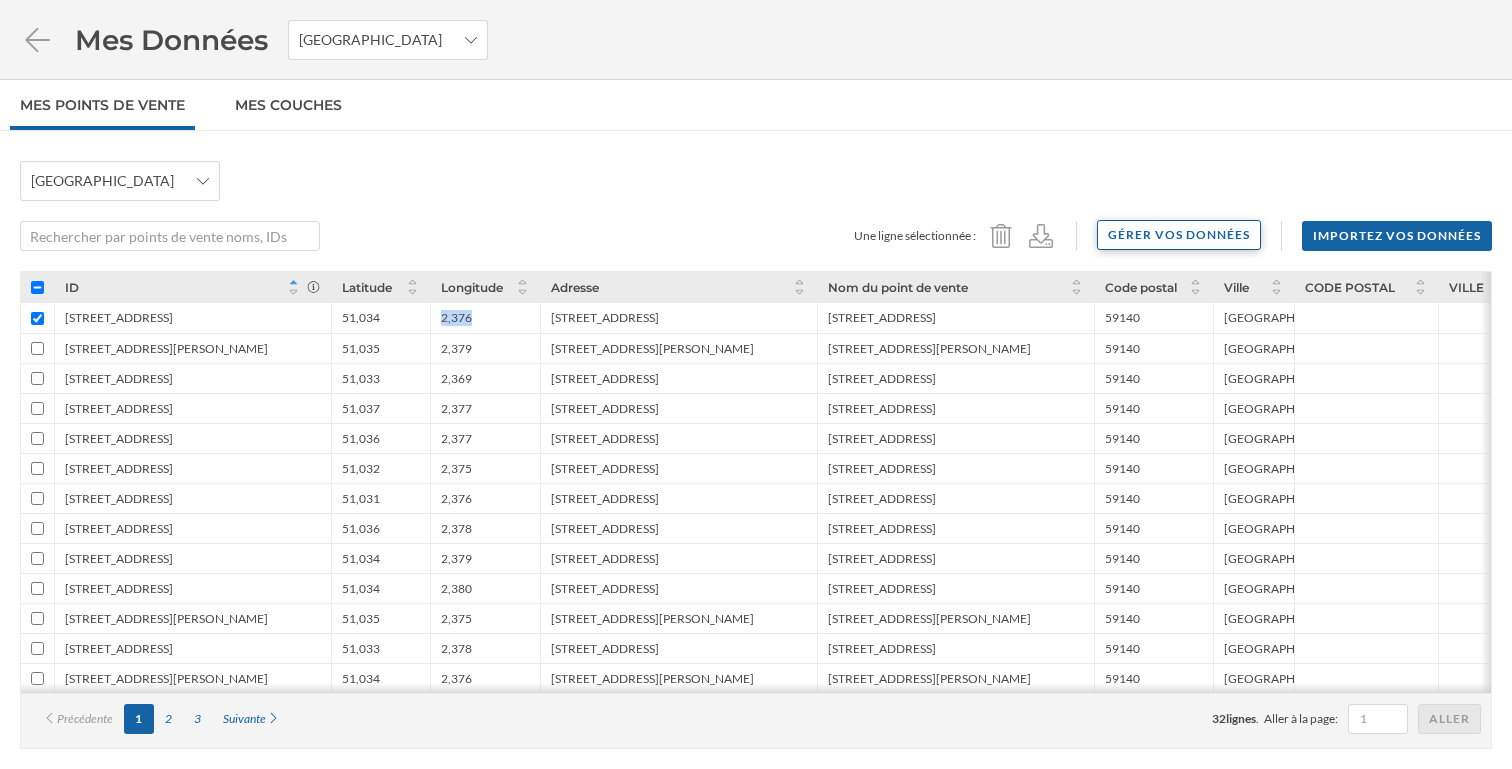 click on "Gérer vos données" at bounding box center [1179, 235] 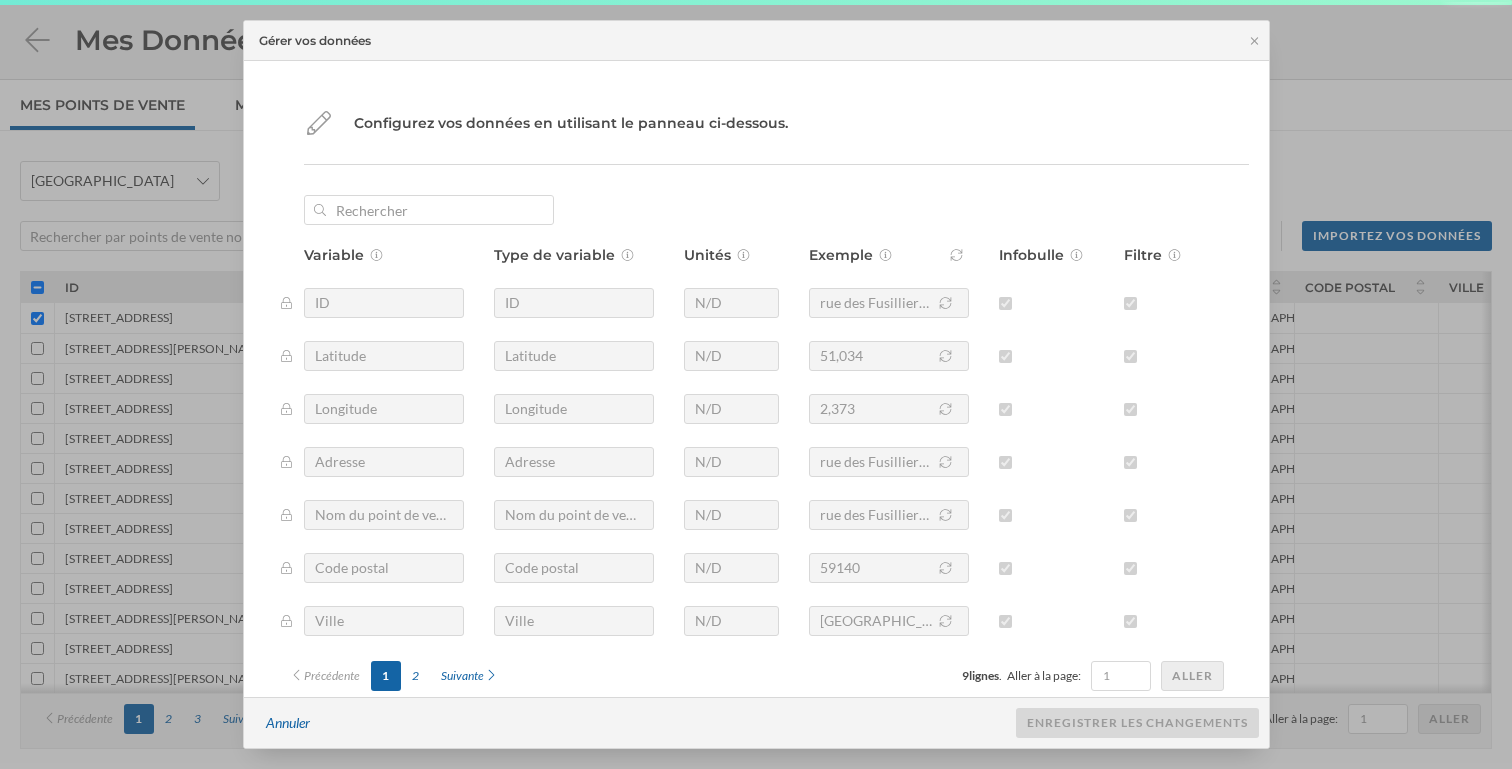scroll, scrollTop: 24, scrollLeft: 0, axis: vertical 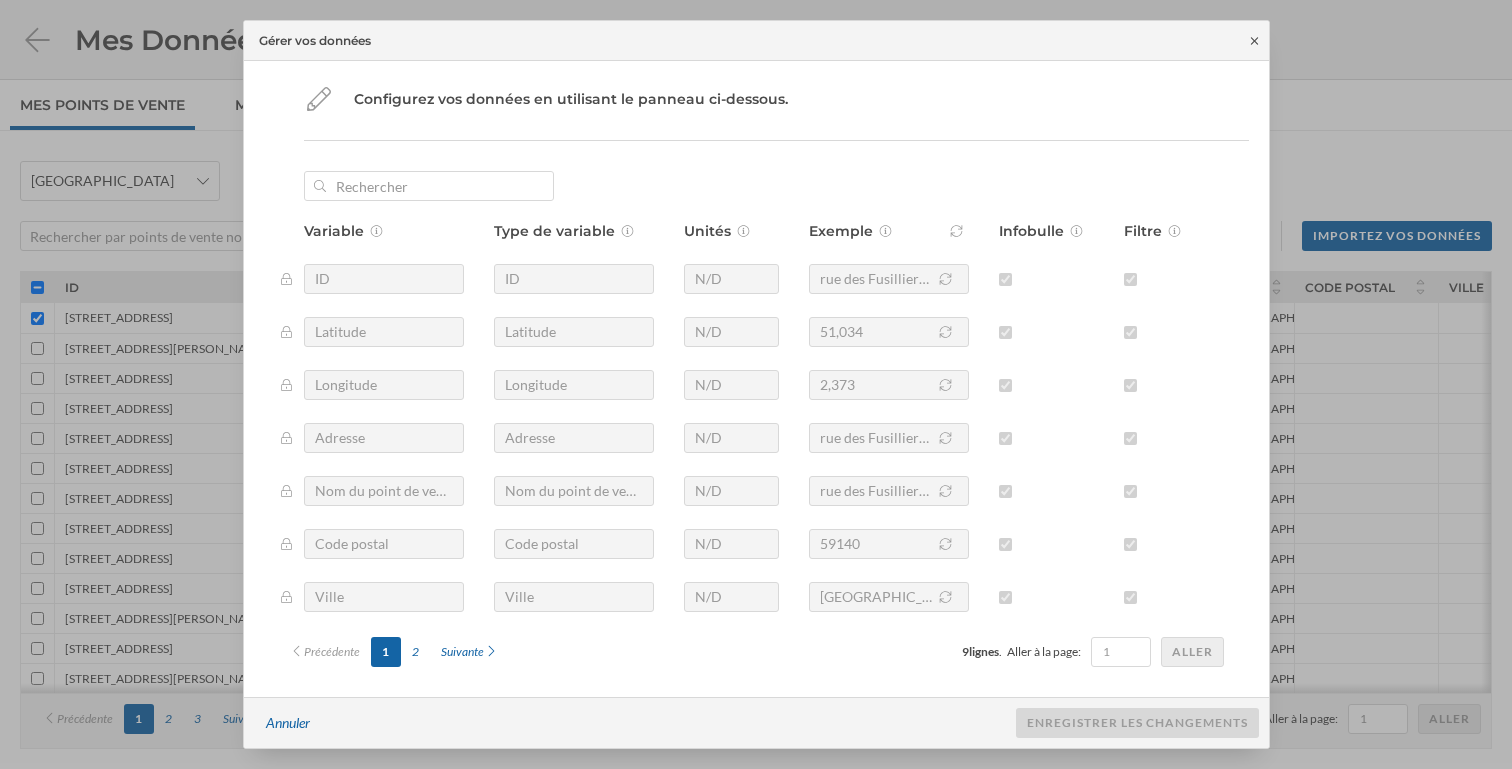 click 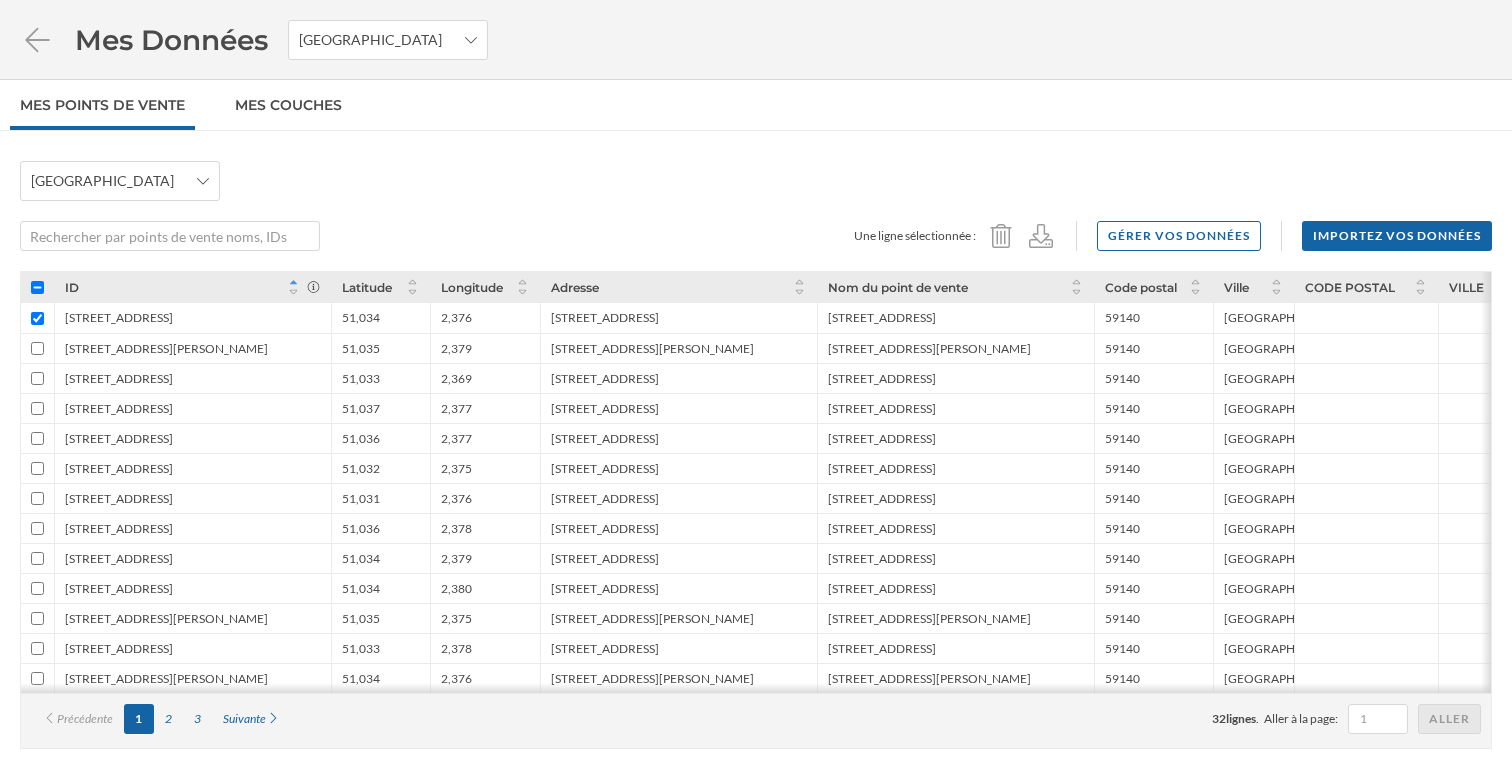 scroll, scrollTop: 0, scrollLeft: 0, axis: both 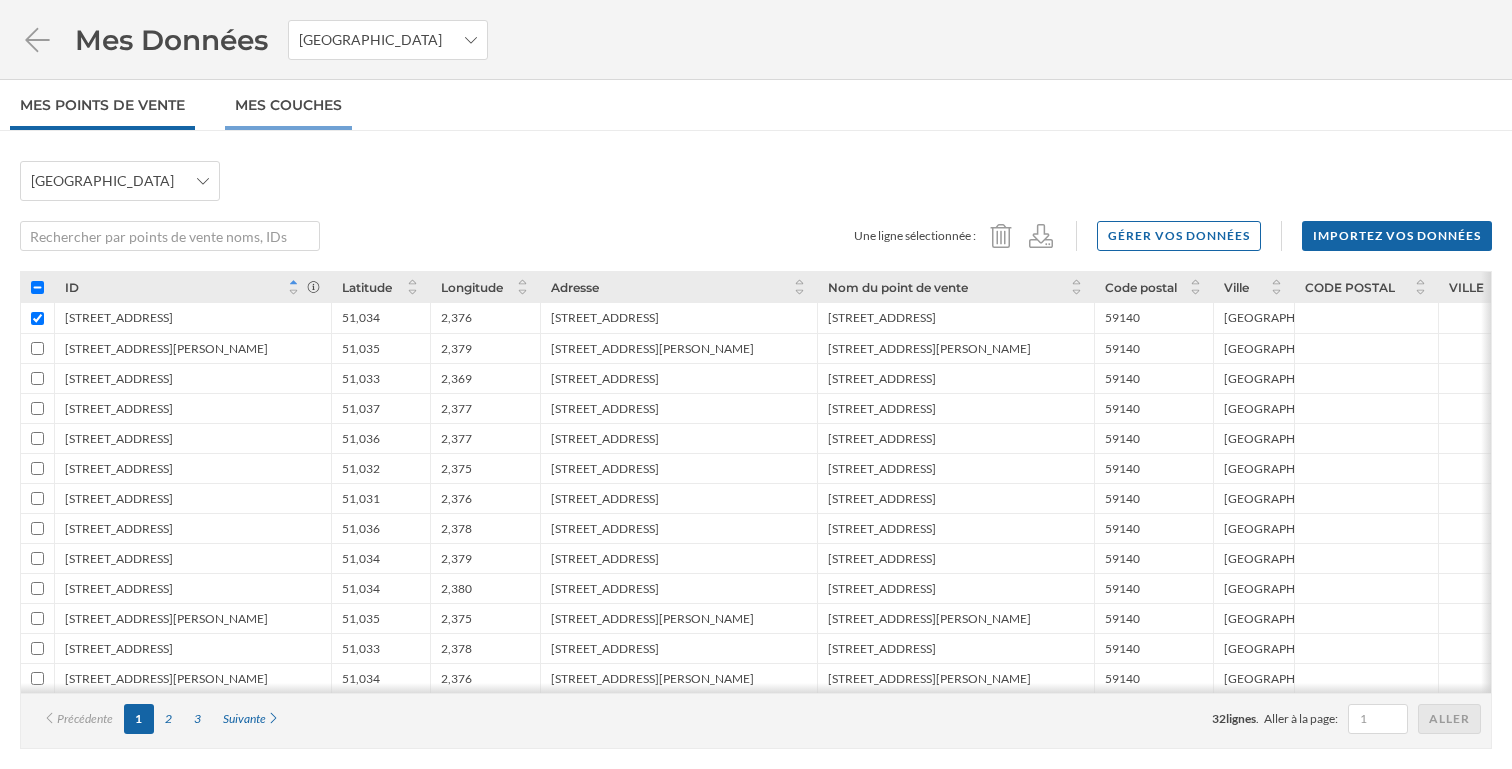 click on "Mes Couches" at bounding box center [288, 105] 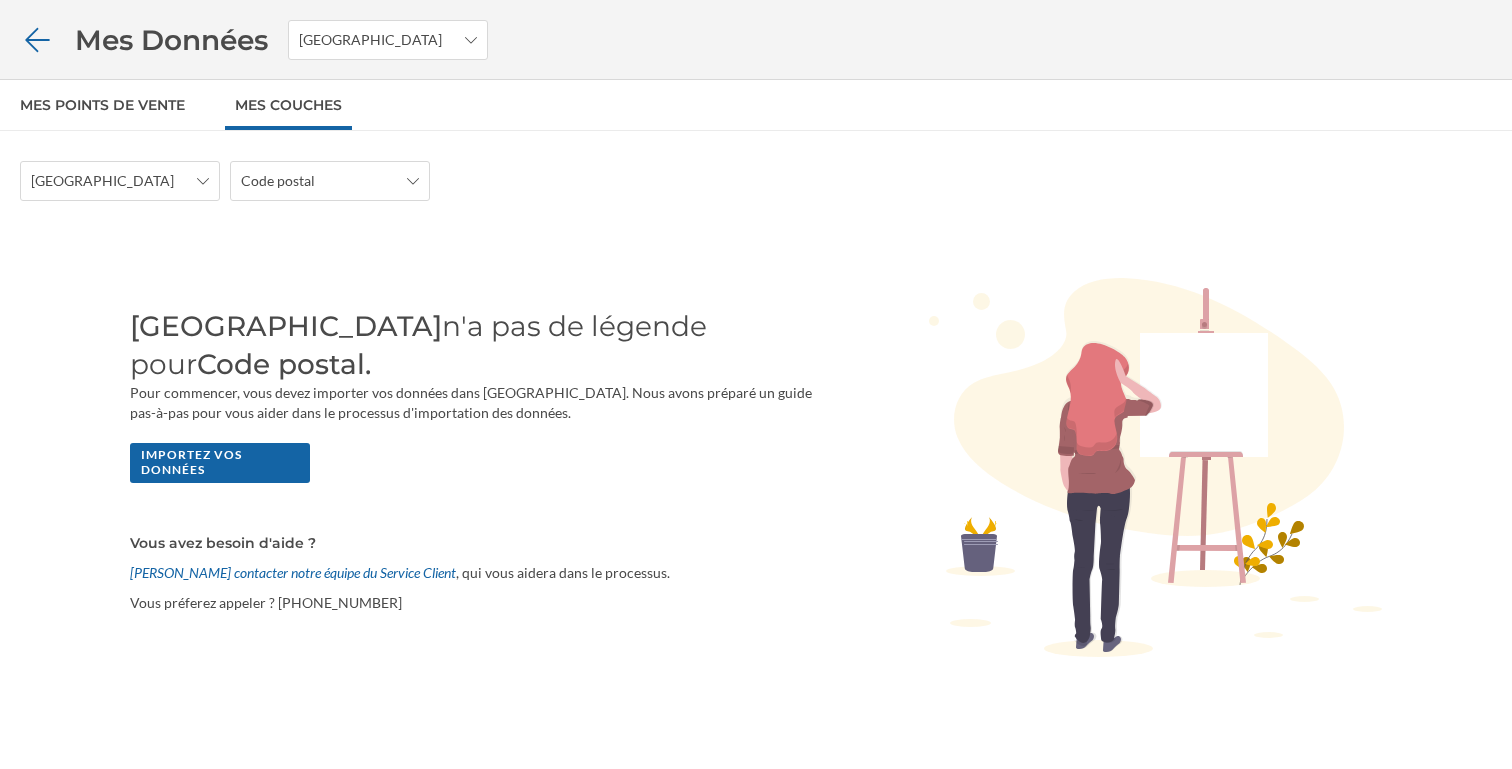 click 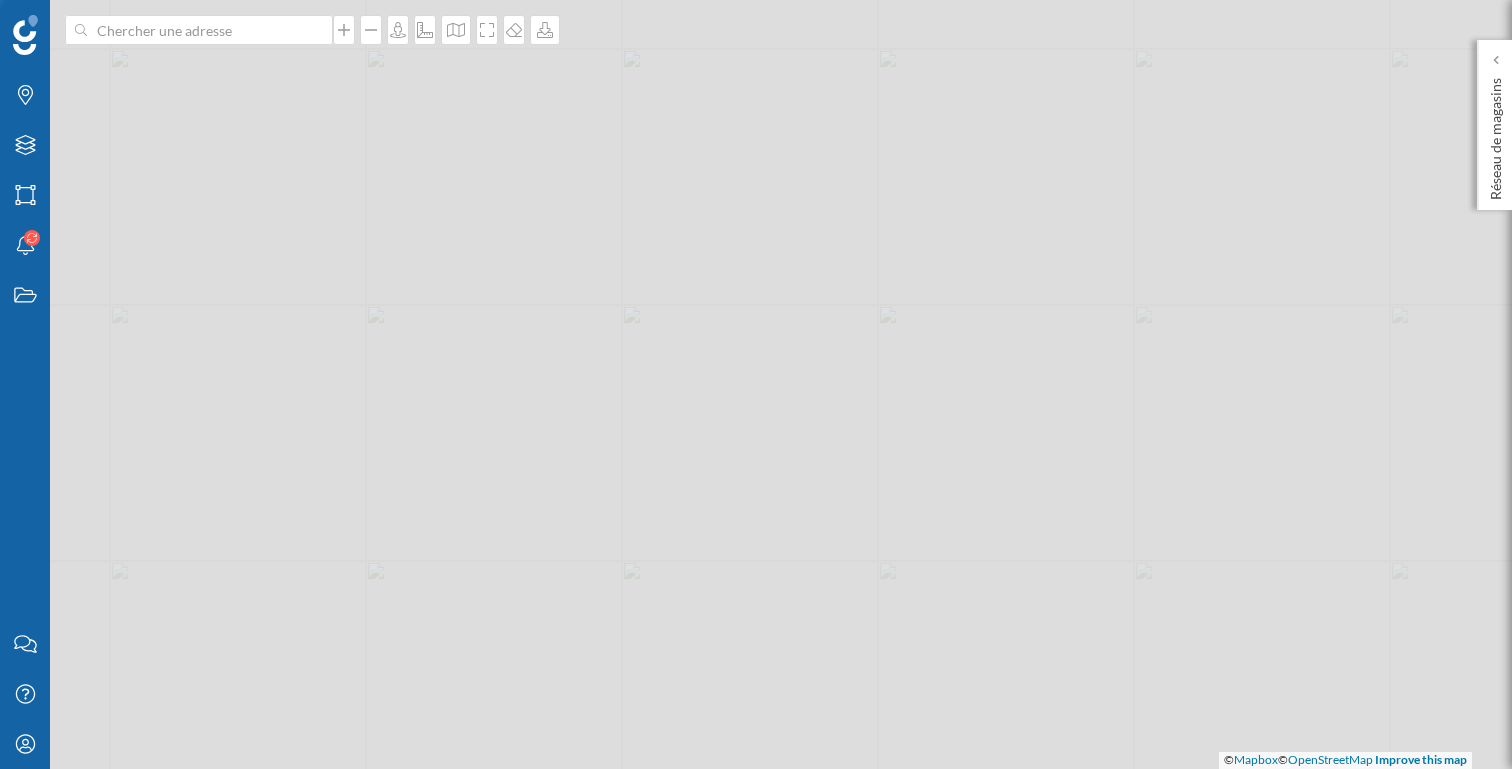 scroll, scrollTop: 0, scrollLeft: 0, axis: both 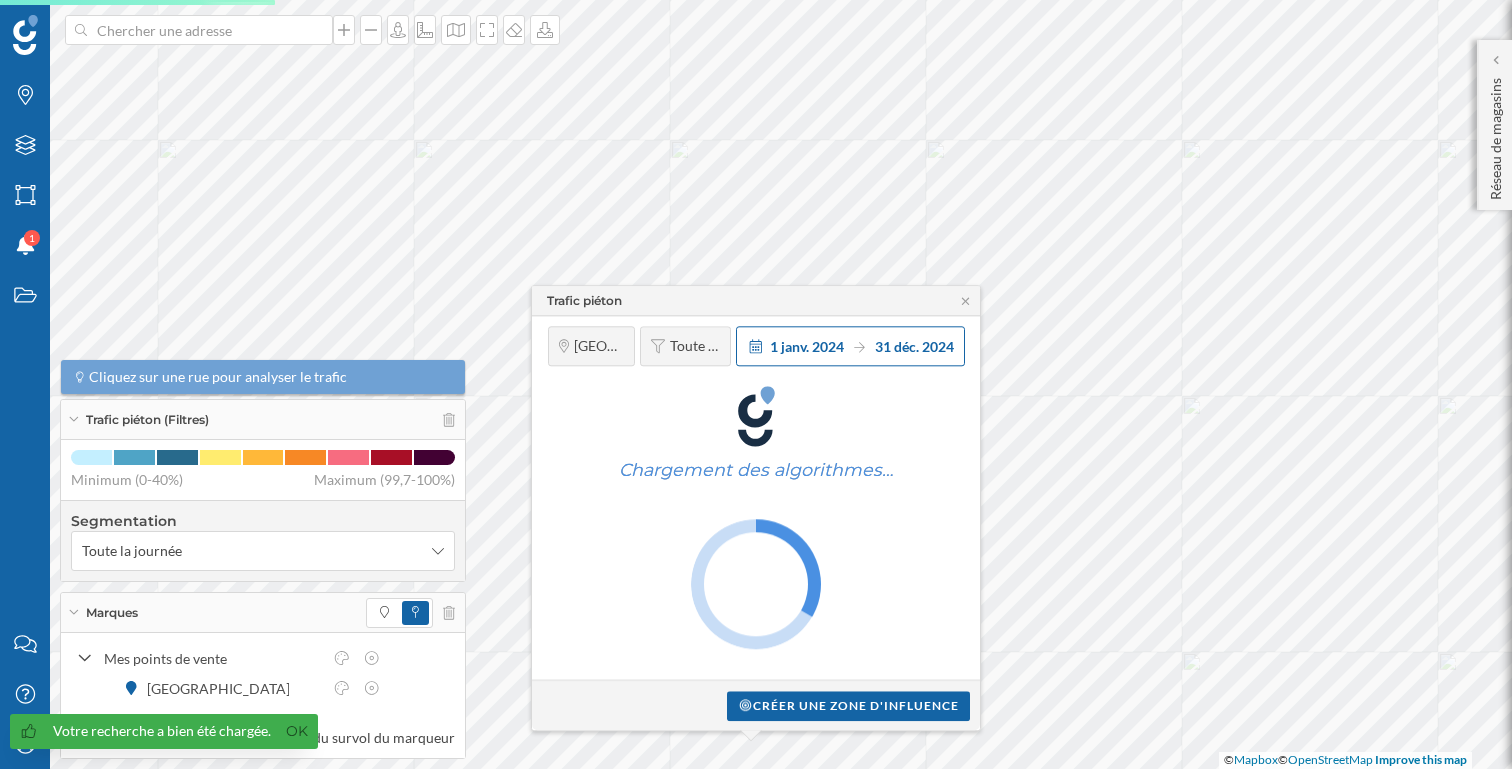 click on "1 janv. 2024
31 déc. 2024" at bounding box center [862, 346] 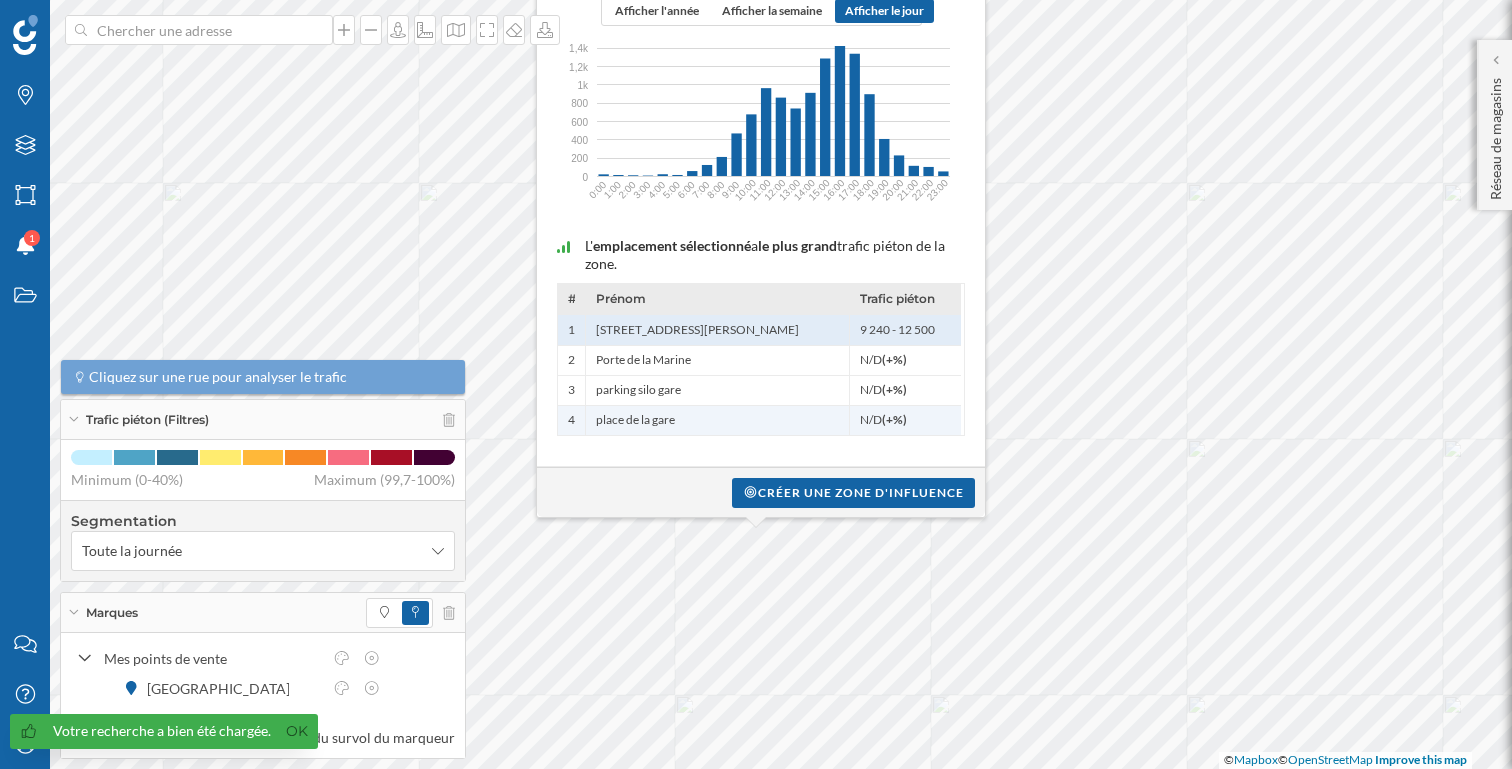 scroll, scrollTop: 0, scrollLeft: 0, axis: both 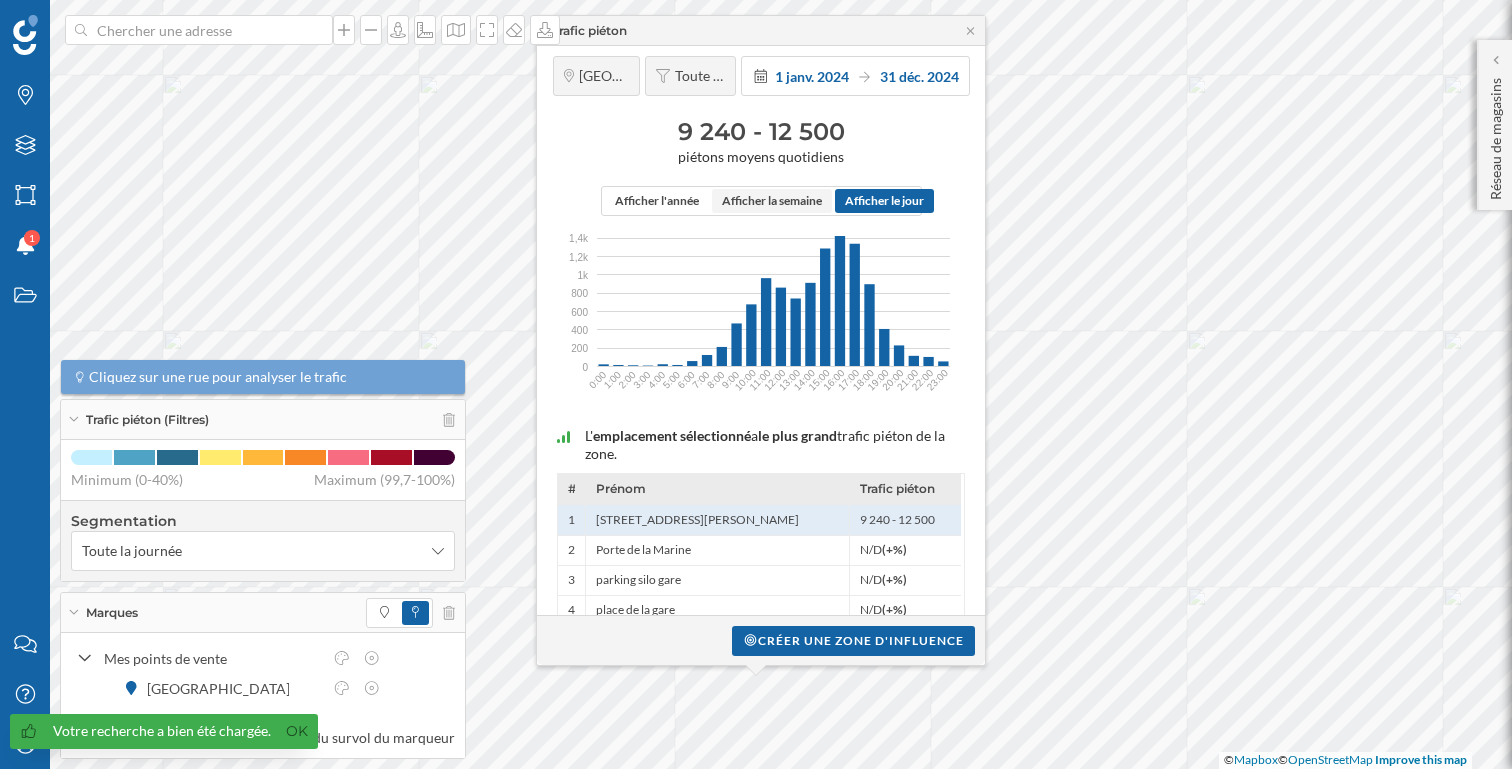 click on "Afficher la semaine" at bounding box center (772, 201) 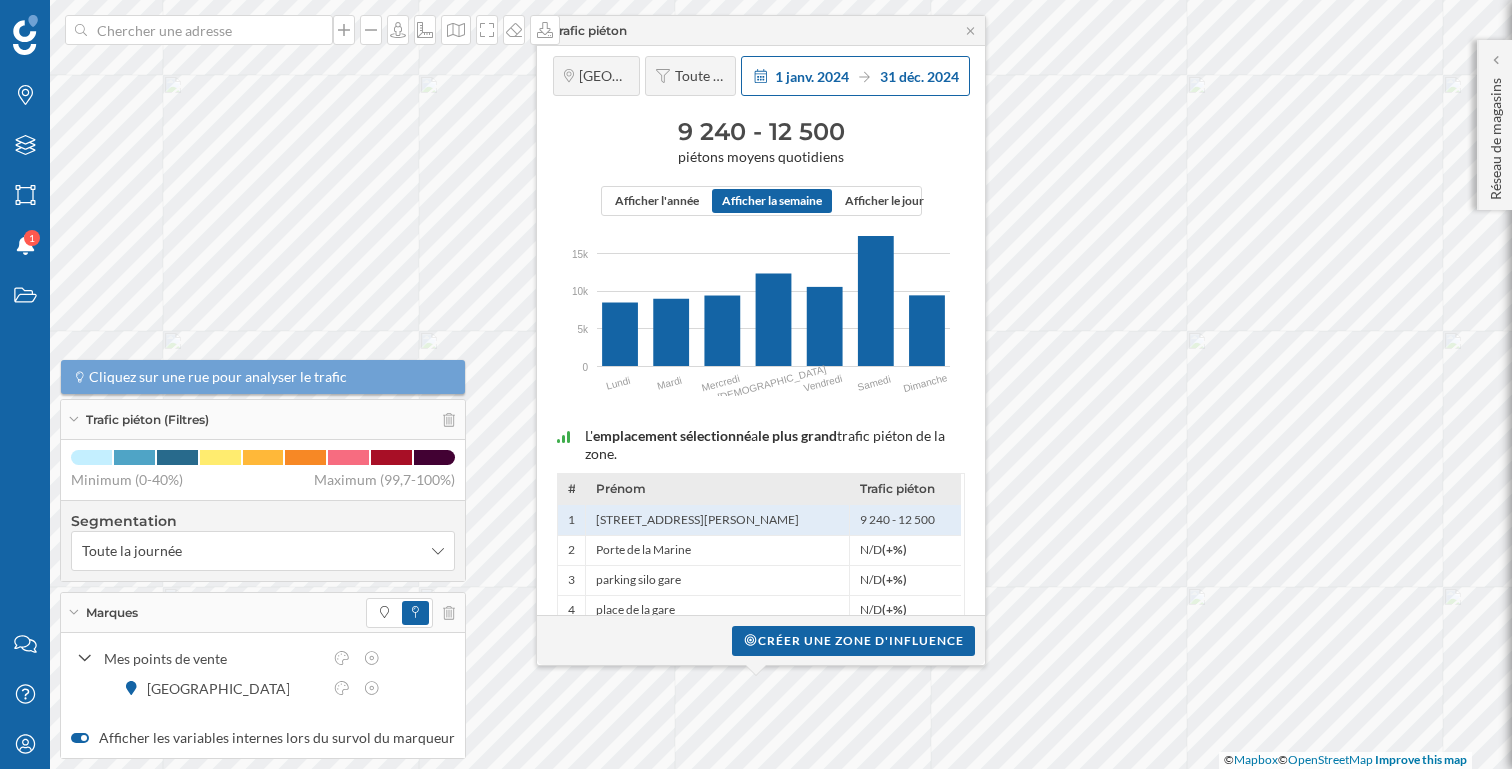click on "1 janv. 2024
31 déc. 2024" at bounding box center [867, 76] 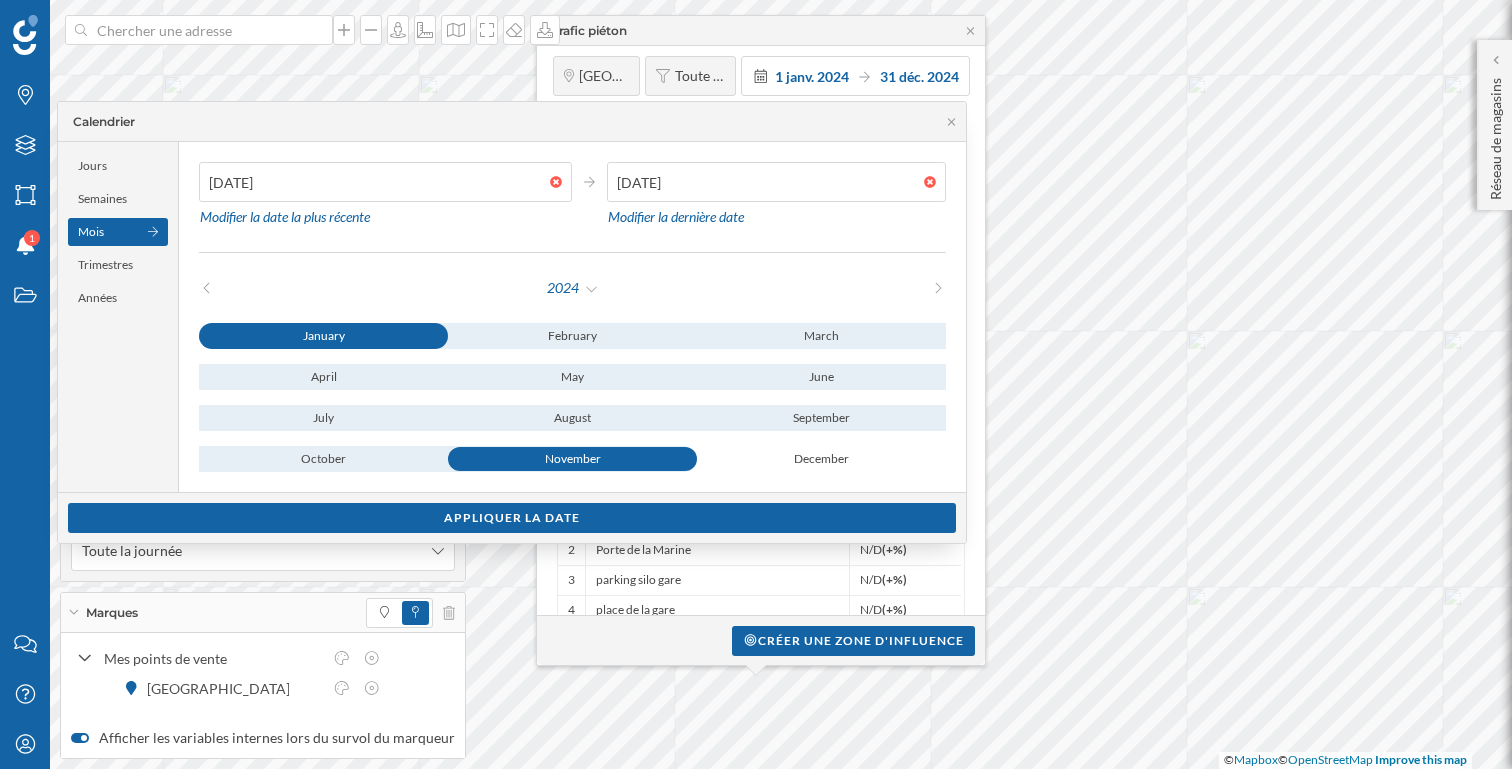 click on "November" at bounding box center [572, 459] 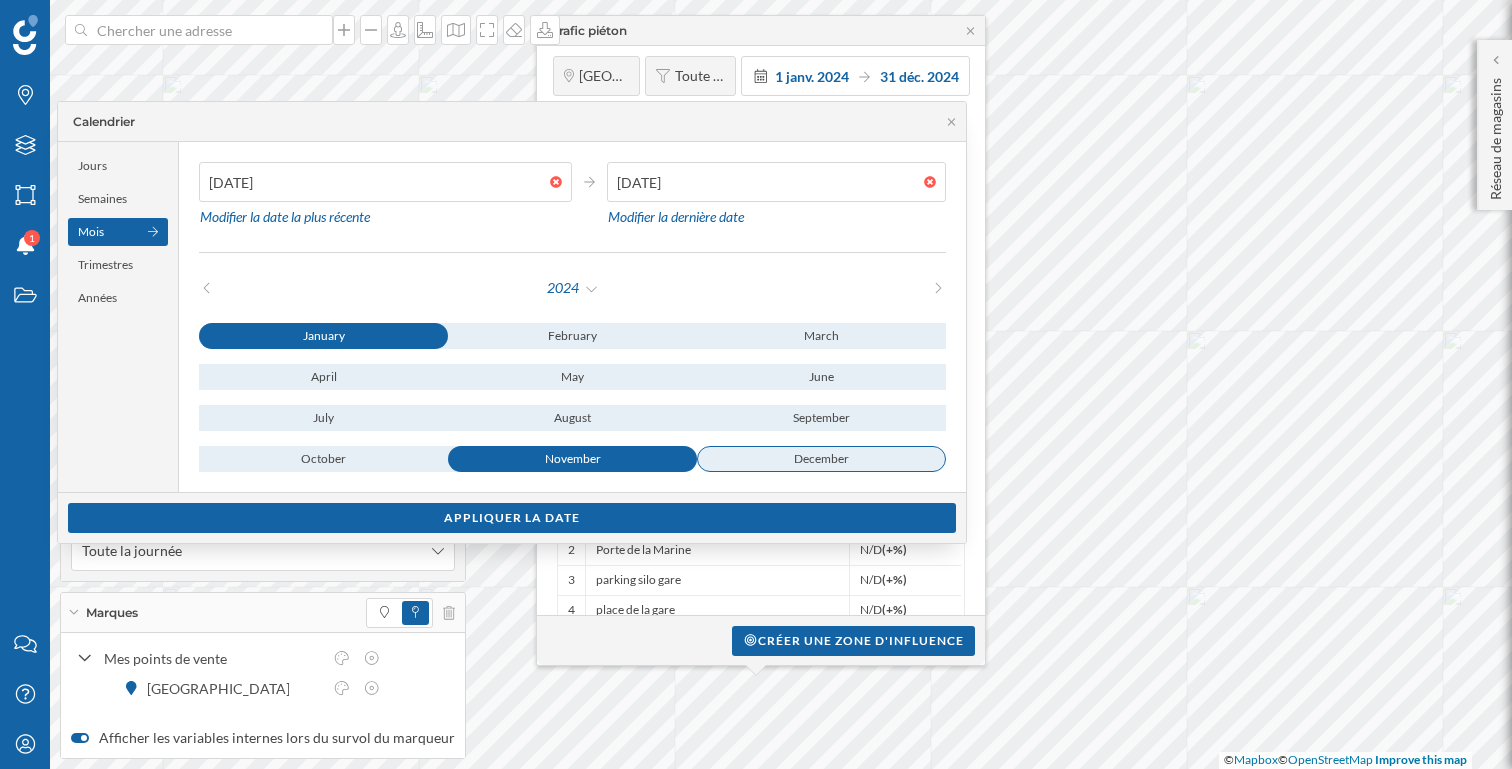 type on "31/12/2024" 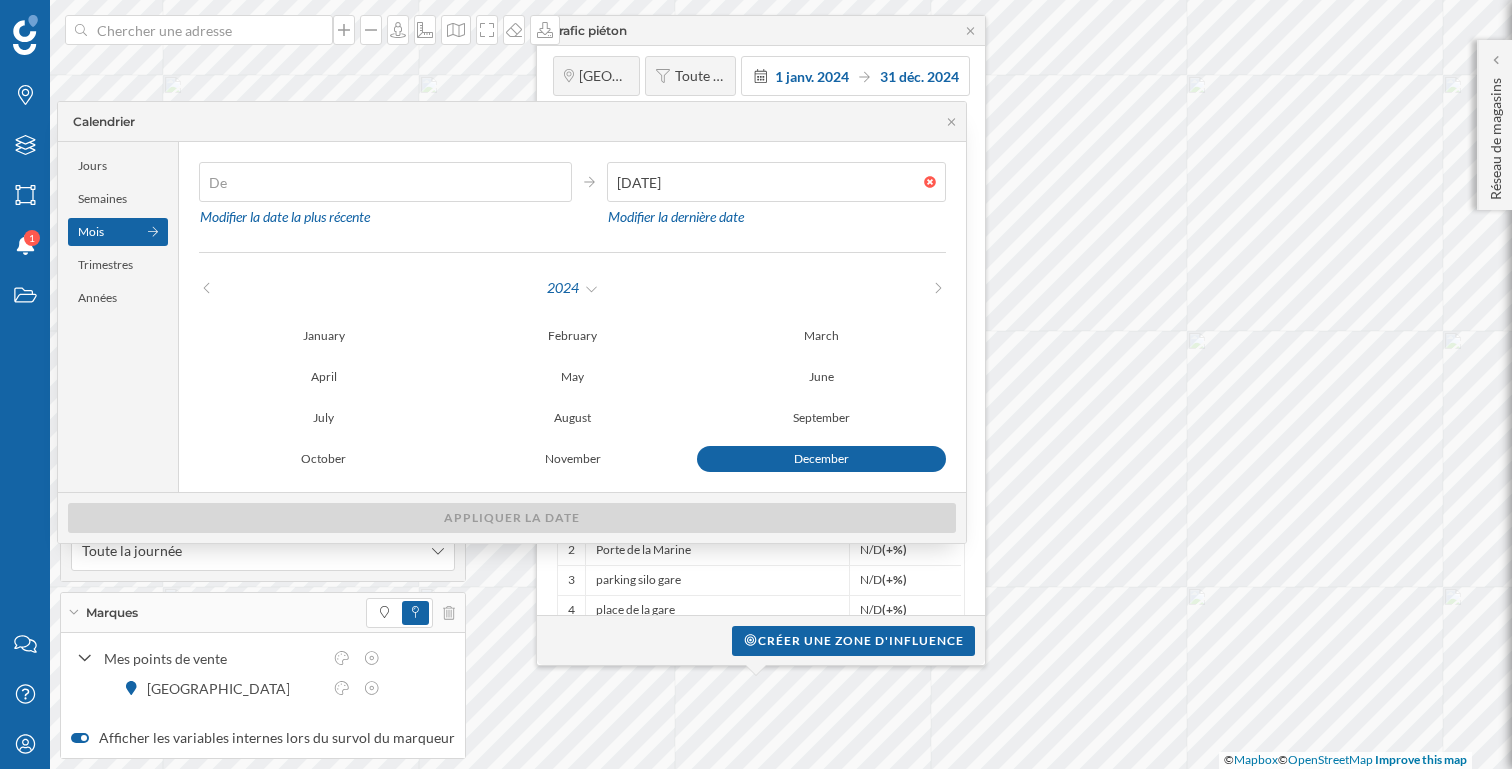 click at bounding box center [561, 182] 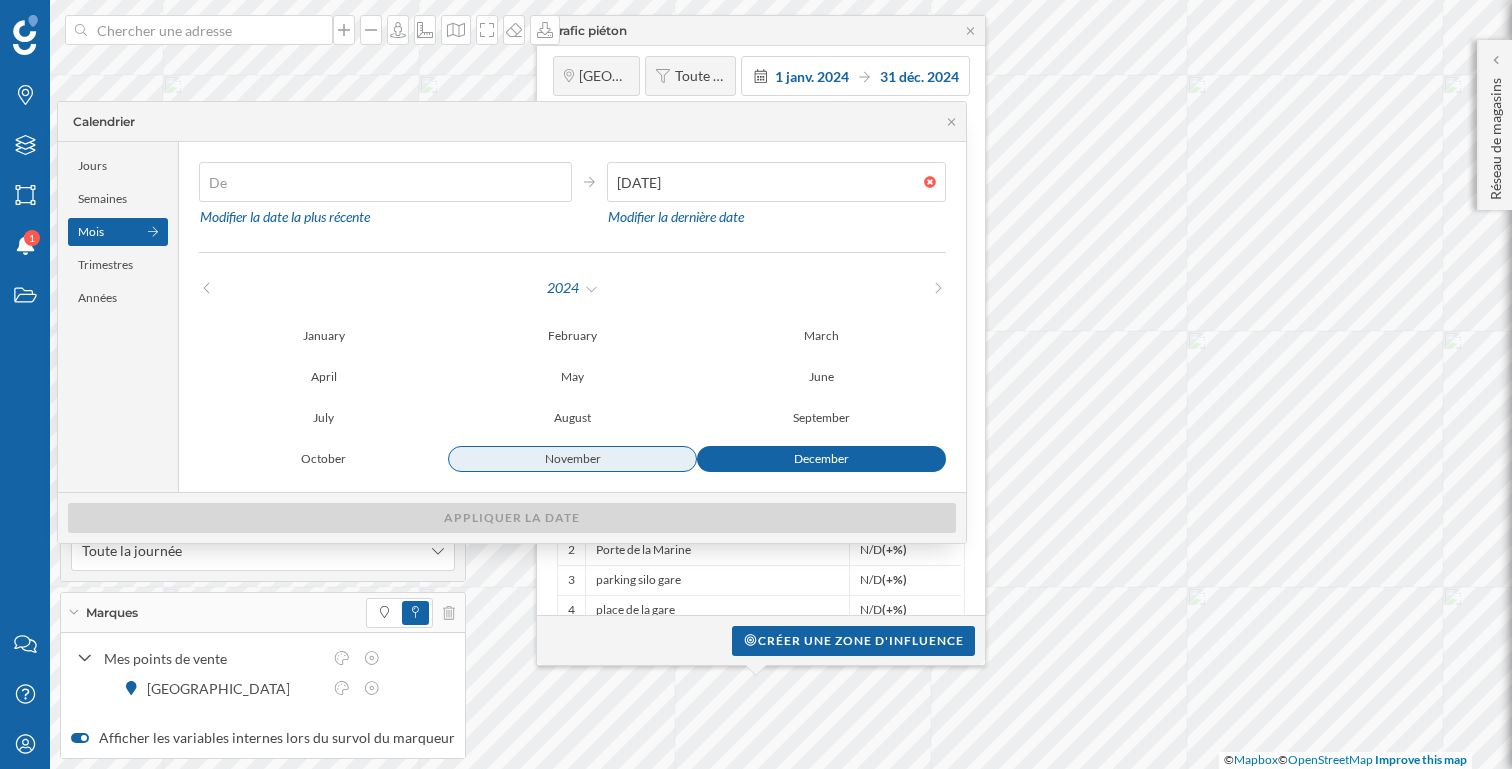 type on "01/11/2024" 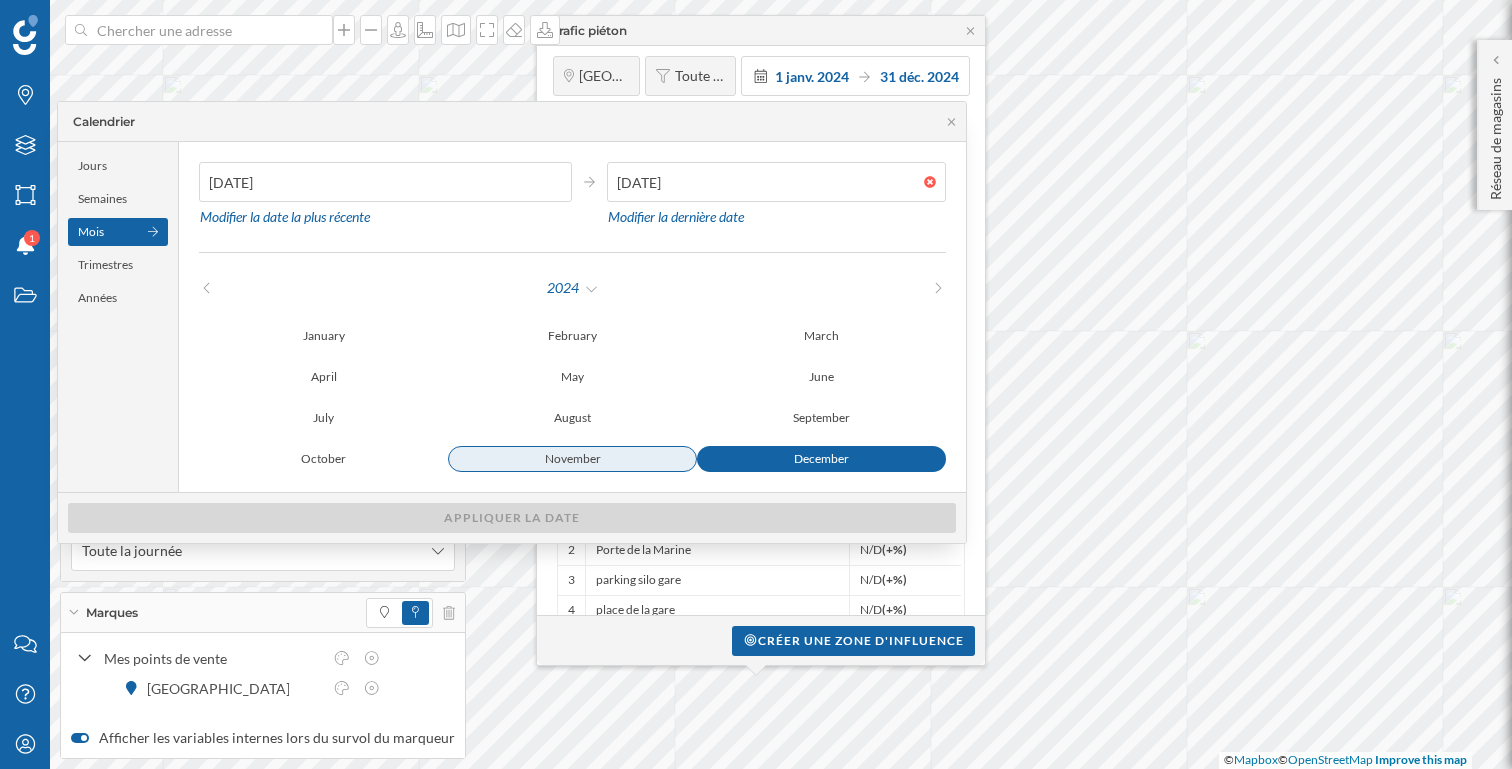 click on "November" at bounding box center [572, 459] 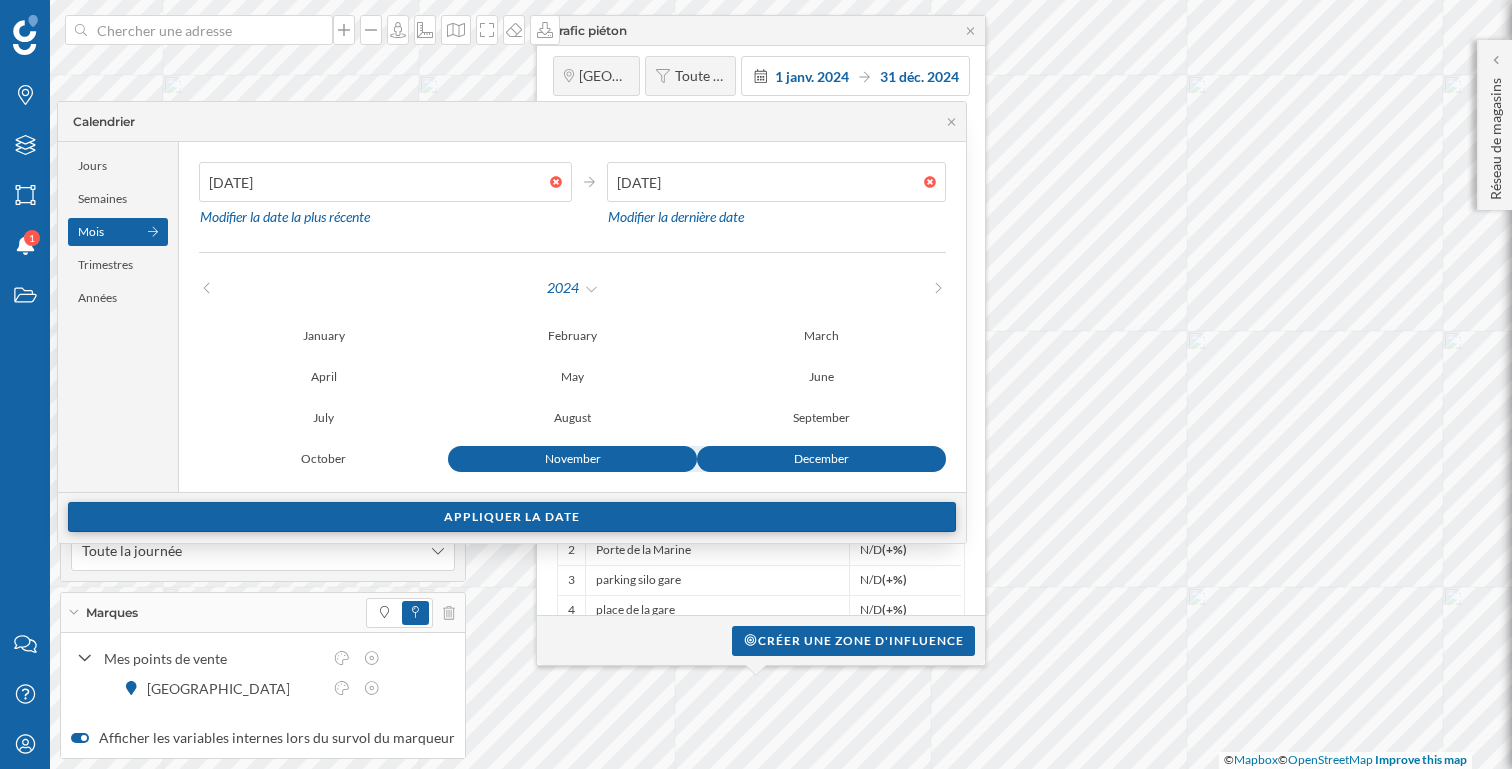 click on "Appliquer la date" at bounding box center [512, 517] 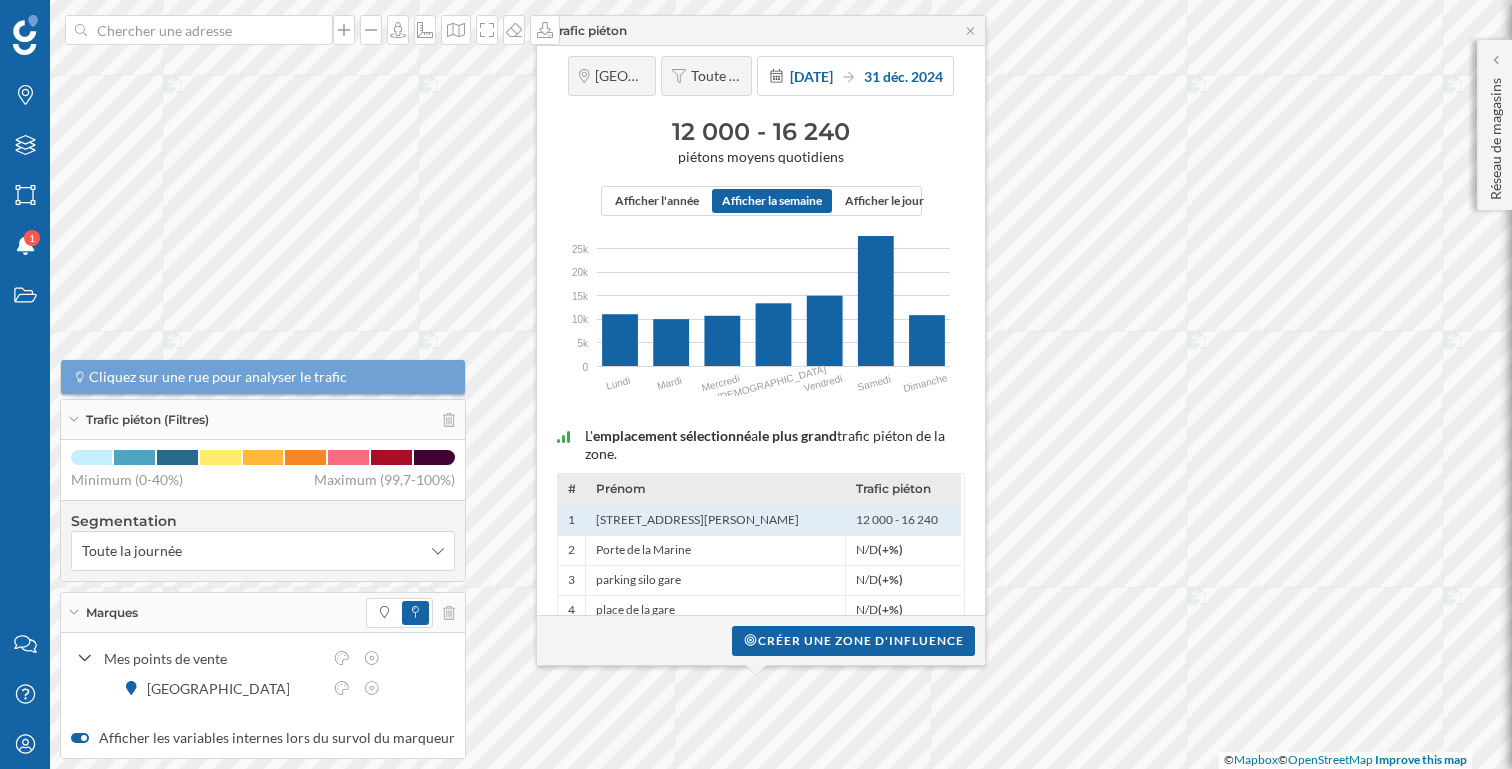 click on "12 000 - 16 240" at bounding box center (761, 132) 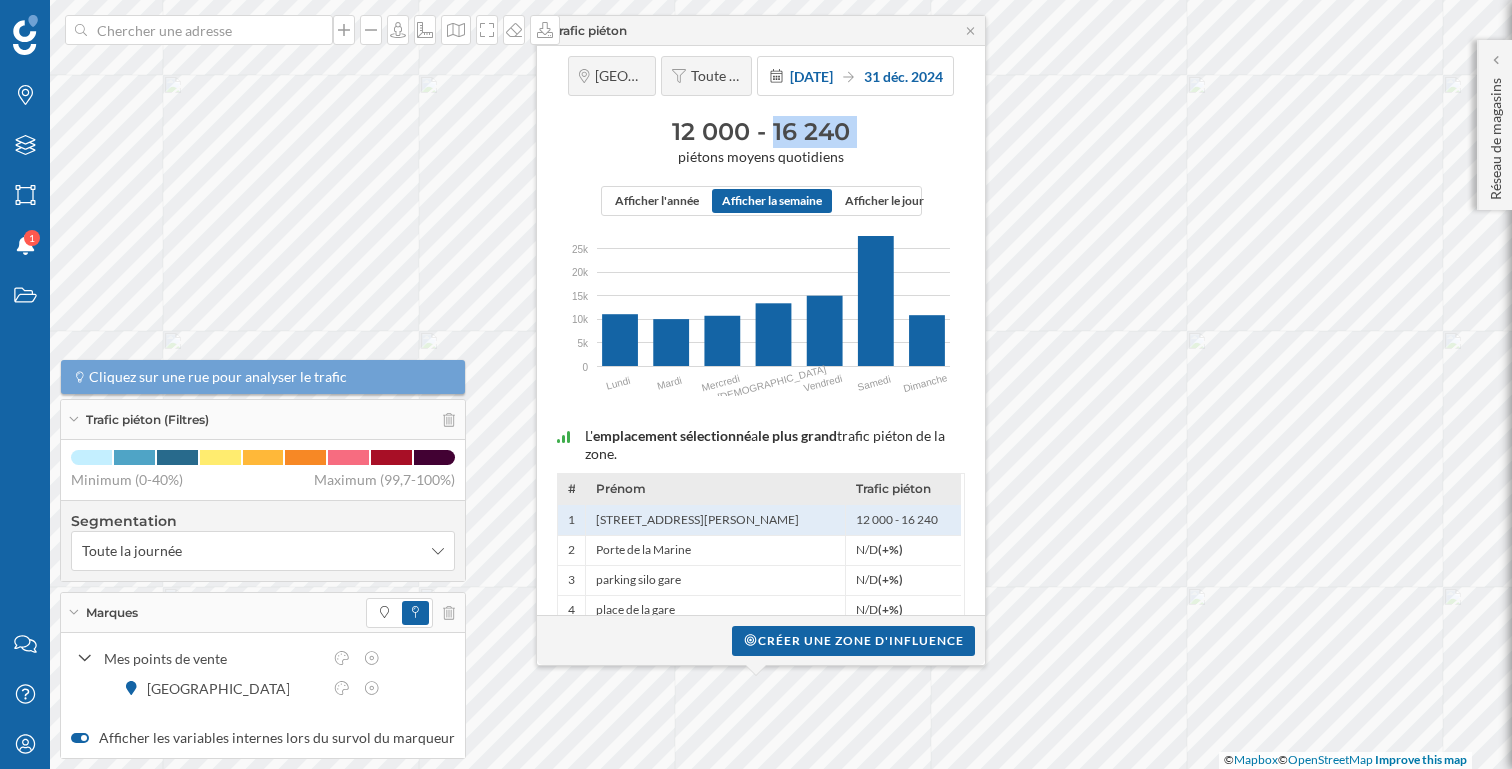 click on "12 000 - 16 240" at bounding box center [761, 132] 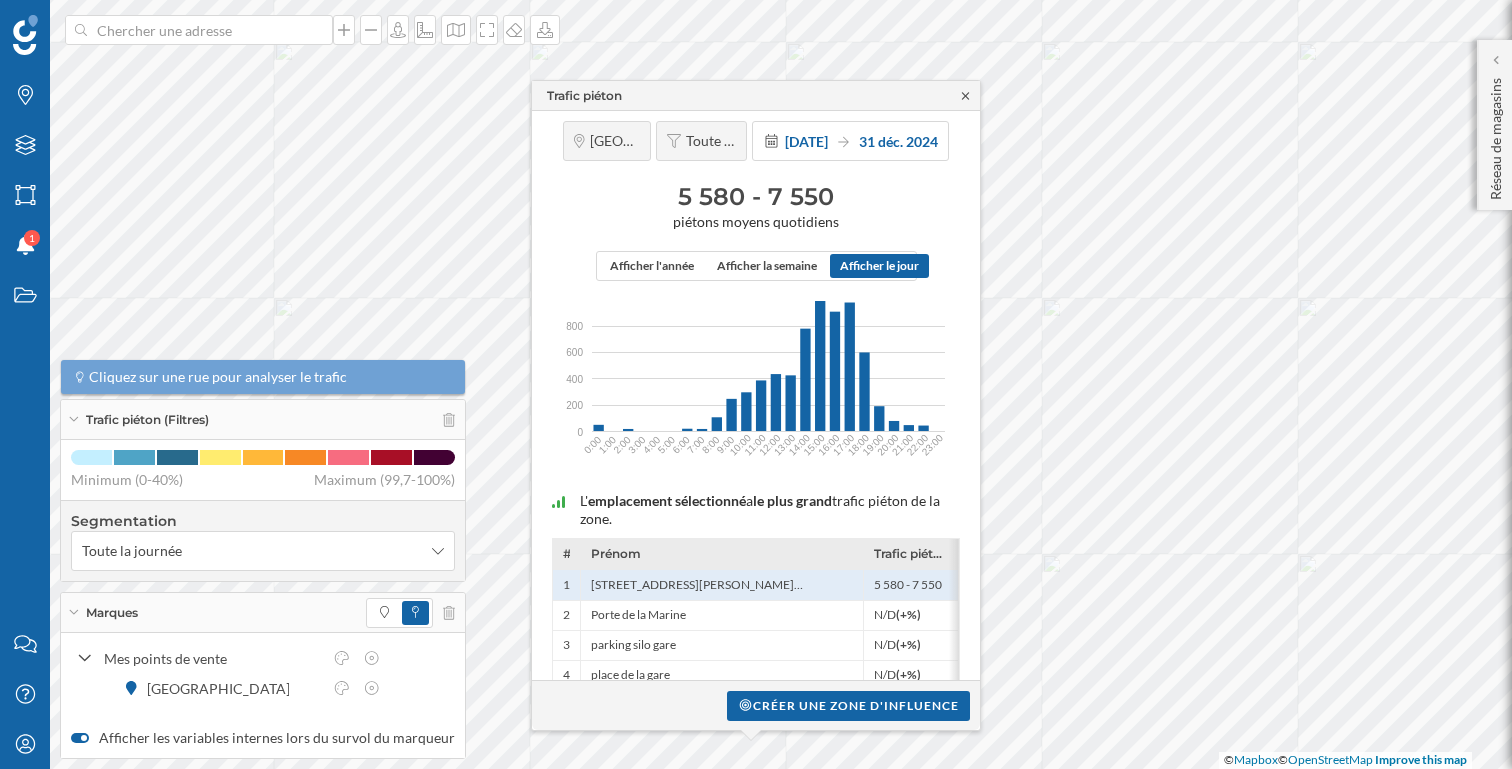 click 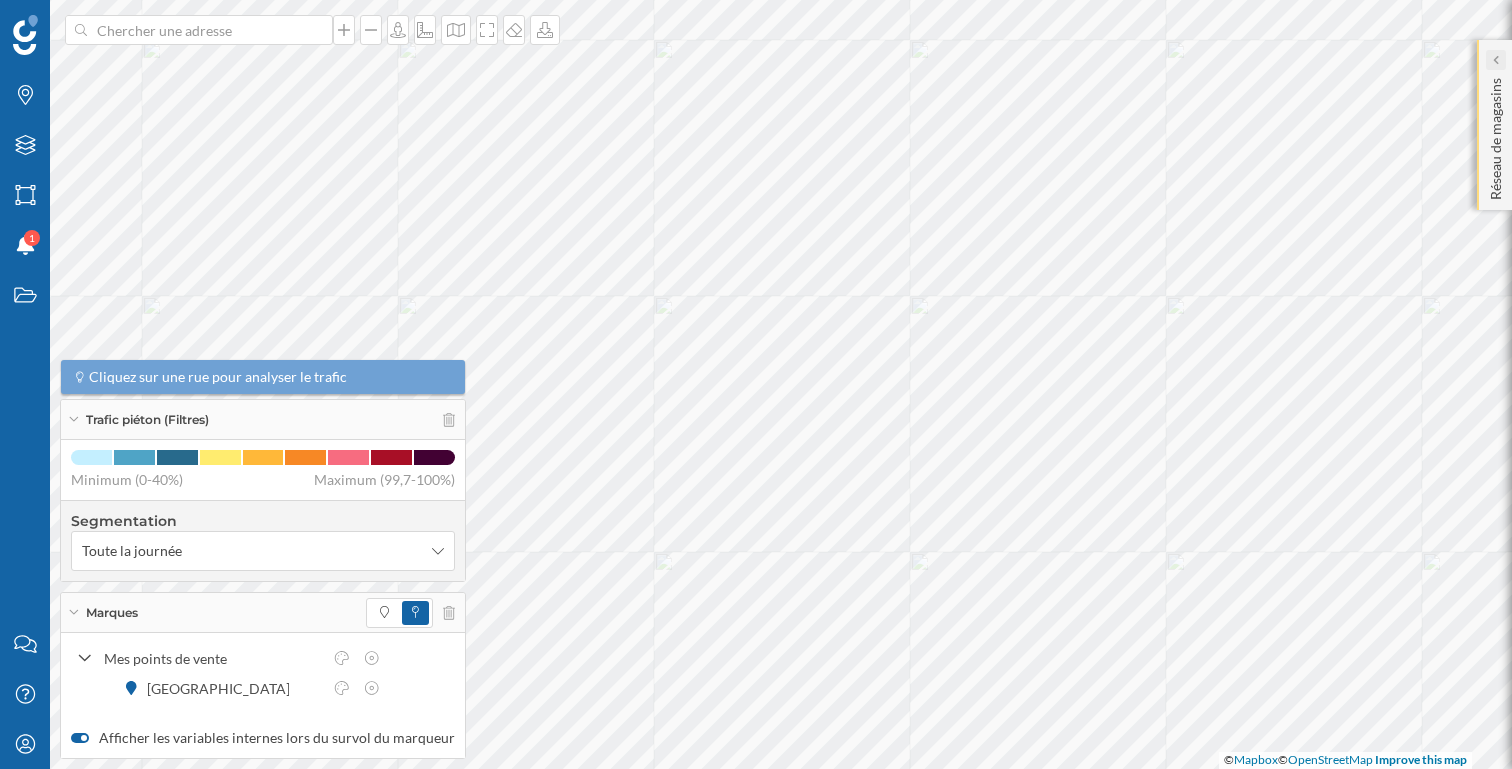 click 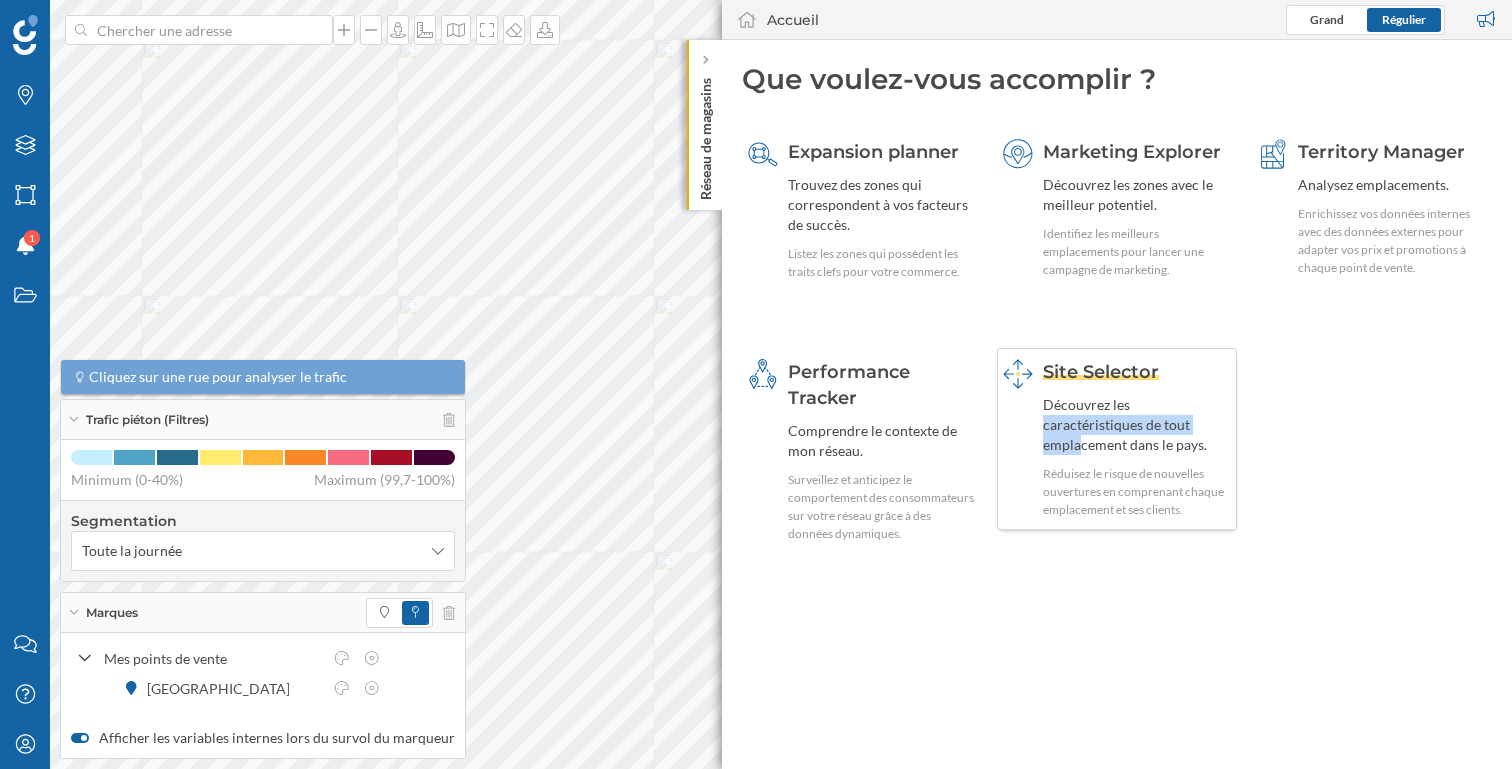 click on "Découvrez les caractéristiques de tout emplacement dans le pays." at bounding box center [1137, 425] 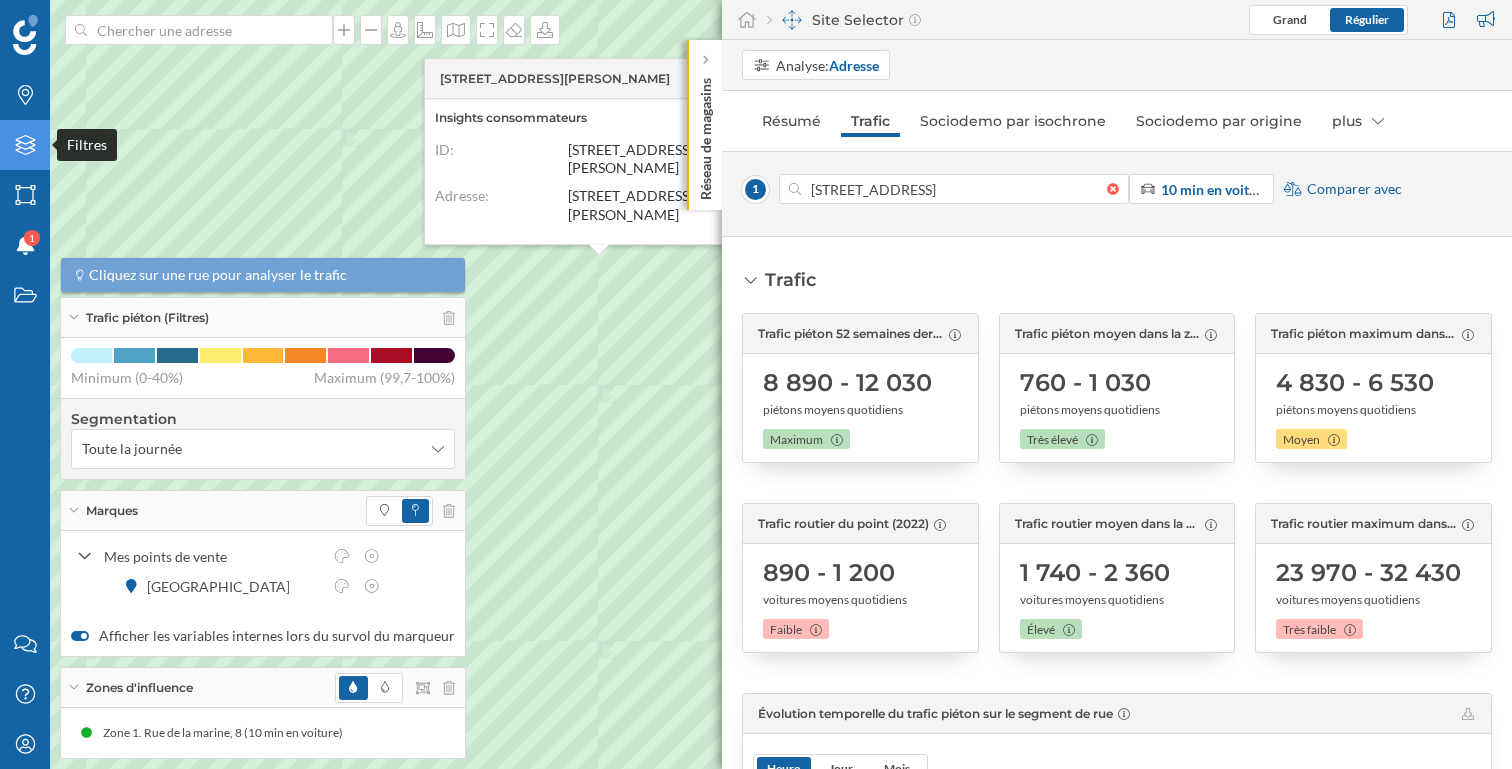 click 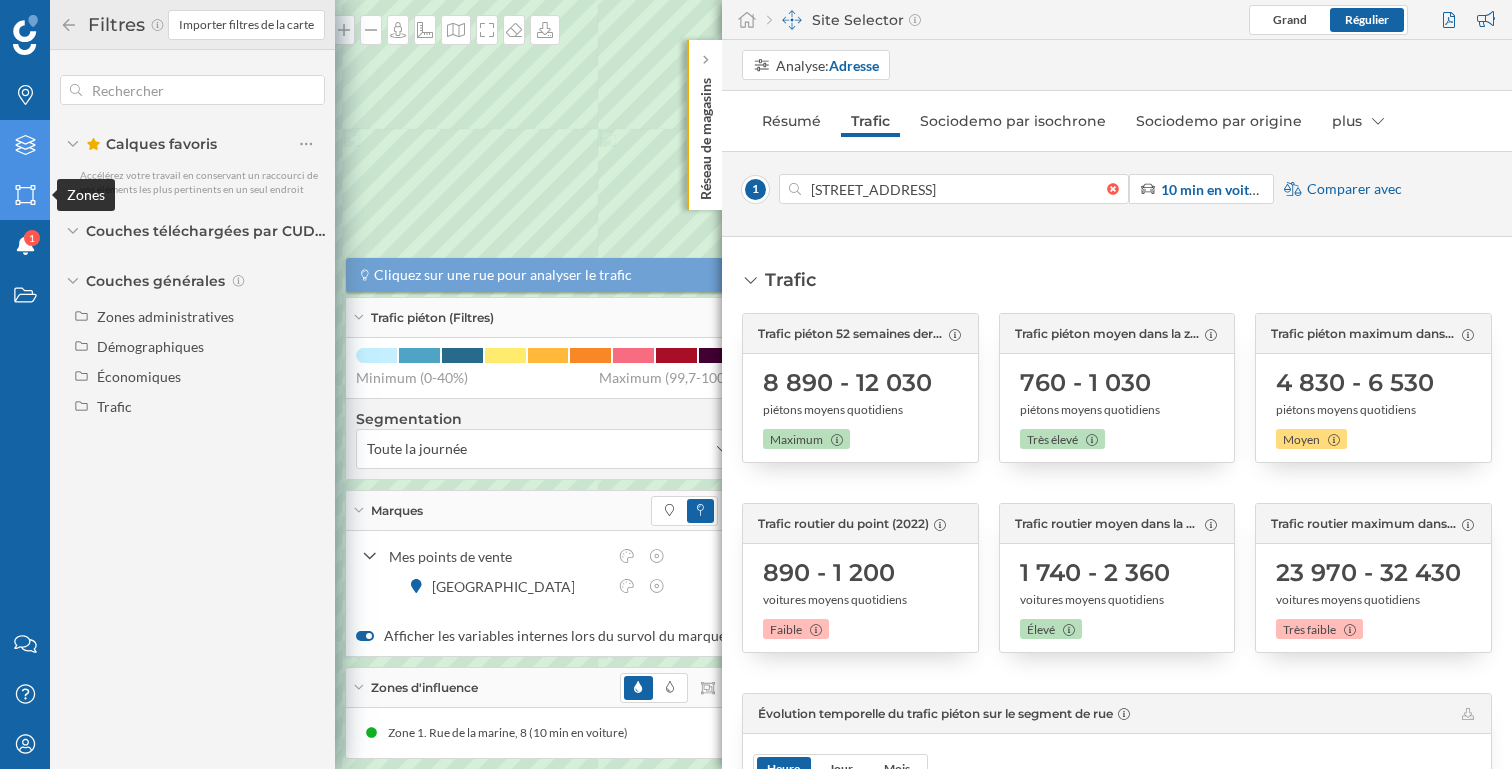 click on "Zones" 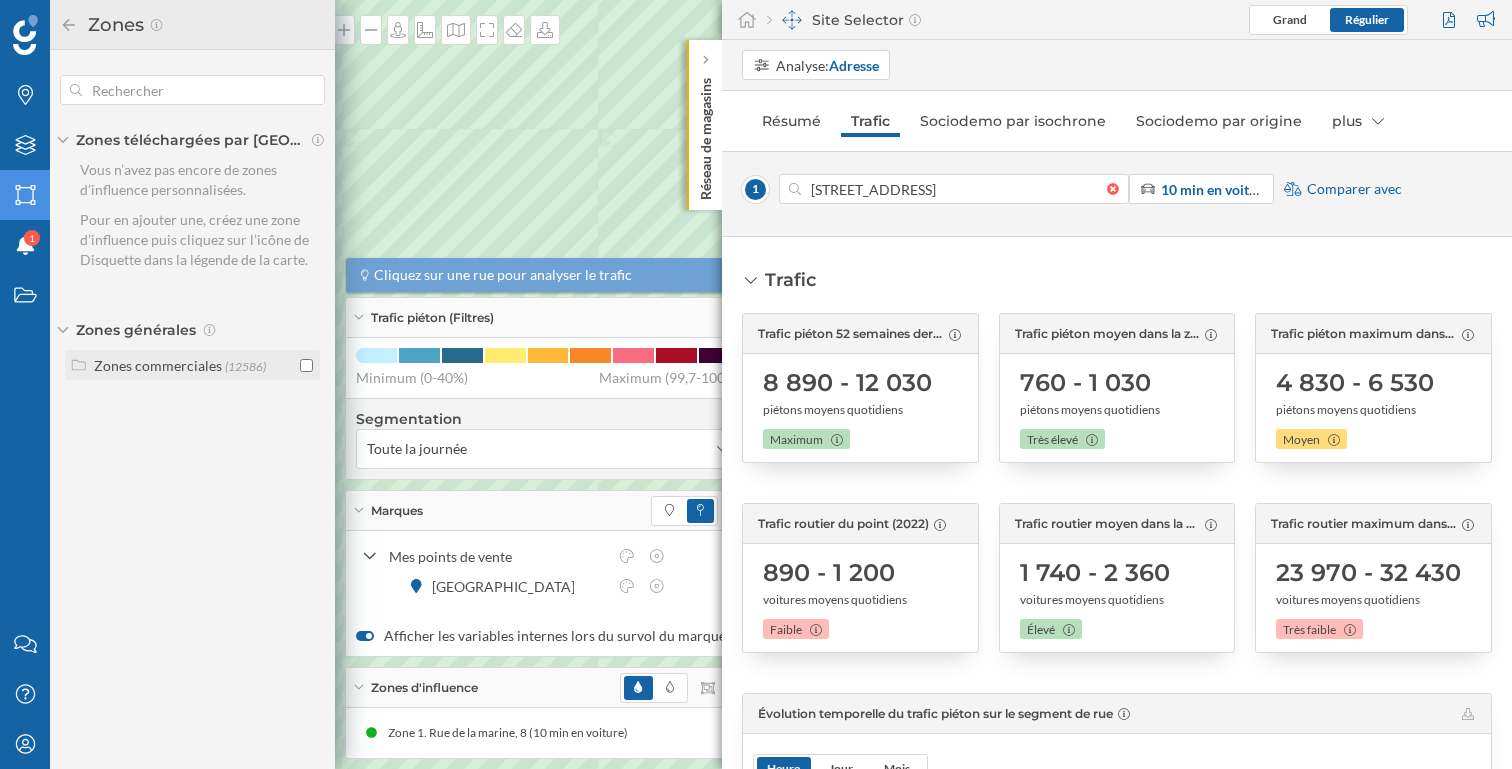 click on "Zones commerciales" at bounding box center (158, 365) 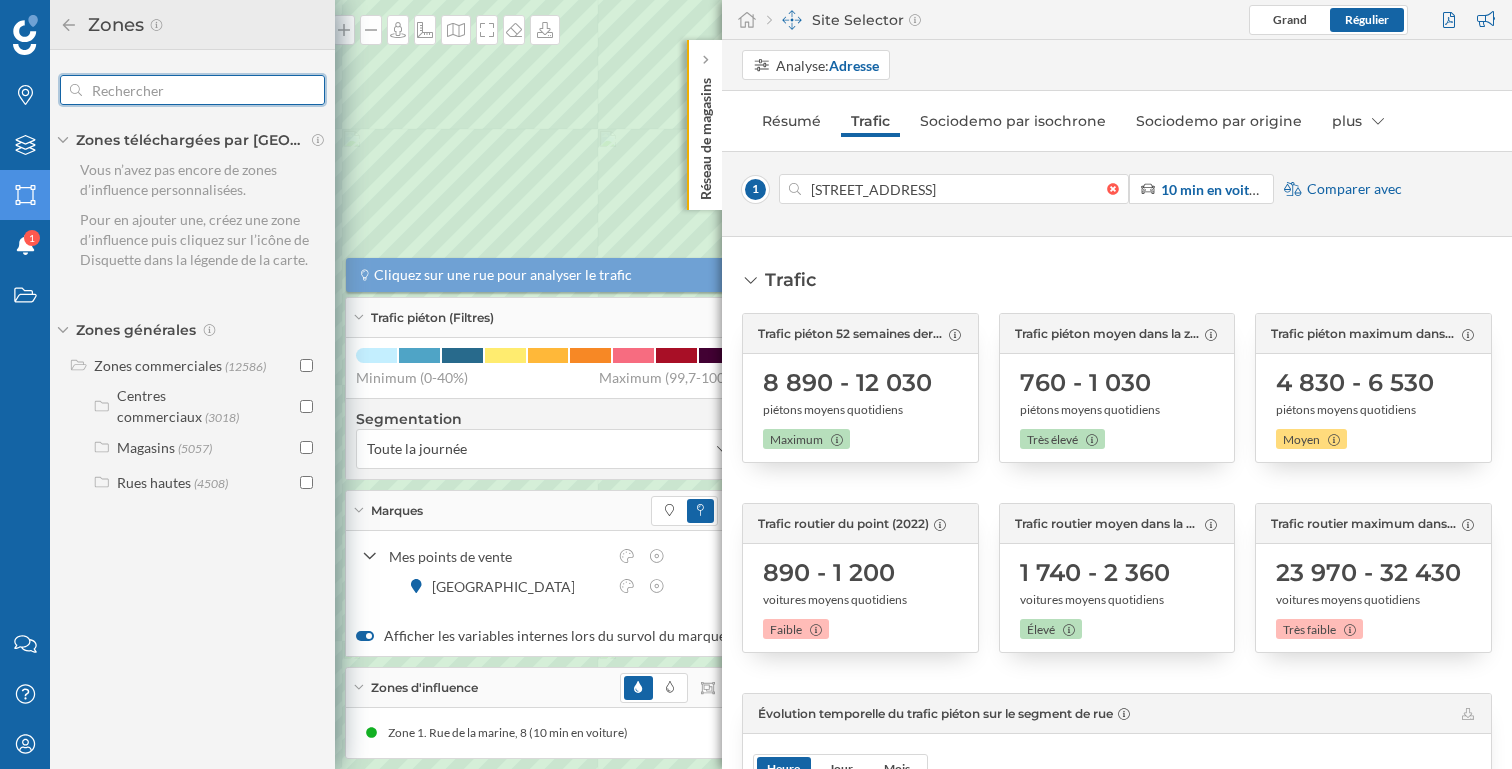 click at bounding box center [192, 90] 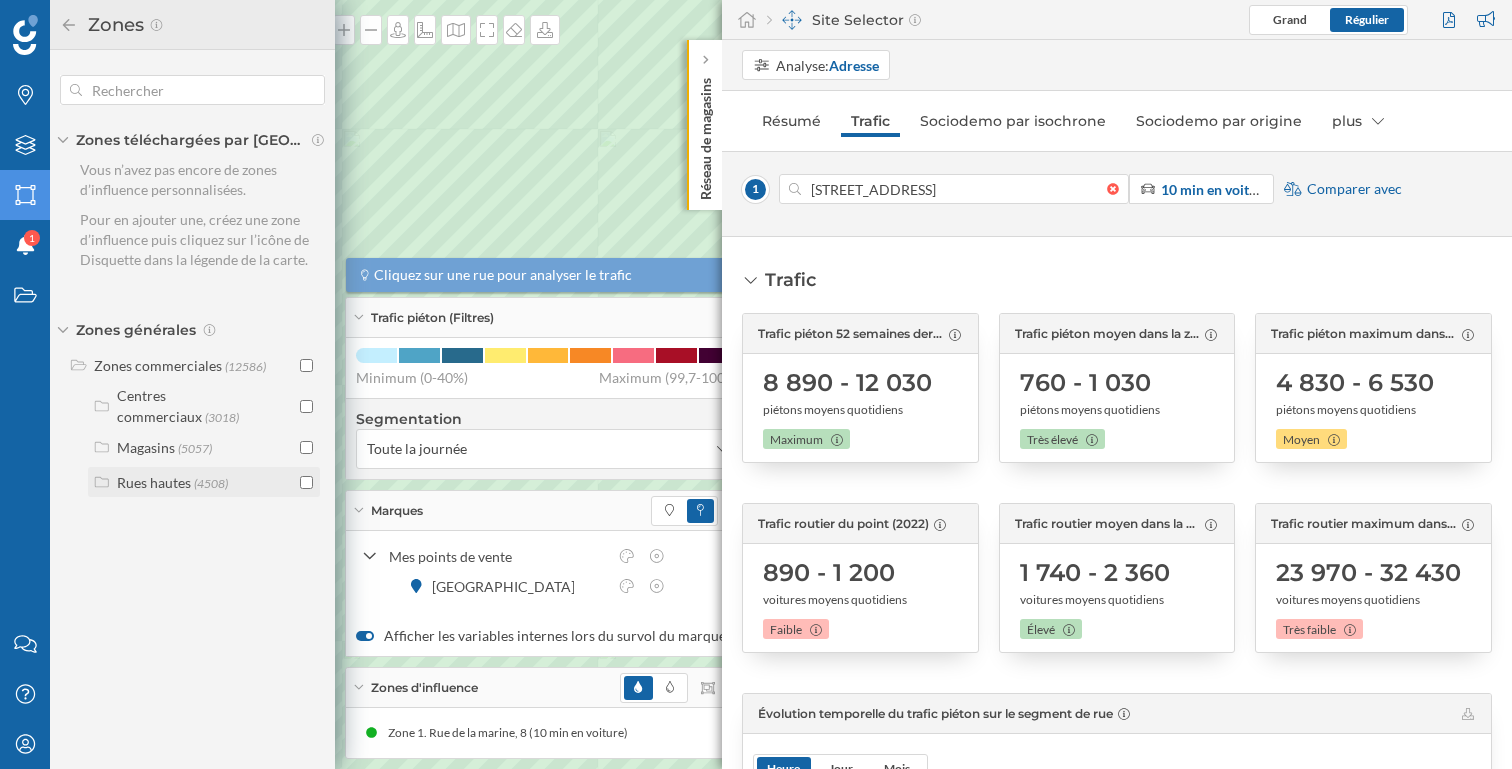 click on "Rues hautes
(4508)" at bounding box center [204, 482] 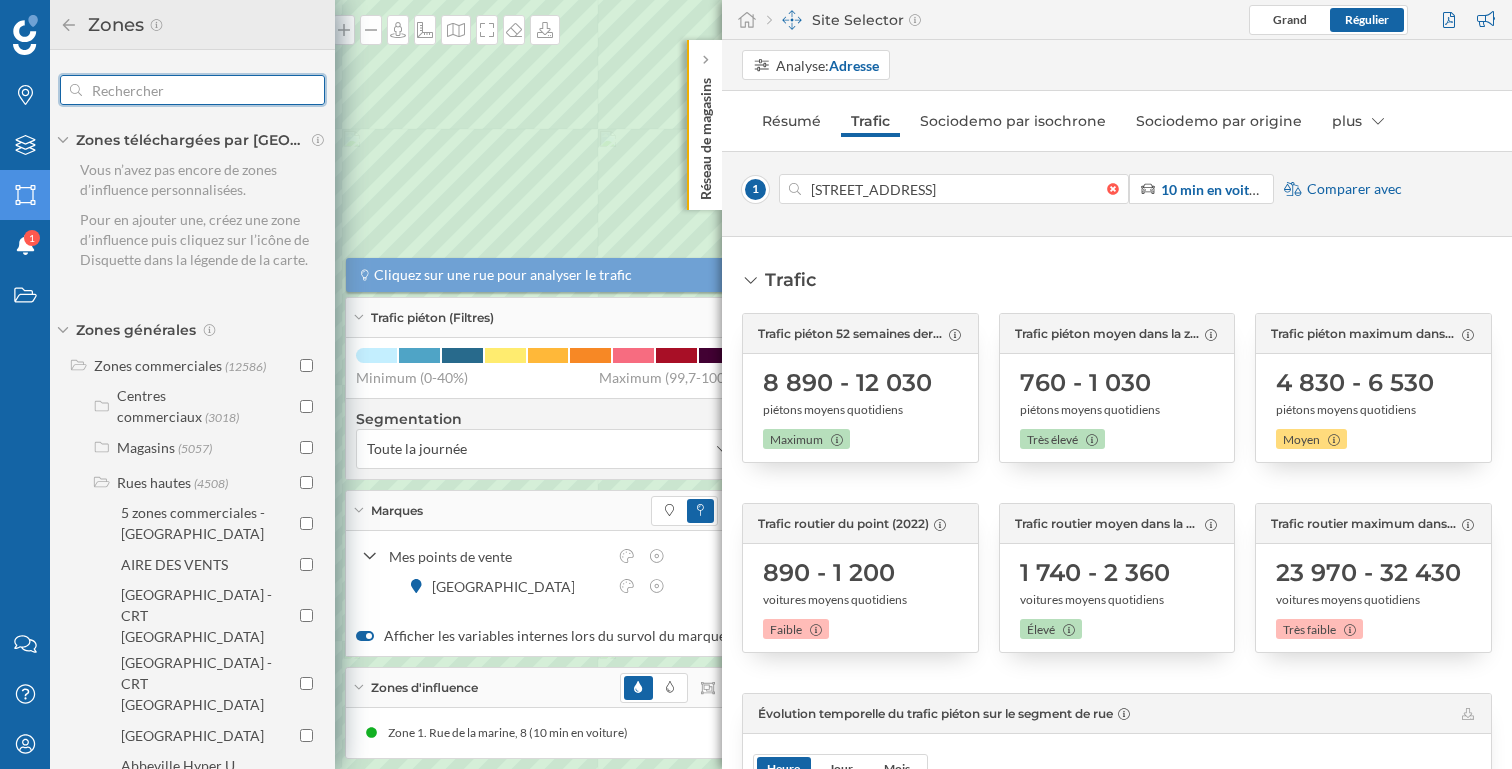 click at bounding box center [192, 90] 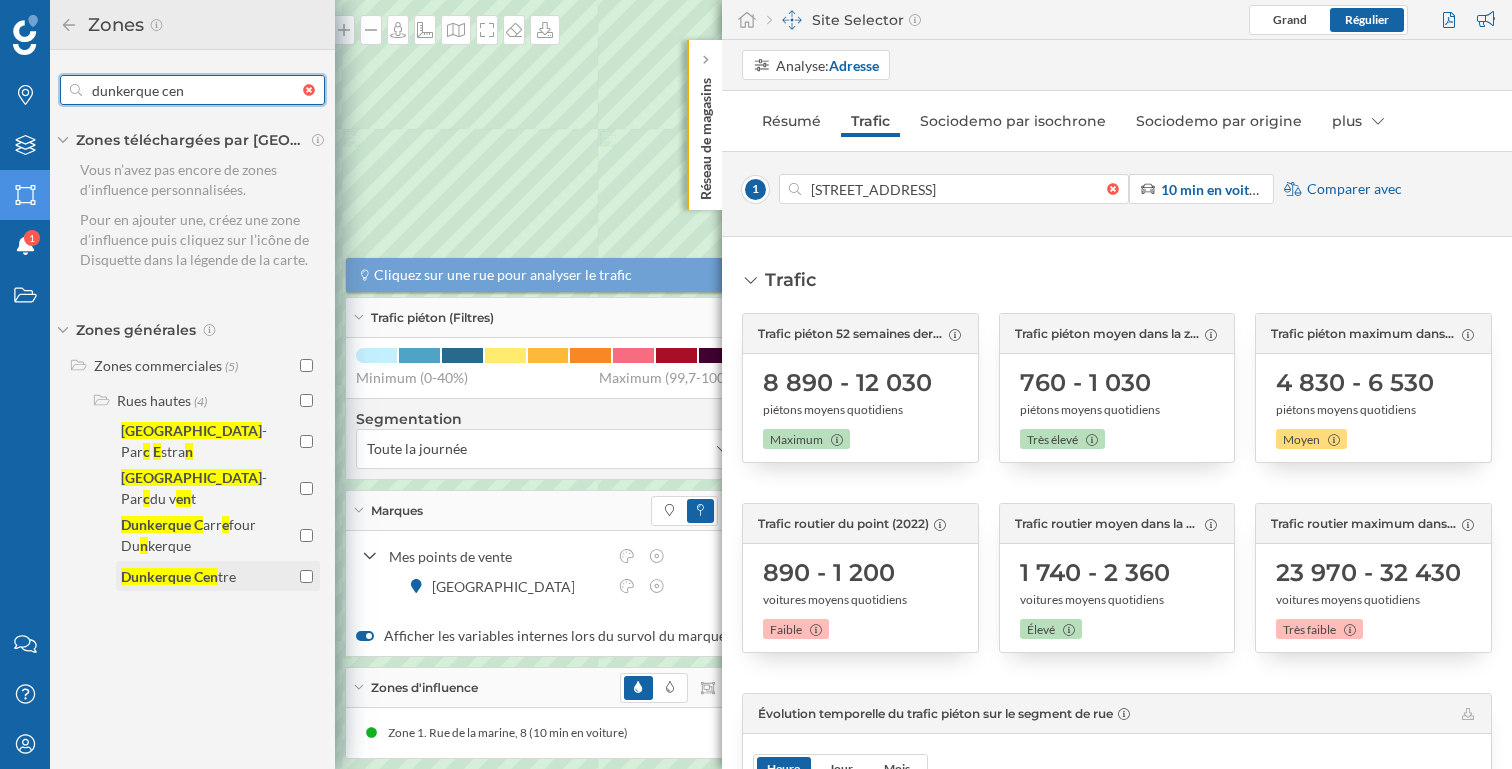 type on "dunkerque cen" 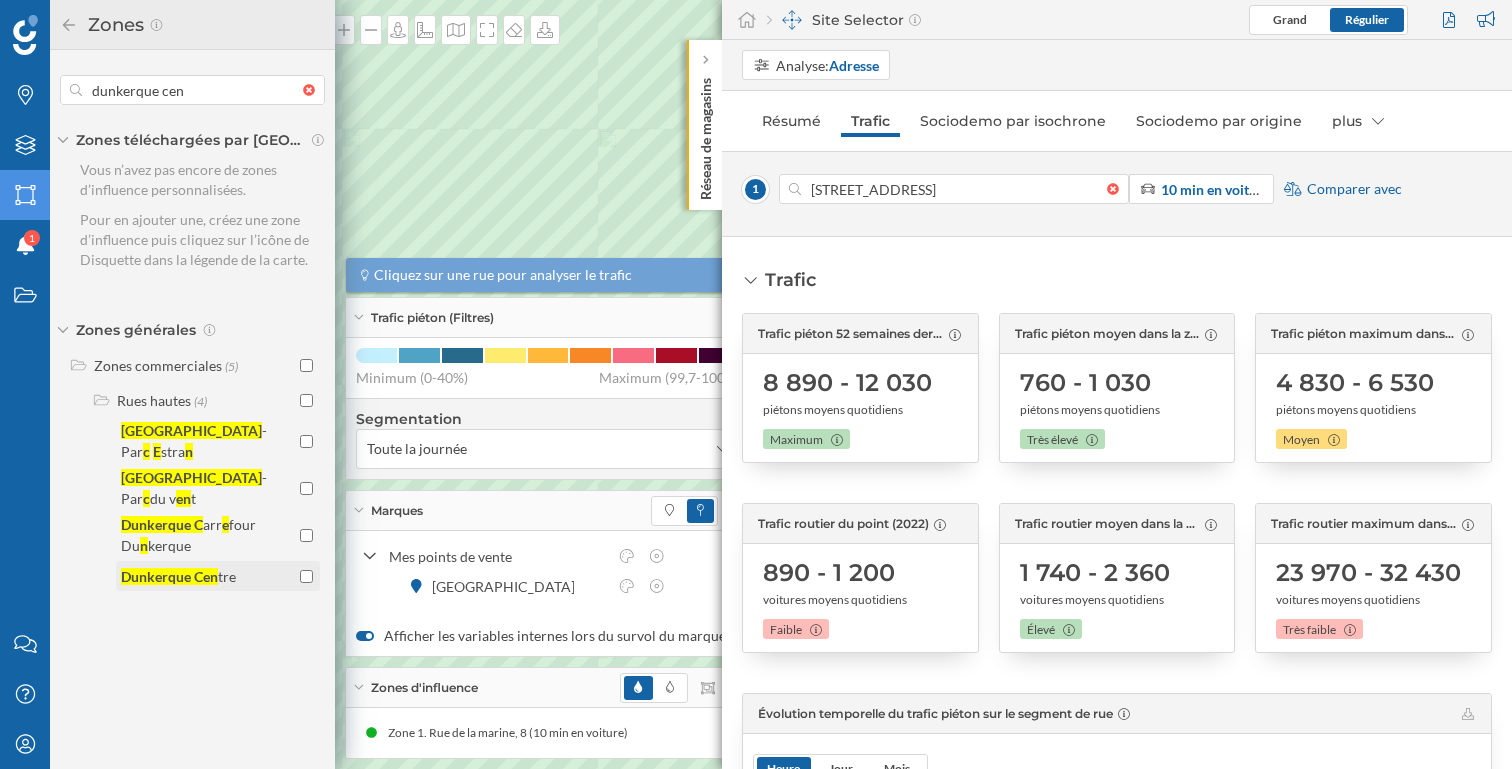 click at bounding box center (306, 576) 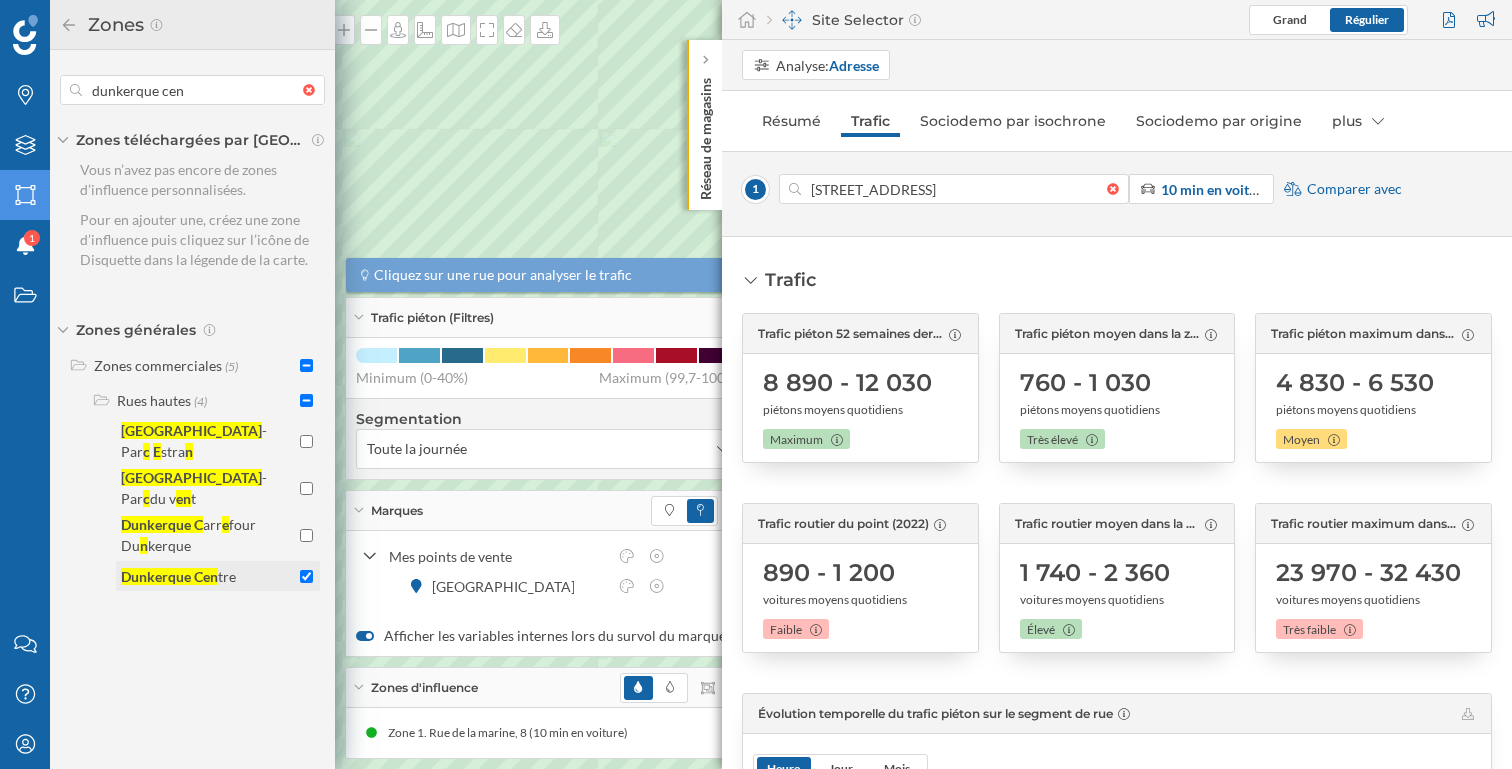 checkbox on "true" 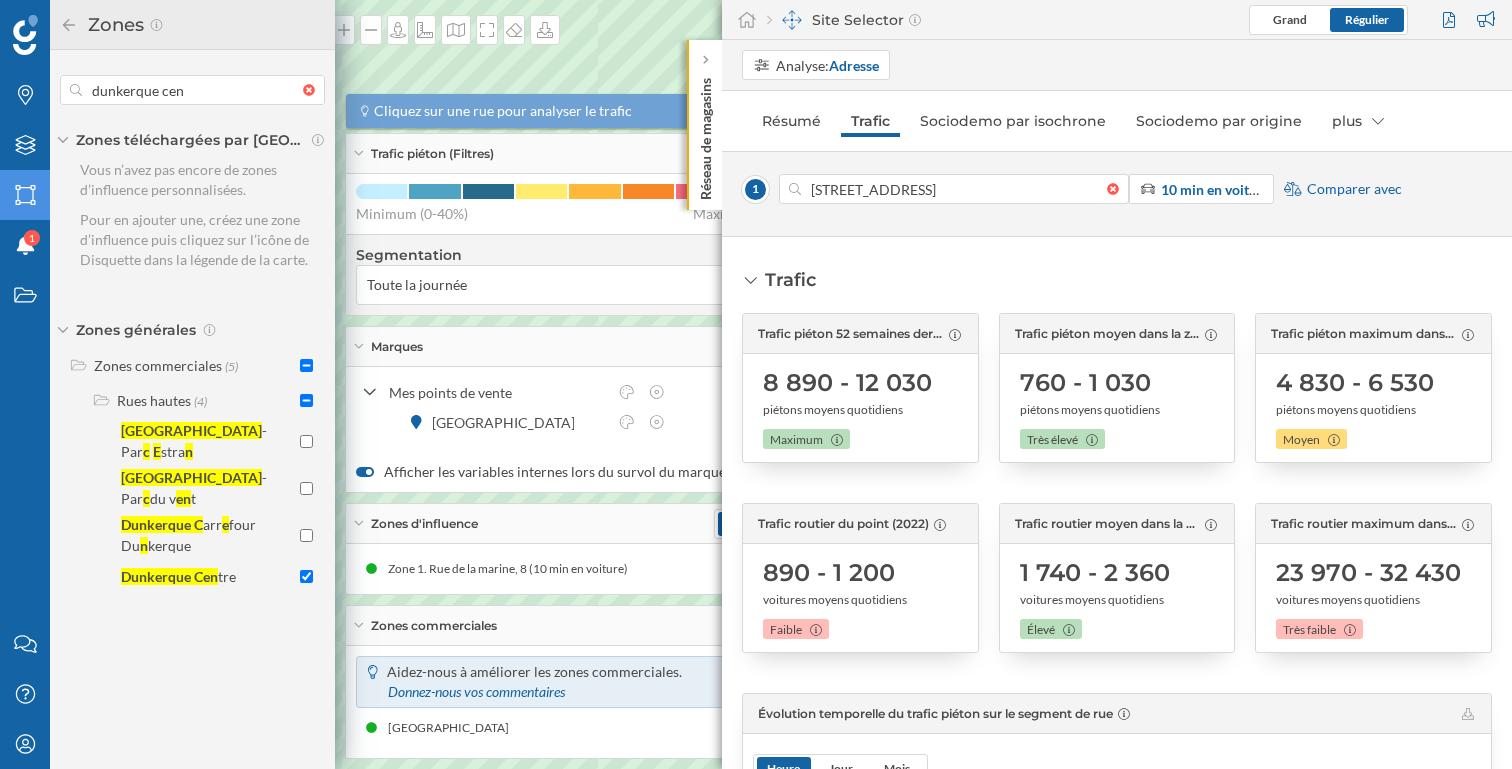 click on "Trafic piéton (Filtres)" at bounding box center (595, 154) 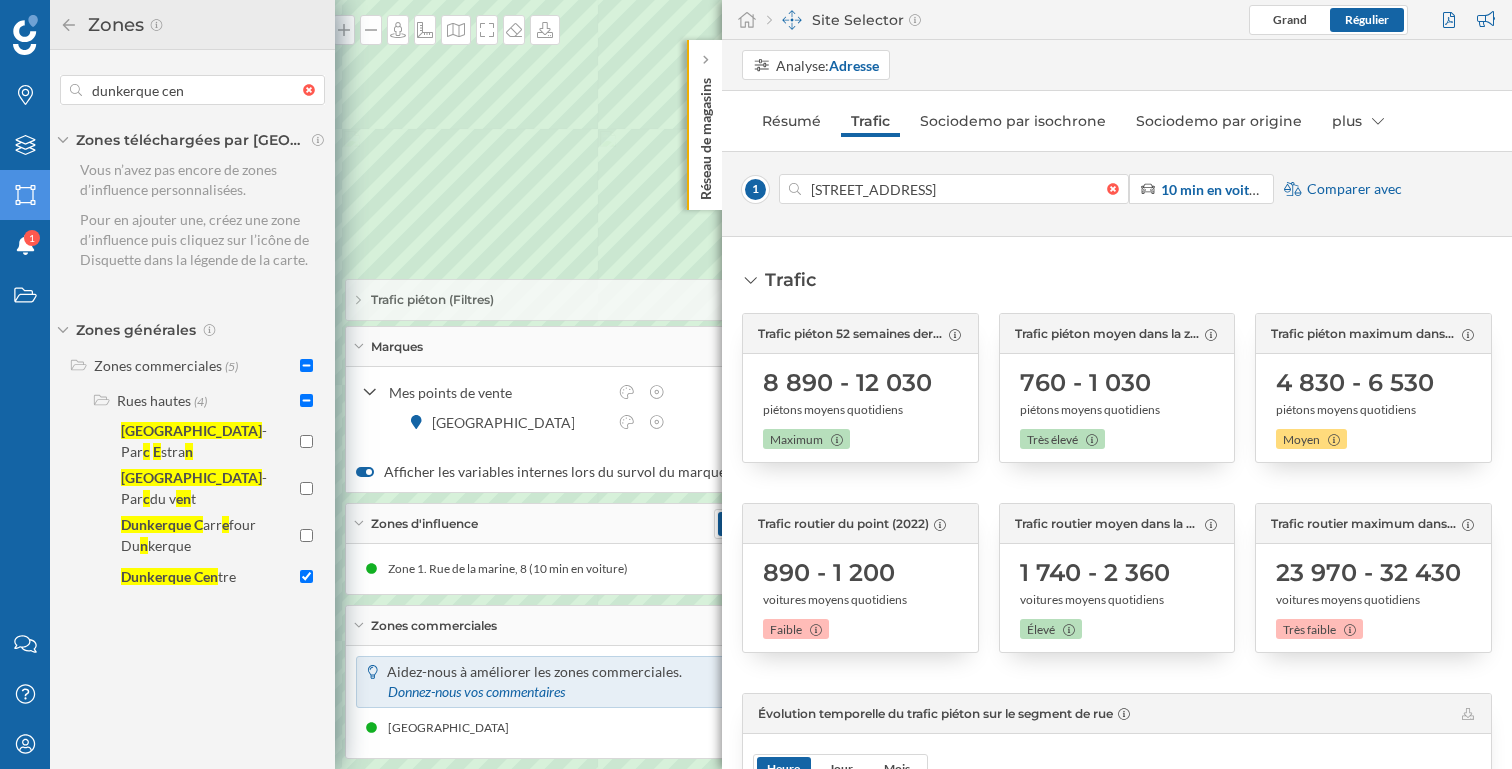 click 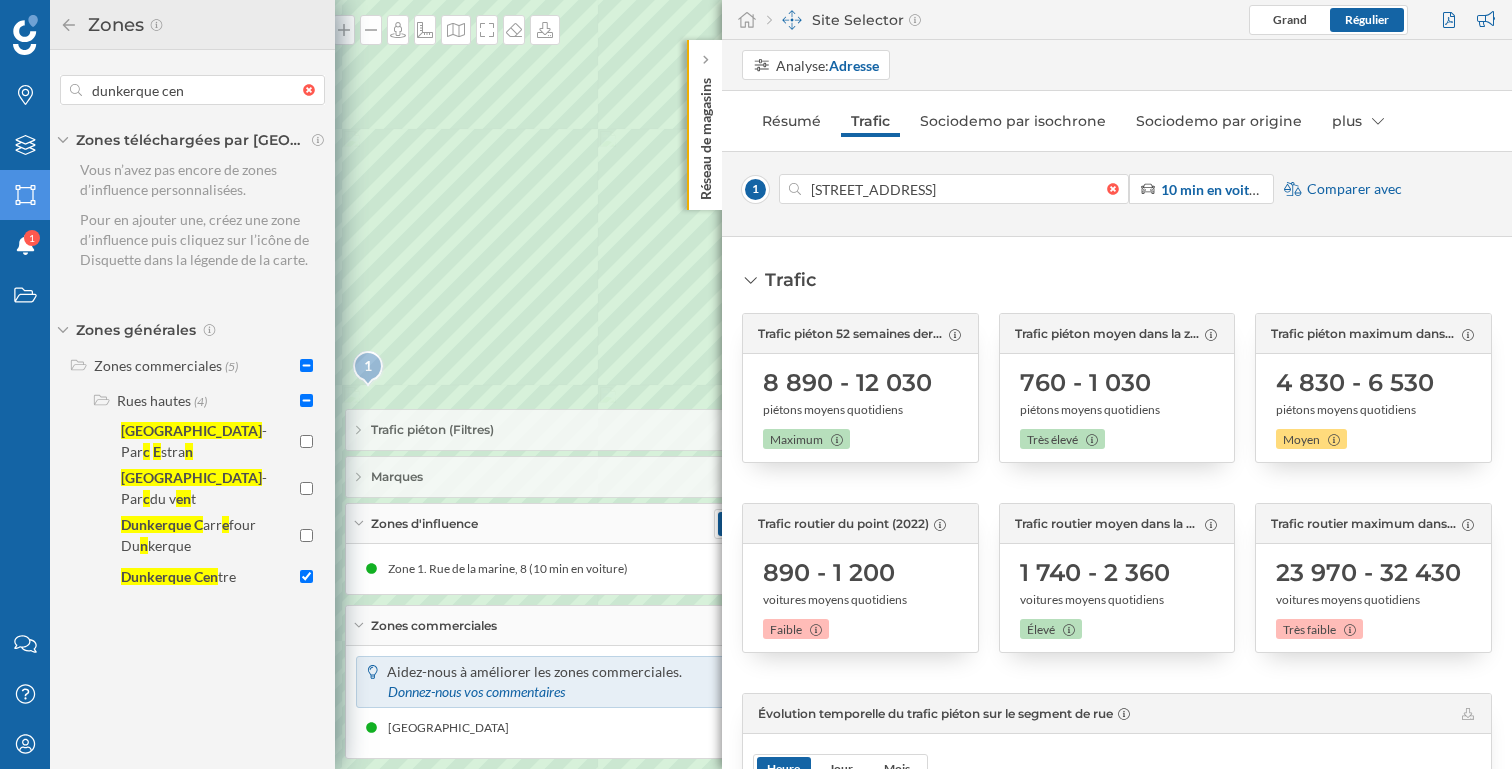 click 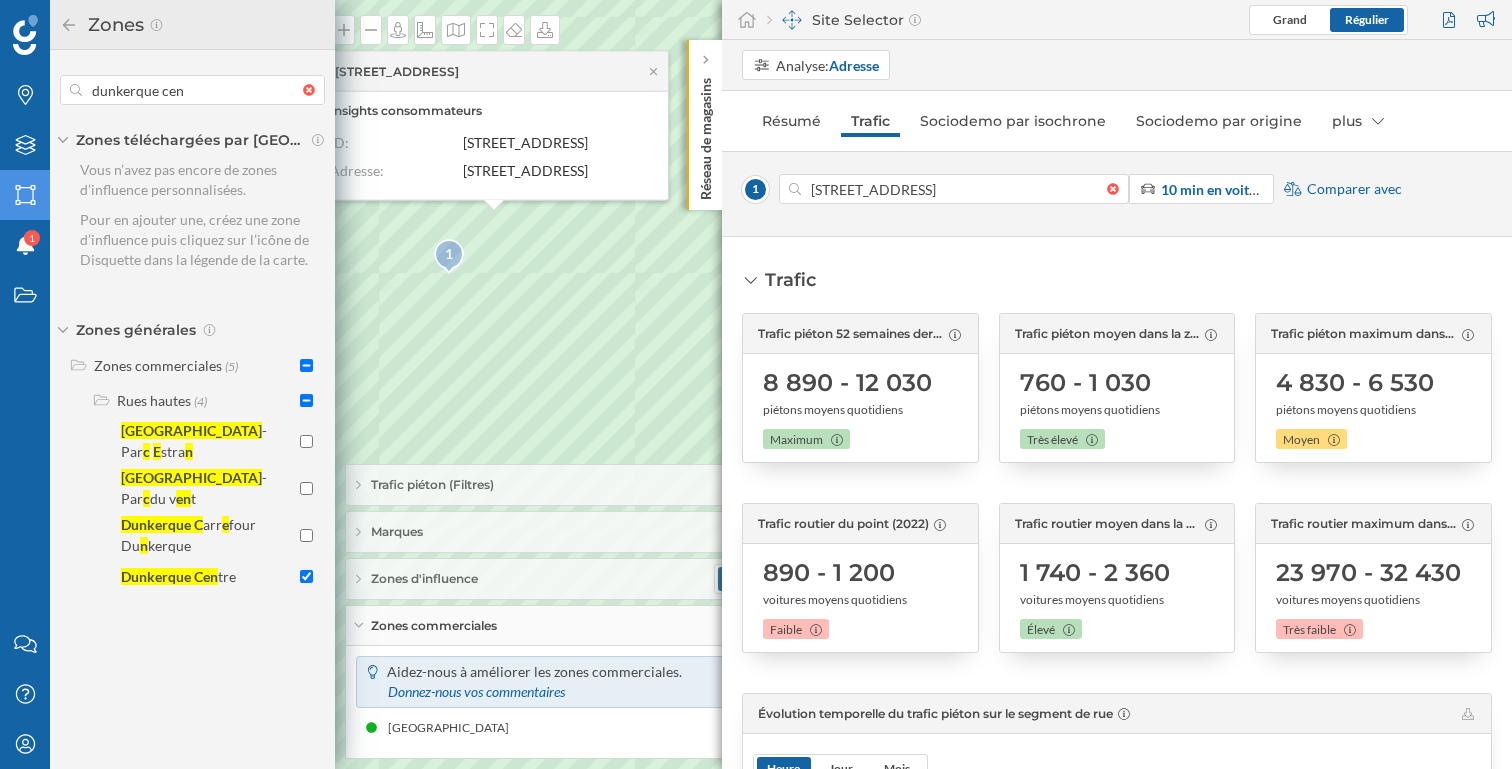 type 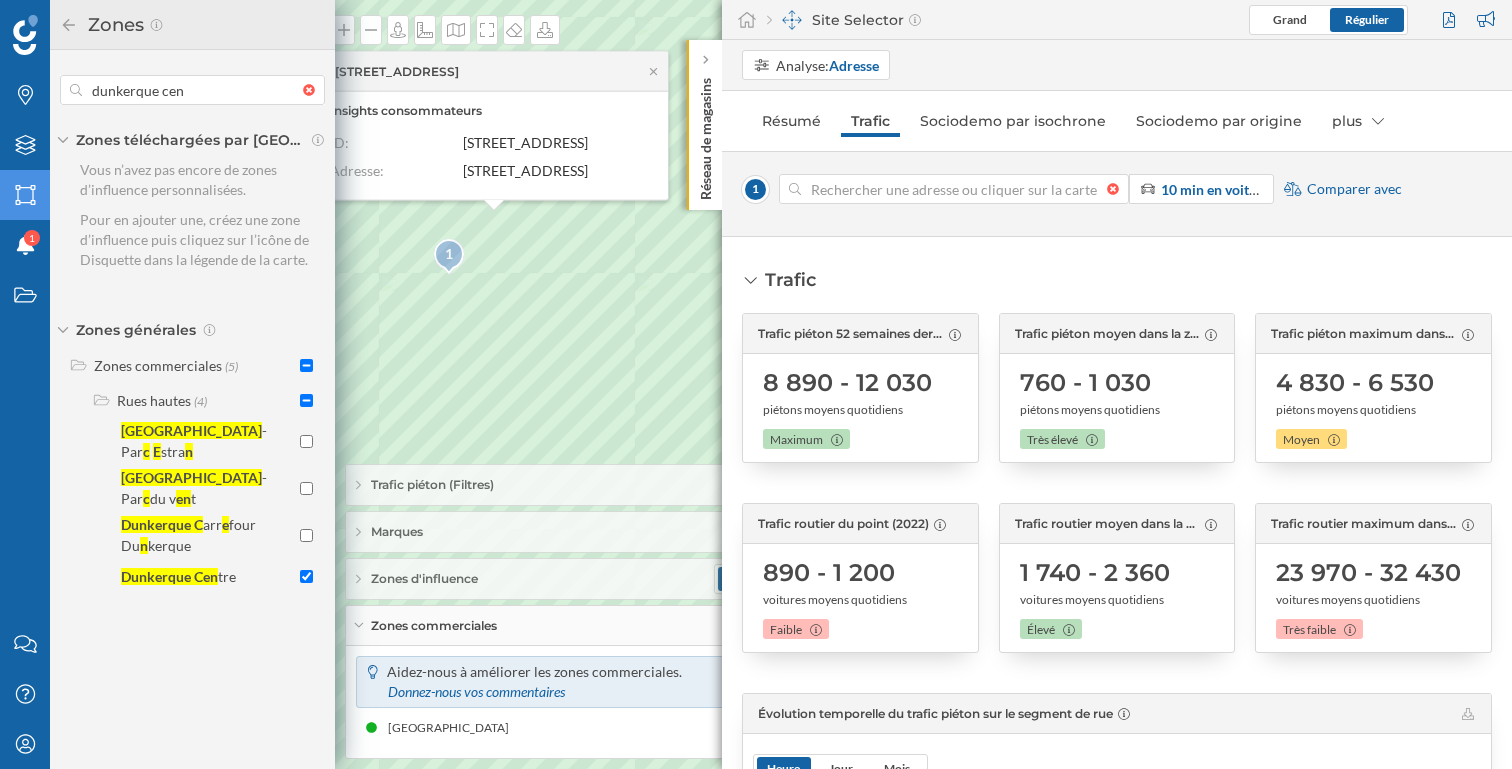 click at bounding box center (1118, 189) 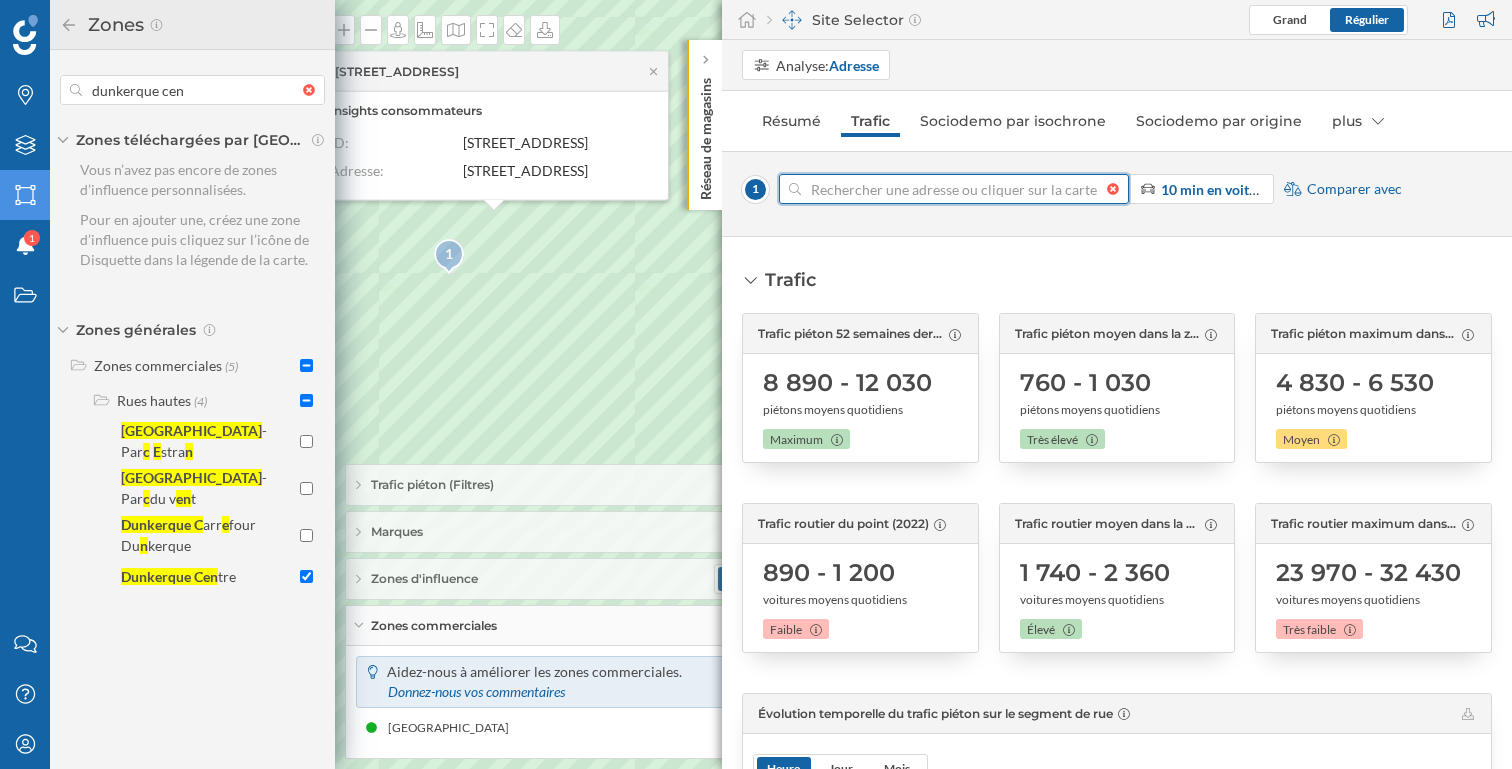 click at bounding box center [954, 189] 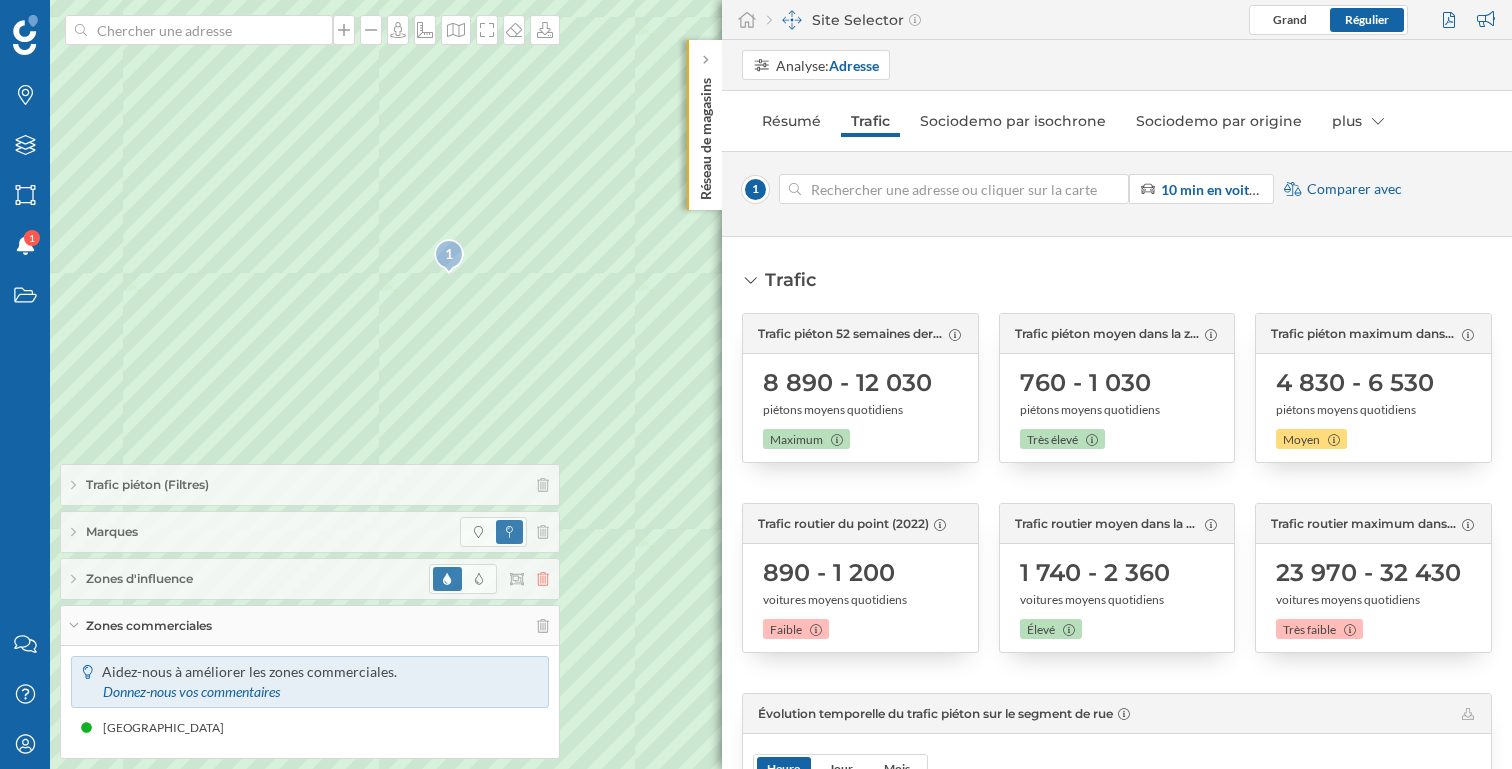 click 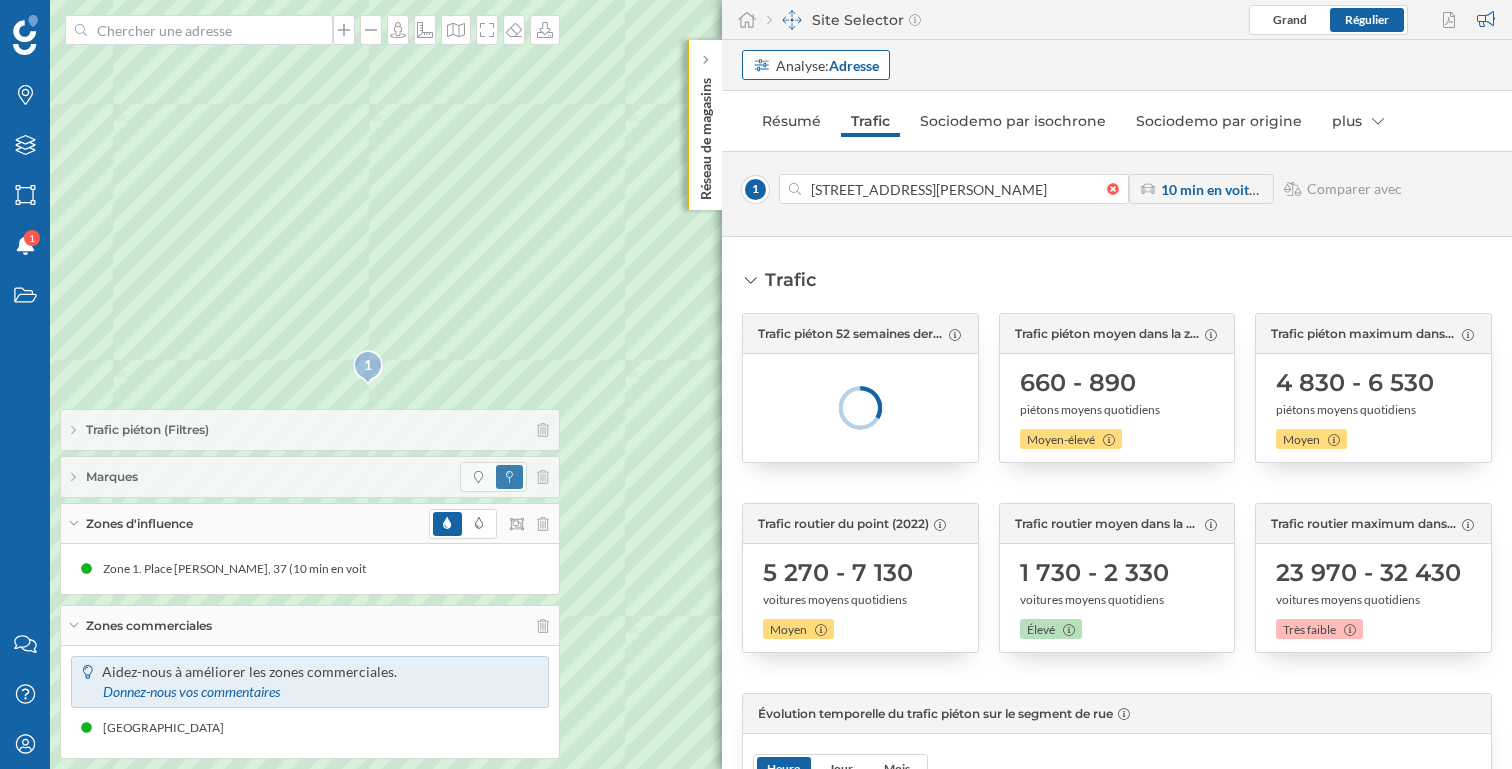 click on "Analyse:  Adresse" at bounding box center (827, 65) 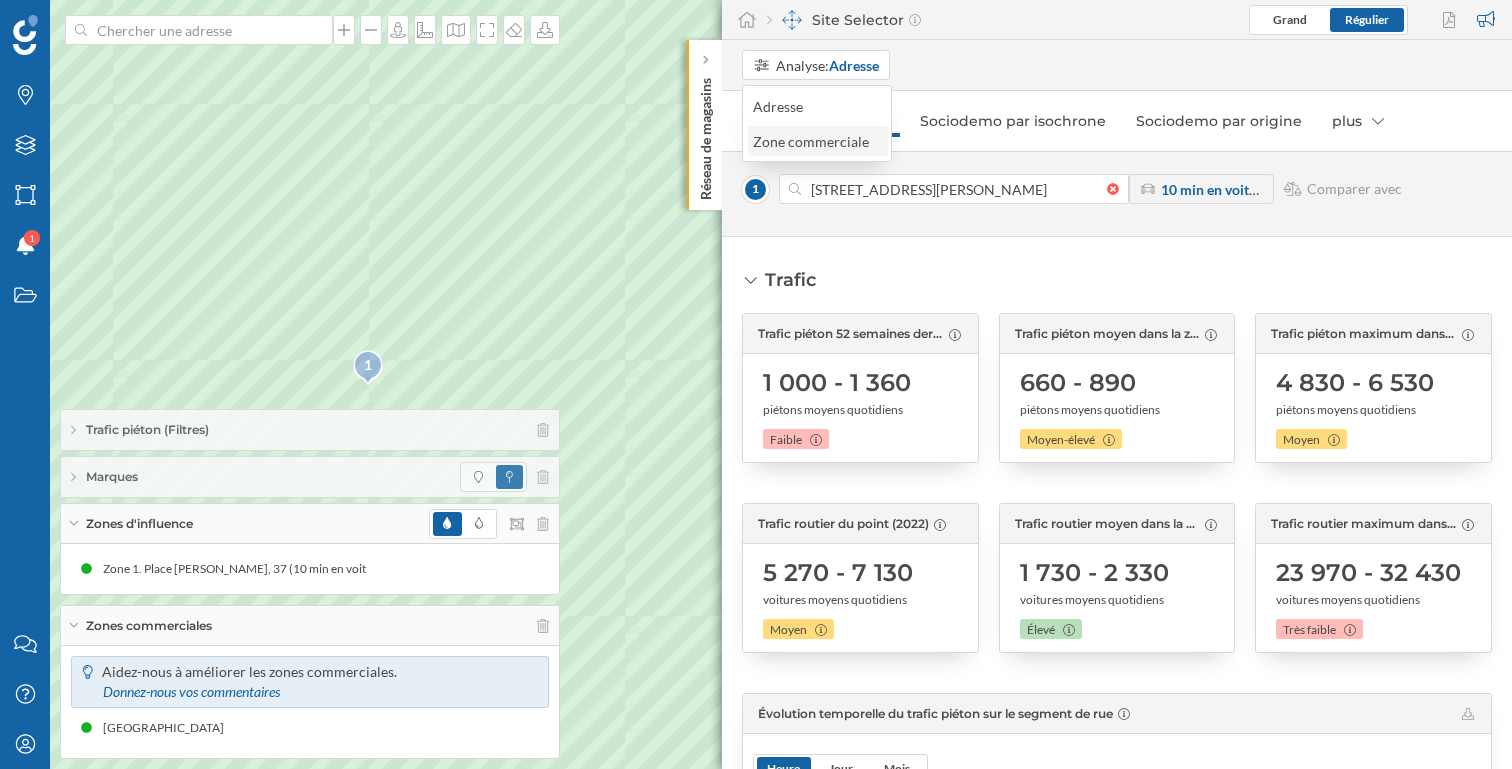 click on "Zone commerciale" at bounding box center (818, 141) 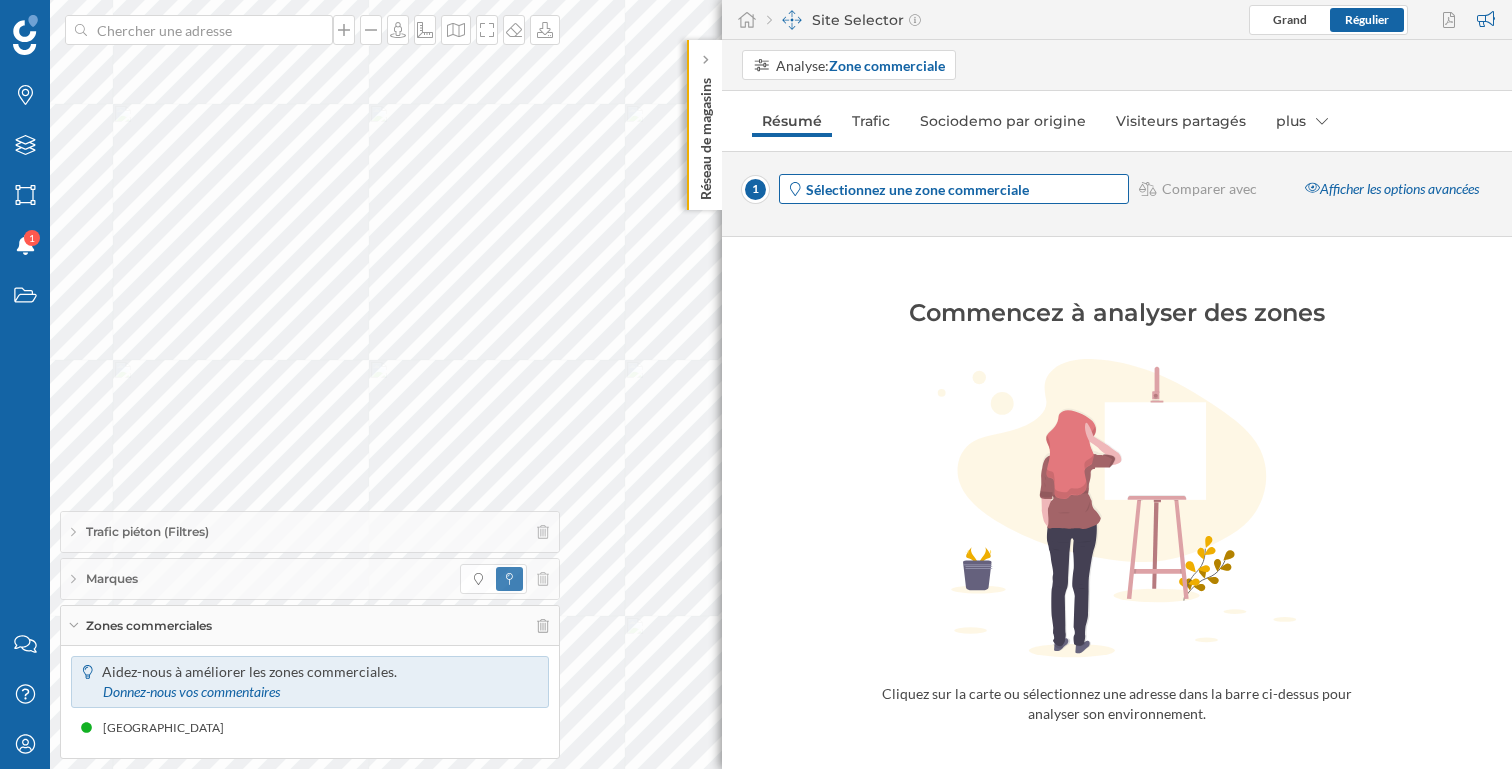 click on "Sélectionnez une zone commerciale" at bounding box center (917, 189) 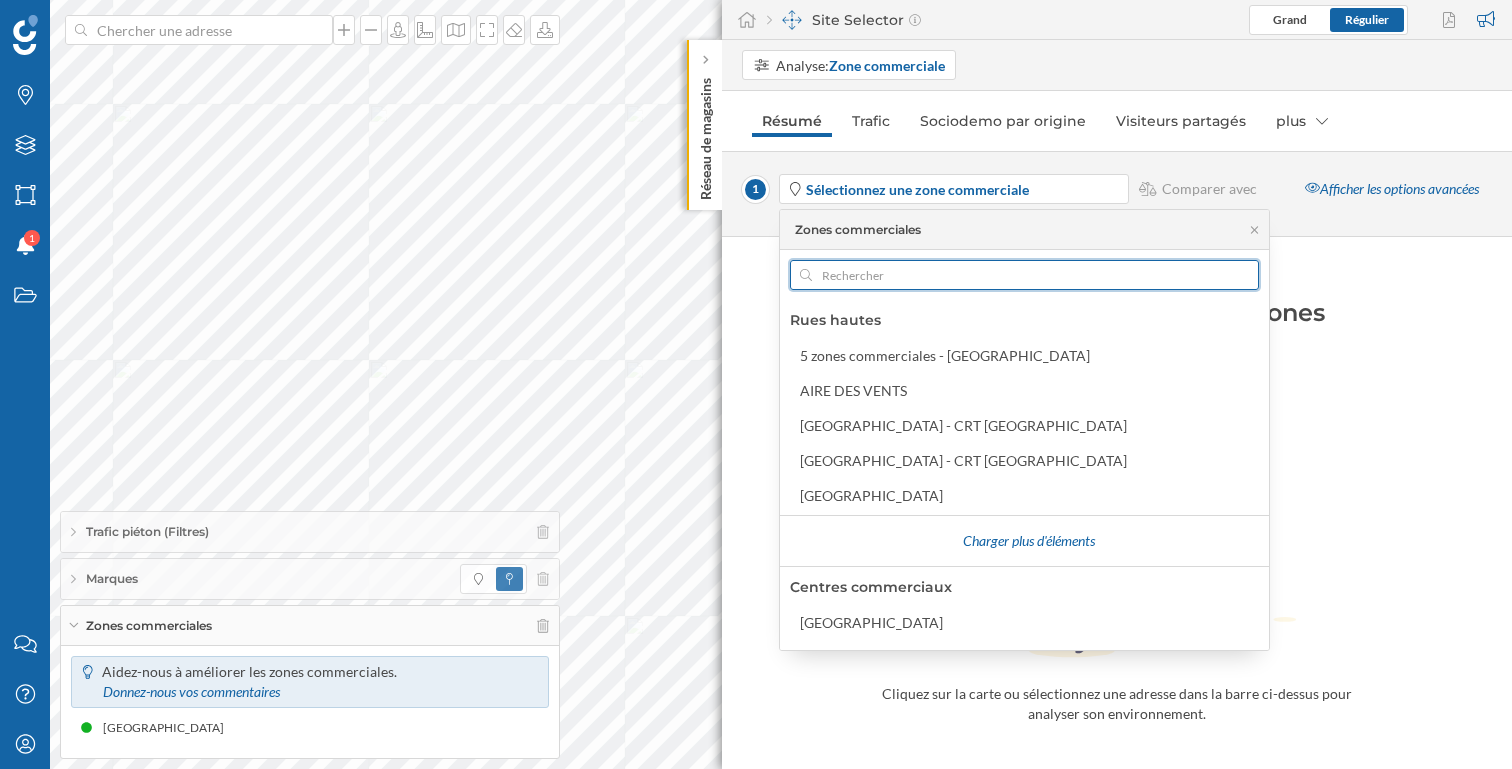 click at bounding box center (1024, 275) 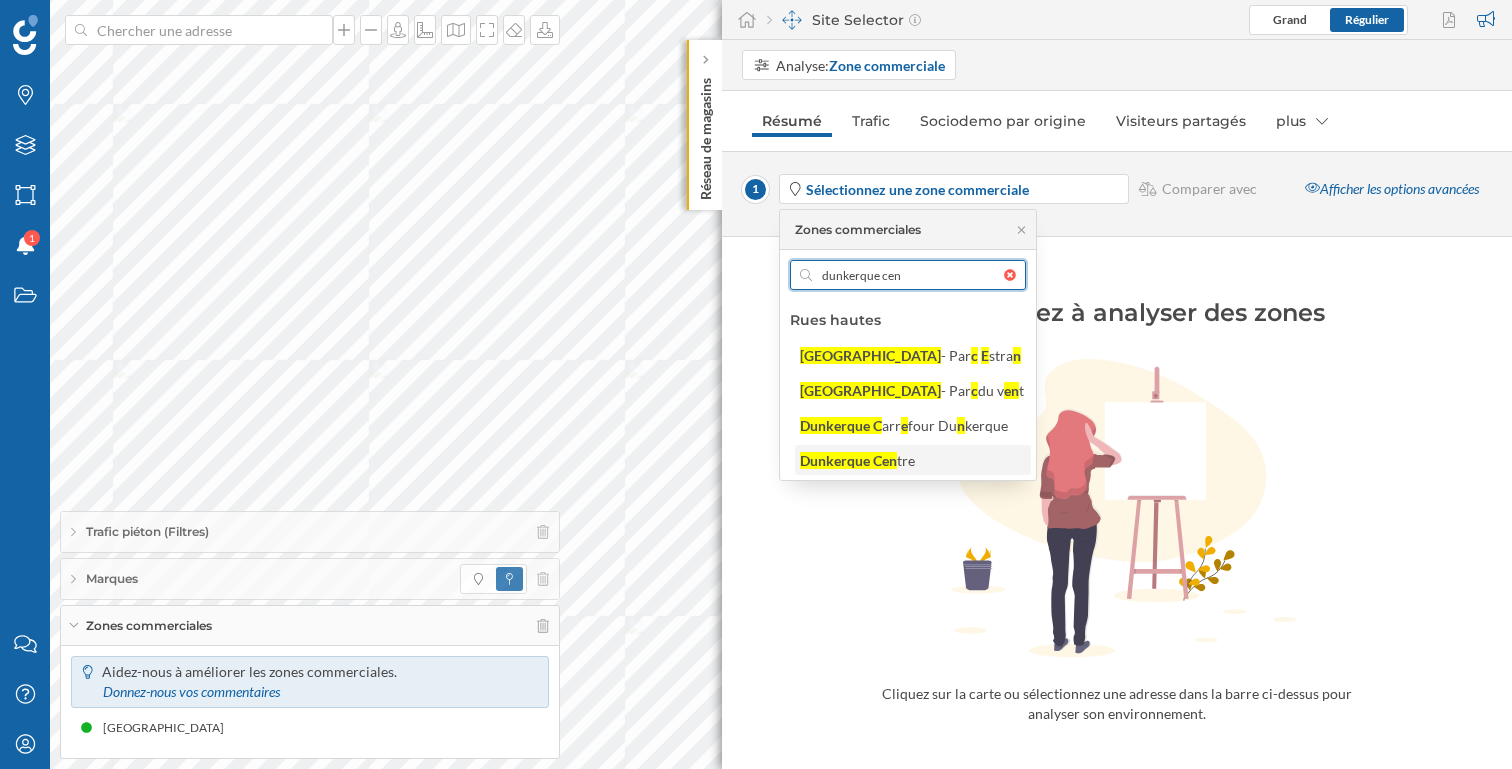 type on "dunkerque cen" 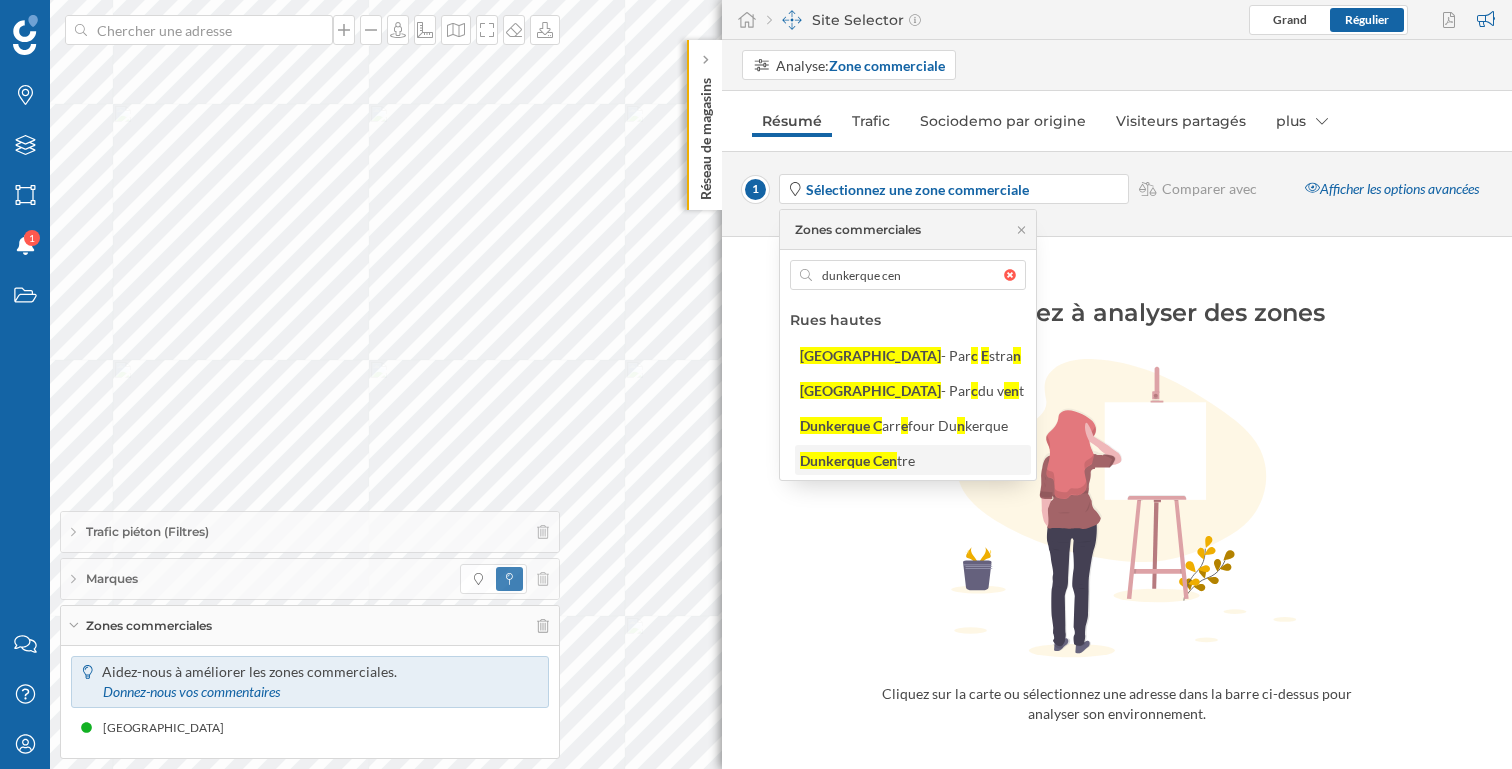 click on "Dunkerque Cen" at bounding box center [848, 460] 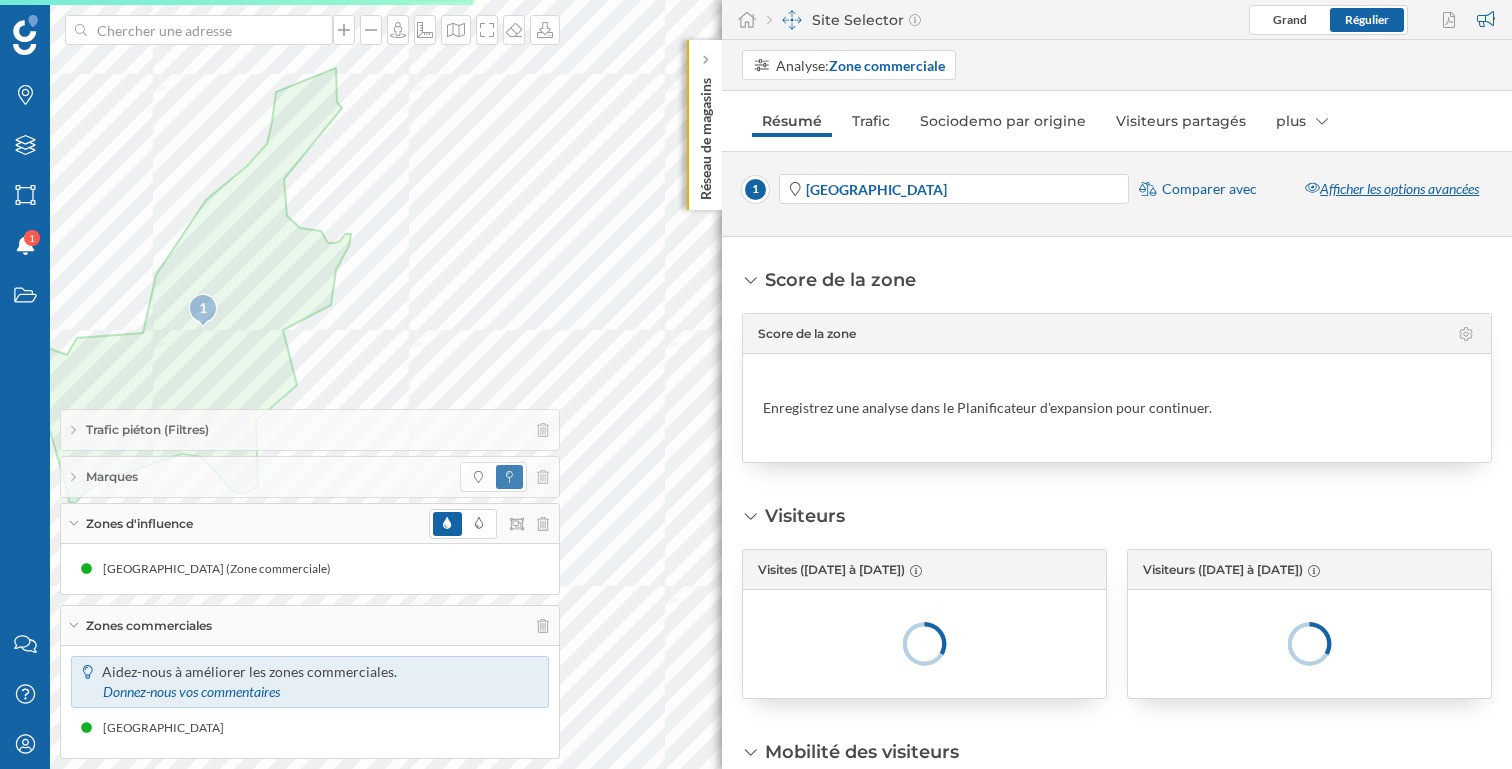 click on "Afficher les options avancées" at bounding box center [1392, 189] 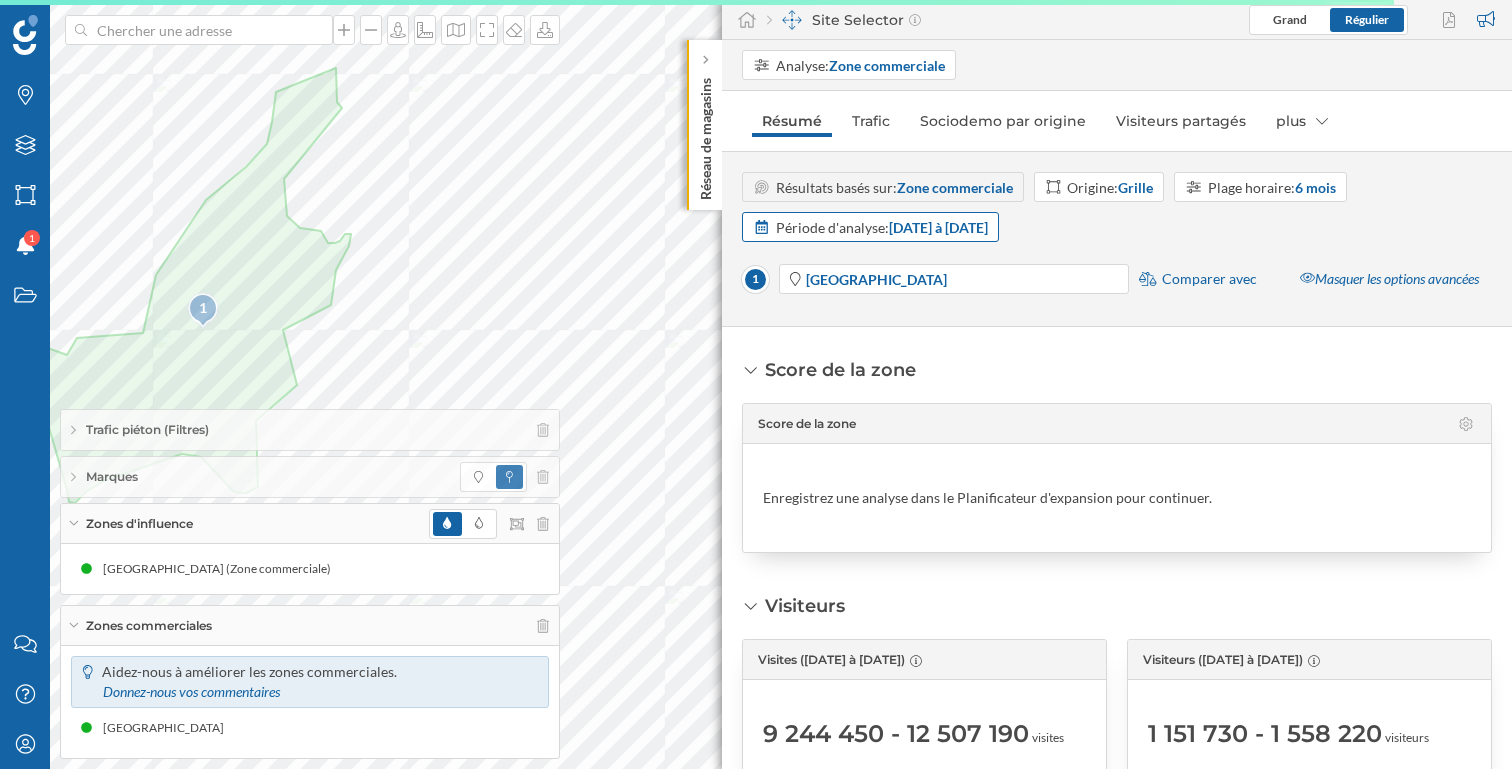 click on "13/01/2025 à 29/06/2025" at bounding box center (938, 227) 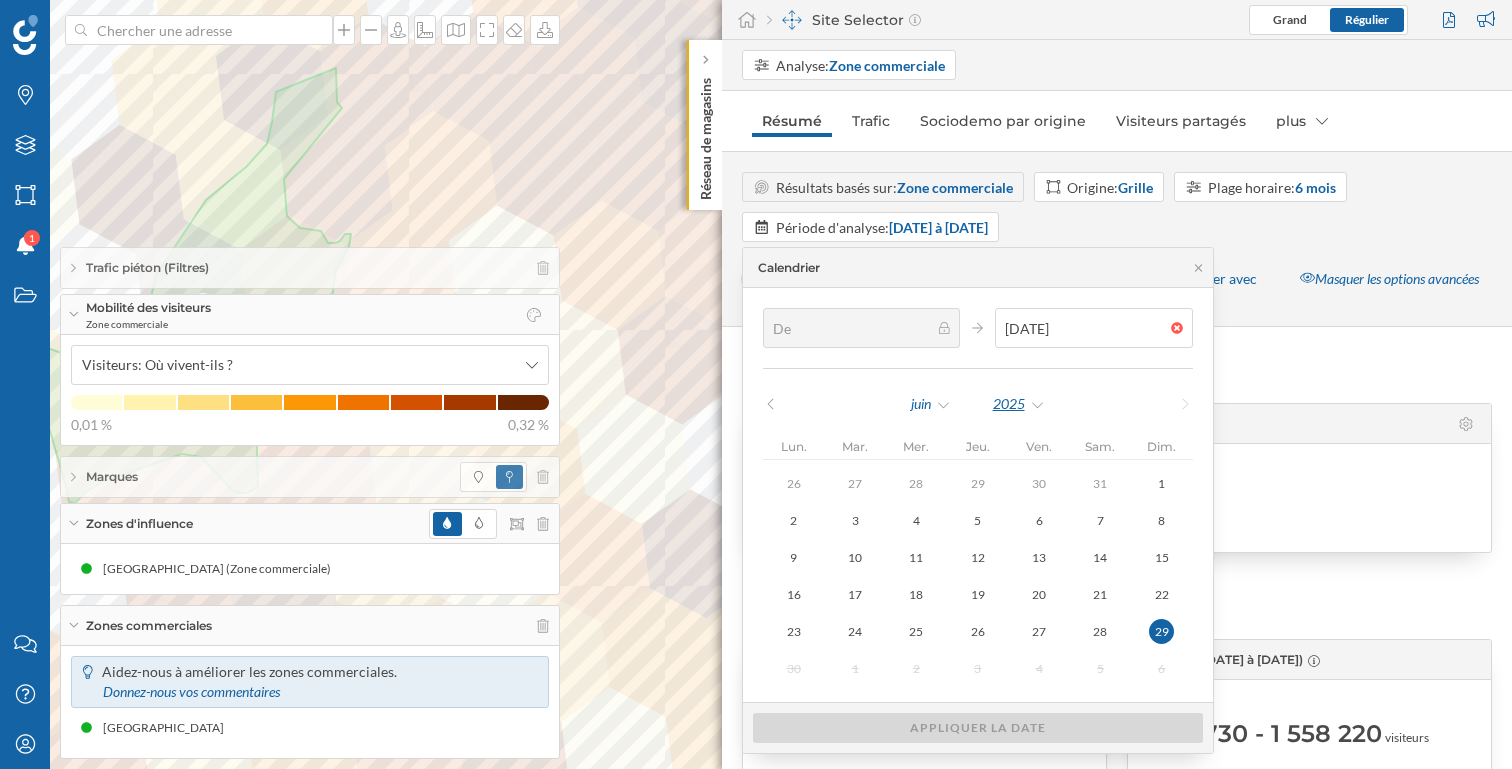click on "2025" at bounding box center [1019, 404] 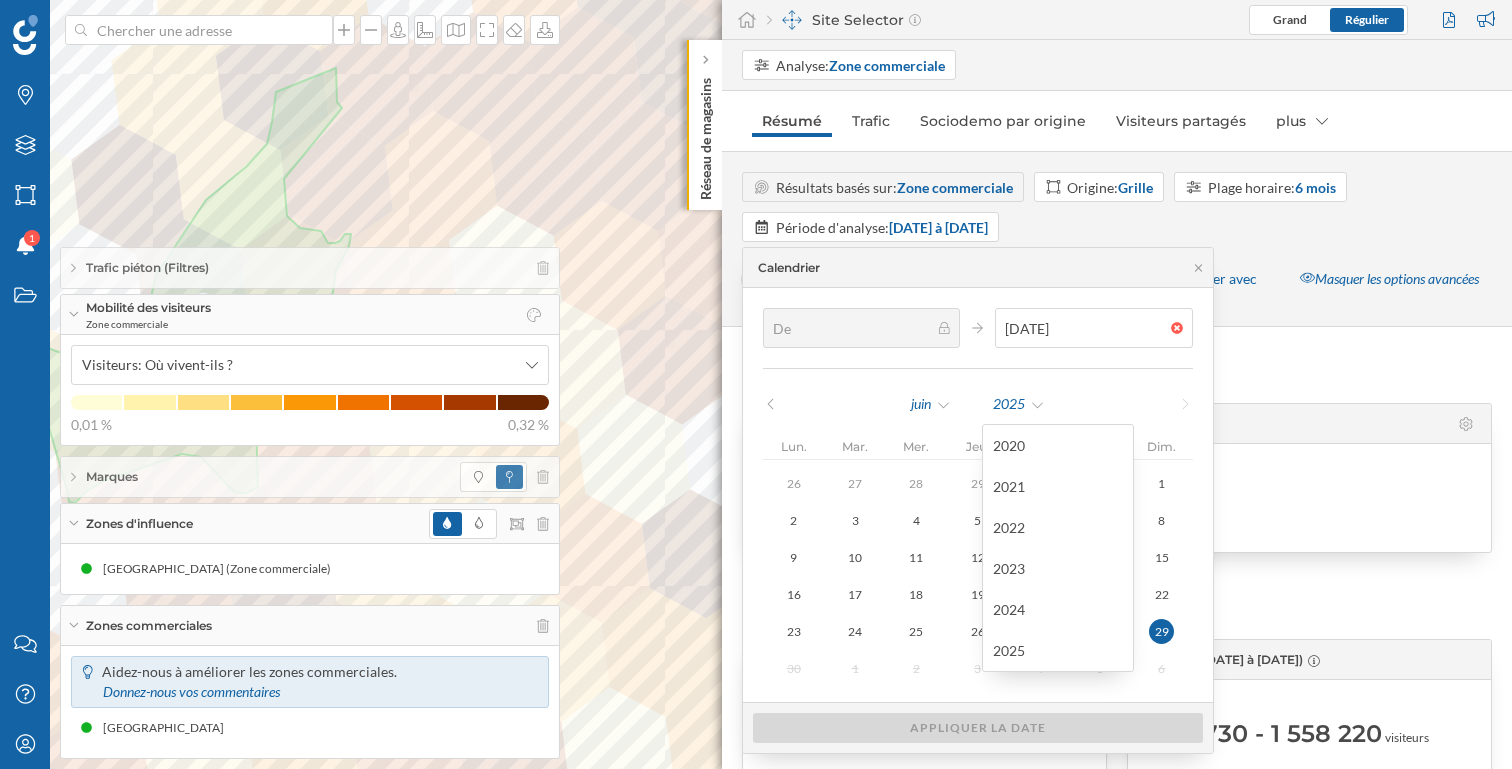 click on "Résultats basés sur:  Zone commerciale
Origine:  Grille
Plage horaire:   6 mois
Période d'analyse:  13/01/2025 à 29/06/2025
1
Dunkerque Centre        Comparer avec
Masquer les options avancées" at bounding box center (1117, 239) 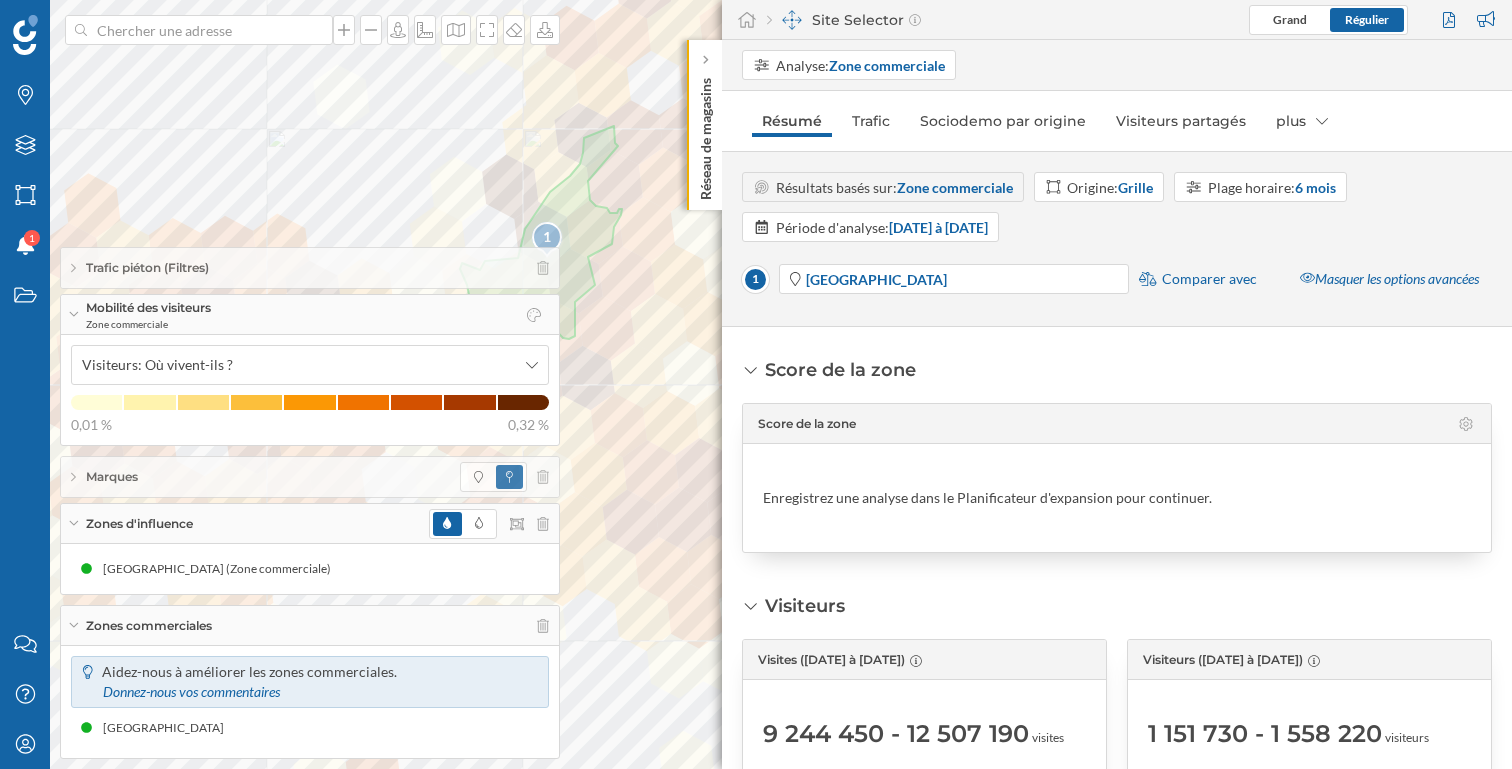 click on "Comparer avec" at bounding box center (1209, 279) 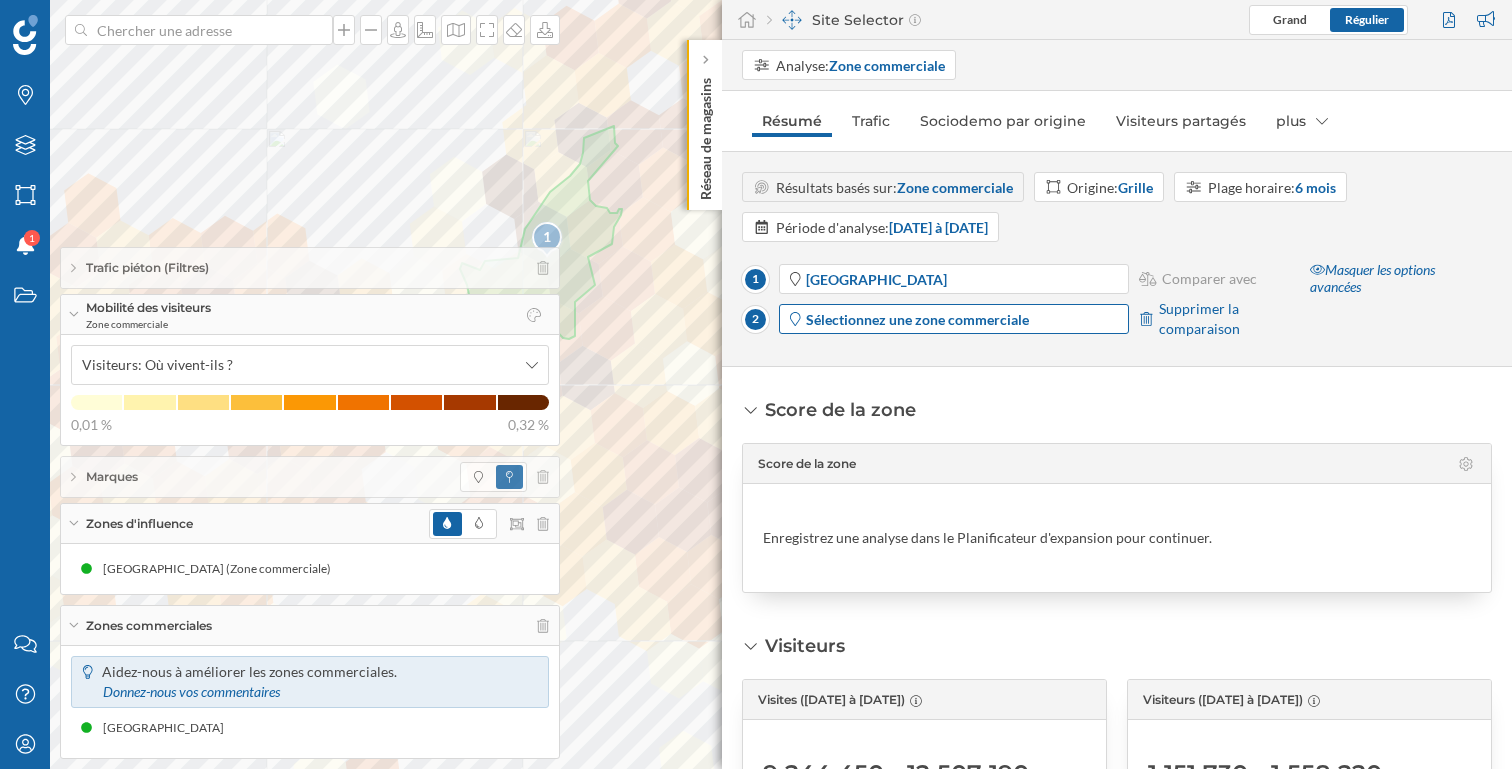 click on "Sélectionnez une zone commerciale" at bounding box center (917, 319) 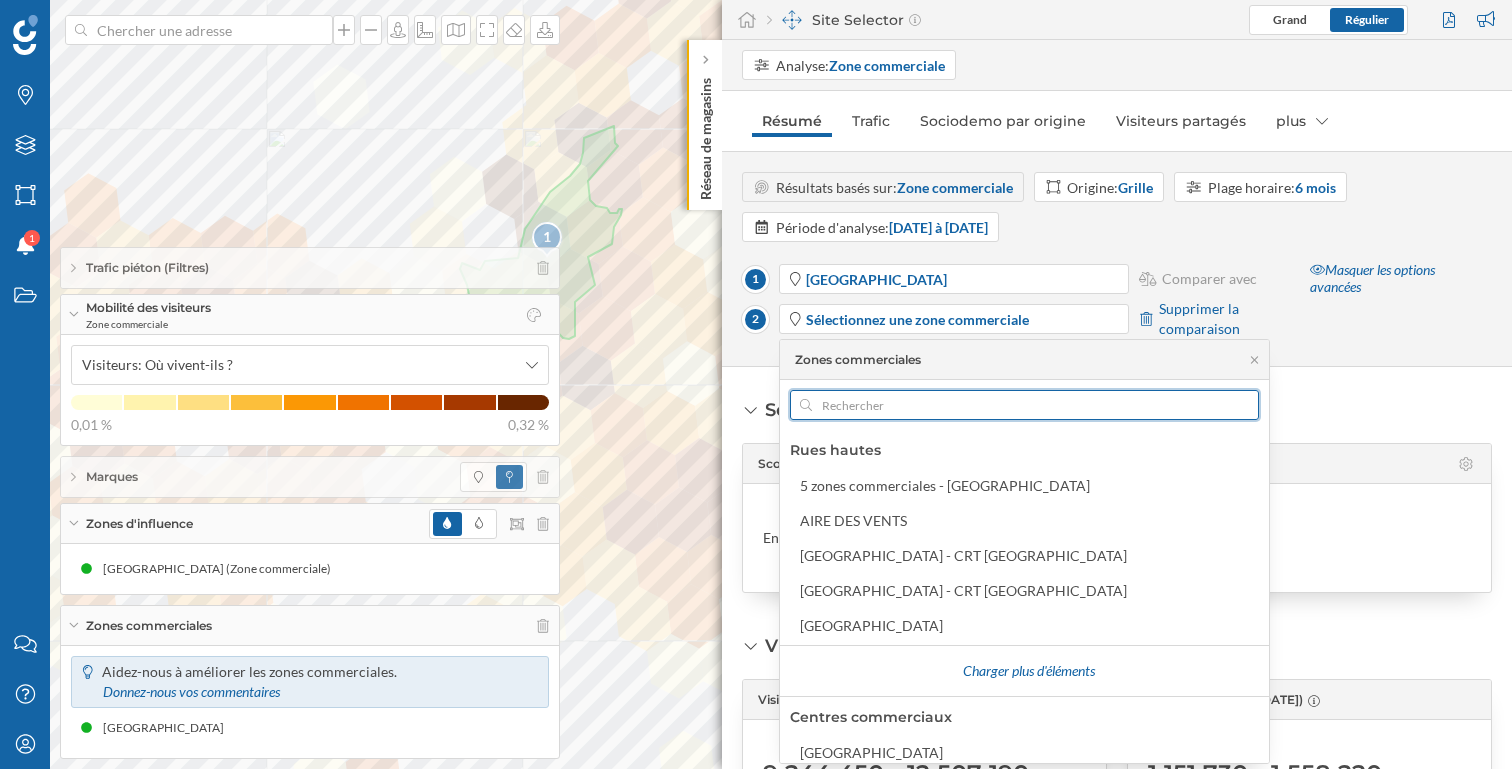 click at bounding box center (1024, 405) 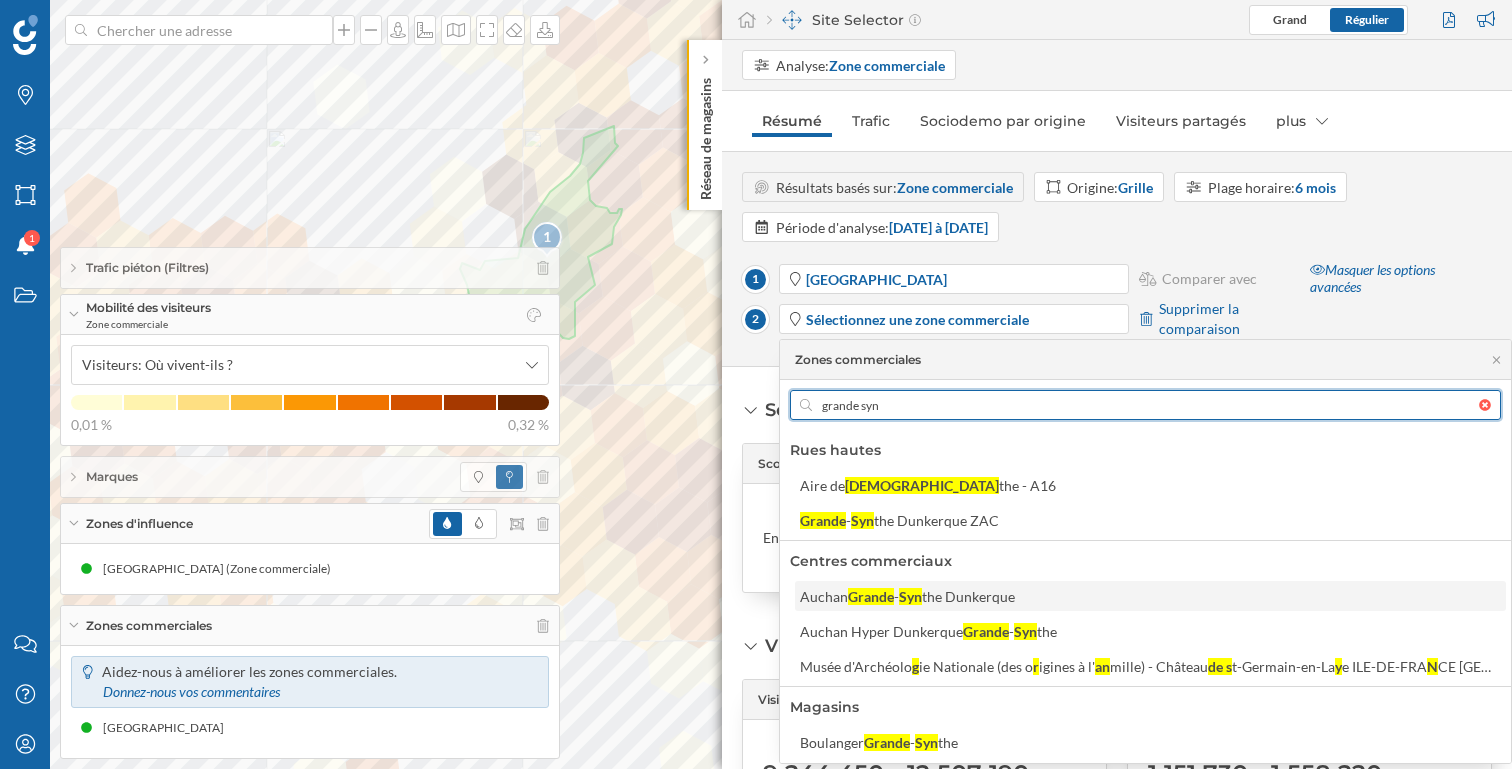 type on "grande syn" 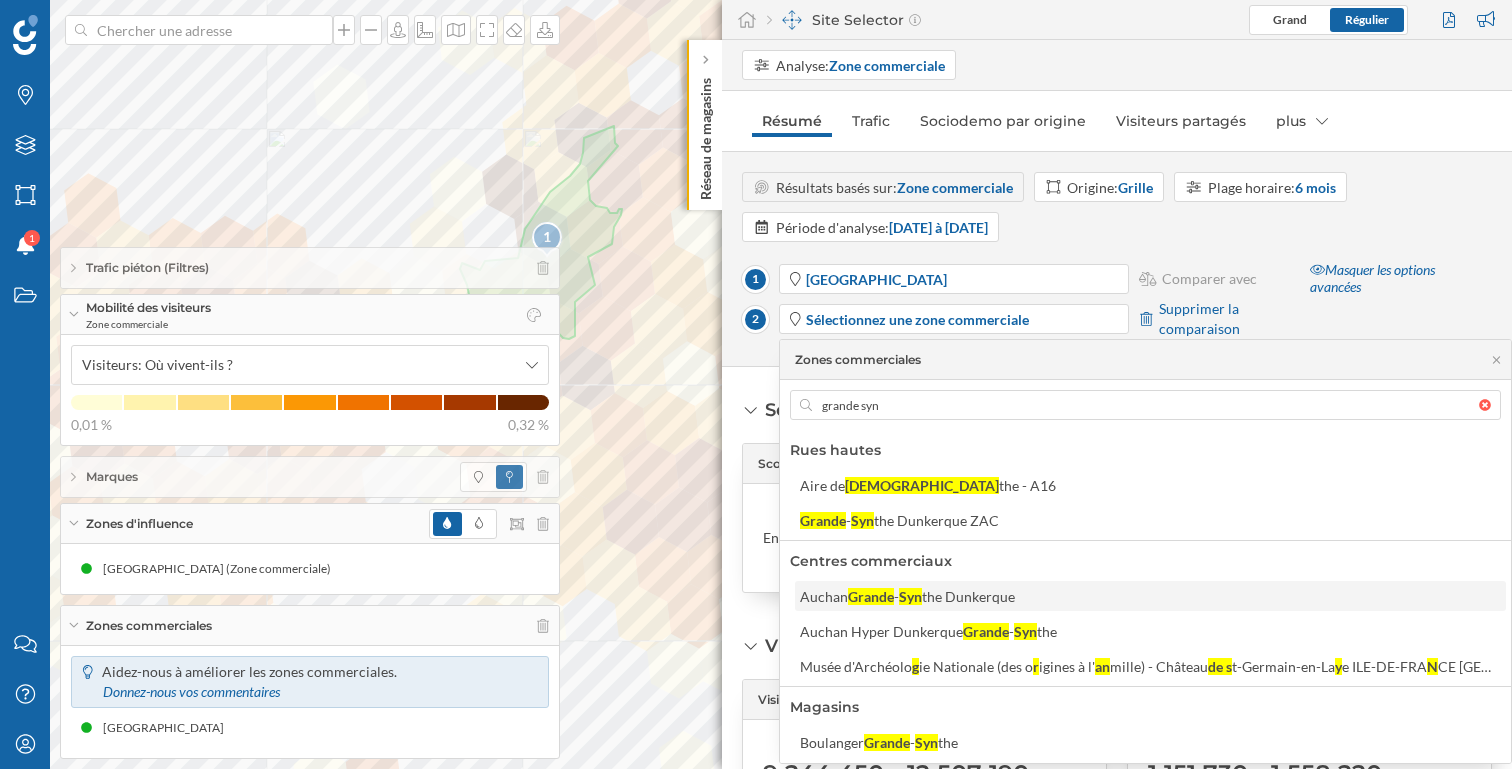 click on "Syn" at bounding box center (910, 596) 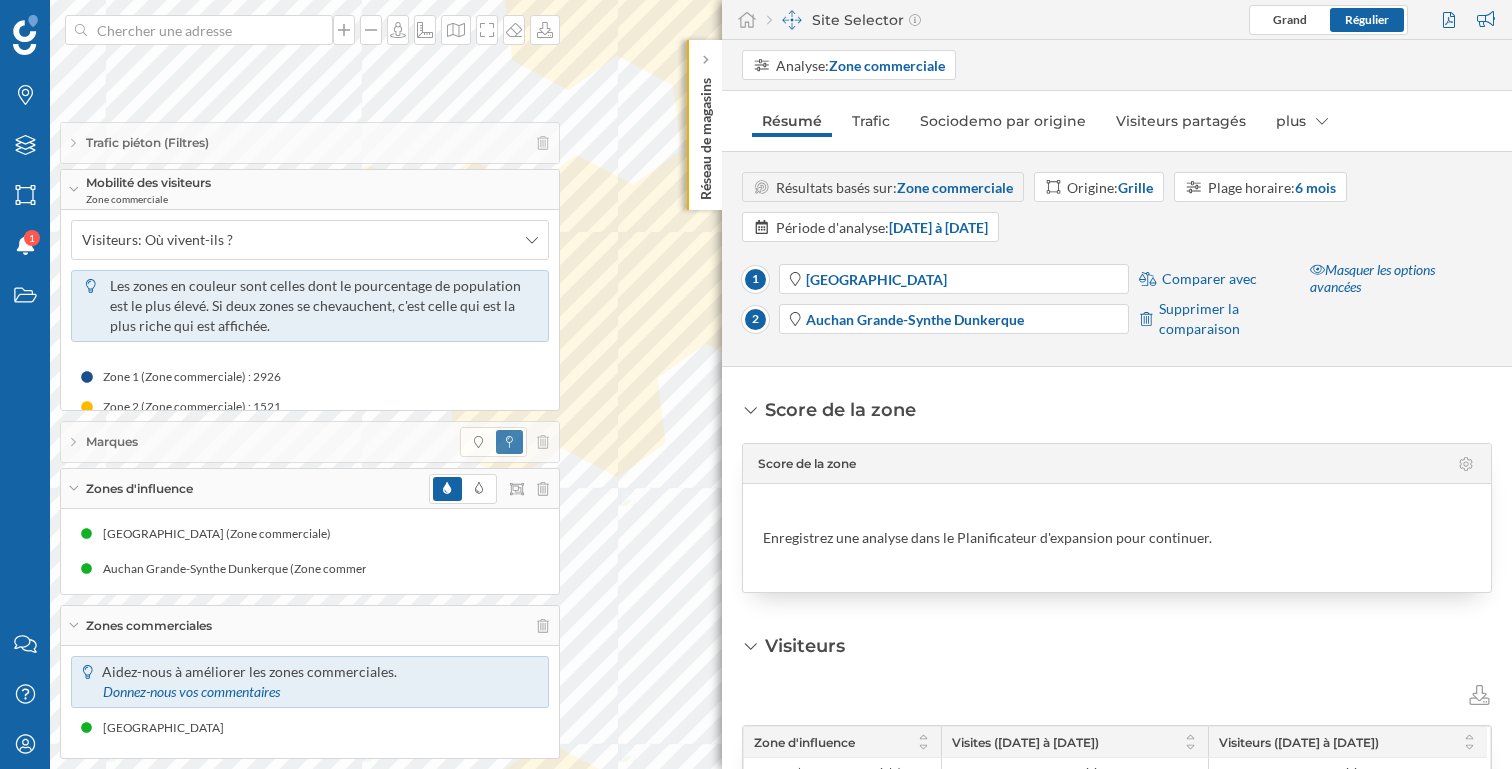 click 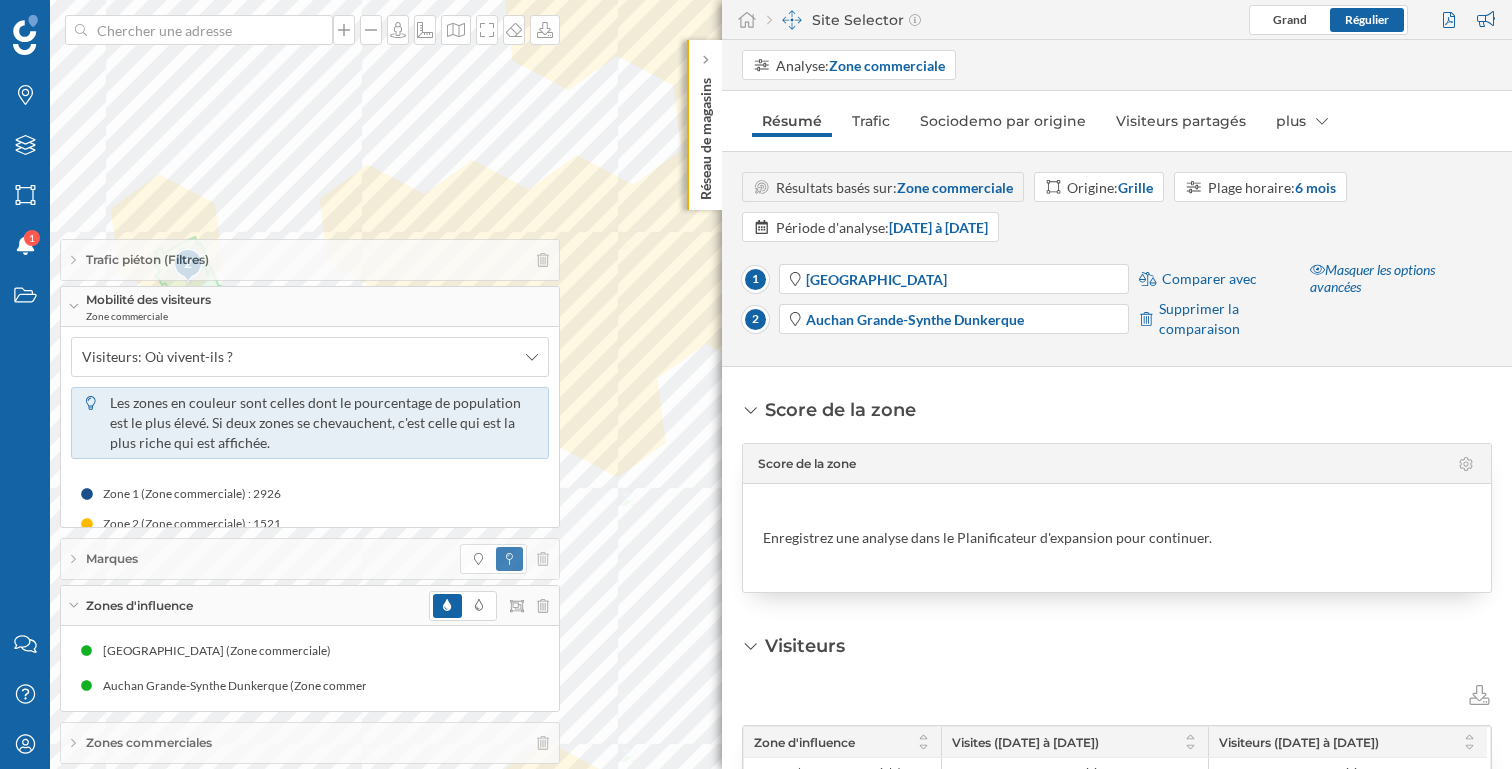click on "Zones commerciales" at bounding box center (149, 743) 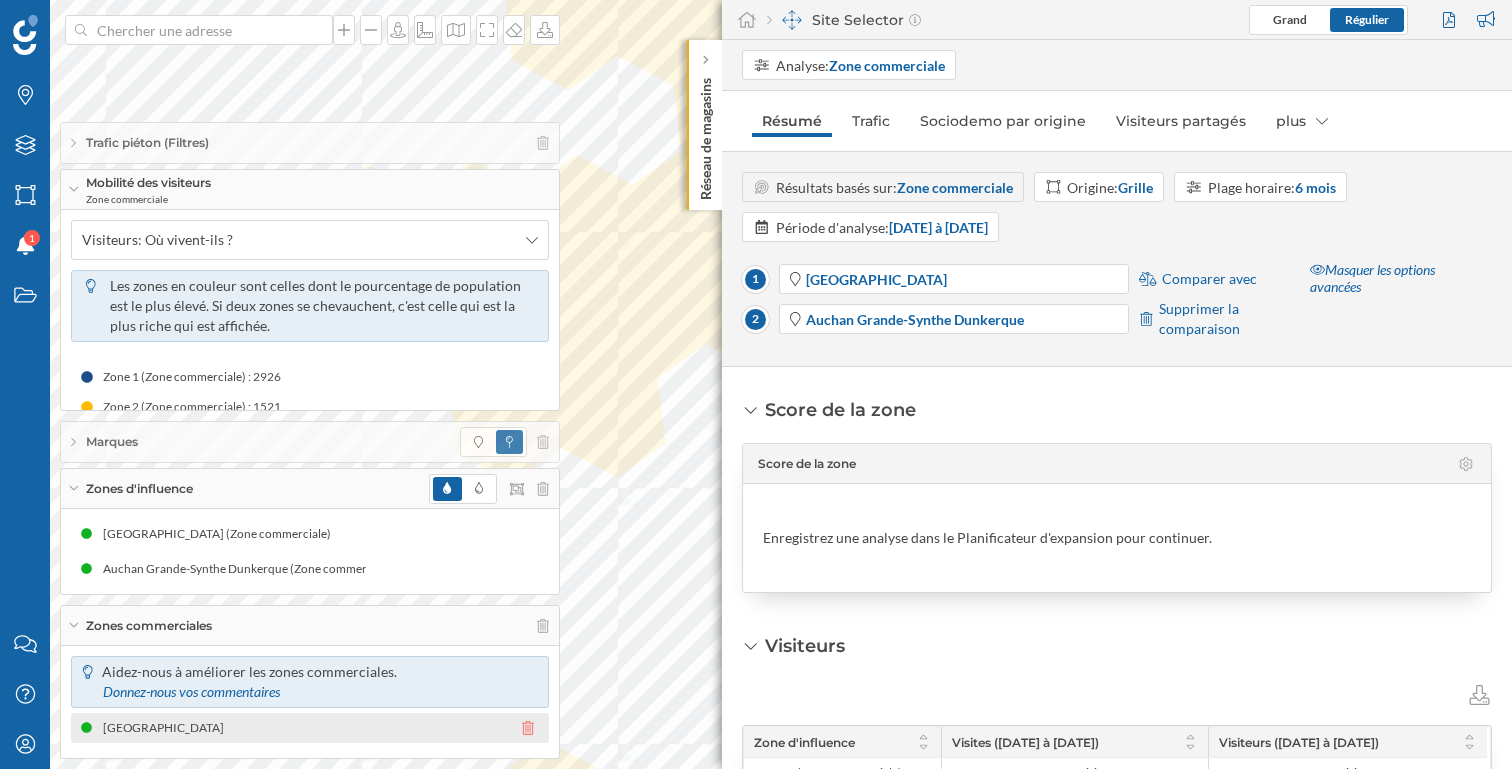 click 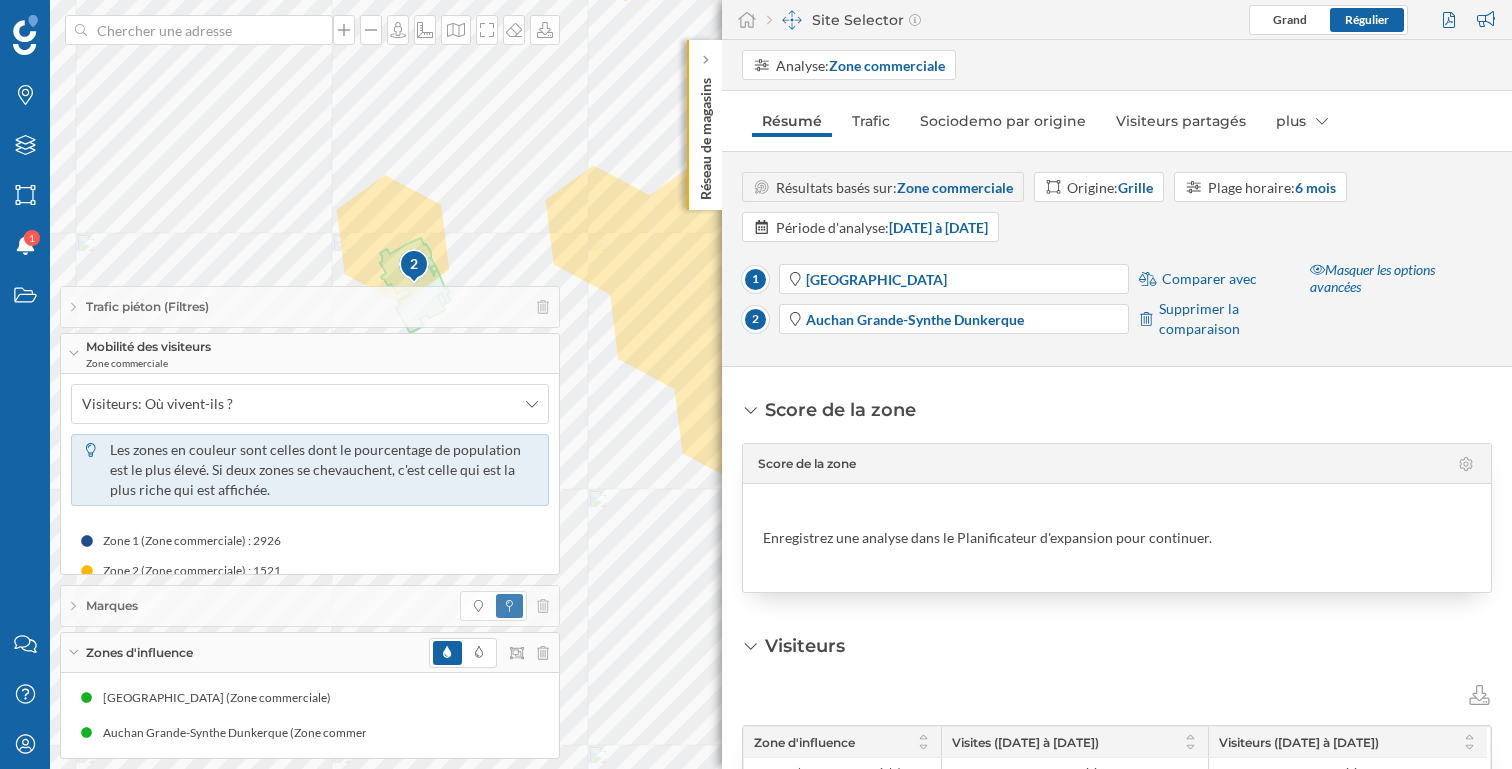 scroll, scrollTop: 22, scrollLeft: 0, axis: vertical 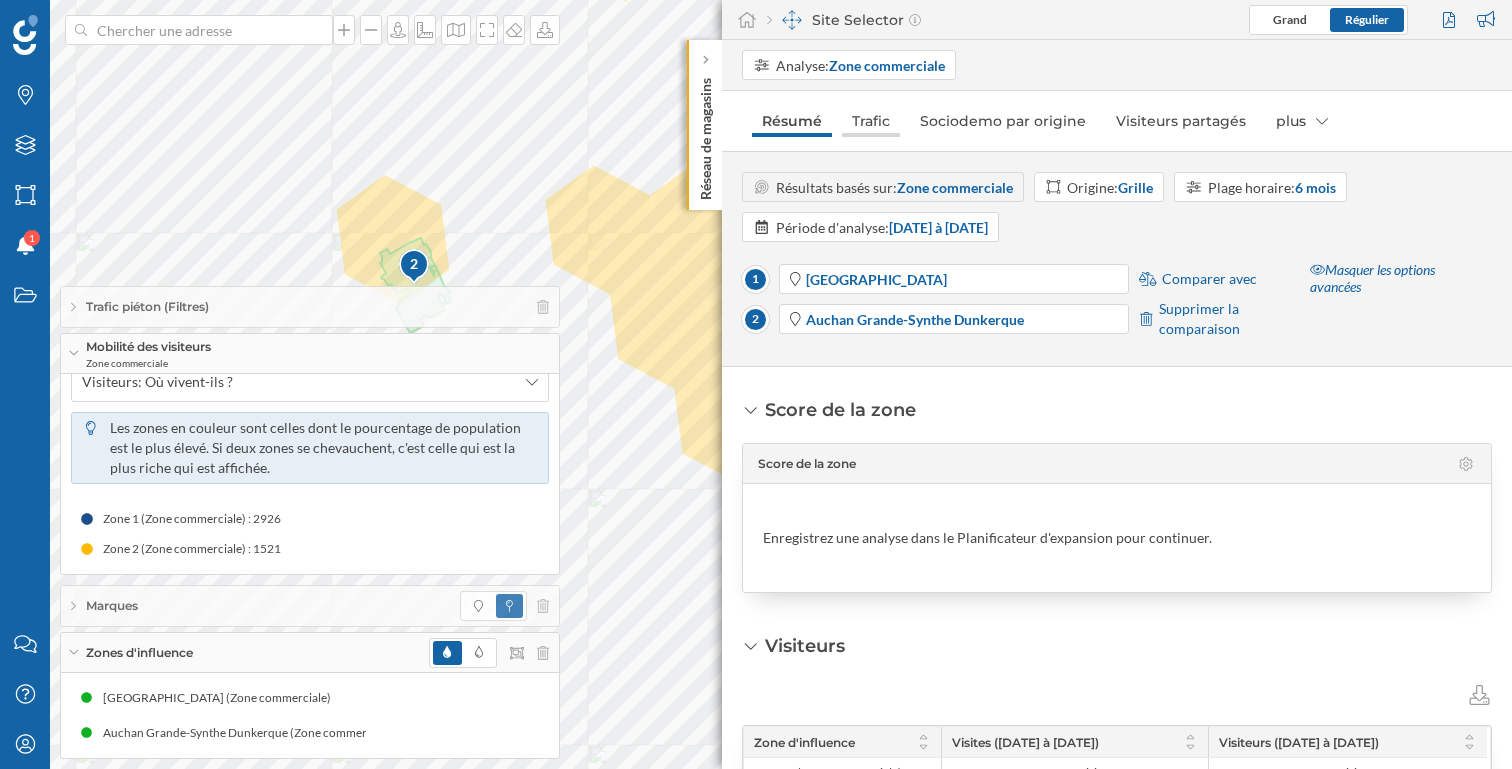 click on "Trafic" at bounding box center [871, 121] 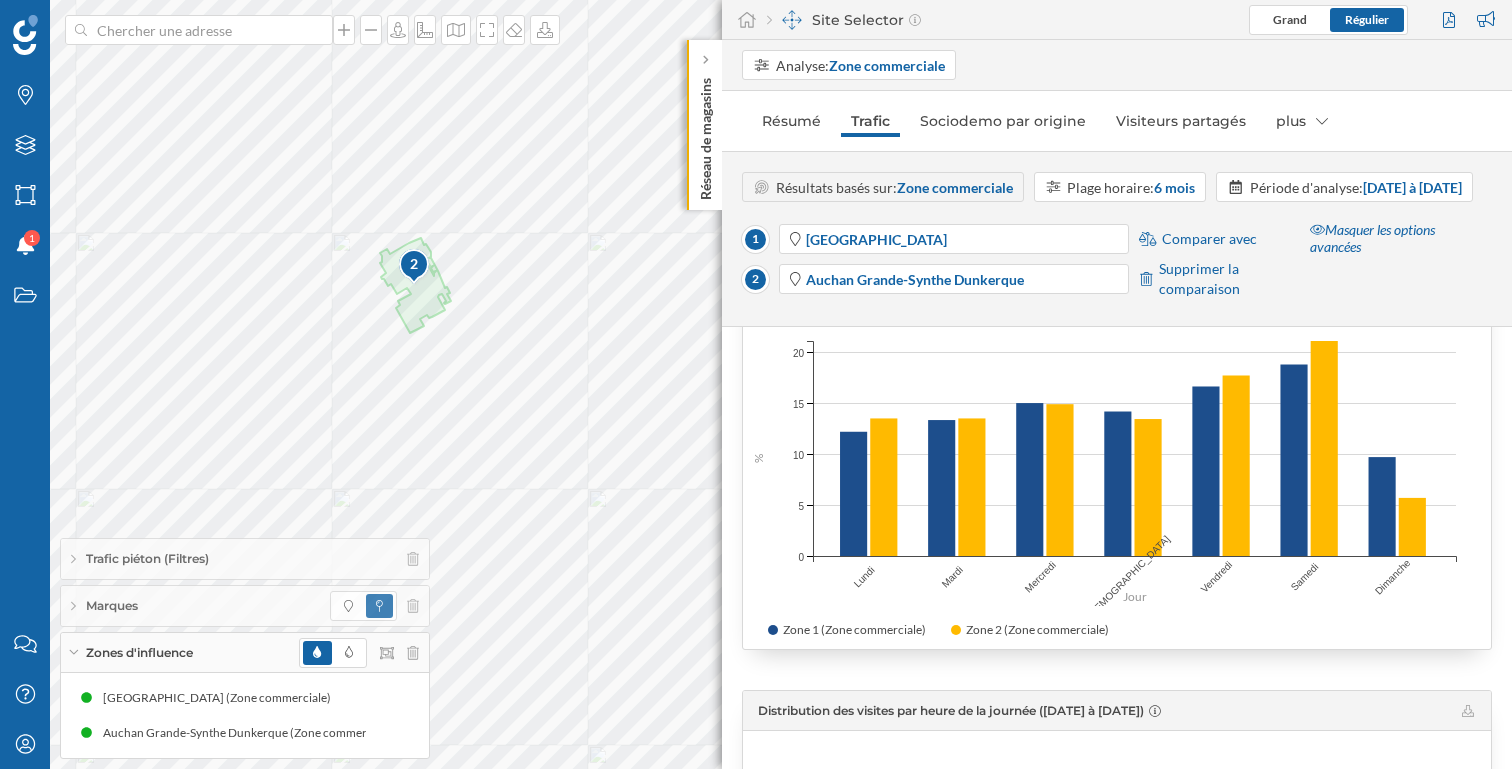 scroll, scrollTop: 871, scrollLeft: 0, axis: vertical 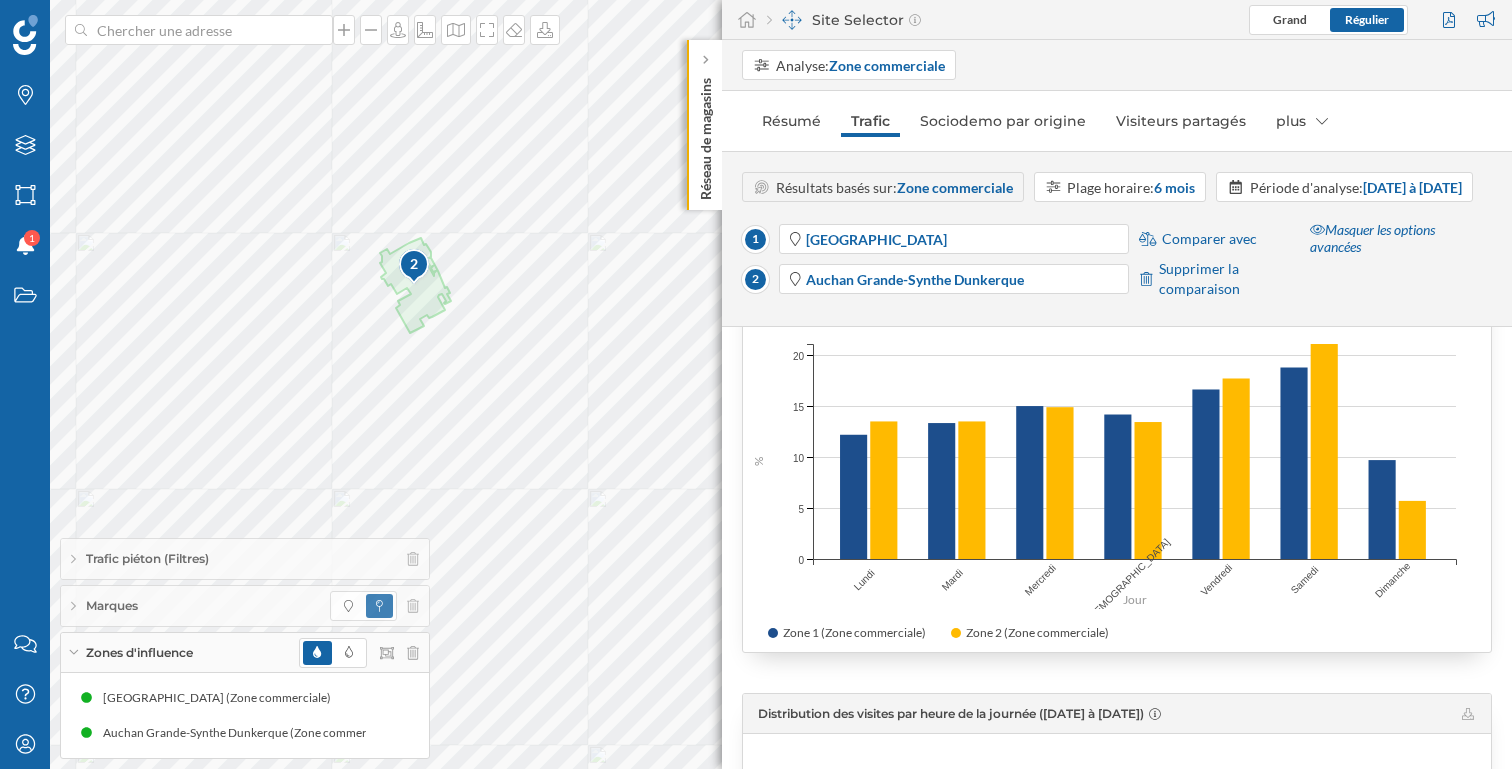 click on "Marques" at bounding box center [245, 606] 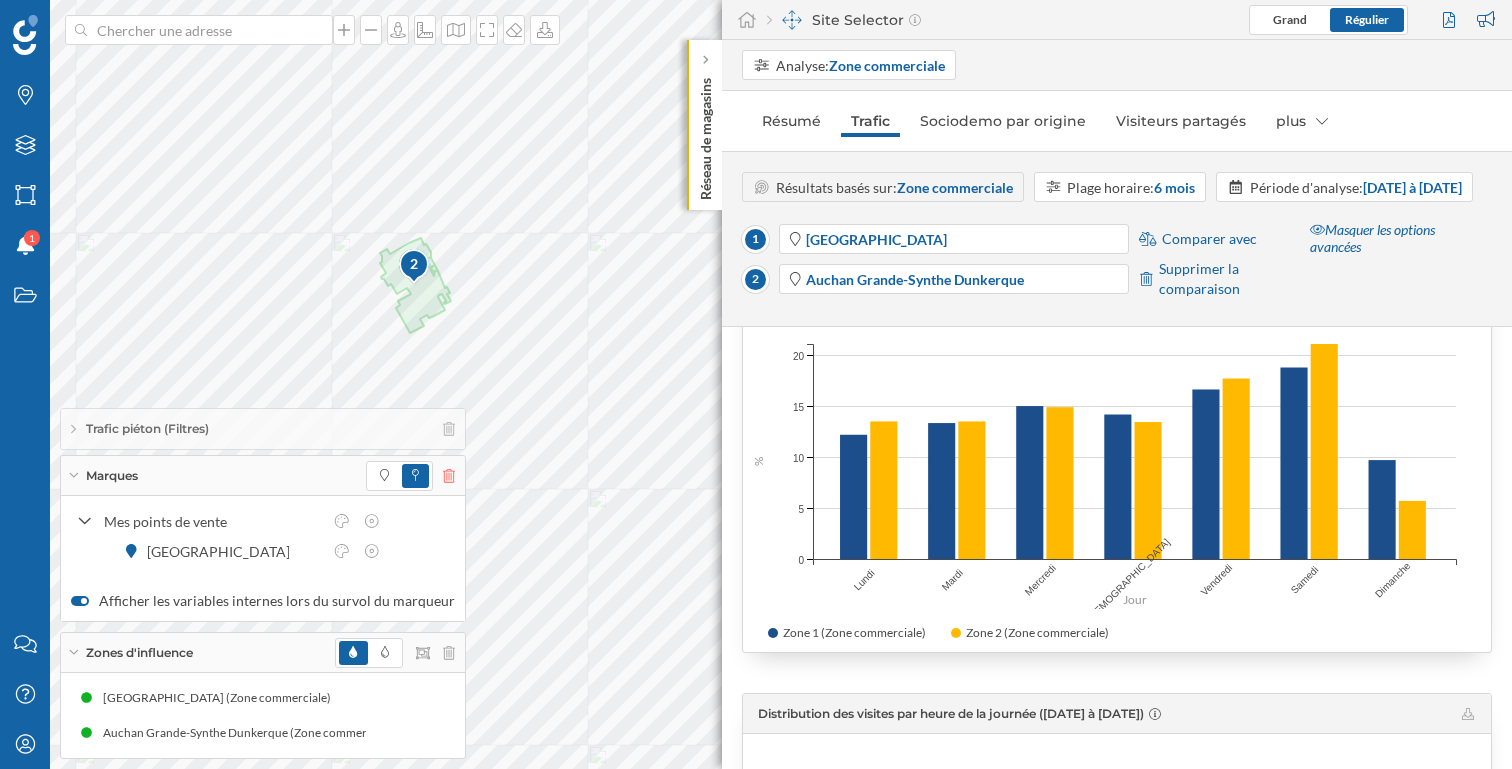 click 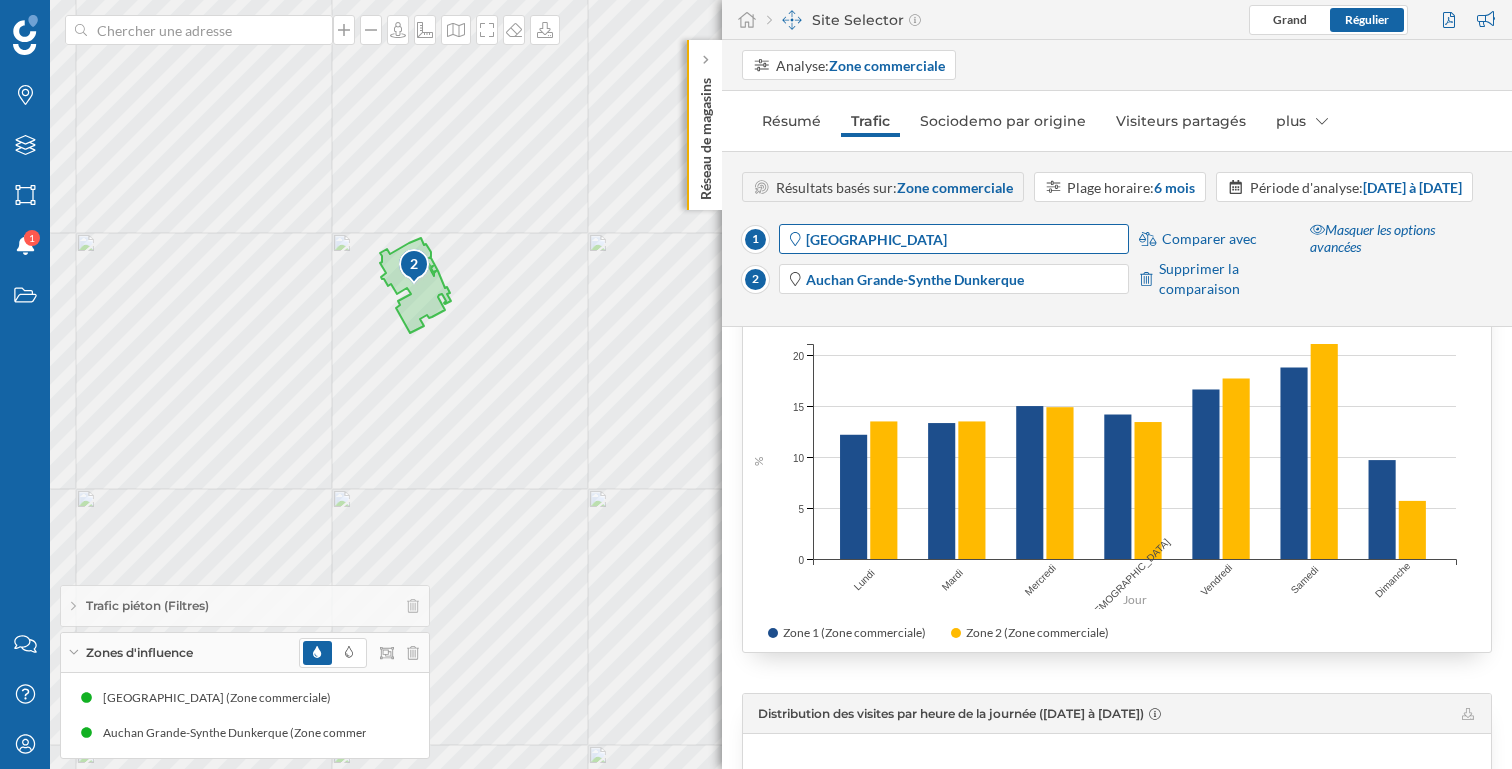 click on "Dunkerque Centre" at bounding box center (876, 239) 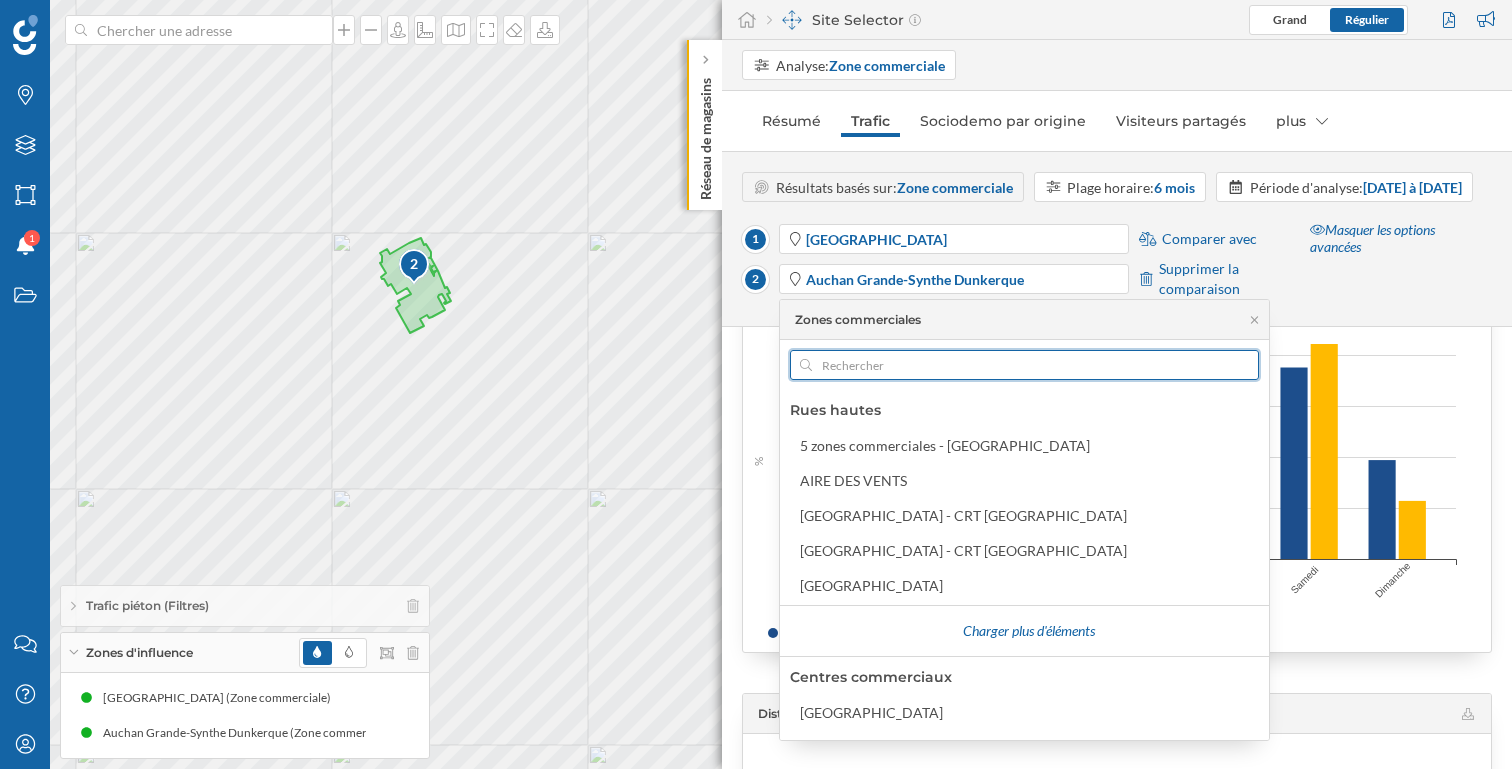 click at bounding box center [1024, 365] 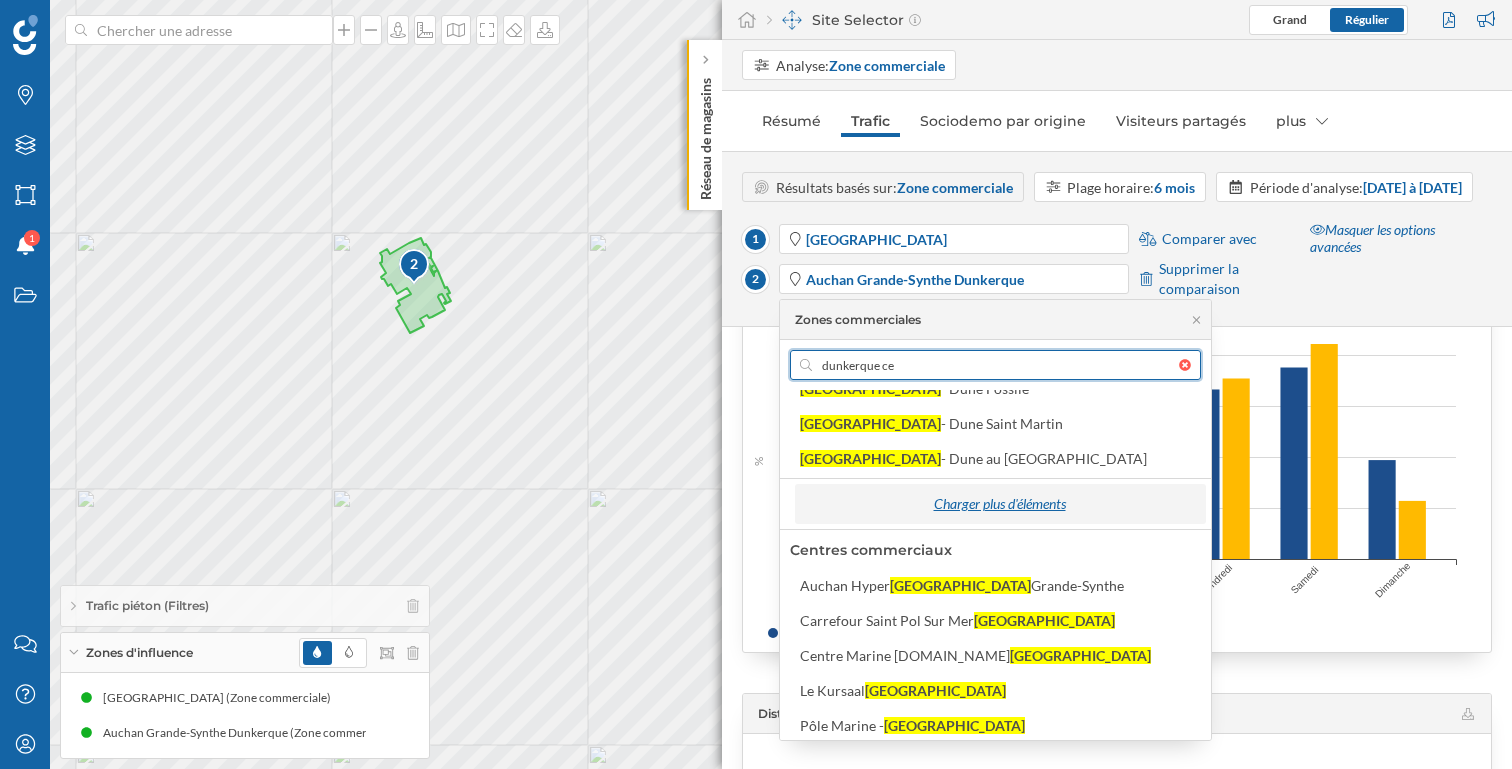 scroll, scrollTop: 0, scrollLeft: 0, axis: both 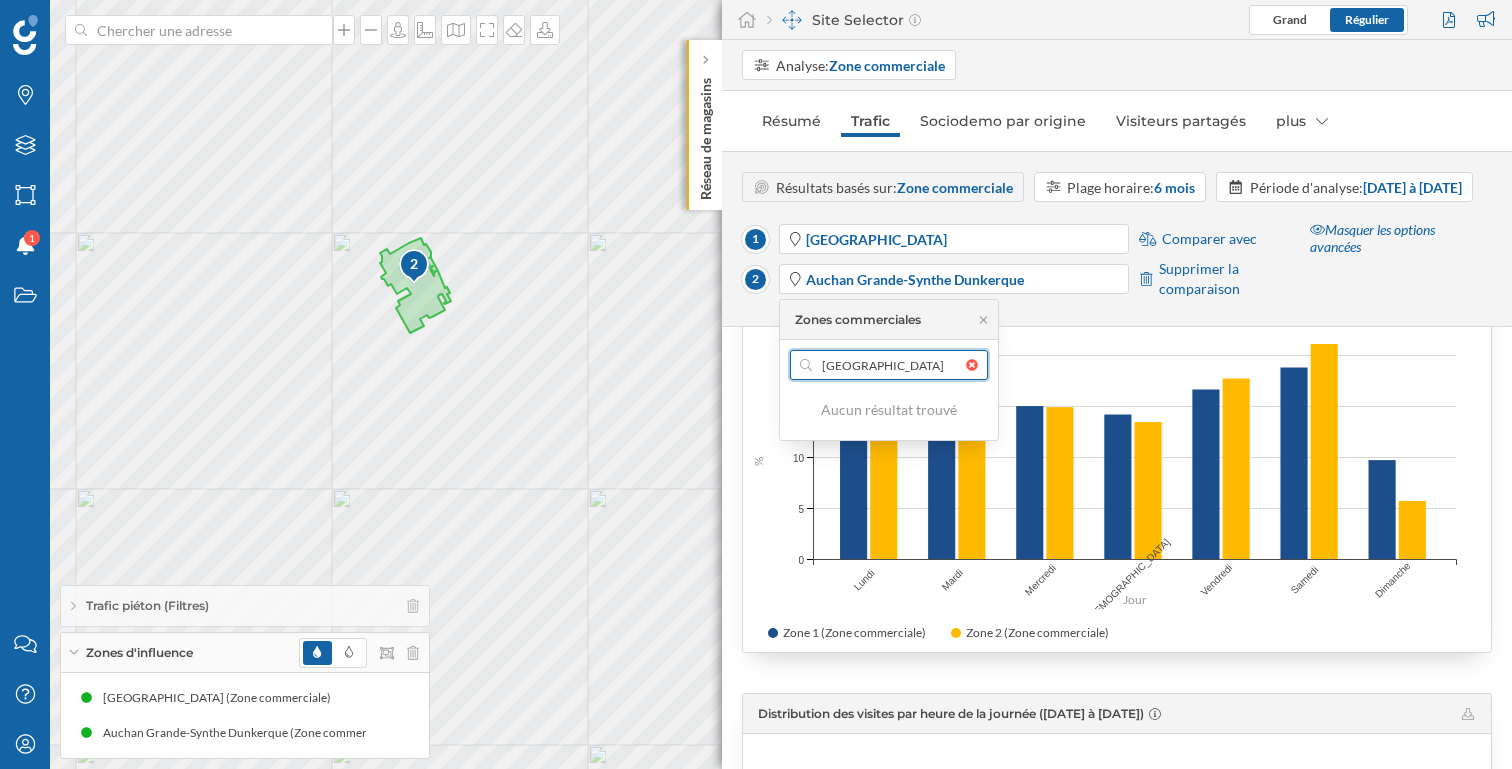 type on "dunkerque centre" 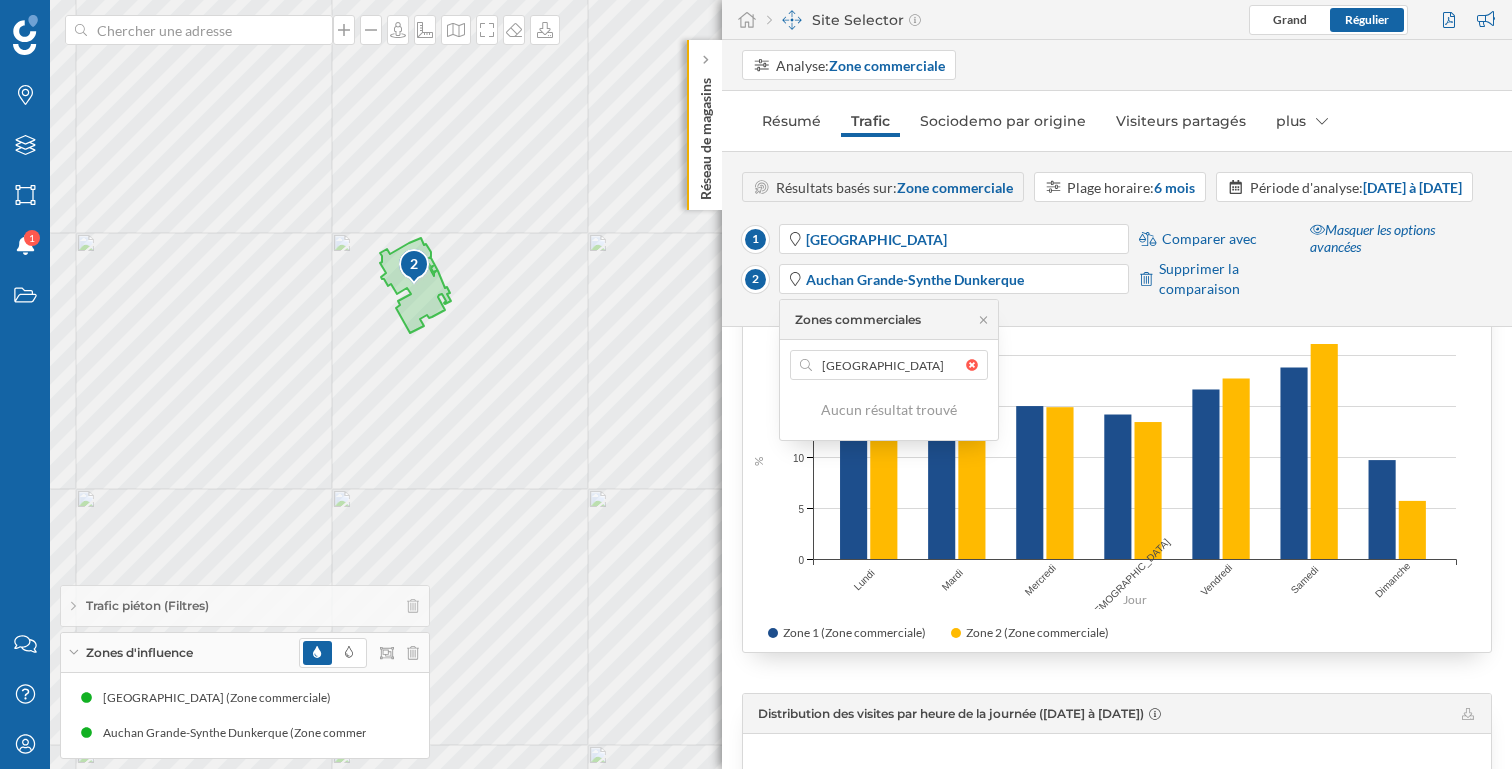 click on "Résultats basés sur:  Zone commerciale
Plage horaire:   6 mois
Période d'analyse:  13/01/2025 à 29/06/2025
1
Dunkerque Centre        Comparer avec
2
Auchan Grande-Synthe Dunkerque        Supprimer la comparaison
Masquer les options avancées" at bounding box center (1117, 239) 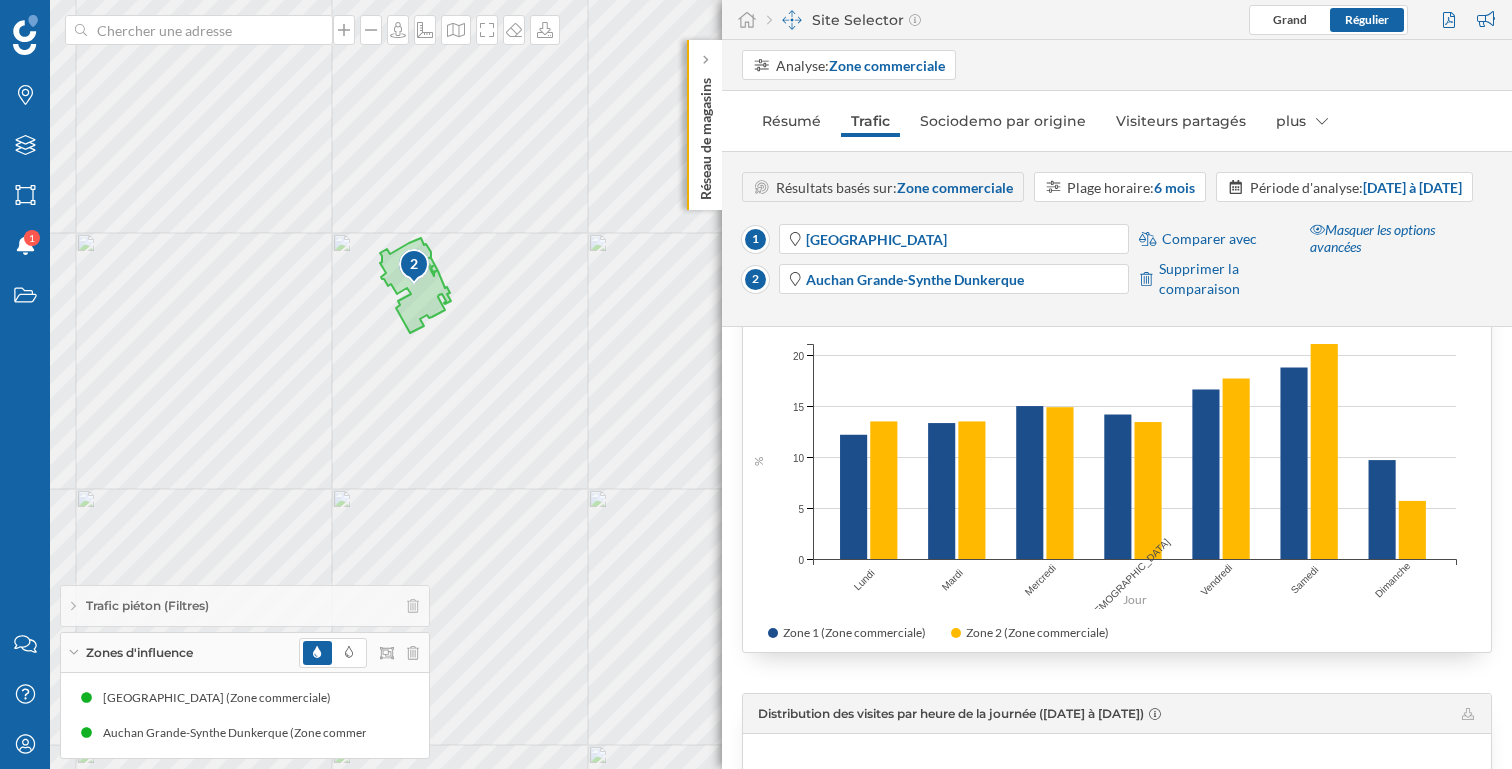 click 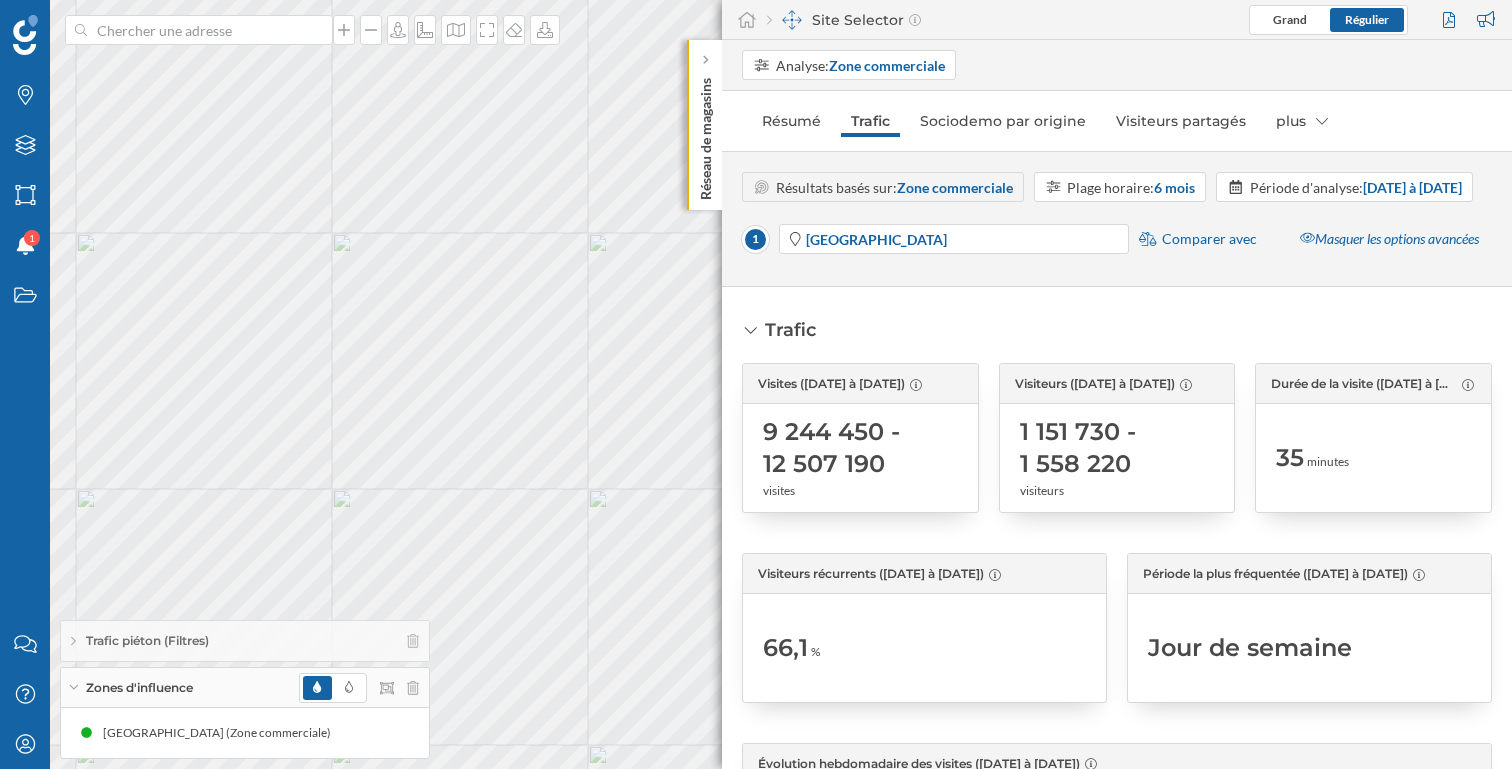 scroll, scrollTop: 9, scrollLeft: 0, axis: vertical 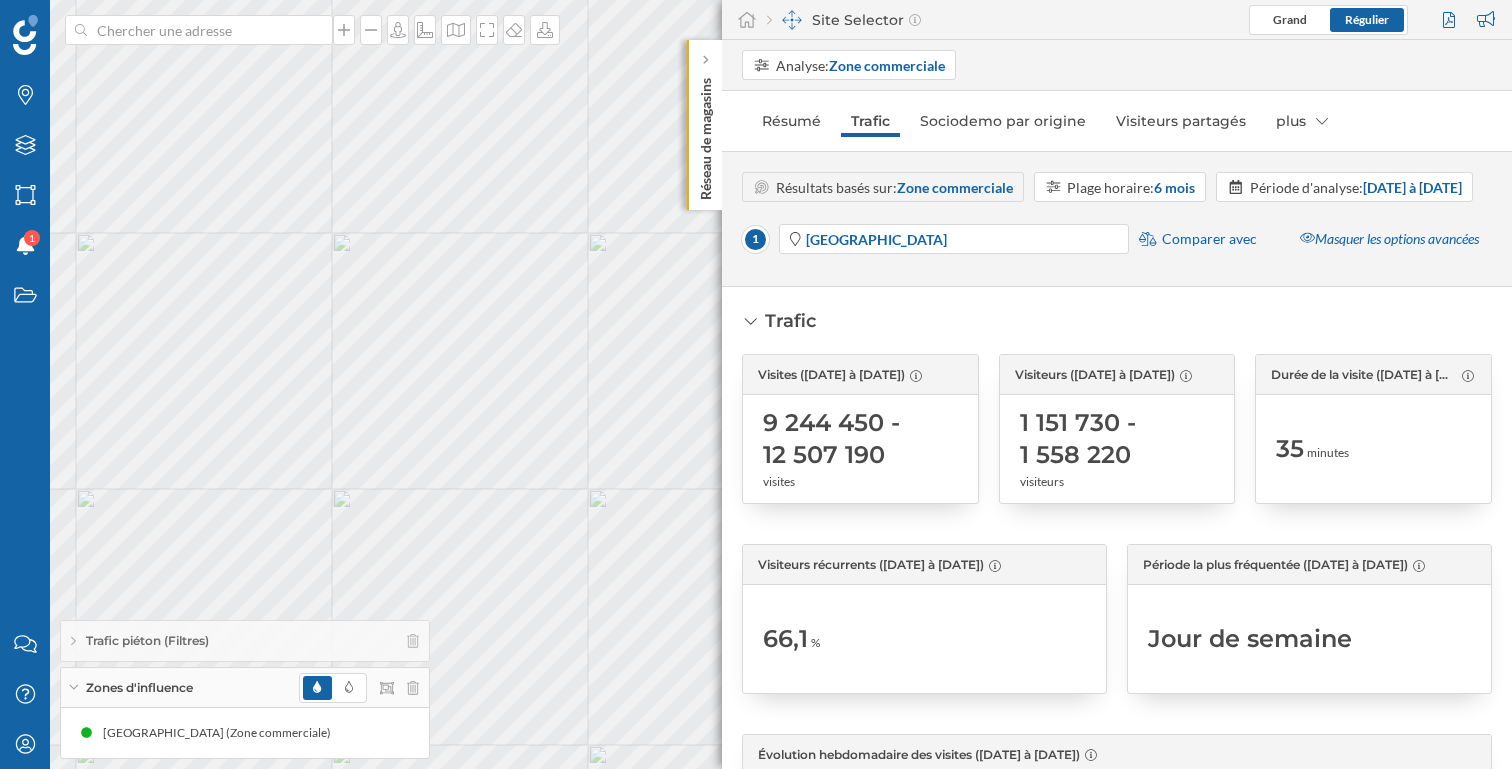 click on "Comparer avec" at bounding box center [1209, 239] 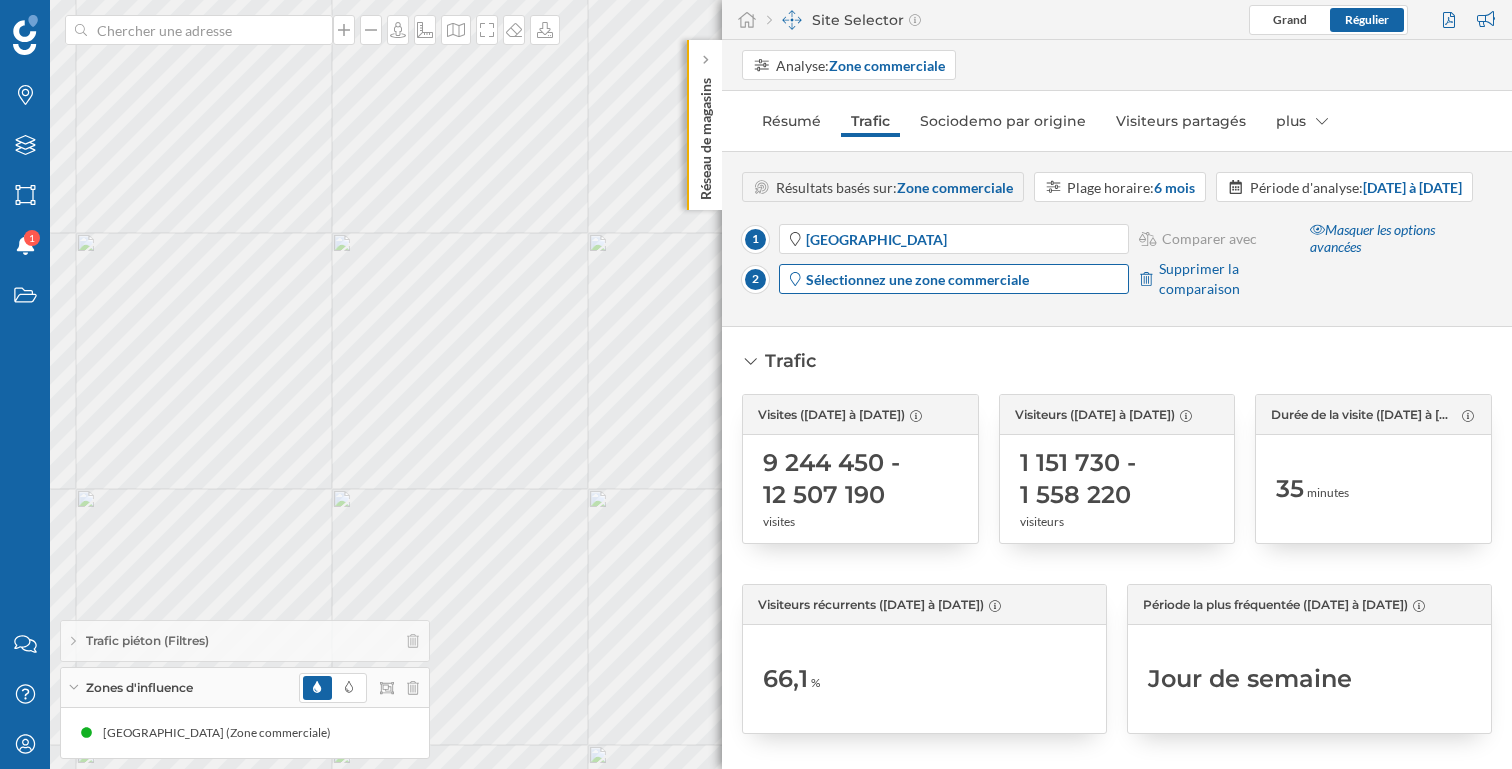 click on "Sélectionnez une zone commerciale" at bounding box center [917, 279] 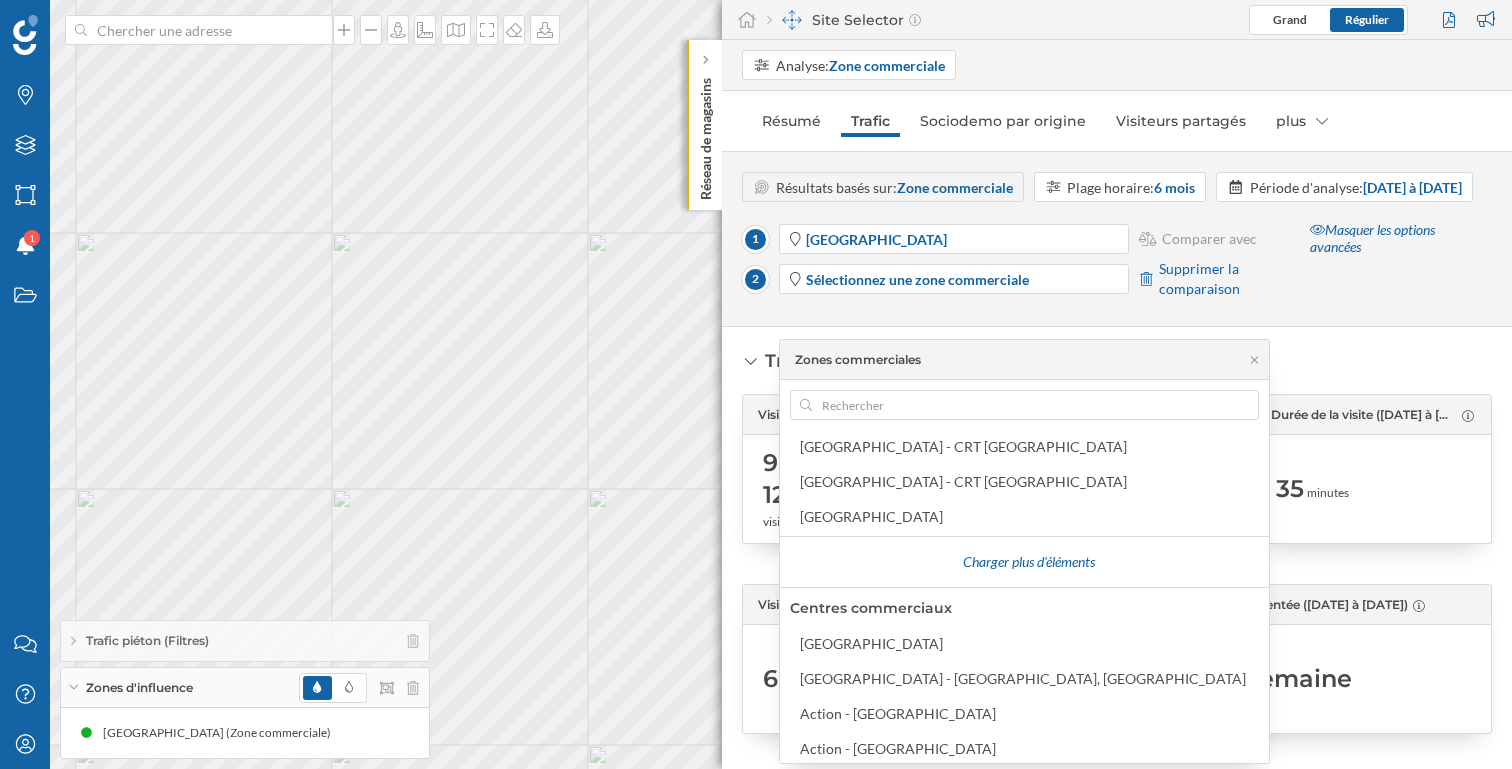 scroll, scrollTop: 132, scrollLeft: 0, axis: vertical 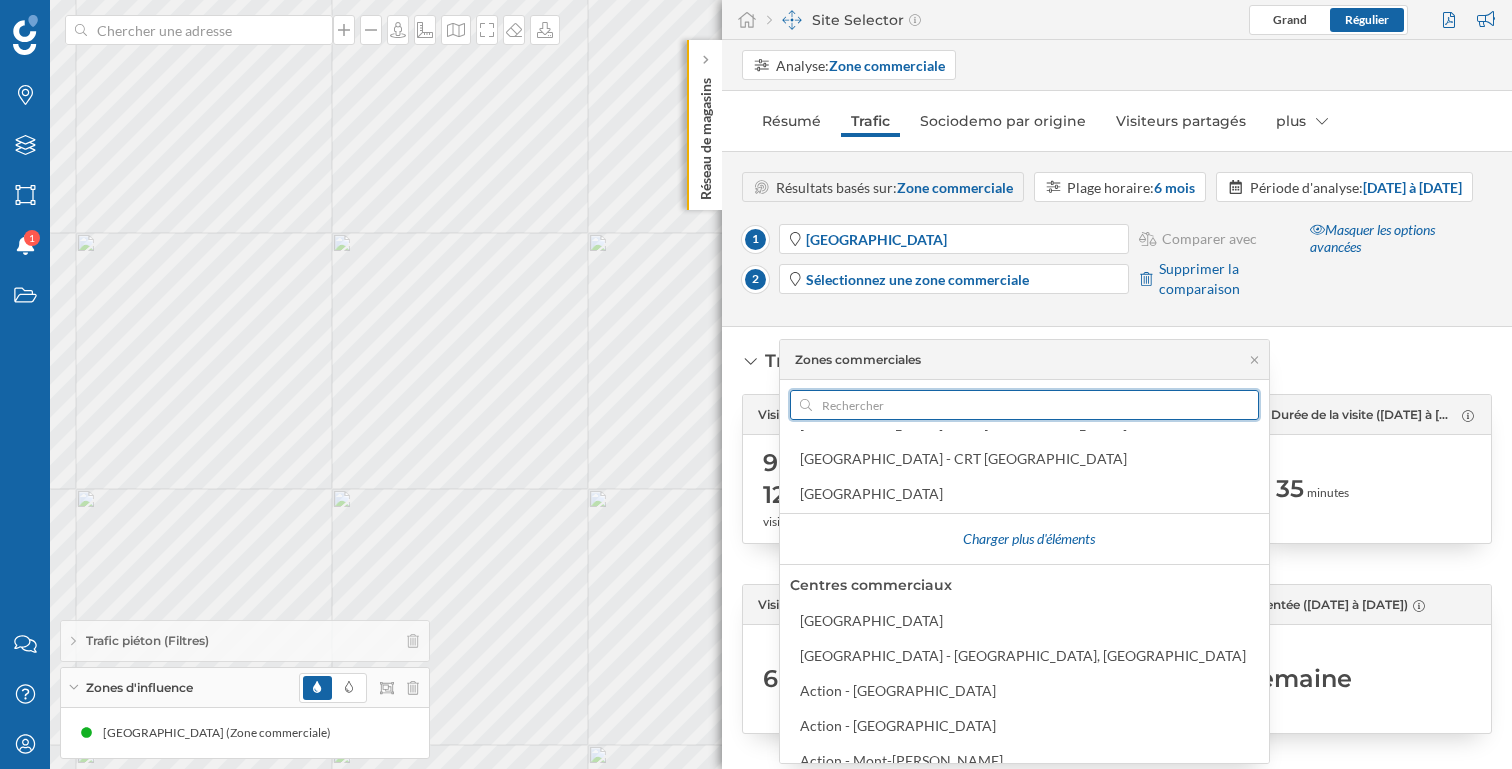 click at bounding box center (1024, 405) 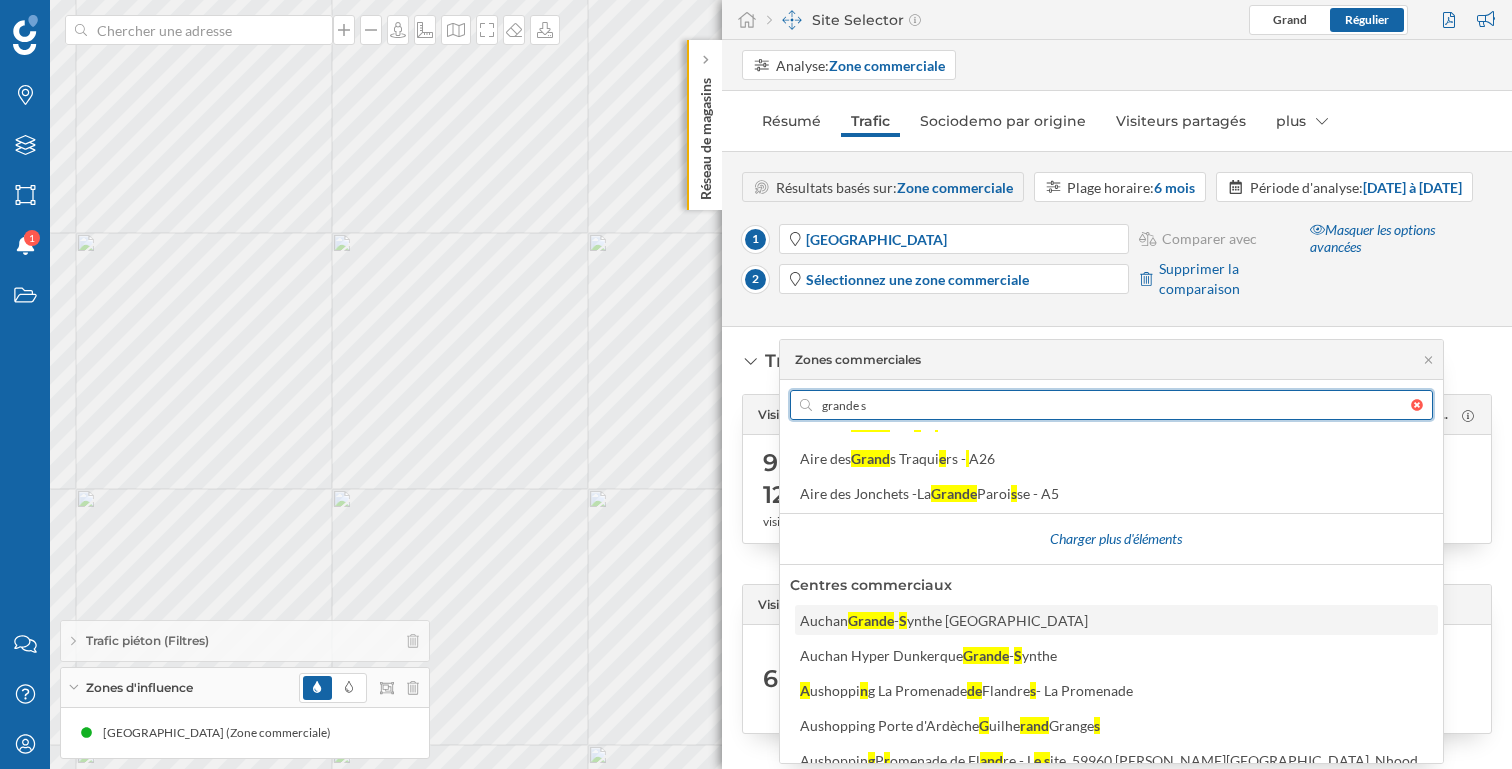 type on "grande s" 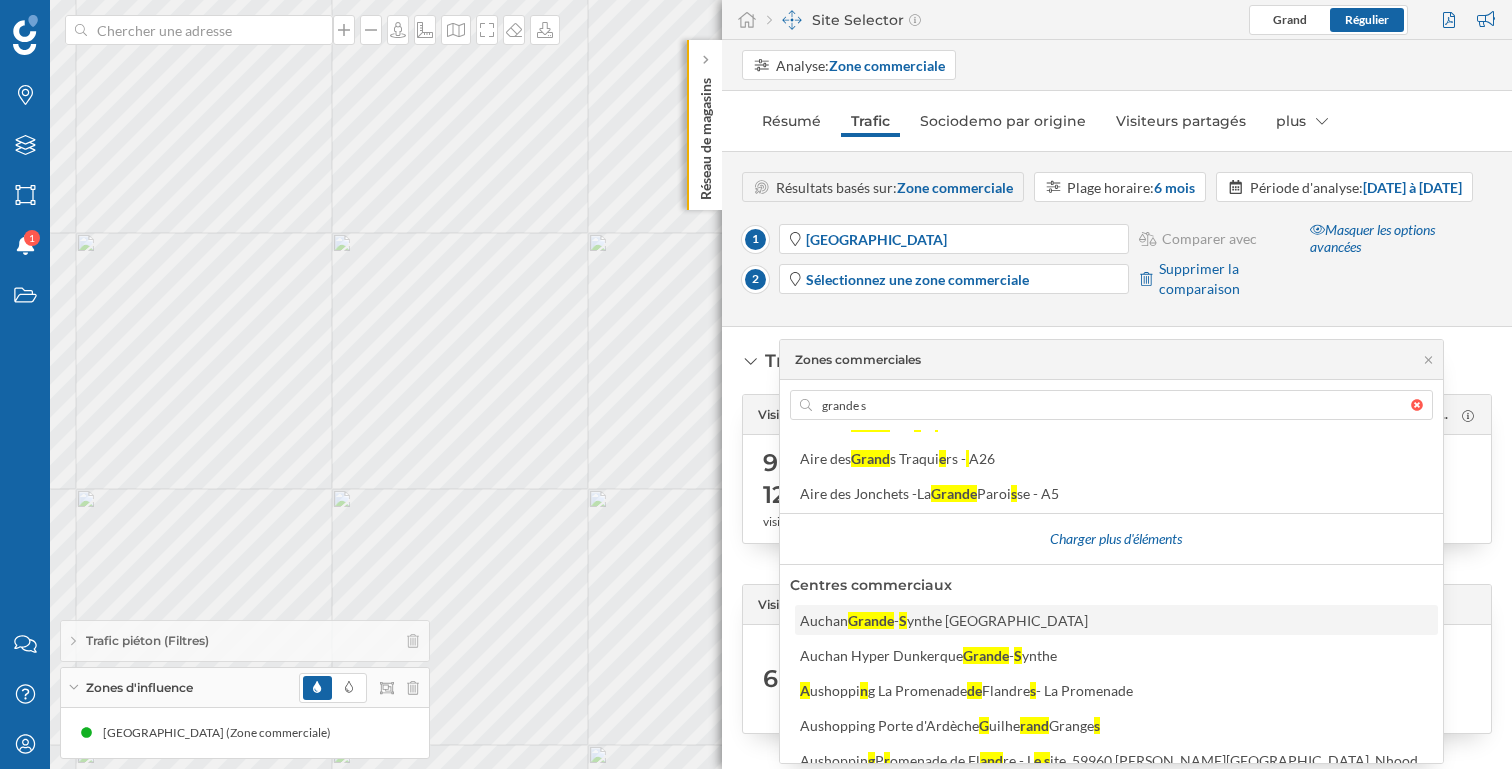 click on "ynthe Dunkerque" at bounding box center [997, 620] 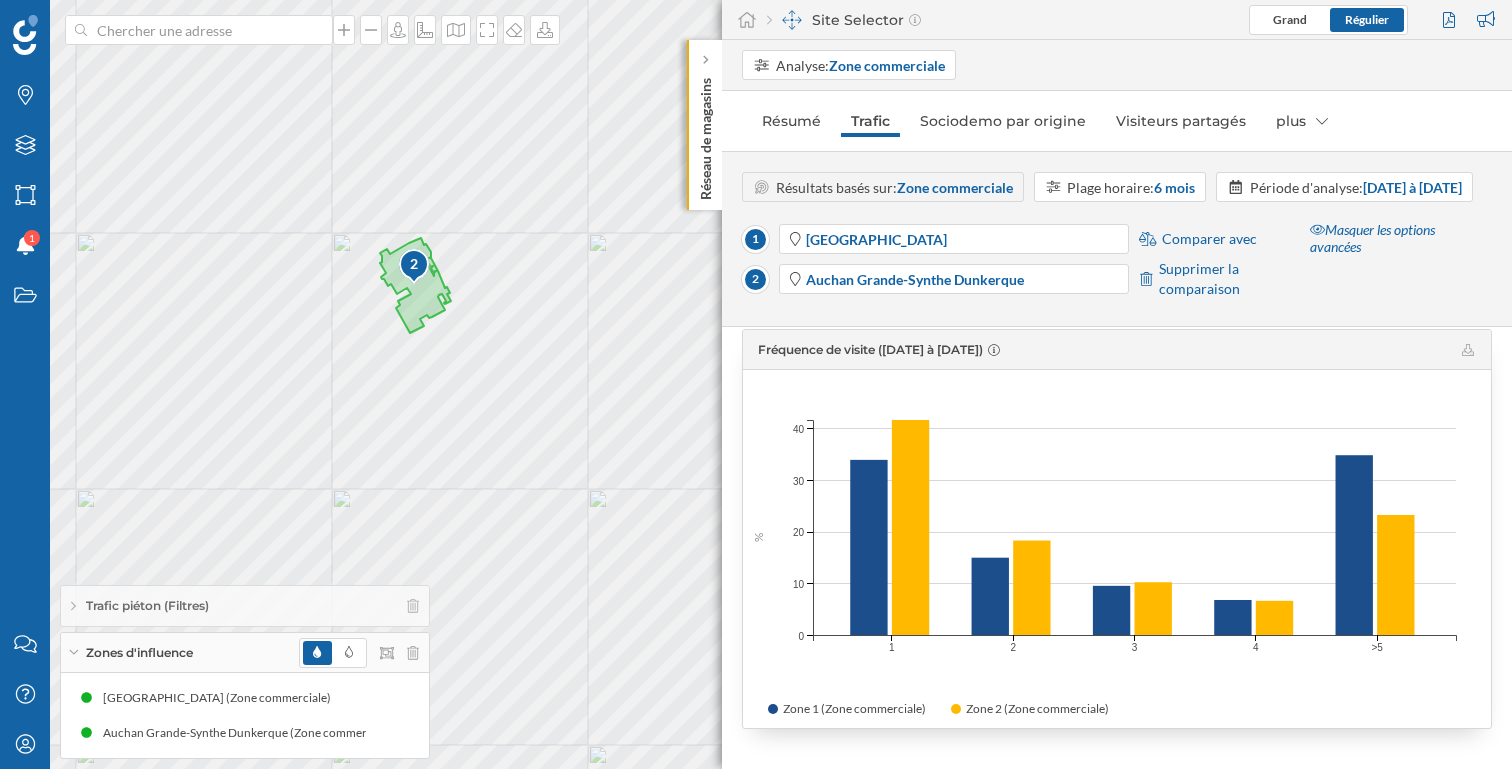 scroll, scrollTop: 2160, scrollLeft: 0, axis: vertical 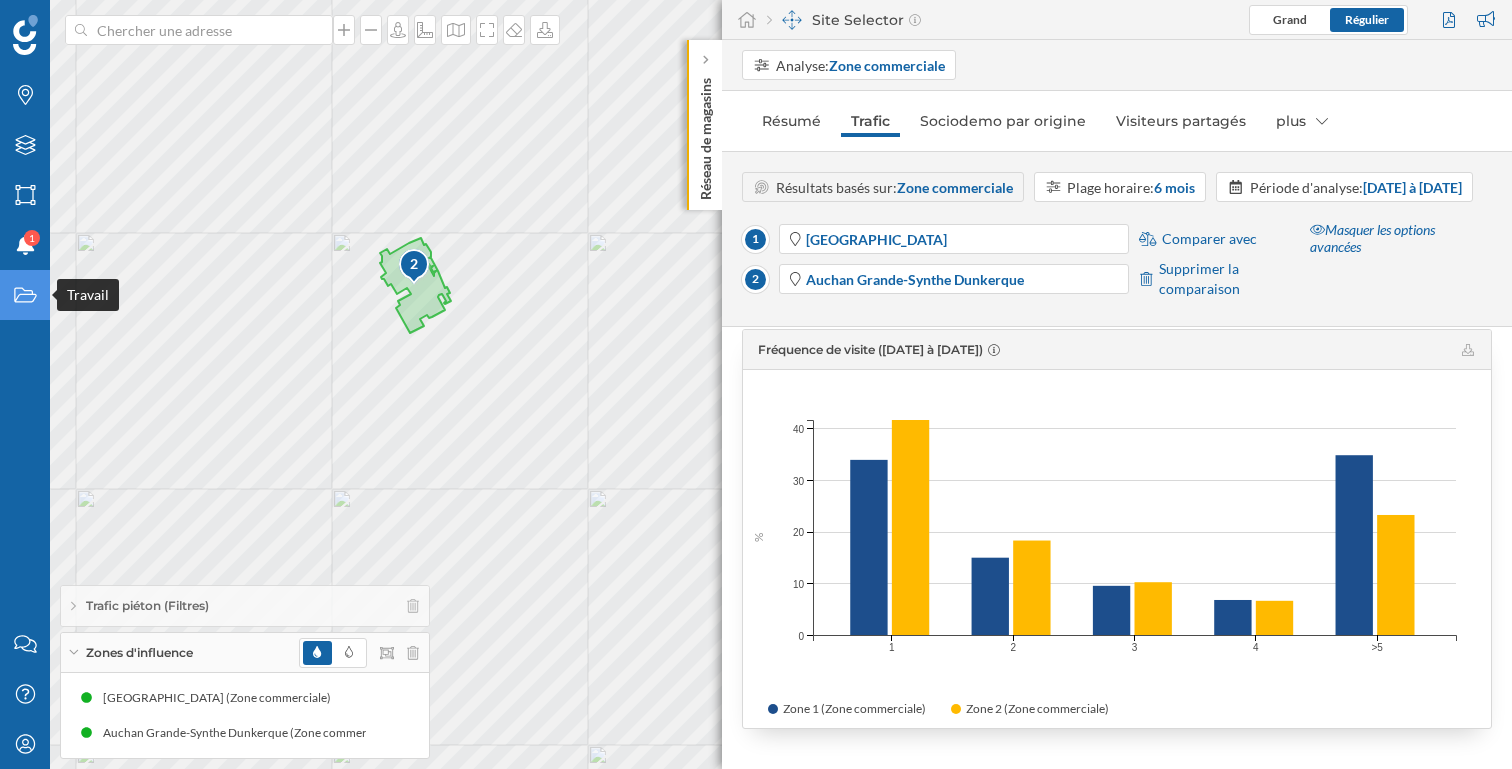 click on "Travail" 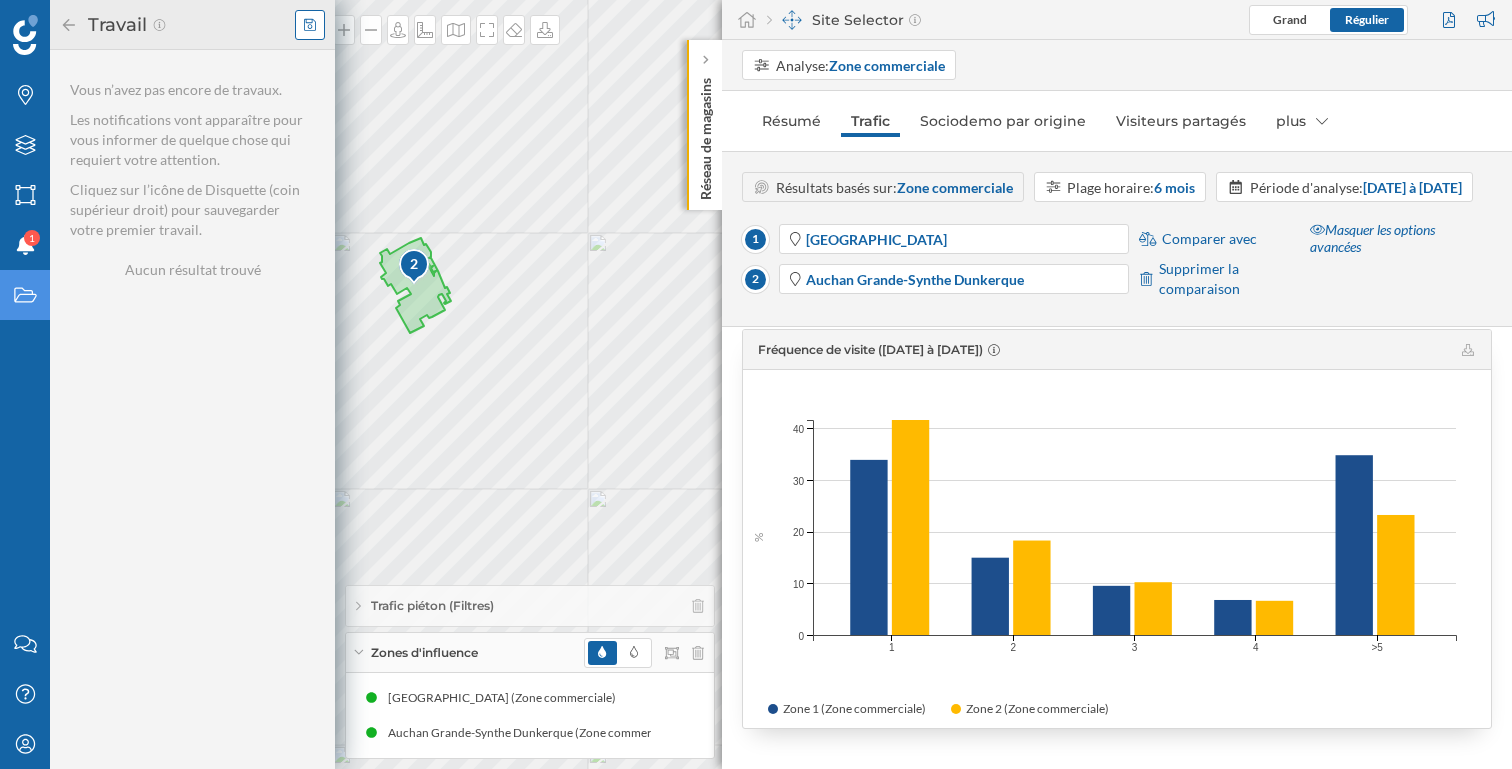 click 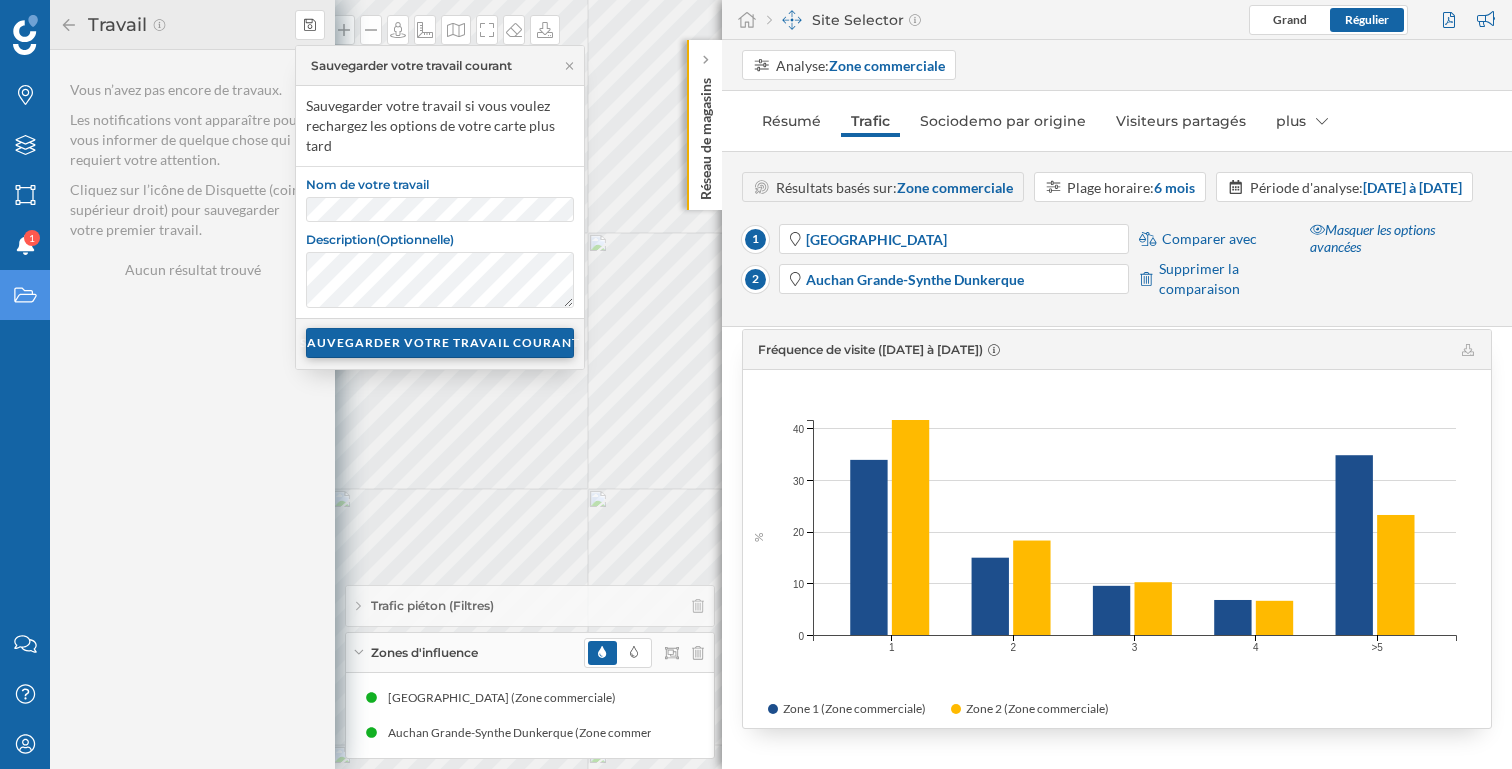 click on "SAUVEGARDER VOTRE TRAVAIL COURANT" at bounding box center (440, 343) 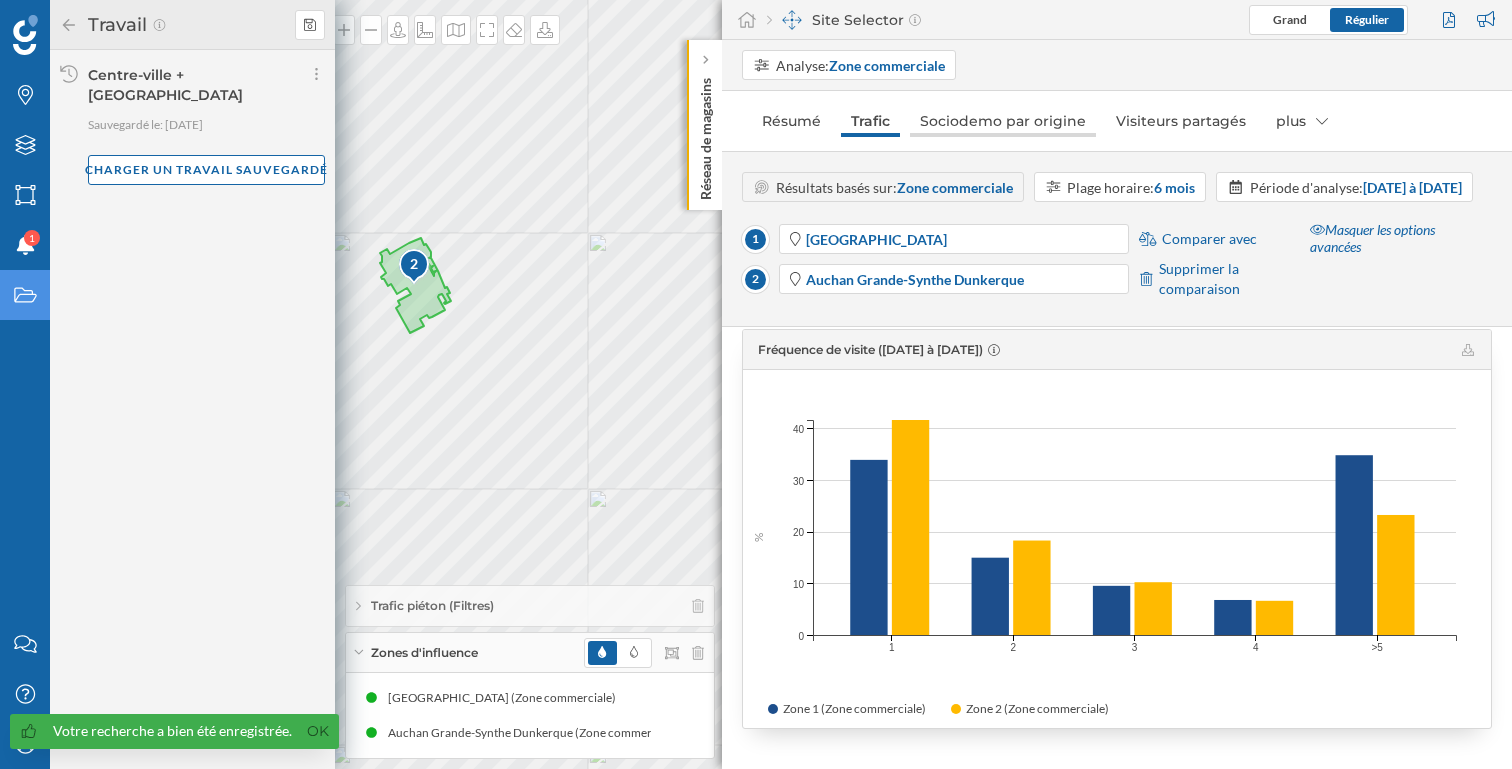 click on "Sociodemo par origine" at bounding box center (1003, 121) 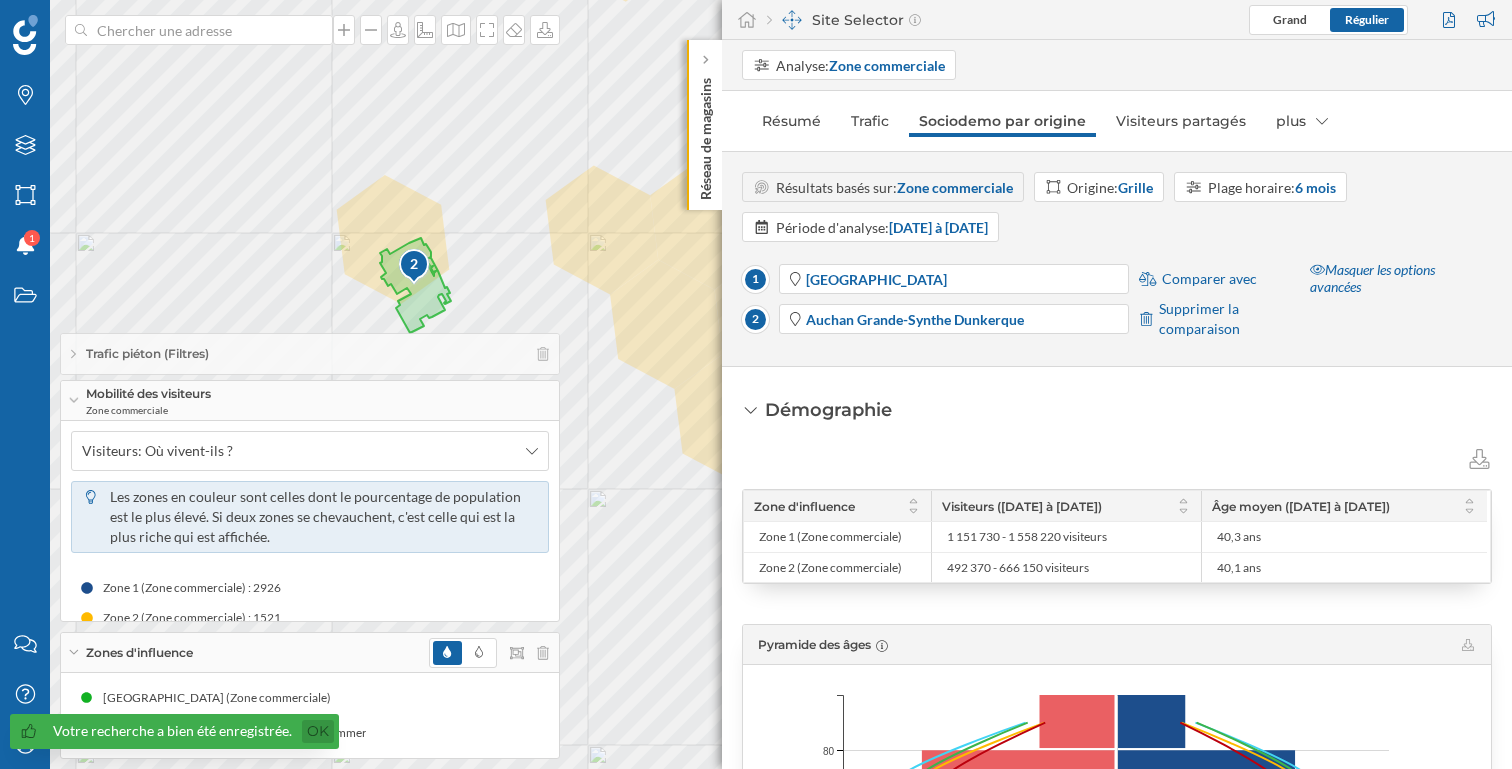 click on "Ok" at bounding box center [318, 731] 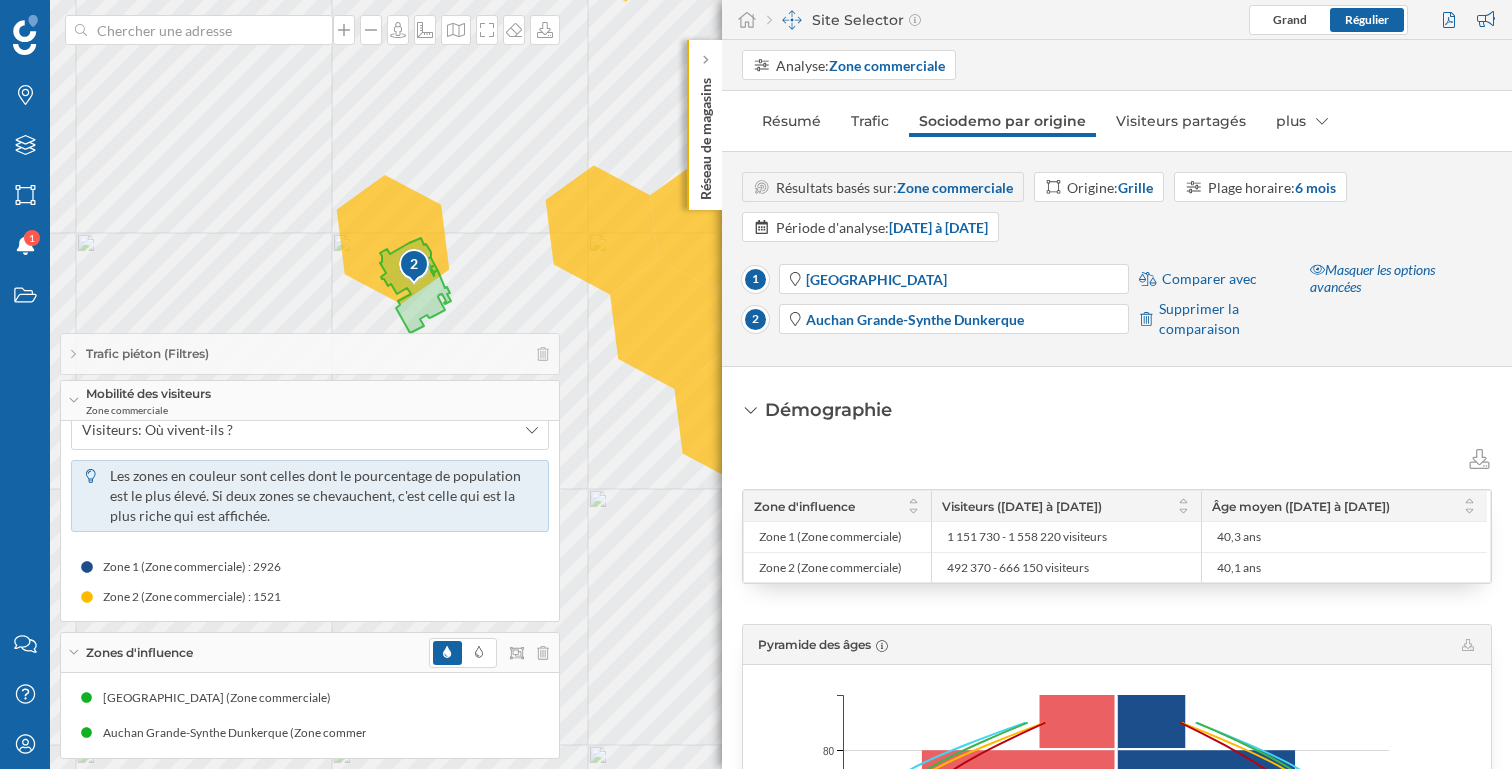 scroll, scrollTop: 22, scrollLeft: 0, axis: vertical 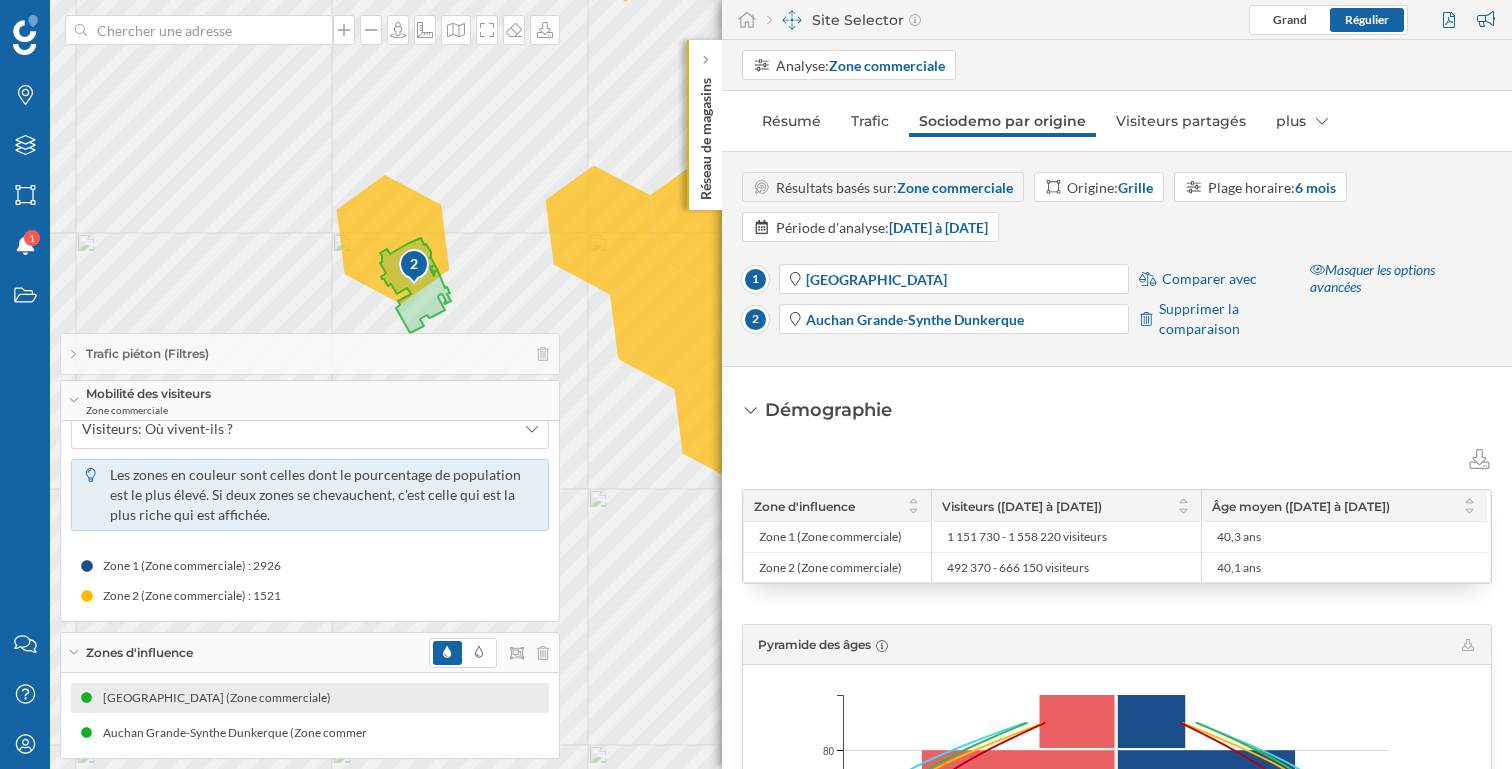 click on "Dunkerque Centre (Zone commerciale)" at bounding box center (222, 698) 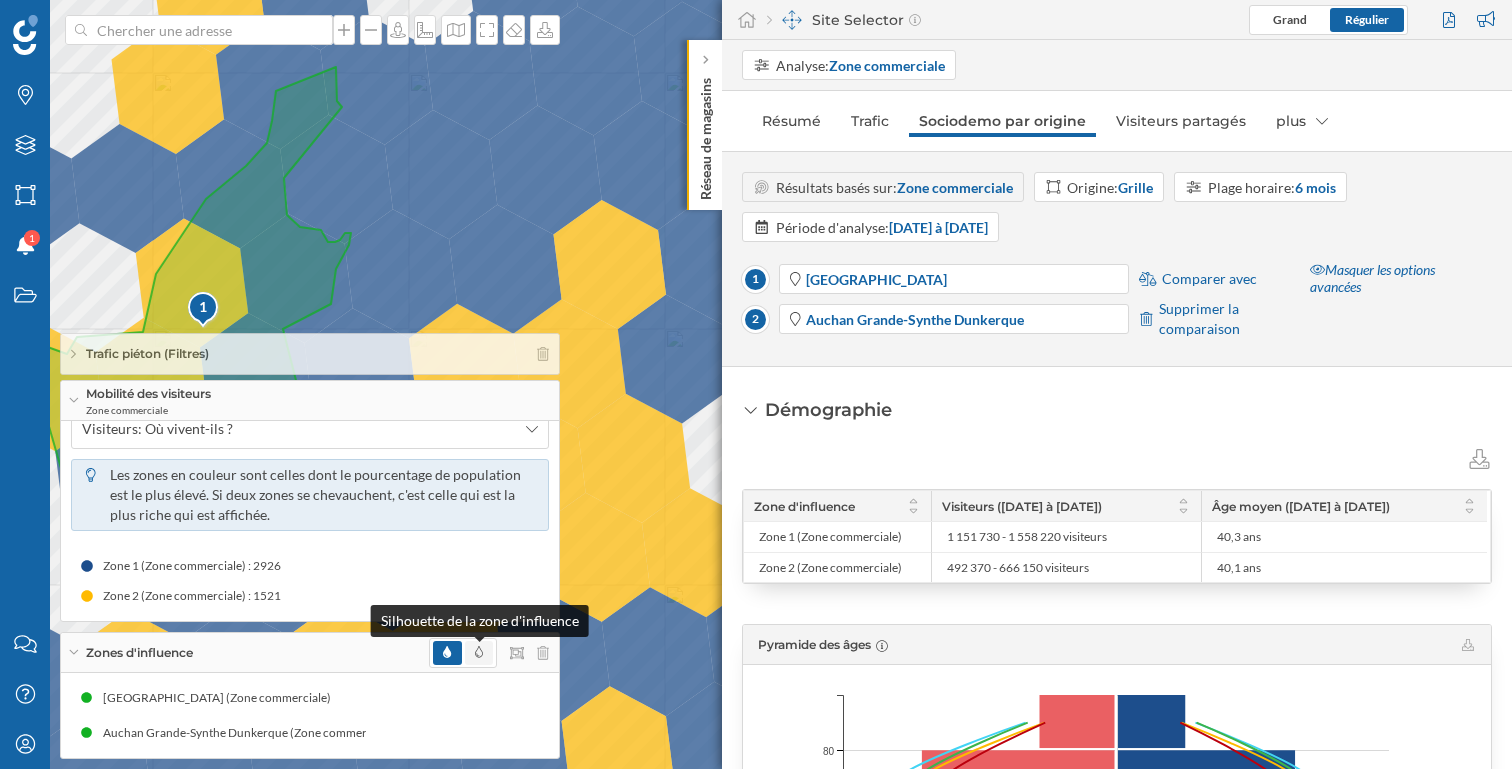 click 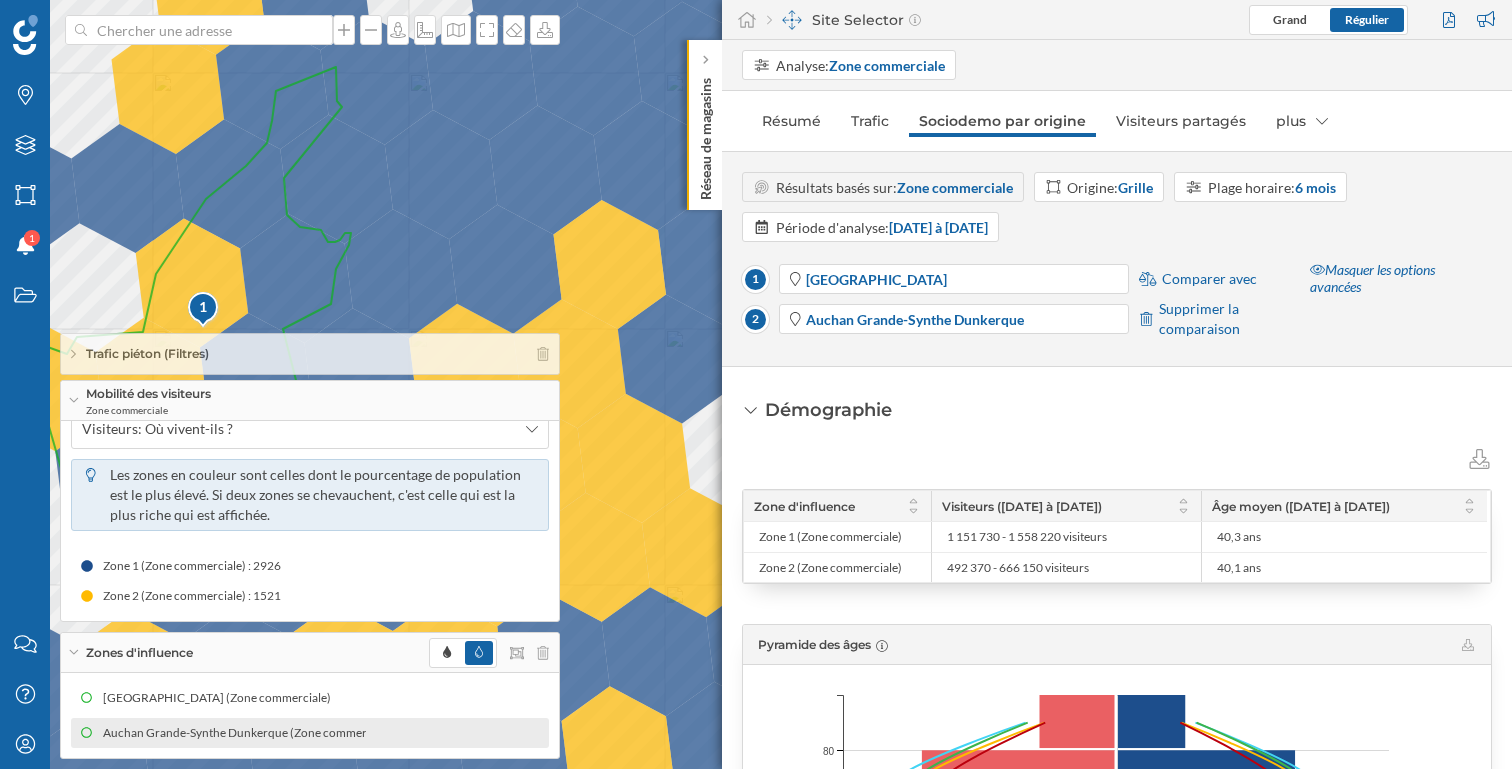 click on "Auchan Grande-Synthe Dunkerque (Zone commerciale)" at bounding box center (240, 733) 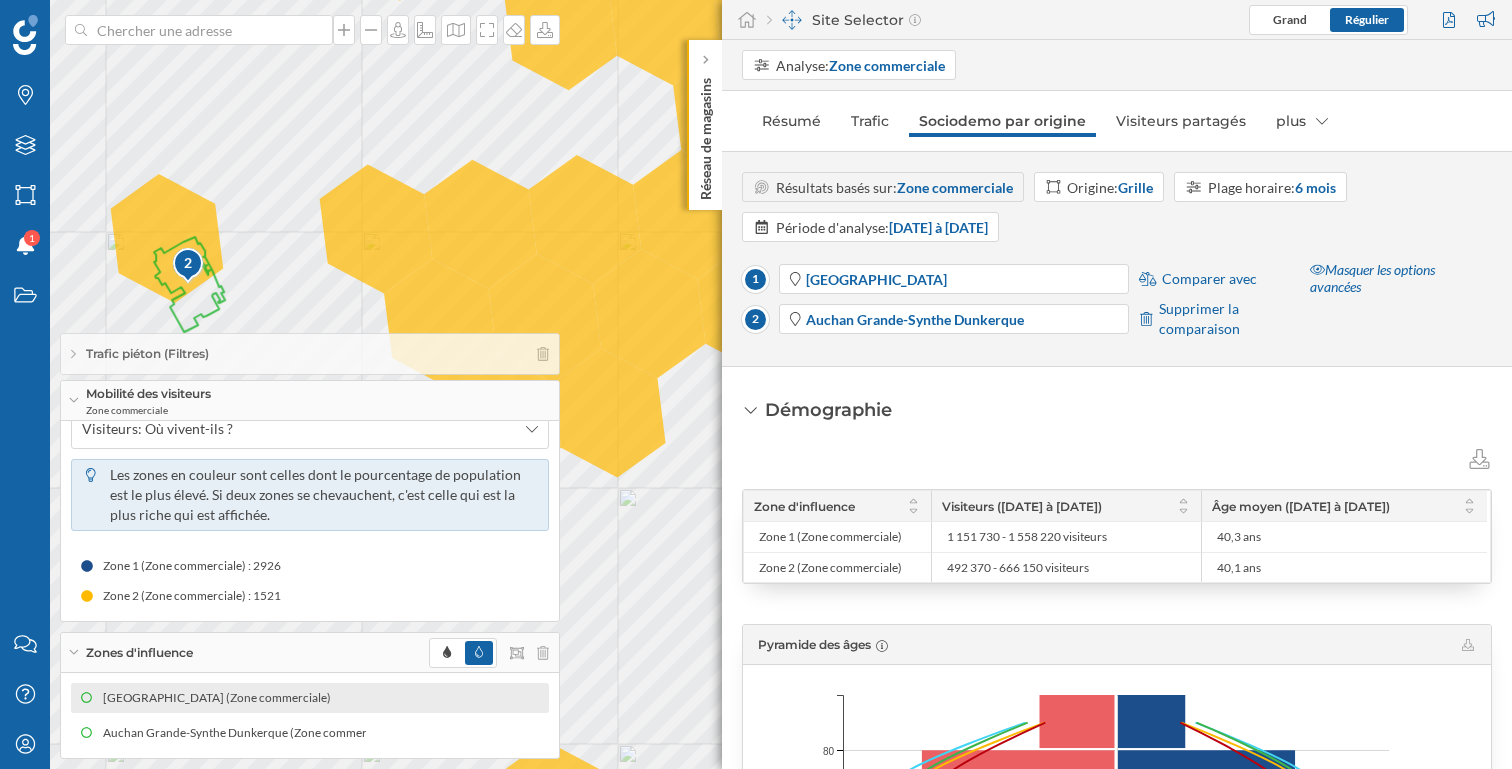 click on "Dunkerque Centre (Zone commerciale)" at bounding box center [310, 698] 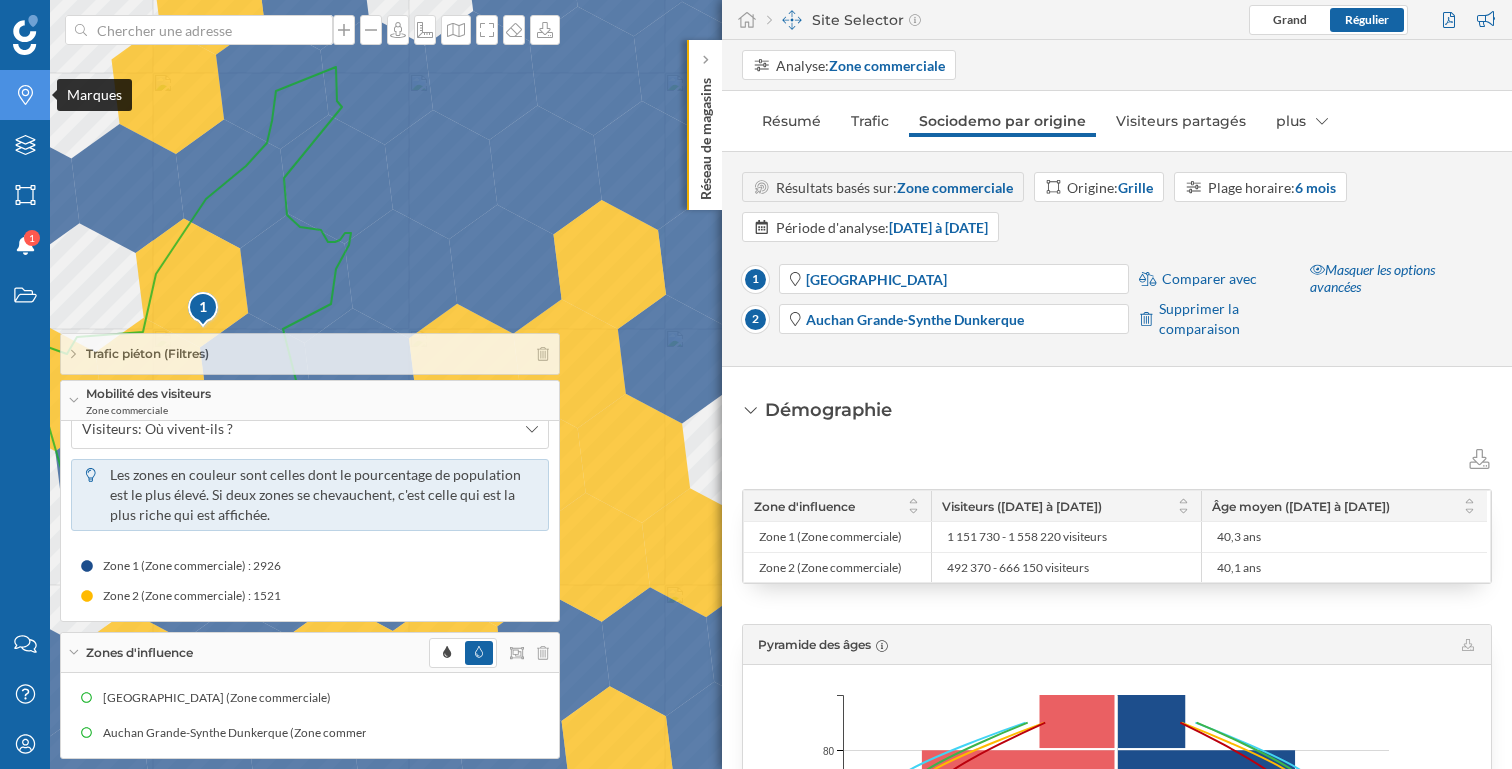 click on "Marques" 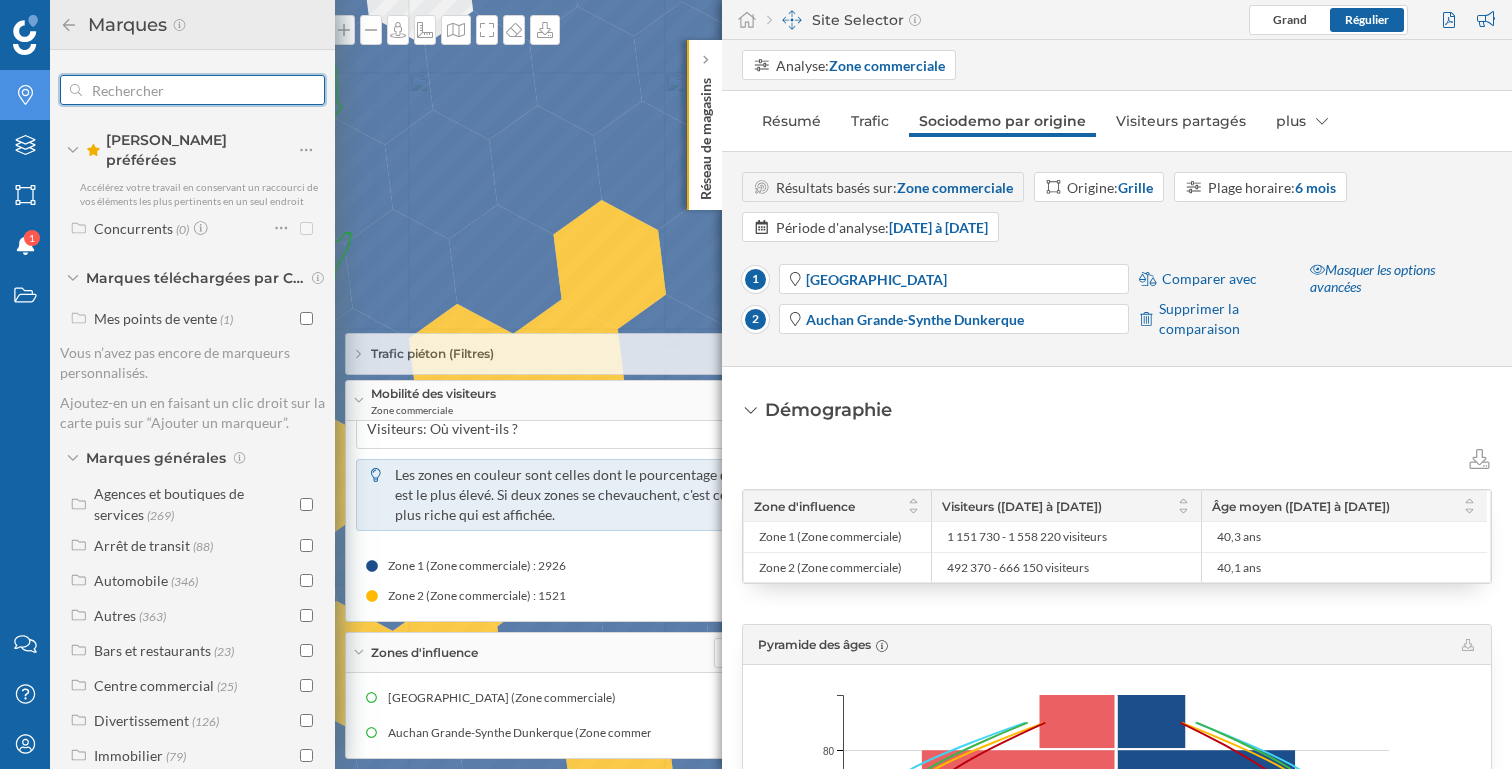 click at bounding box center [192, 90] 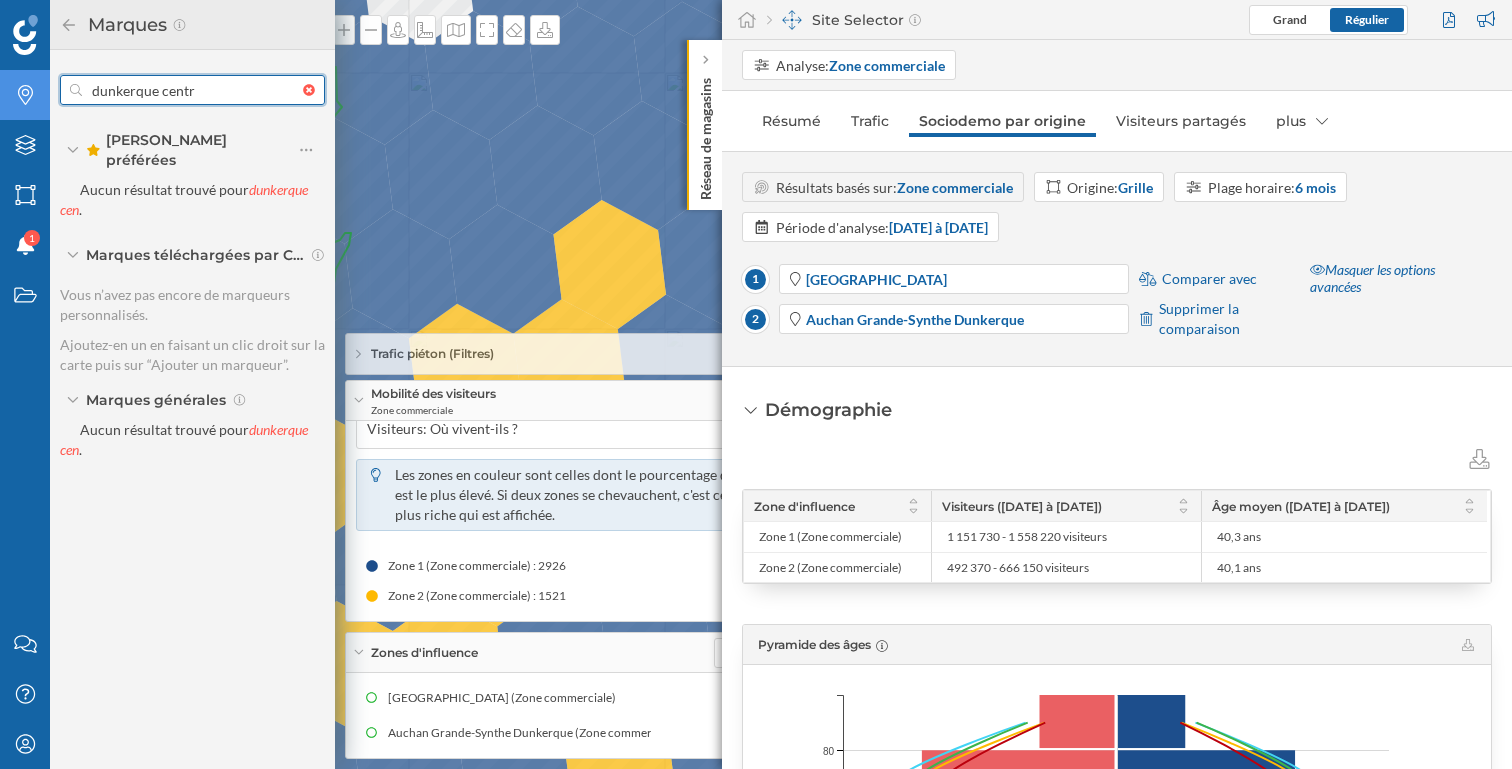 type on "dunkerque centre" 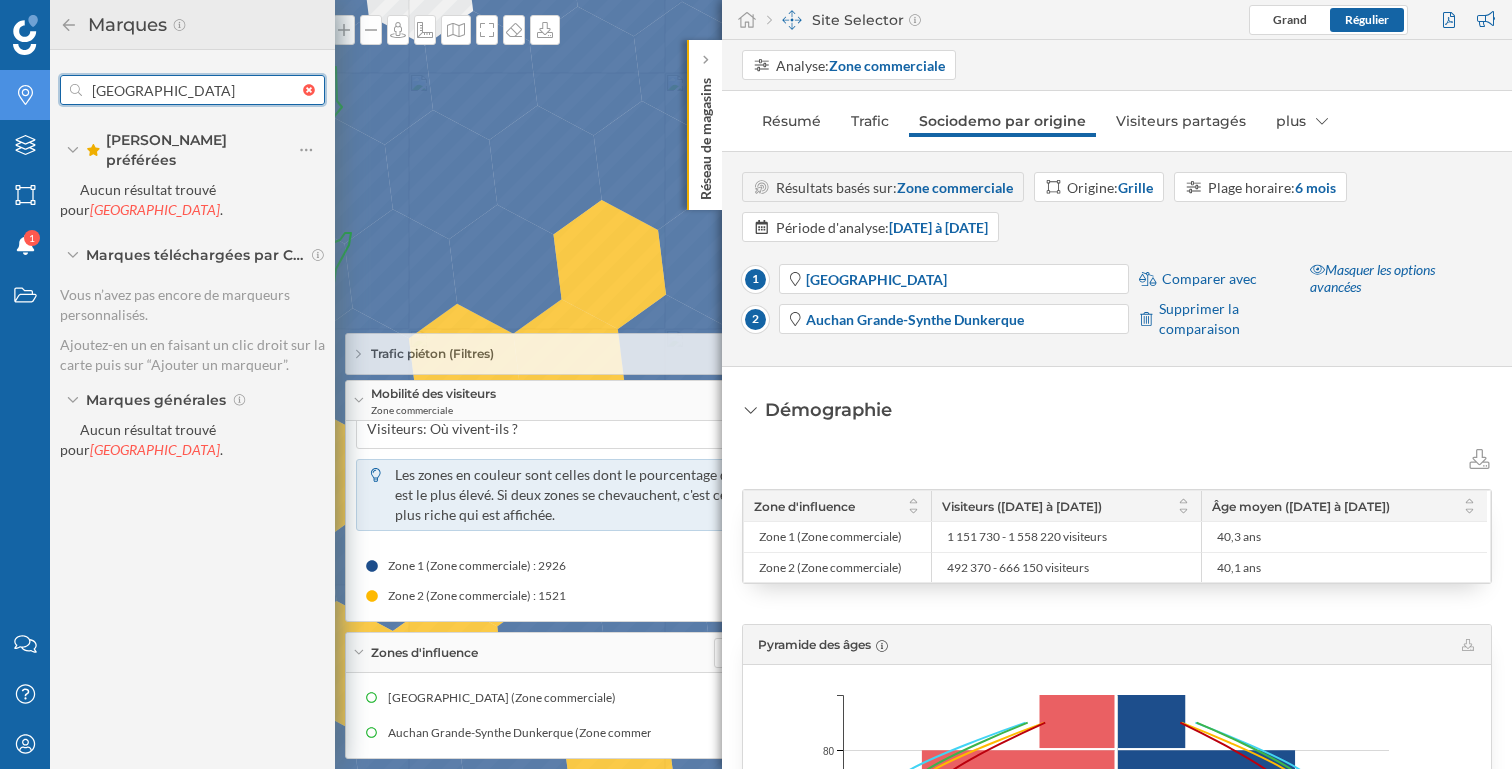 click on "dunkerque centre" at bounding box center (192, 90) 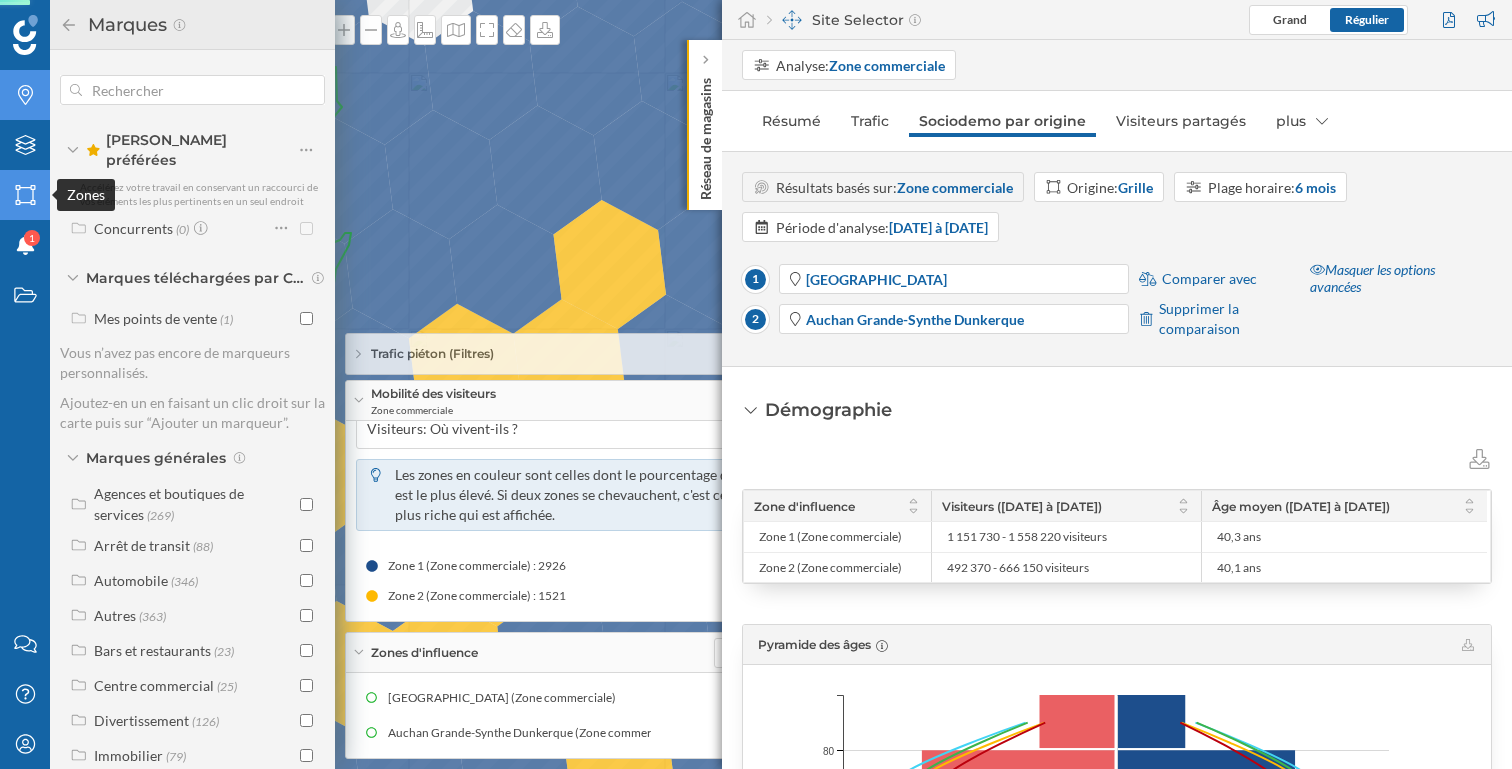 click on "Zones" 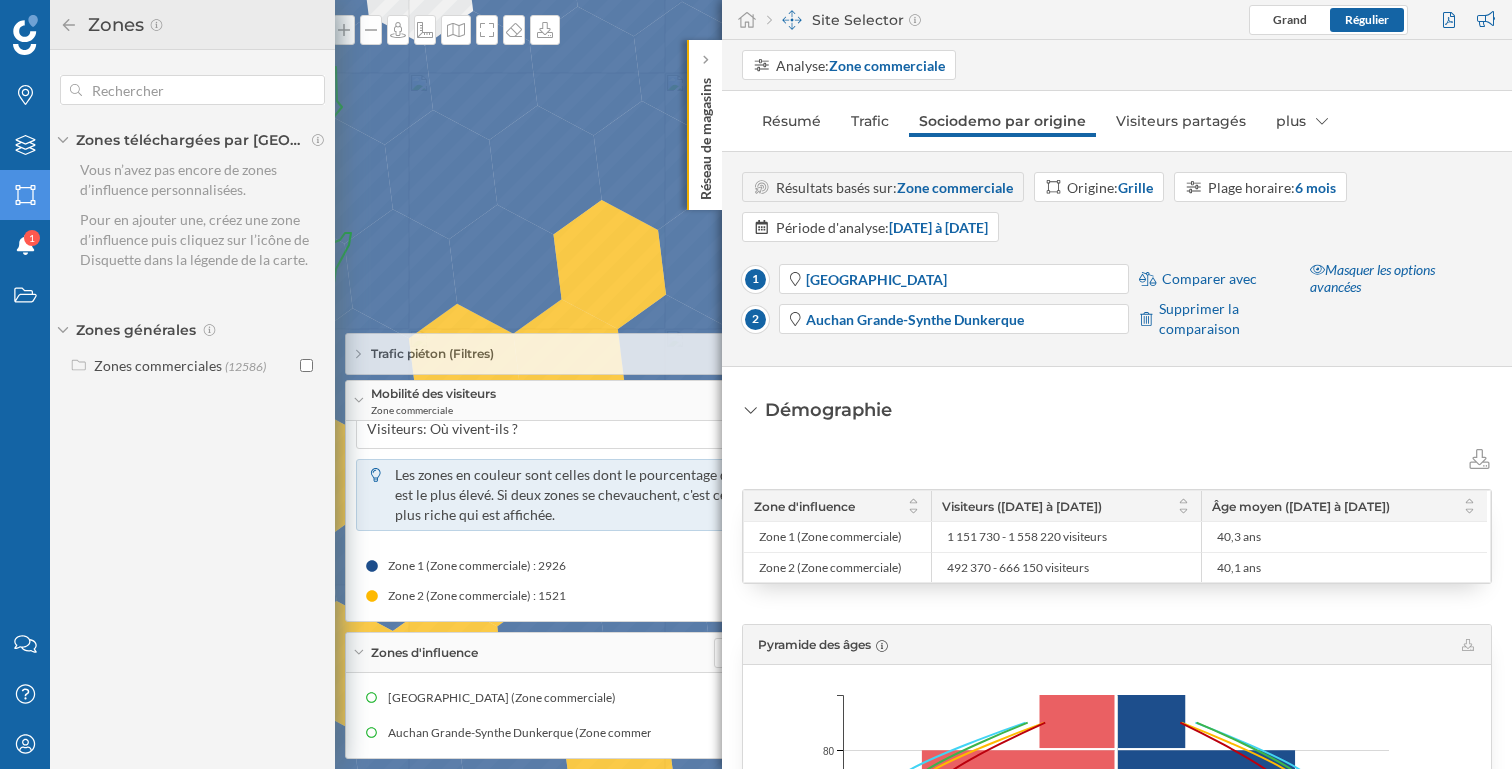 click on "Zones téléchargées par Dunkerque
Vous n’avez pas encore de zones d’influence personnalisées.
Pour en ajouter une, créez une zone d’influence puis cliquez sur l’icône de Disquette dans la légende de la carte.
Zones générales               Zones commerciales
(12586)" at bounding box center (192, 227) 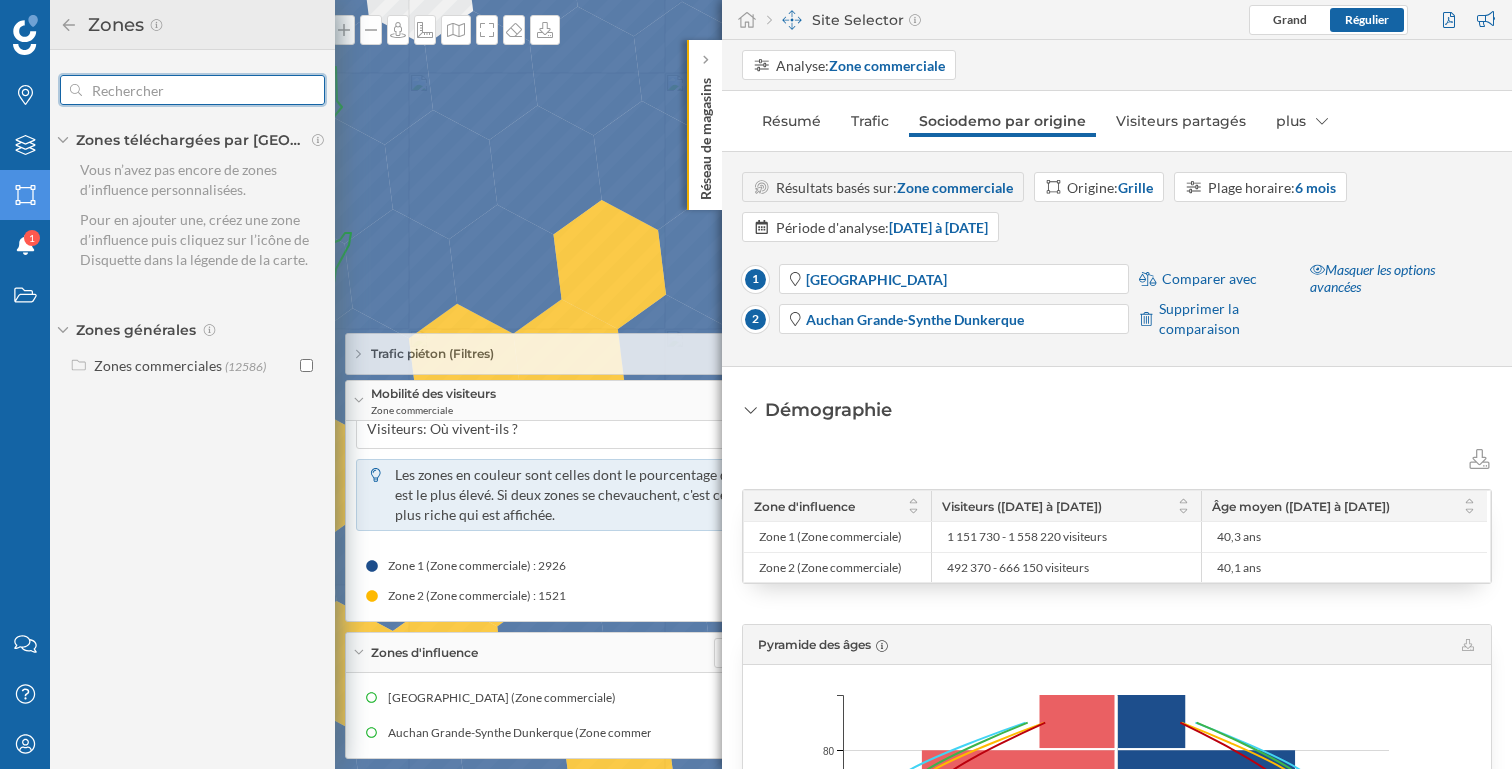 click at bounding box center (192, 90) 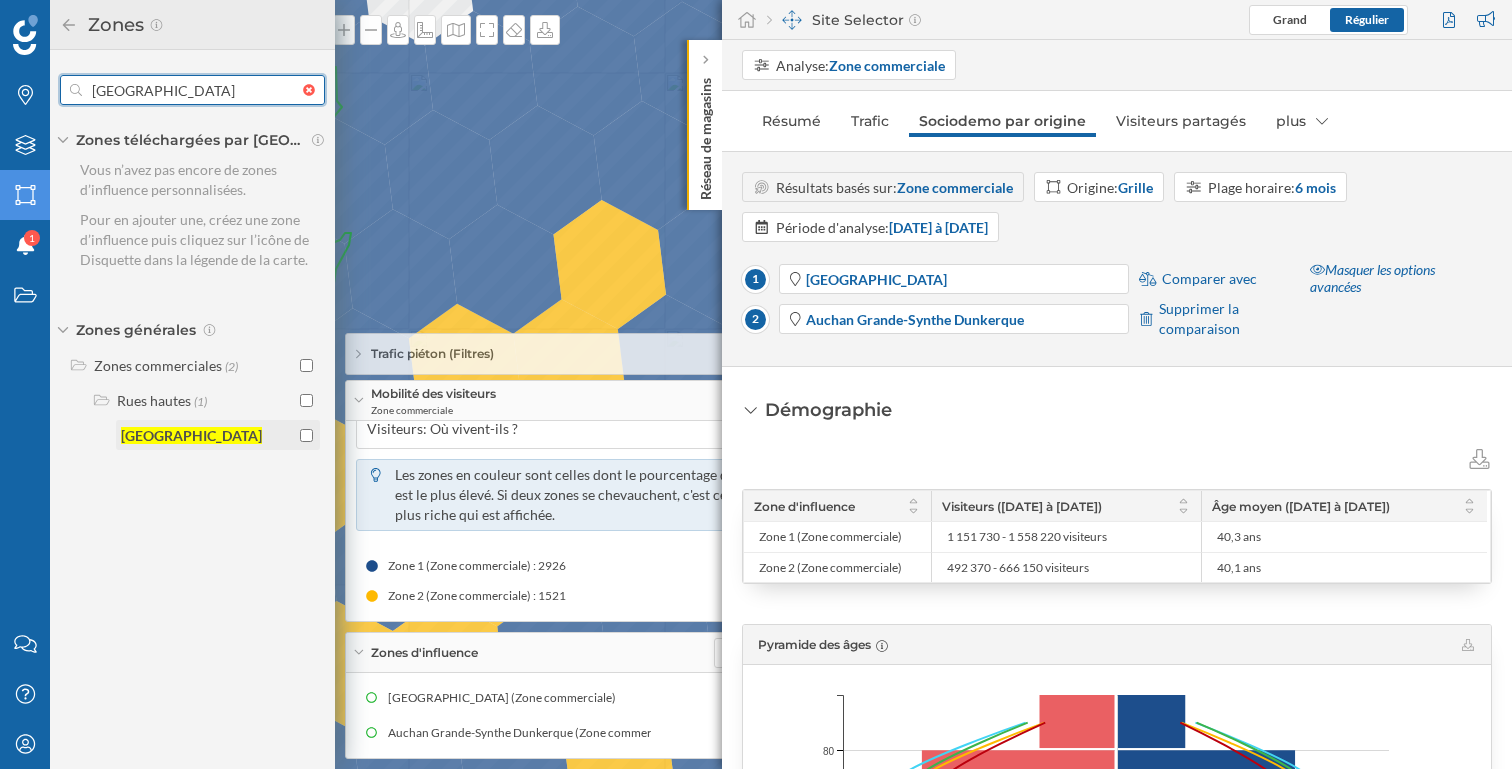 type on "dunkerque centre" 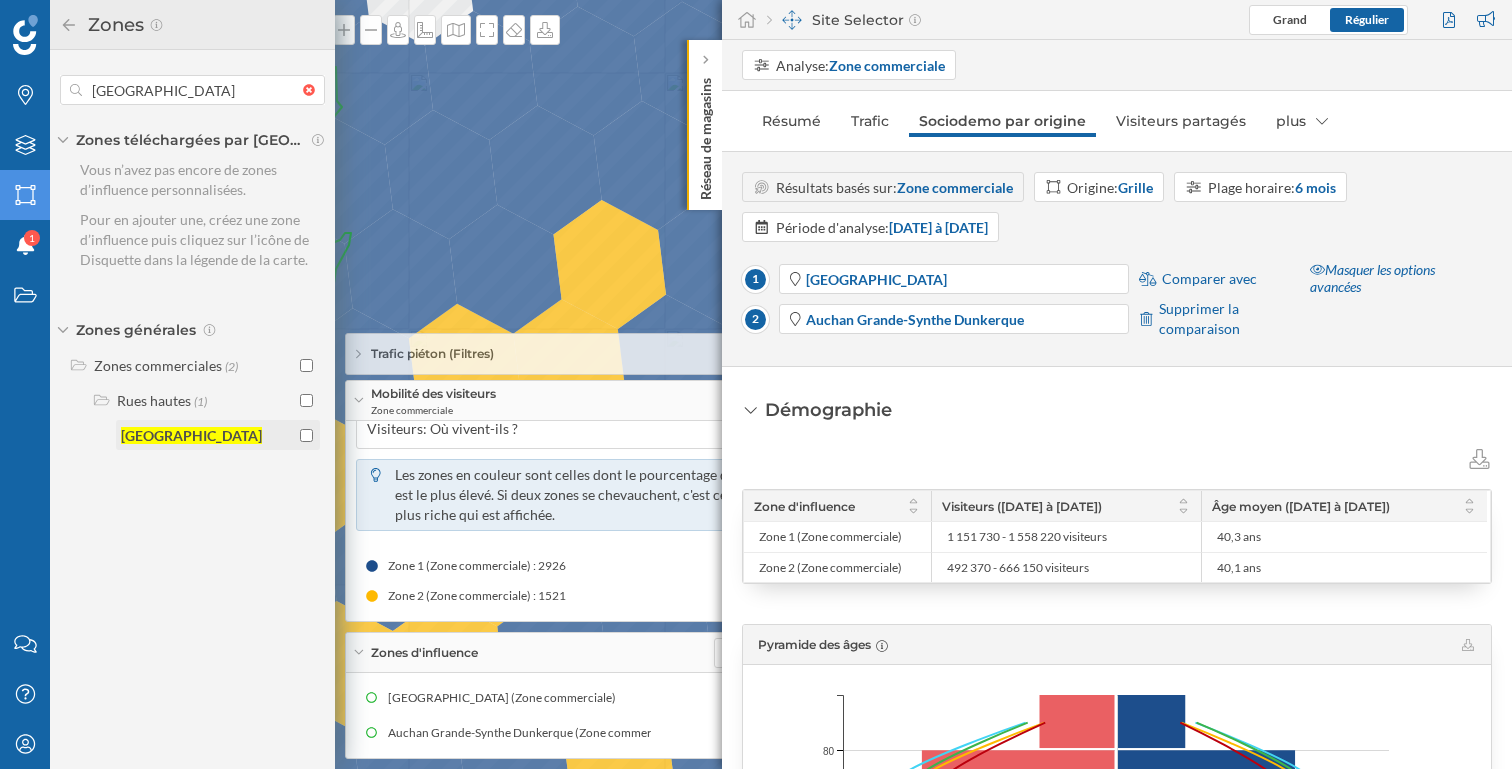 click at bounding box center (306, 435) 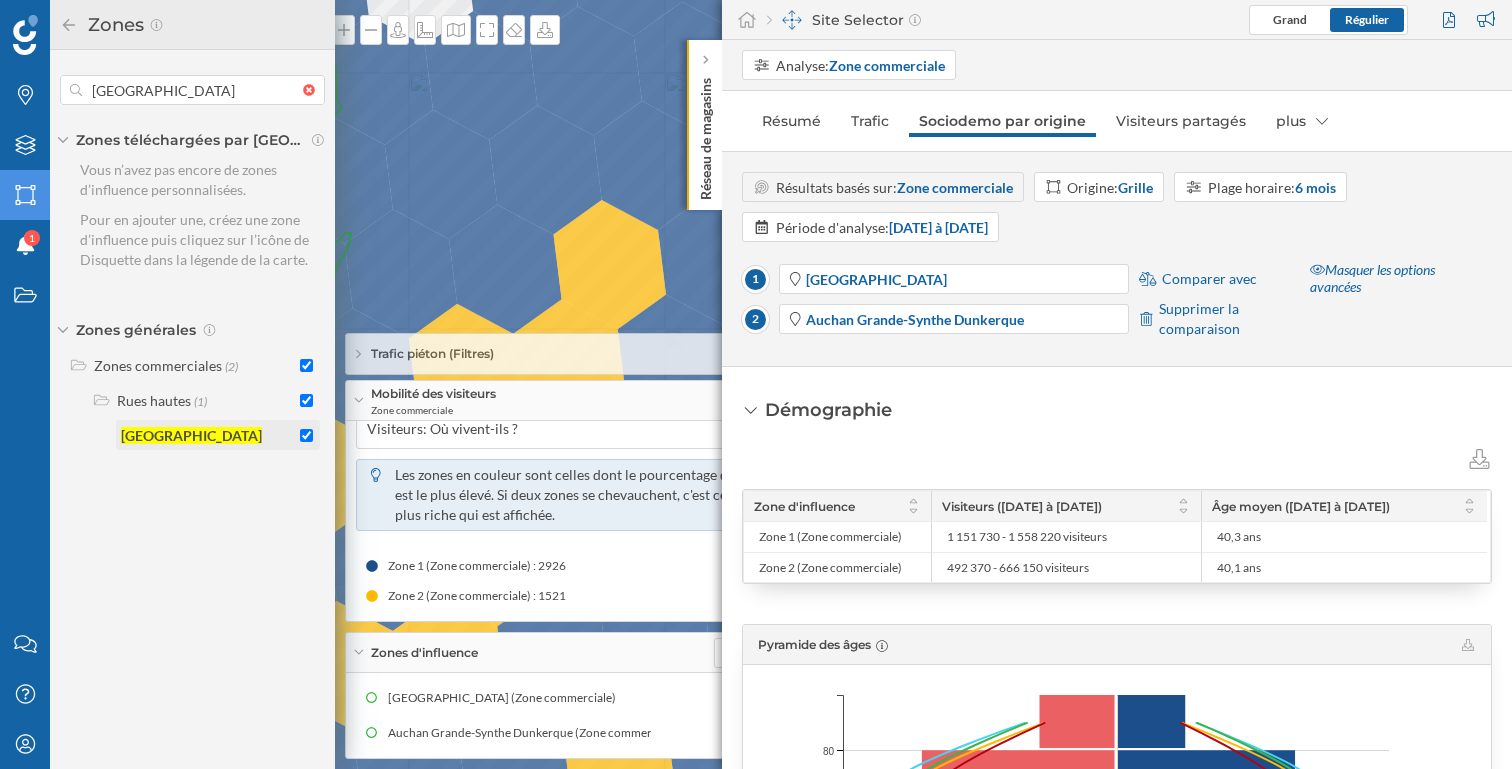 checkbox on "true" 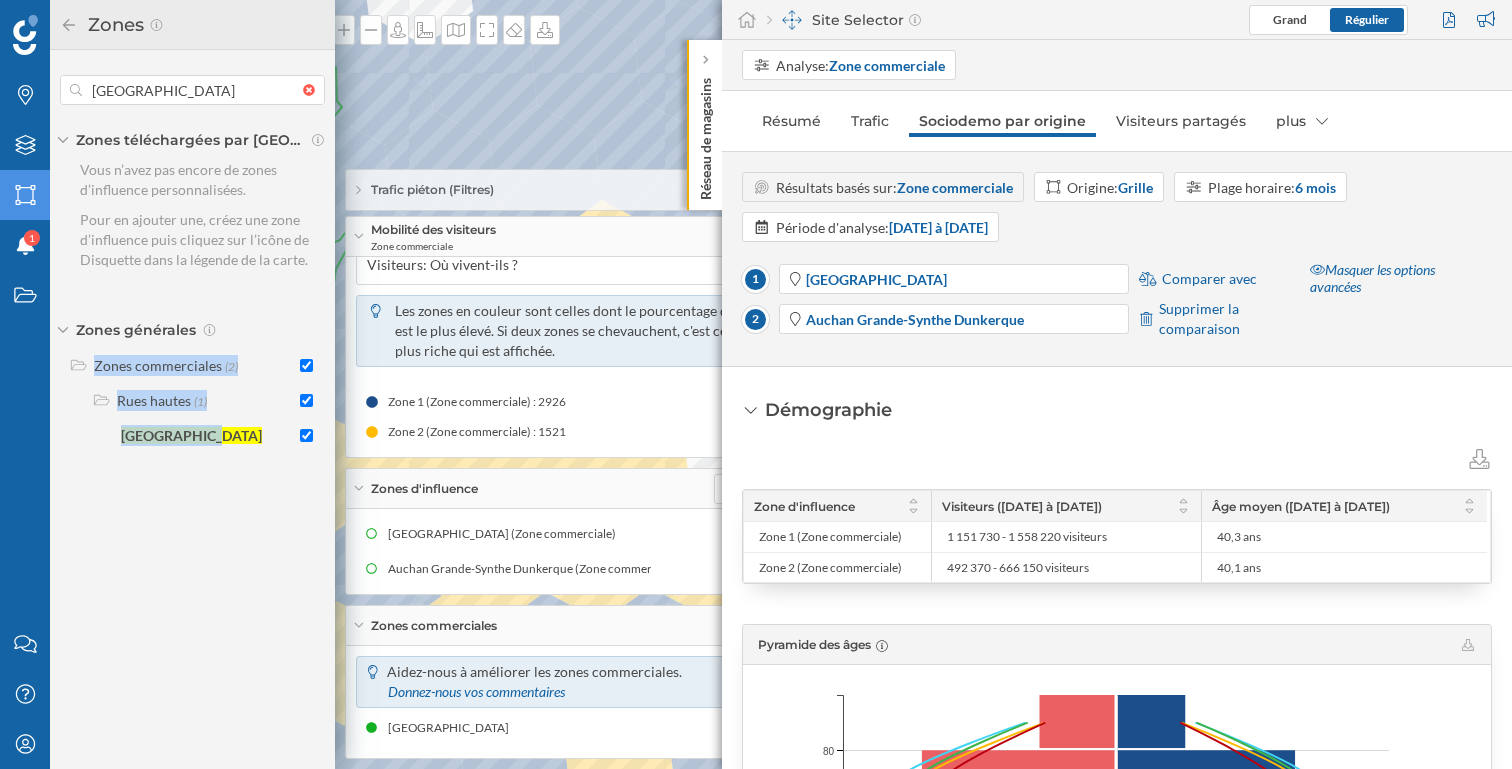 drag, startPoint x: 209, startPoint y: 440, endPoint x: 211, endPoint y: 319, distance: 121.016525 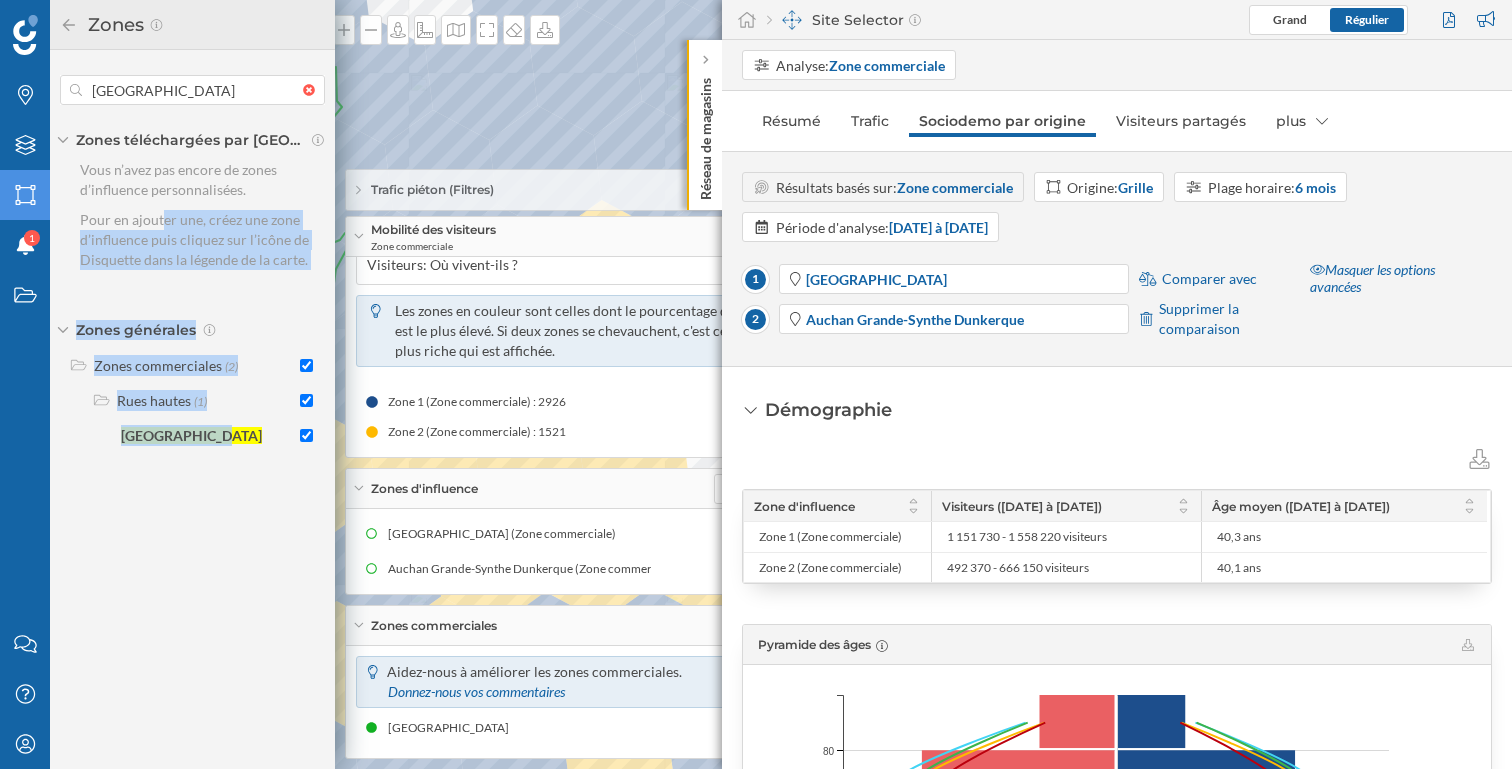 drag, startPoint x: 217, startPoint y: 432, endPoint x: 219, endPoint y: 203, distance: 229.00873 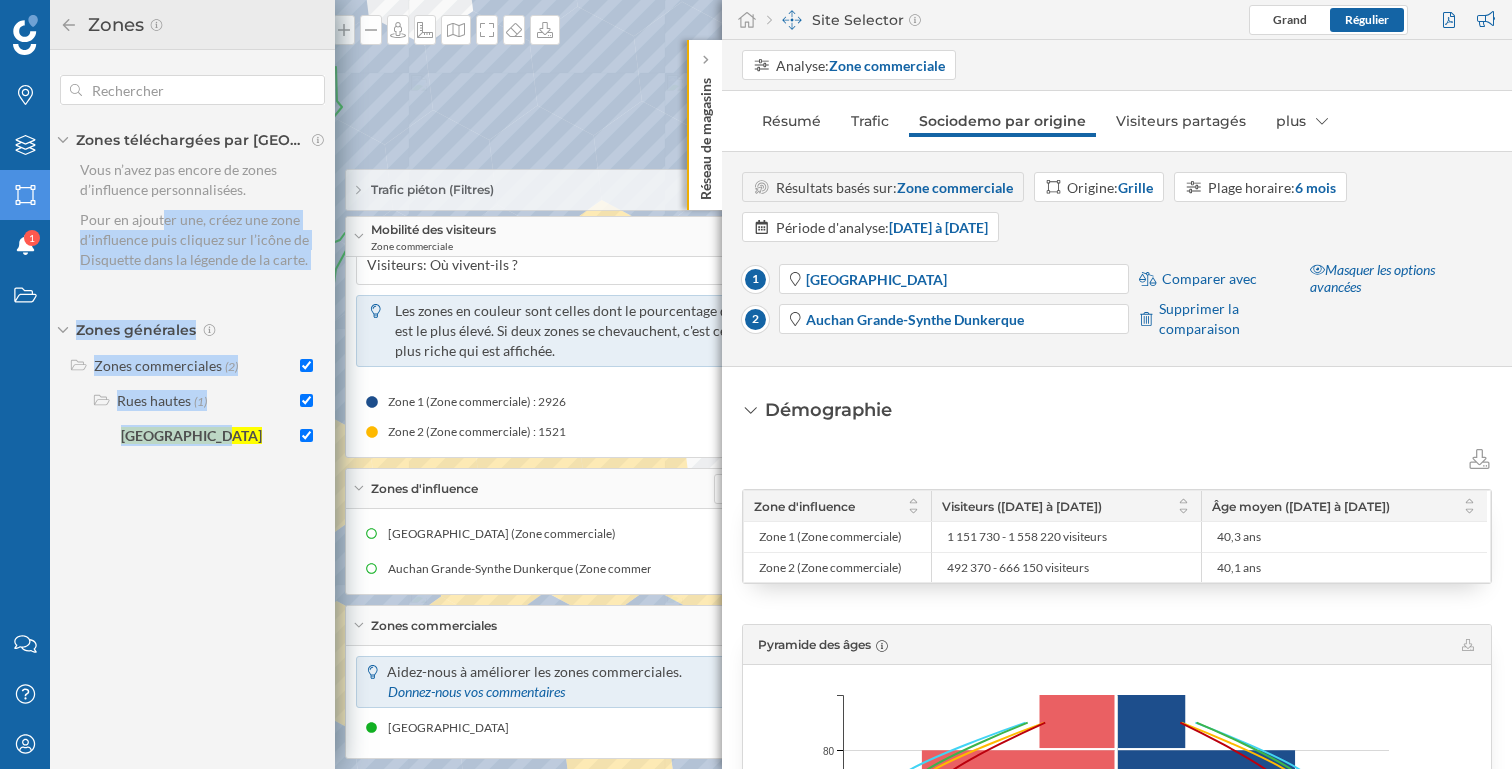 click at bounding box center (314, 90) 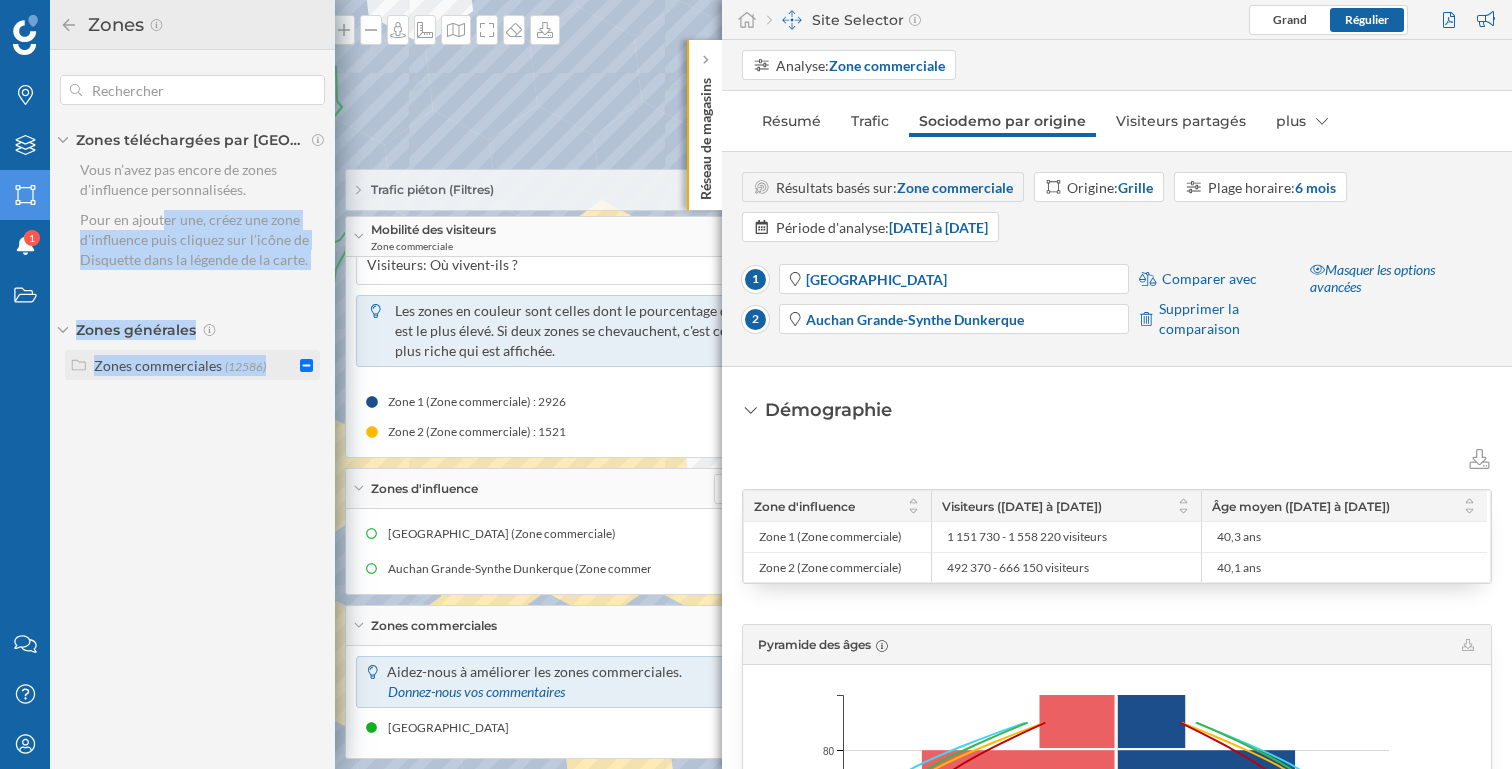 click at bounding box center (306, 365) 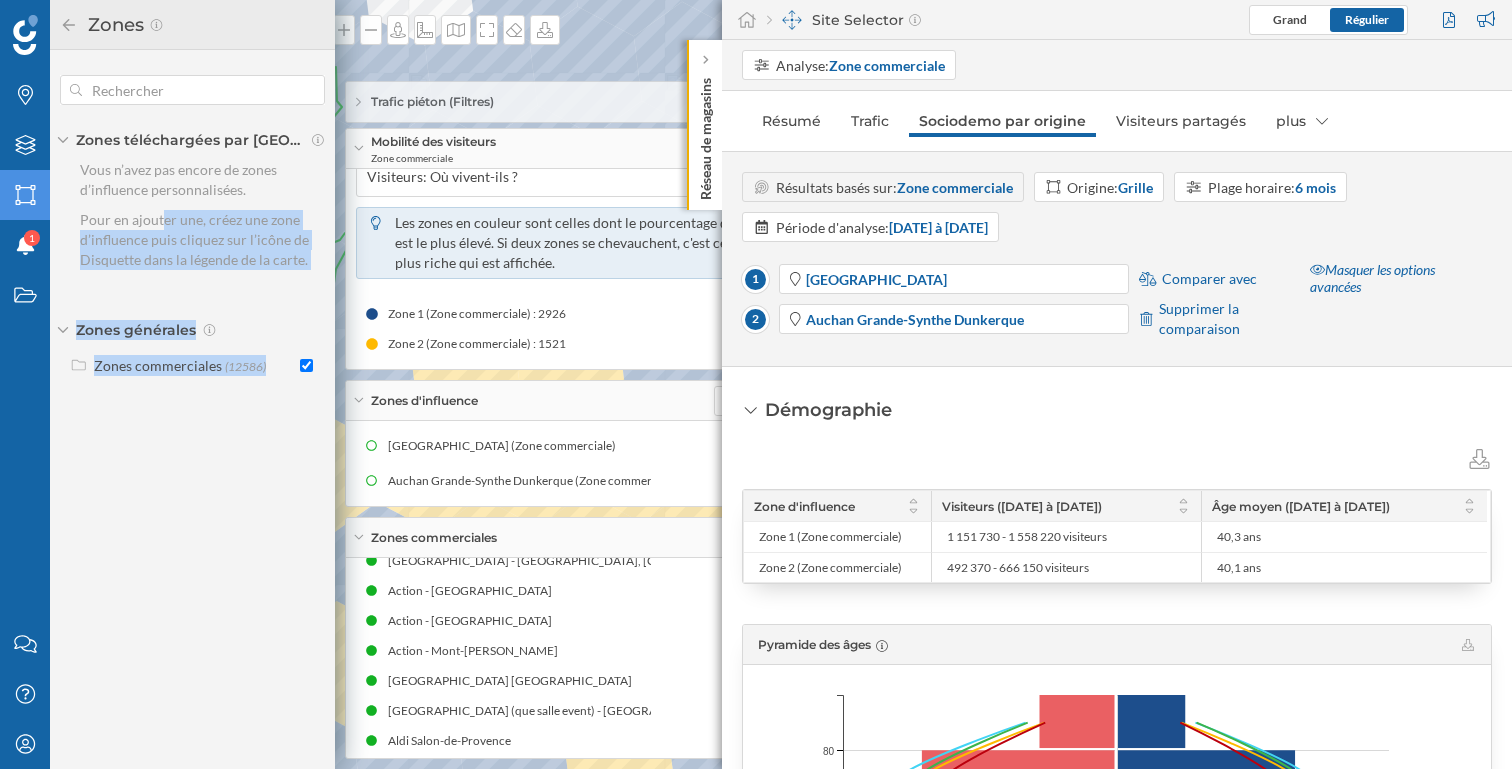 scroll, scrollTop: 155, scrollLeft: 0, axis: vertical 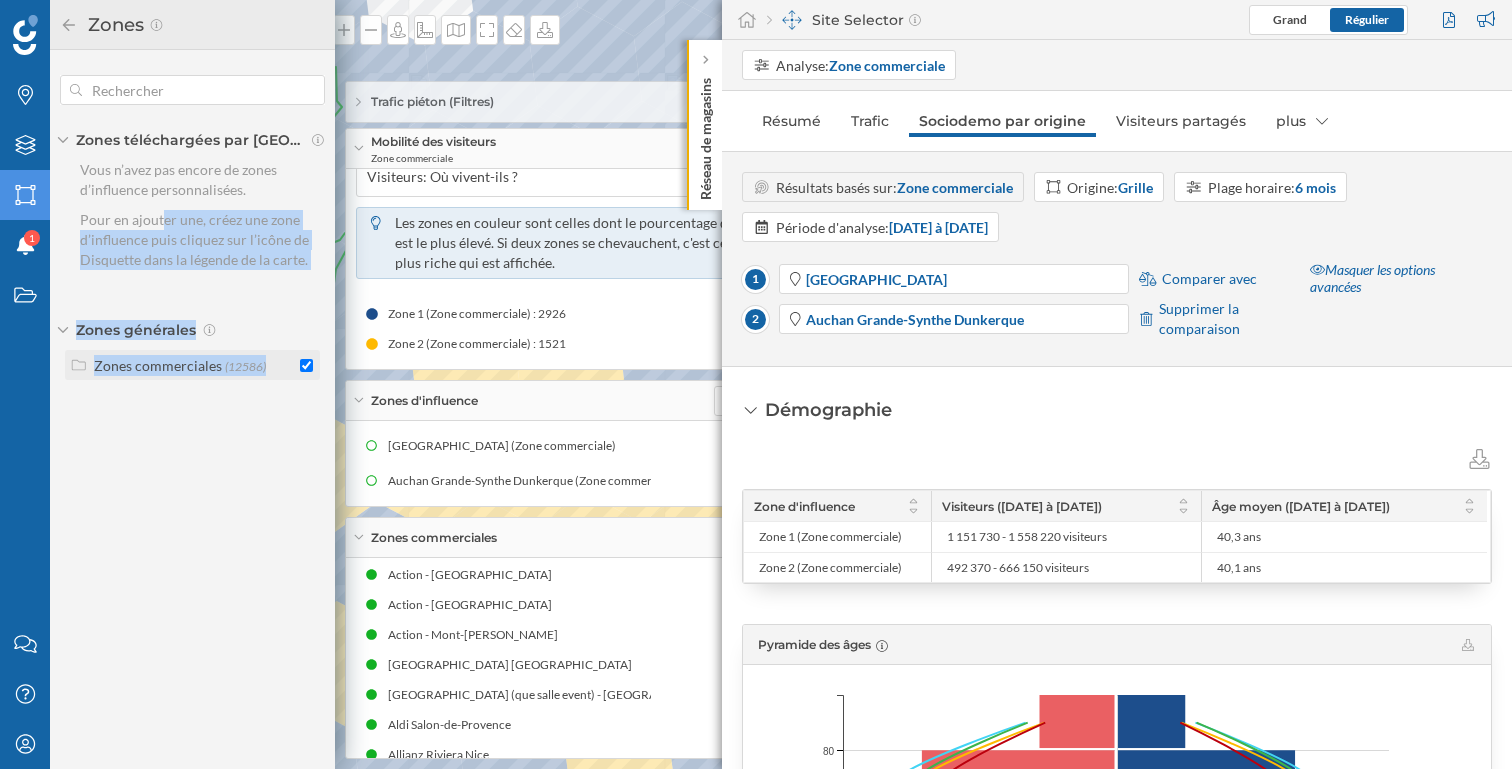 click at bounding box center (306, 365) 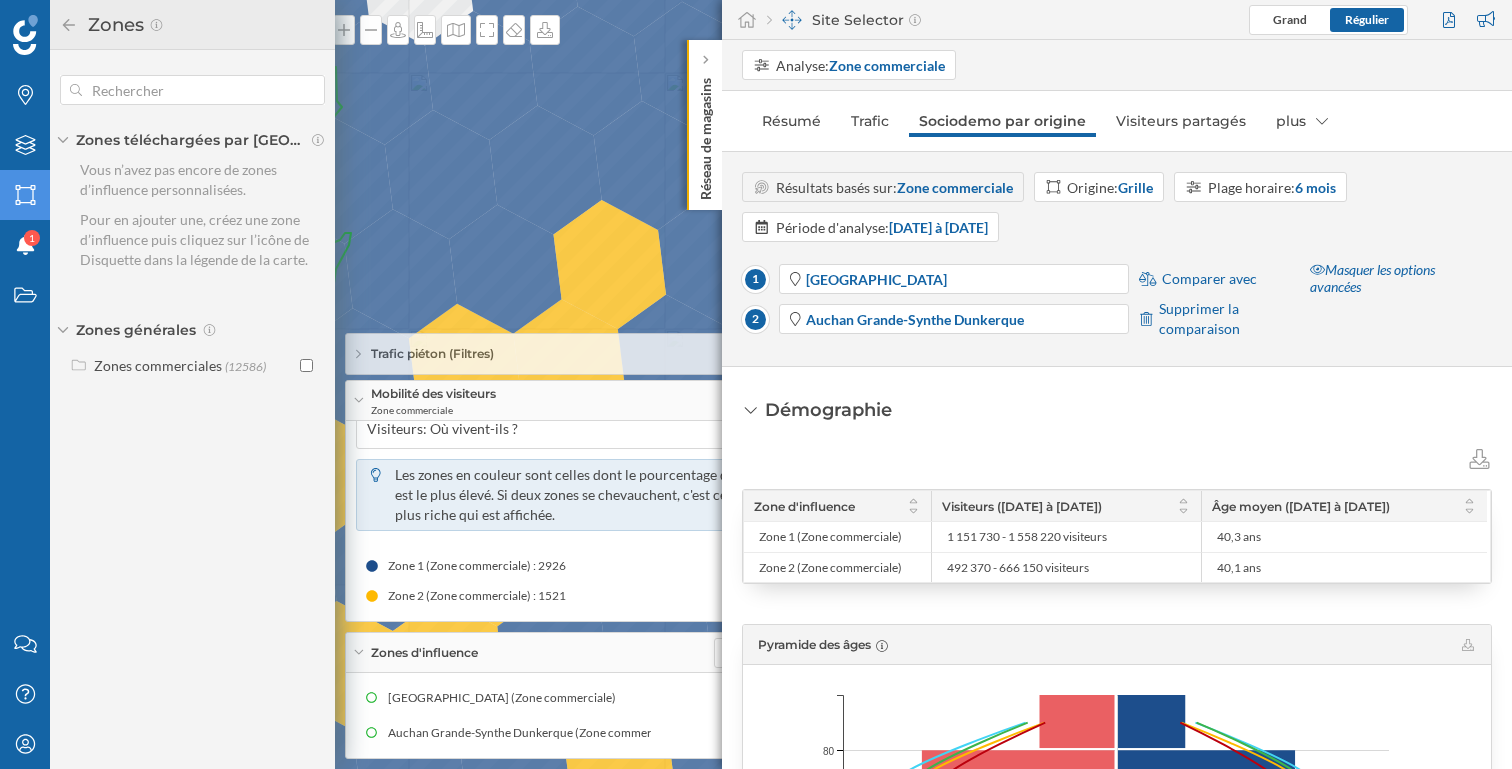 click 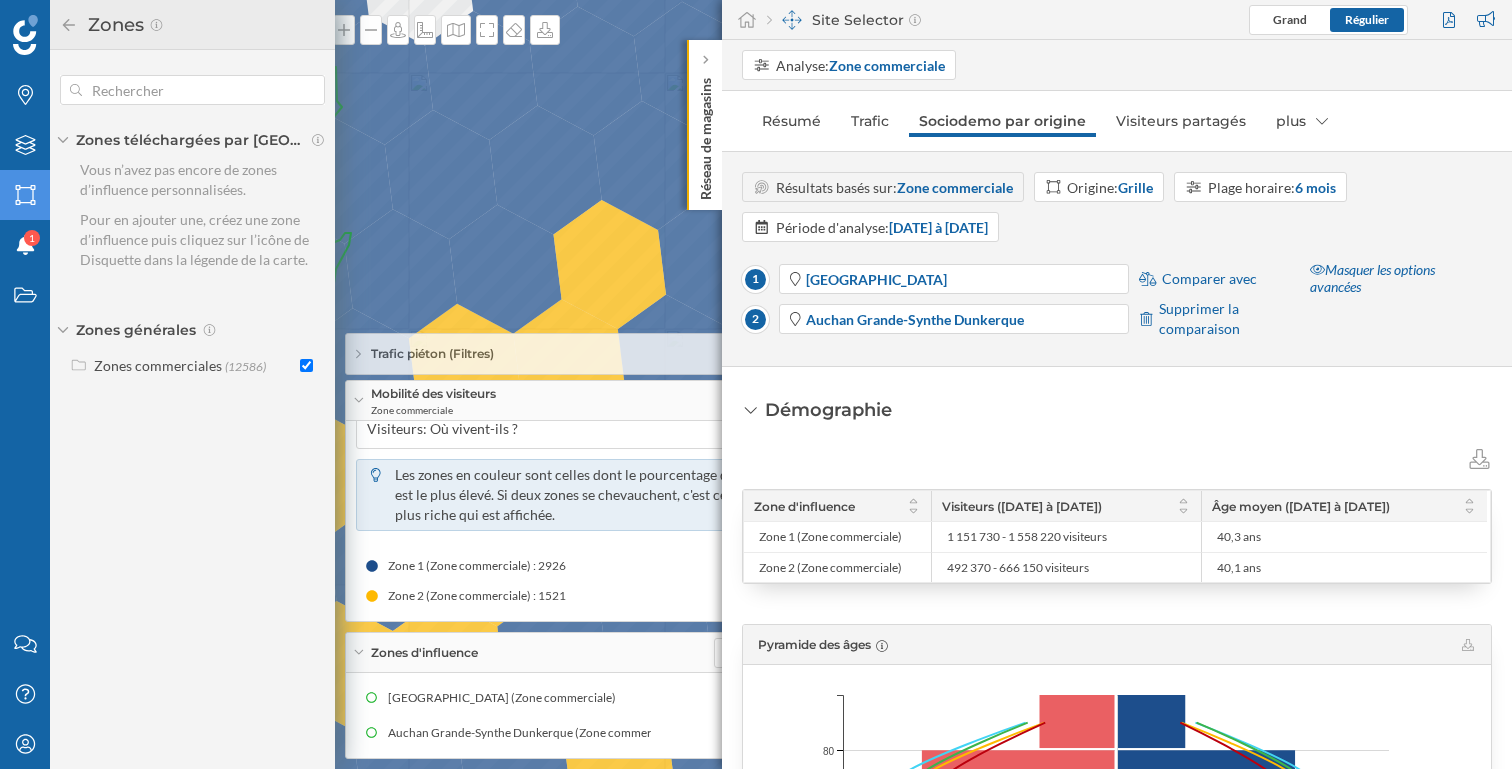 checkbox on "true" 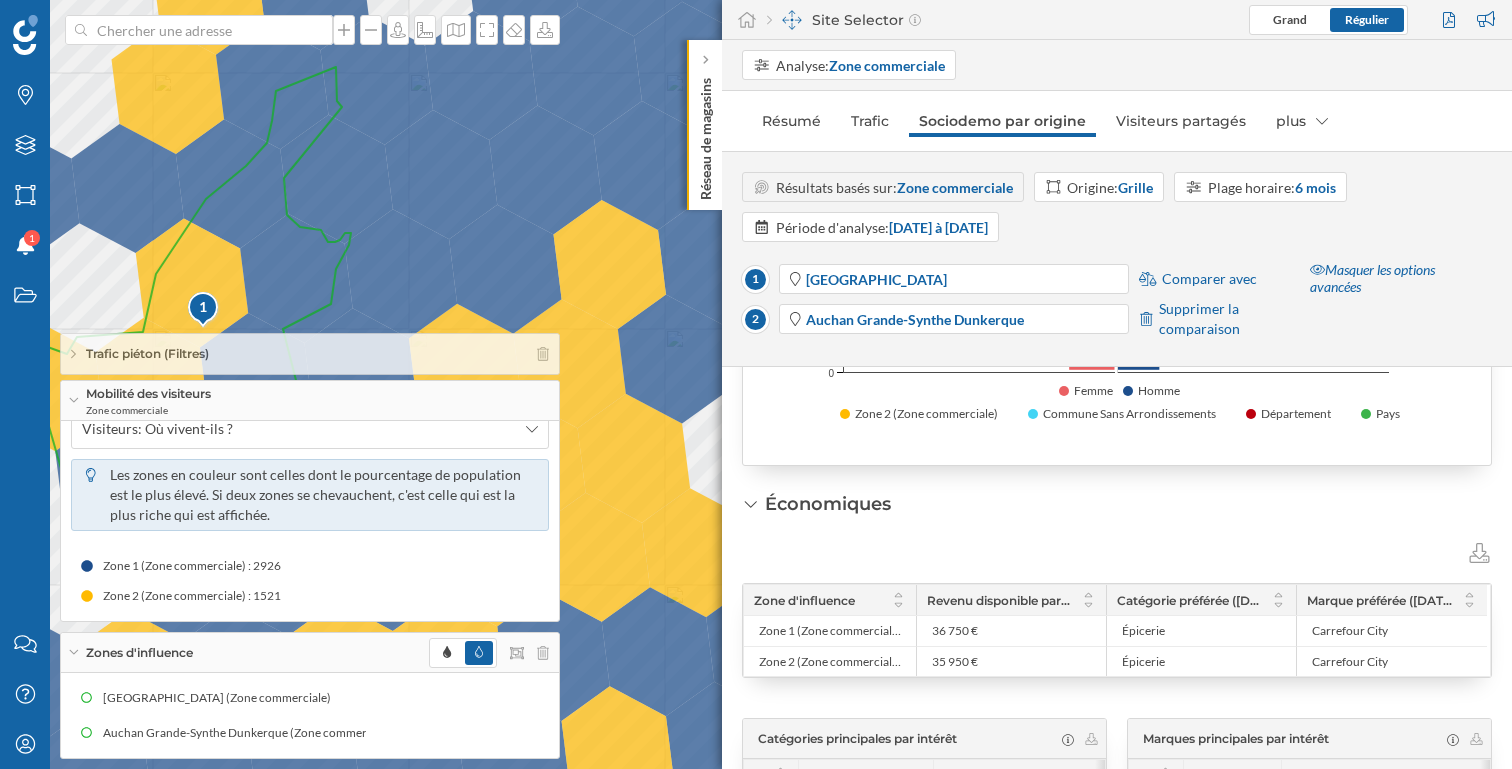 scroll, scrollTop: 677, scrollLeft: 0, axis: vertical 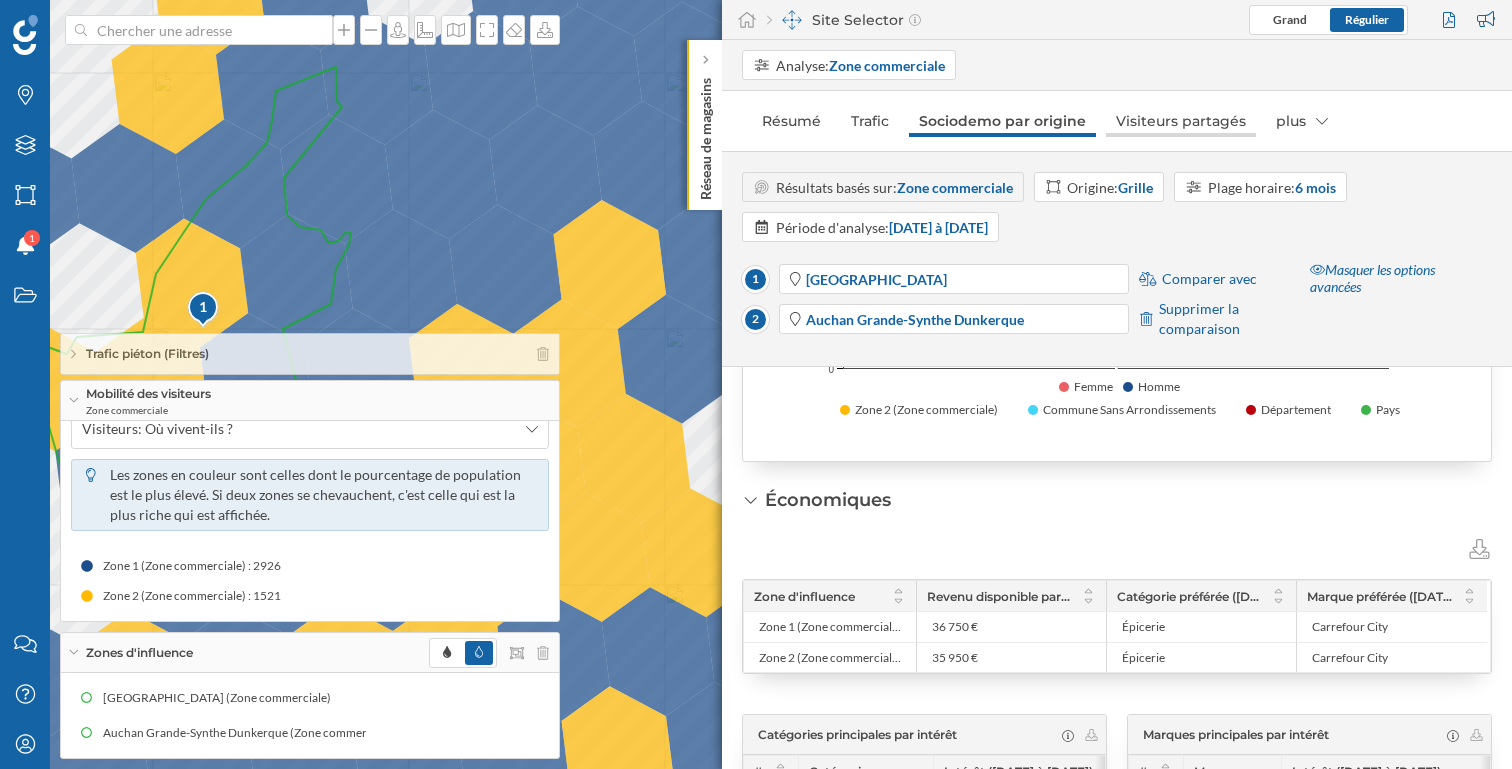 click on "Visiteurs partagés" at bounding box center (1181, 121) 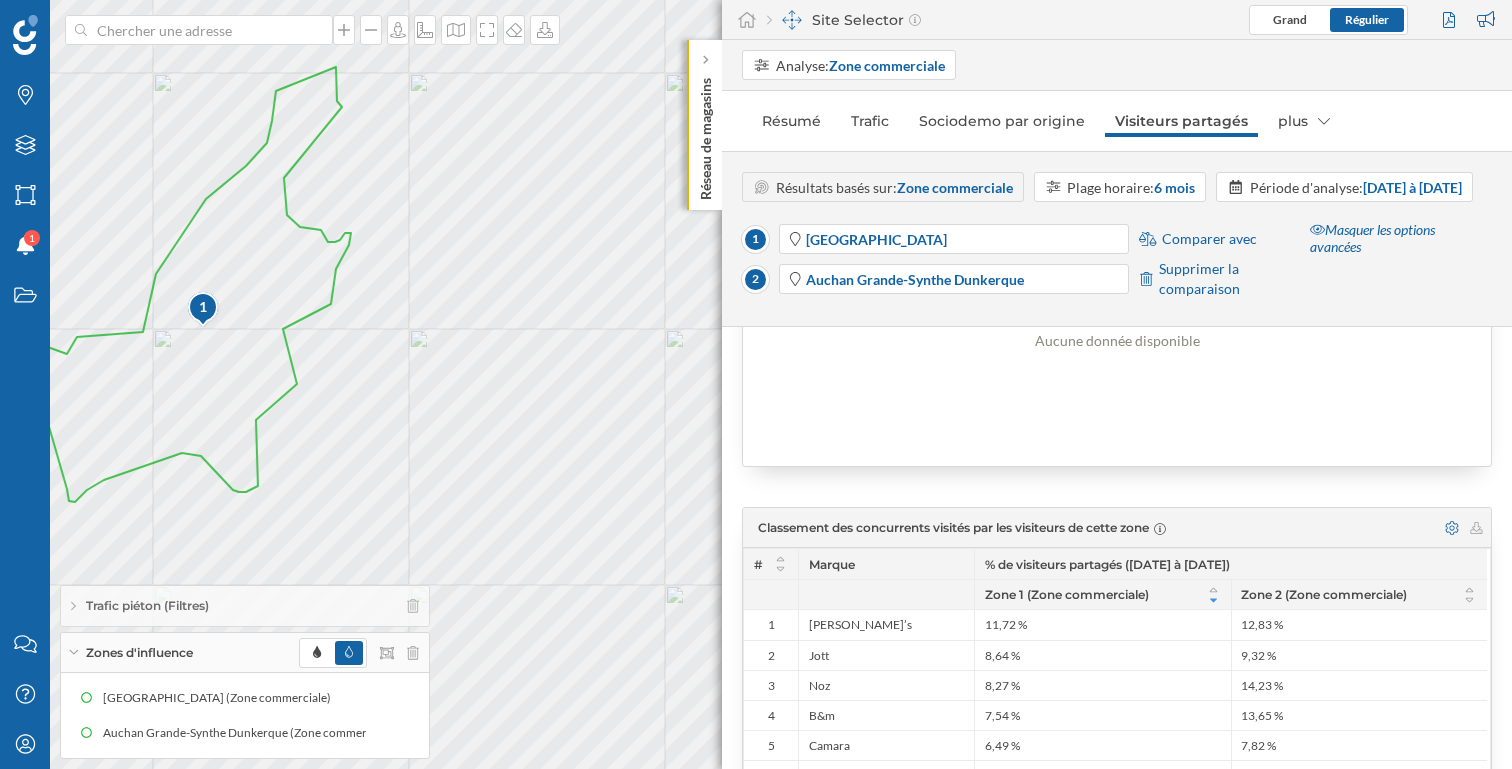 scroll, scrollTop: 623, scrollLeft: 0, axis: vertical 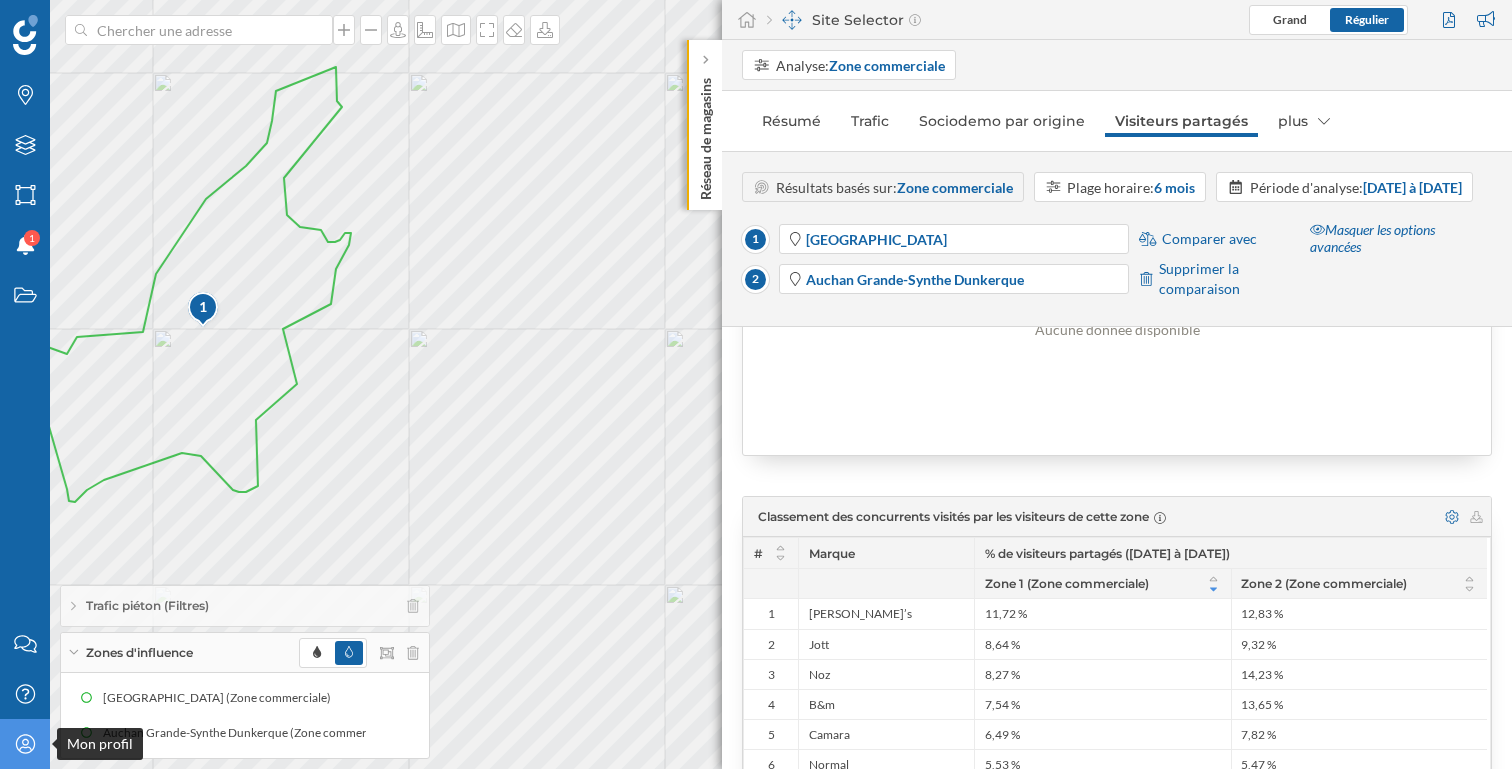 click on "Mon profil" 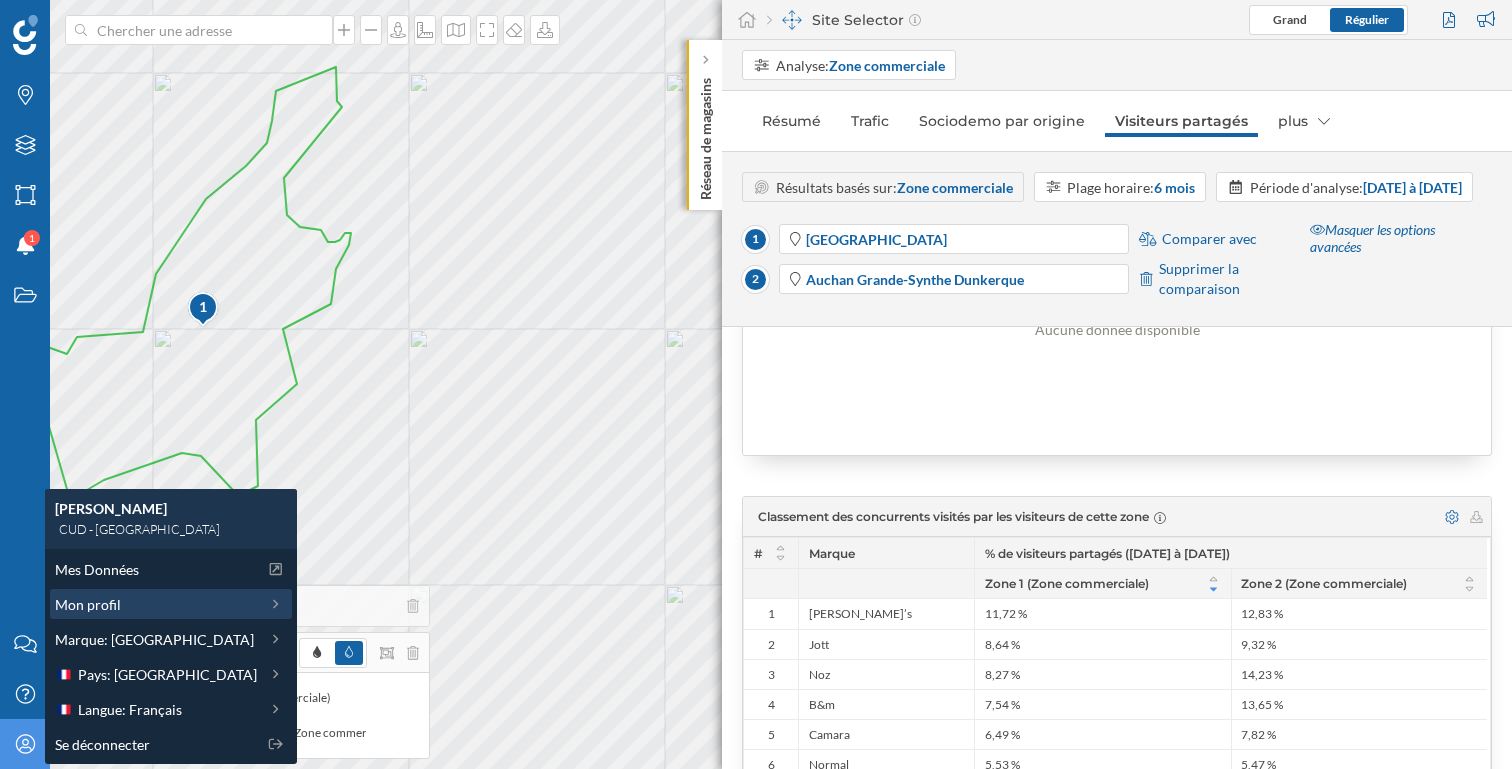 click on "Mon profil" at bounding box center [156, 604] 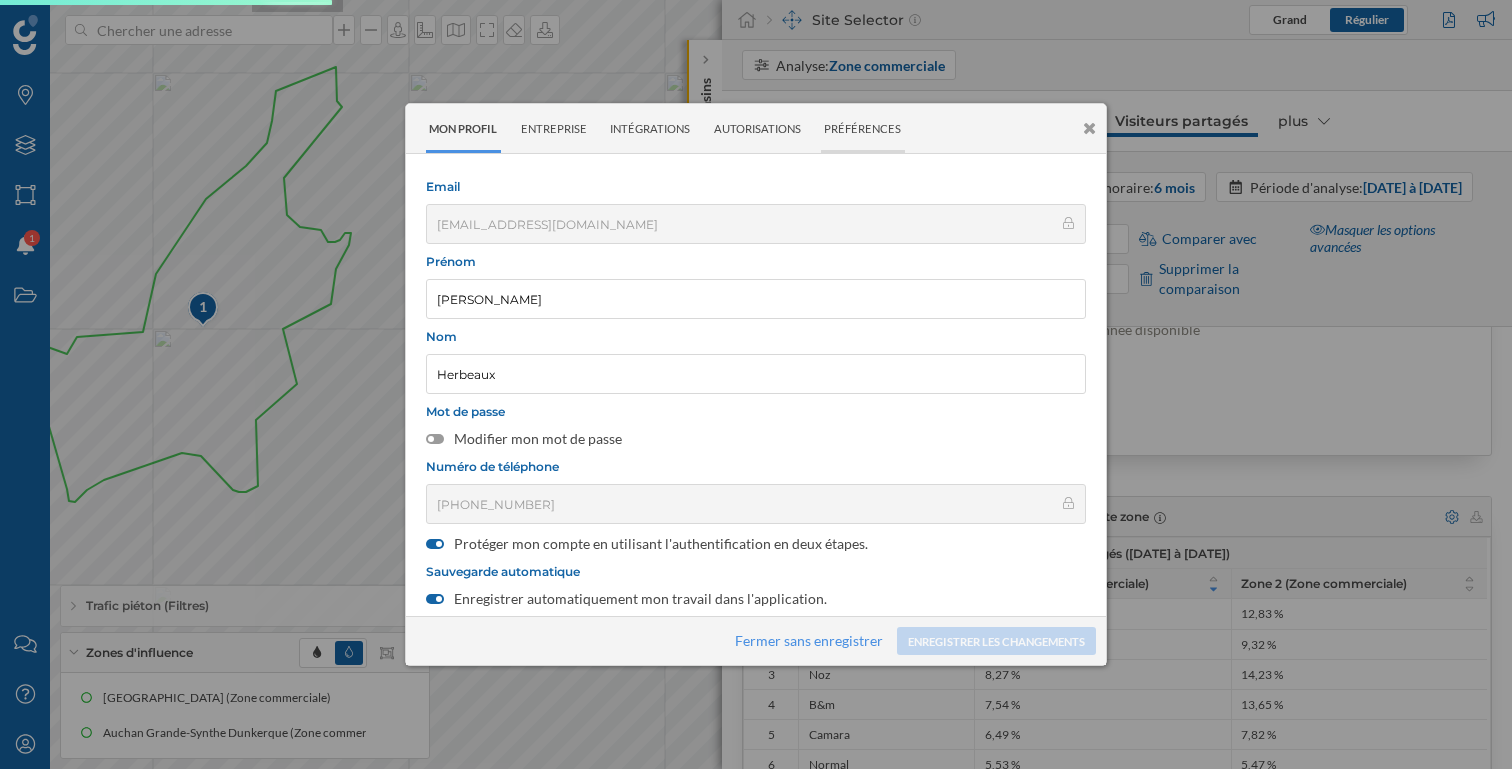 click on "Préférences" at bounding box center [863, 128] 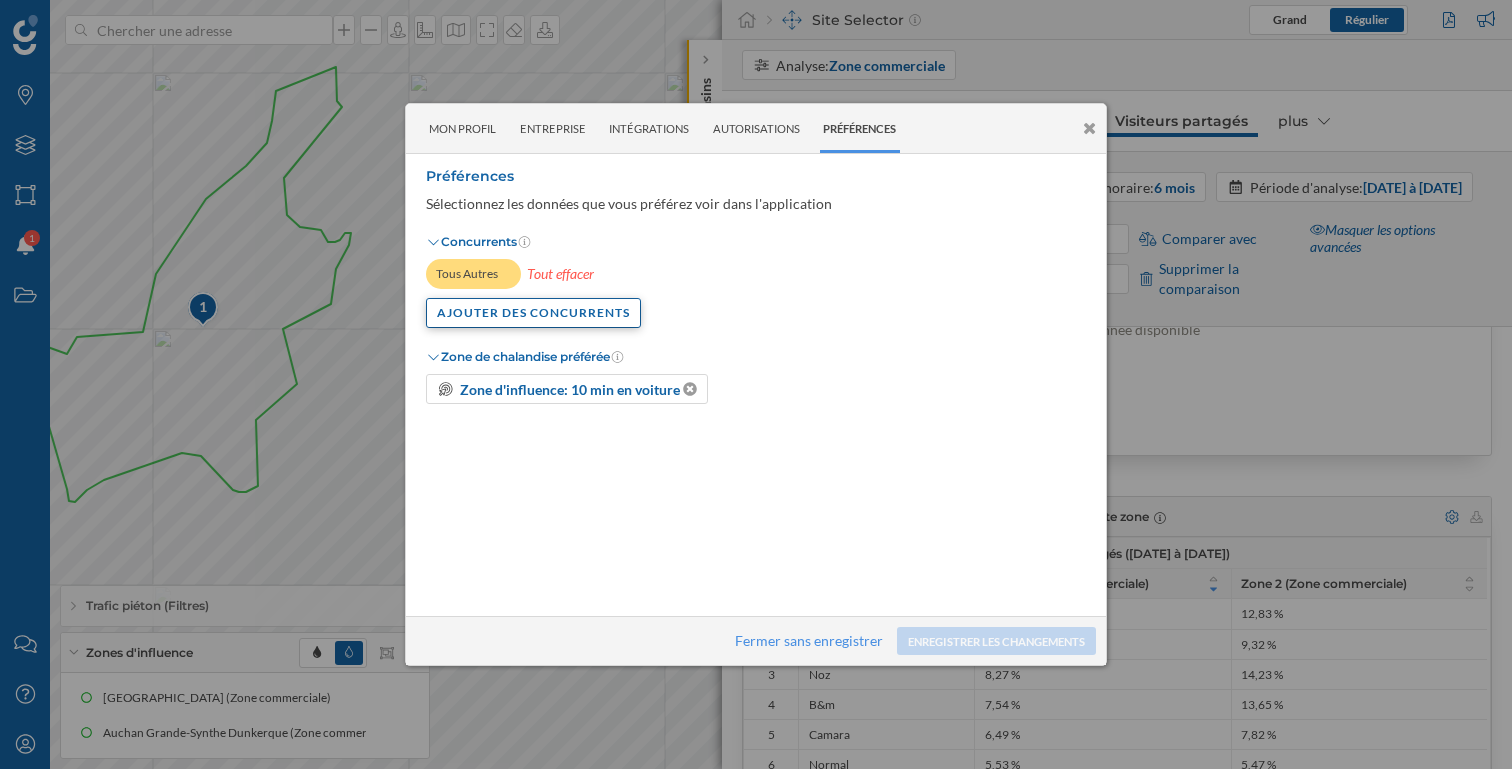 click on "Ajouter Des Concurrents" at bounding box center [533, 313] 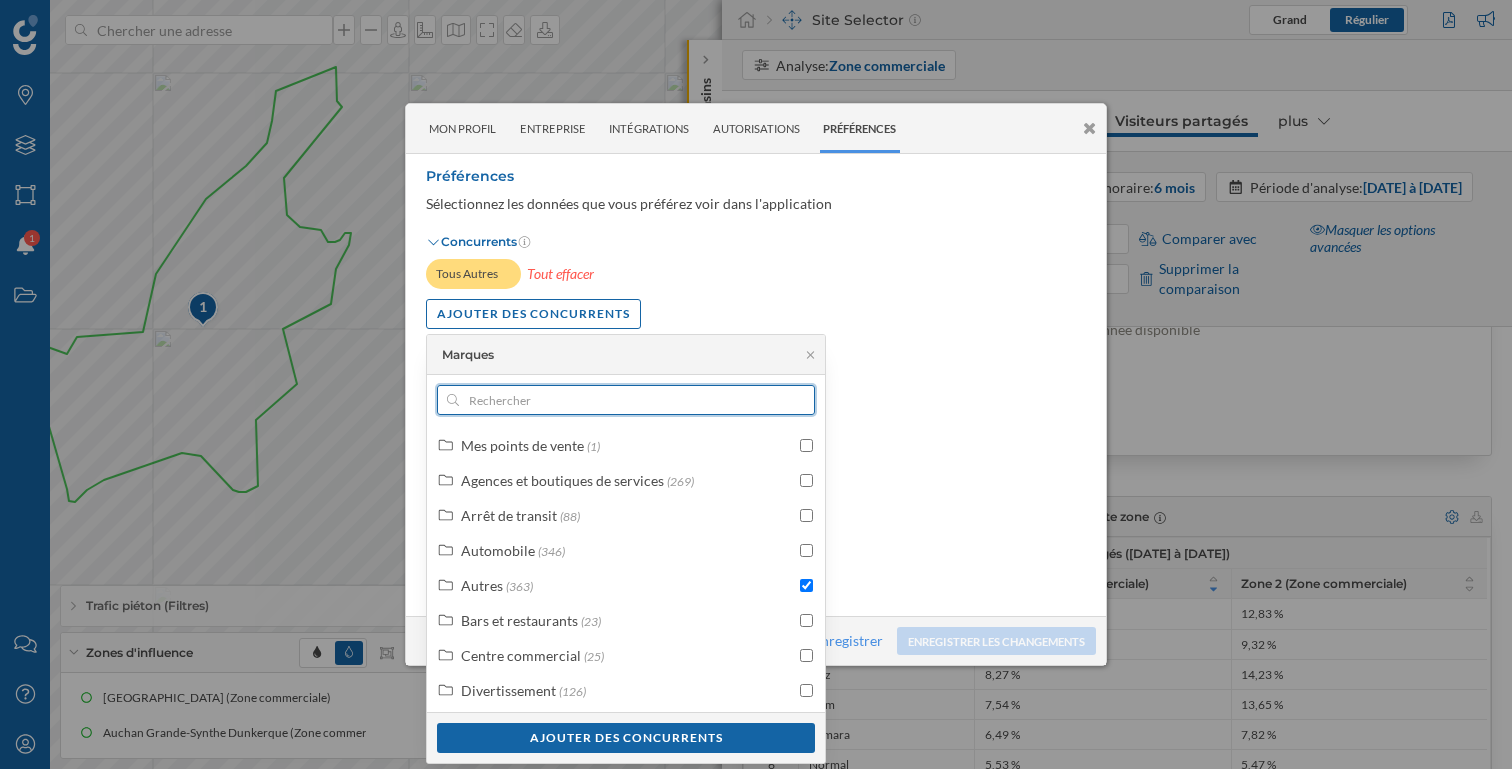click at bounding box center (626, 400) 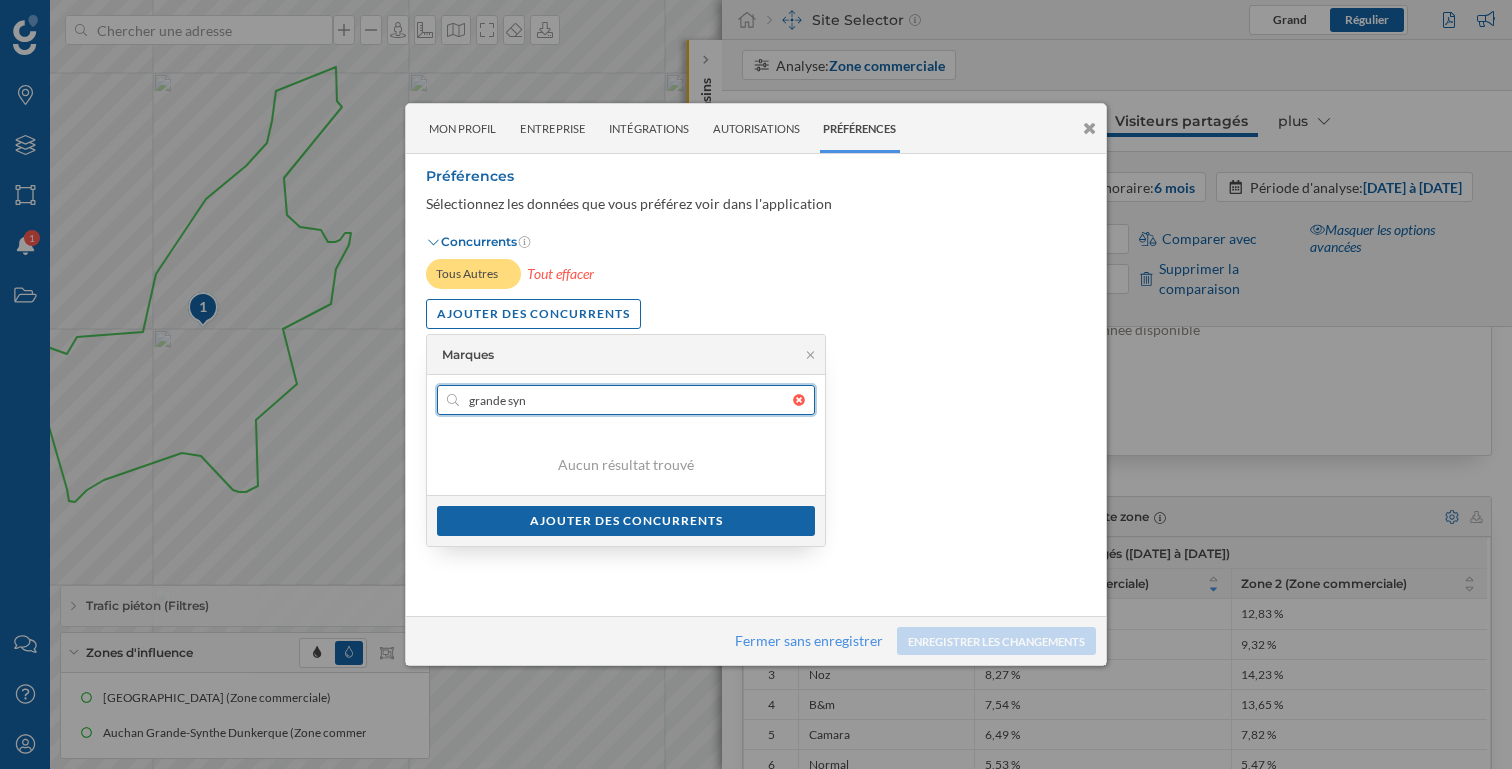 type on "grande synt" 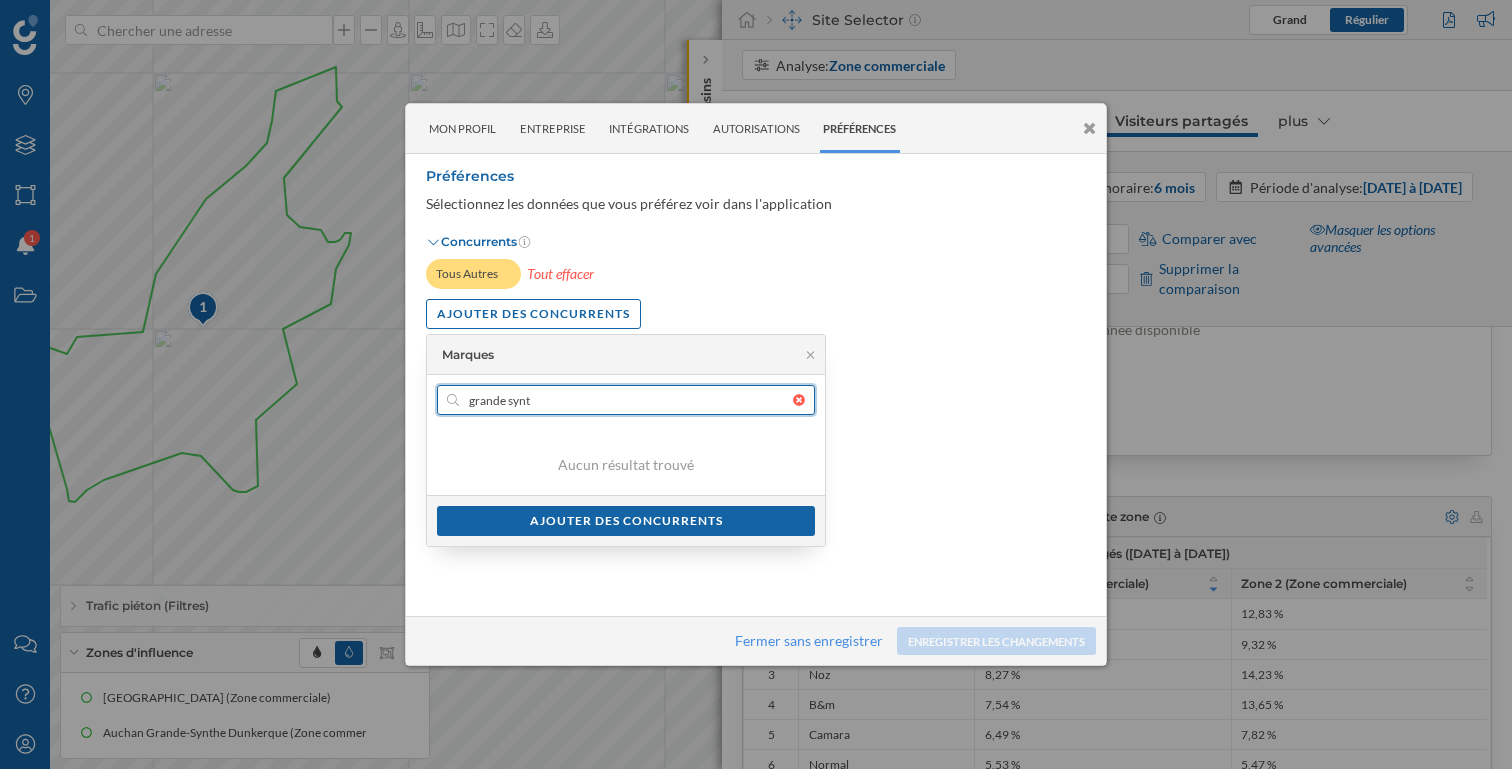 type 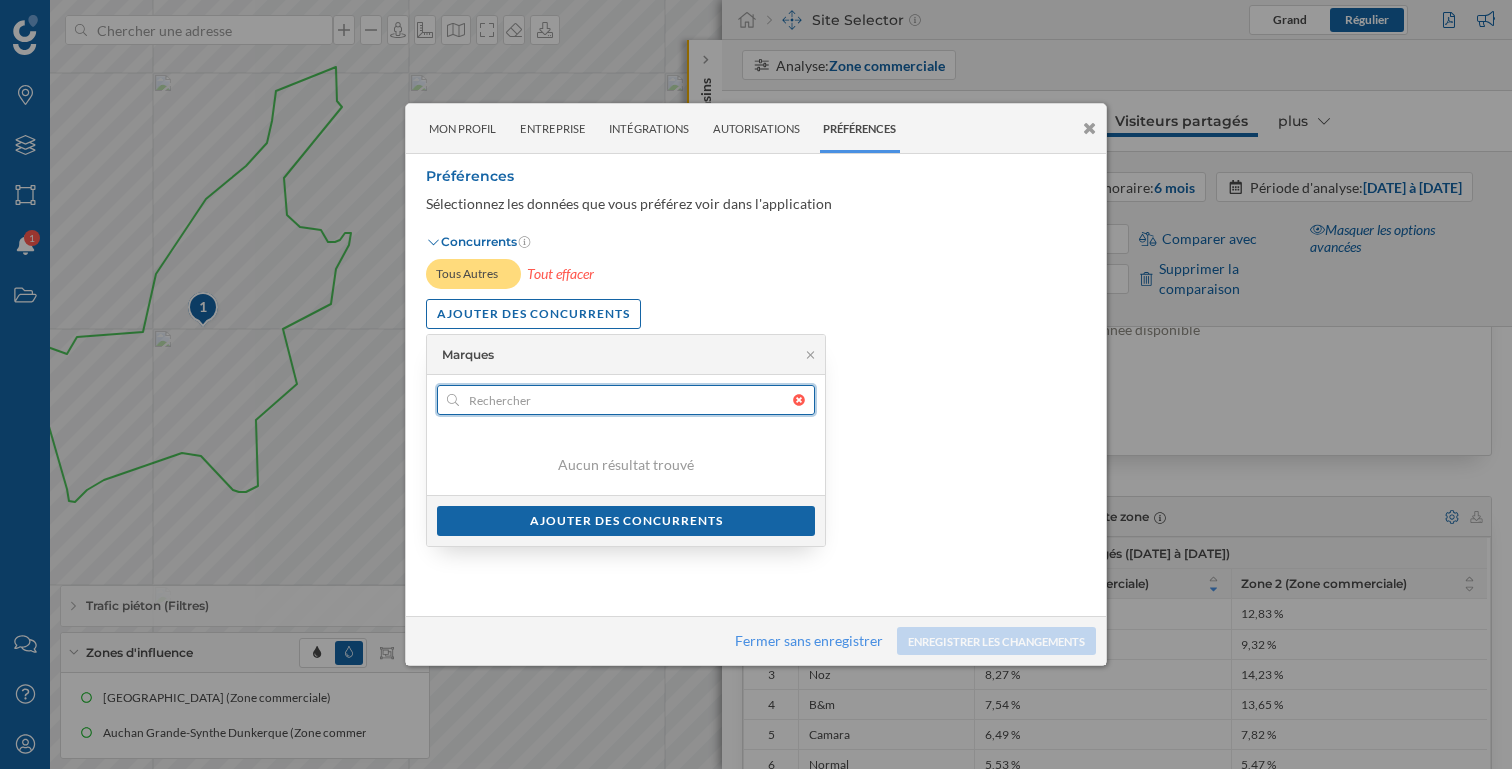 click at bounding box center (804, 400) 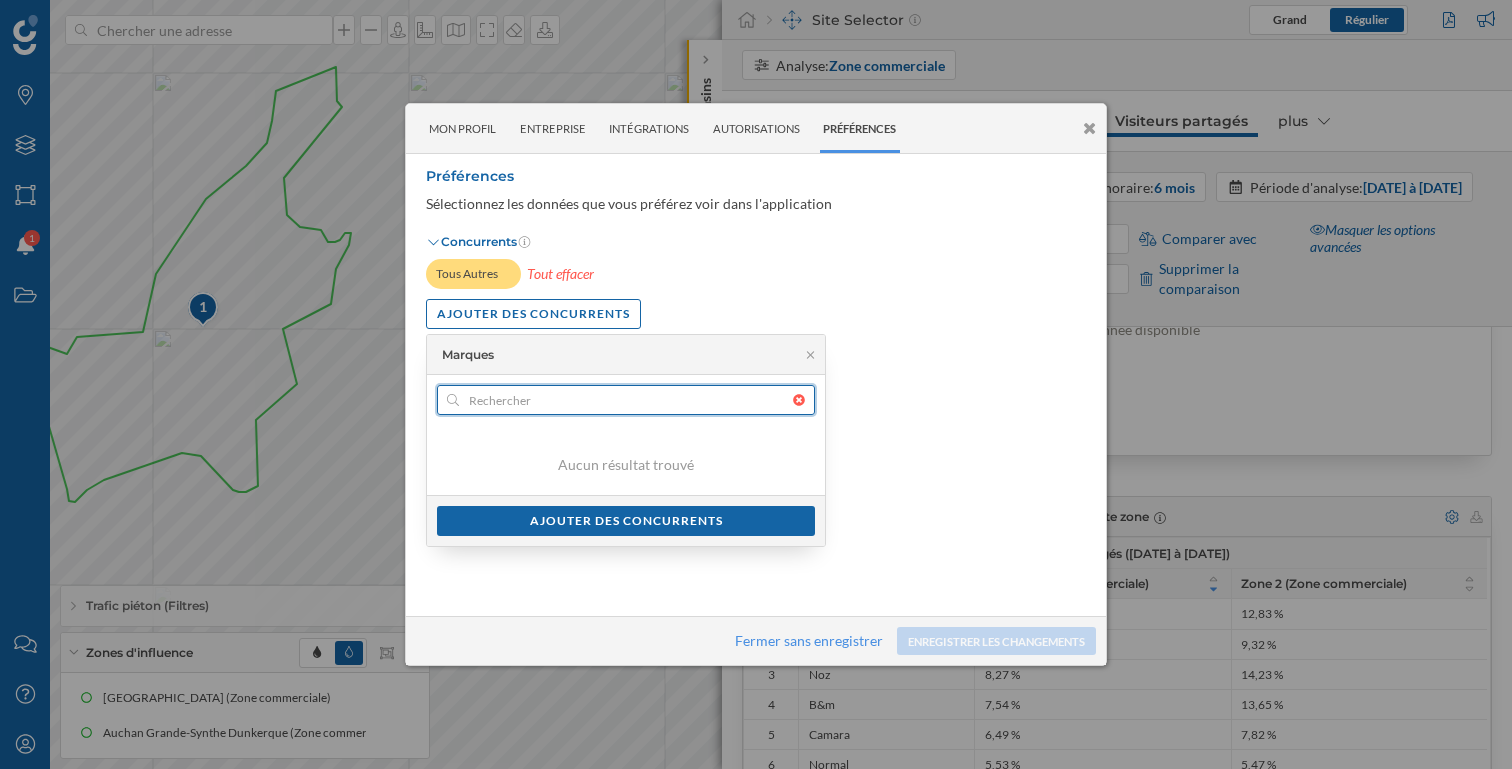 click at bounding box center (626, 400) 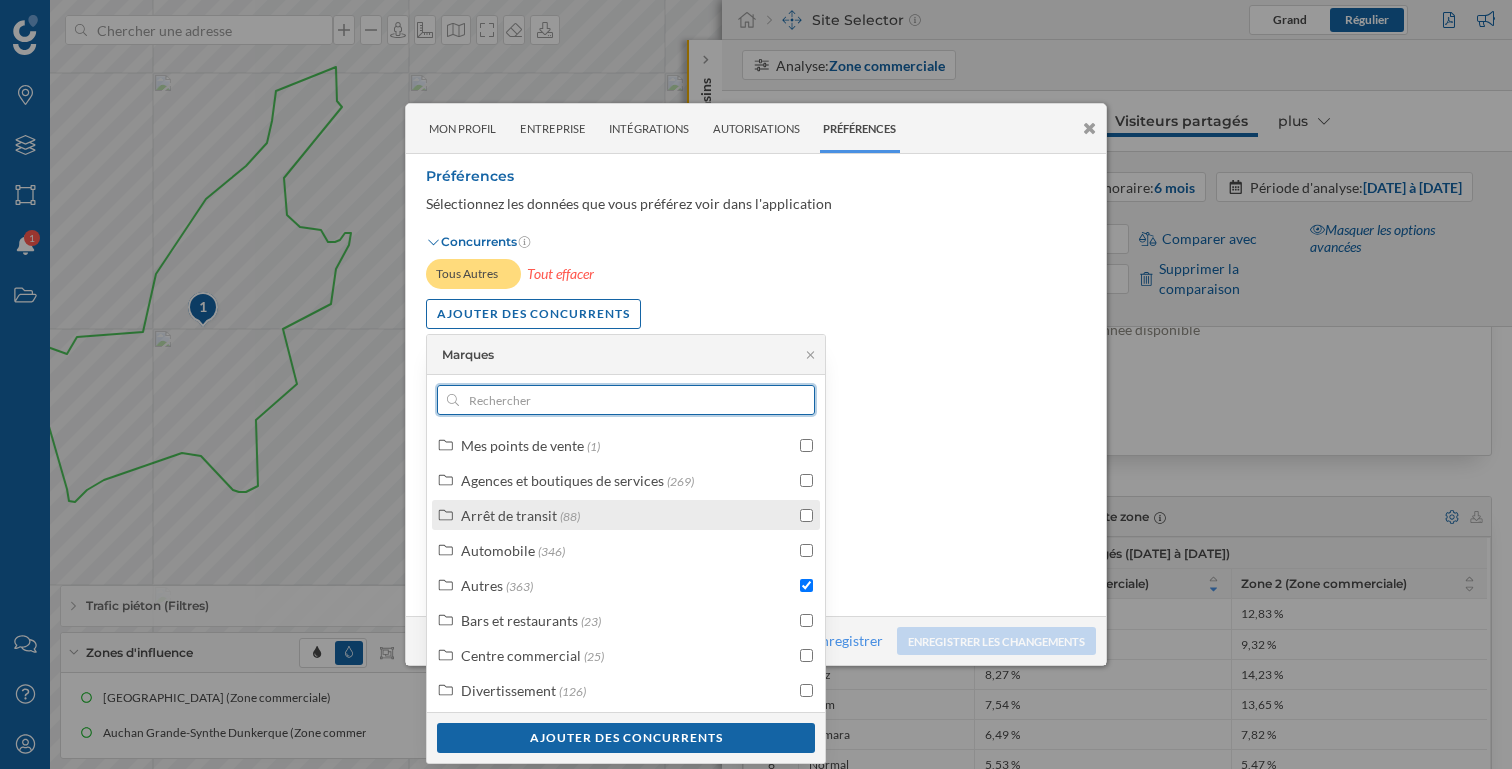 scroll, scrollTop: 113, scrollLeft: 0, axis: vertical 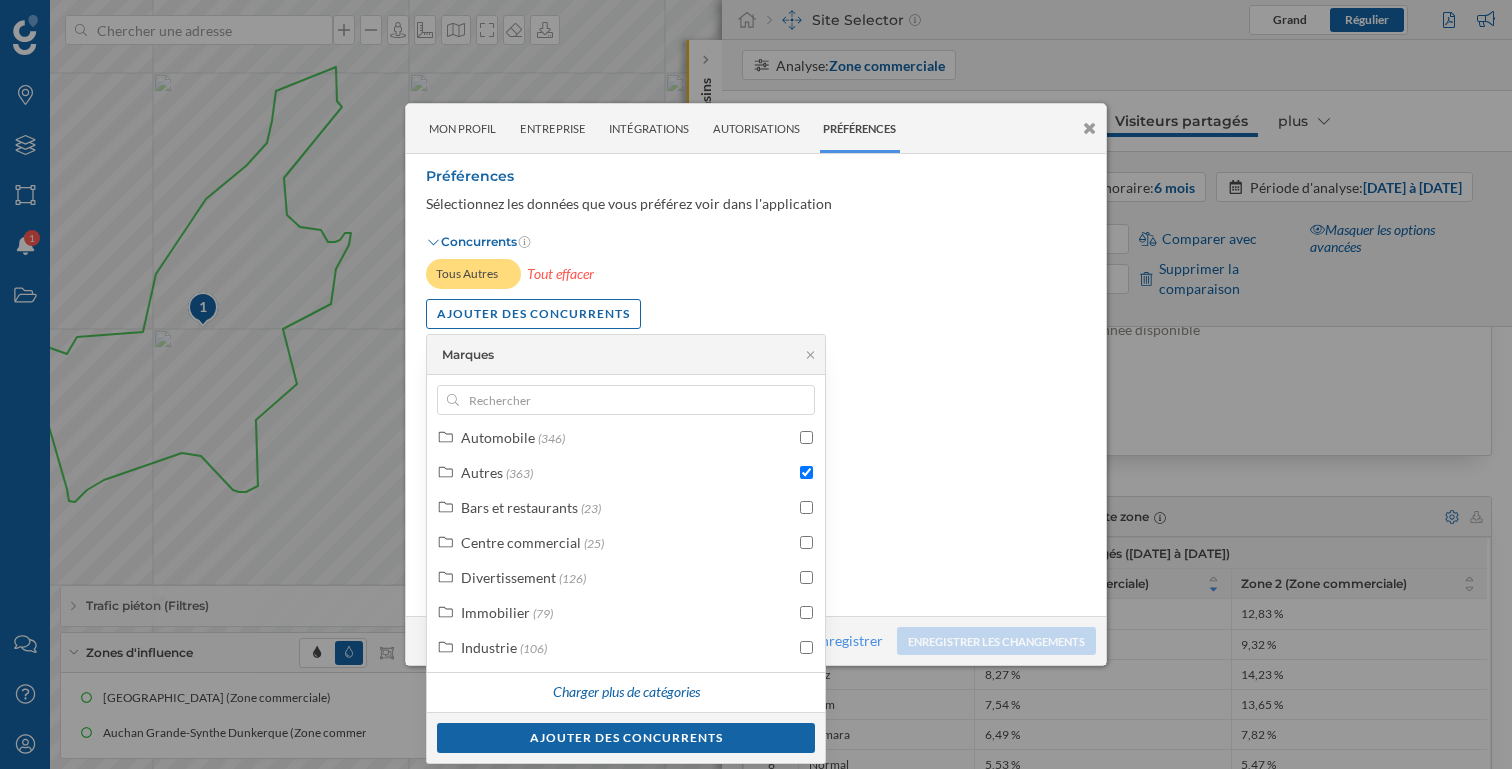 click on "Tous Autres
Tout effacer" at bounding box center (756, 274) 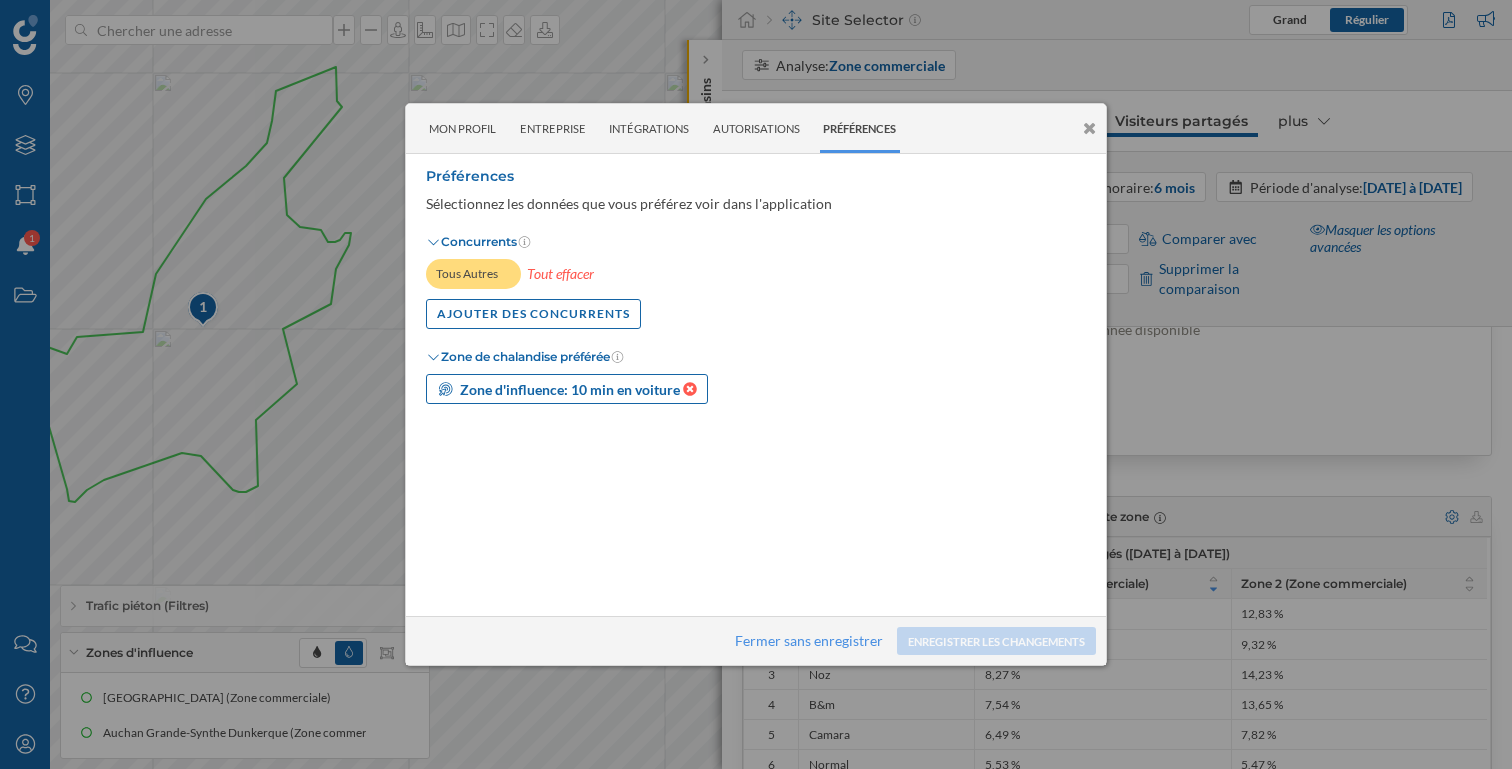 click 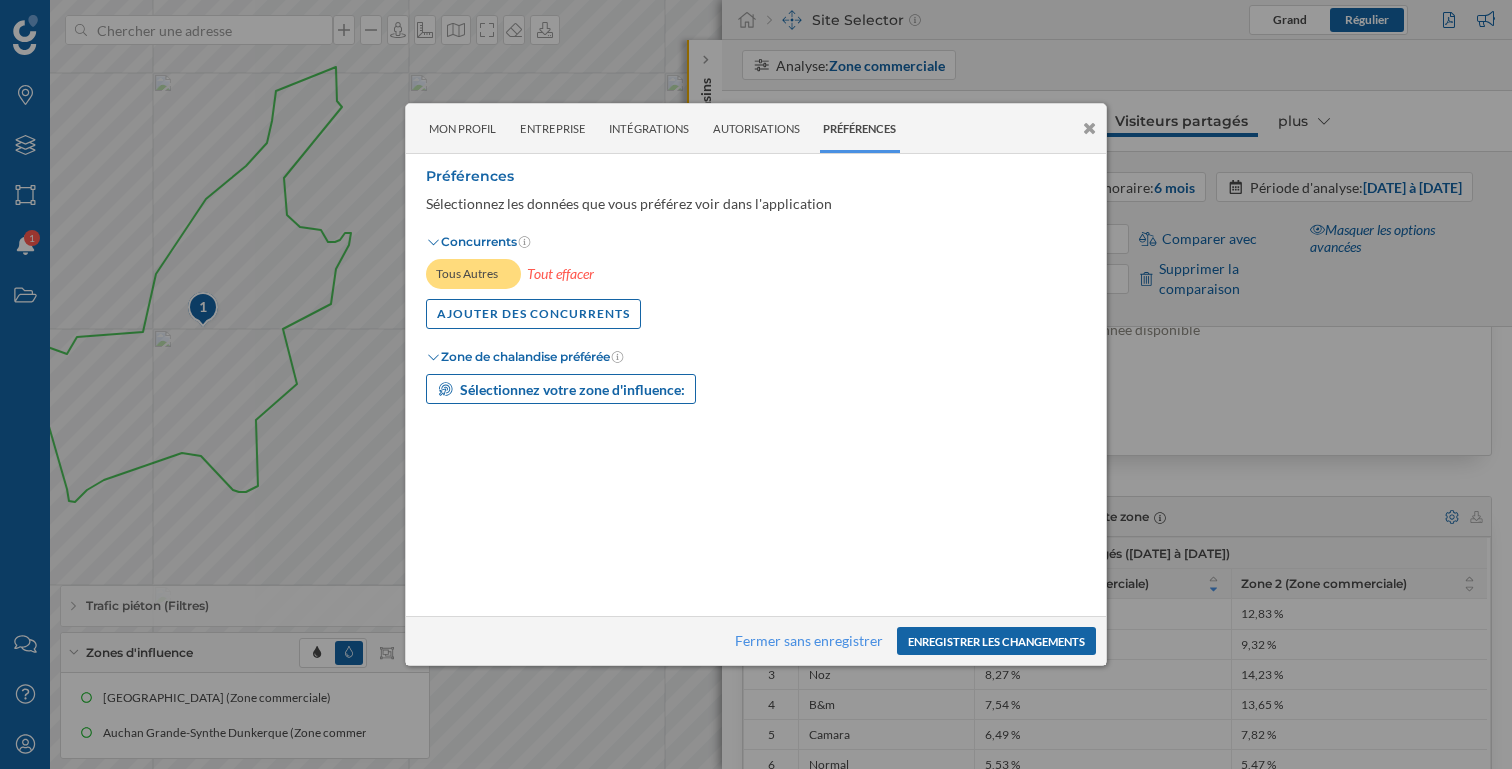 click on "Enregistrer les changements" at bounding box center (996, 641) 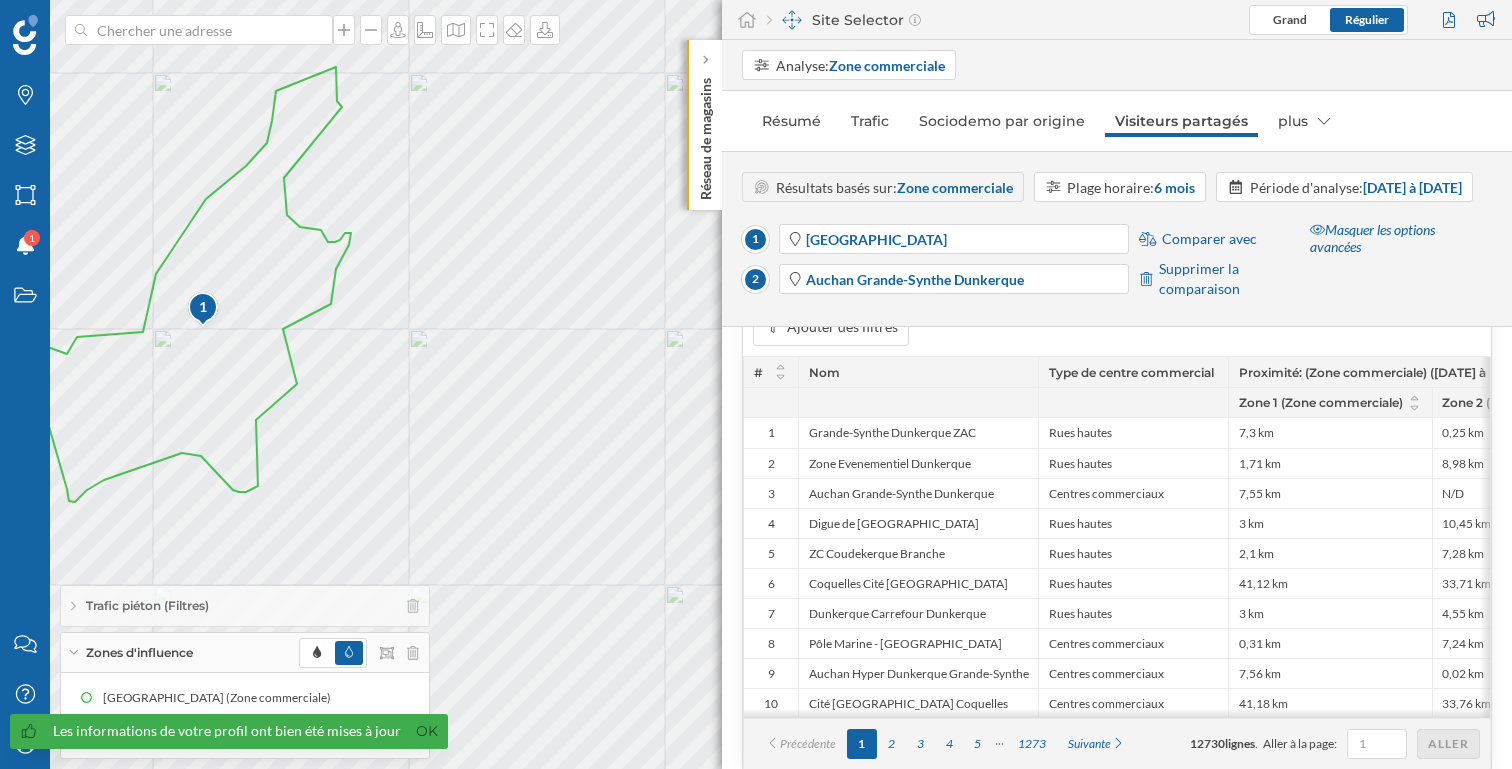scroll, scrollTop: 1352, scrollLeft: 0, axis: vertical 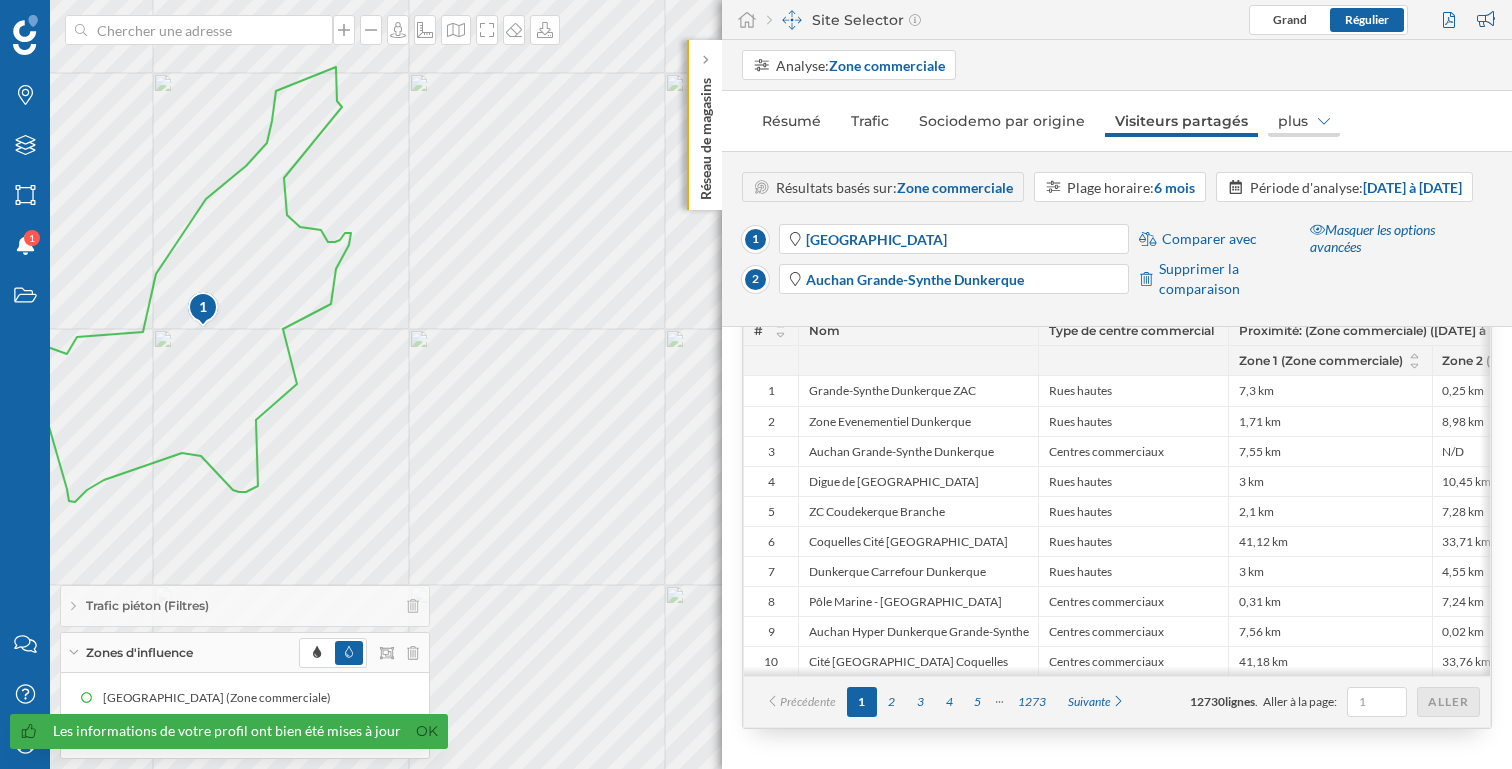click on "plus" at bounding box center (1304, 121) 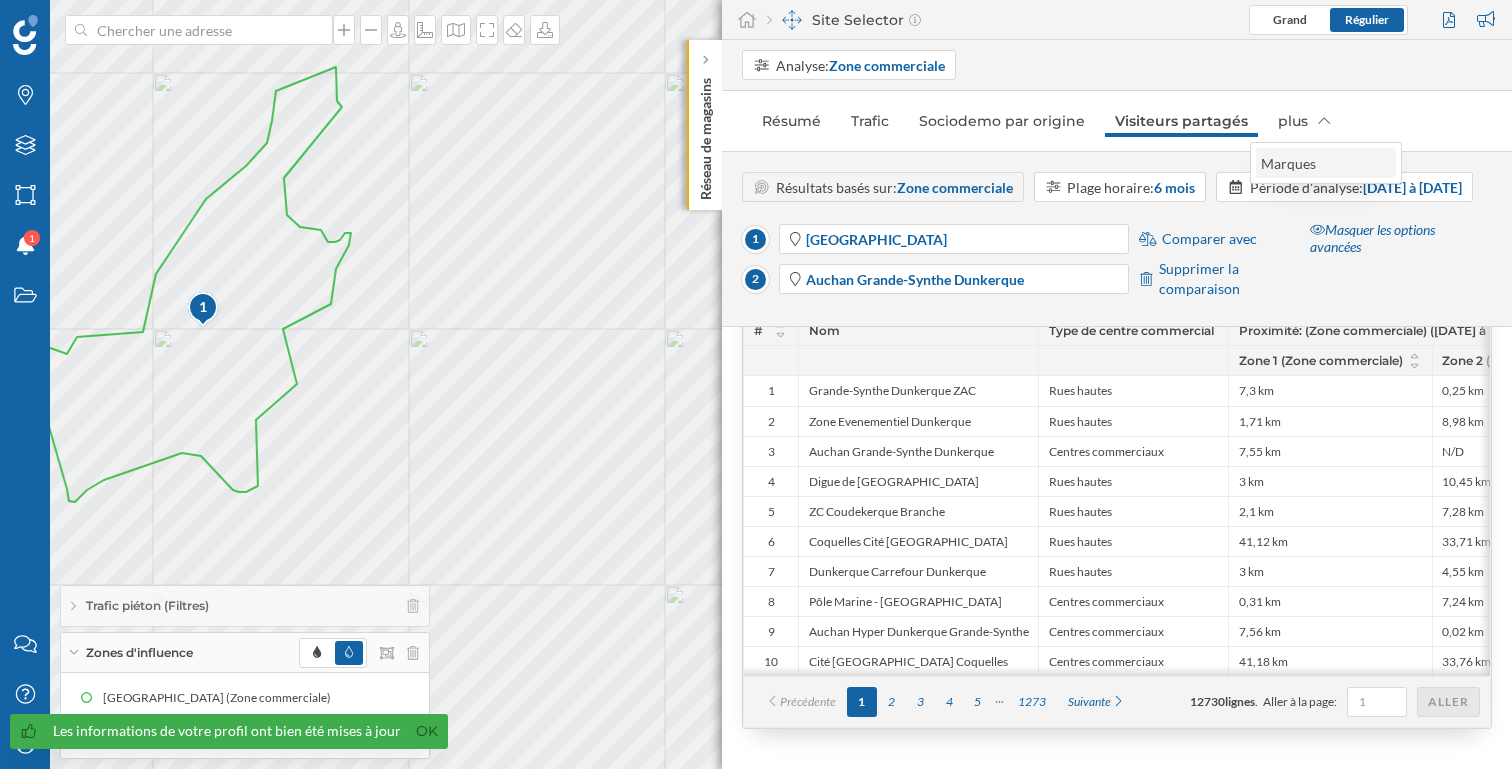 click on "Marques" at bounding box center [1288, 163] 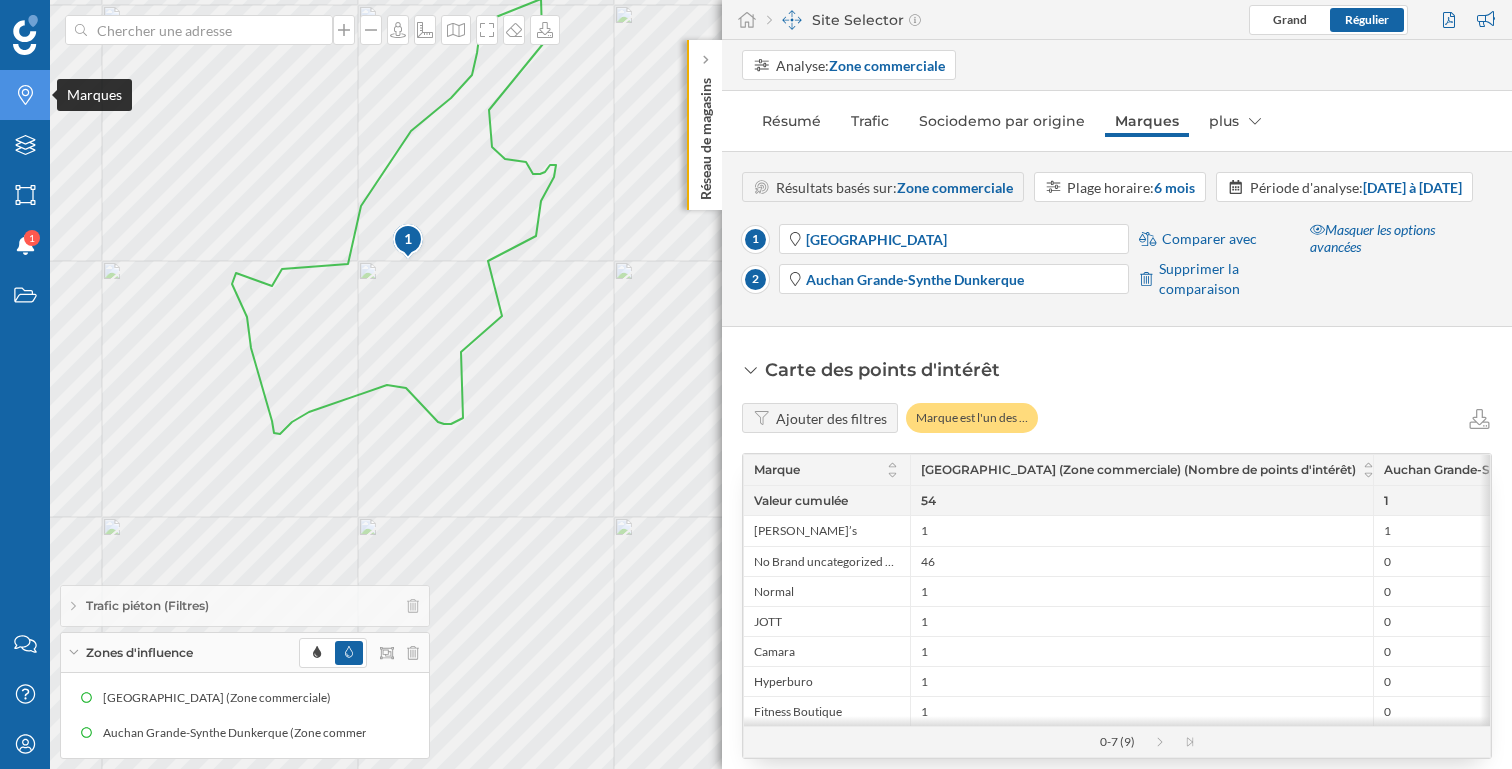 click on "Marques" 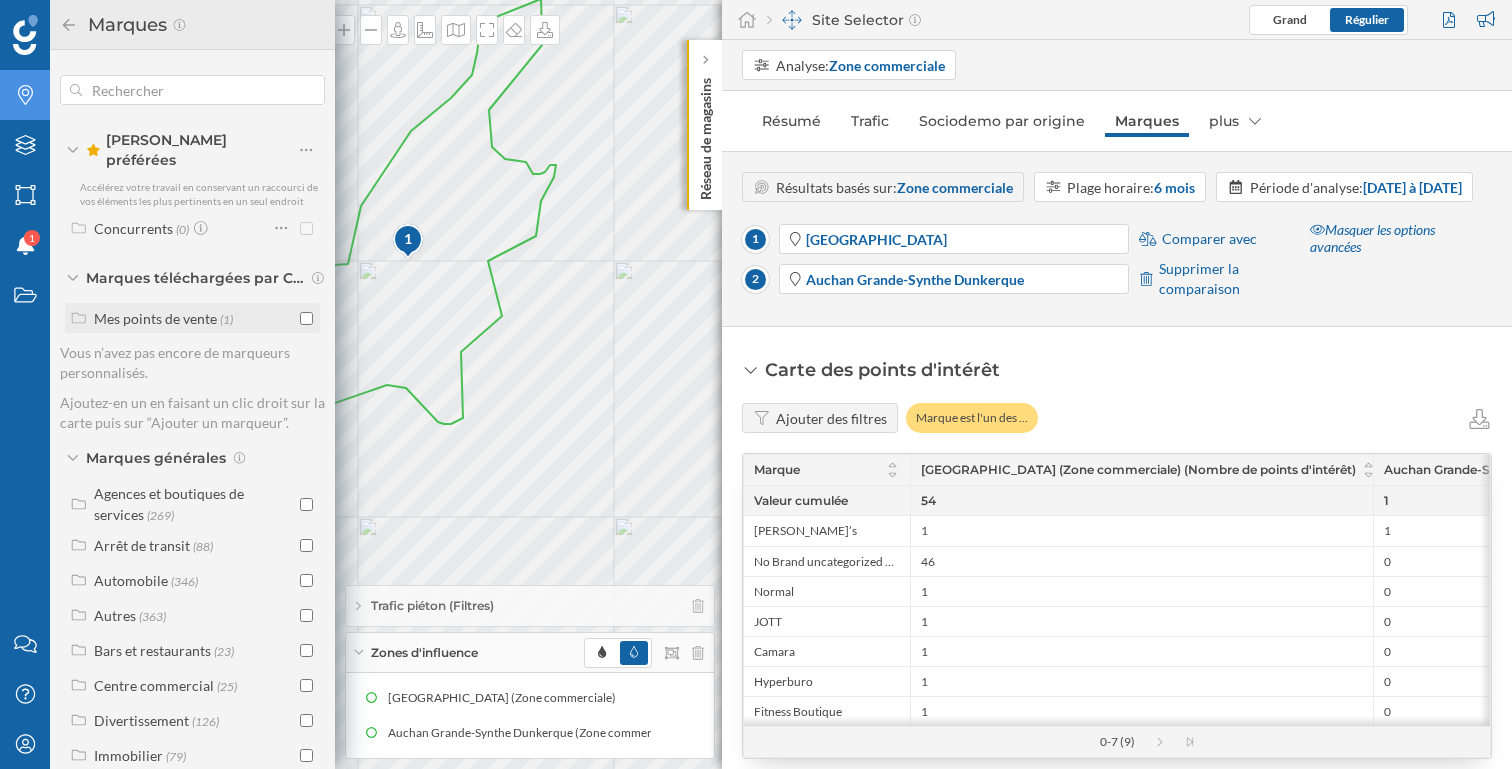 click at bounding box center [306, 318] 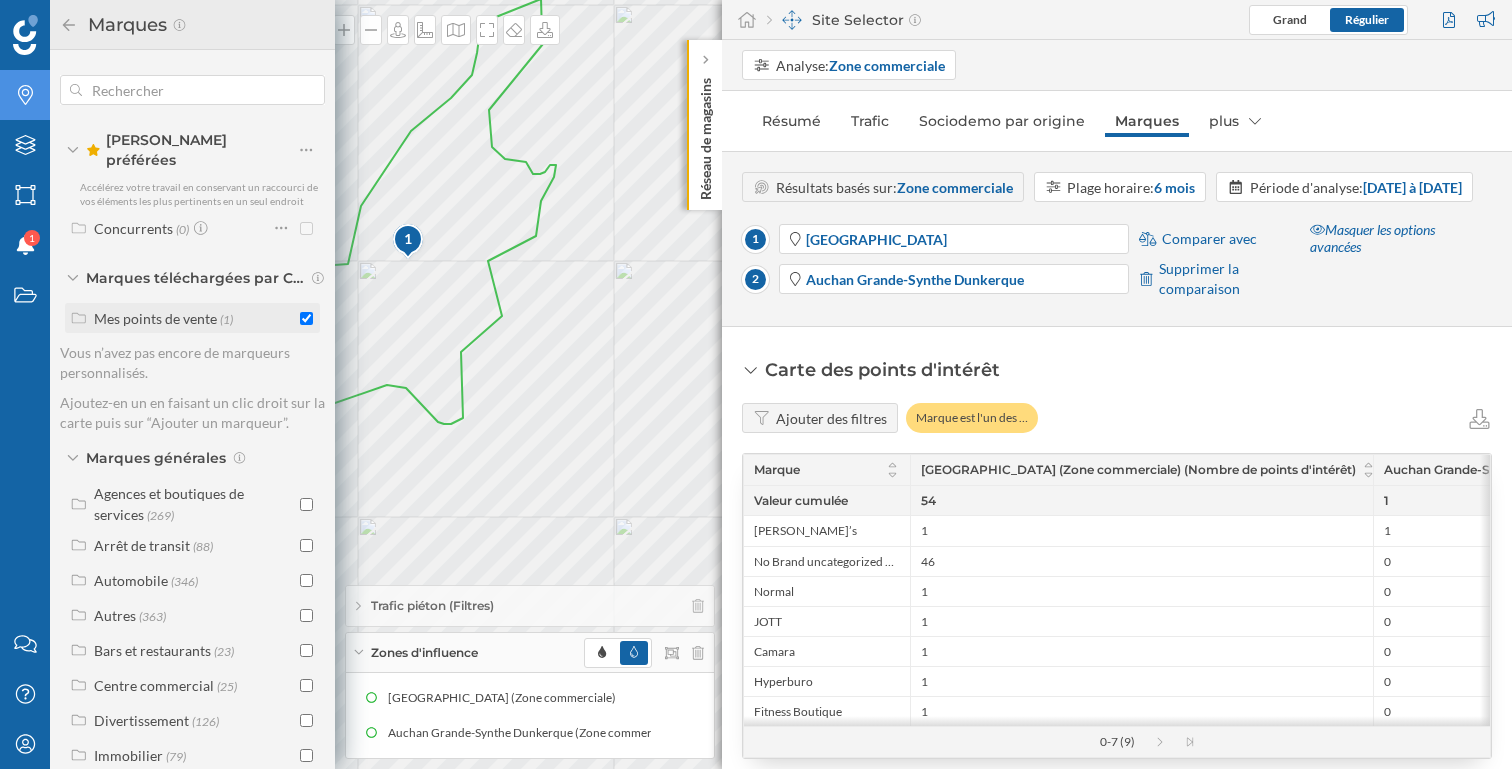 checkbox on "true" 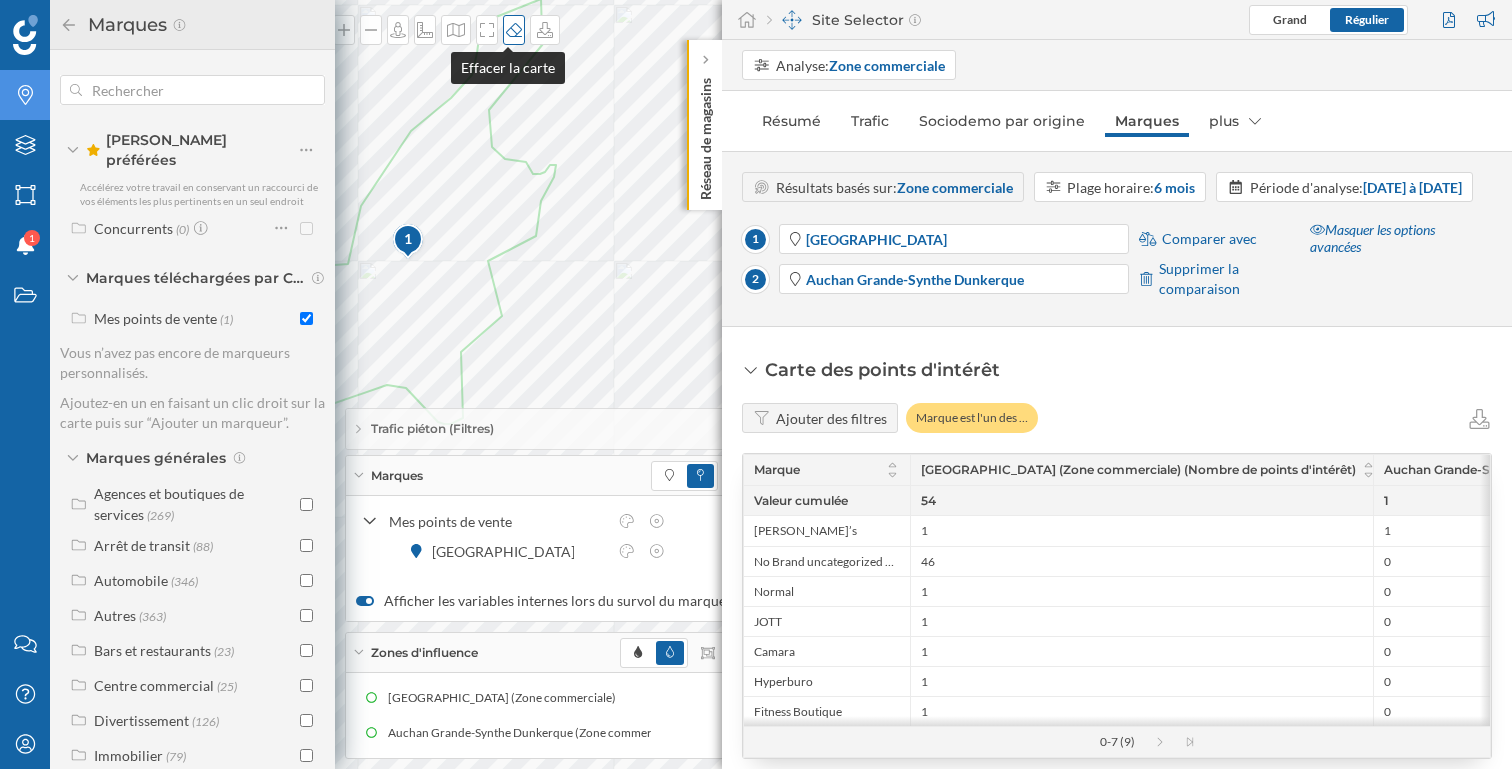 click 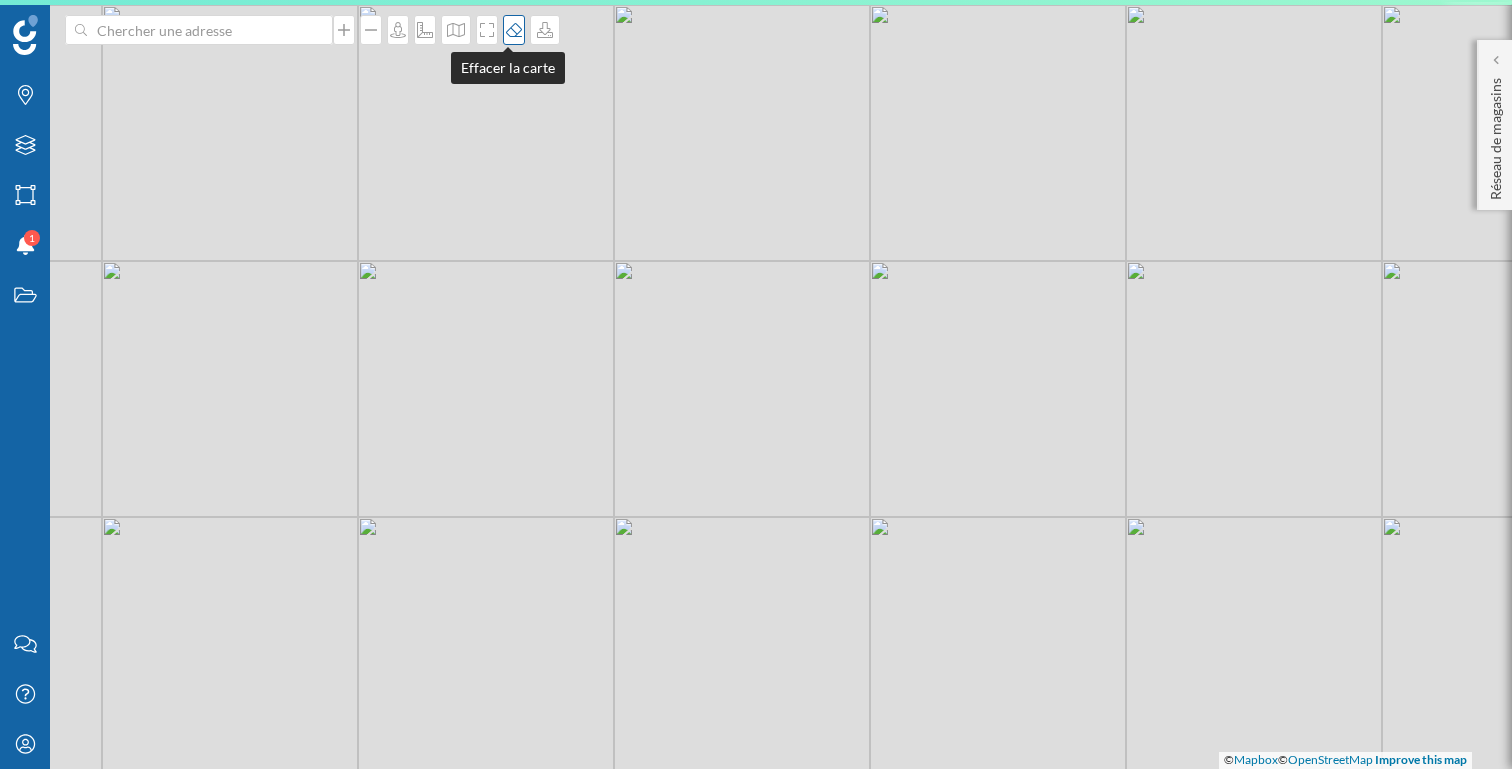 click 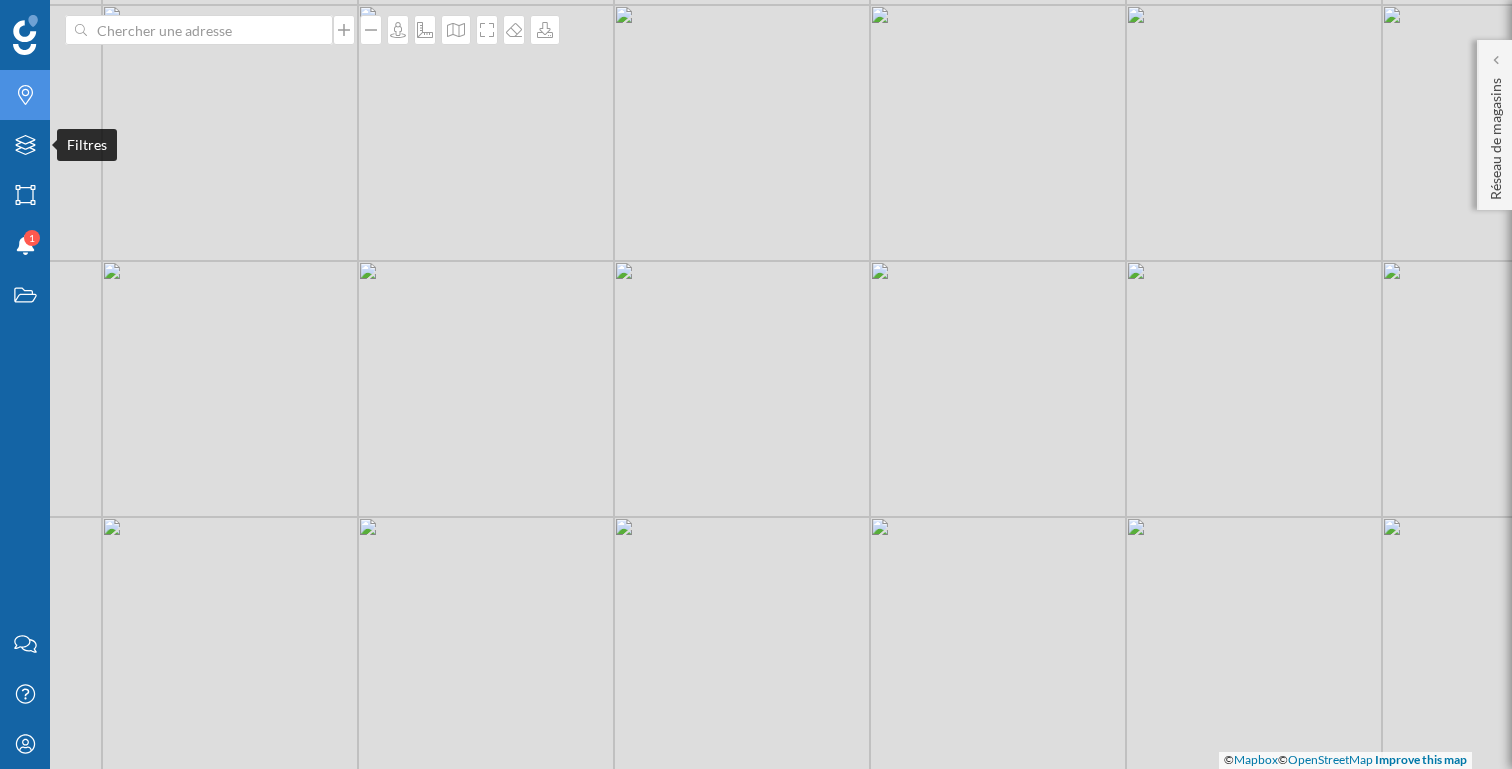 click on "Marques" at bounding box center [25, 95] 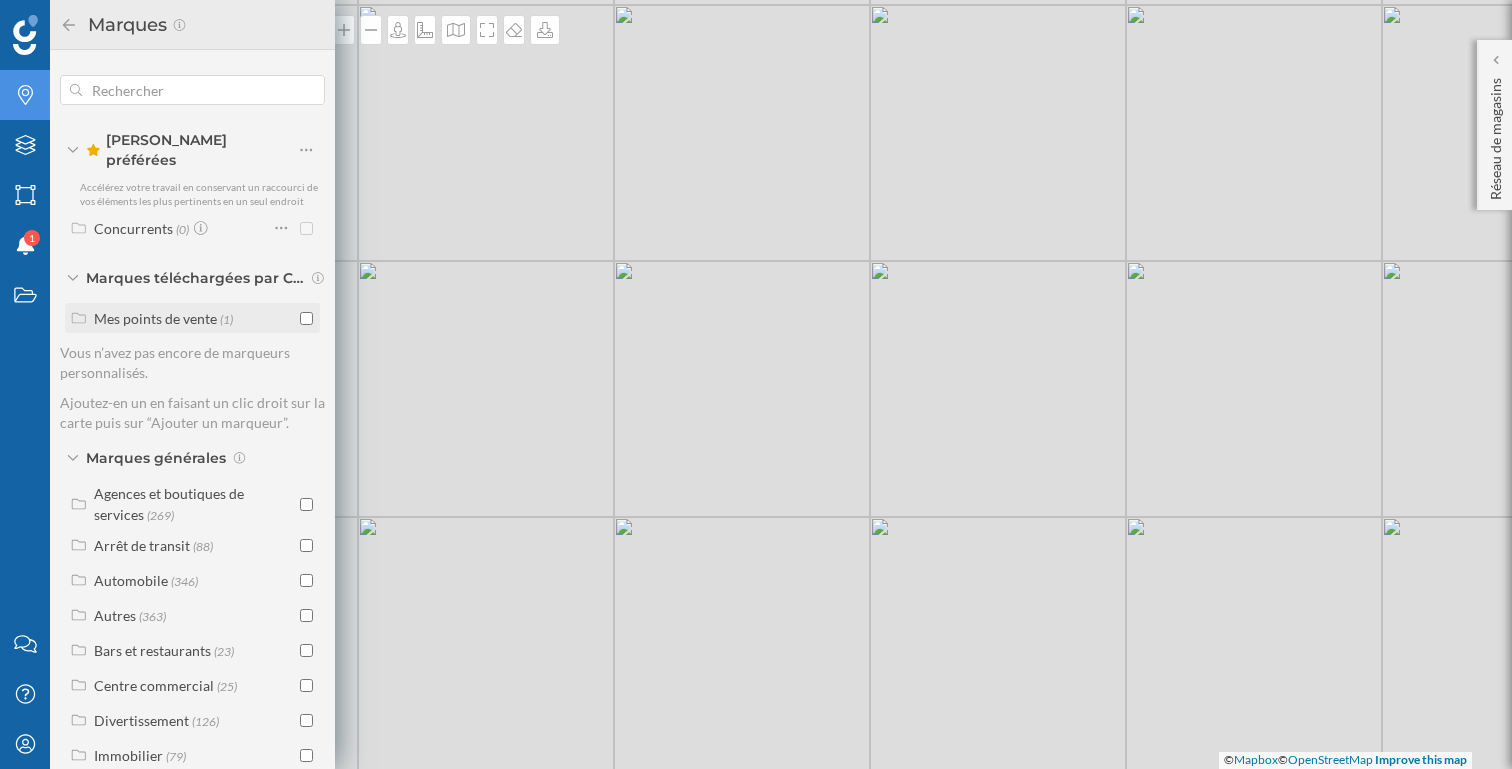 click at bounding box center [306, 318] 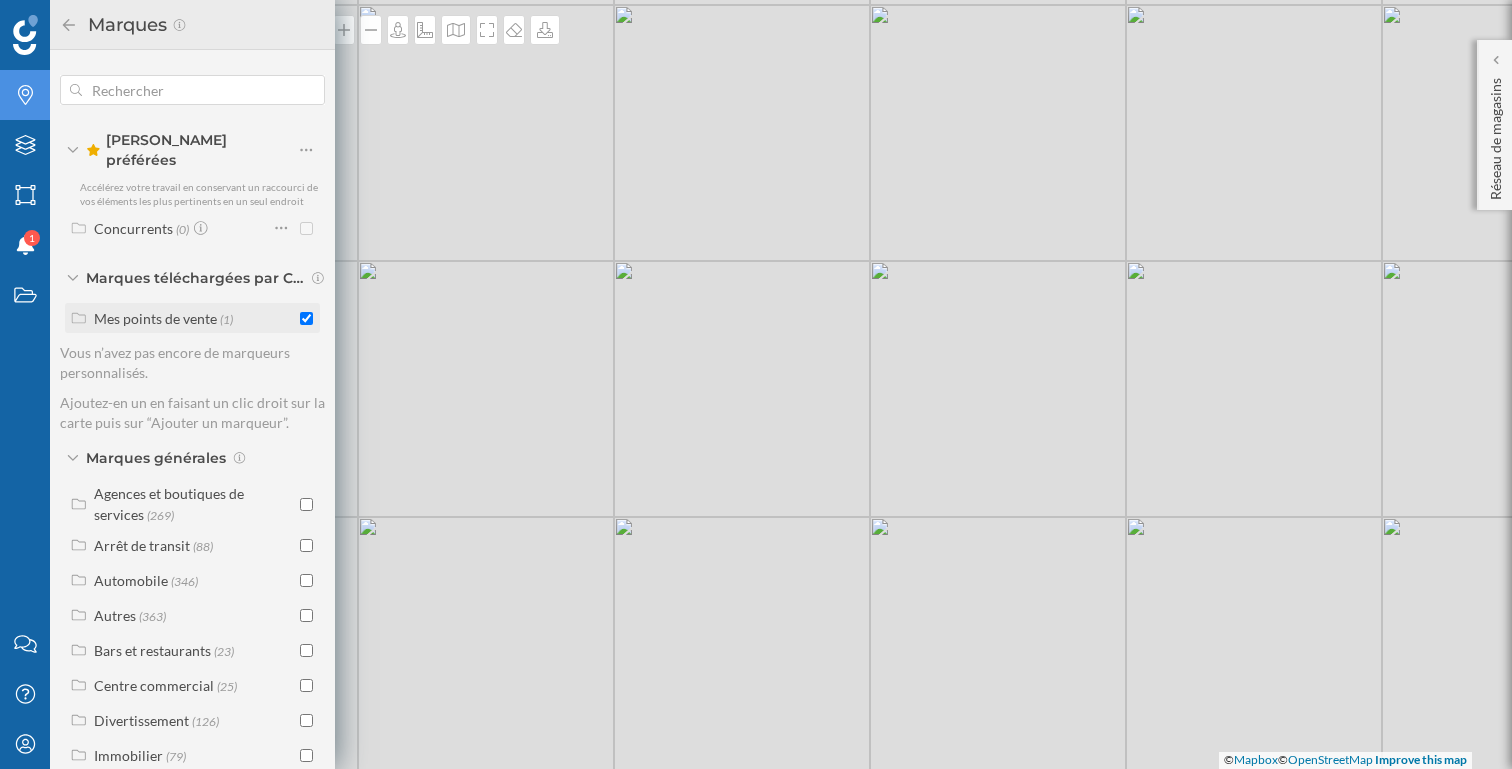 checkbox on "true" 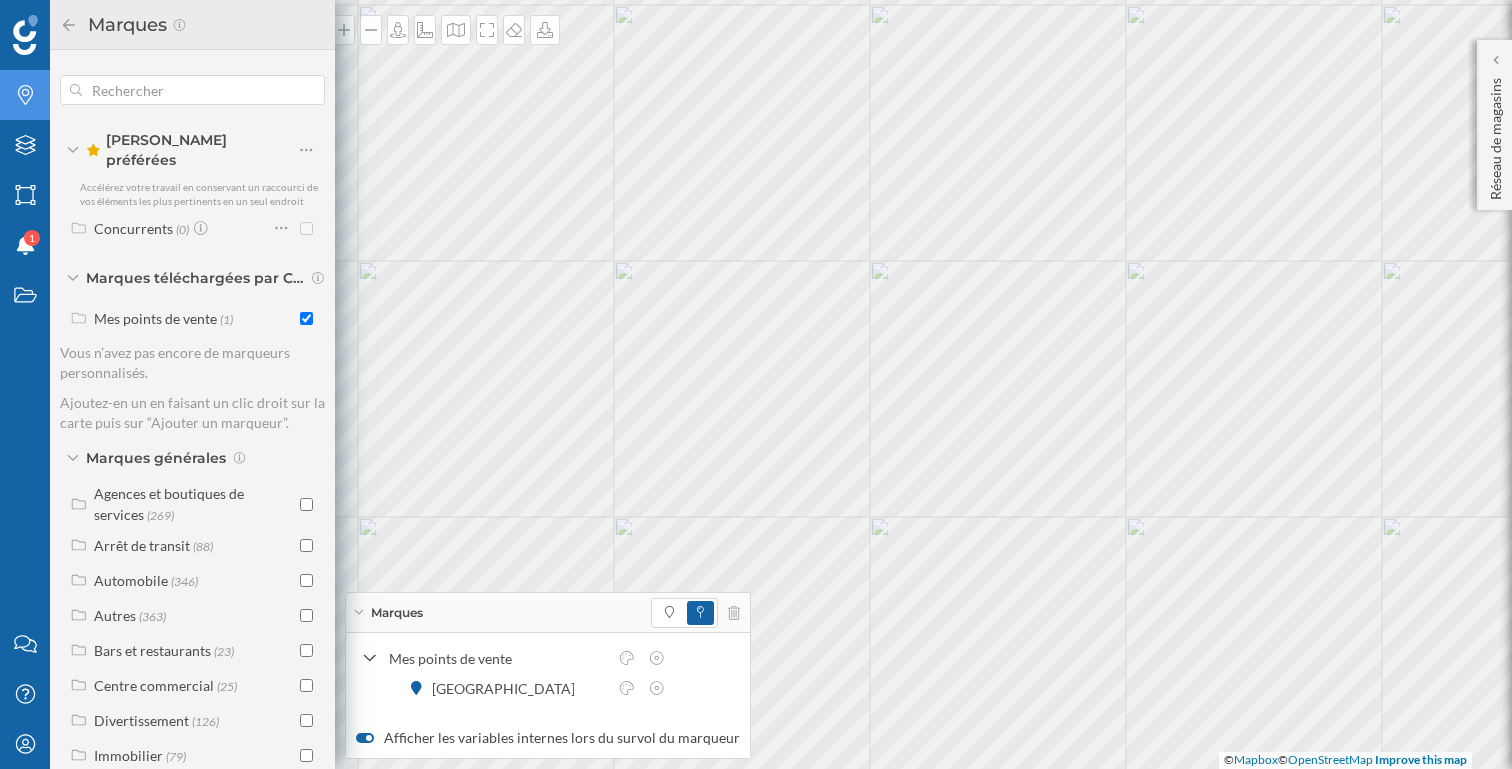 click at bounding box center [365, 738] 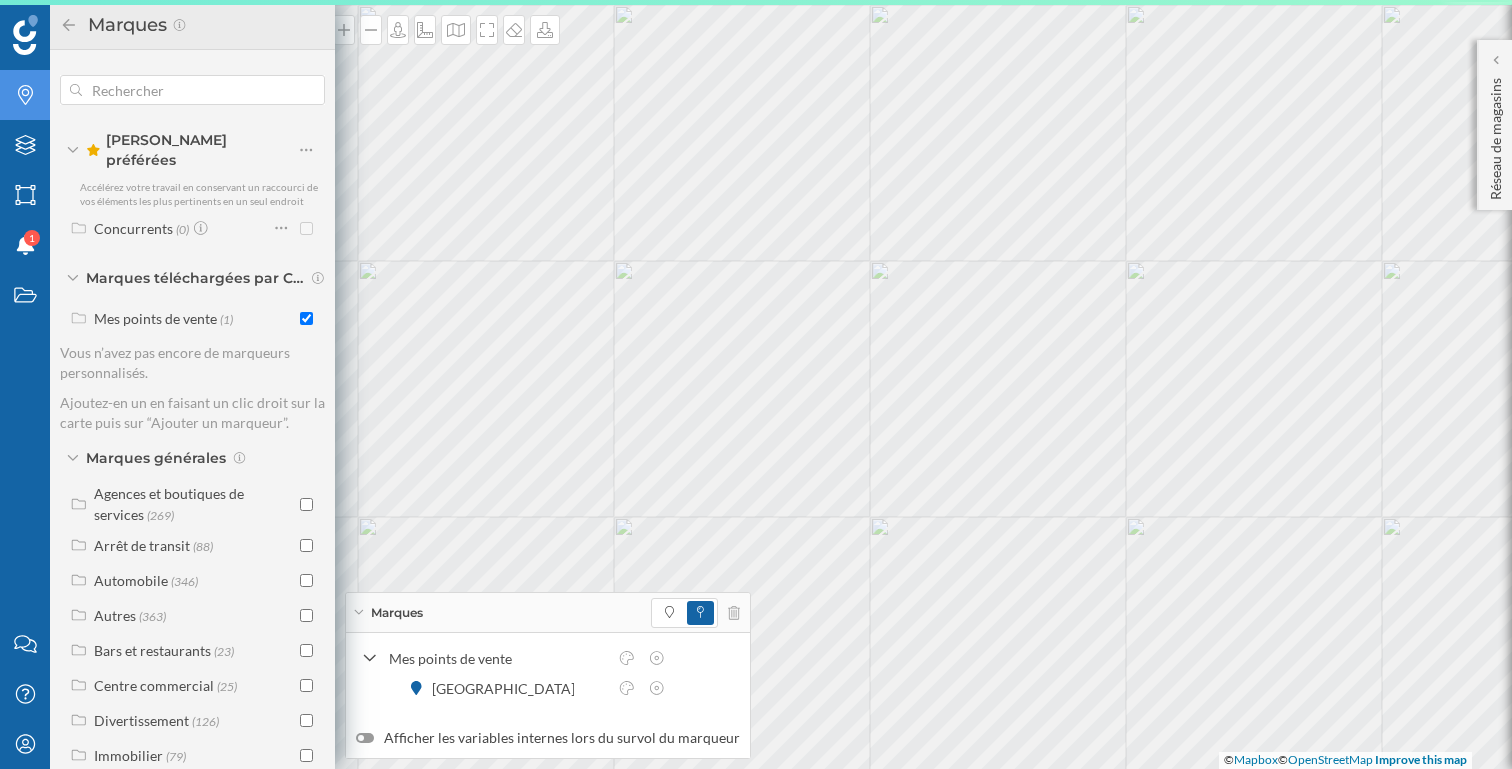 click at bounding box center [365, 738] 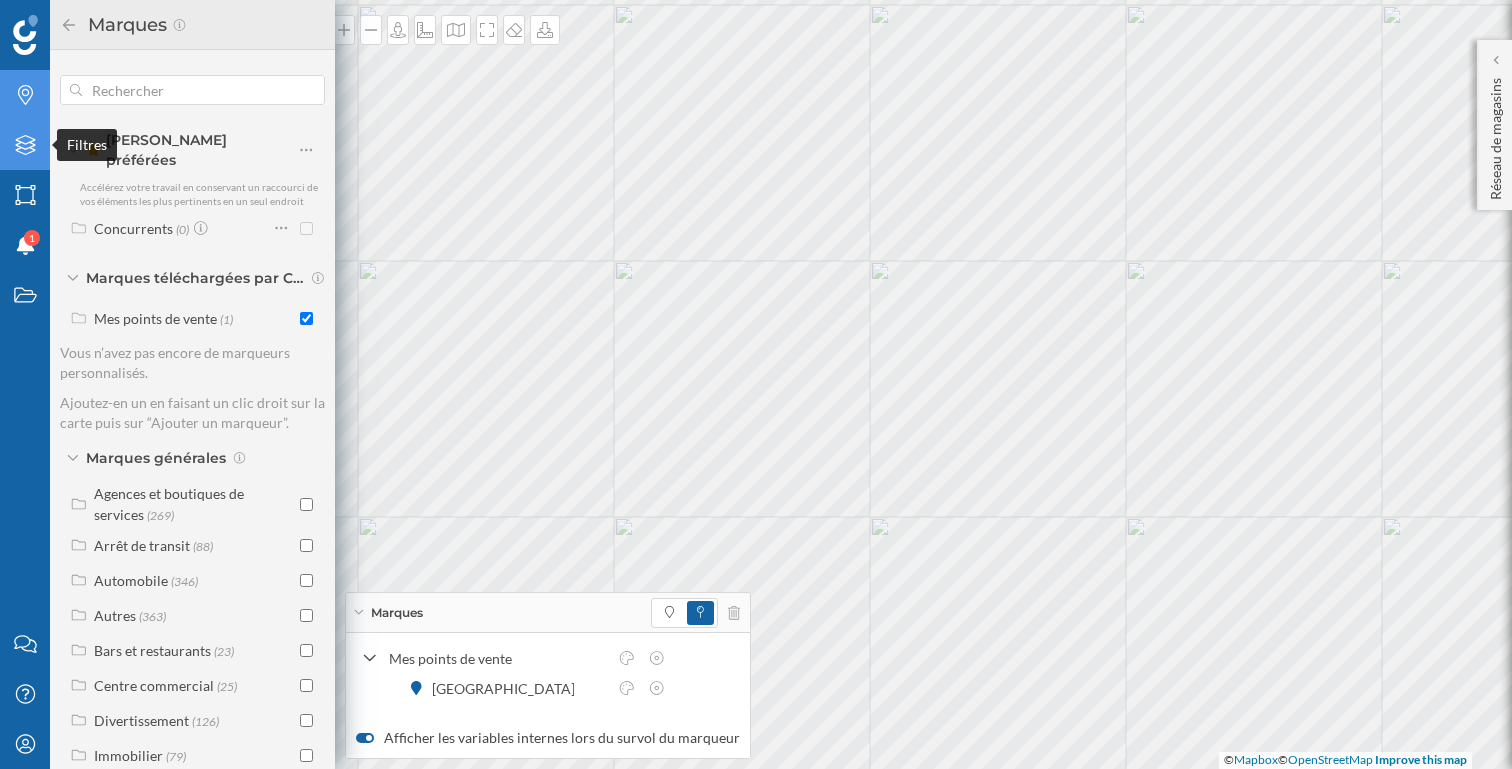 click 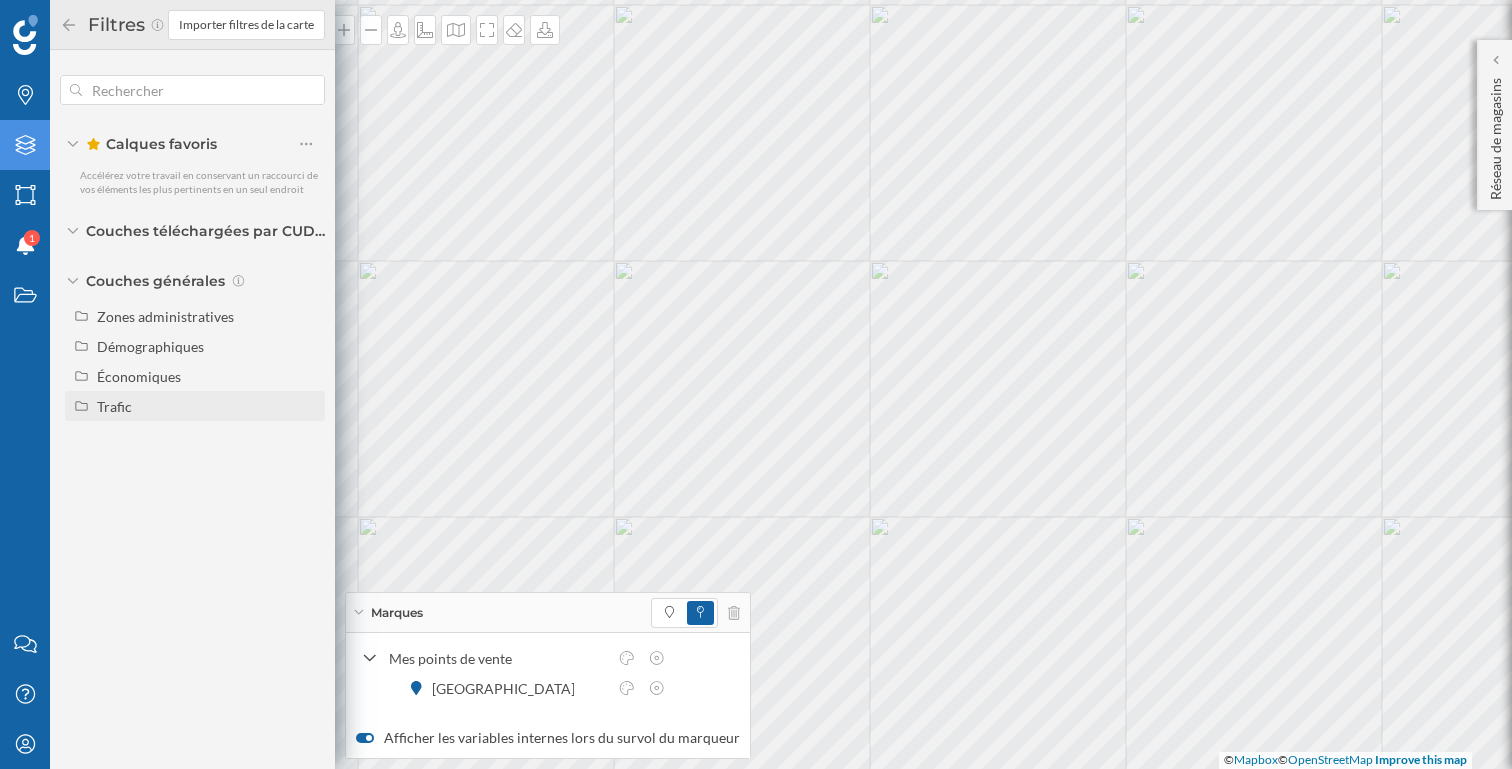 click on "Trafic" at bounding box center (207, 406) 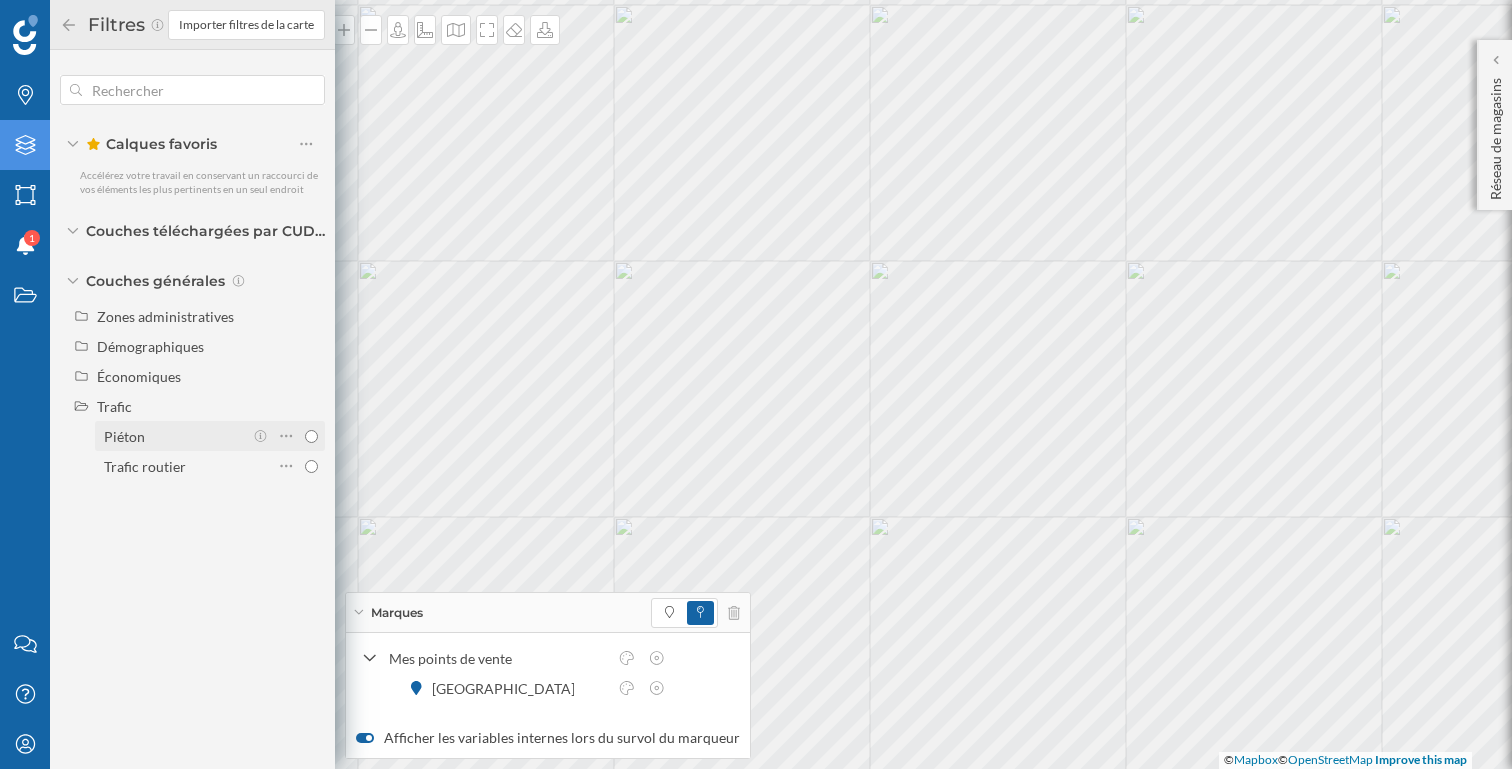 click on "Piéton" at bounding box center (311, 436) 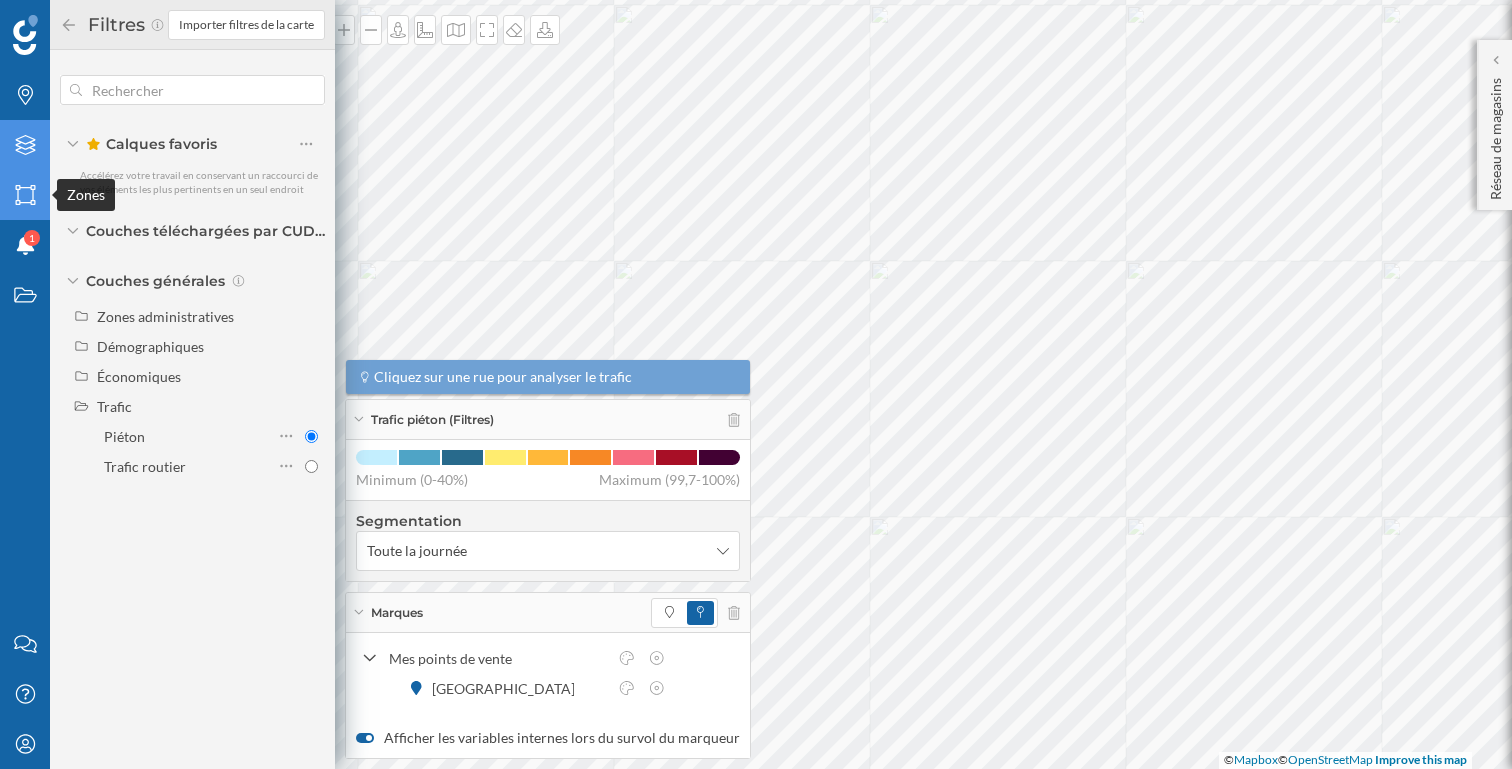 click 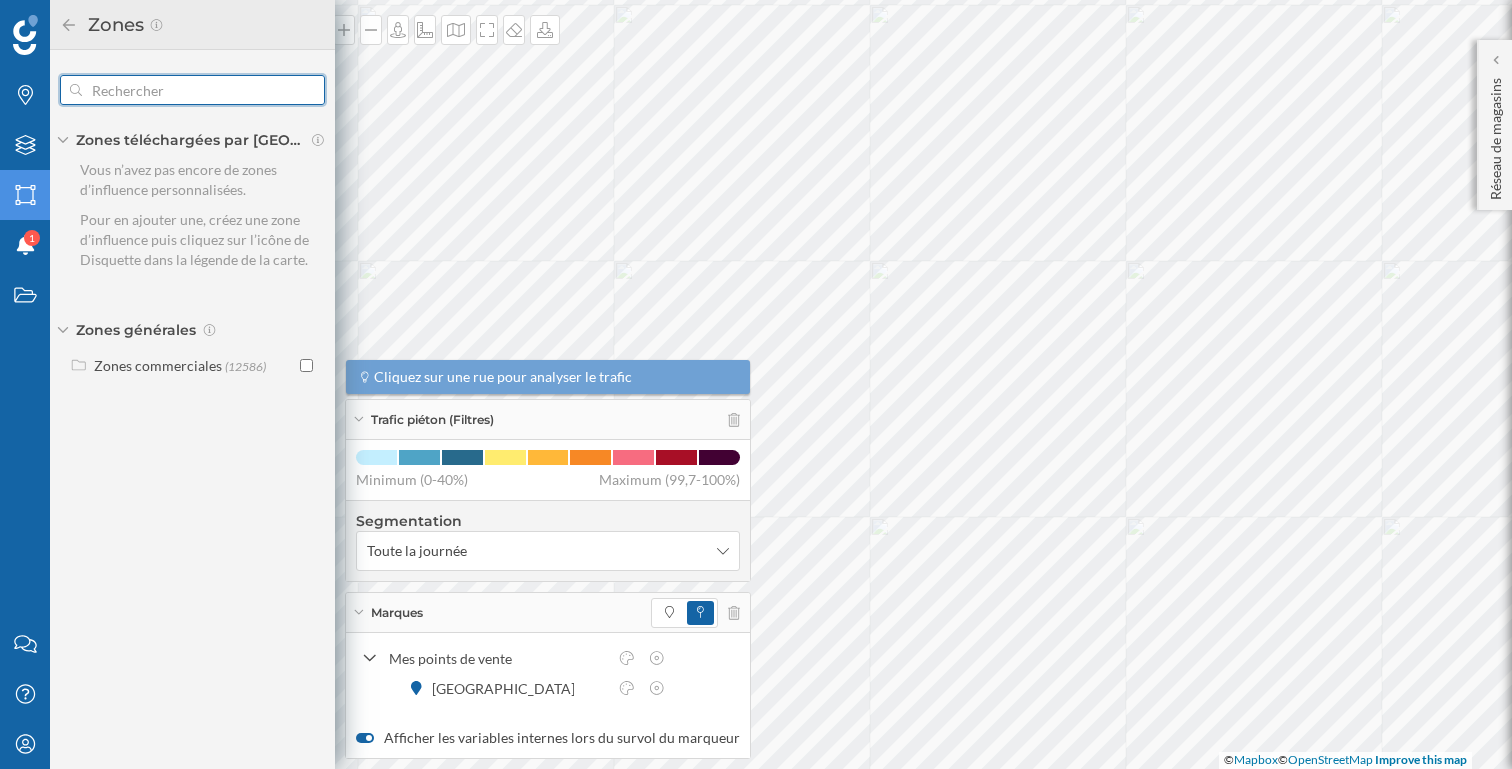 click at bounding box center [192, 90] 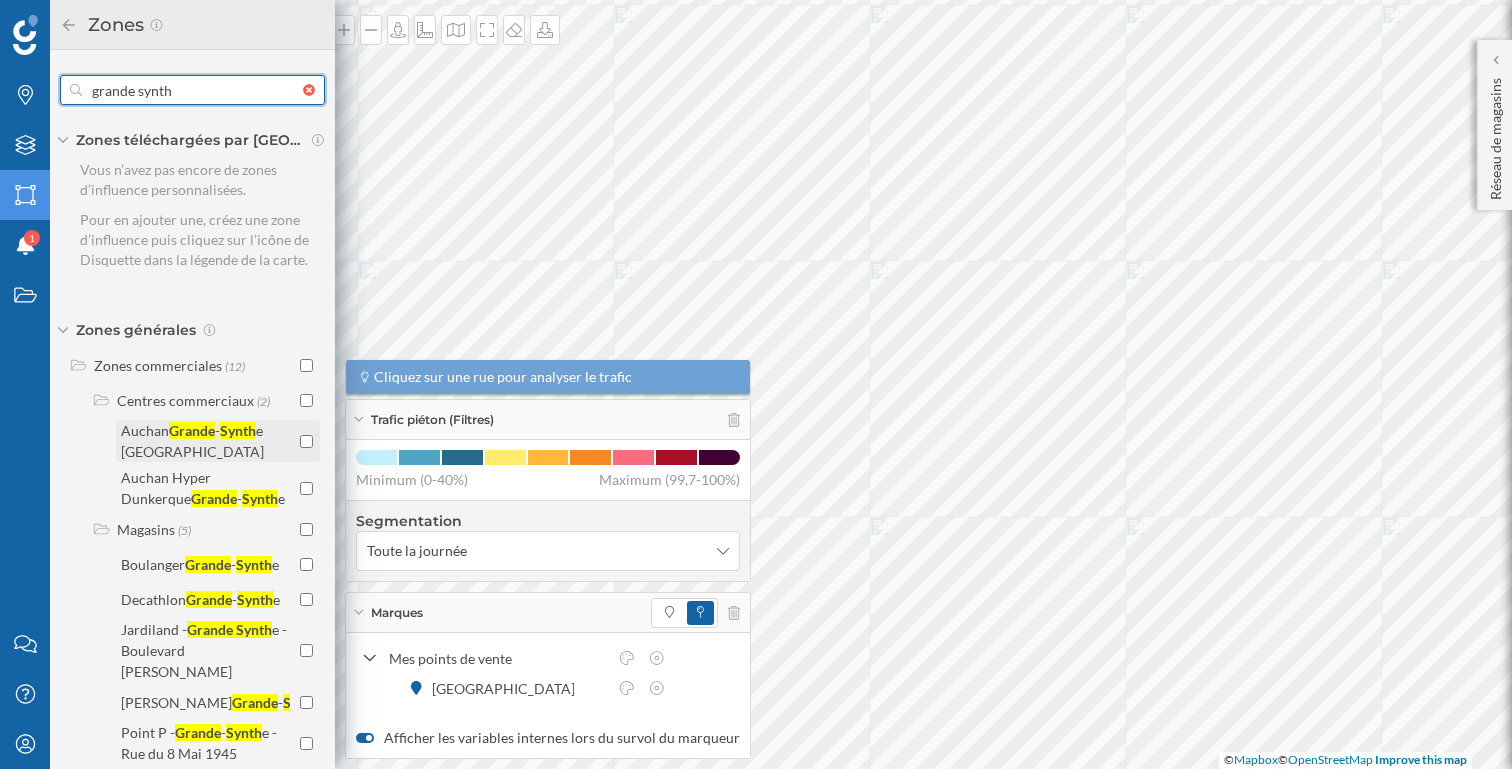 type on "grande synth" 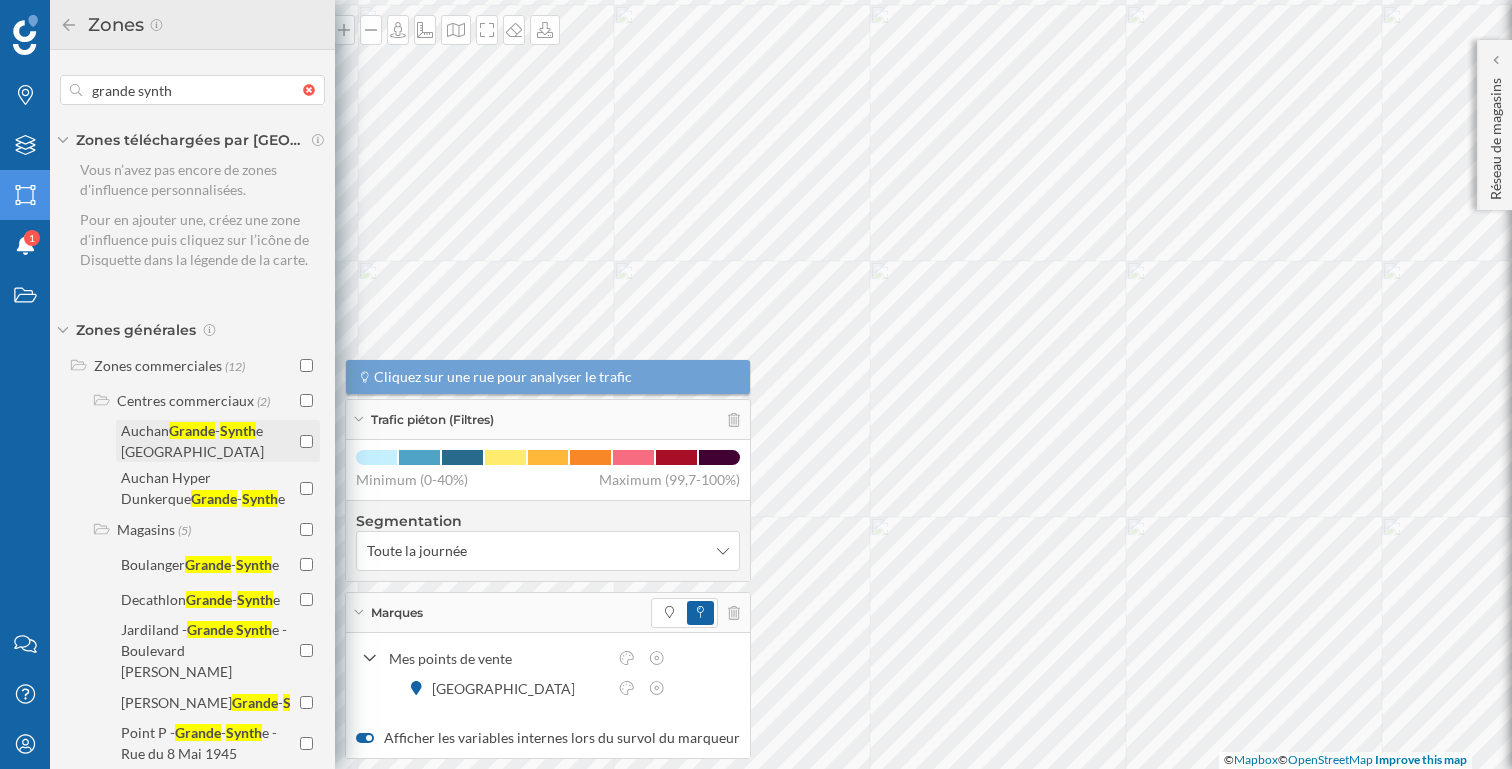 click at bounding box center [306, 441] 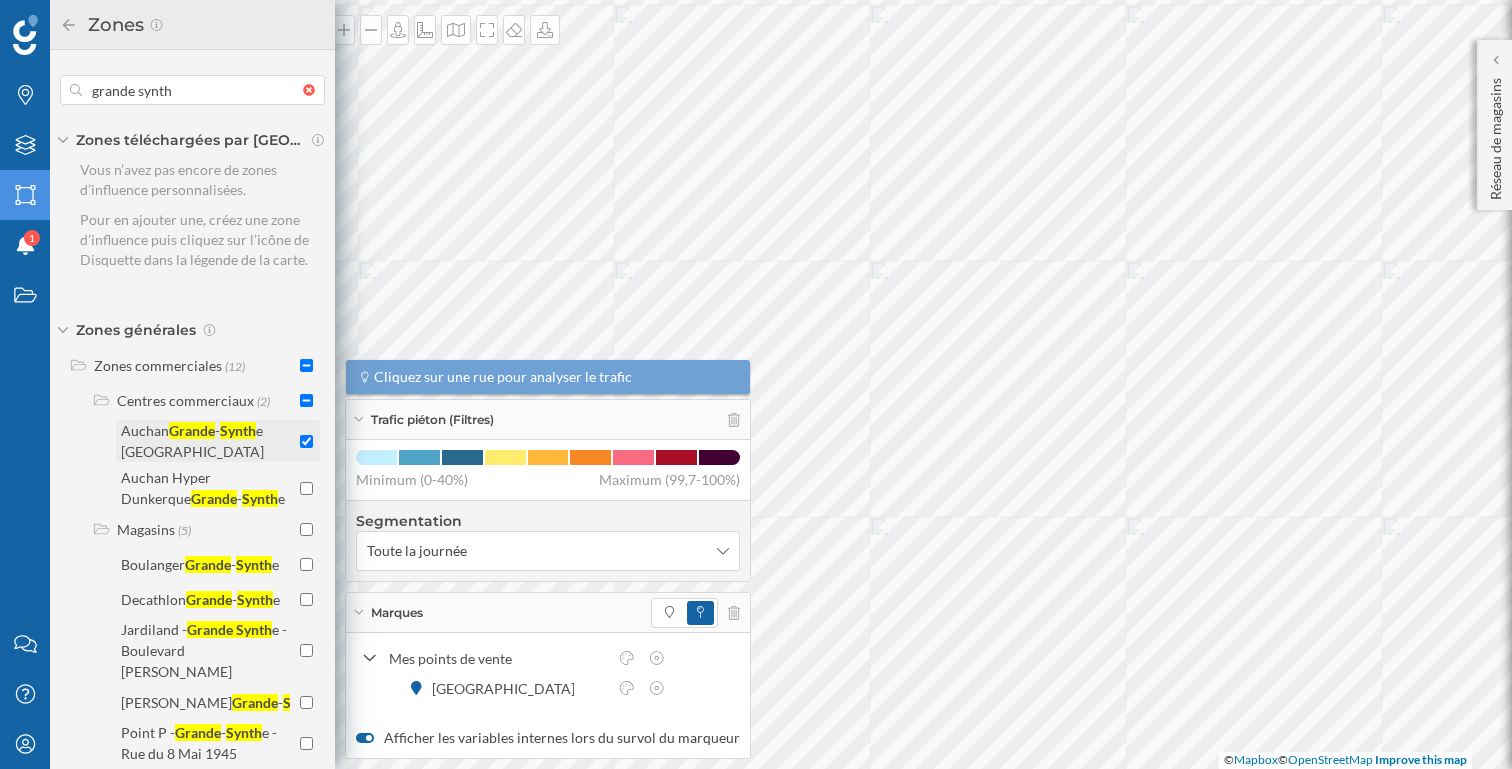 checkbox on "true" 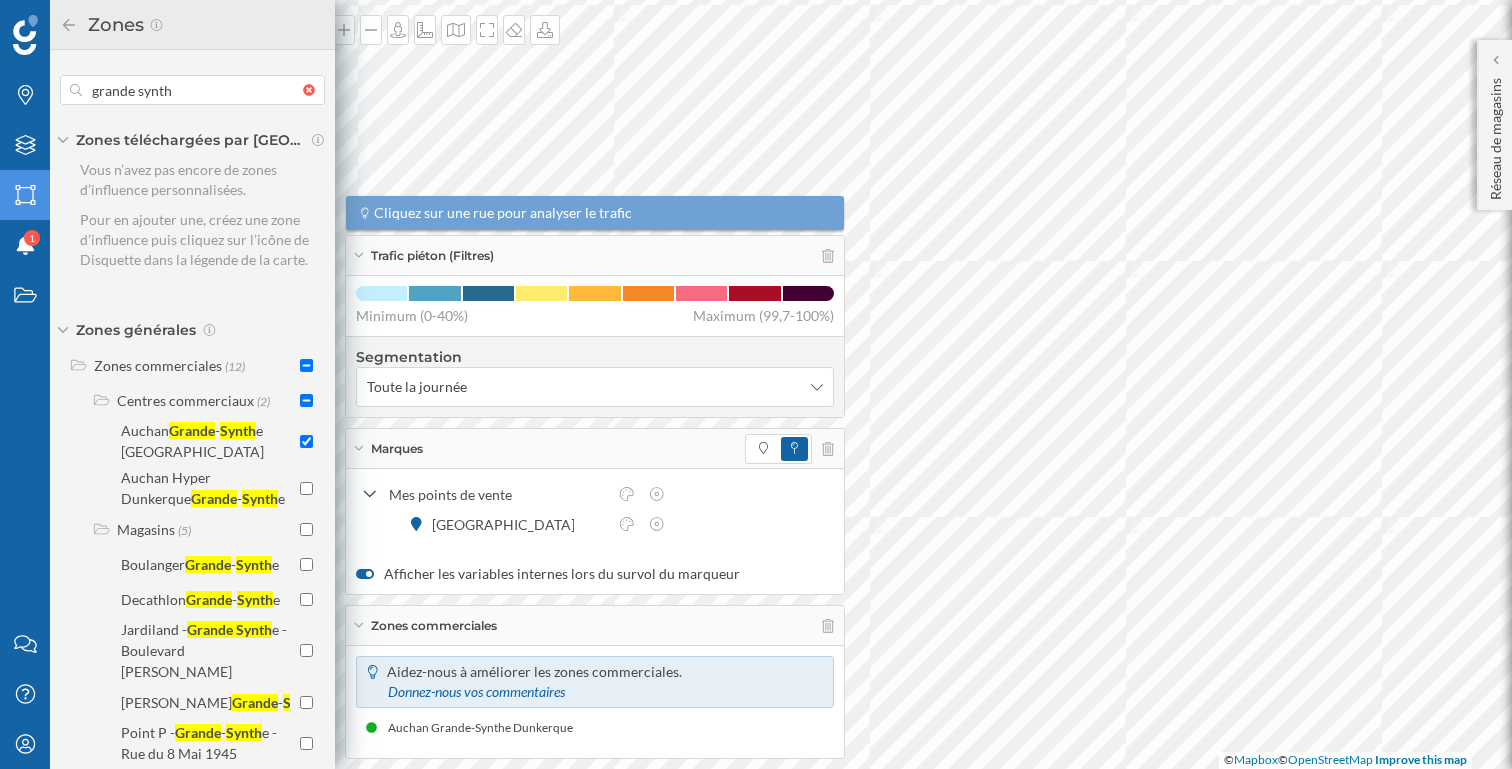 click 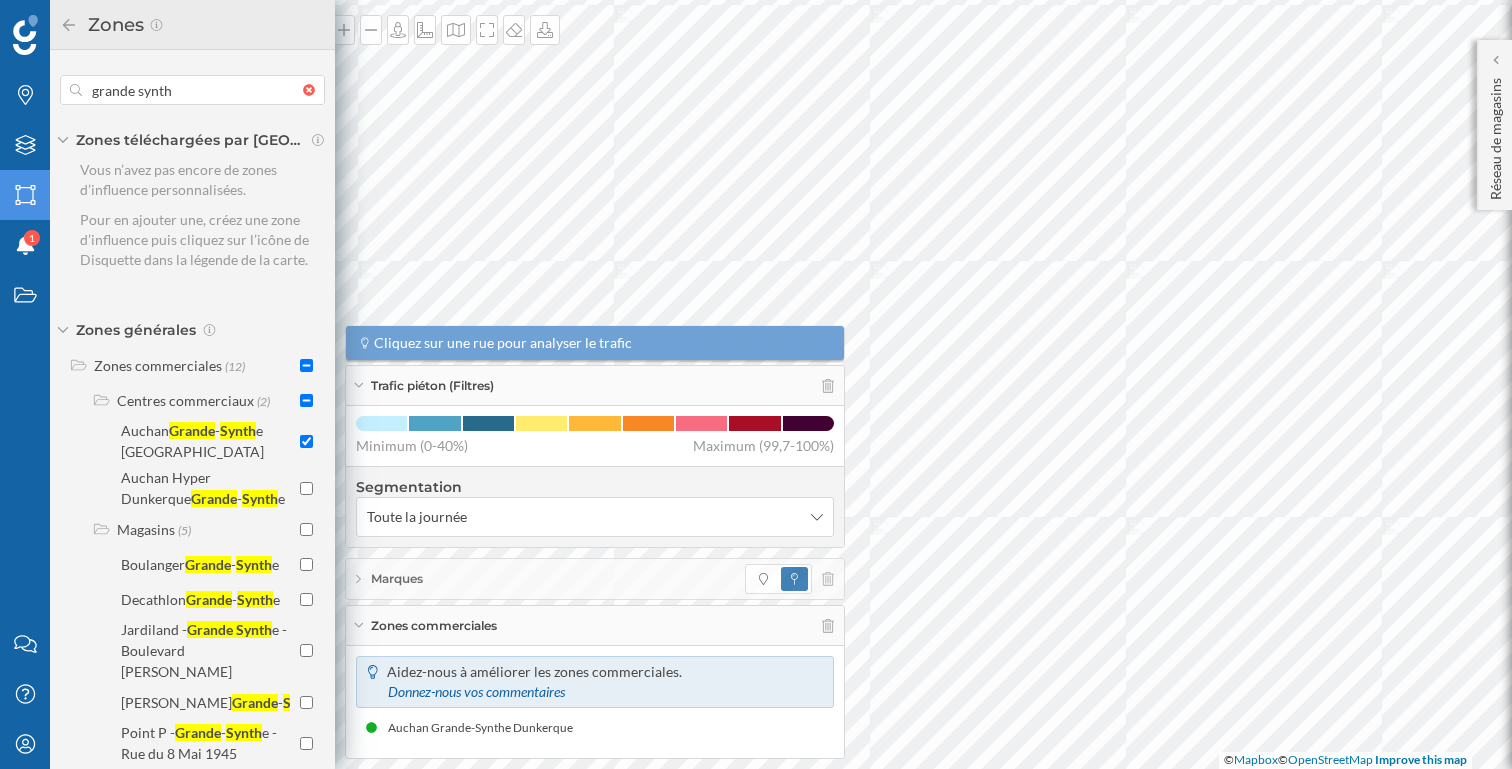 click on "Zones commerciales" at bounding box center (595, 626) 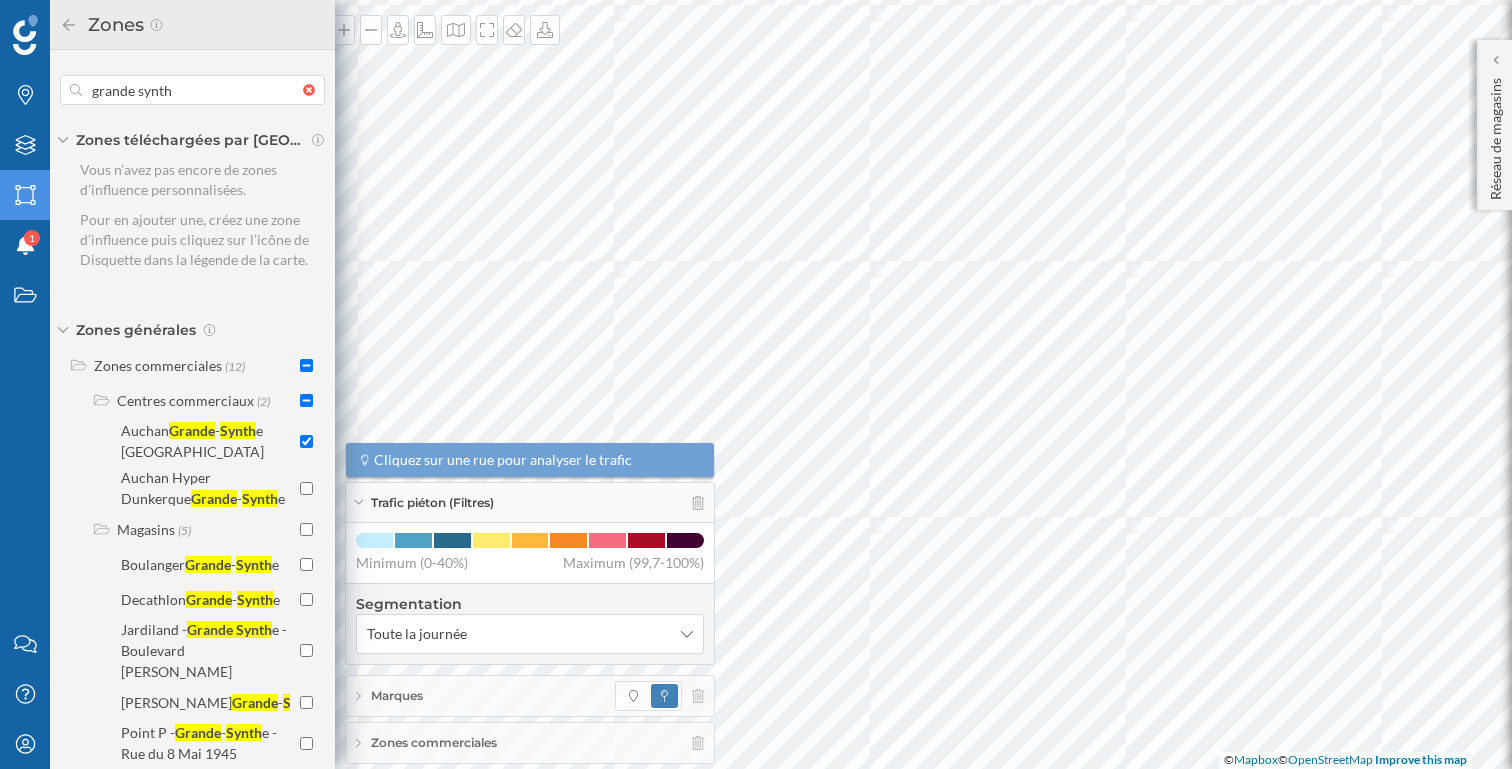 click on "Zones commerciales" at bounding box center (434, 743) 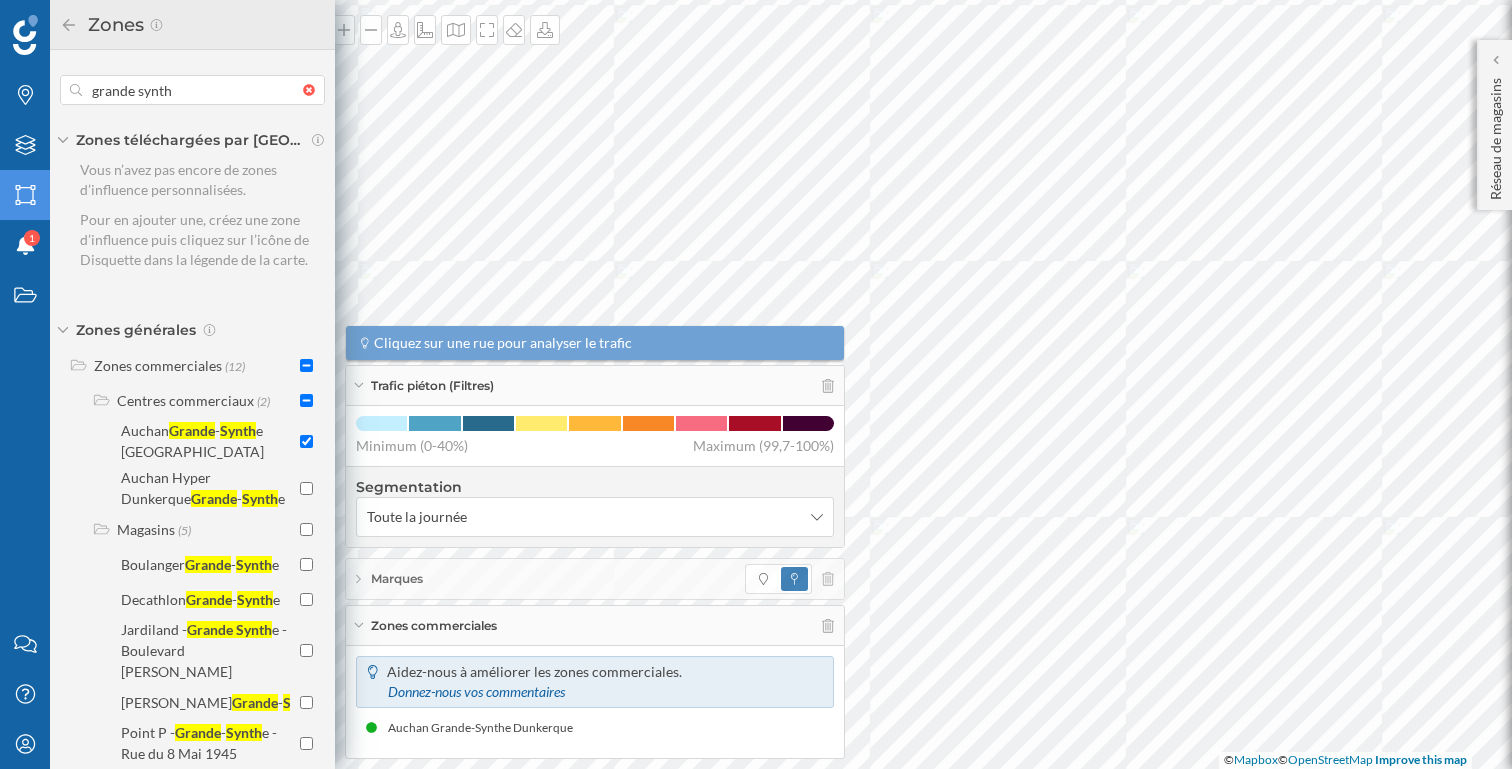 click 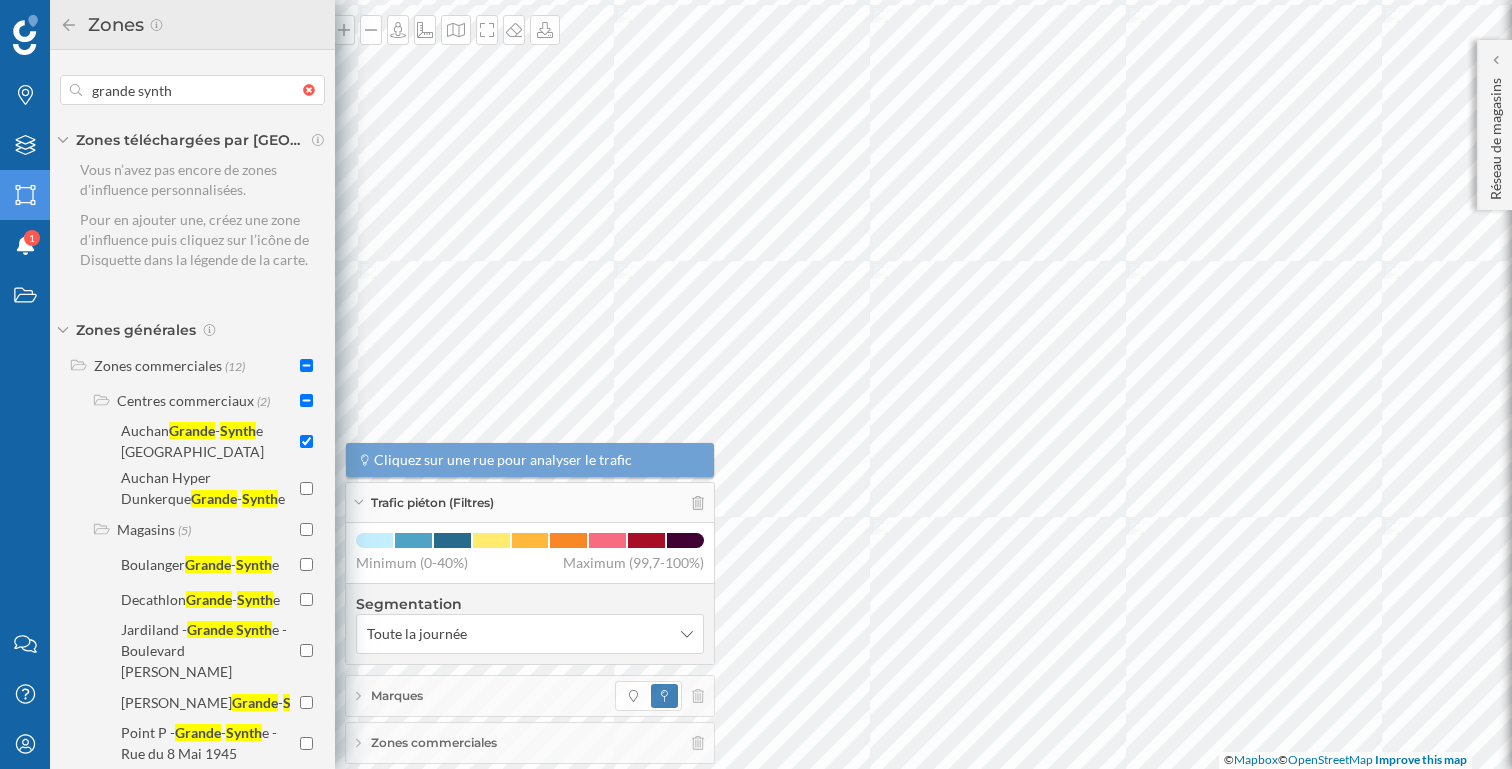click on "Trafic piéton (Filtres)" at bounding box center [530, 503] 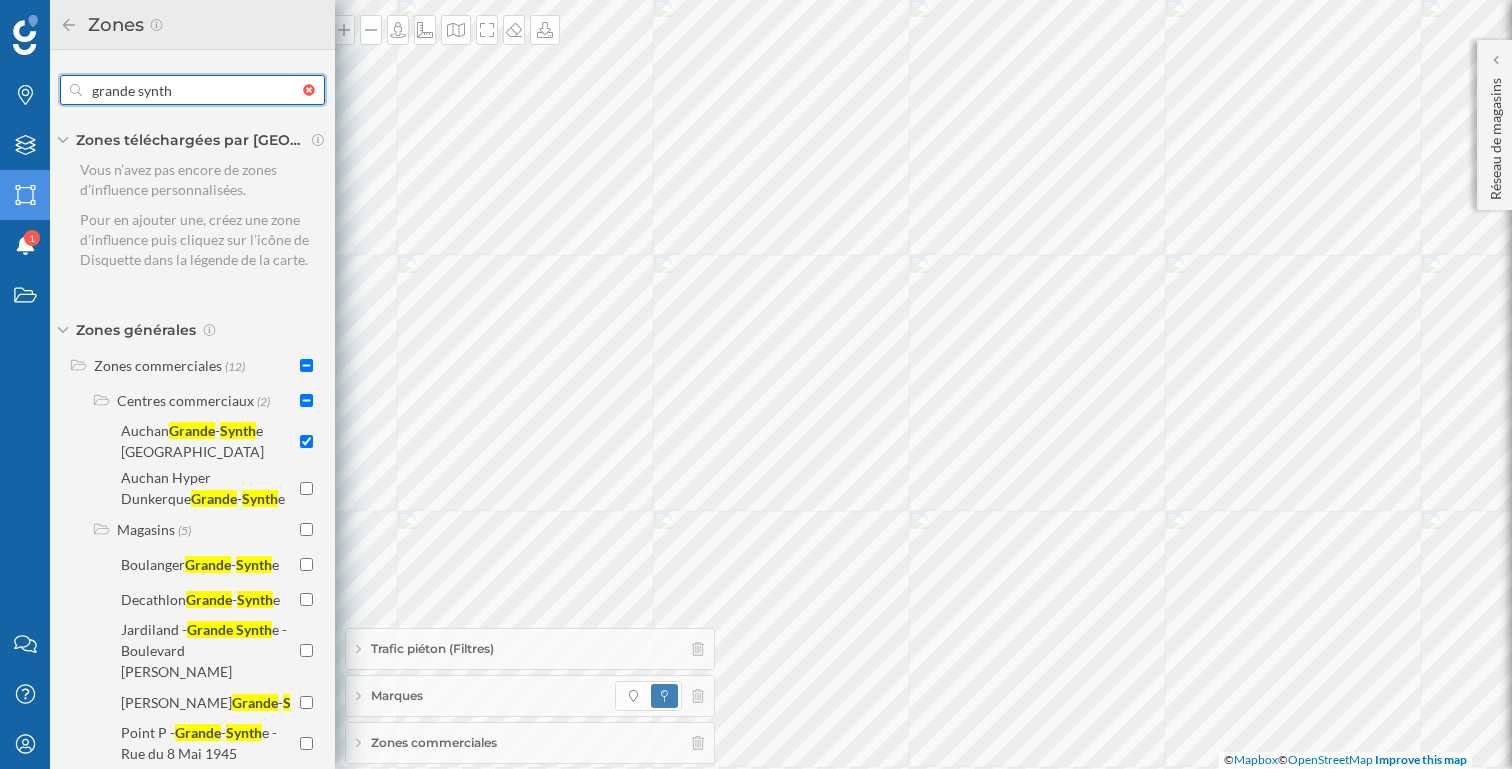 click on "grande synth" at bounding box center (192, 90) 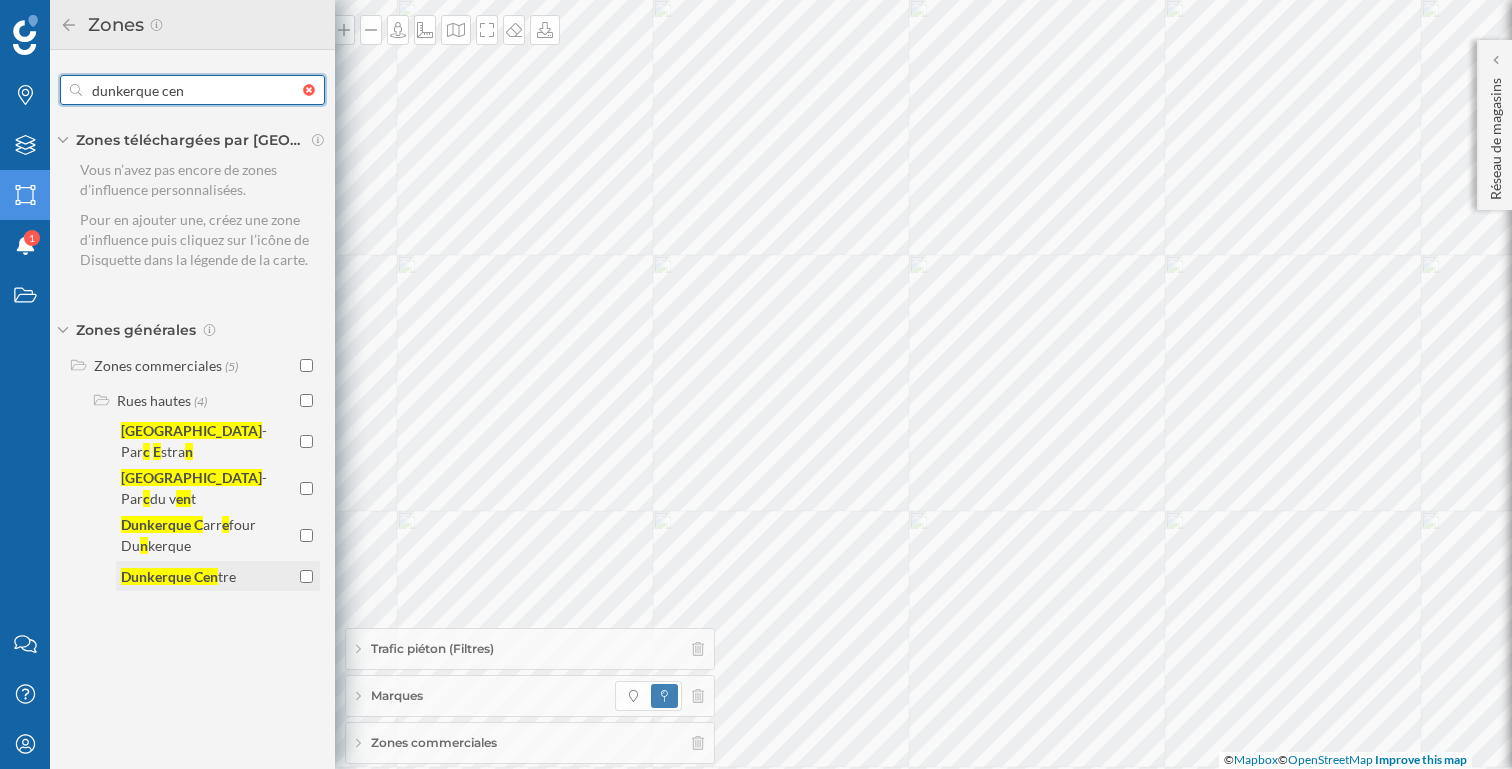 type on "dunkerque cen" 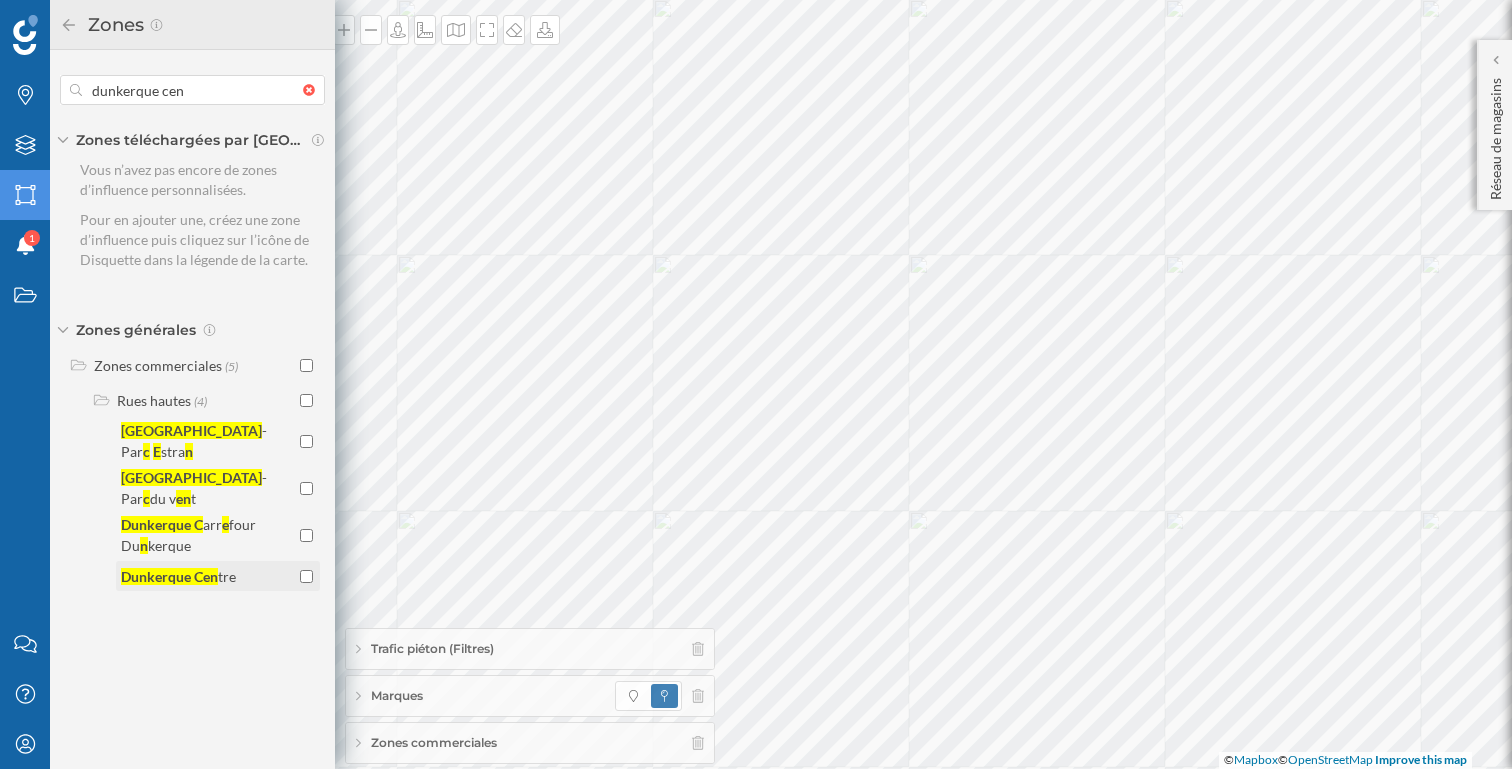 click at bounding box center (306, 576) 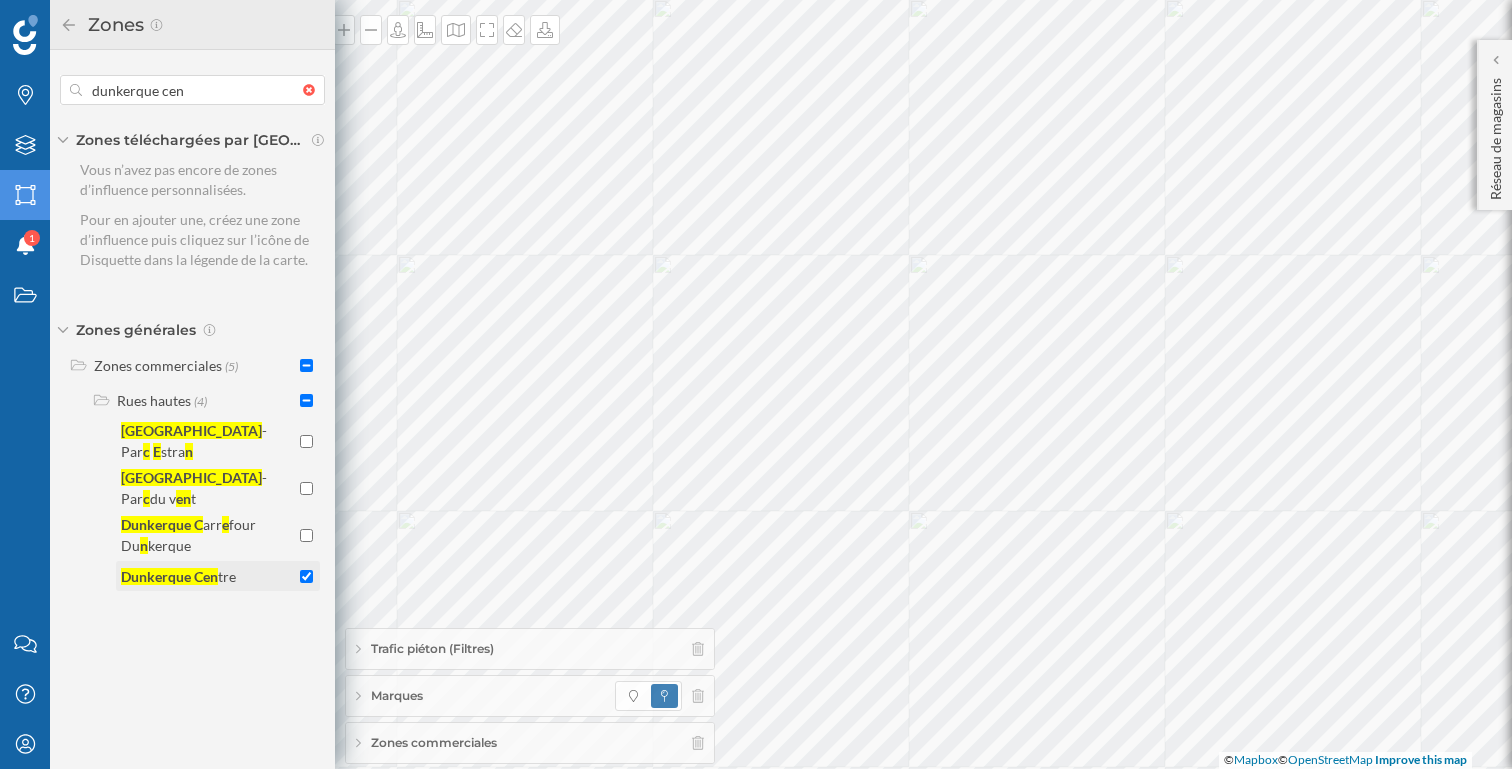 checkbox on "true" 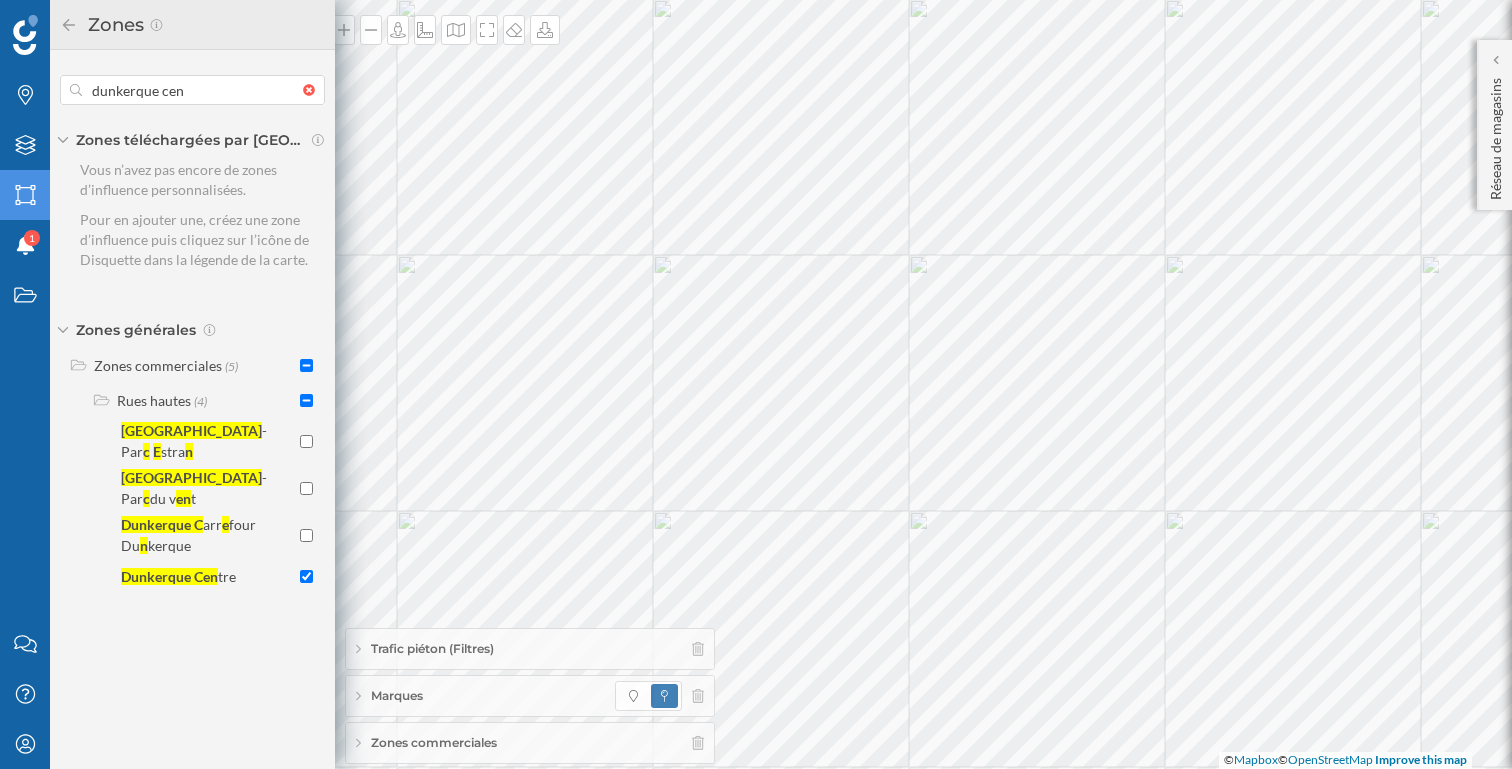 type 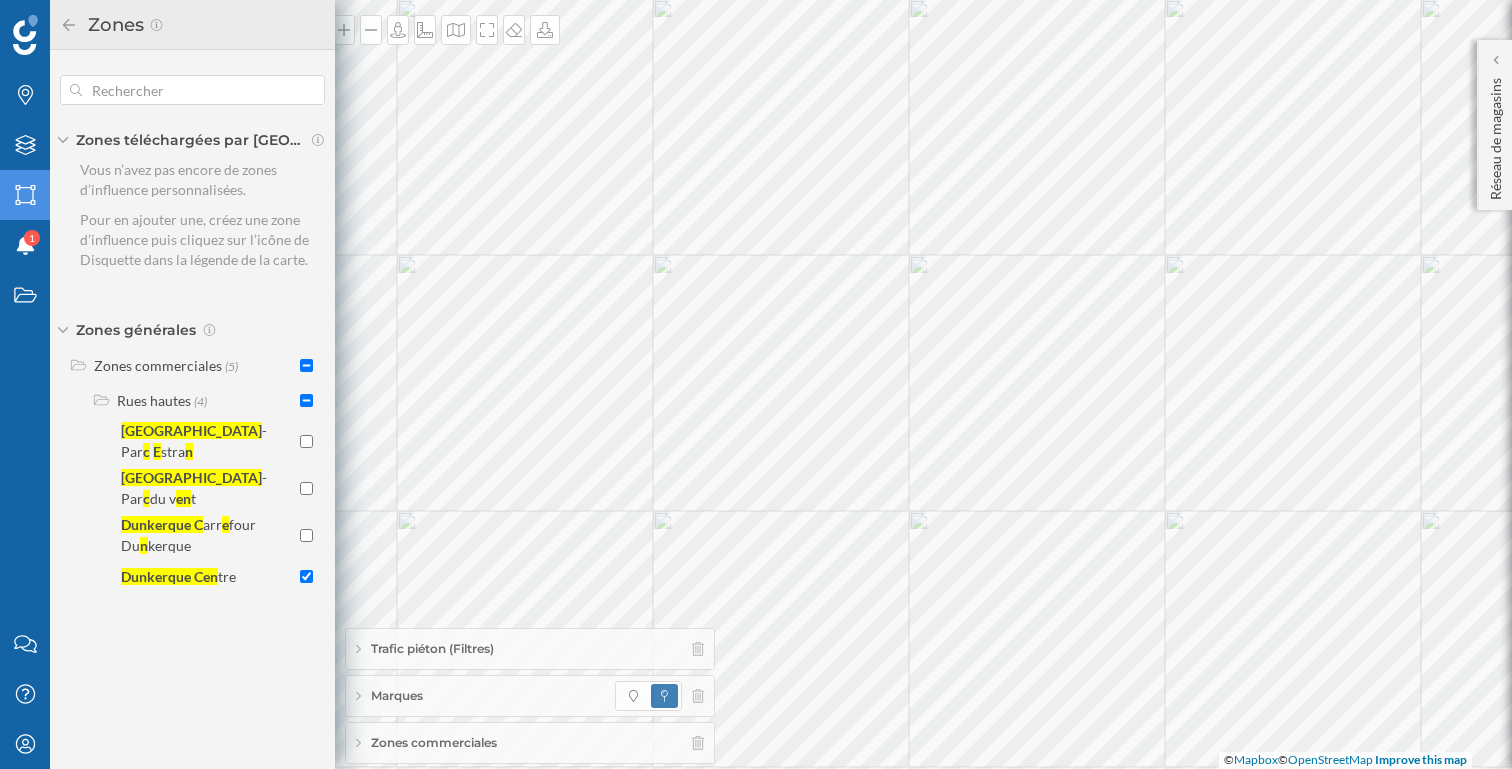 click at bounding box center [314, 90] 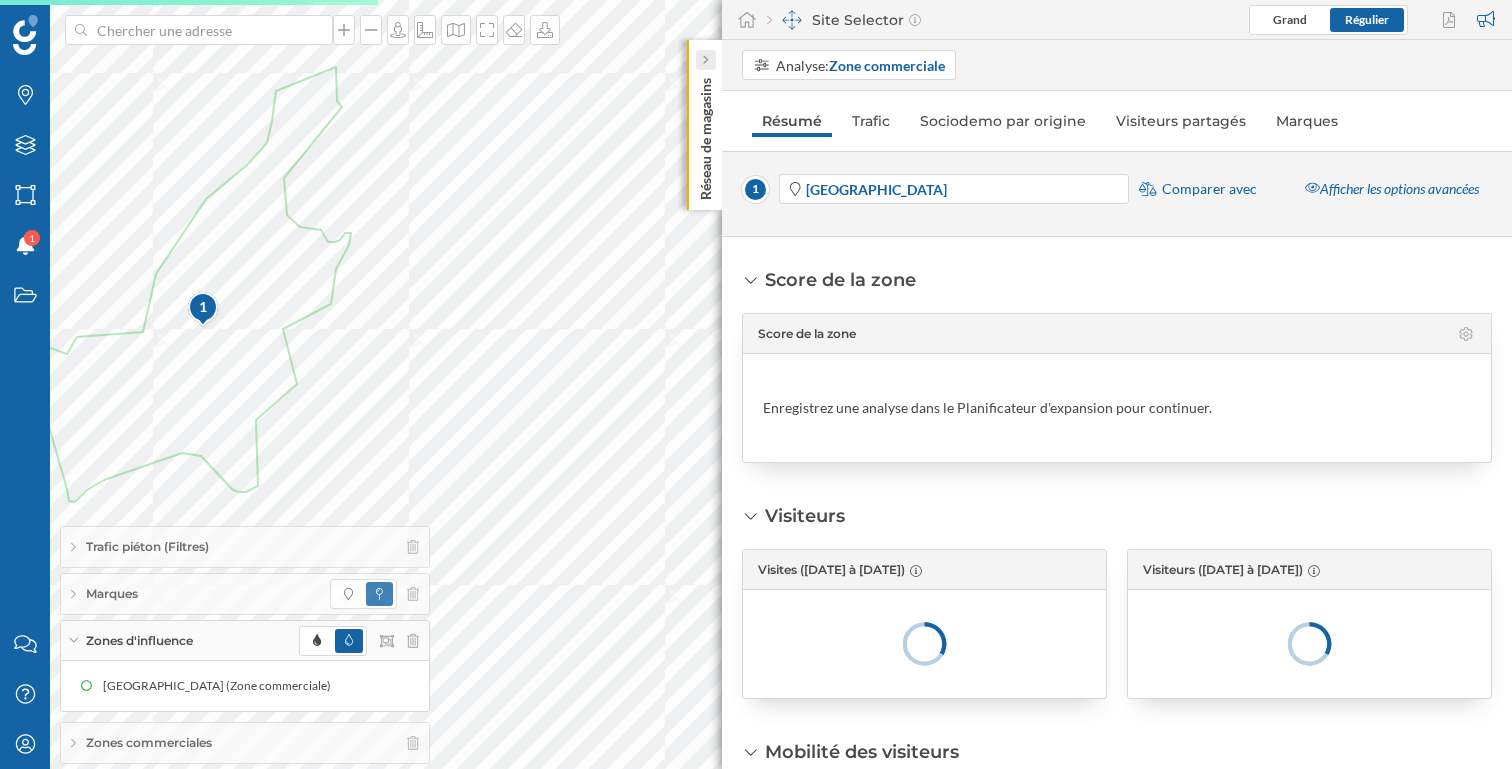 click 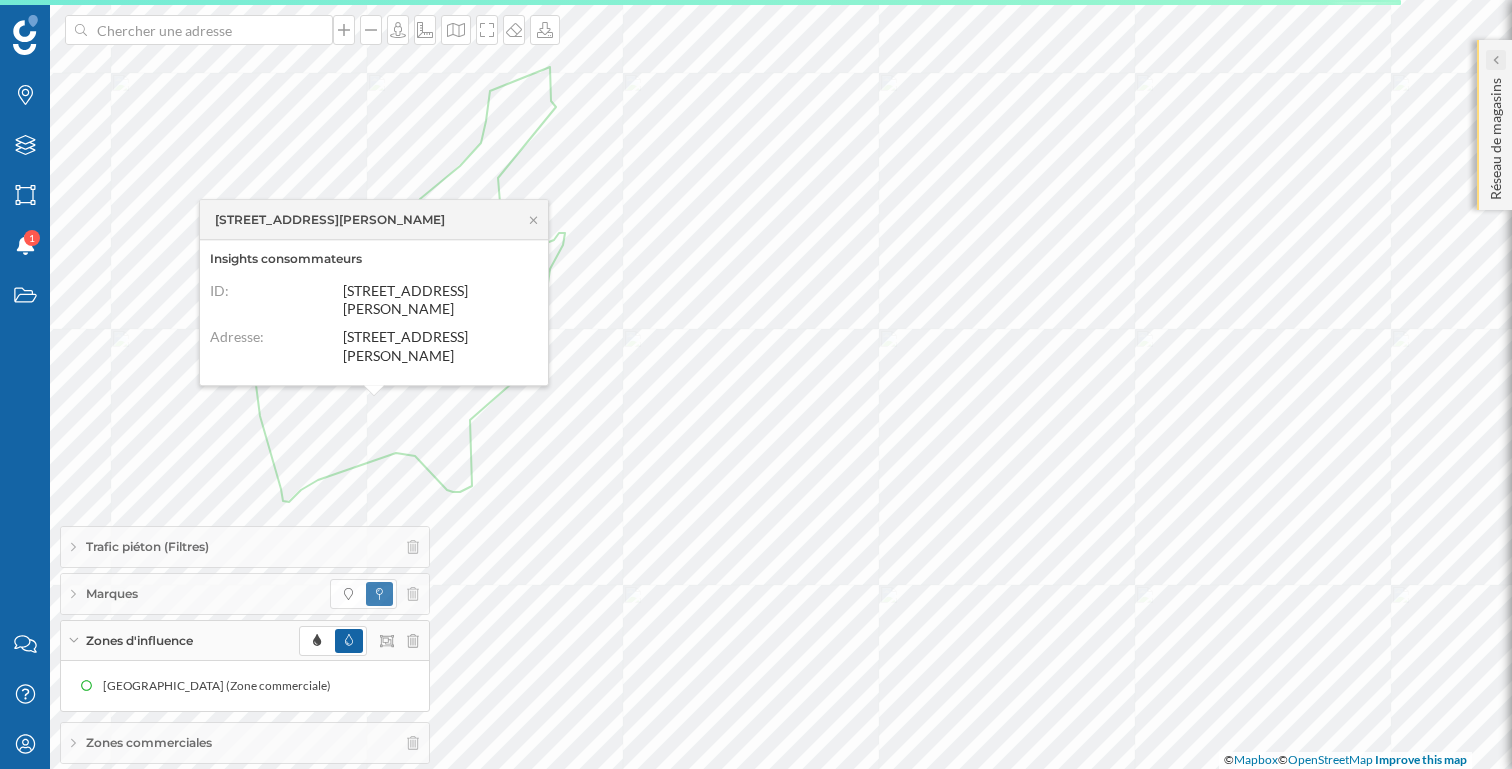 click 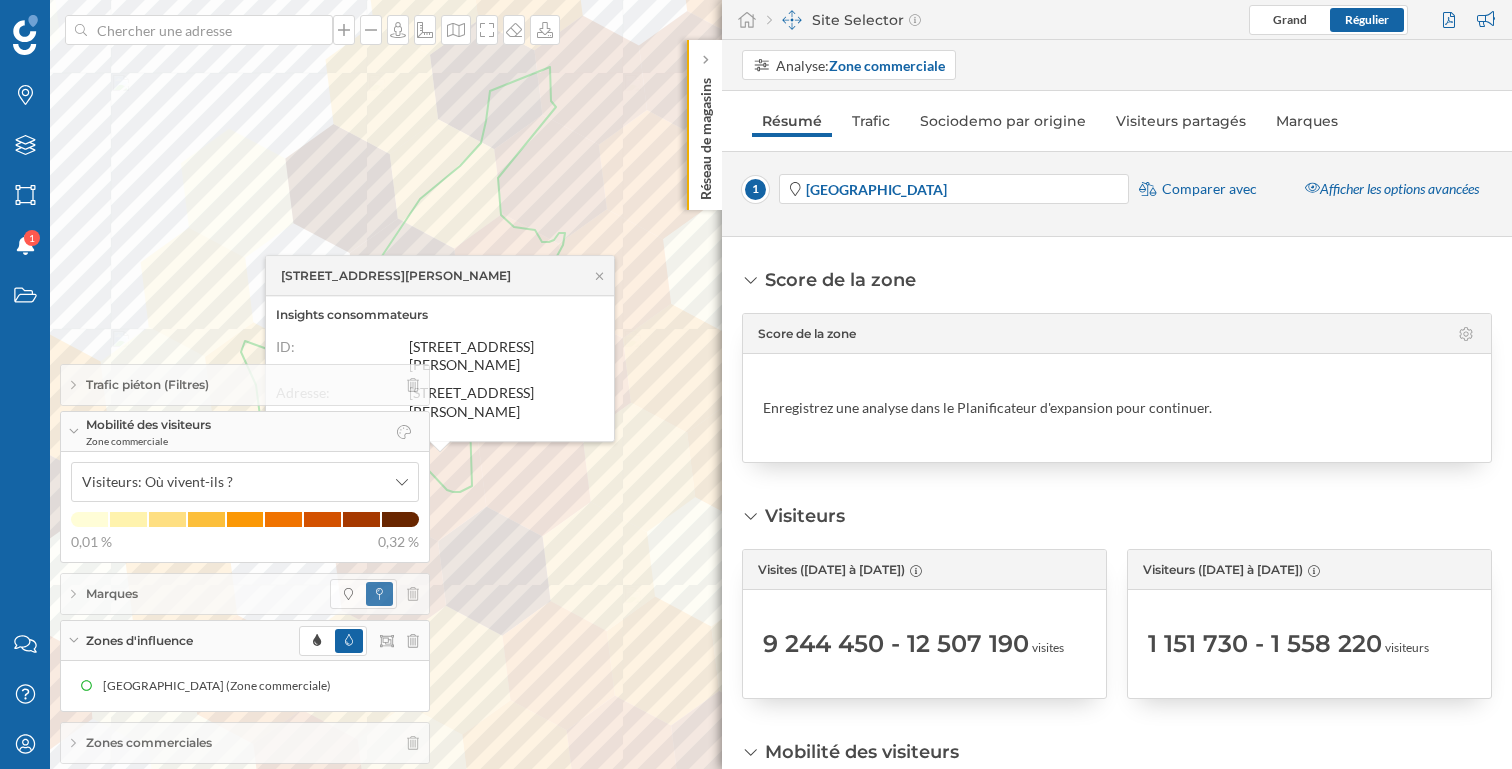 click 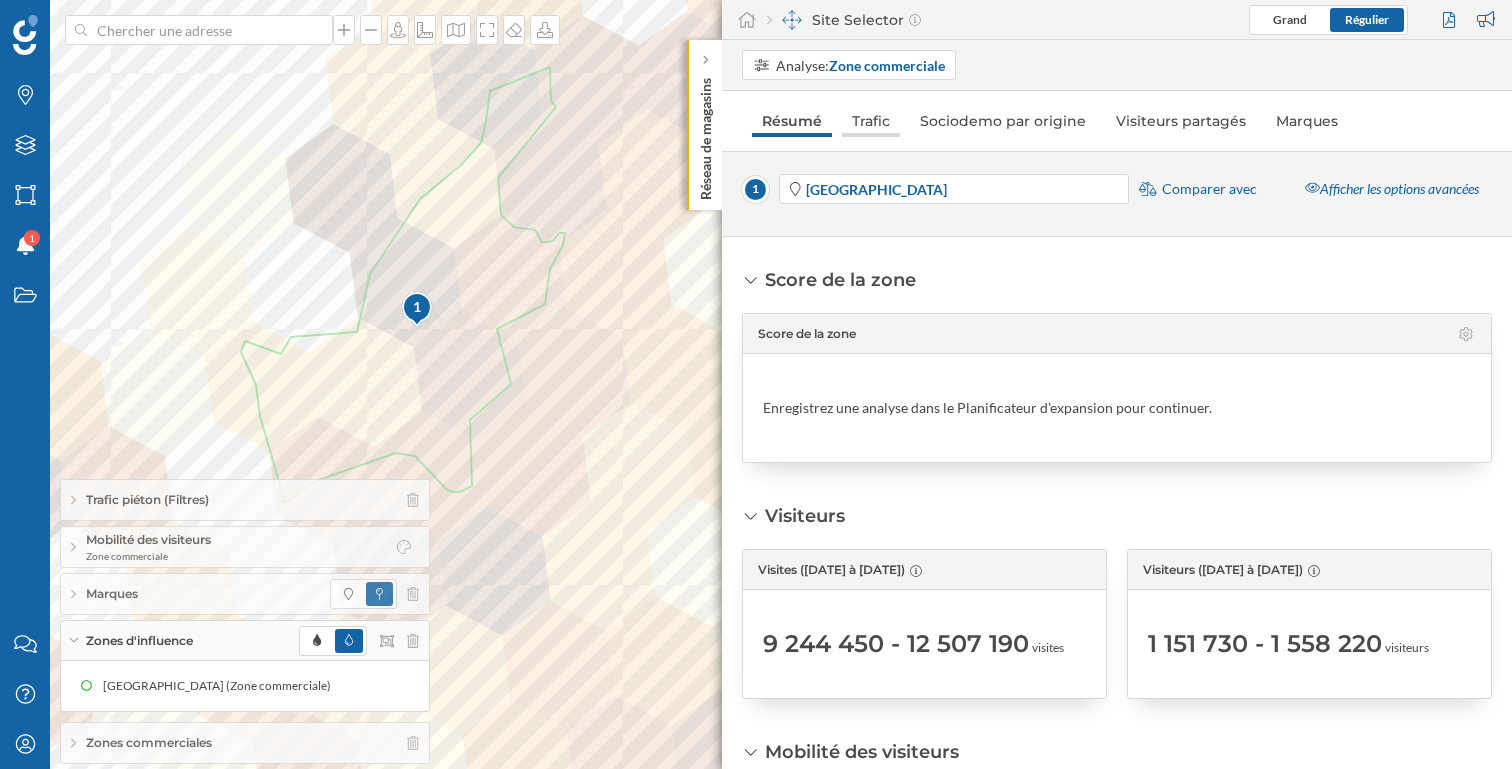 click on "Trafic" at bounding box center (871, 121) 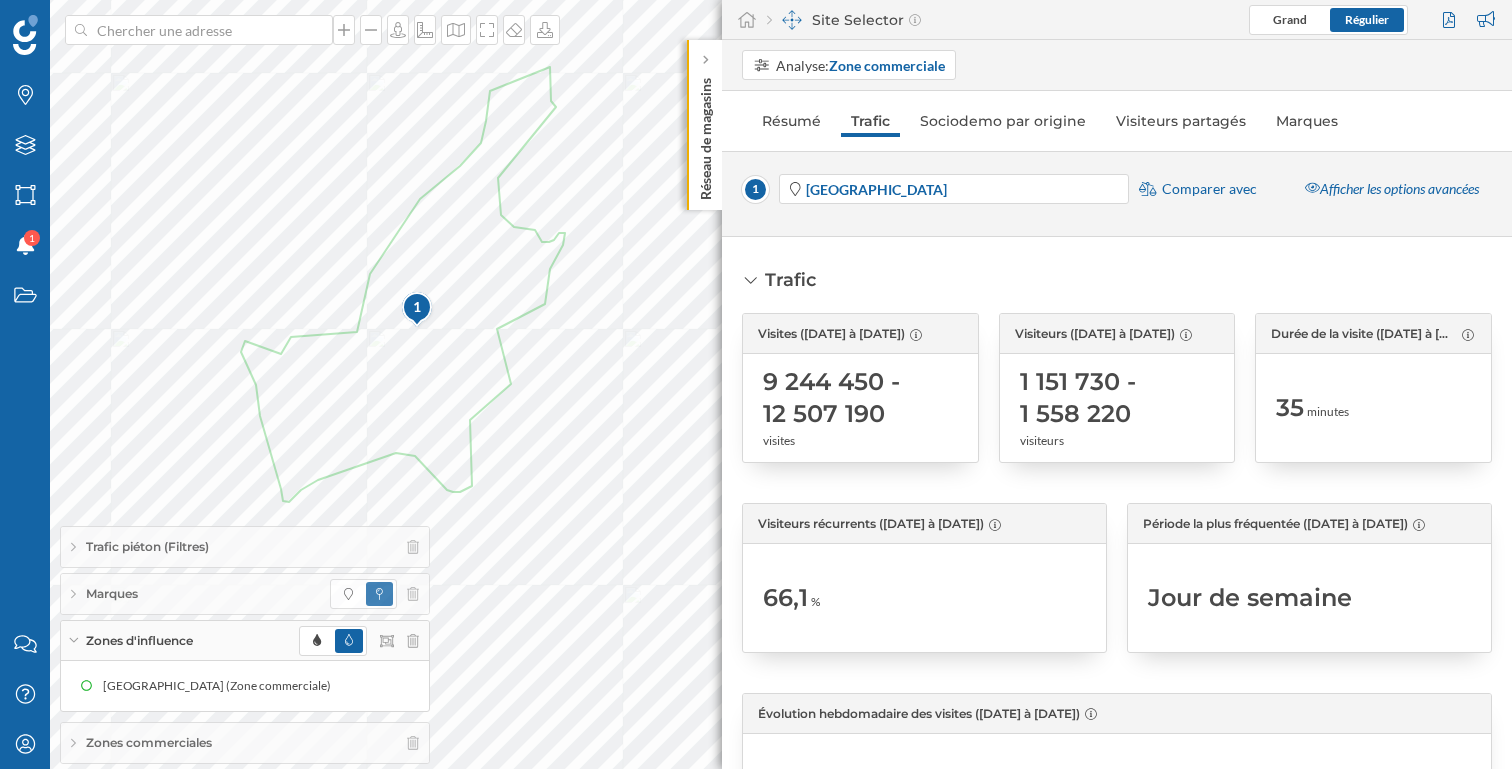 click on "Zones d'influence" at bounding box center (245, 641) 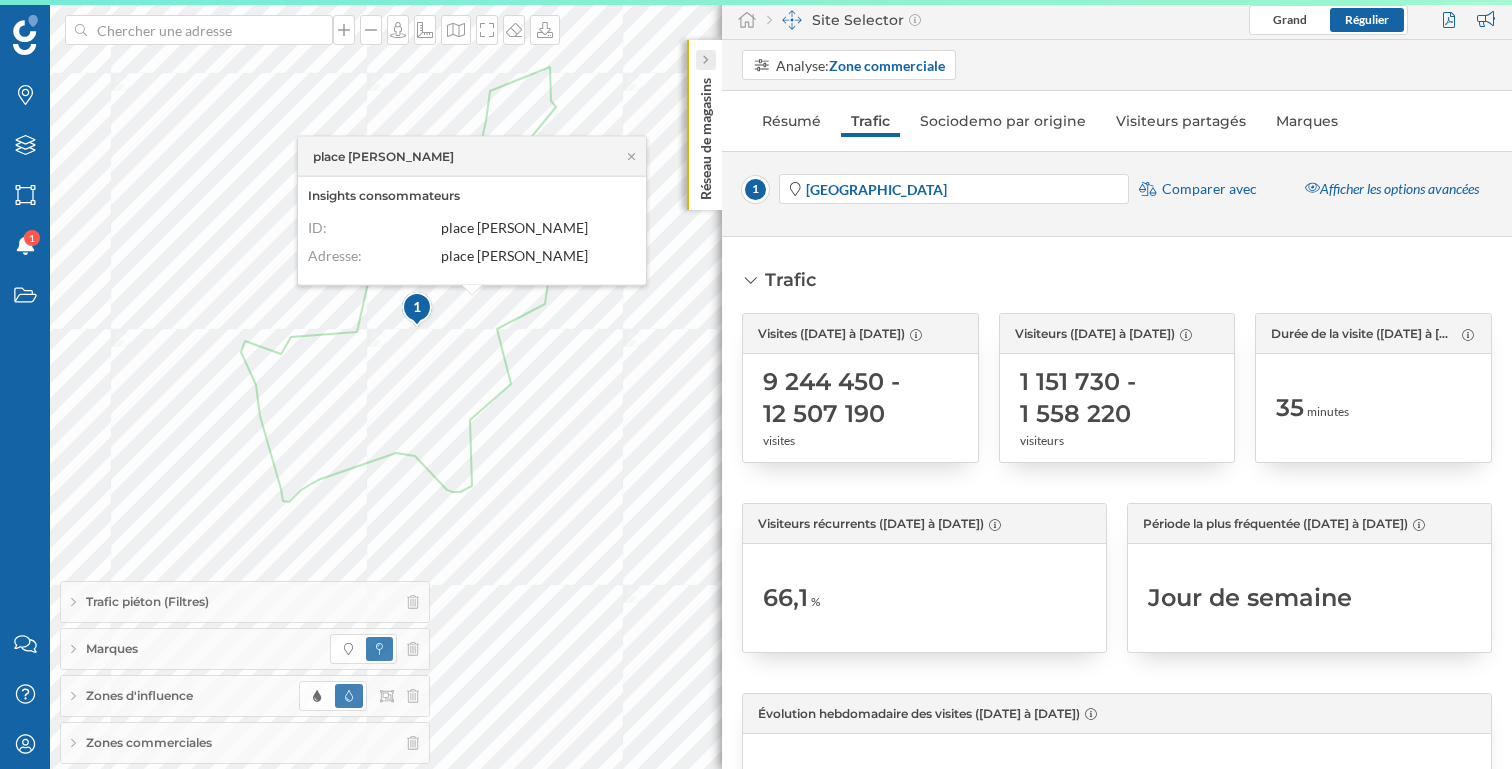 click 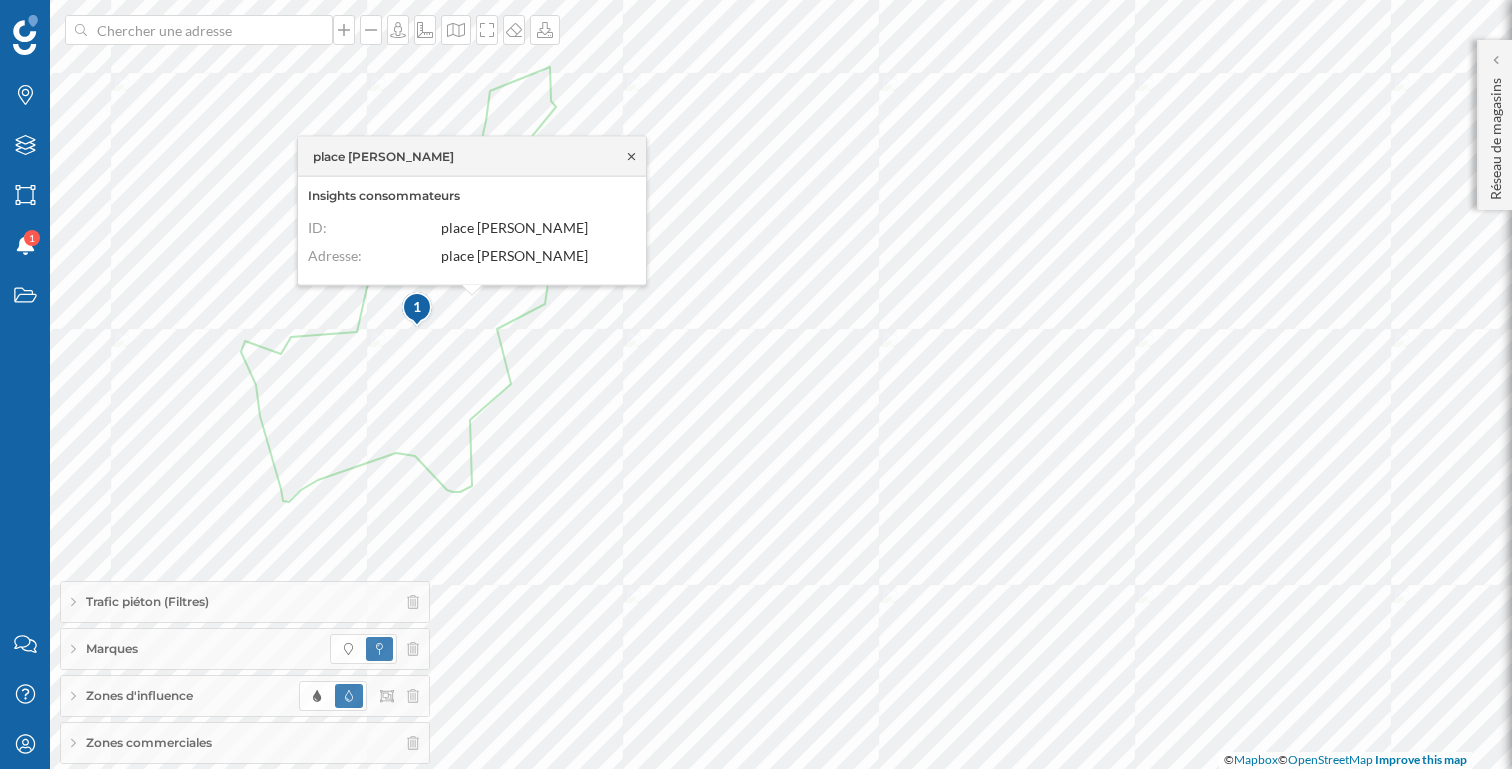 click 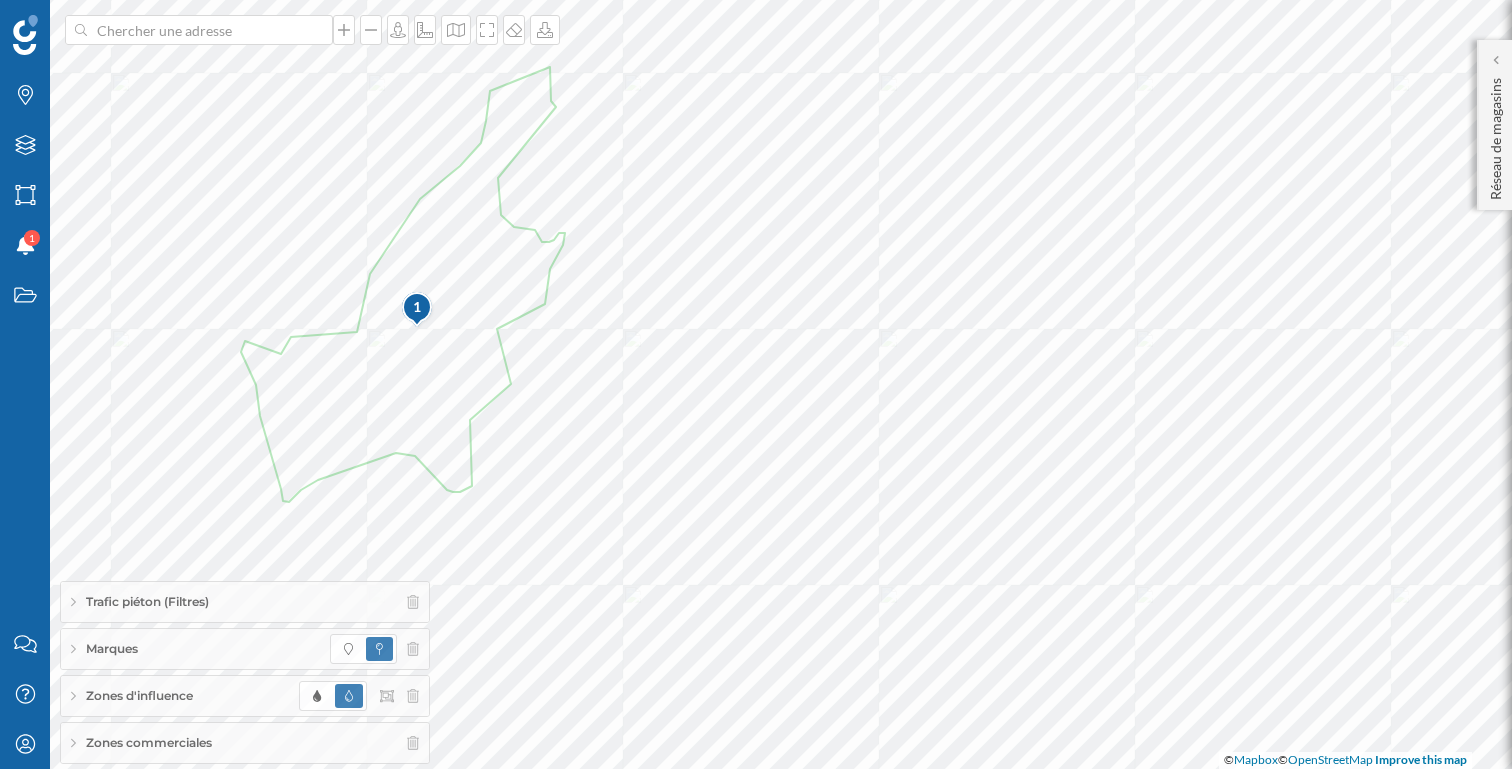 click 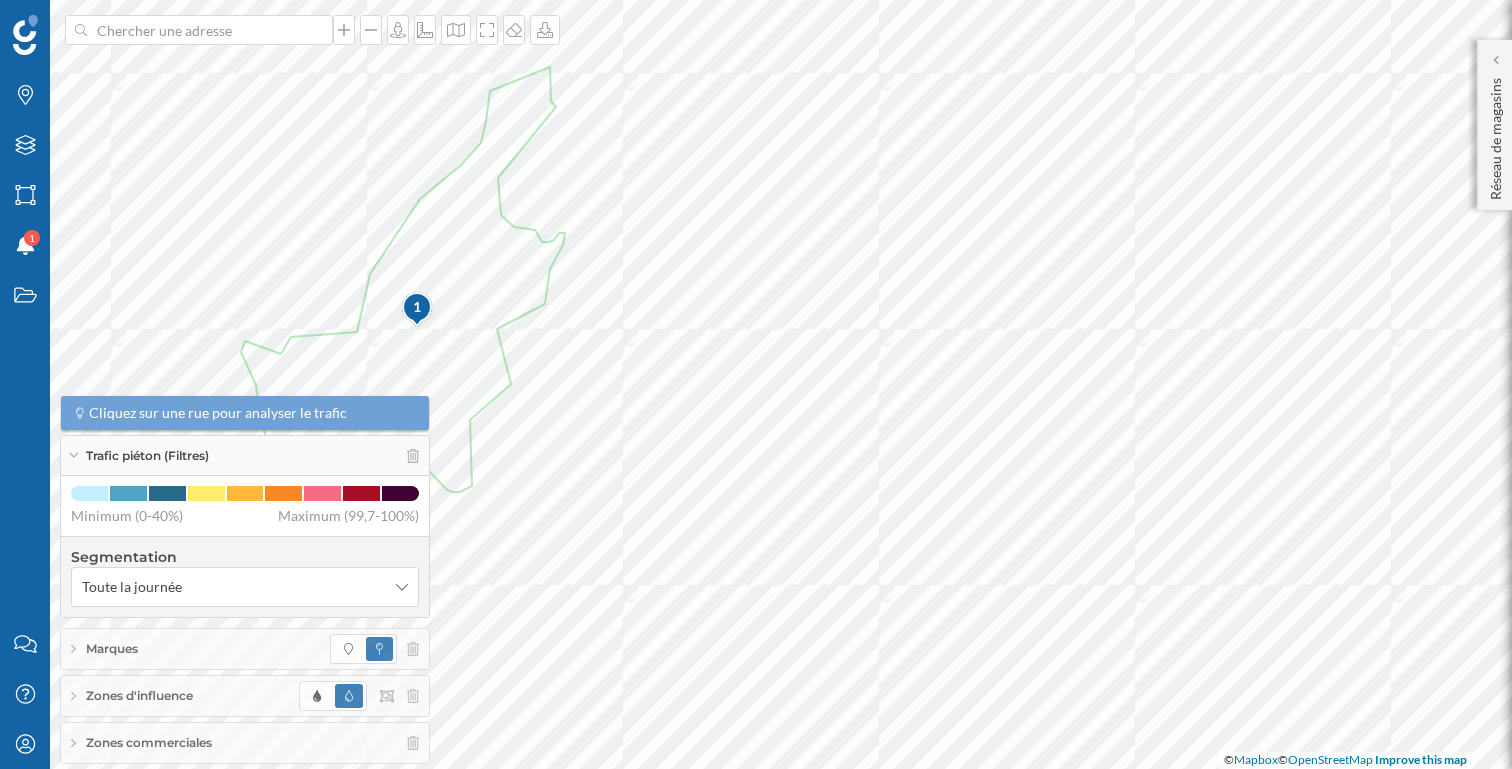click on "Trafic piéton (Filtres)" at bounding box center (147, 456) 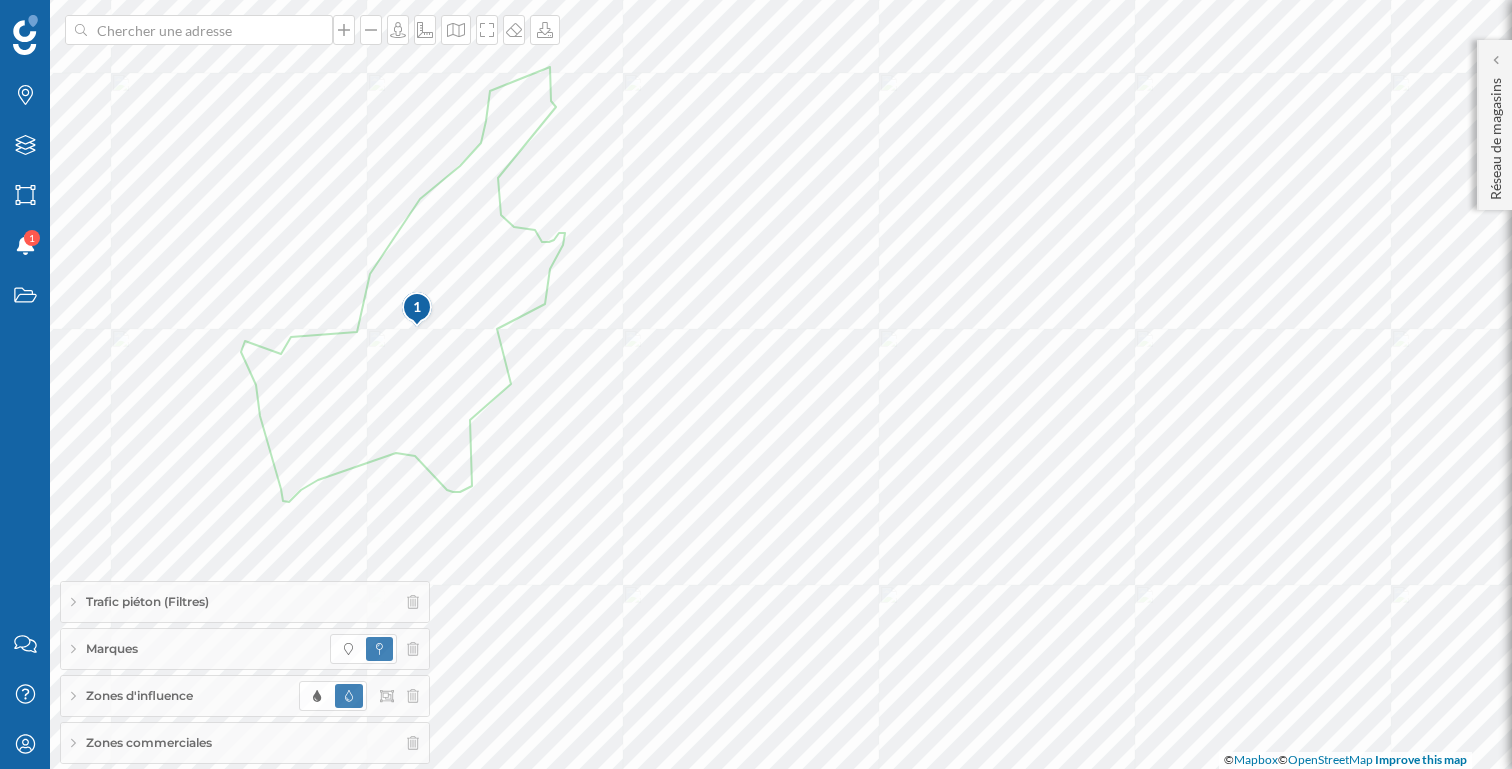 click on "Trafic piéton (Filtres)" at bounding box center [147, 602] 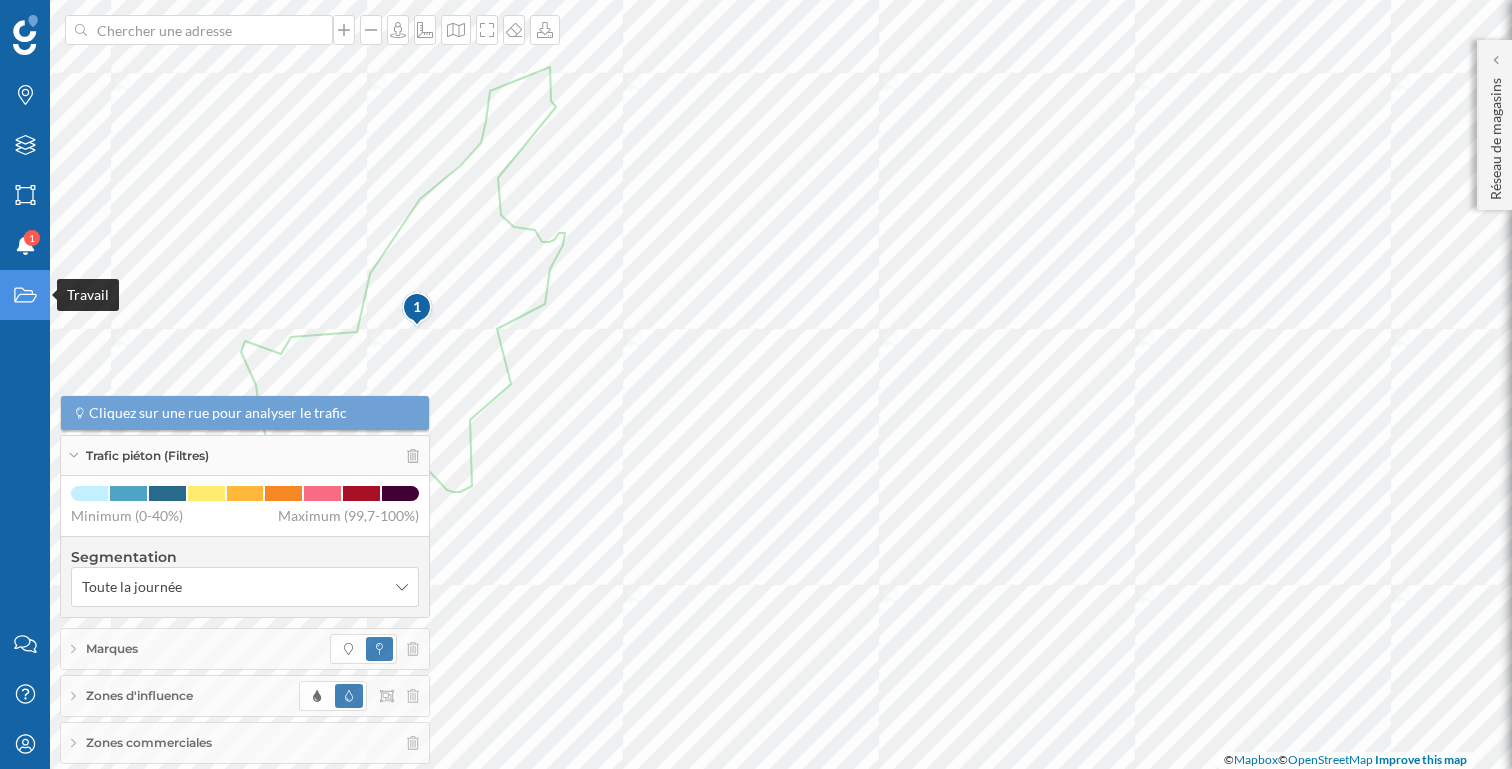 click on "Travail" 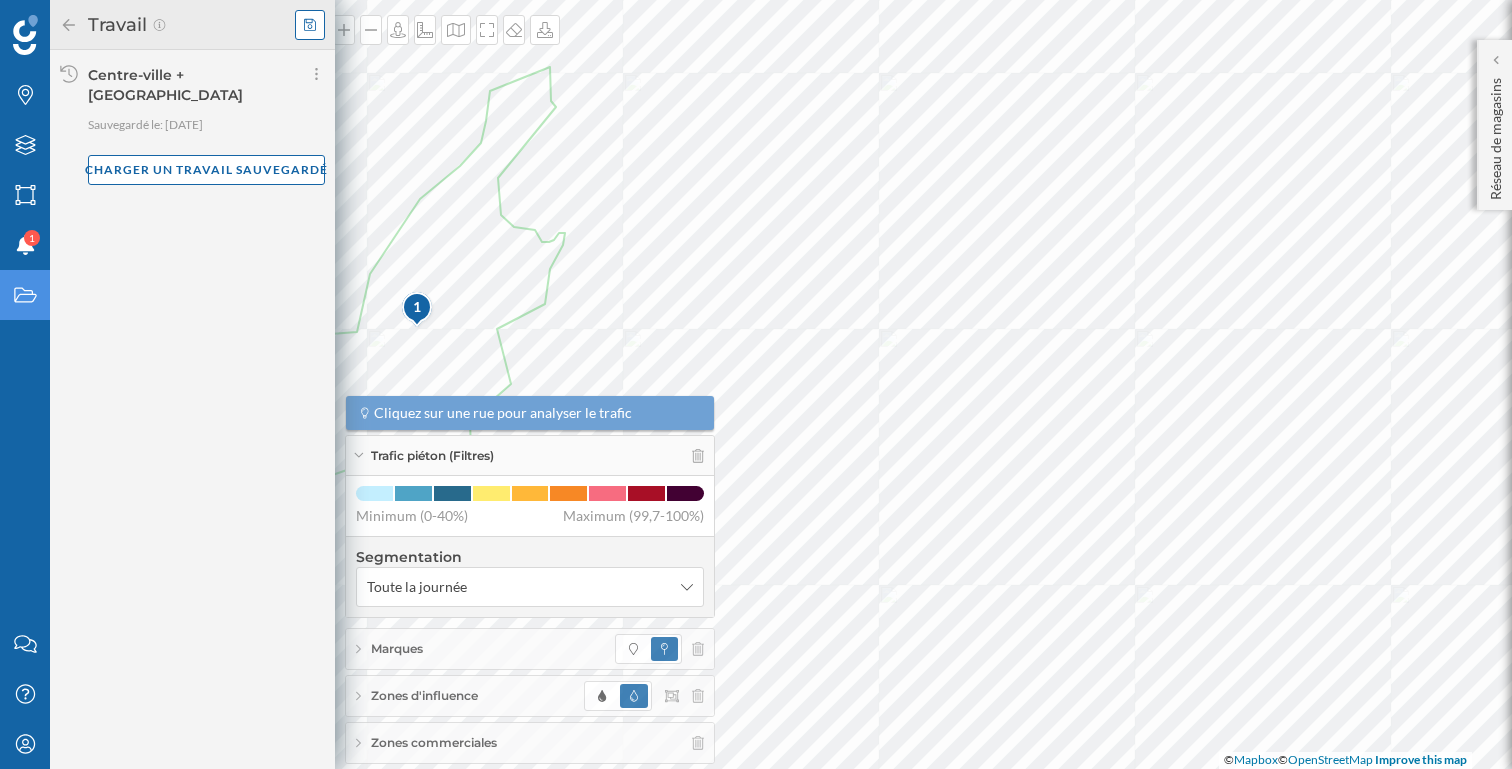 click at bounding box center [310, 25] 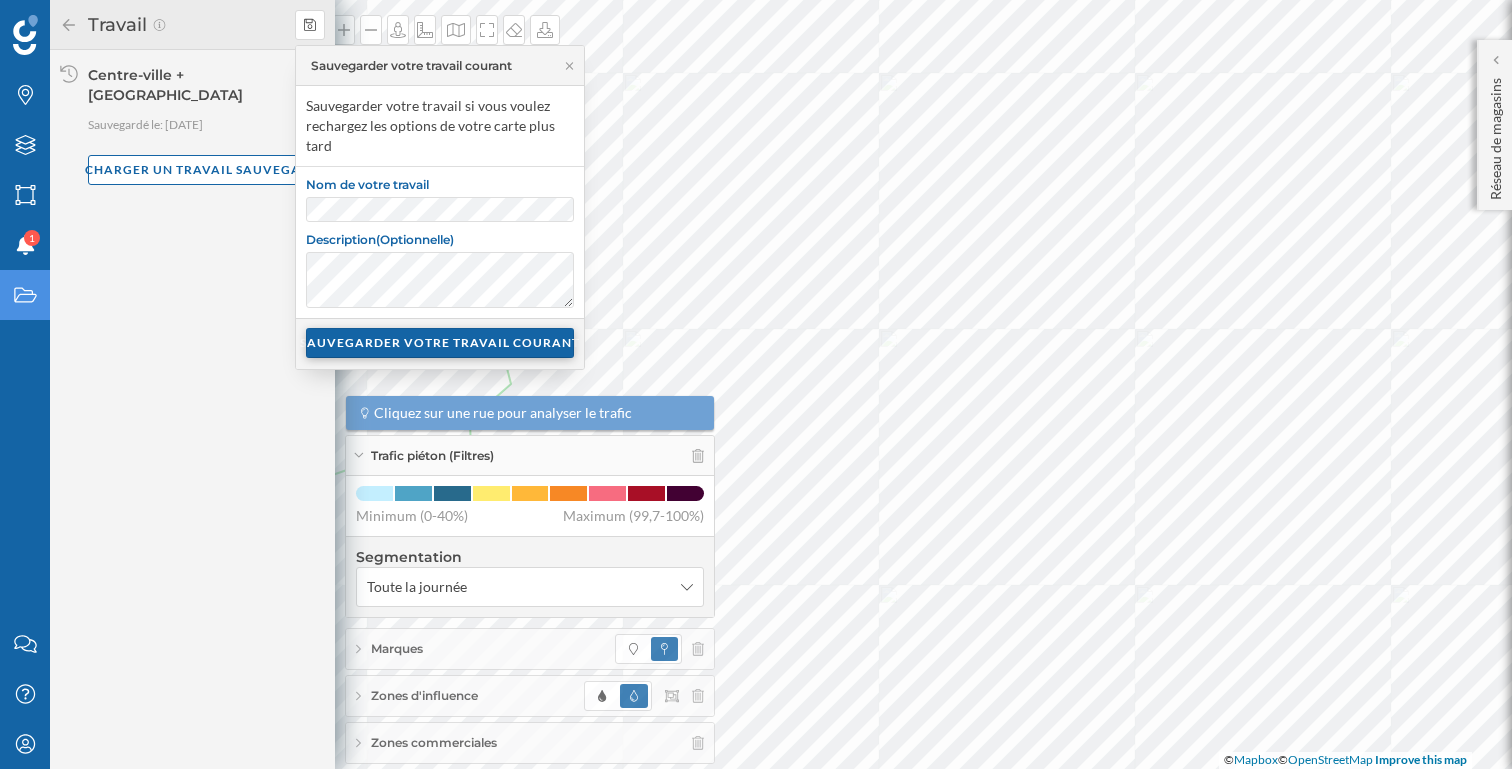 click on "SAUVEGARDER VOTRE TRAVAIL COURANT" at bounding box center (440, 343) 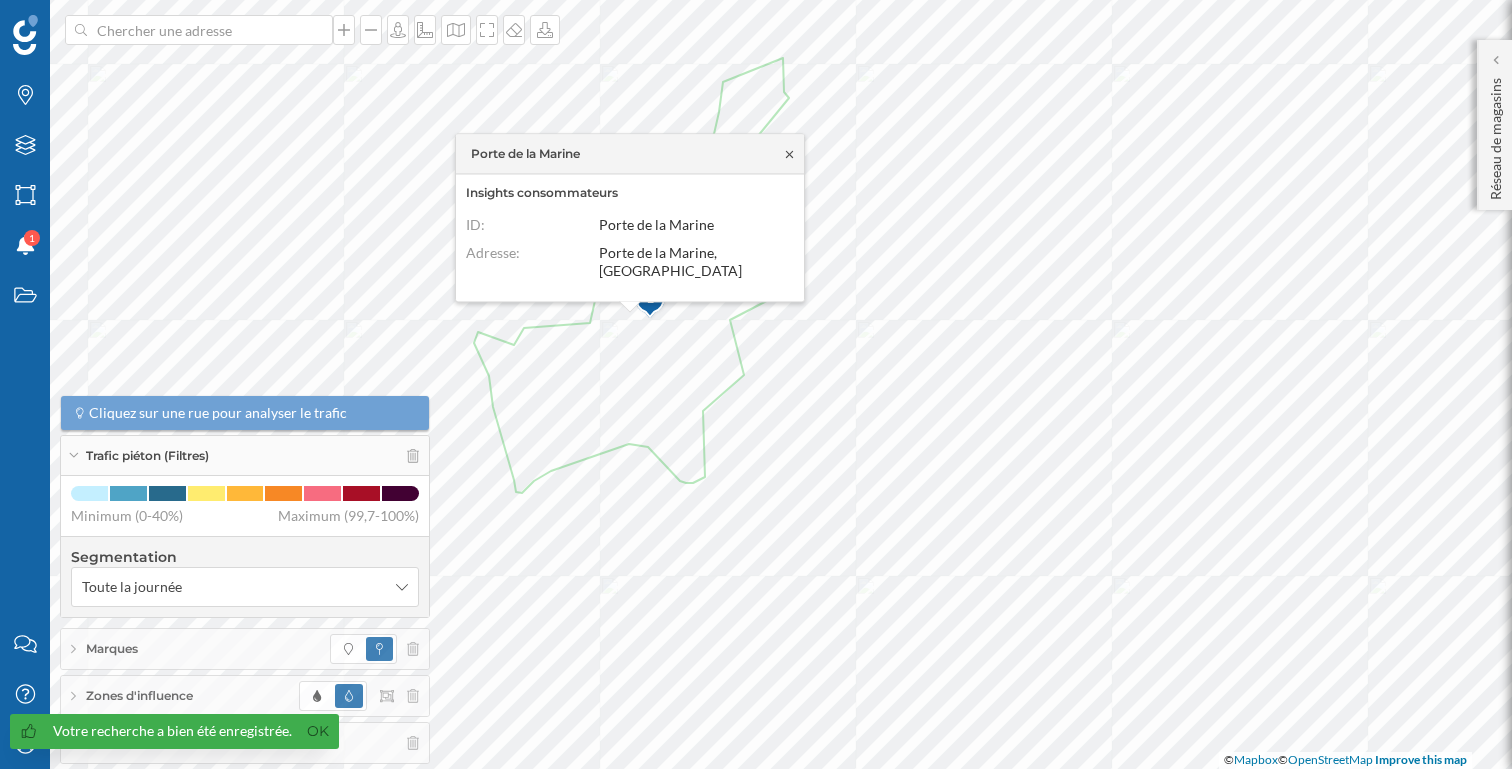 click 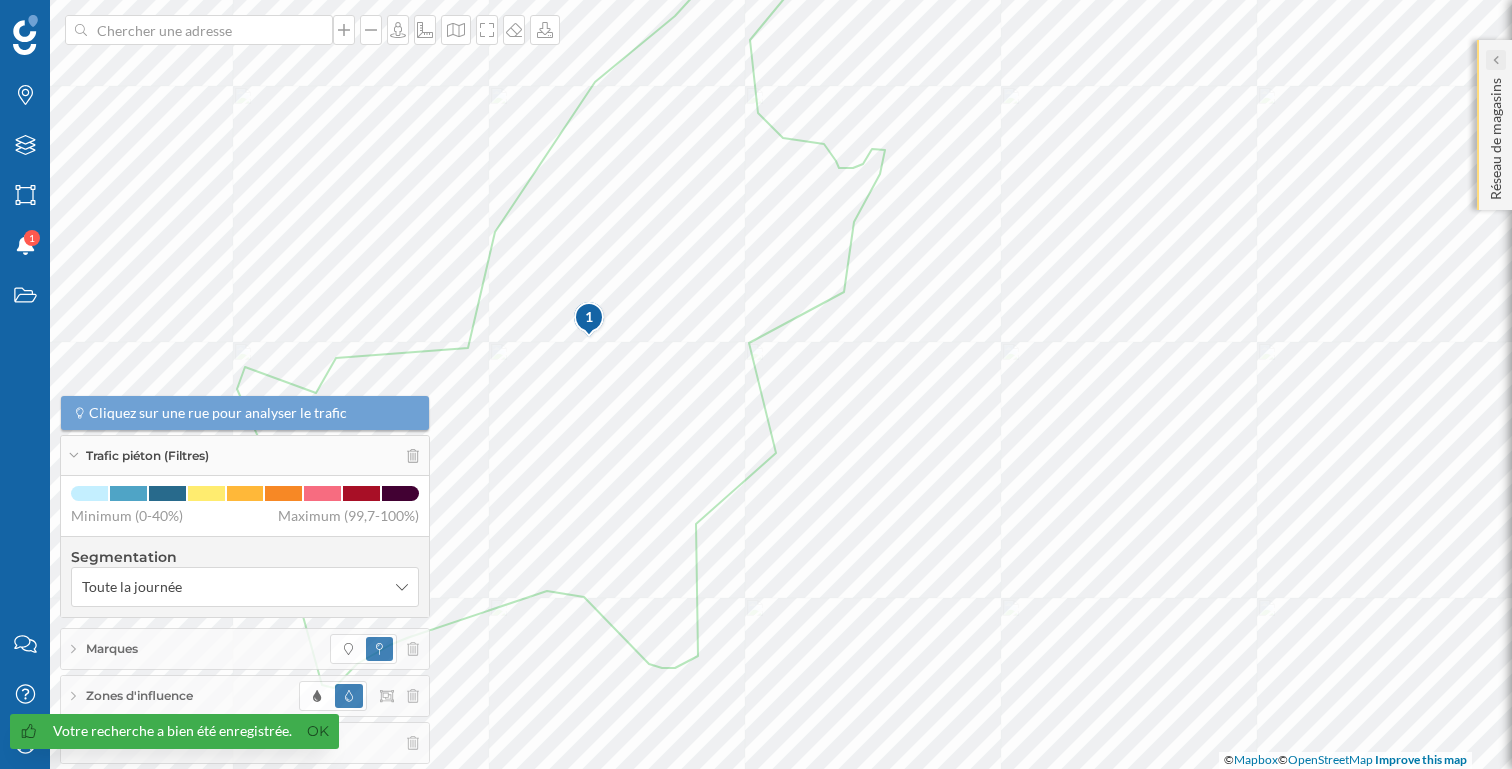 click 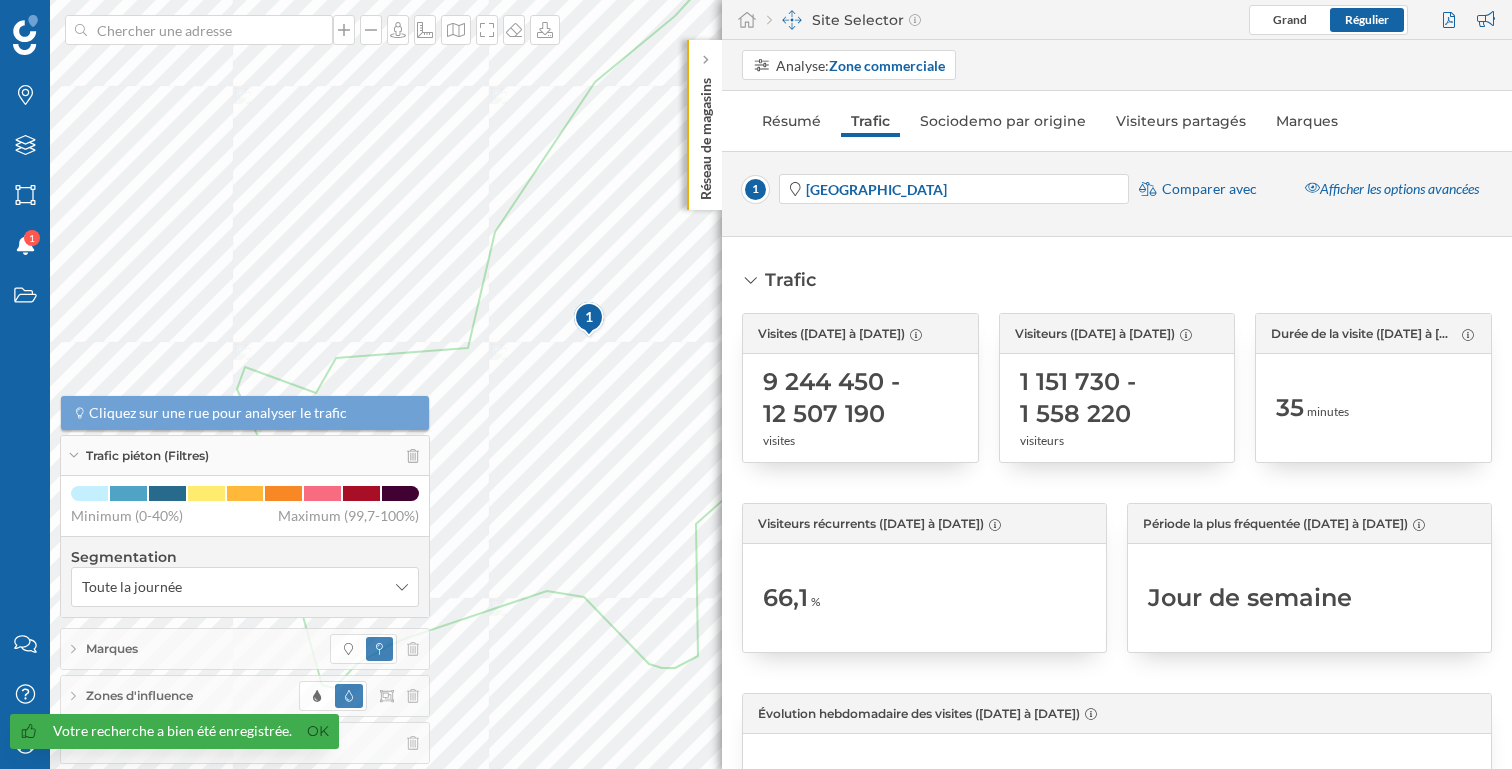 click on "Comparer avec" at bounding box center (1209, 189) 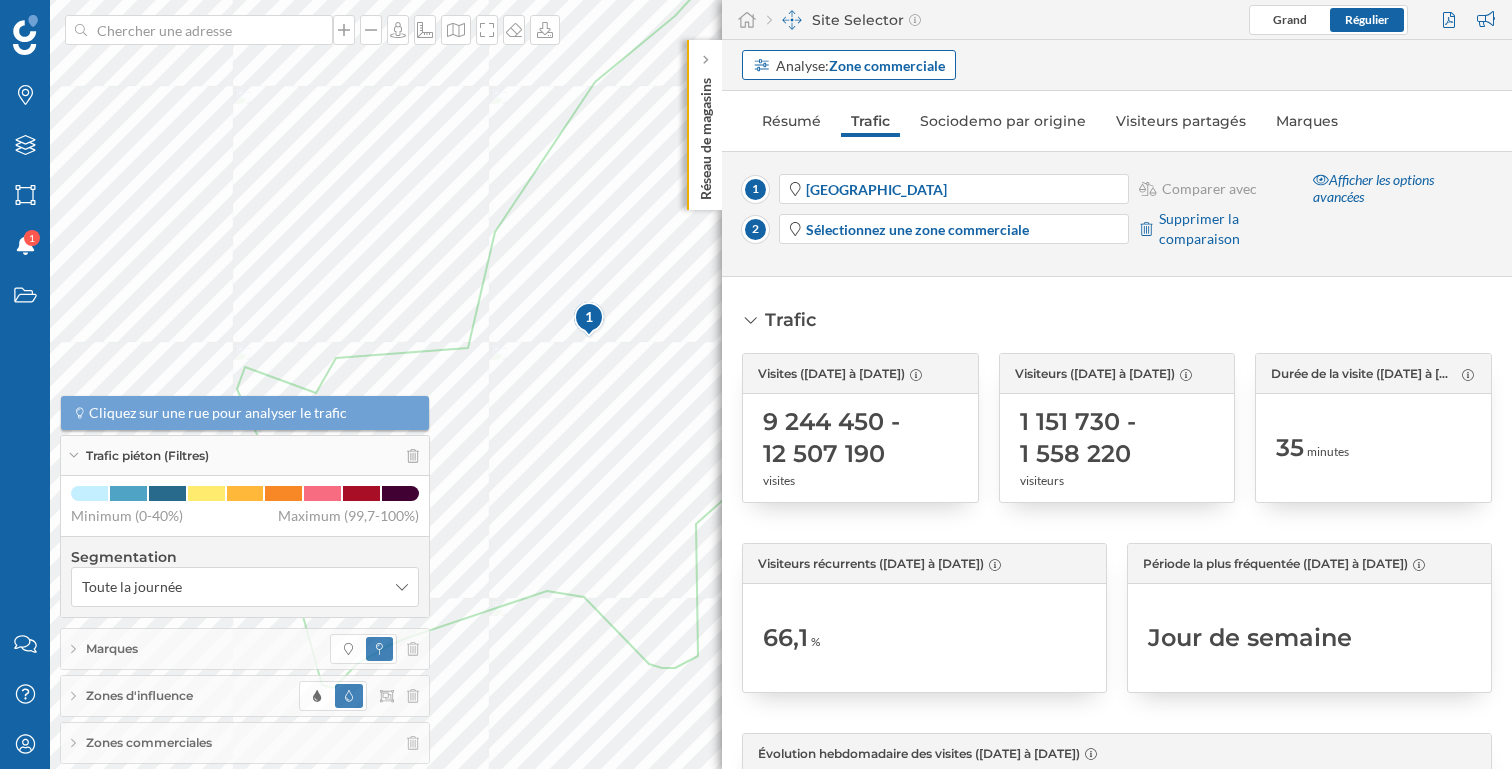 click on "Analyse:  Zone commerciale" at bounding box center (860, 65) 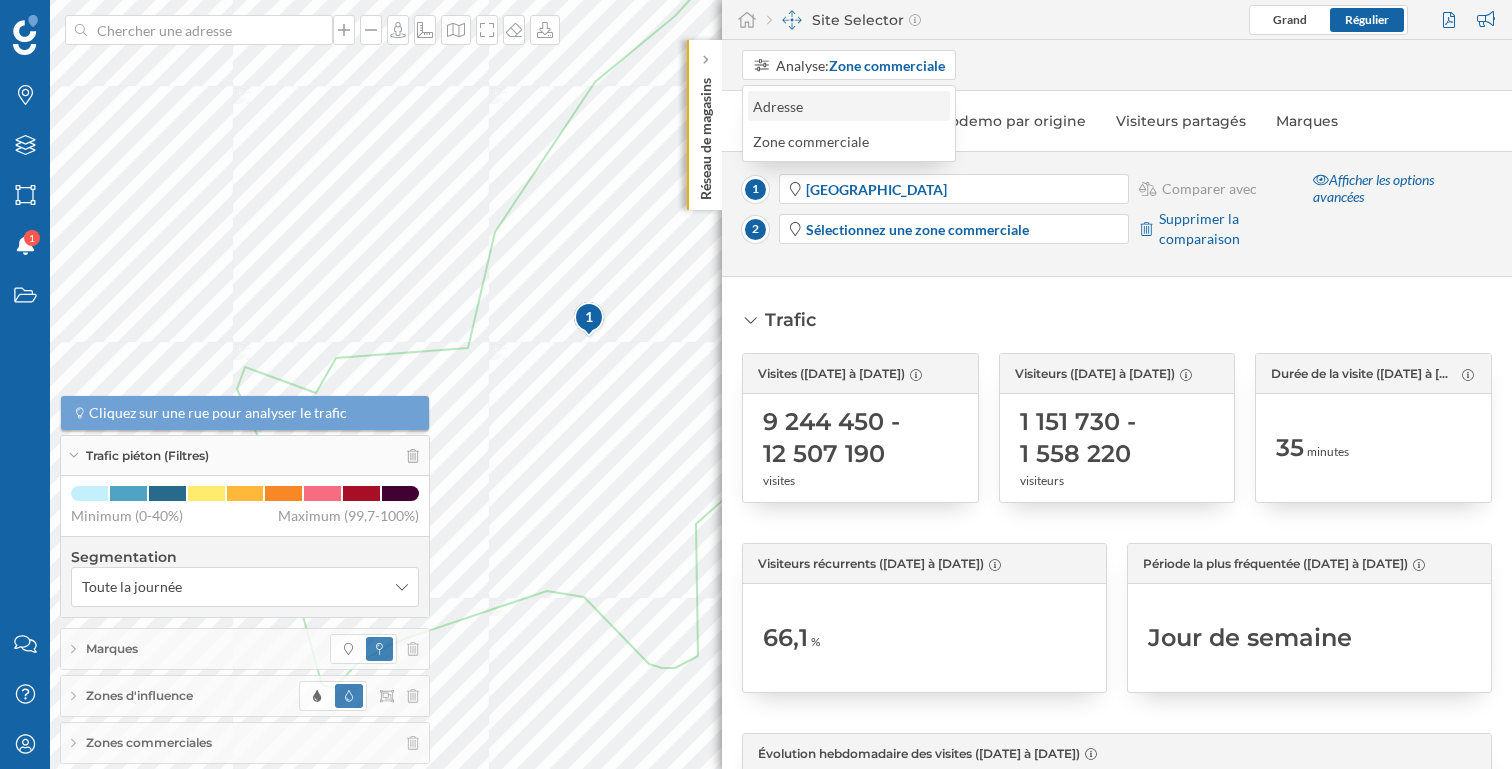 click on "Adresse" at bounding box center (783, 106) 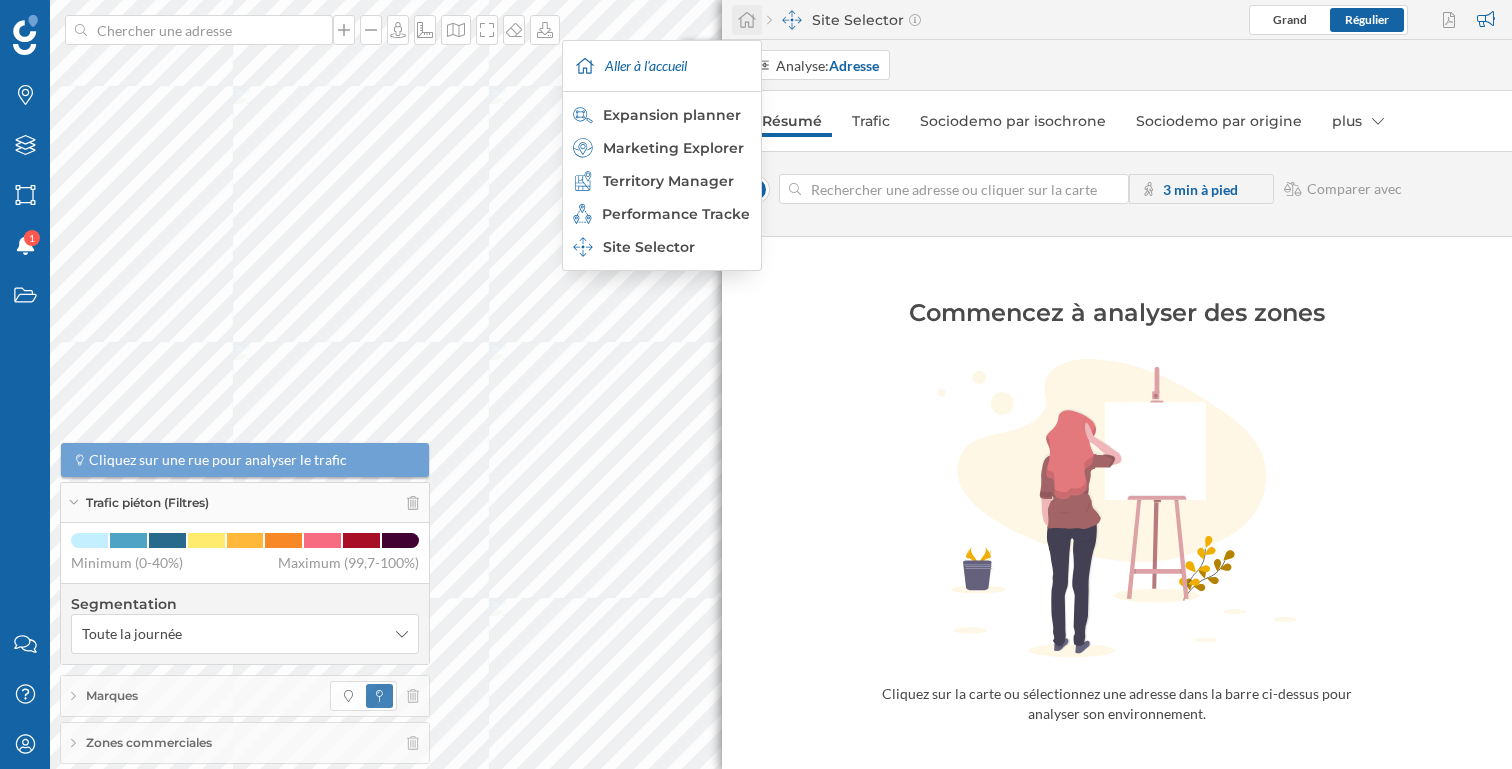 click at bounding box center [747, 20] 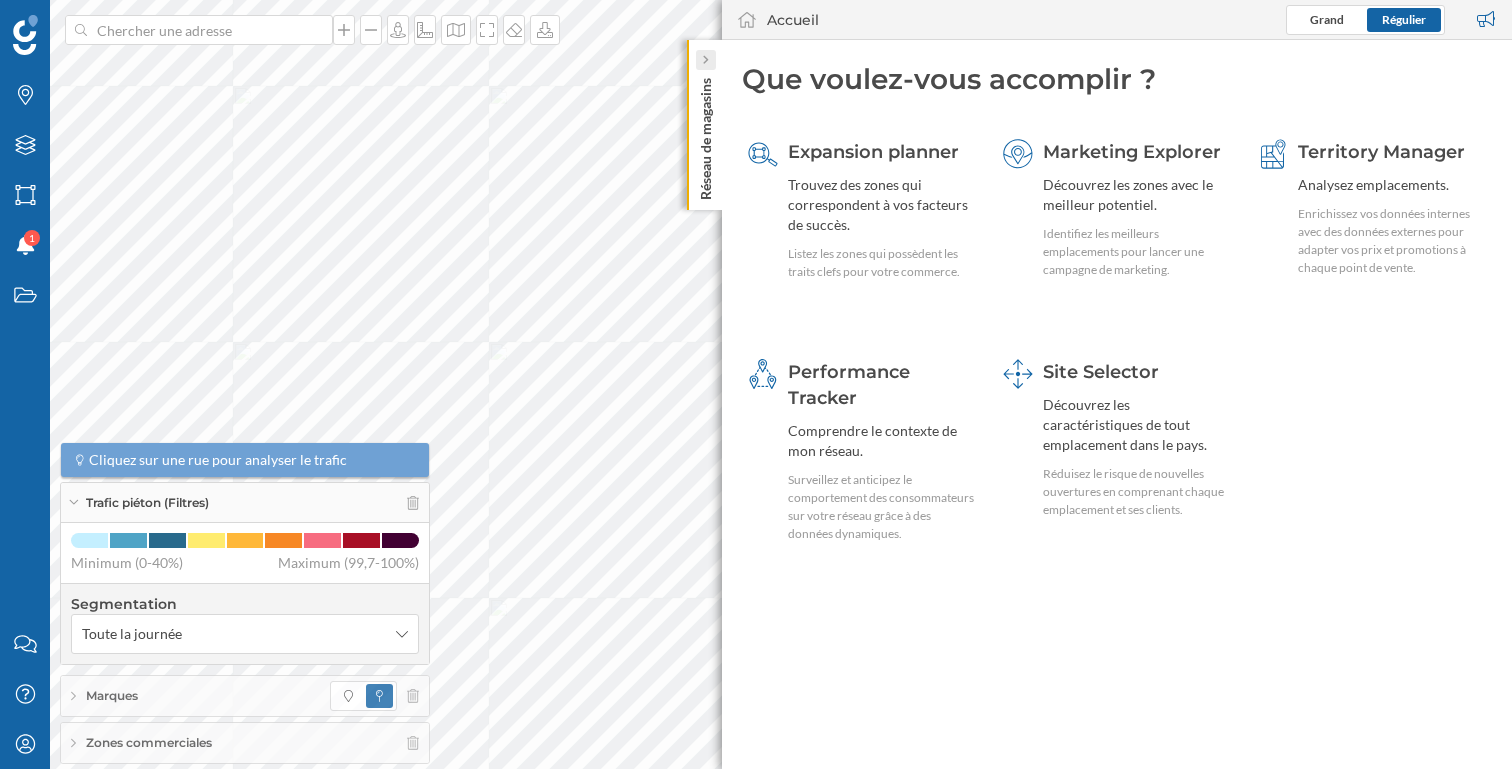 click 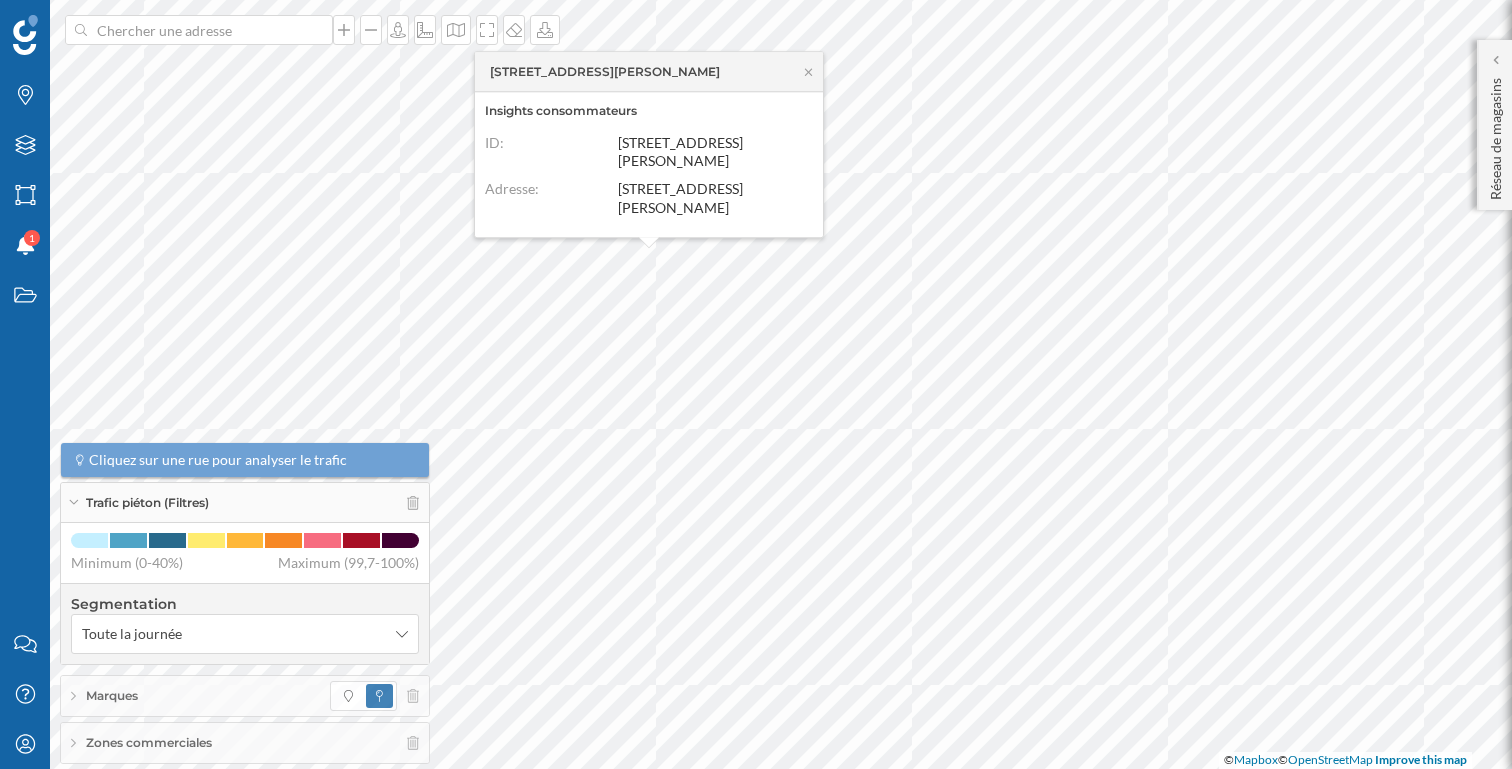 click on "Zones commerciales" at bounding box center (245, 743) 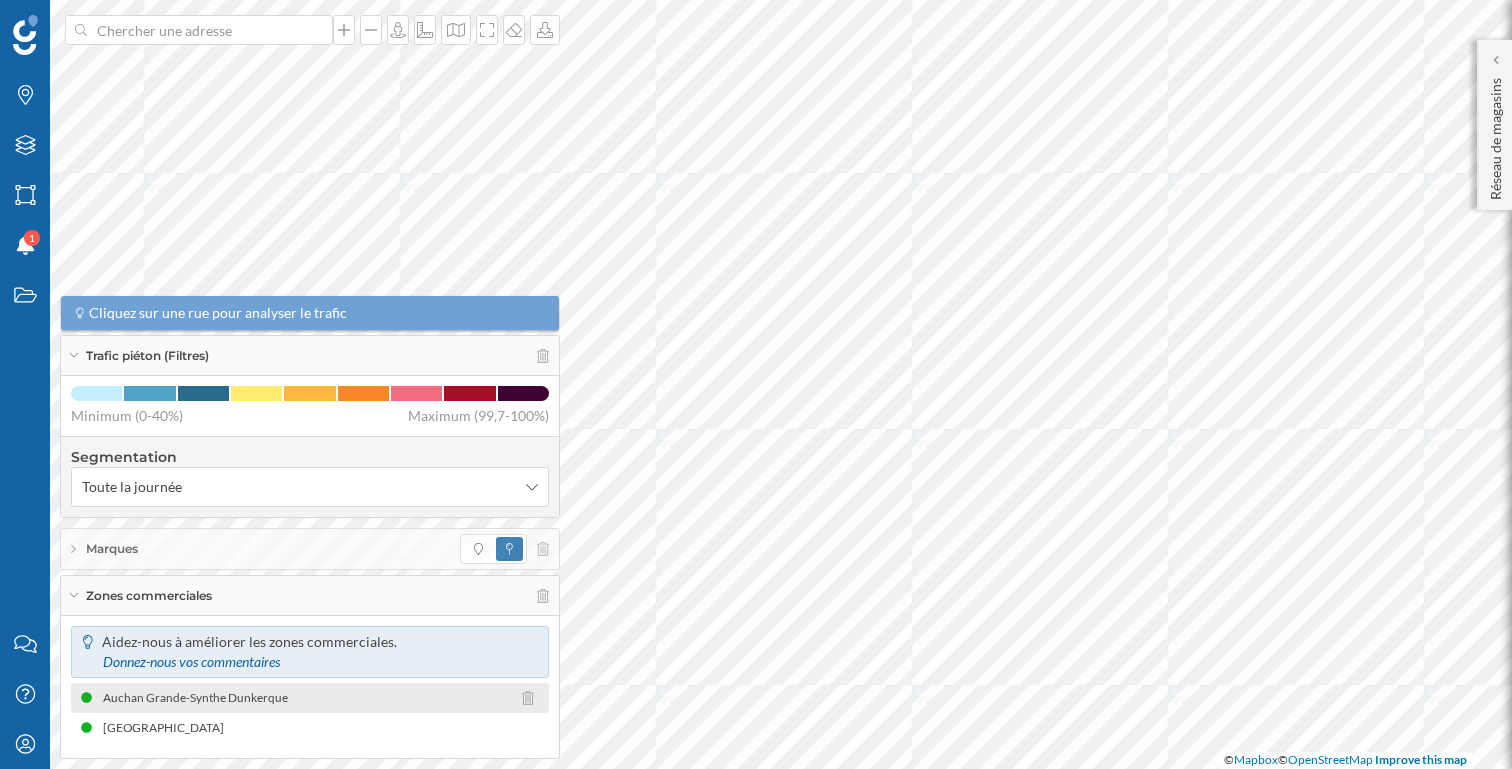 click on "Auchan Grande-Synthe Dunkerque" at bounding box center [200, 698] 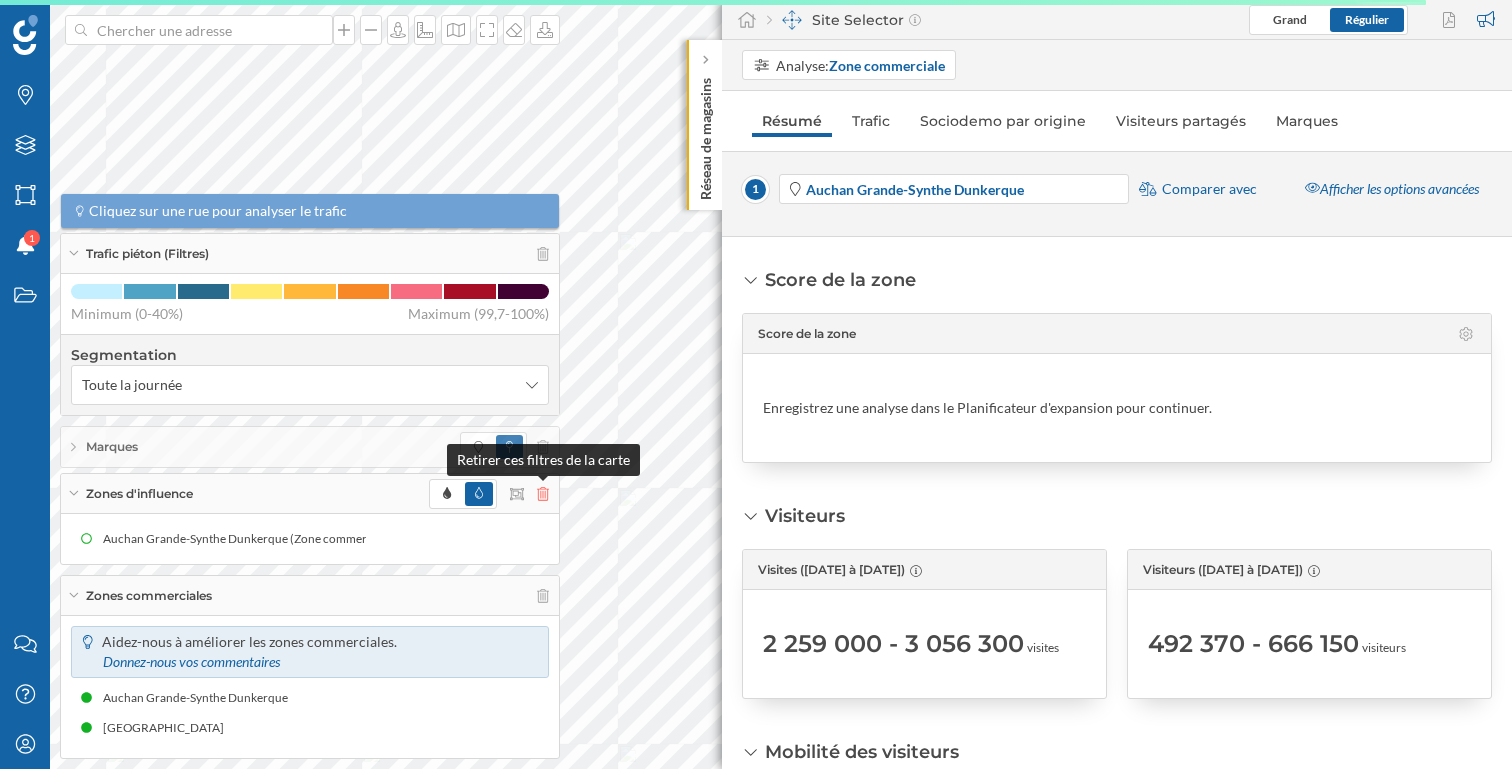 click 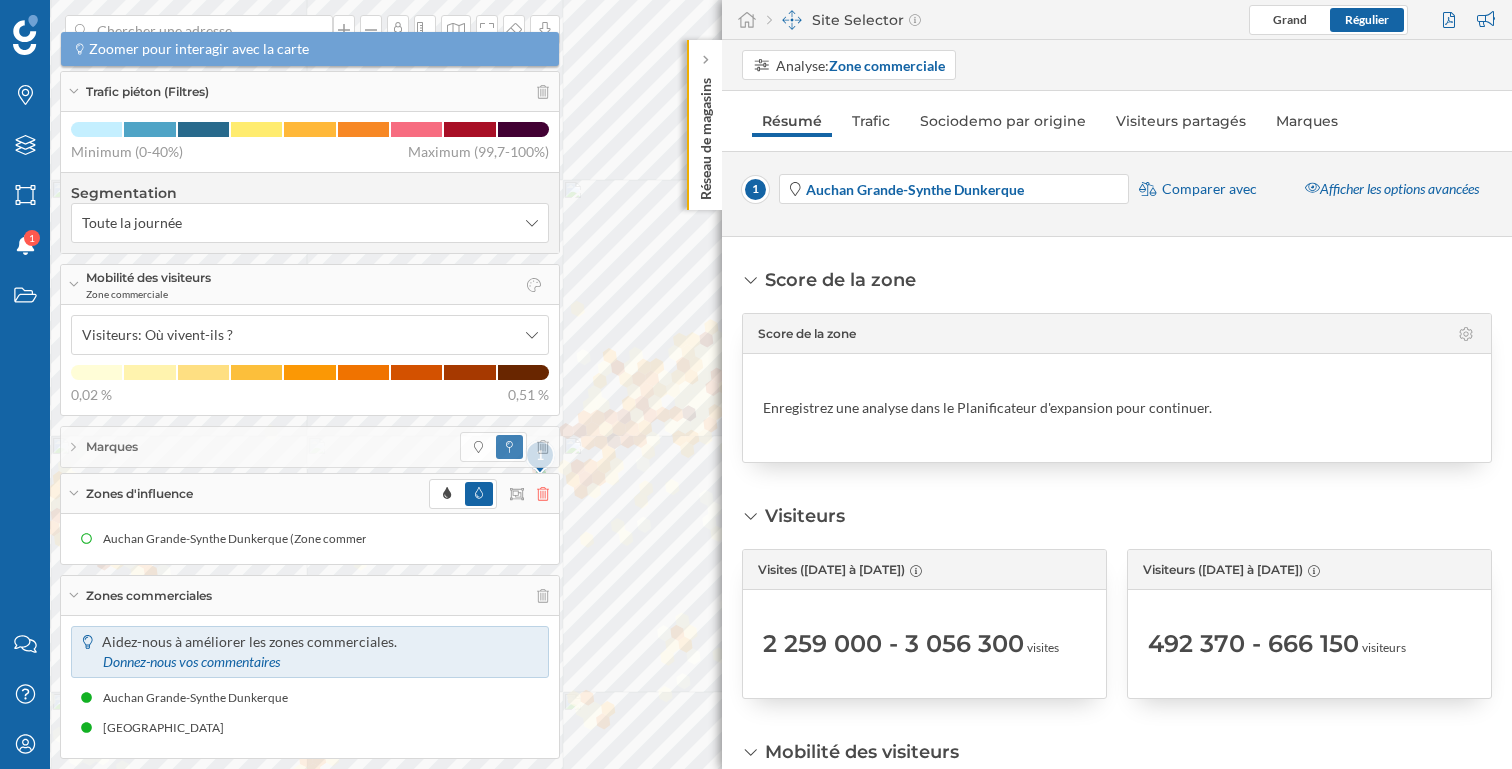 click 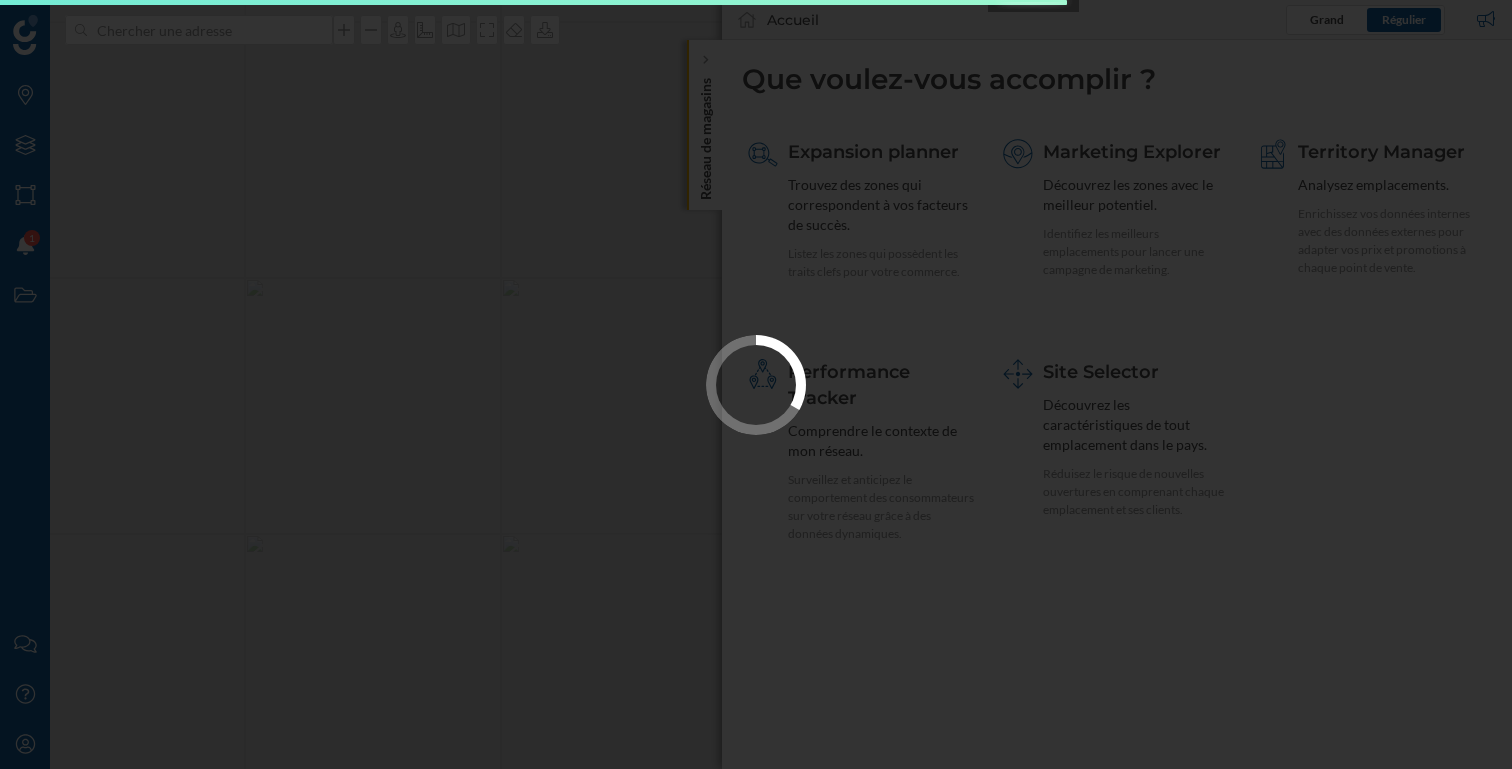 scroll, scrollTop: 0, scrollLeft: 0, axis: both 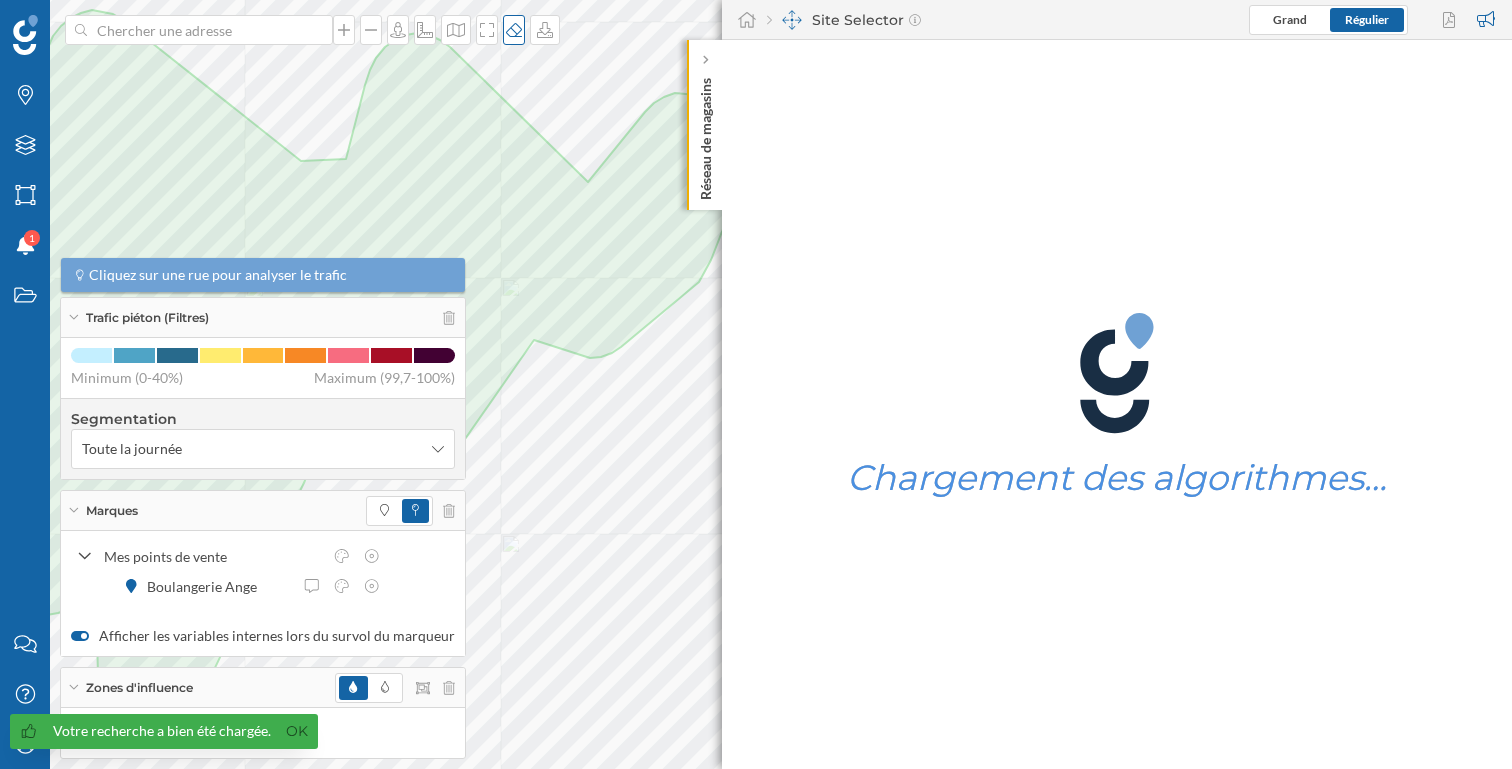 click 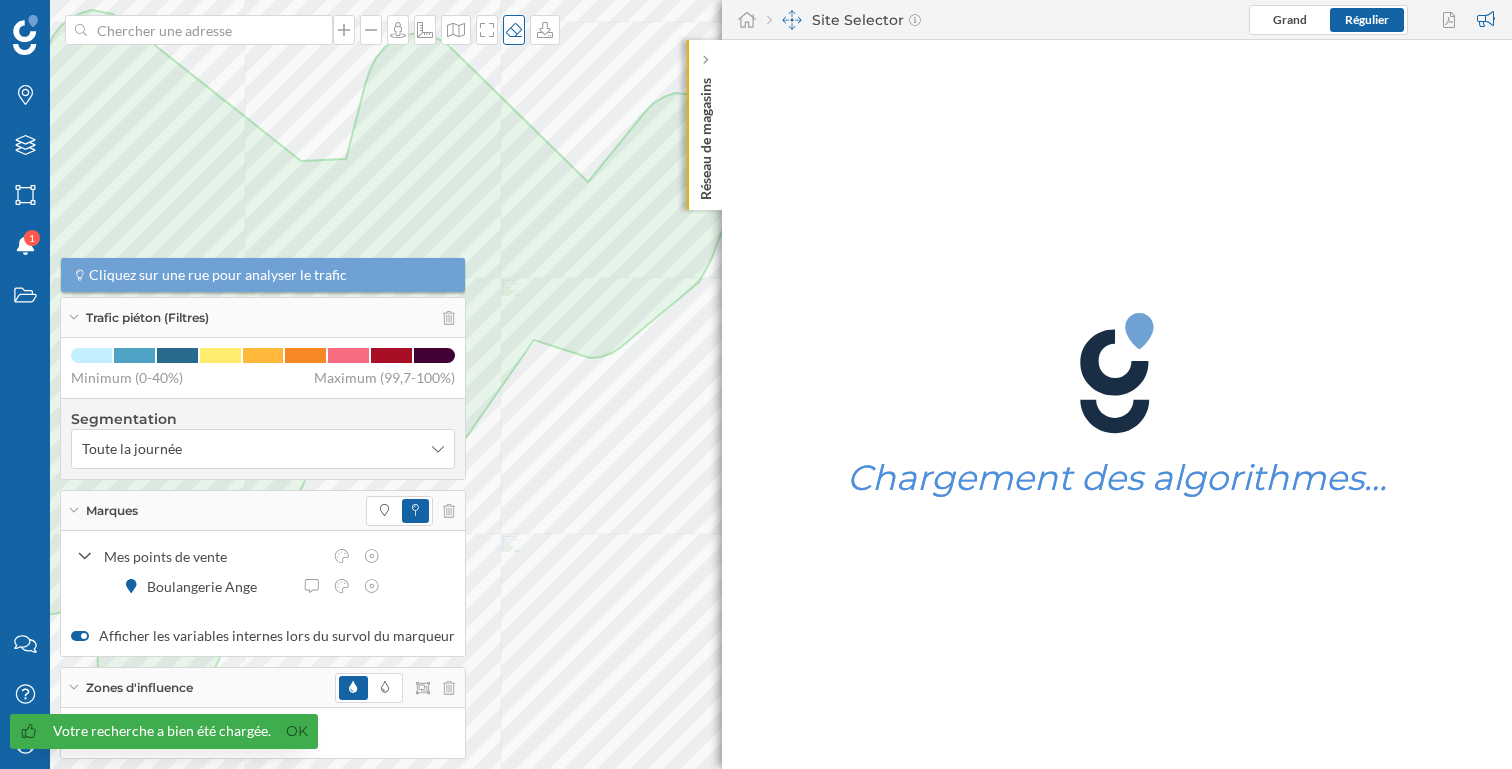 click 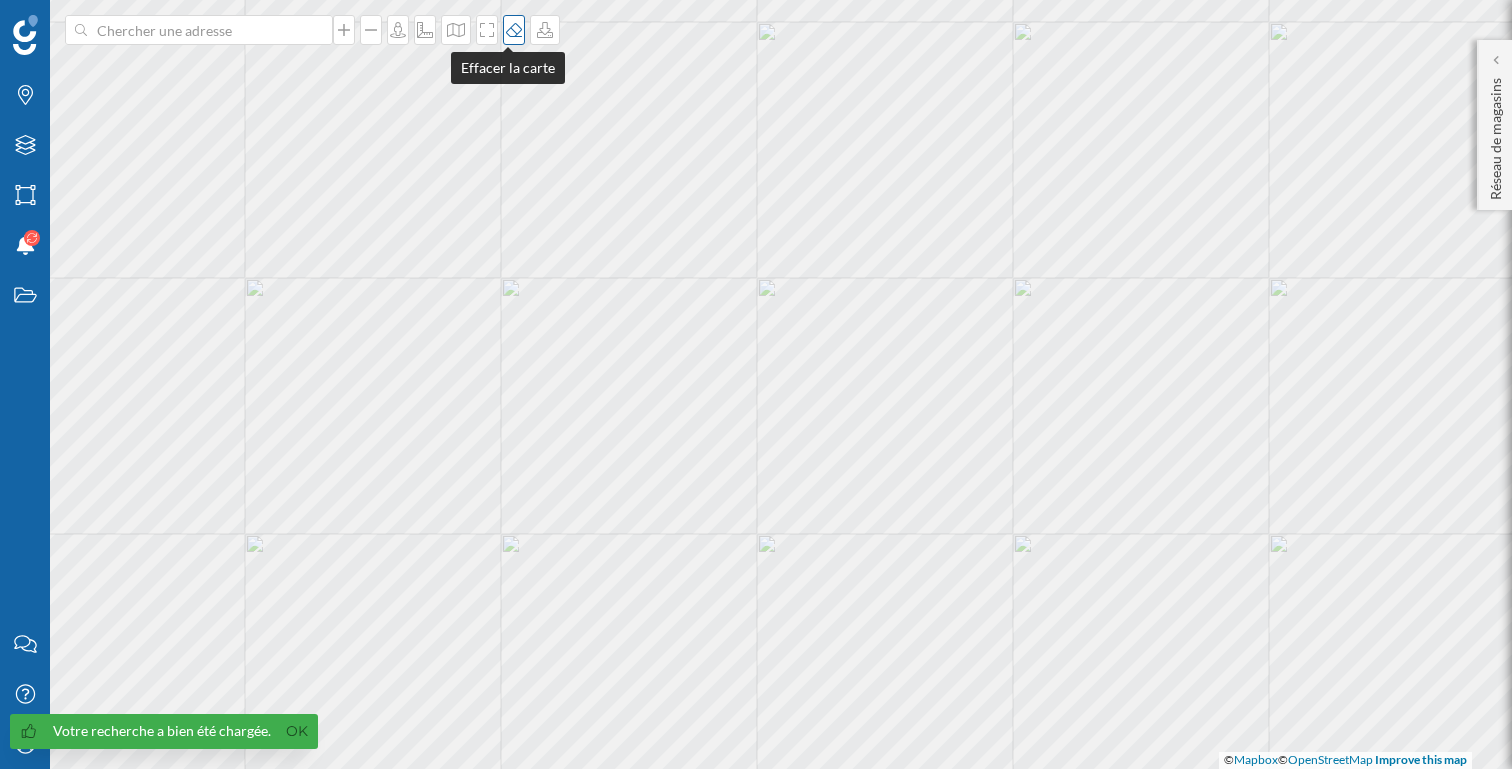 click 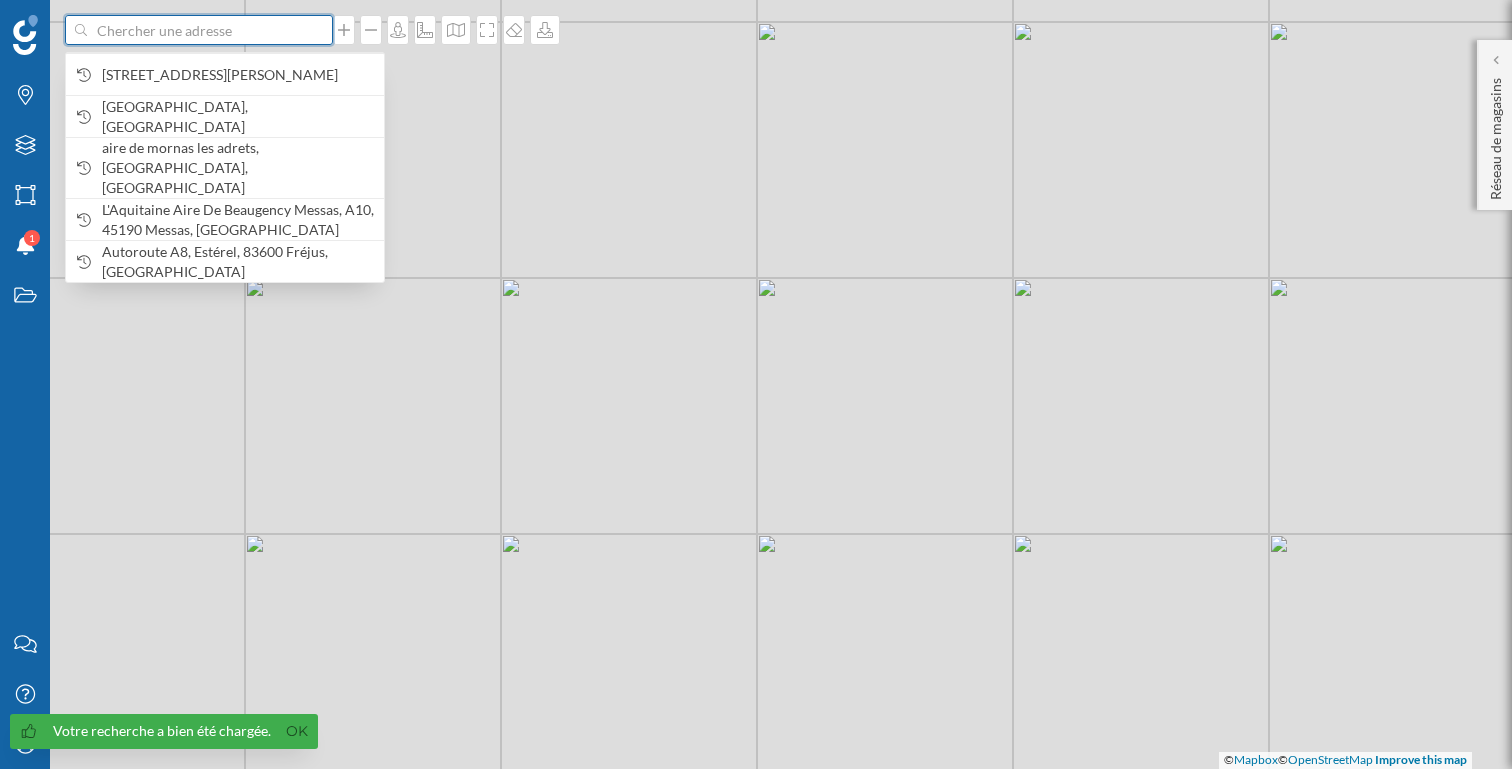 click at bounding box center (199, 30) 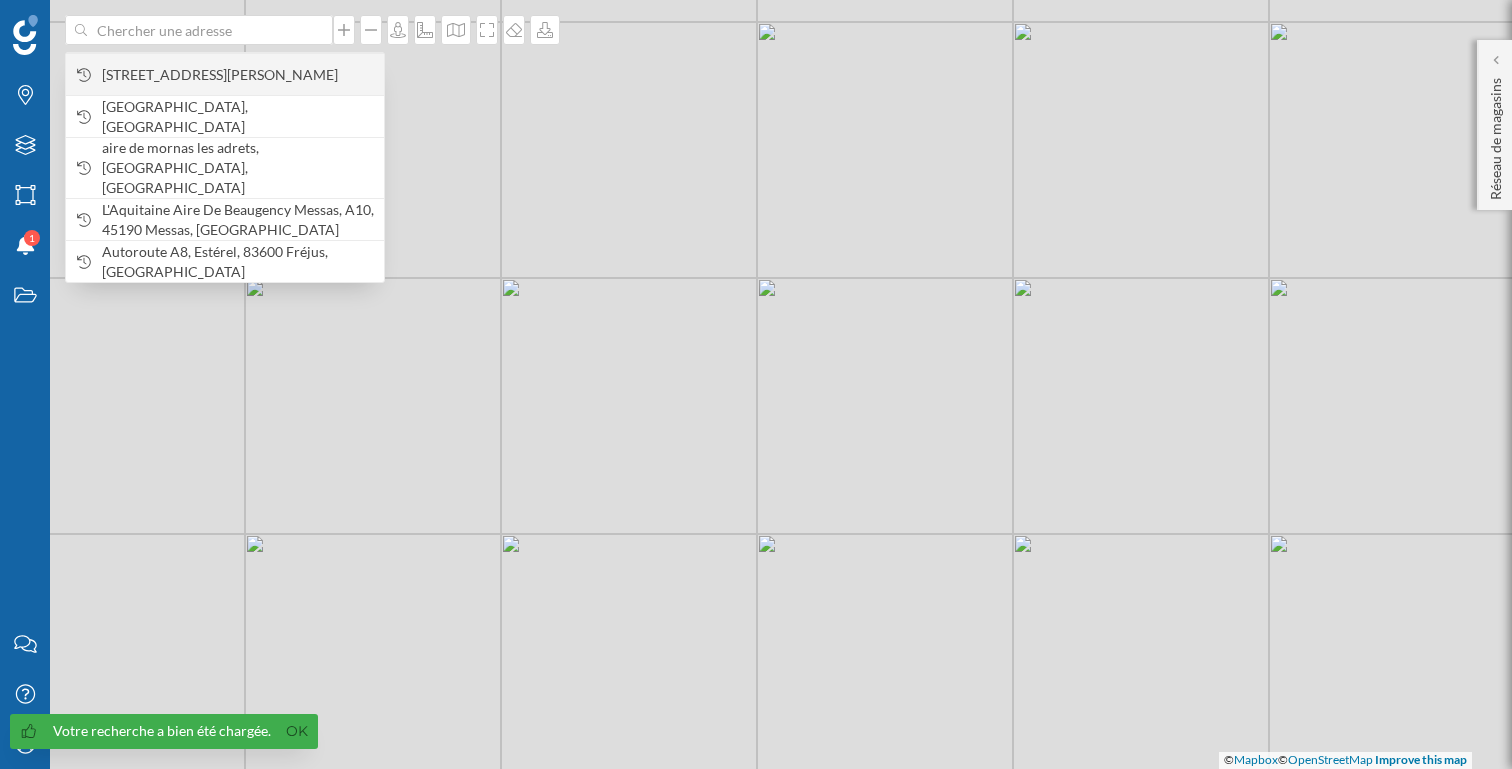 click on "[STREET_ADDRESS][PERSON_NAME]" at bounding box center (238, 75) 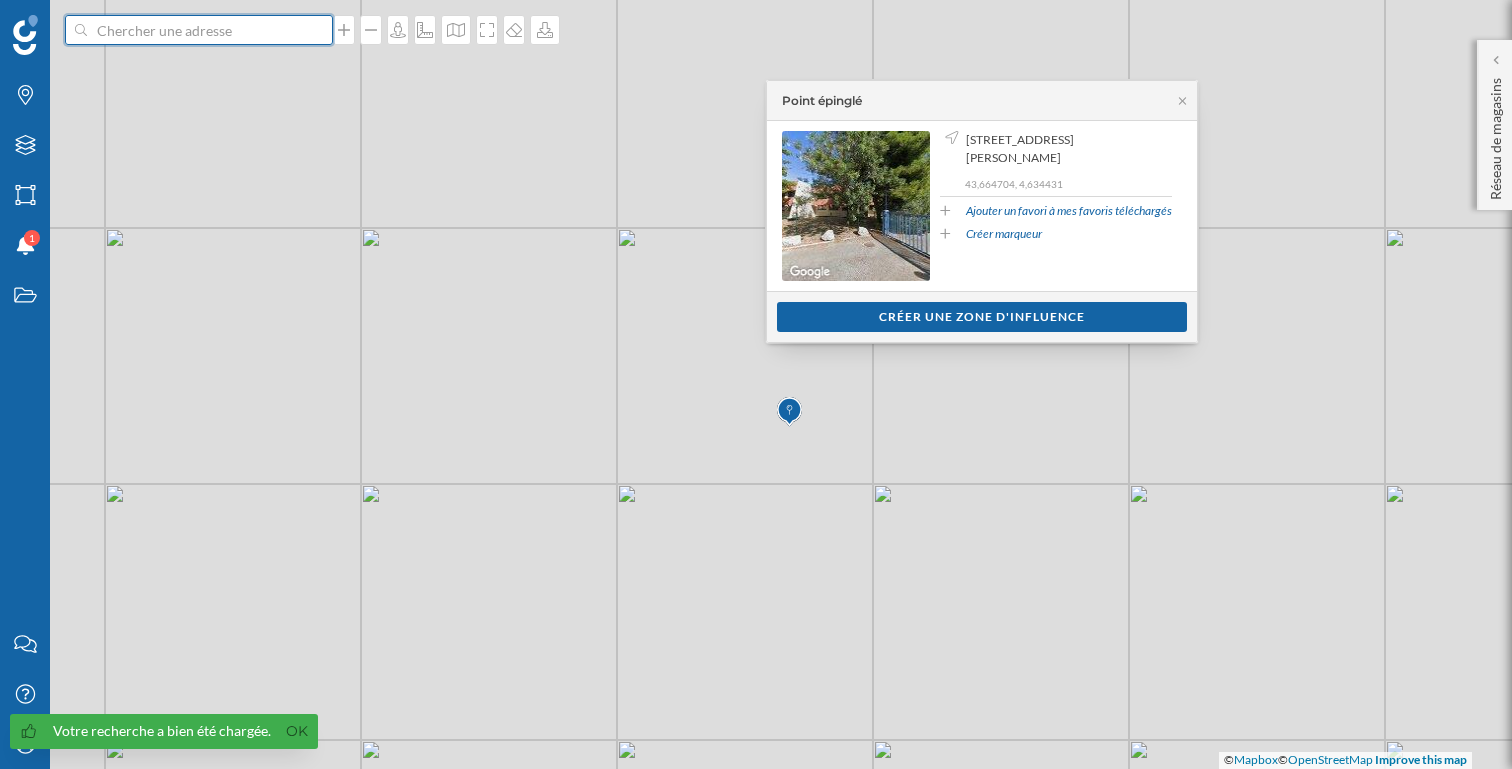 click at bounding box center (199, 30) 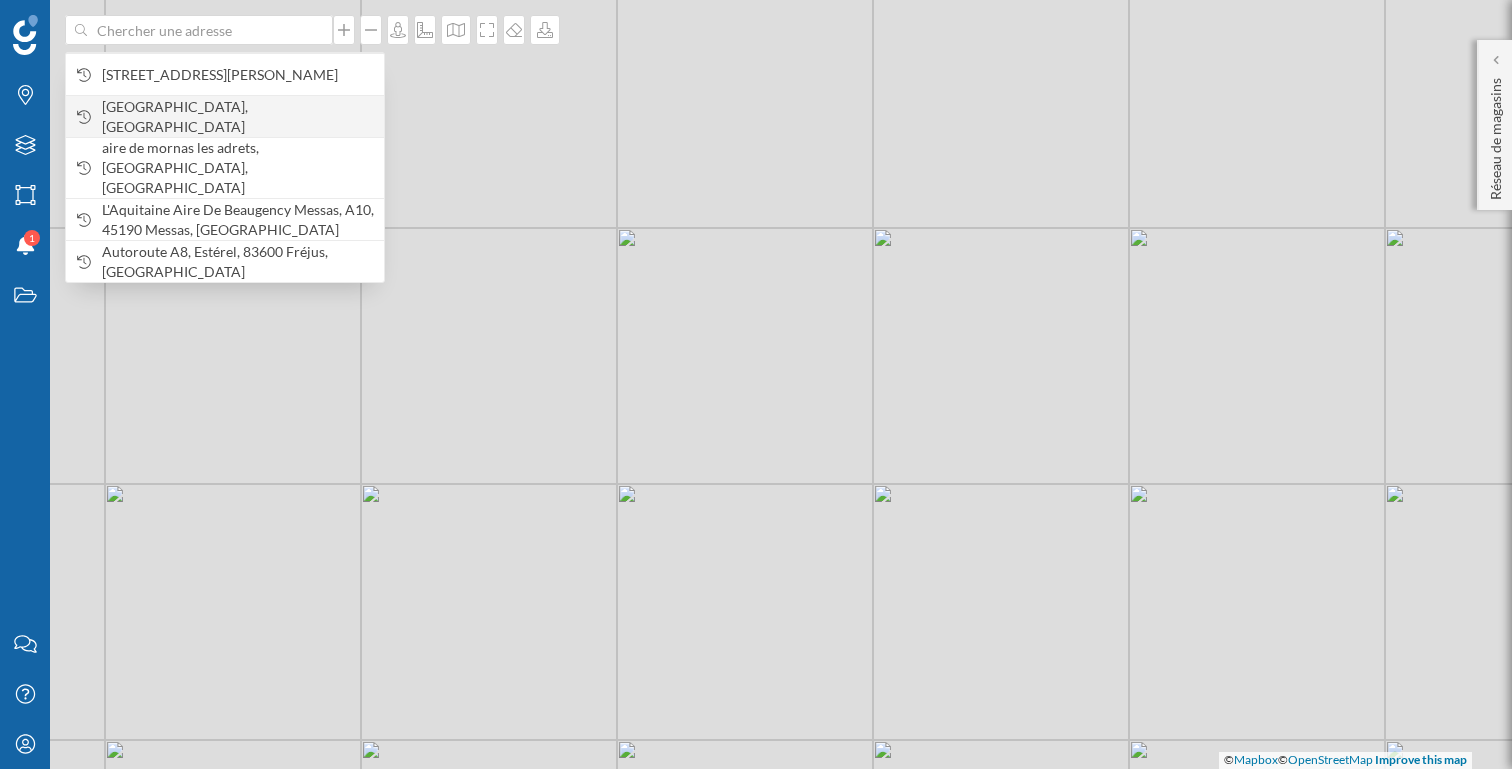 click on "[GEOGRAPHIC_DATA], [GEOGRAPHIC_DATA]" at bounding box center [238, 117] 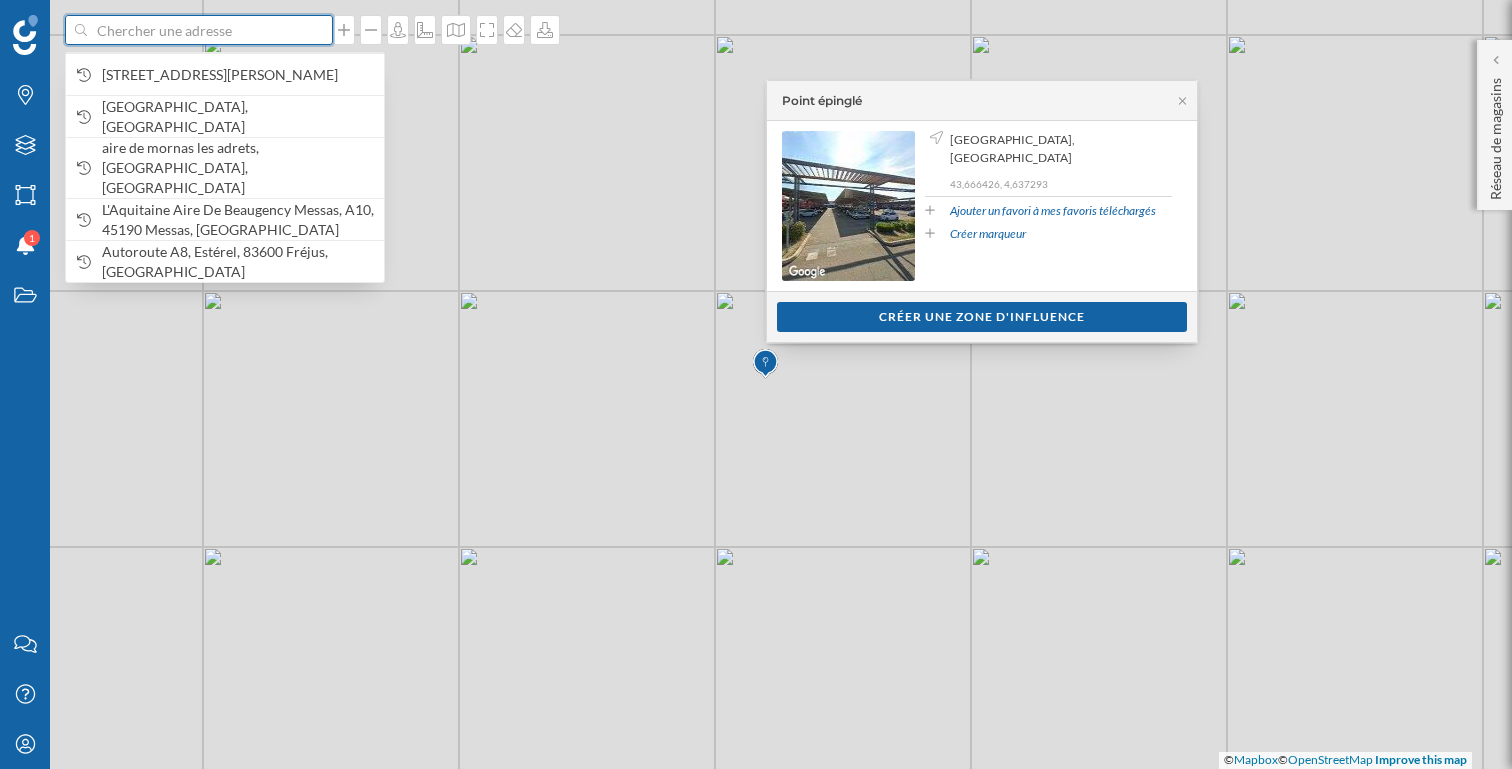 click at bounding box center [199, 30] 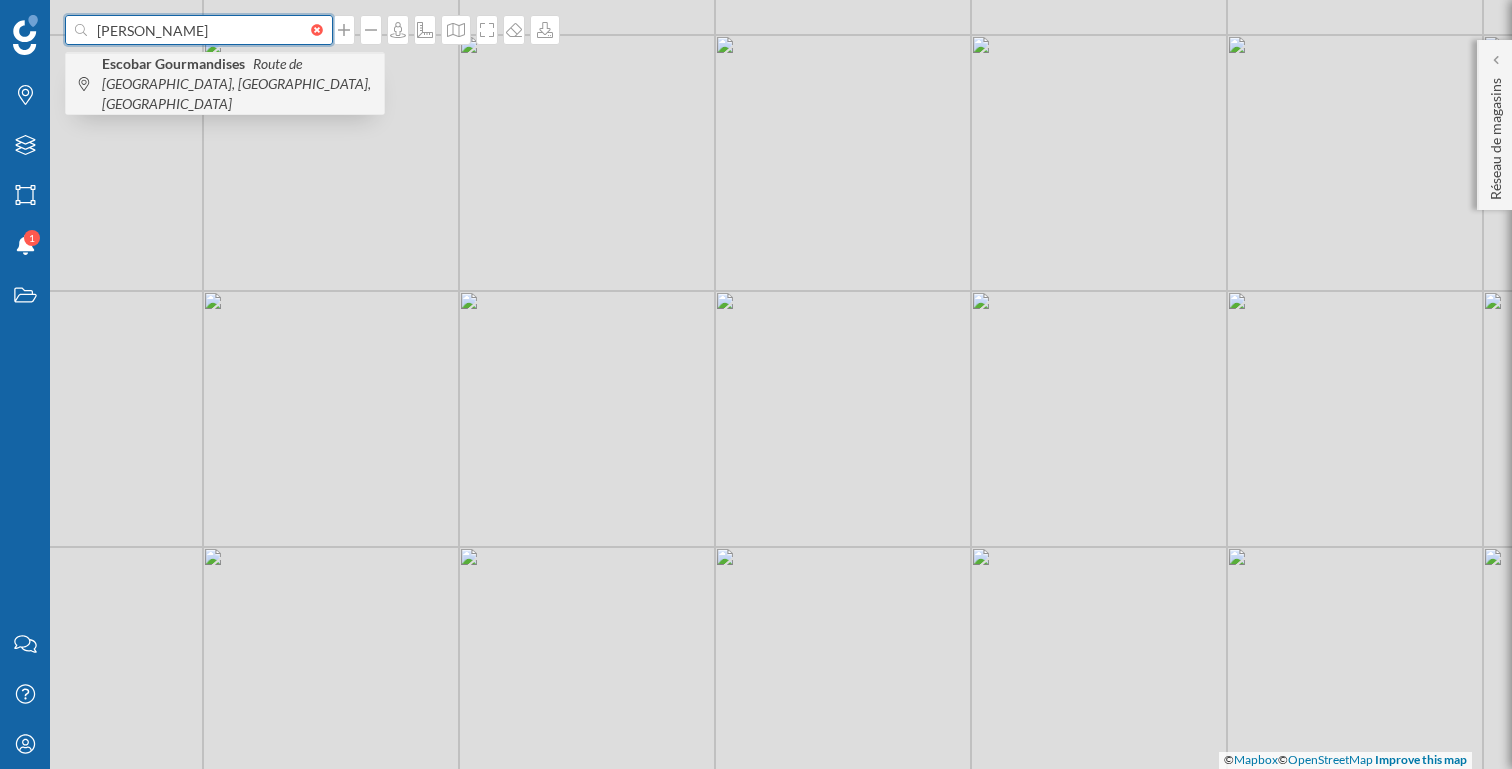 type on "[PERSON_NAME]" 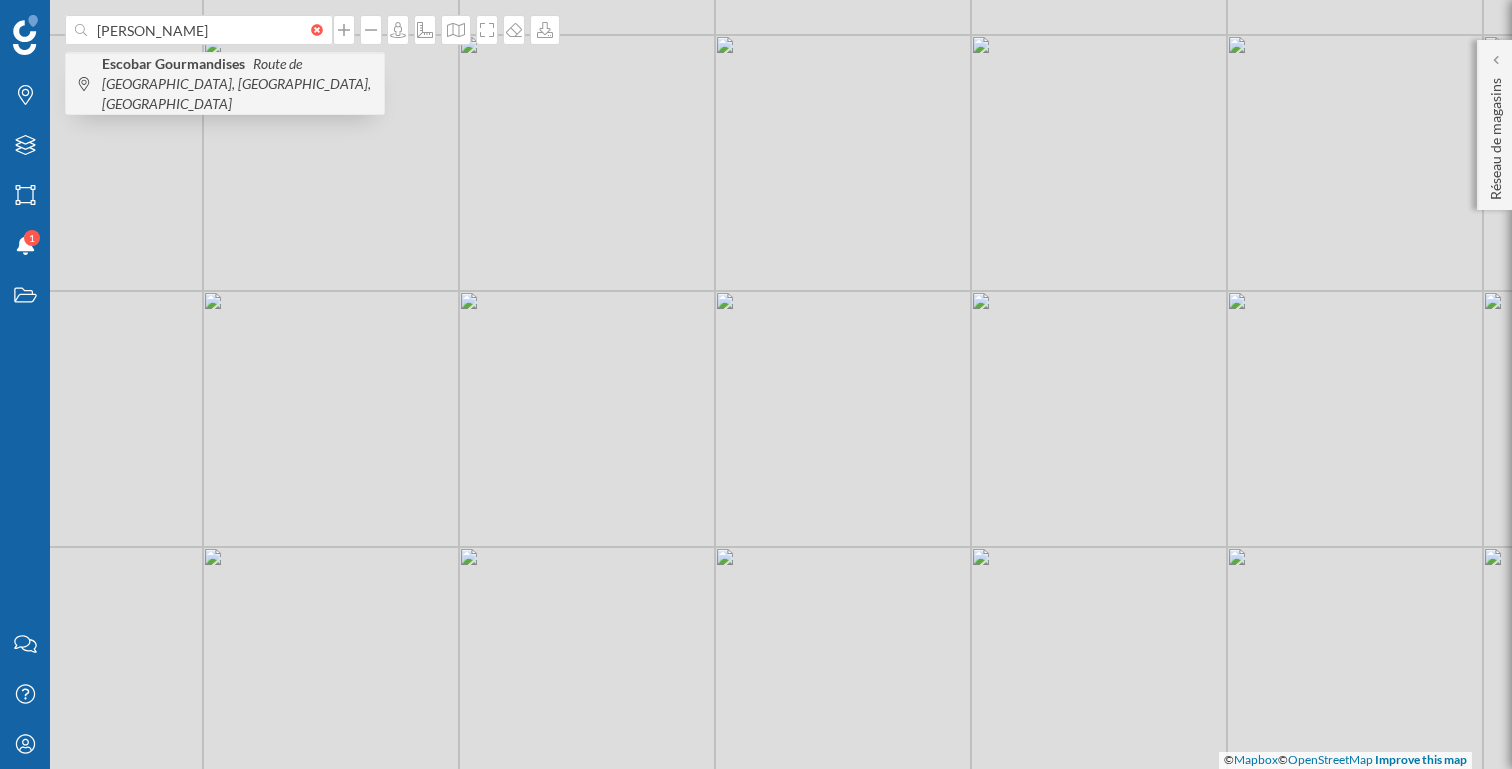 click on "Escobar Gourmandises   Route de [GEOGRAPHIC_DATA], [GEOGRAPHIC_DATA], [GEOGRAPHIC_DATA]" at bounding box center [238, 84] 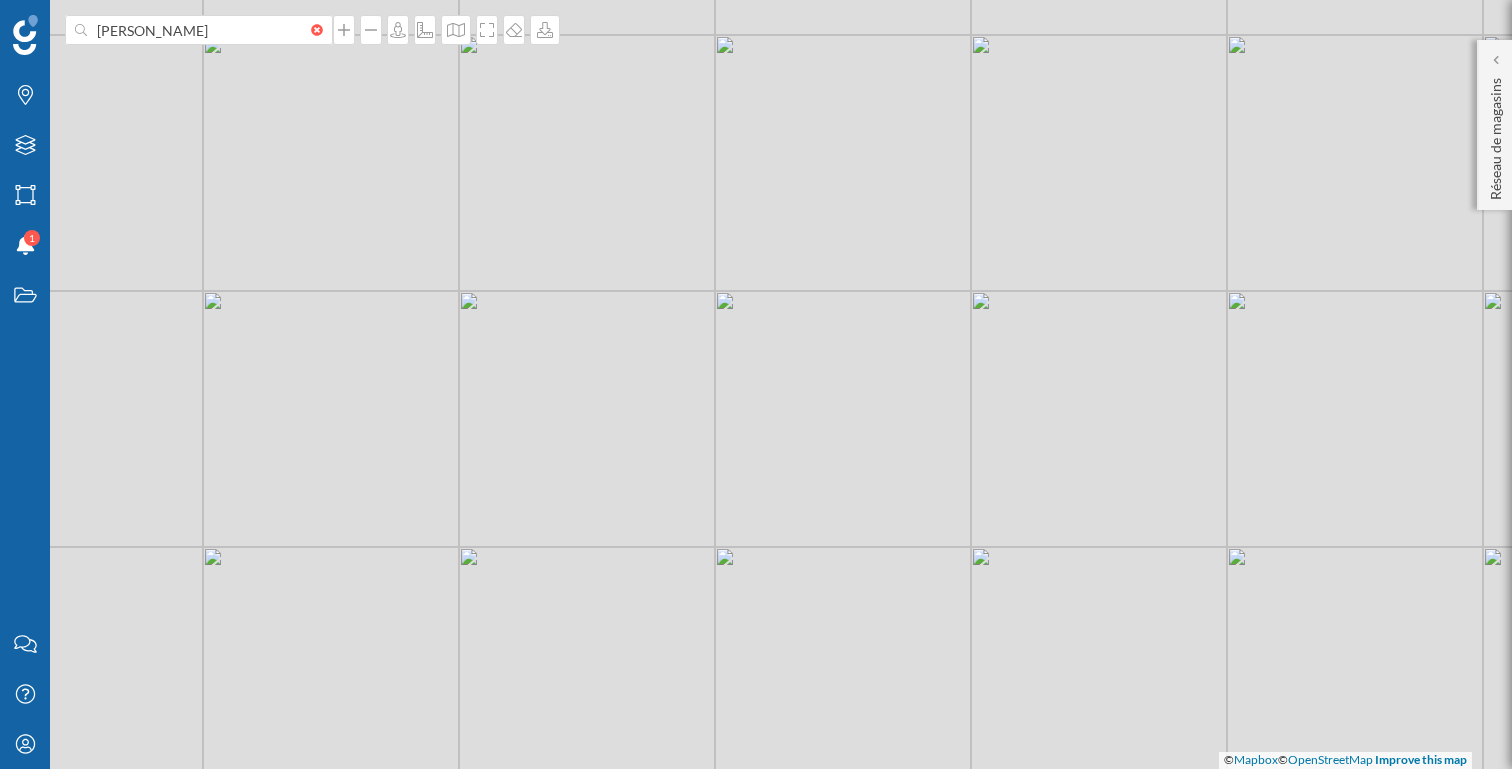 type 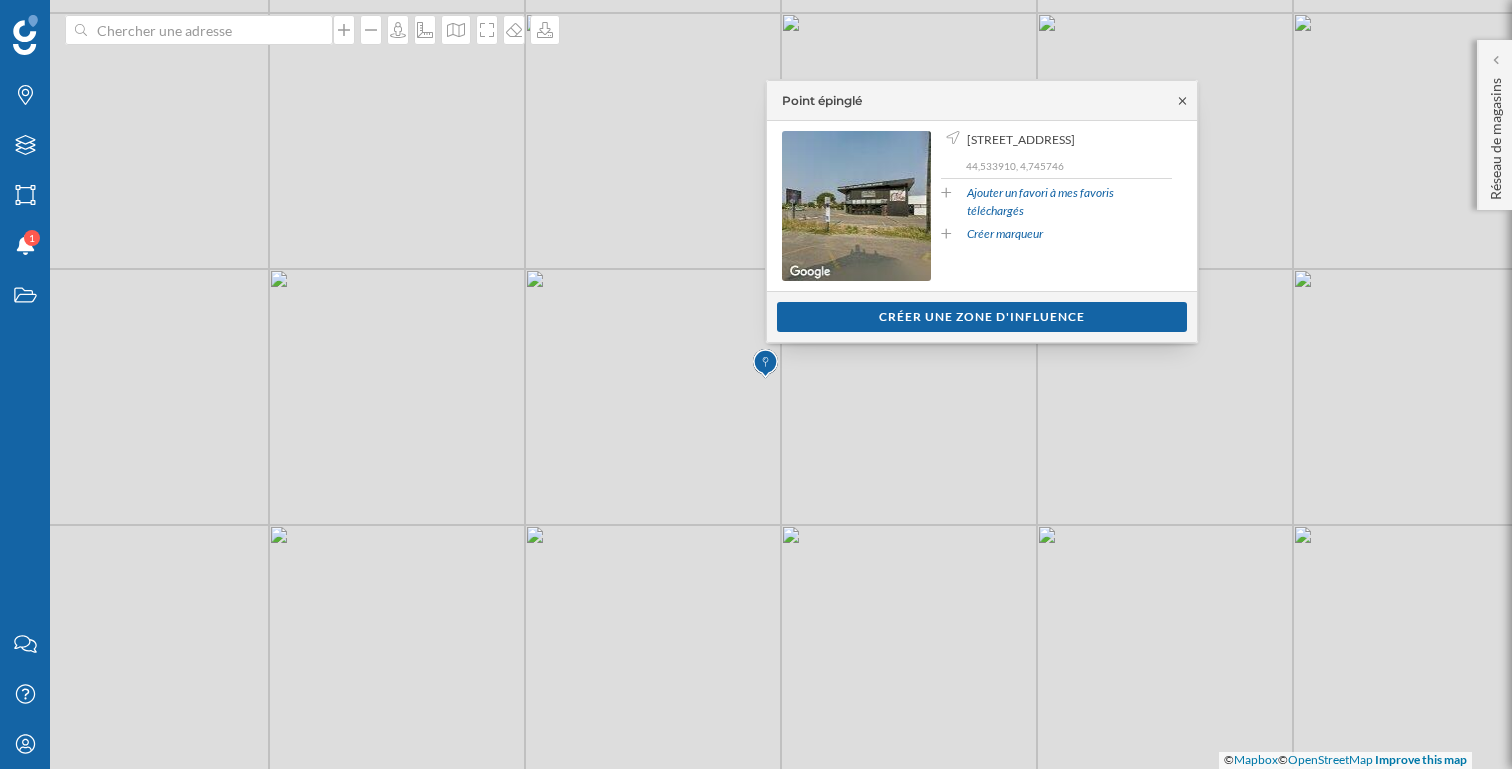 click 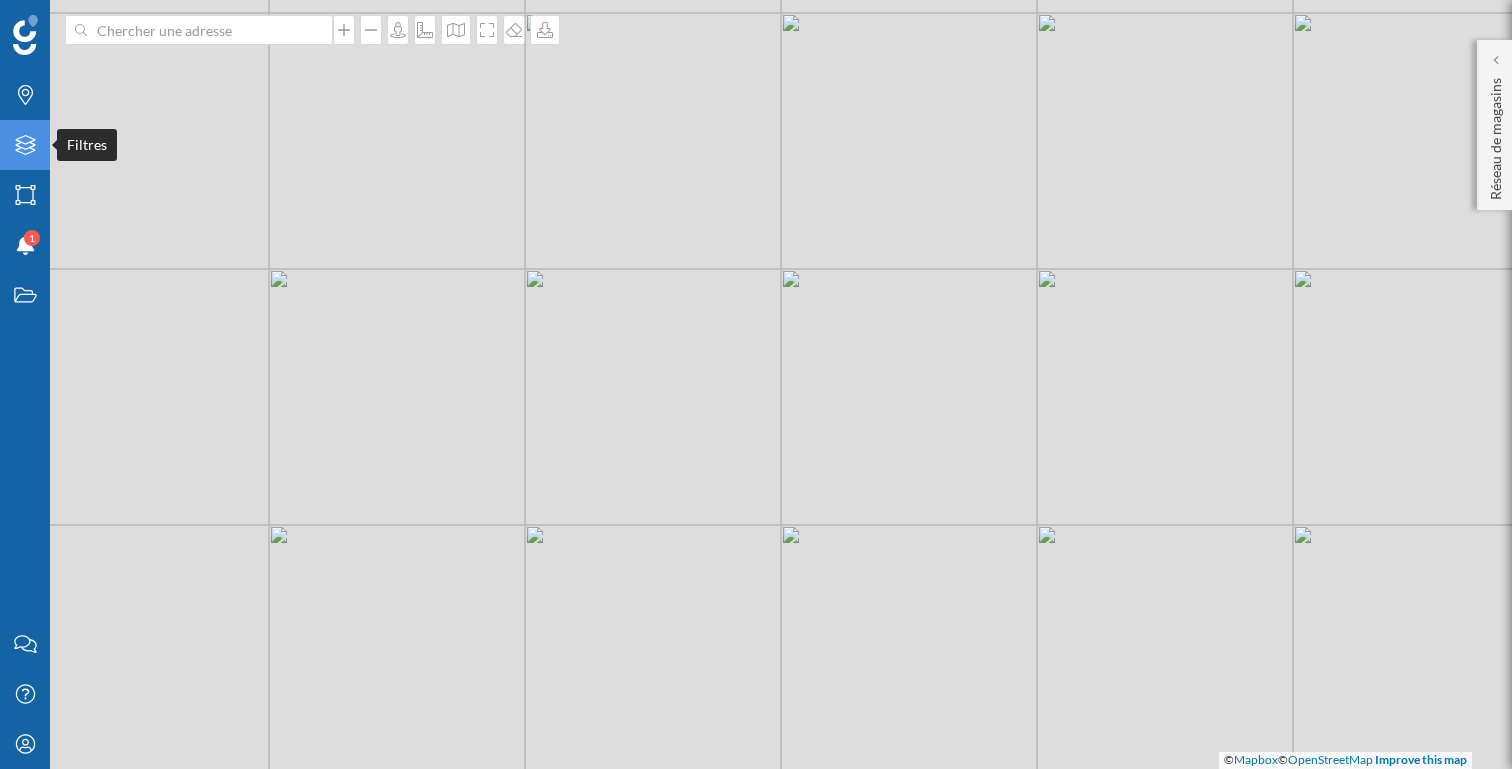 click on "Filtres" 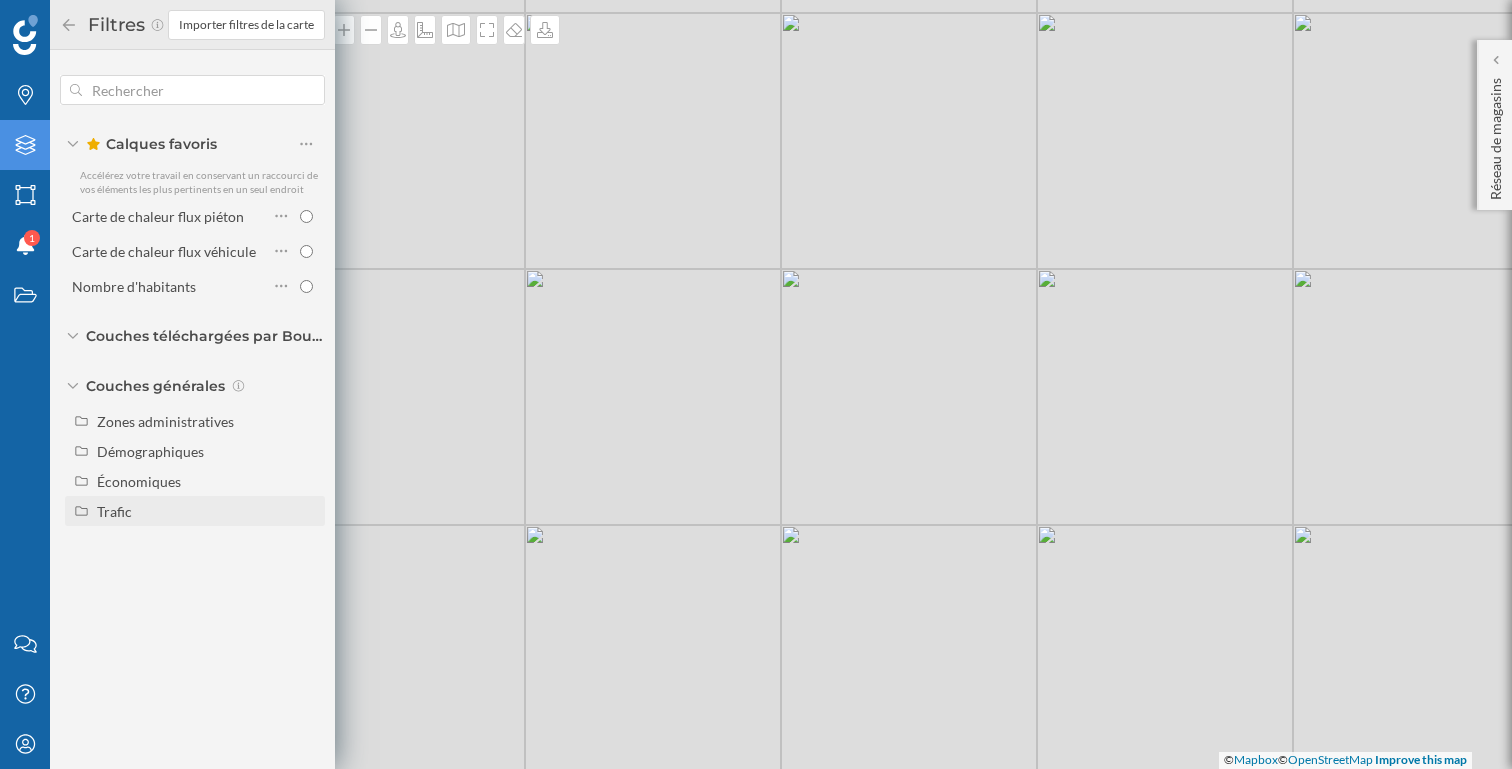 click on "Trafic" at bounding box center [207, 511] 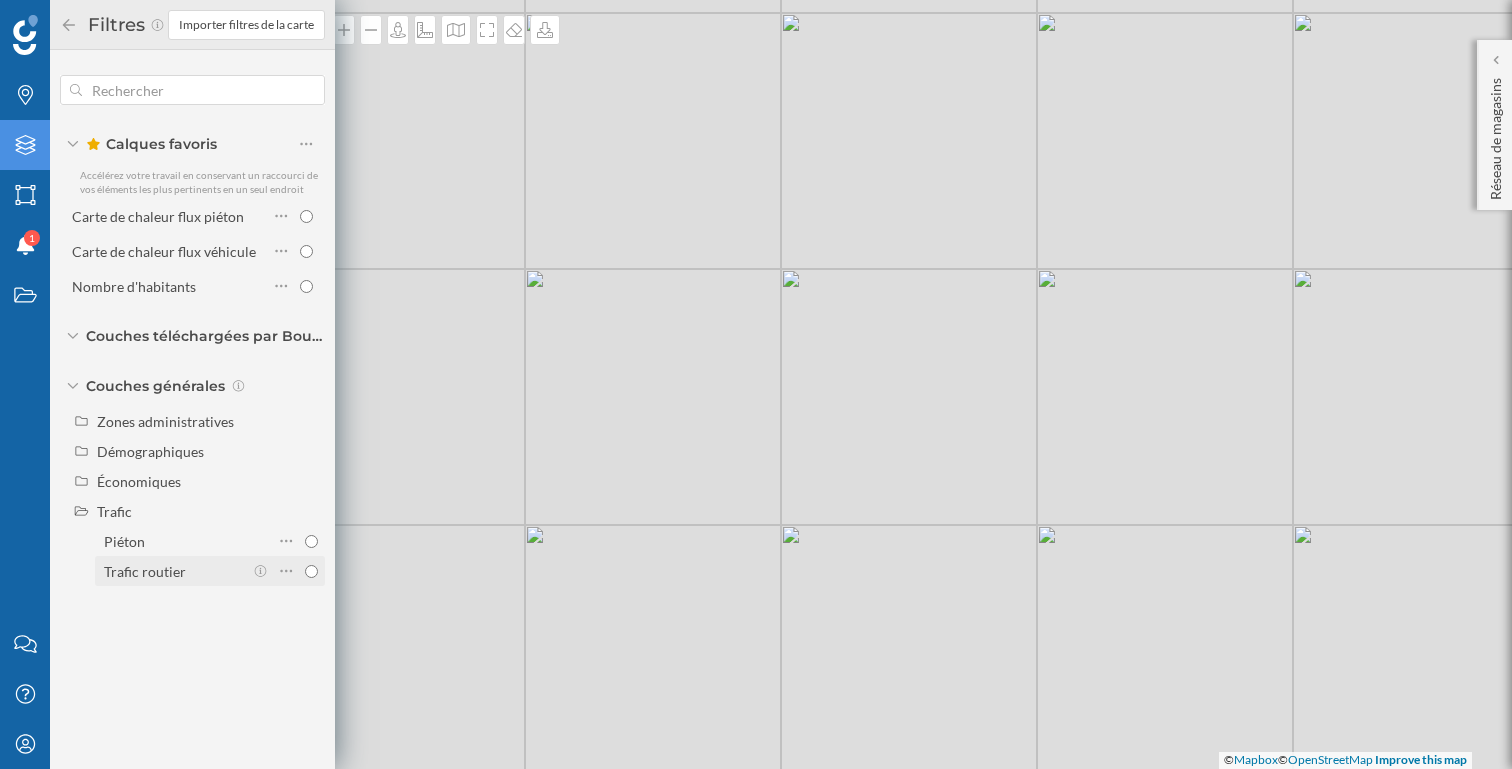 click on "Trafic routier" at bounding box center [311, 571] 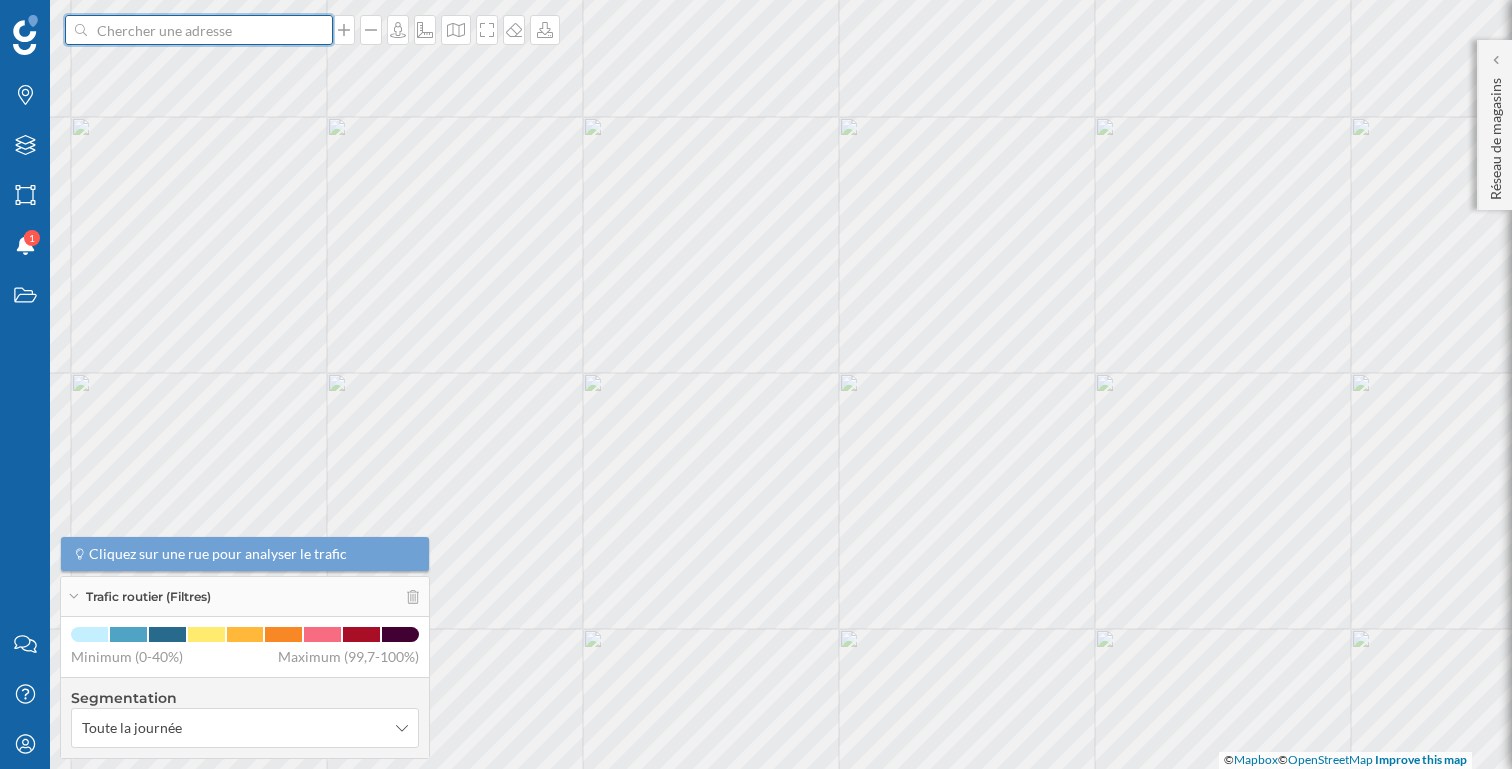 click at bounding box center (199, 30) 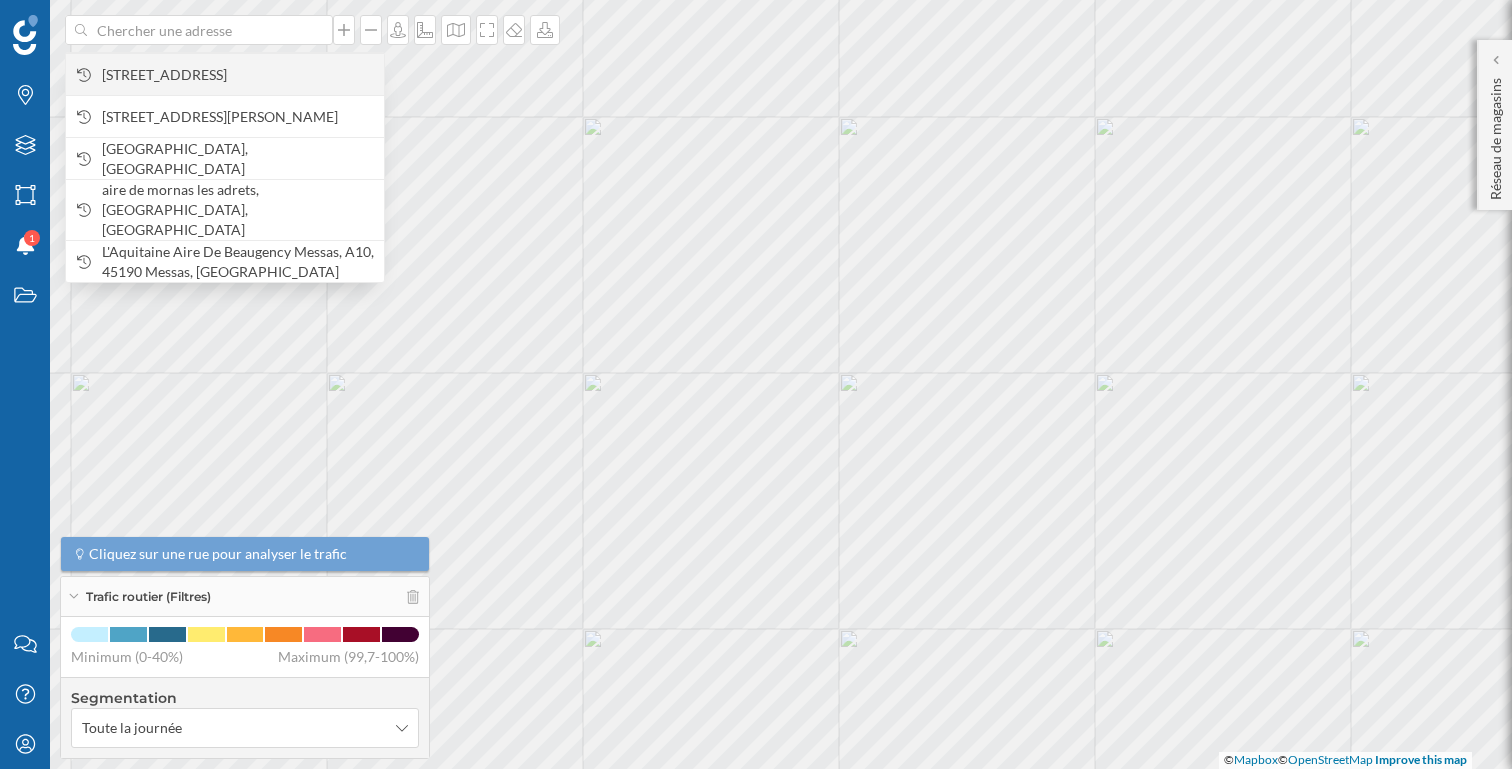 click on "[STREET_ADDRESS]" at bounding box center (238, 75) 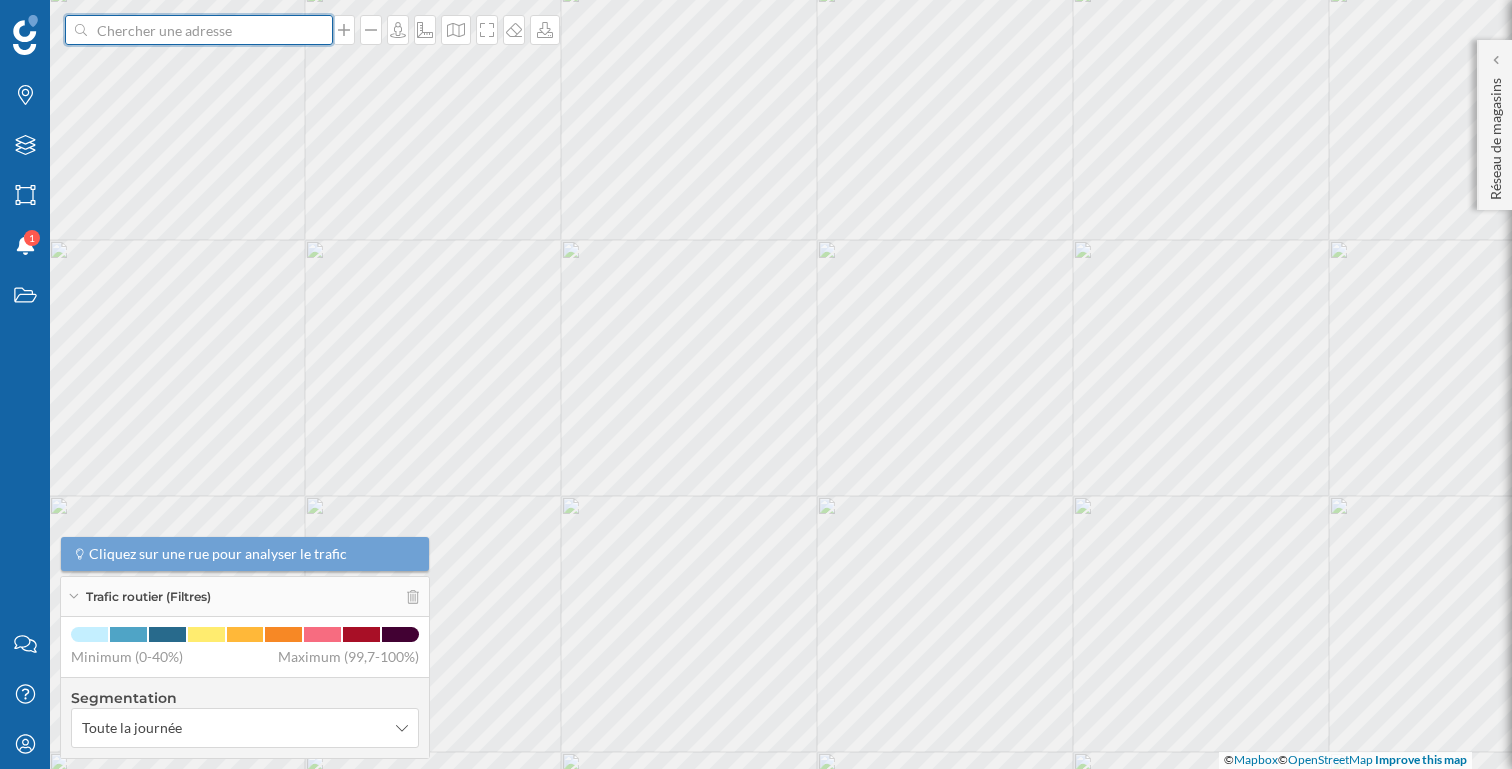 click at bounding box center [199, 30] 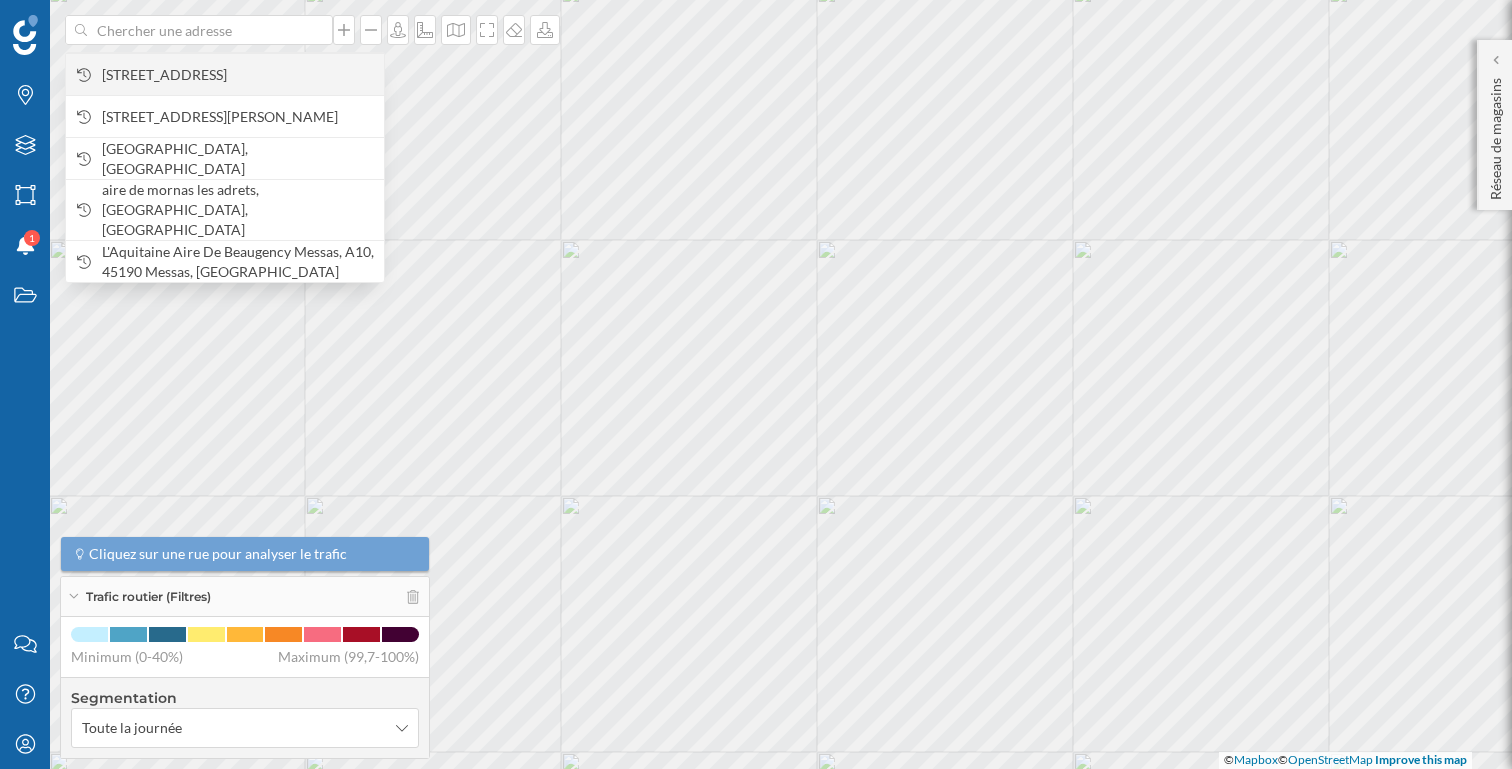 click on "[STREET_ADDRESS]" at bounding box center (238, 75) 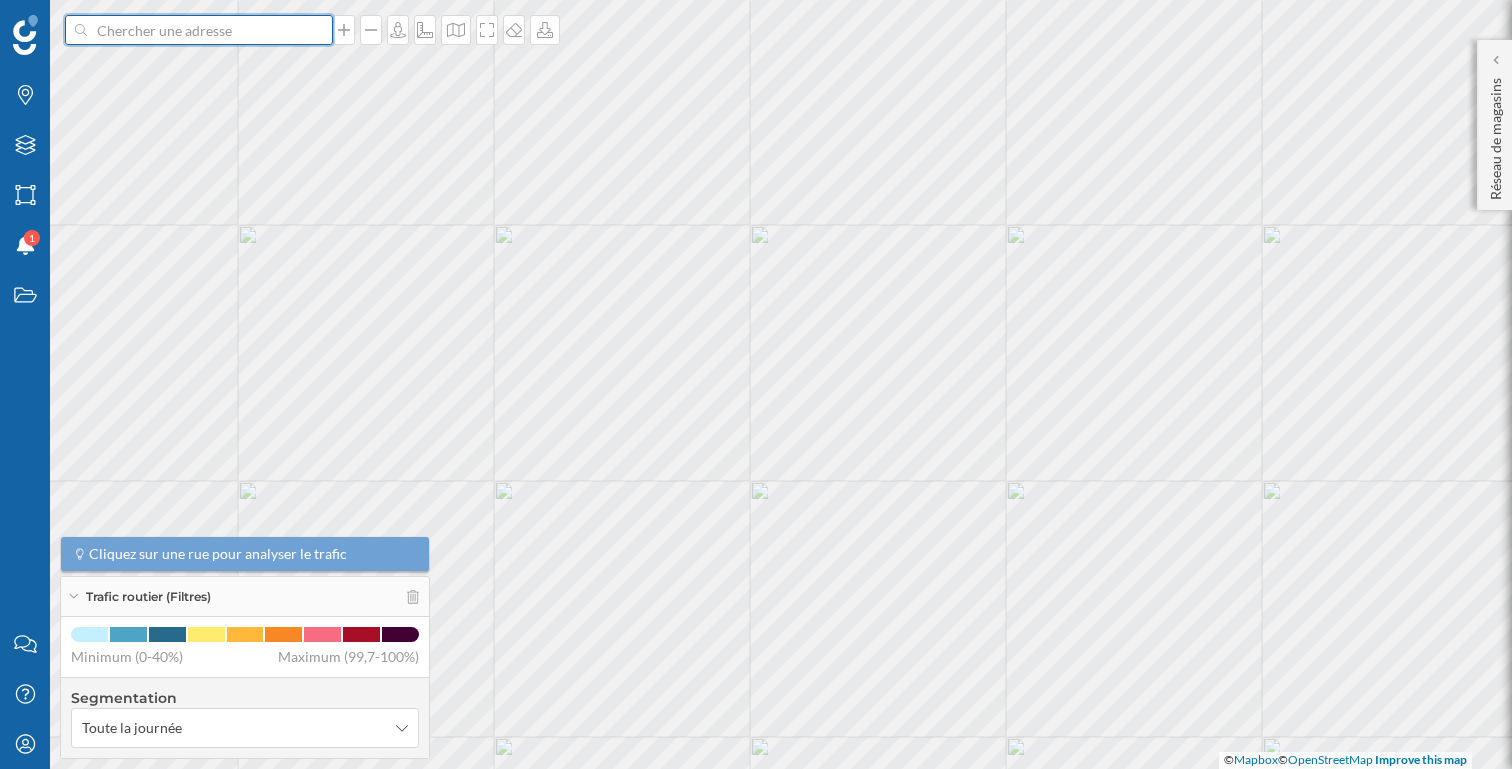 click at bounding box center (199, 30) 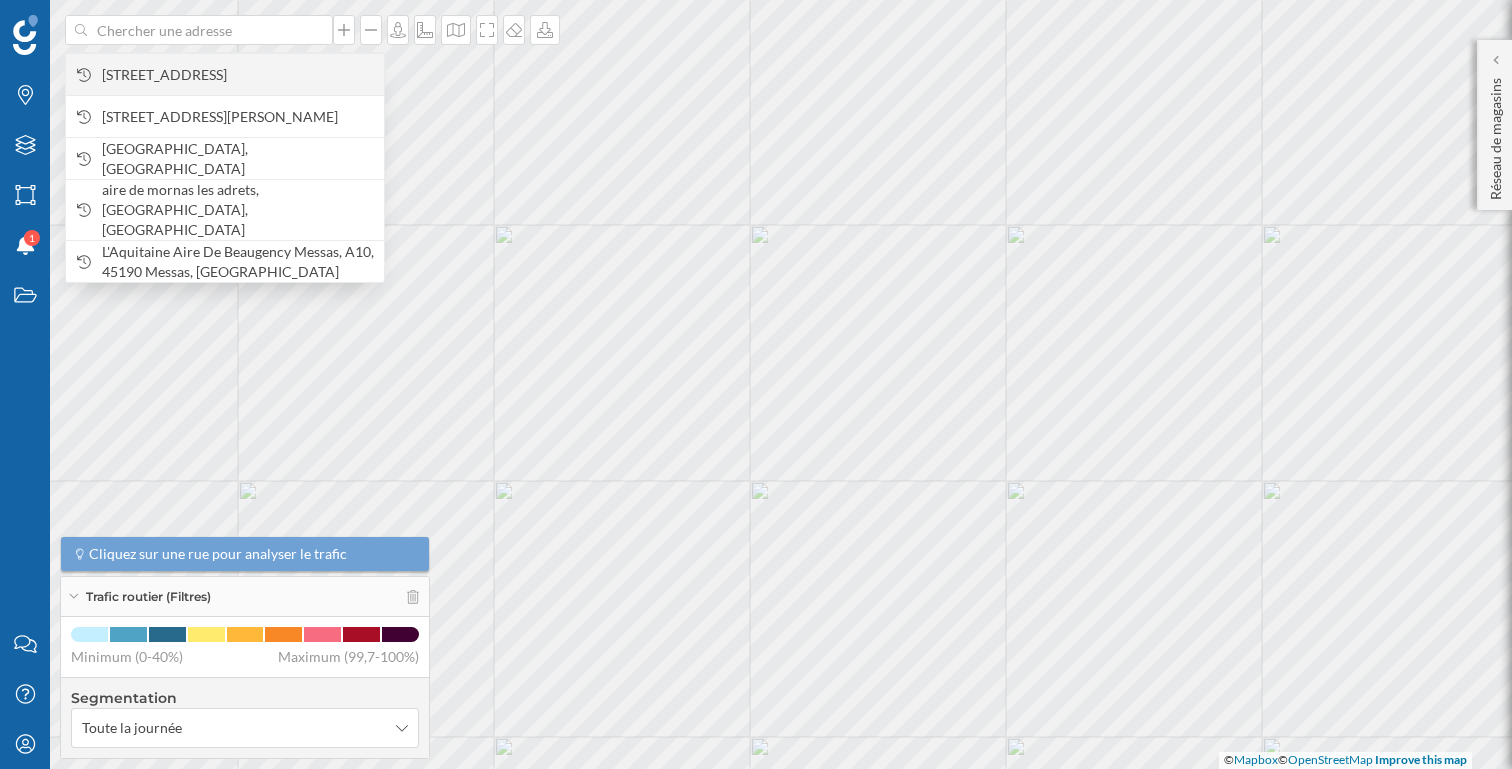 click on "[STREET_ADDRESS]" at bounding box center (238, 75) 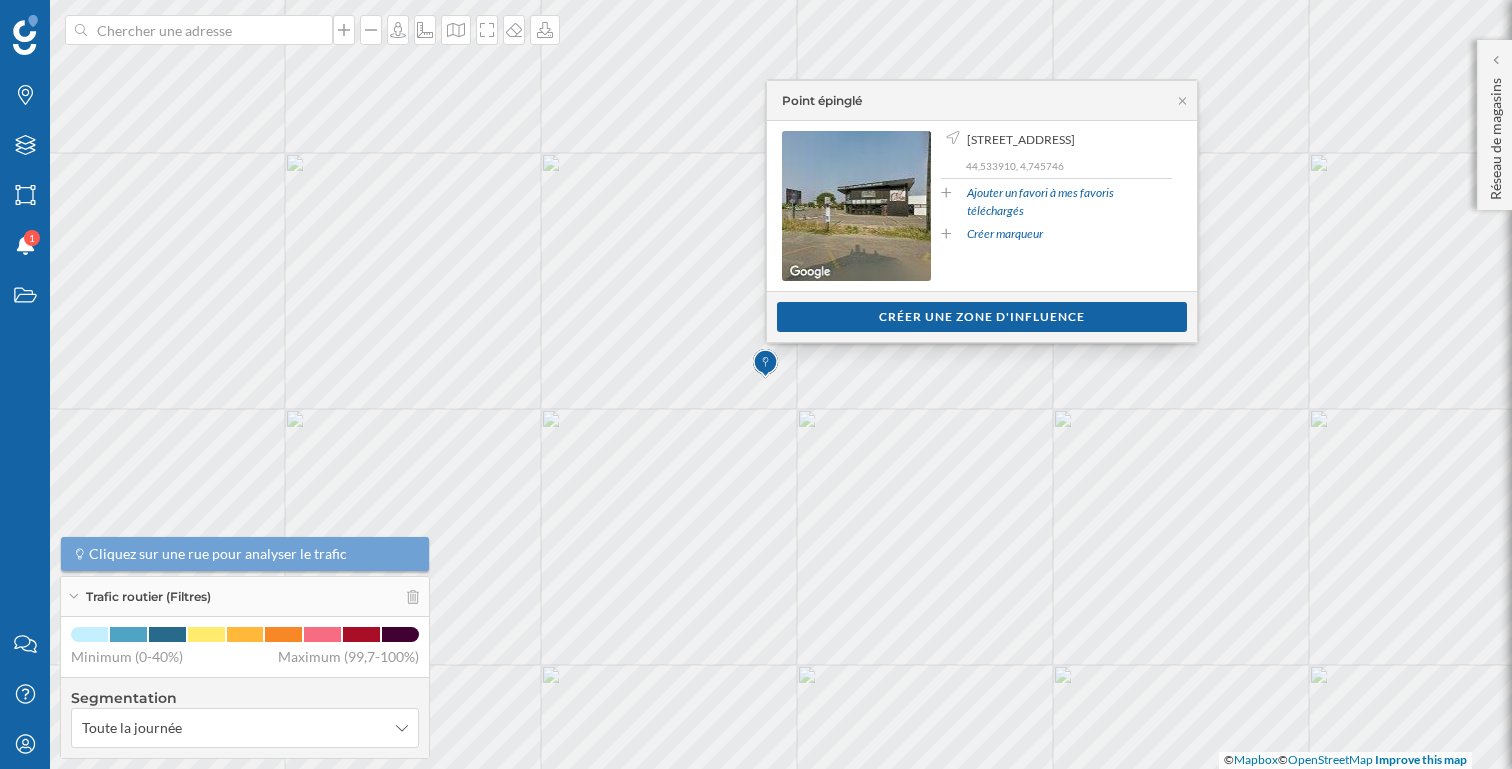 click on "[STREET_ADDRESS]" at bounding box center [1021, 140] 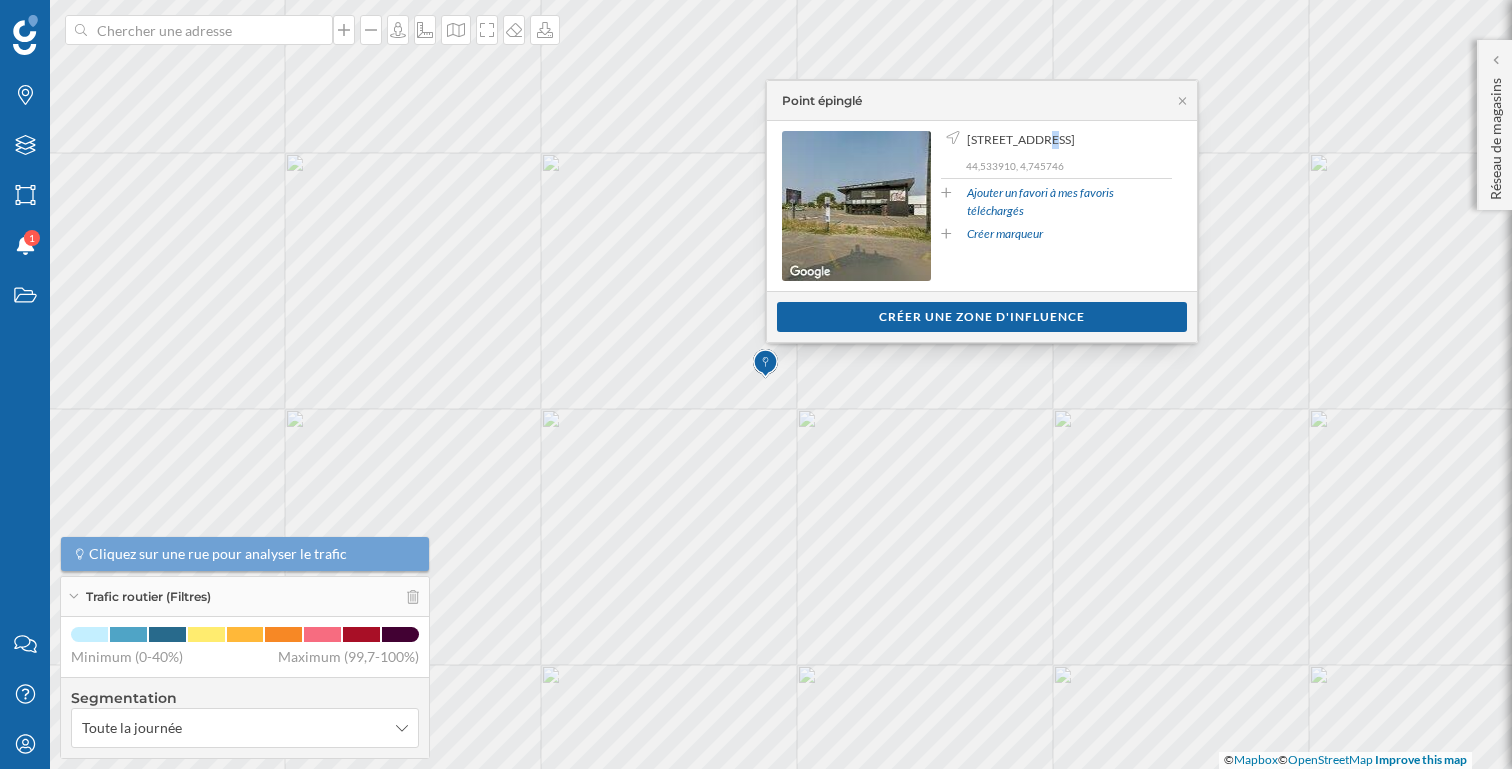 click on "[STREET_ADDRESS]" at bounding box center [1021, 140] 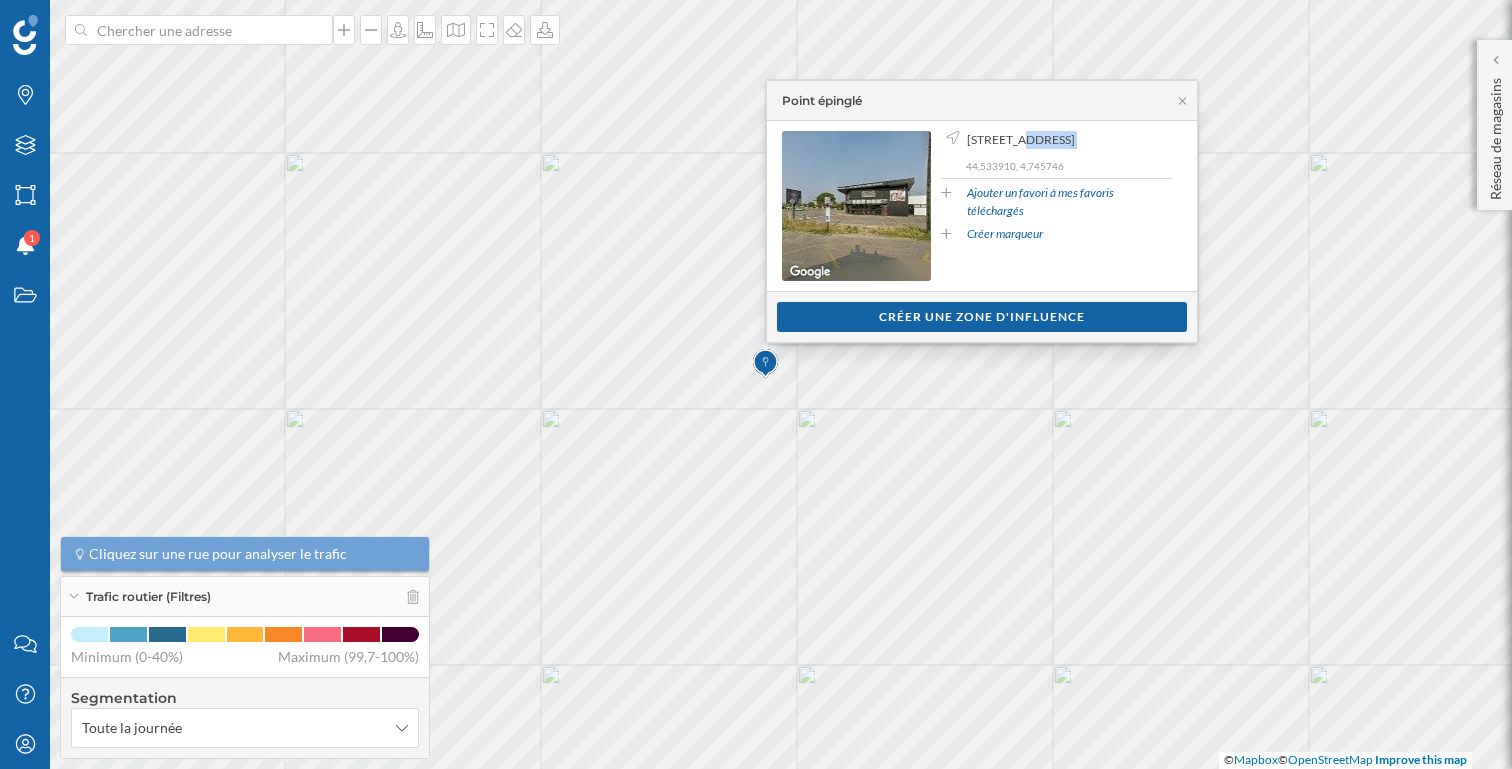 click on "[STREET_ADDRESS]" at bounding box center (1021, 140) 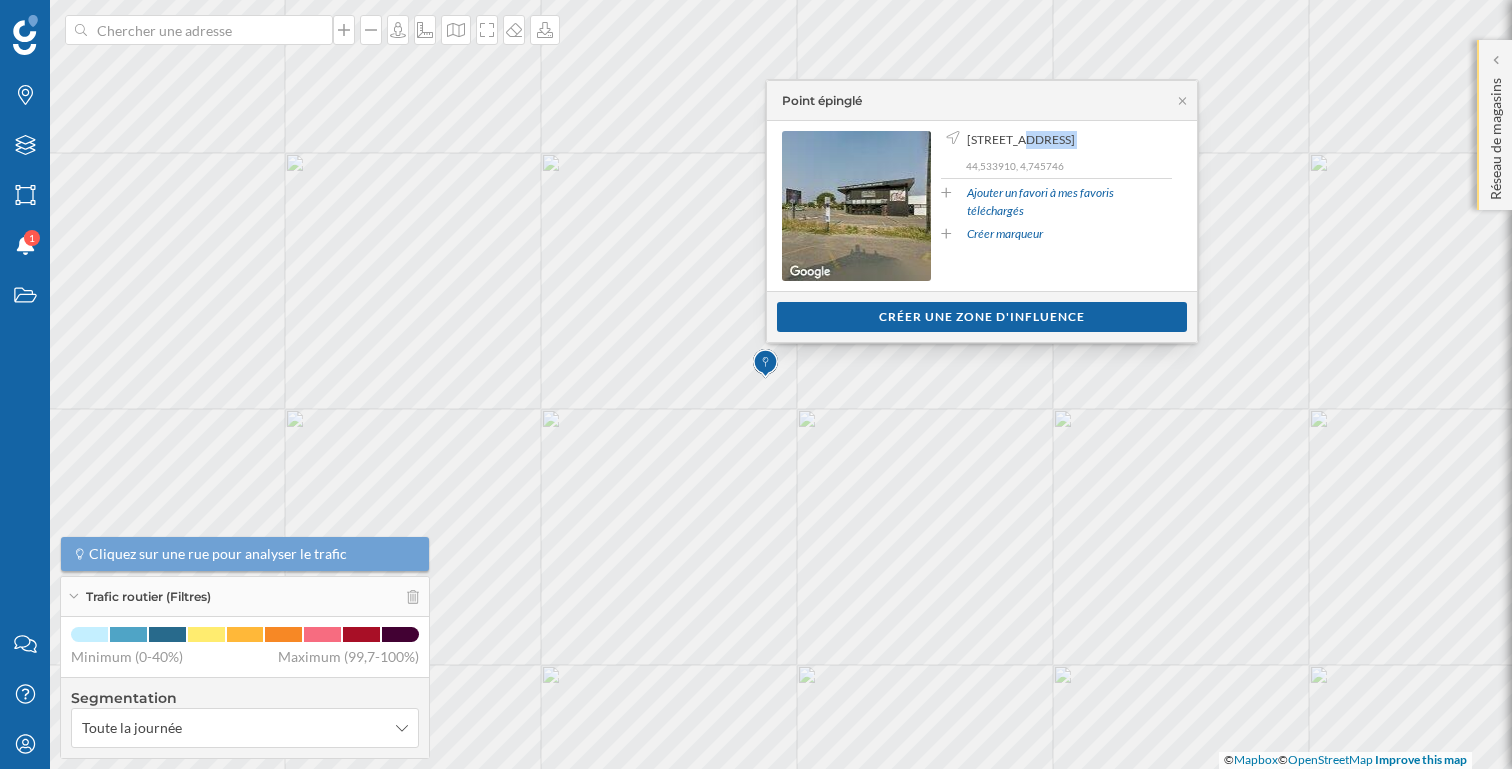 click on "Réseau de magasins" 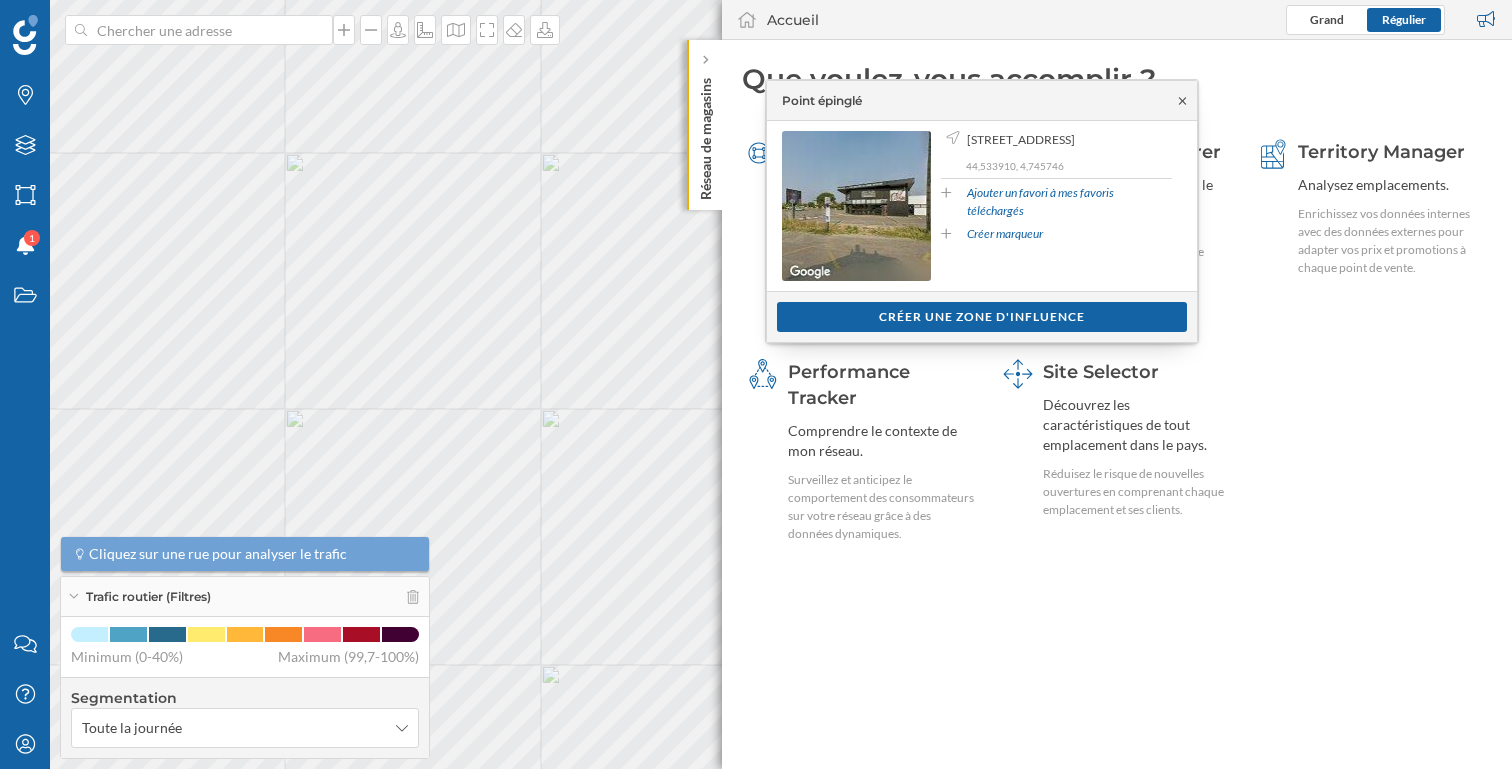 click 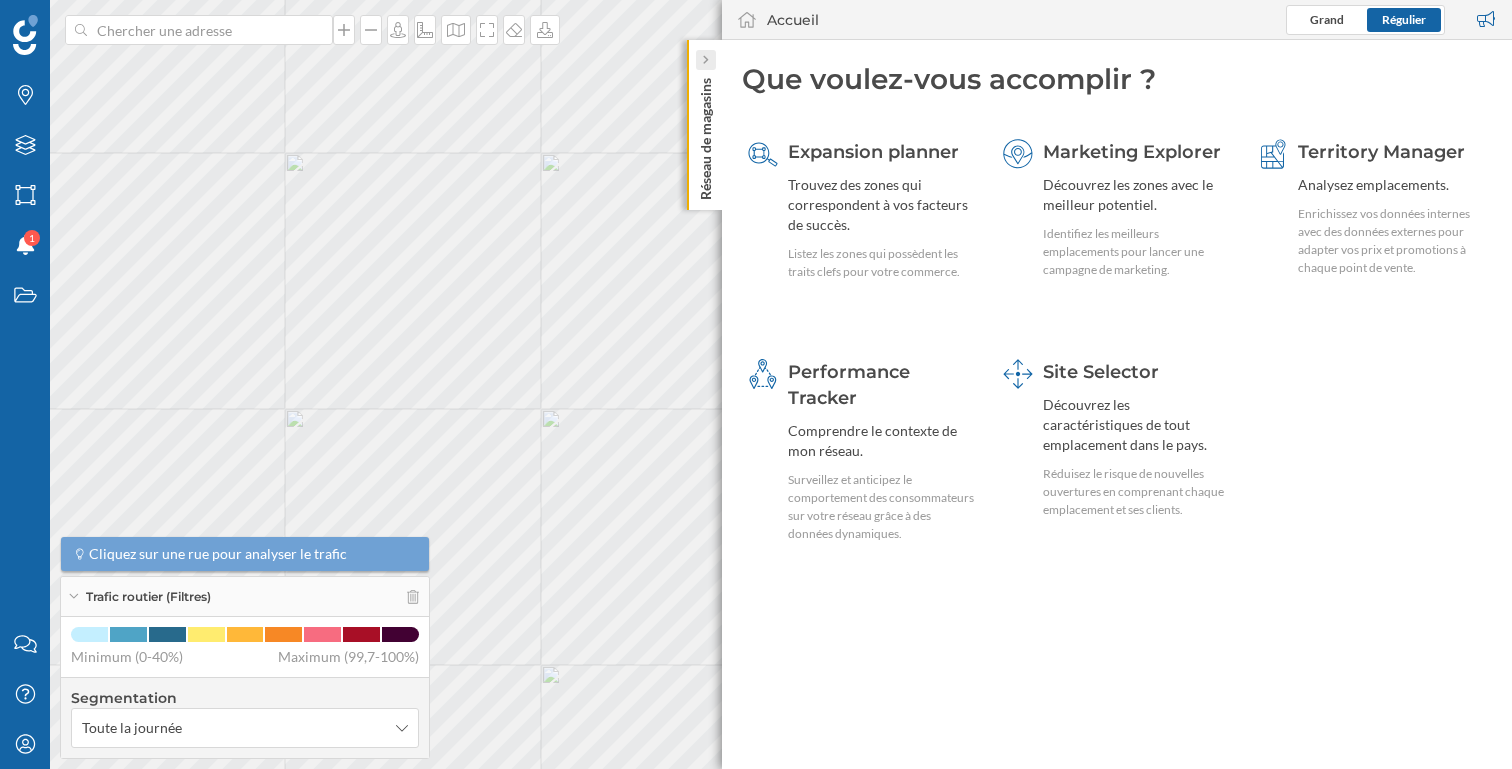 click 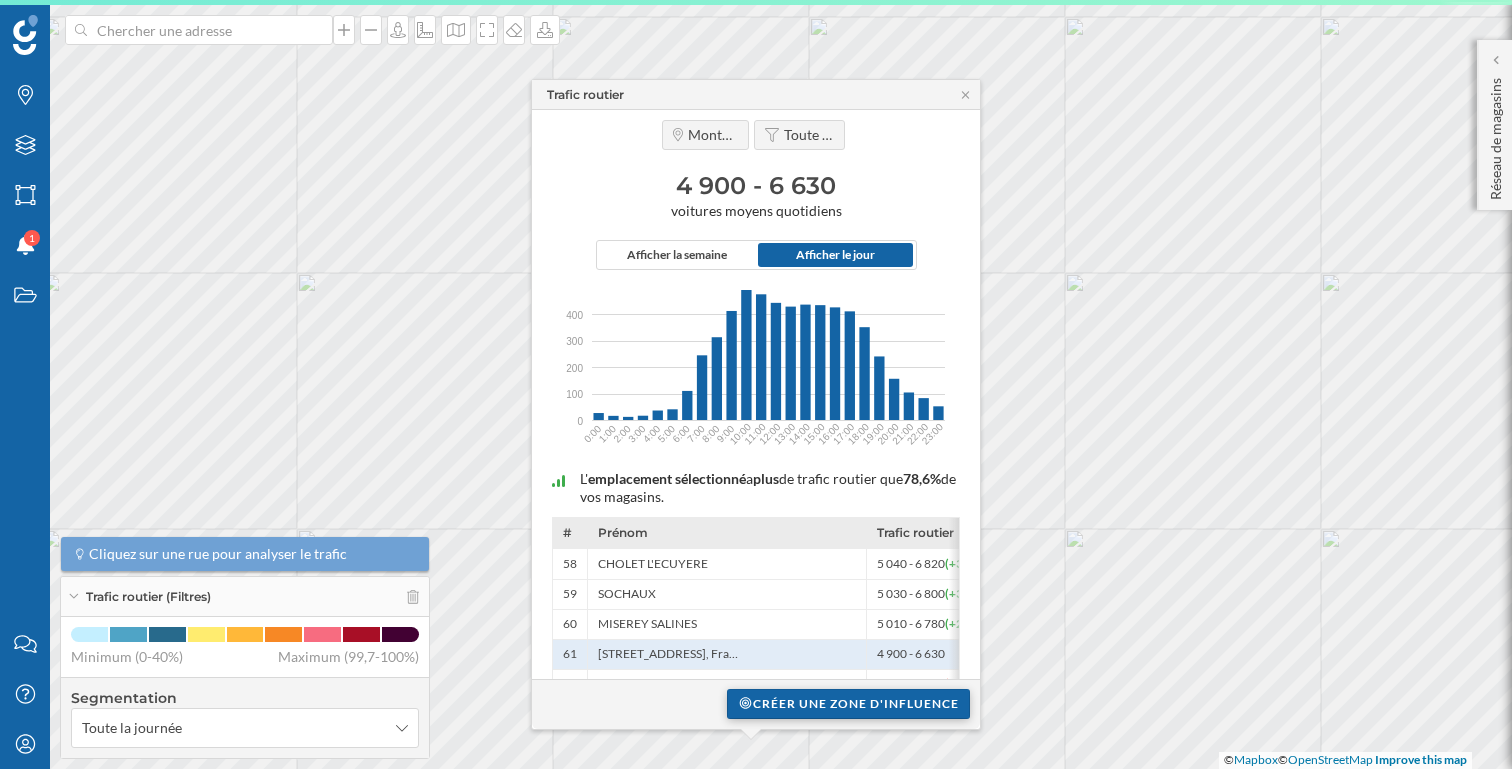 click on "Créer une zone d'influence" at bounding box center [848, 704] 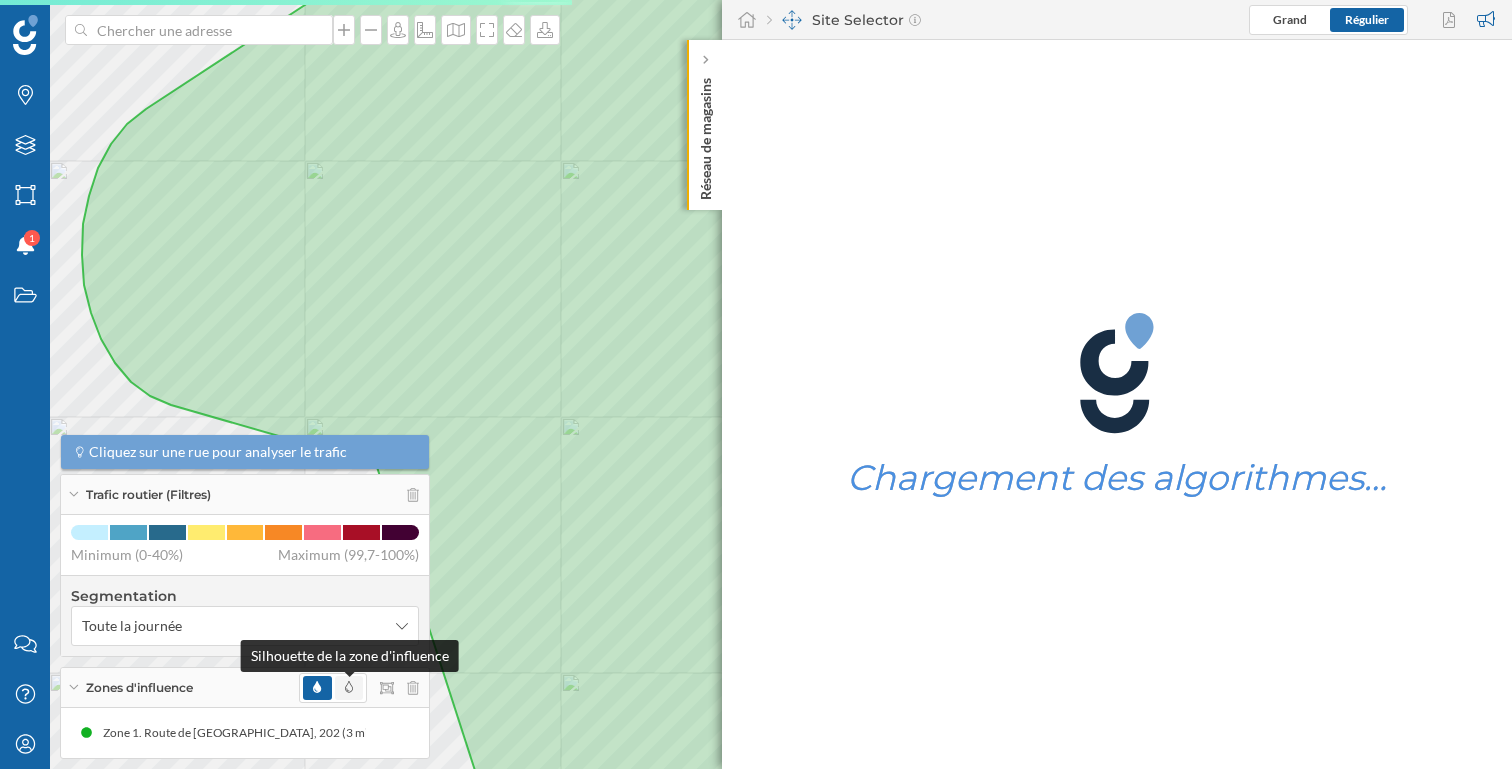 click at bounding box center (349, 688) 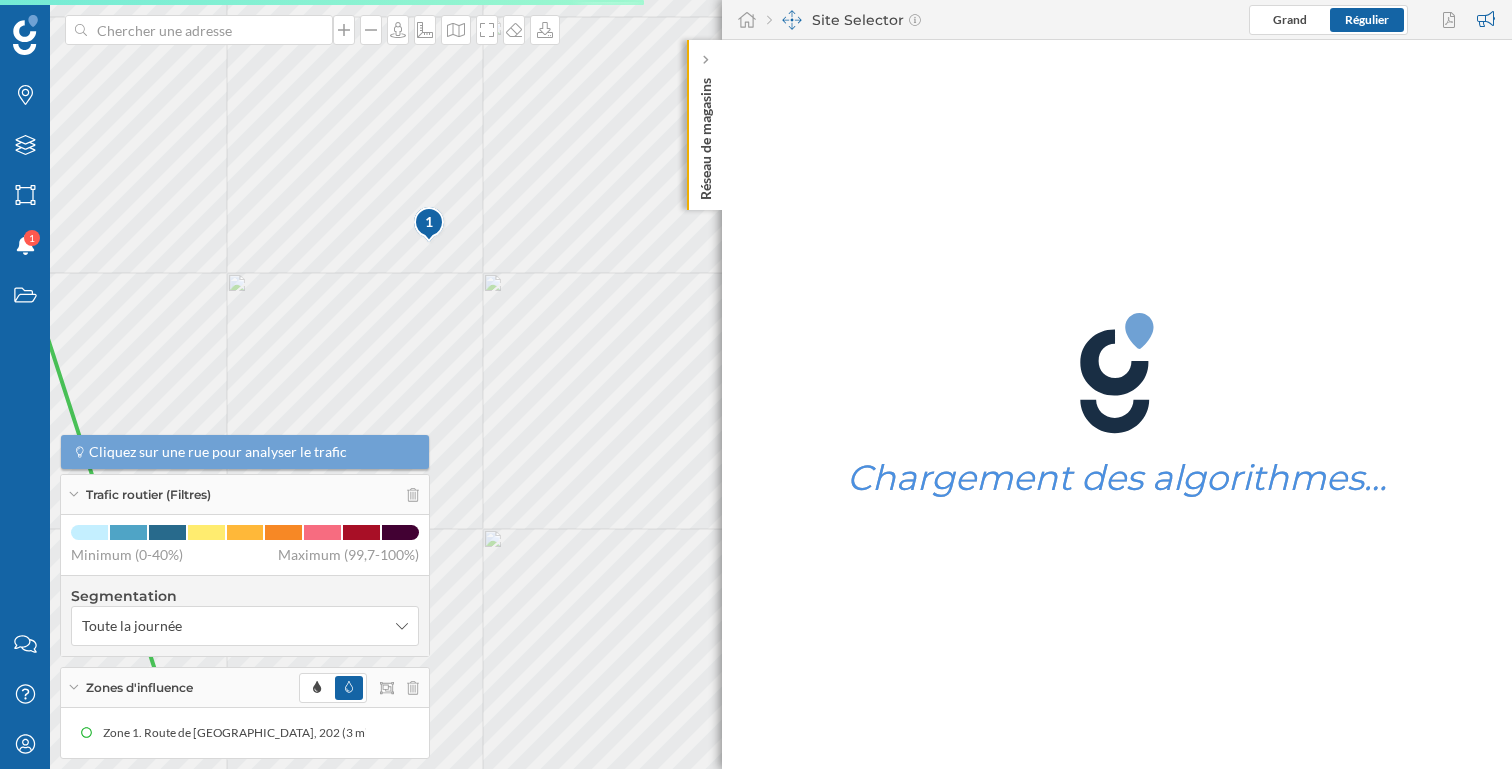 drag, startPoint x: 566, startPoint y: 546, endPoint x: 231, endPoint y: 403, distance: 364.24442 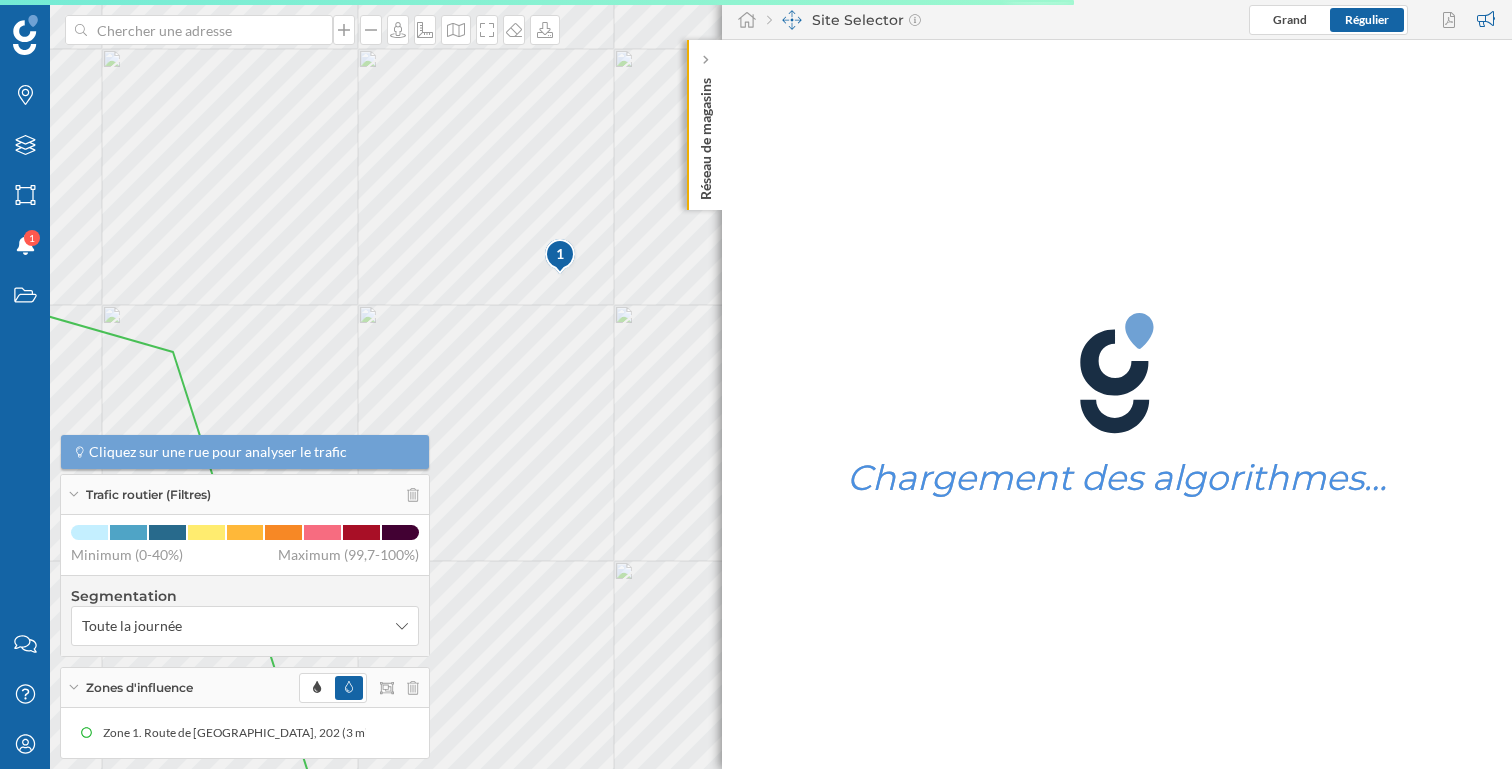 drag, startPoint x: 367, startPoint y: 218, endPoint x: 512, endPoint y: 254, distance: 149.40215 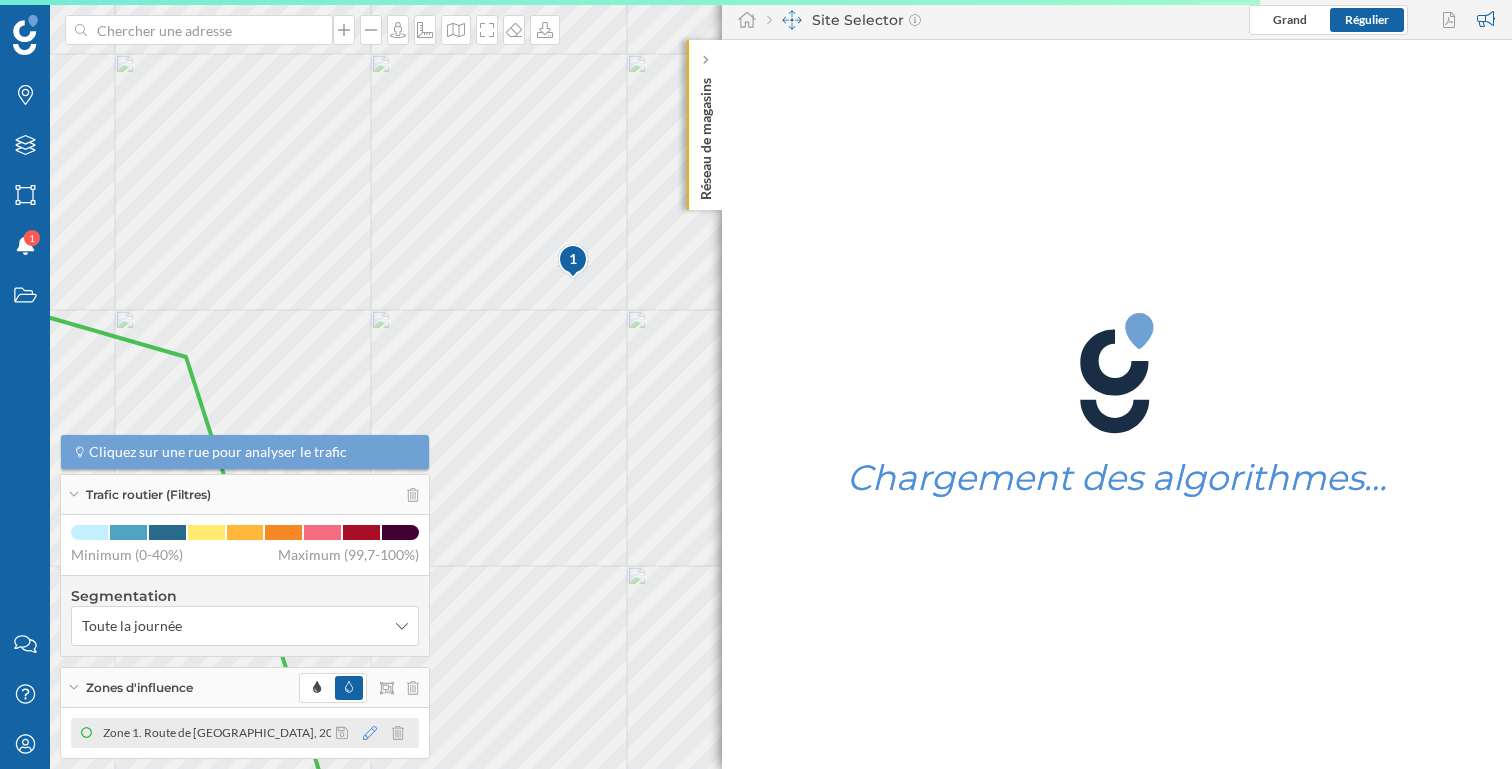 click 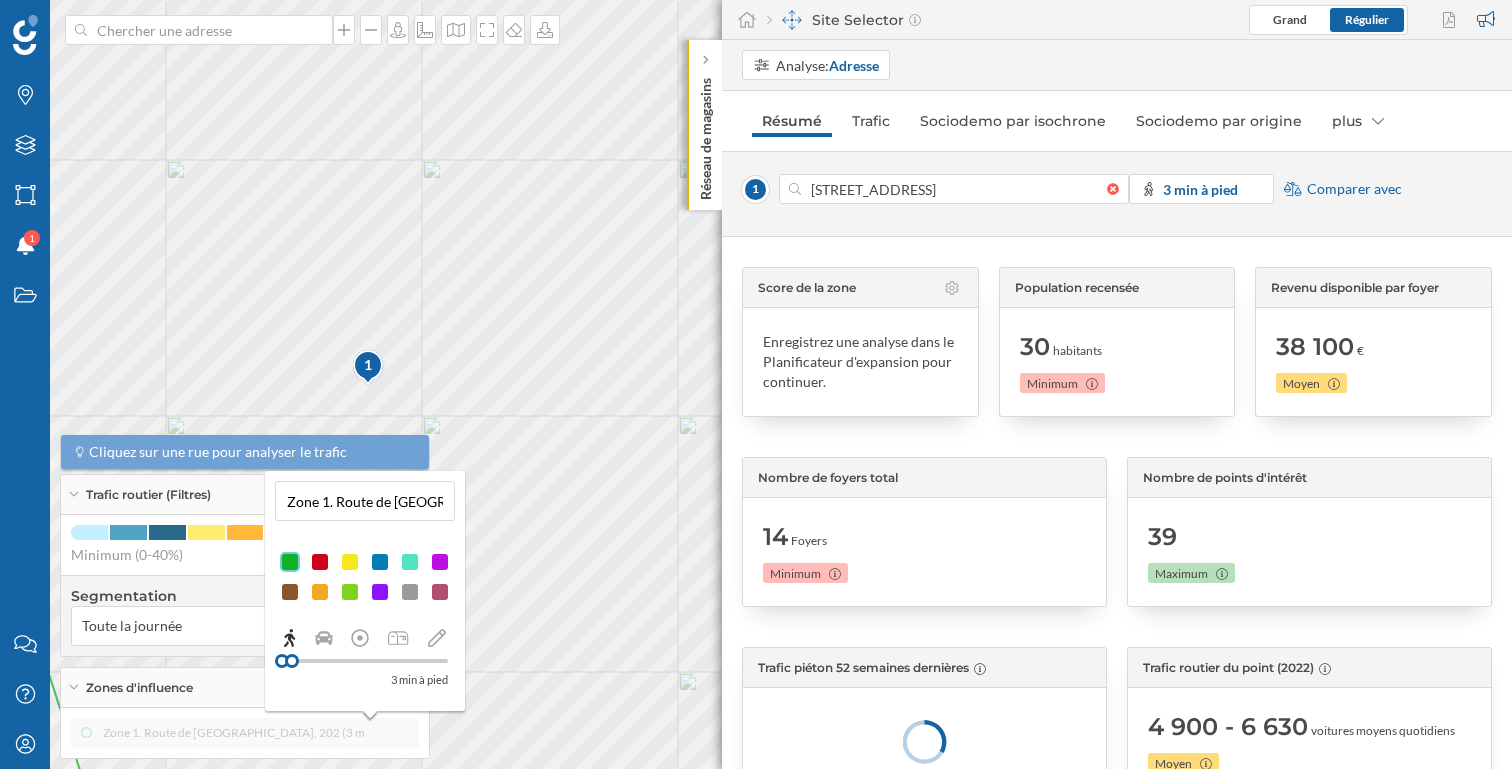 click on "Zone 1. Route de [GEOGRAPHIC_DATA], 202 (3 min à pied)" at bounding box center (365, 501) 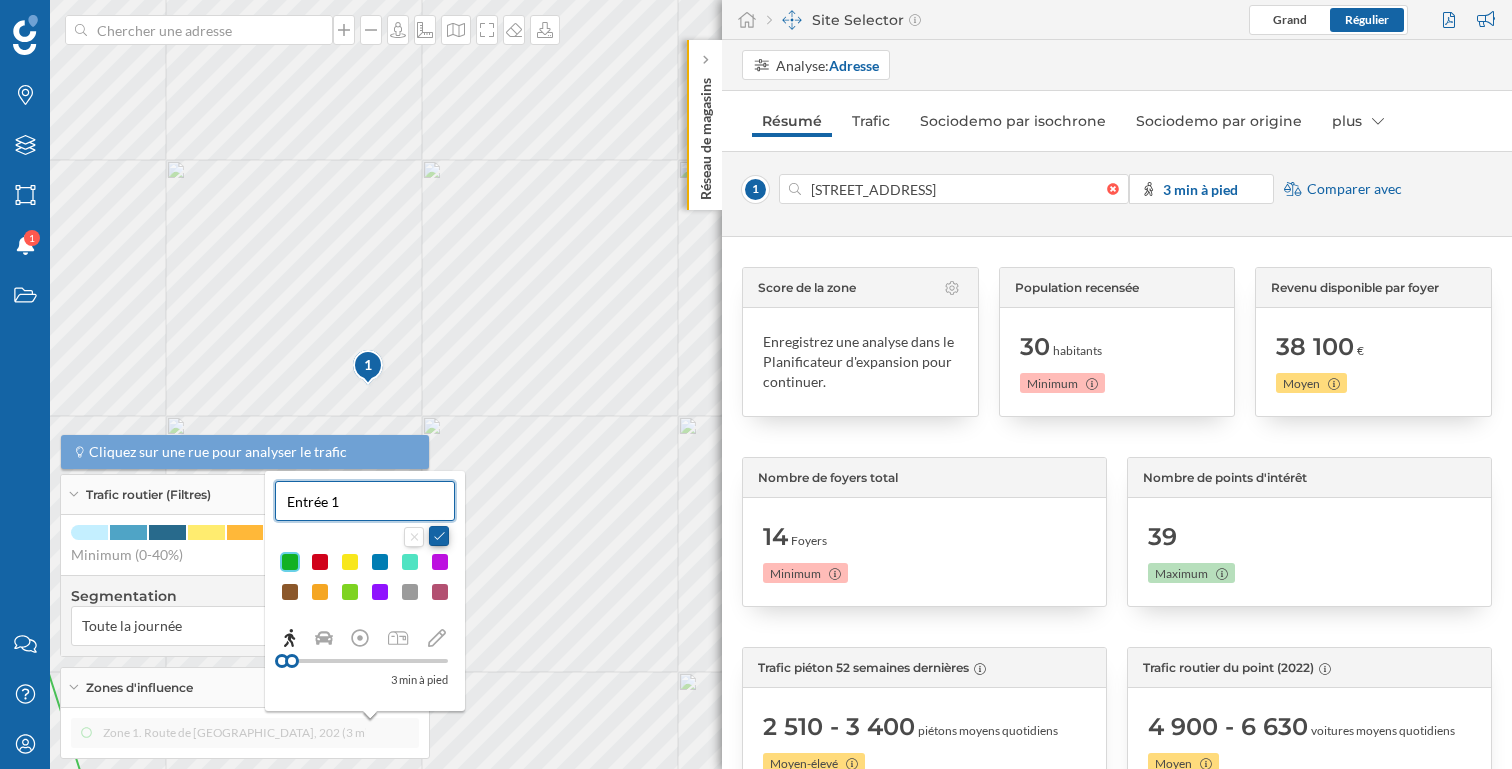 type on "Entrée 1" 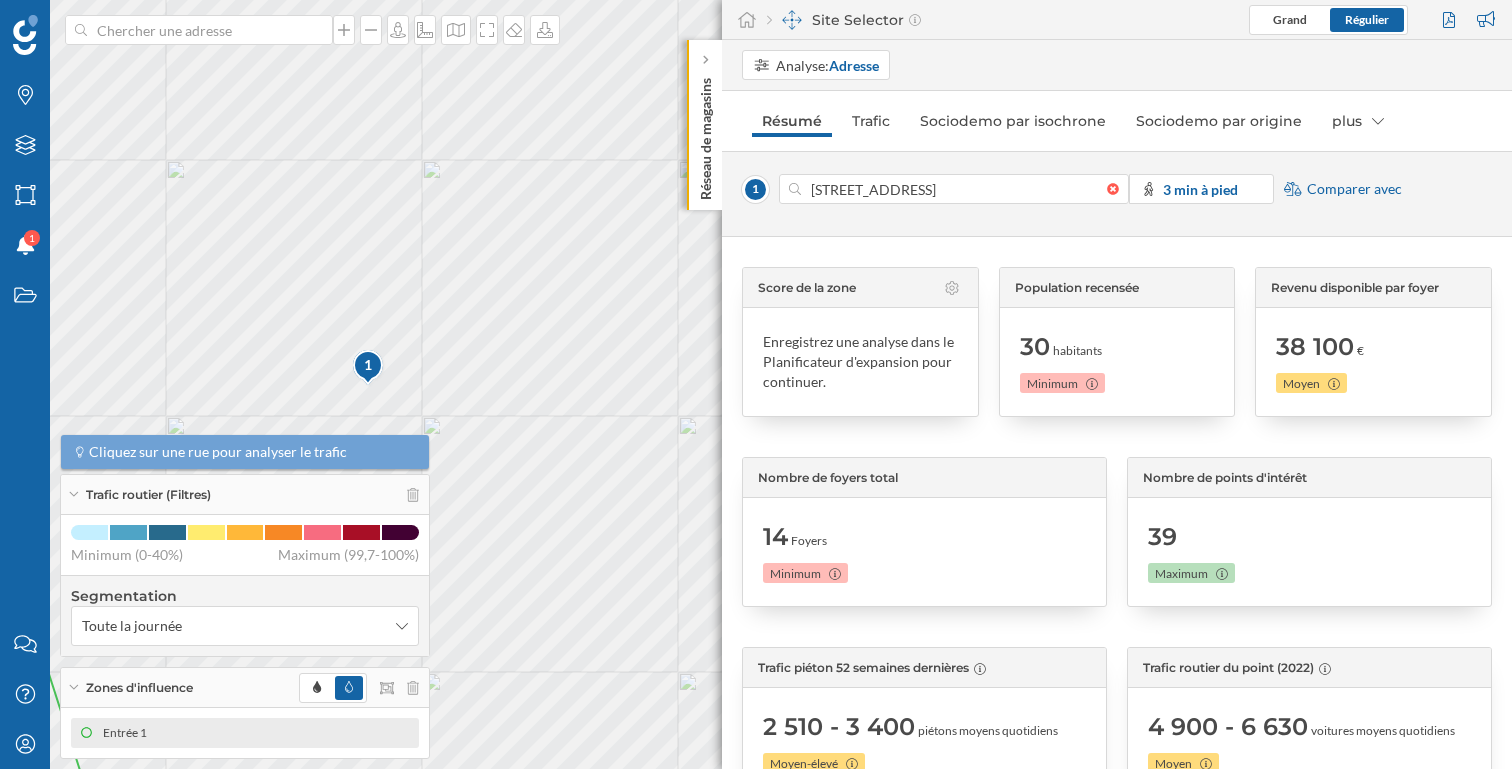 click on "Comparer avec" at bounding box center [1354, 189] 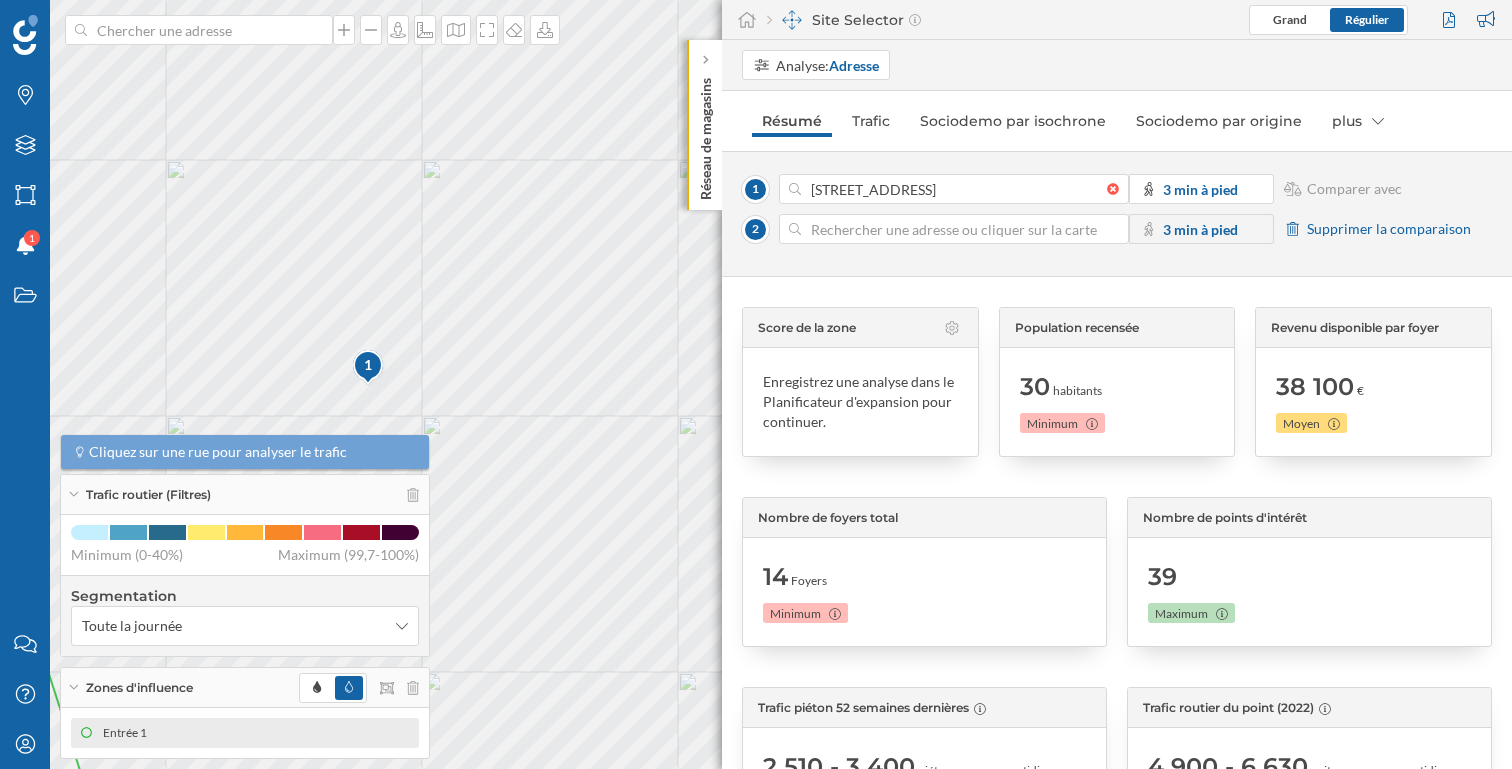 click at bounding box center [954, 229] 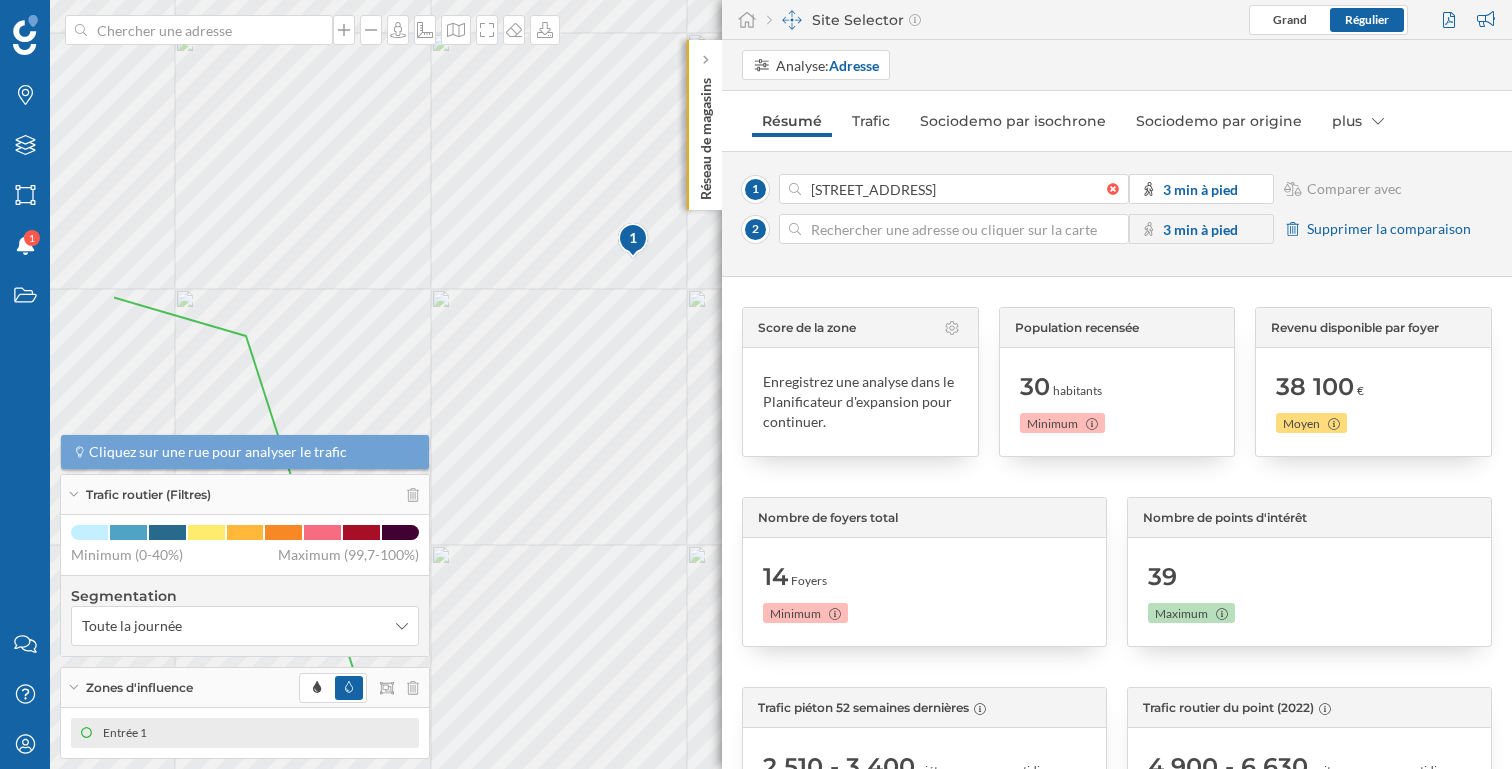 drag, startPoint x: 469, startPoint y: 361, endPoint x: 734, endPoint y: 235, distance: 293.42972 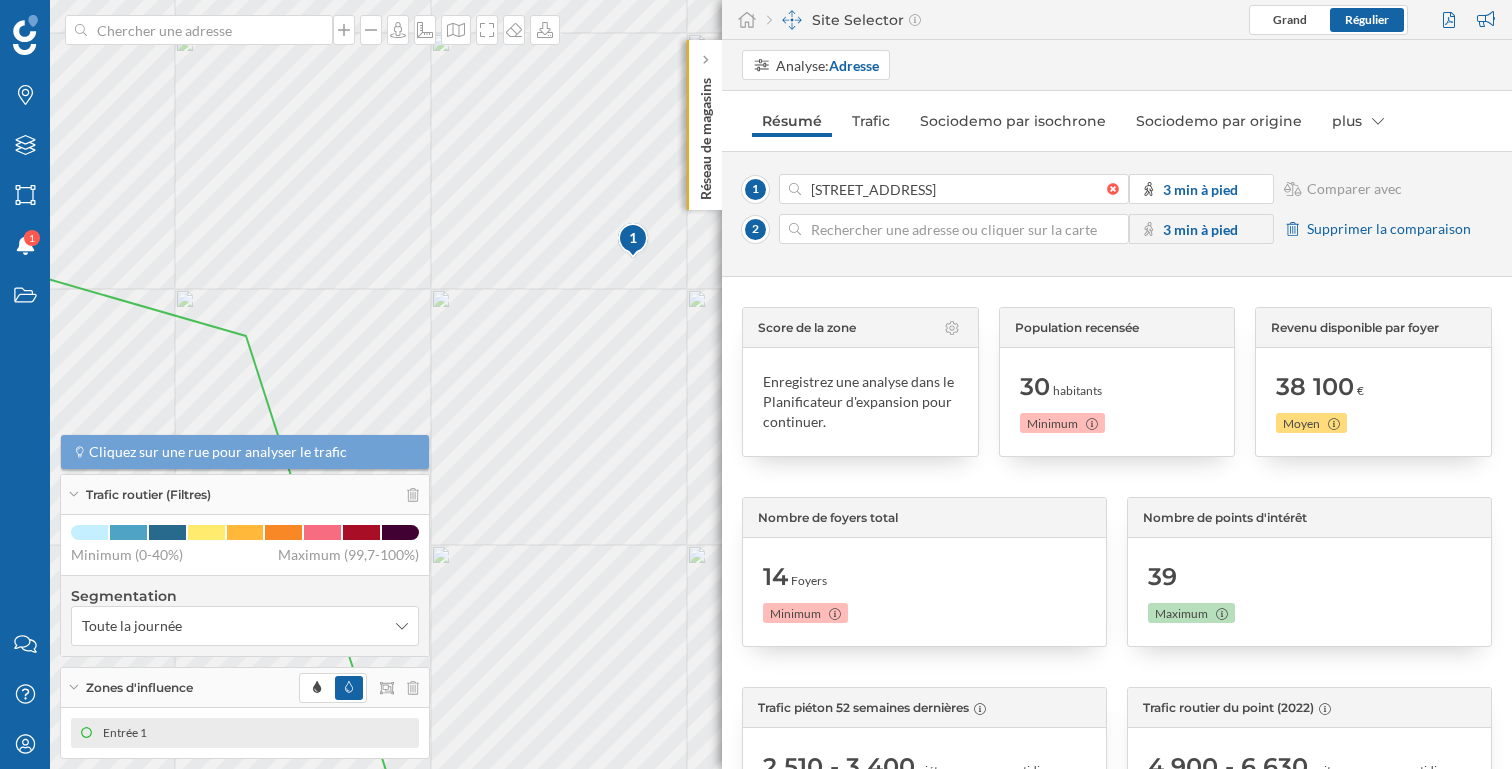 click at bounding box center (315, 30) 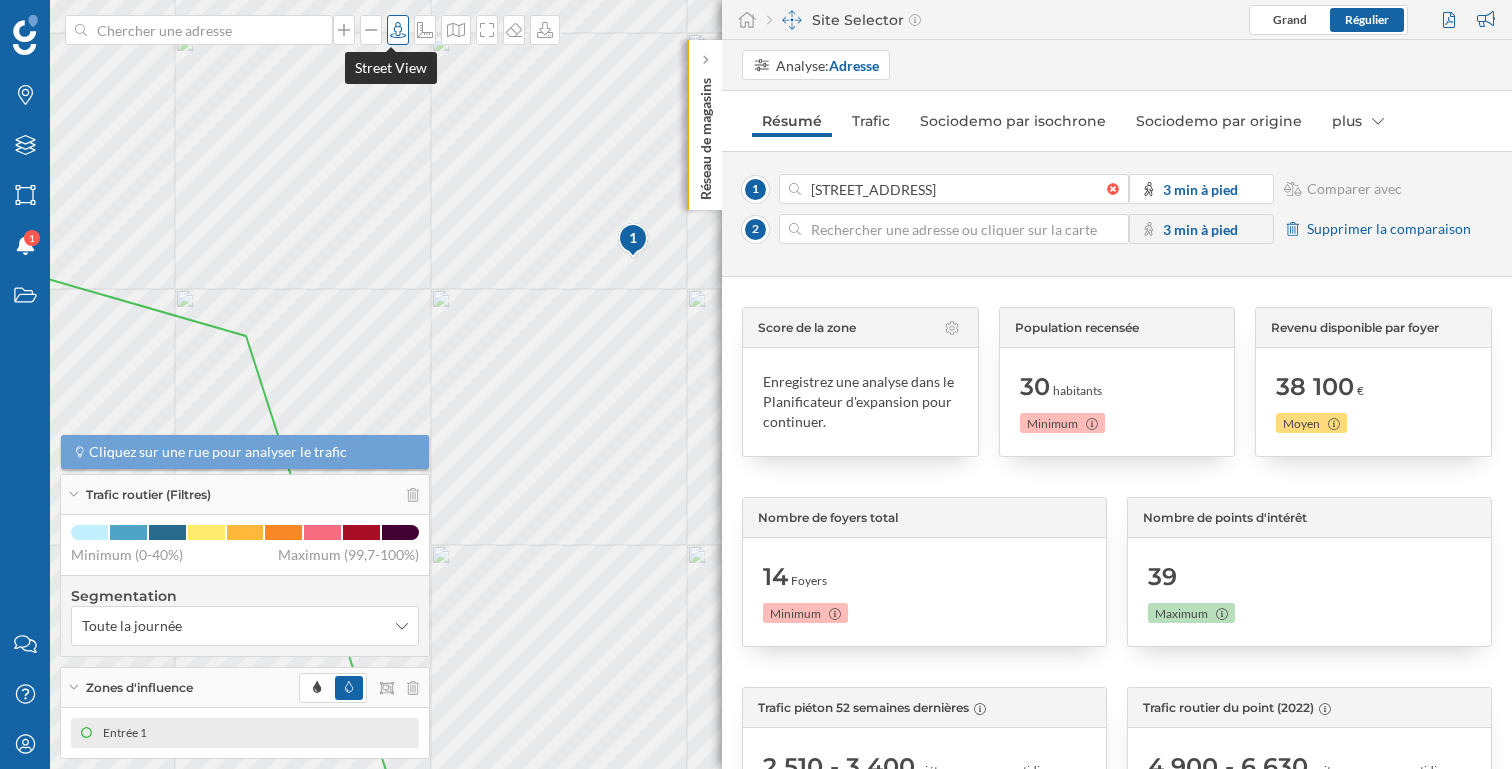 click 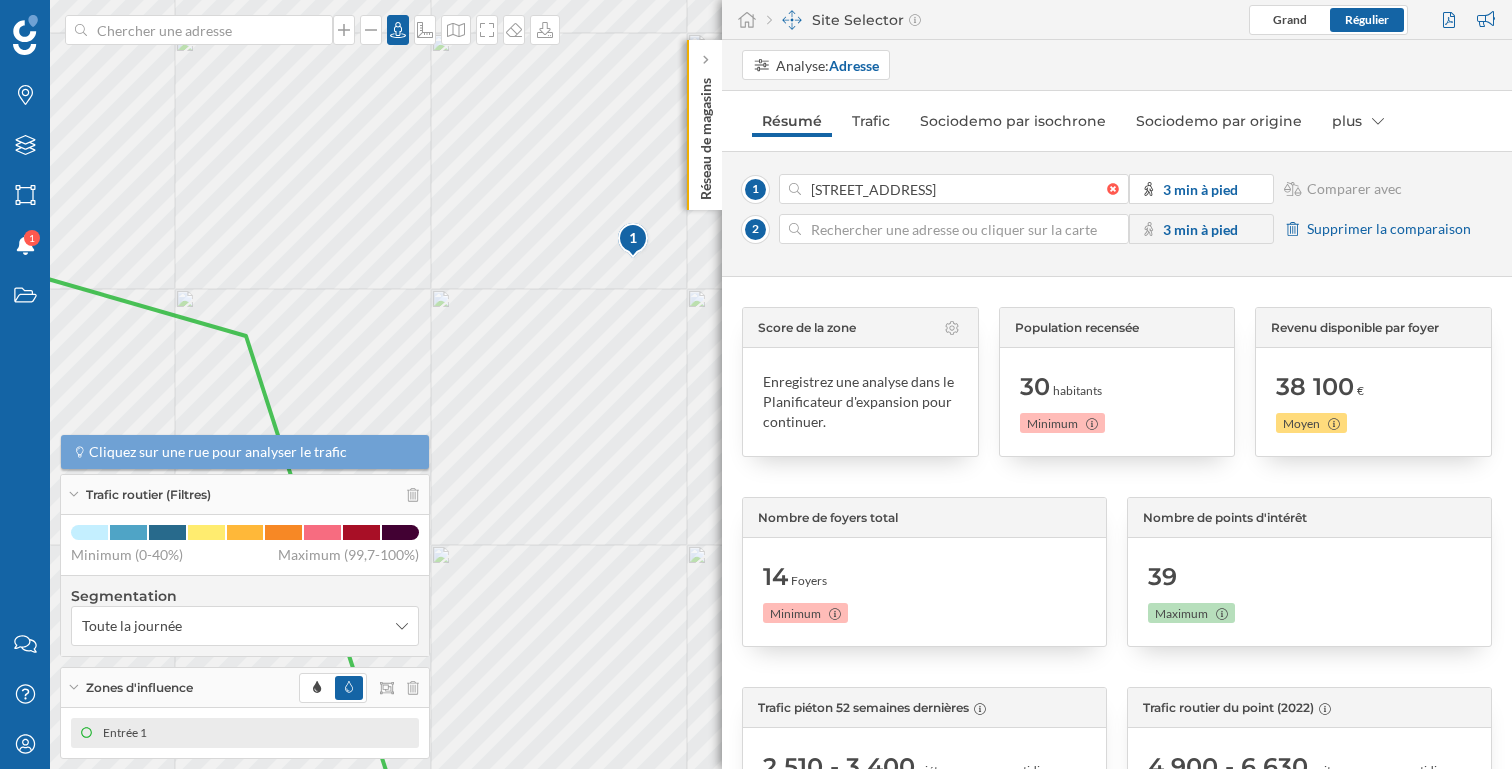 click 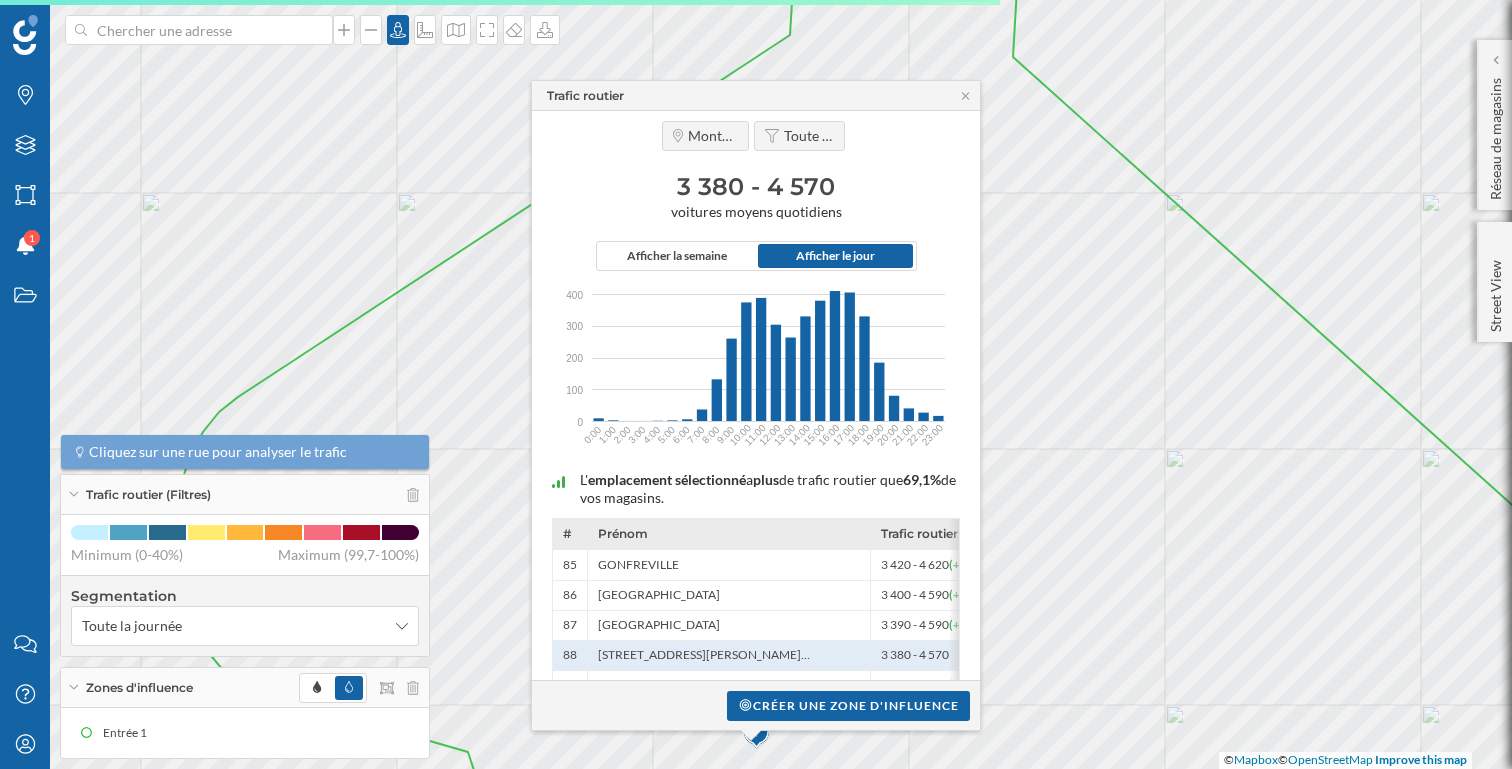 click on "Trafic routier" at bounding box center [756, 96] 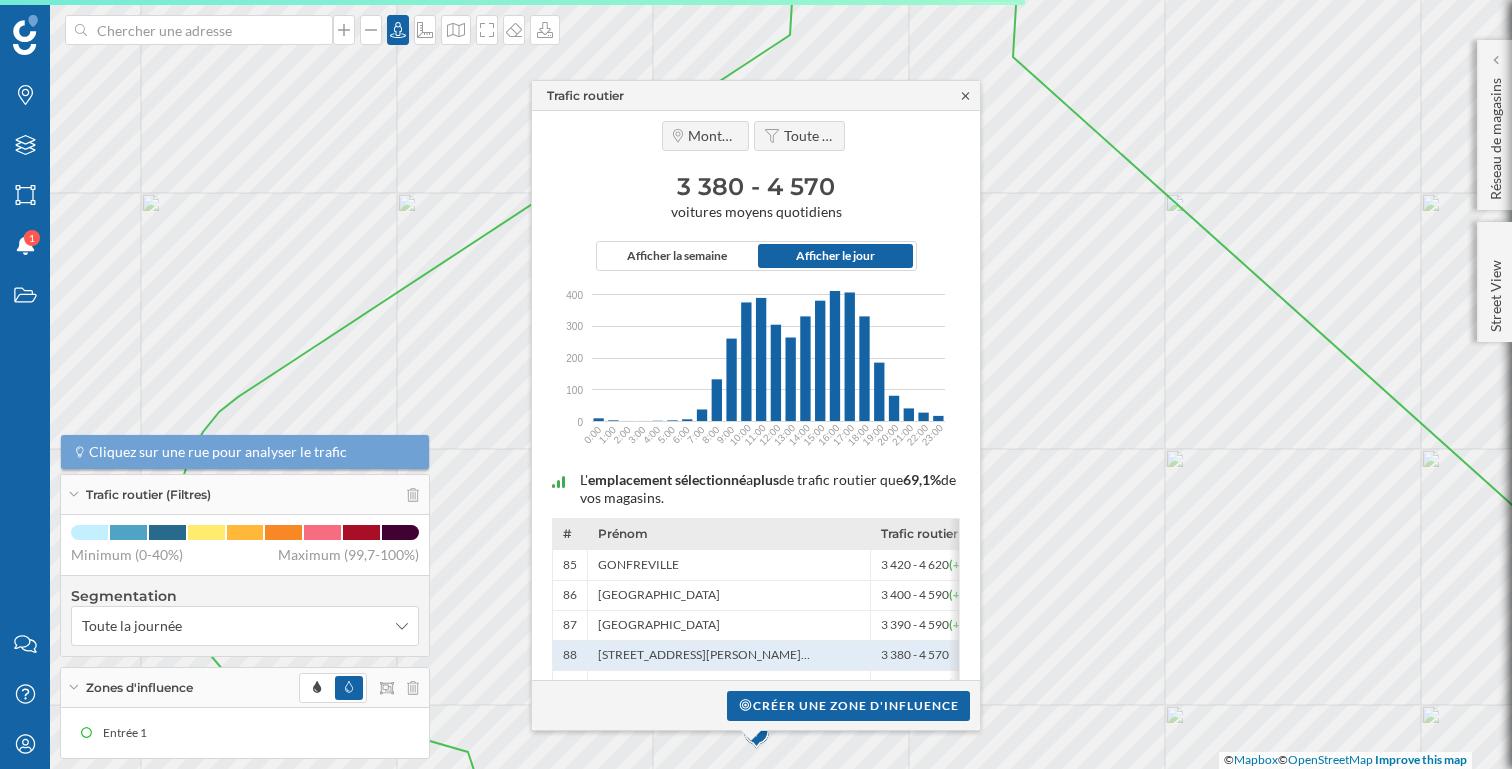 click 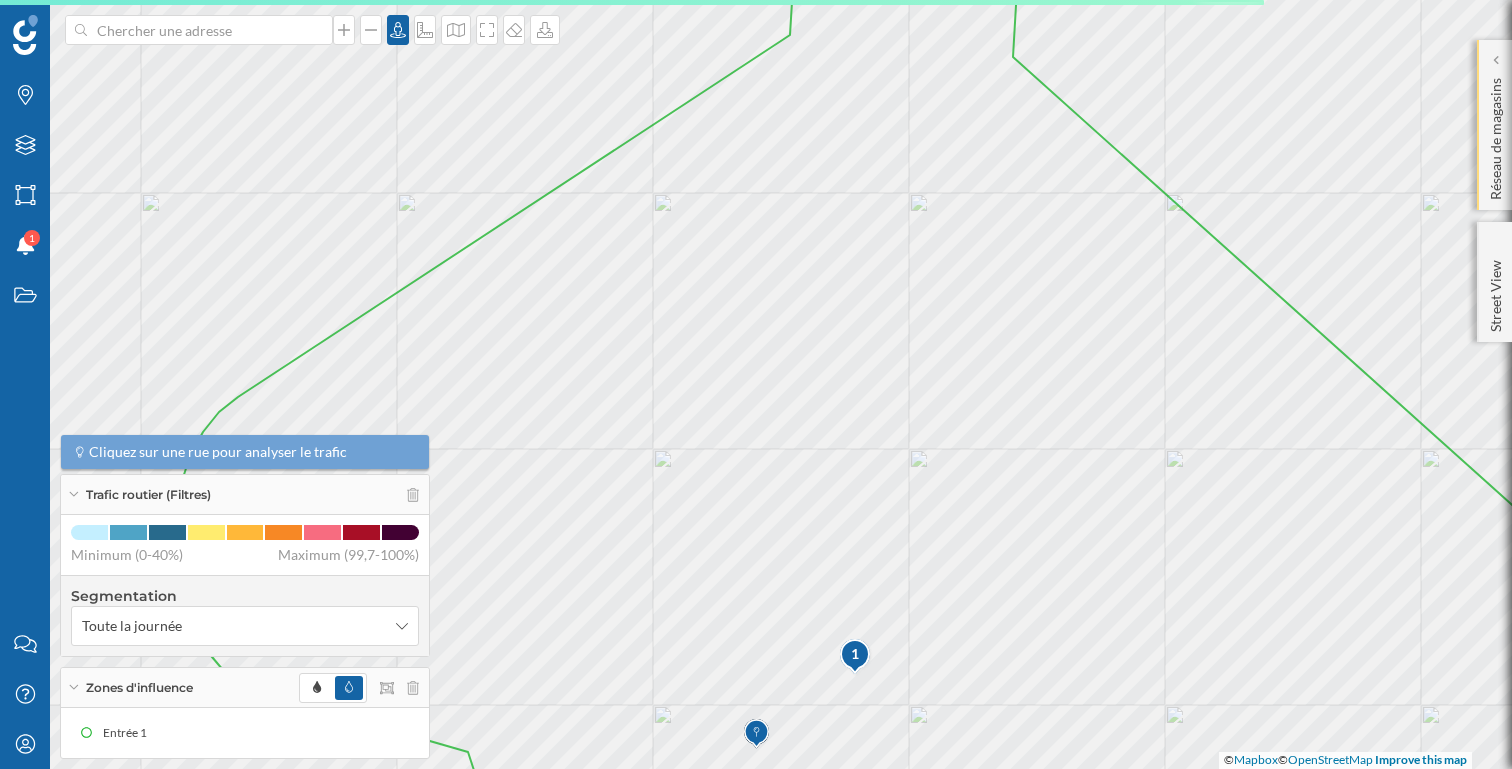 click on "Réseau de magasins" 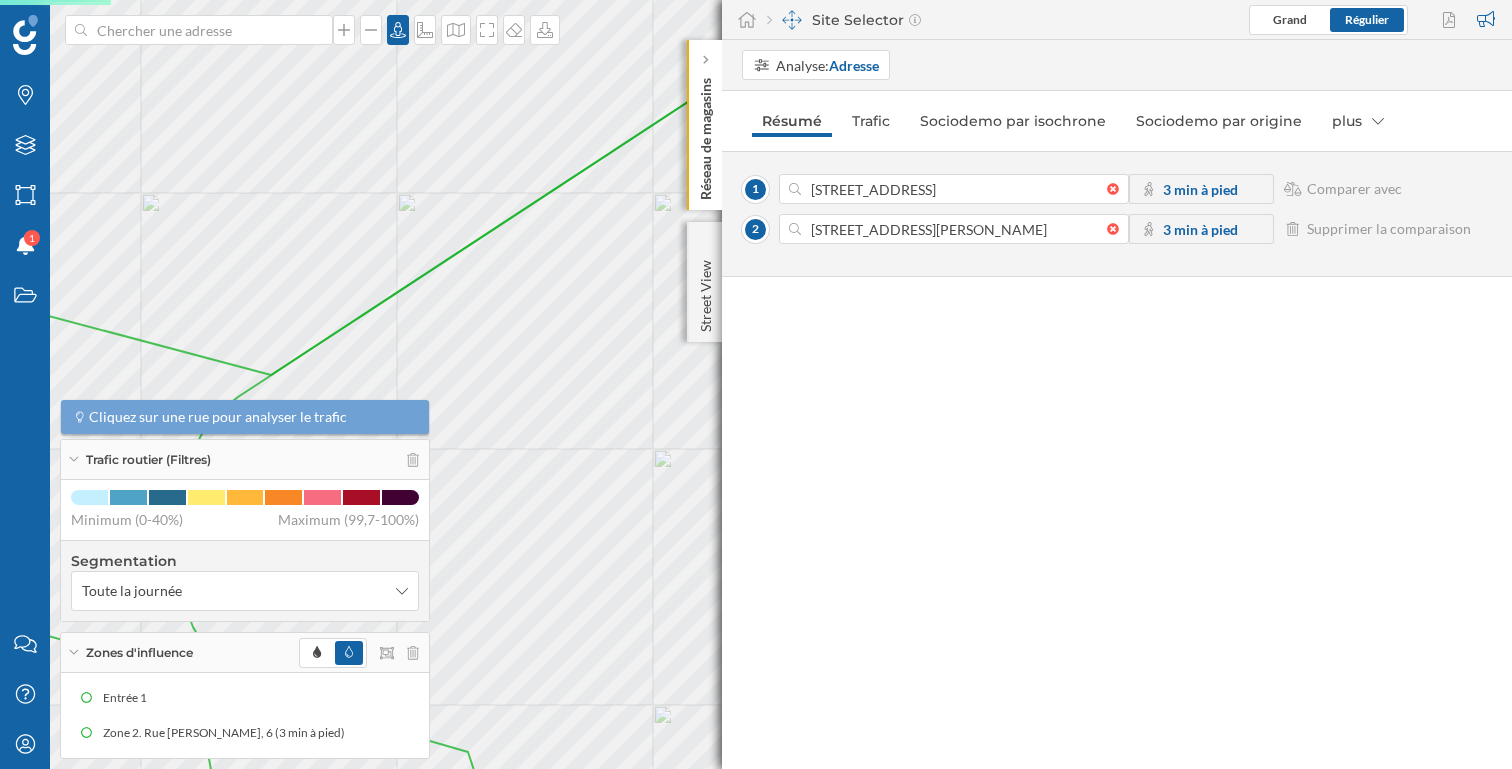type 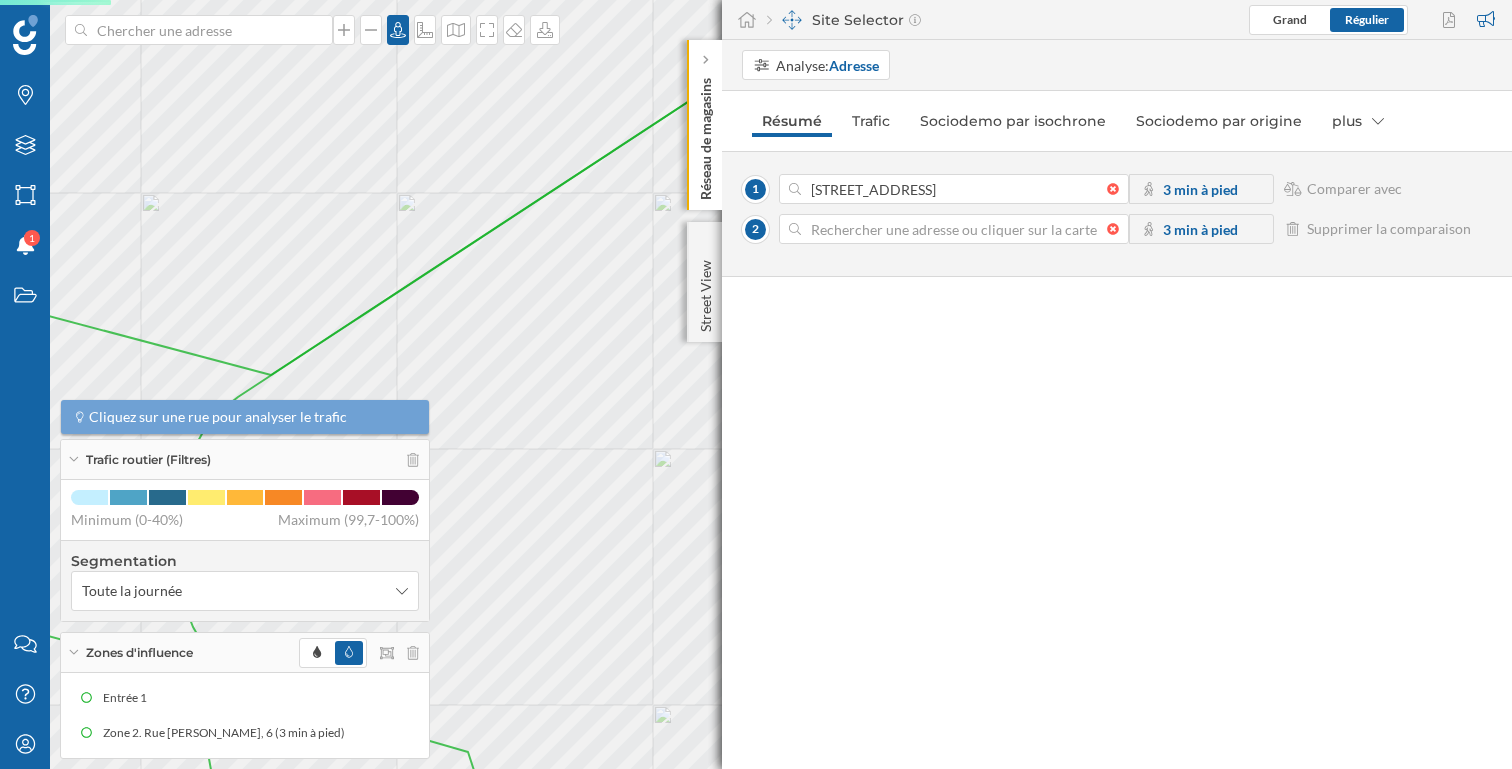 click at bounding box center [1118, 229] 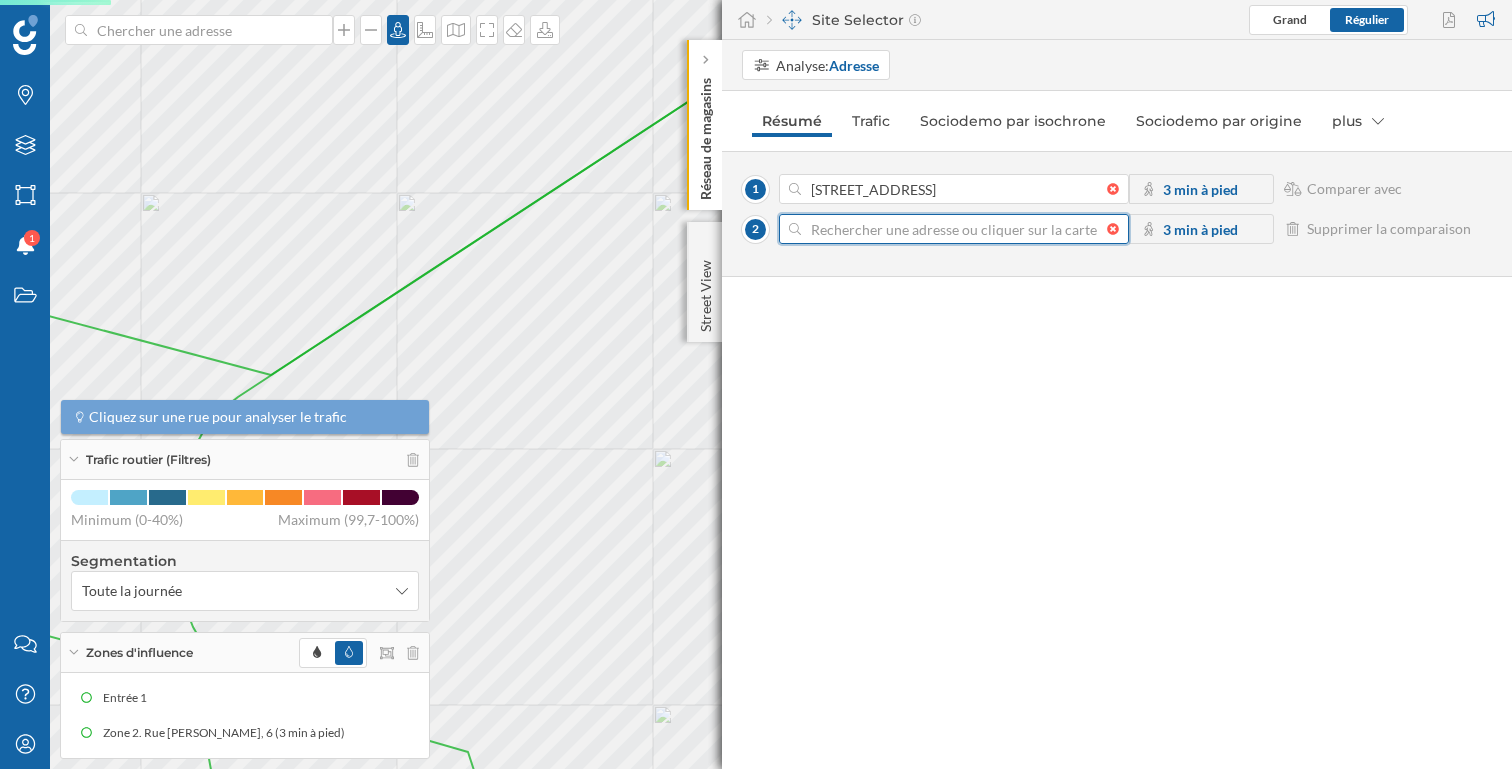 click at bounding box center [954, 229] 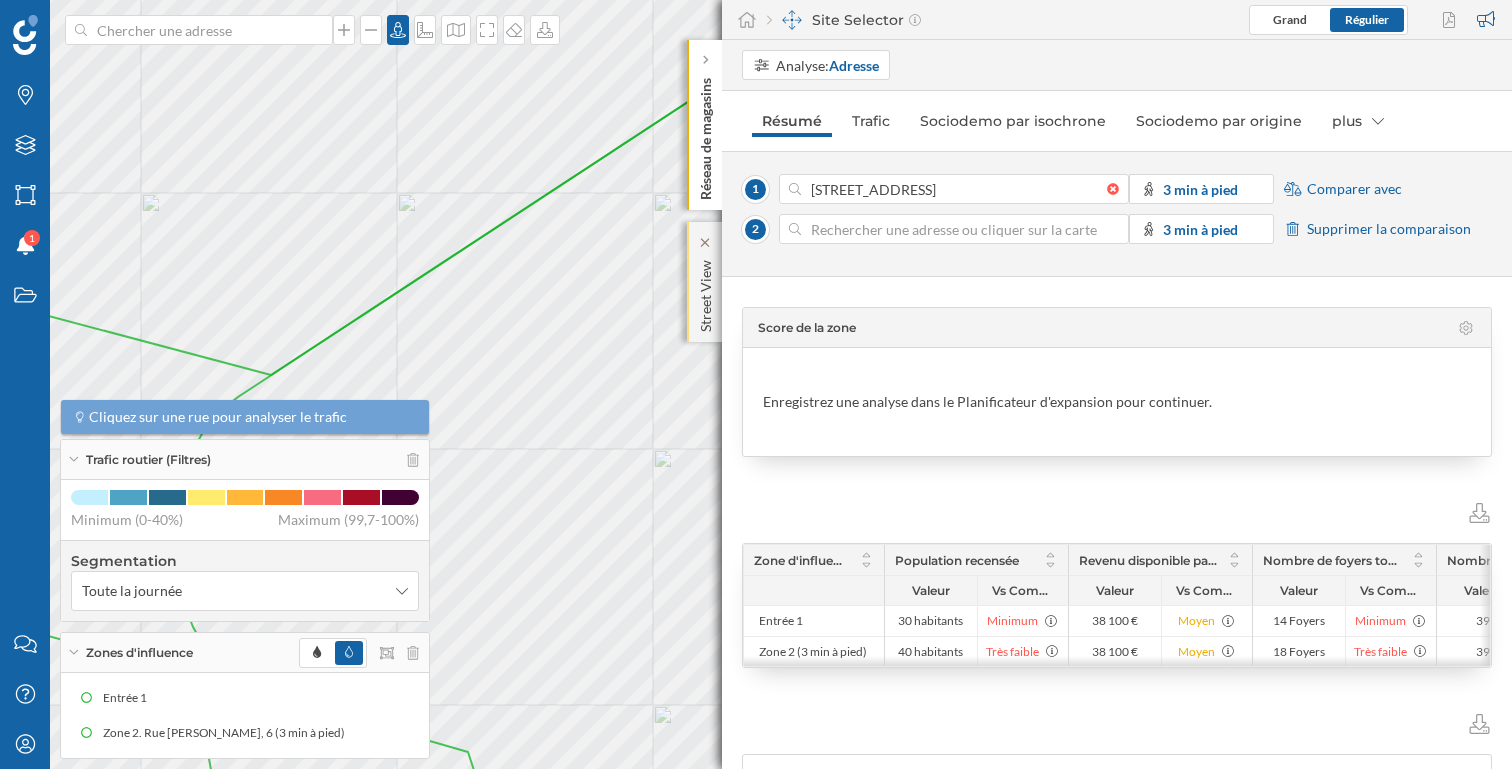 click on "Street View" 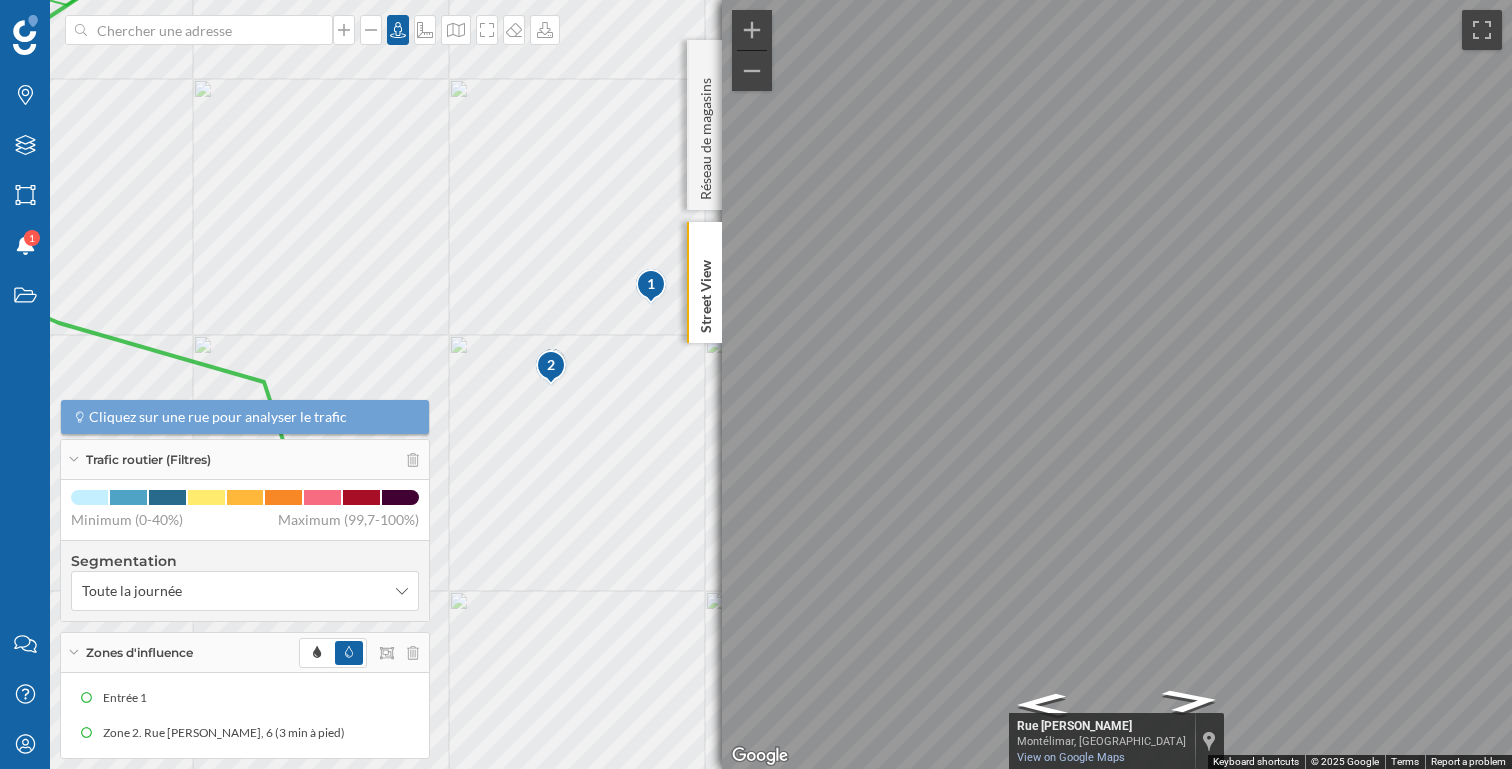 drag, startPoint x: 622, startPoint y: 487, endPoint x: 418, endPoint y: 120, distance: 419.8869 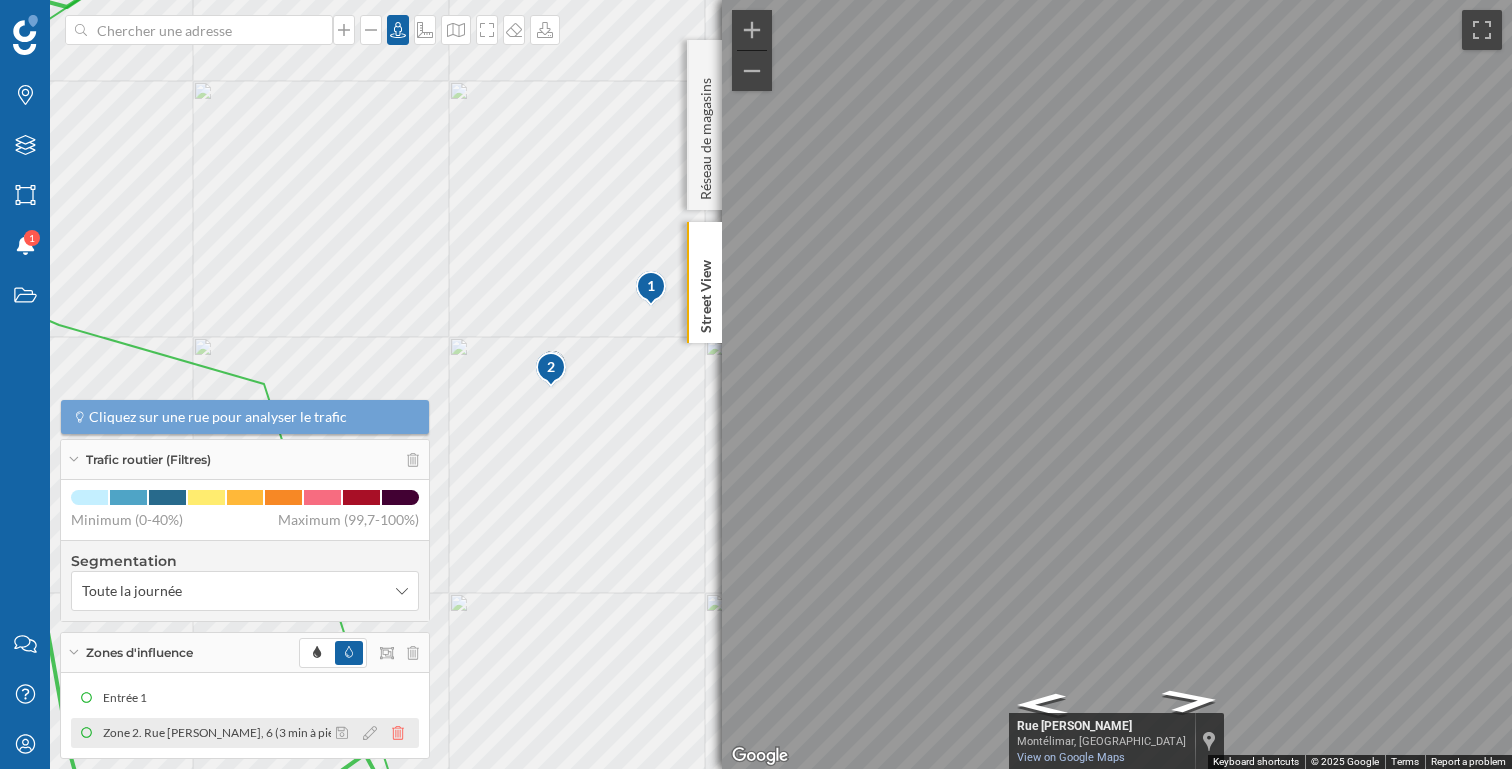 click 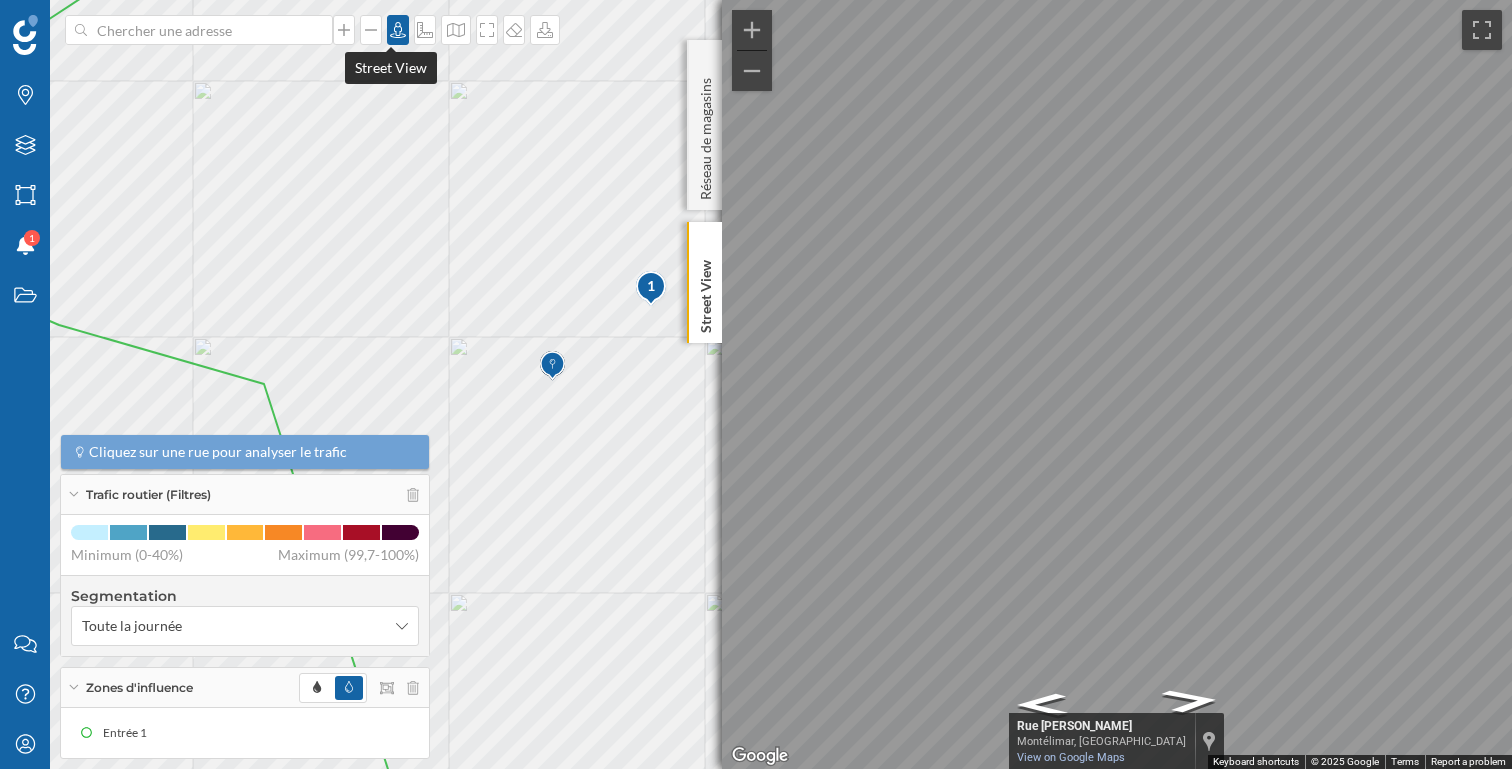 click 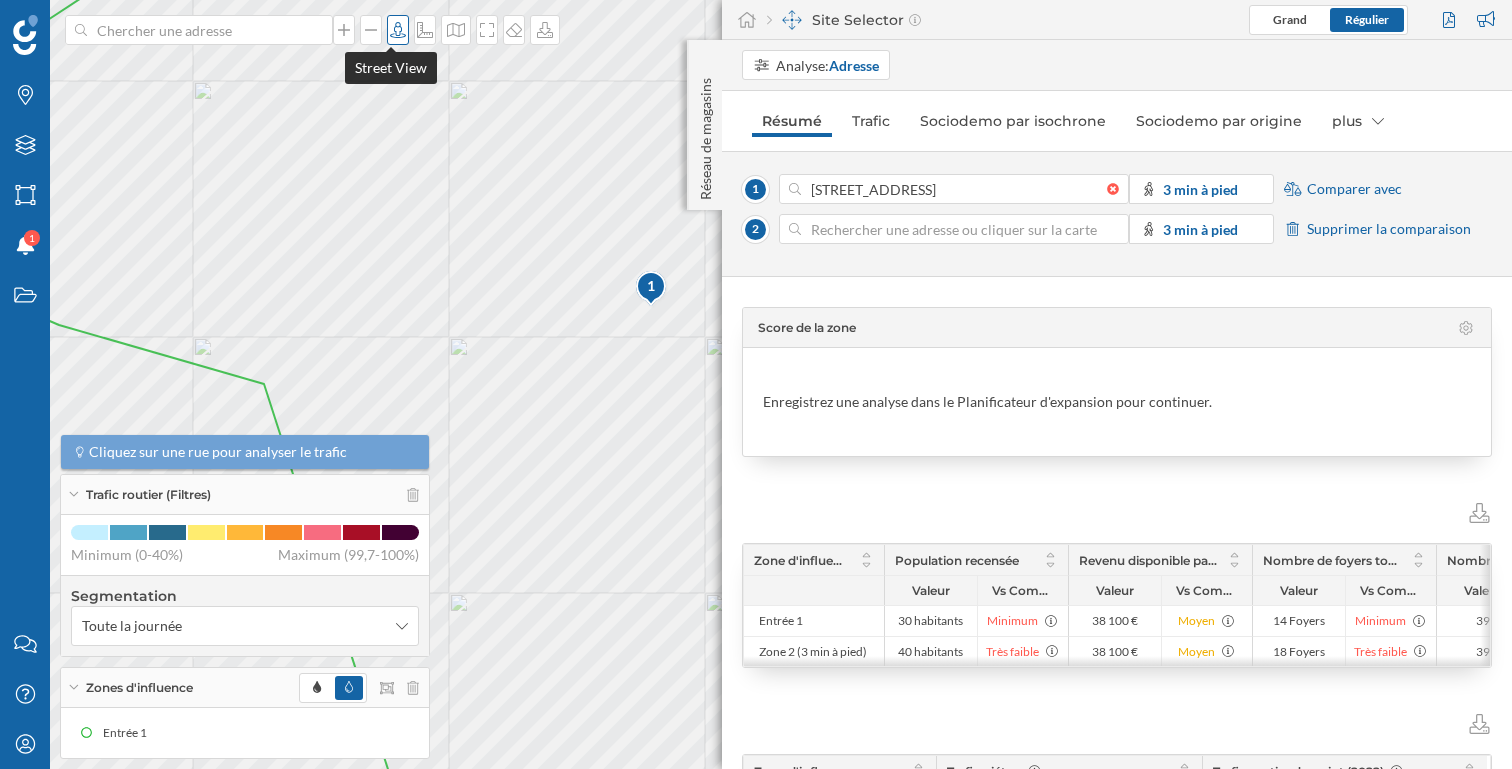 click 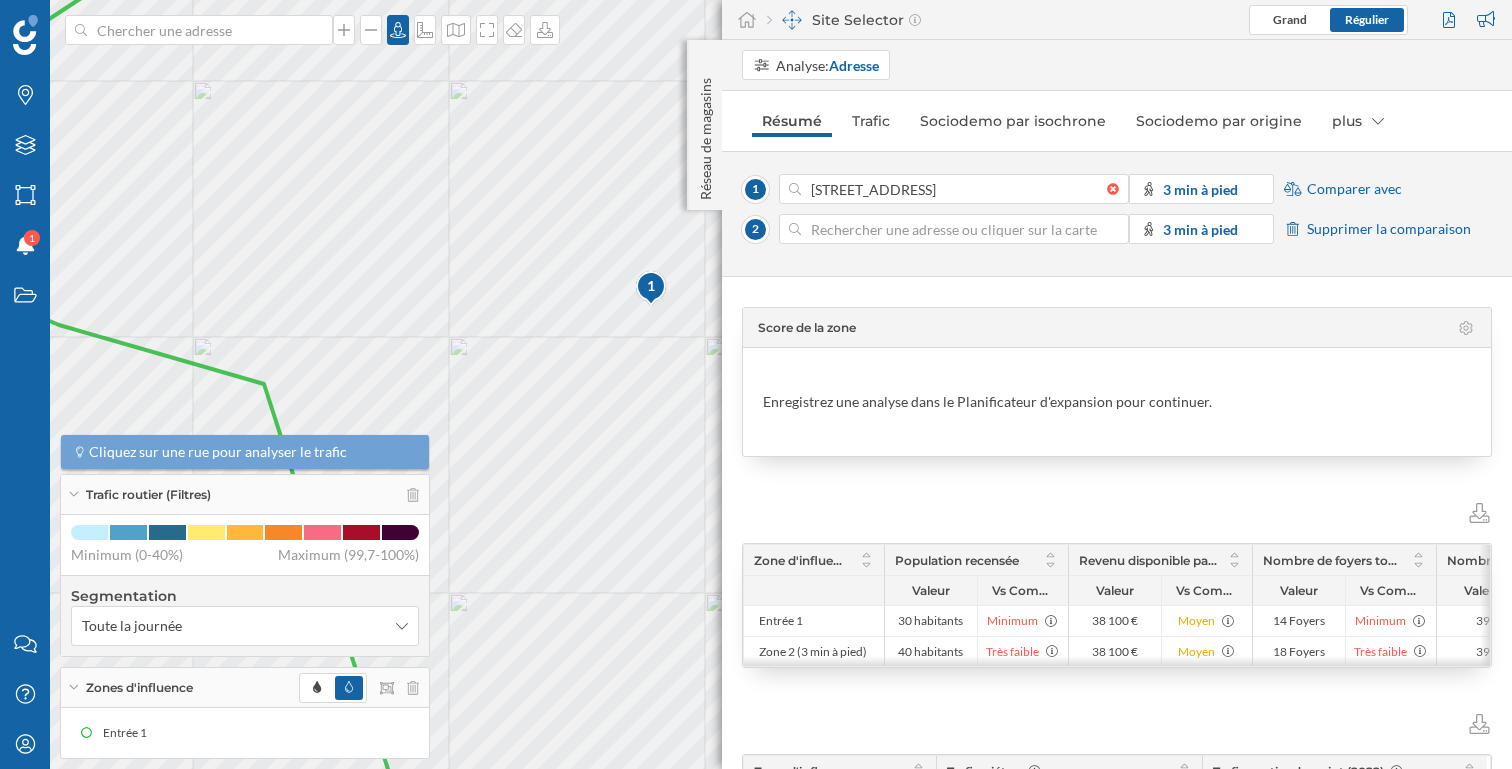 click 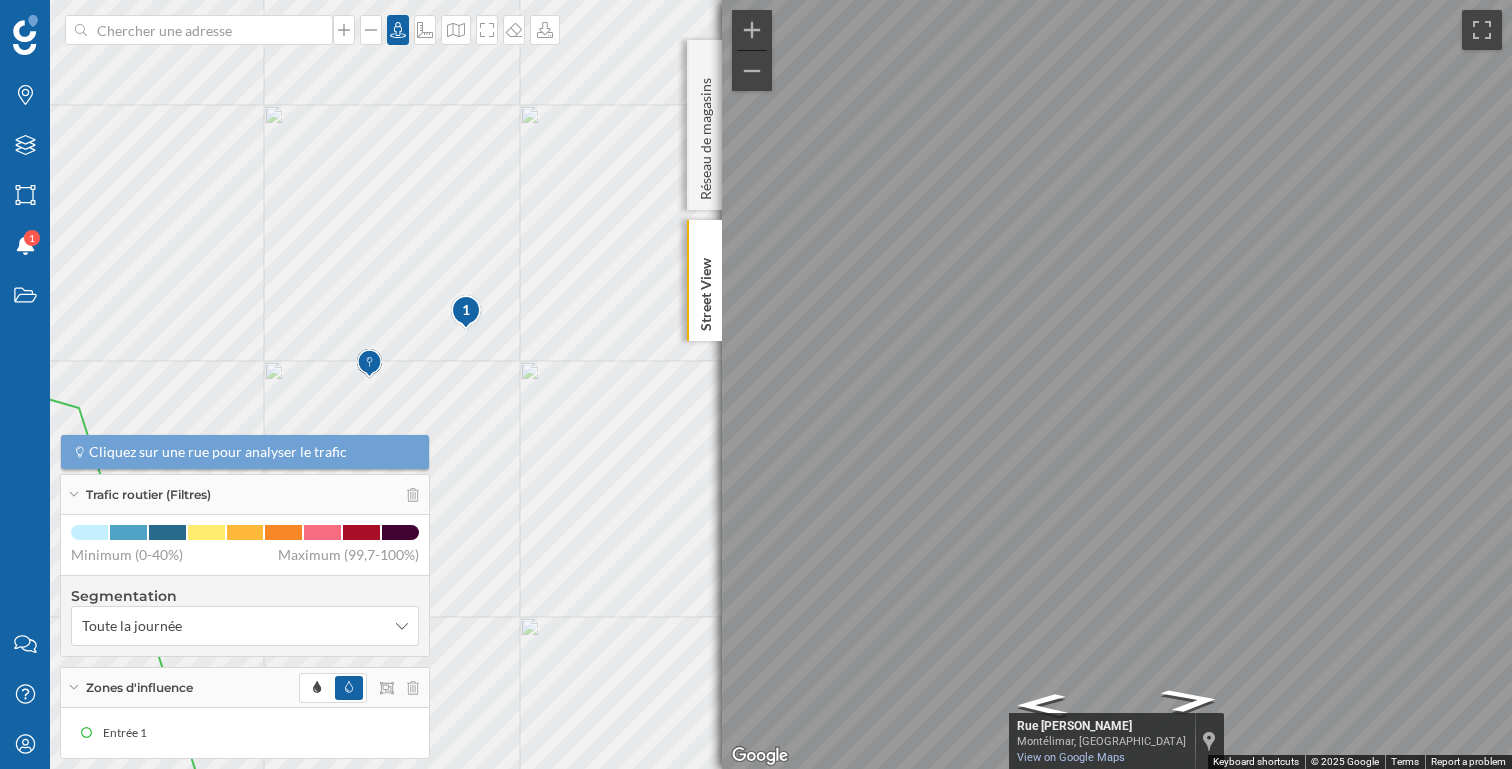 click on "Marques         Filtres         Zones         Notifications
1
Travail           Nous contacter       Centre d'aide       Mon profil
Trafic routier (Filtres)
Cliquez sur une rue pour analyser le trafic
Minimum (0-40%)
Maximum (99,7-100%)
Segmentation
Toute la journée
Zones d'influence
Entrée 1
[GEOGRAPHIC_DATA]
← Move left → Move right ↑ Move up ↓ Move down + Zoom in - Zoom out This image is no longer available             [GEOGRAPHIC_DATA][PERSON_NAME], [GEOGRAPHIC_DATA][PERSON_NAME]            View on Google Maps        Custom Imagery                 Keyboard shortcuts Map Data © 2025 Google © 2025 Google Terms" at bounding box center [756, 384] 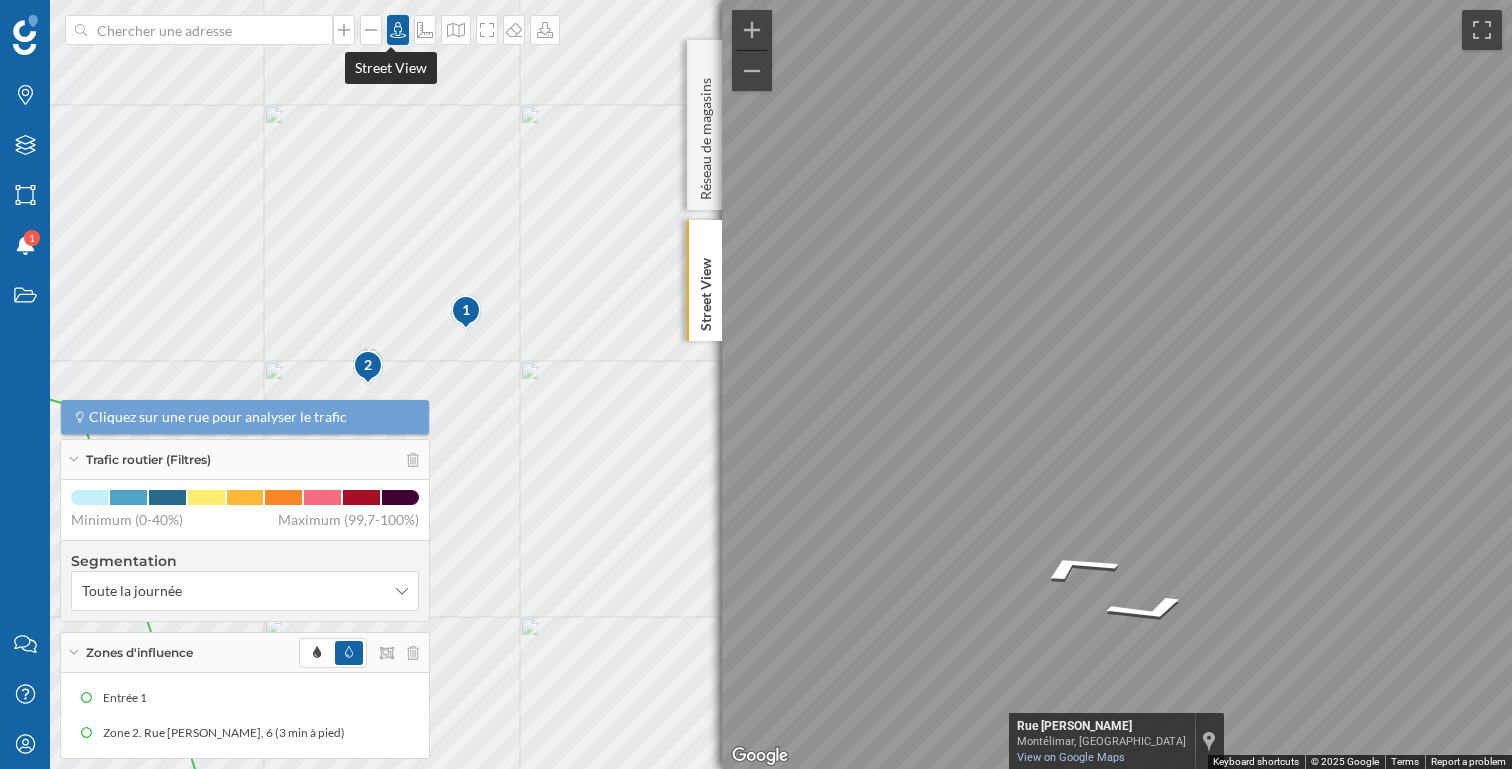 click 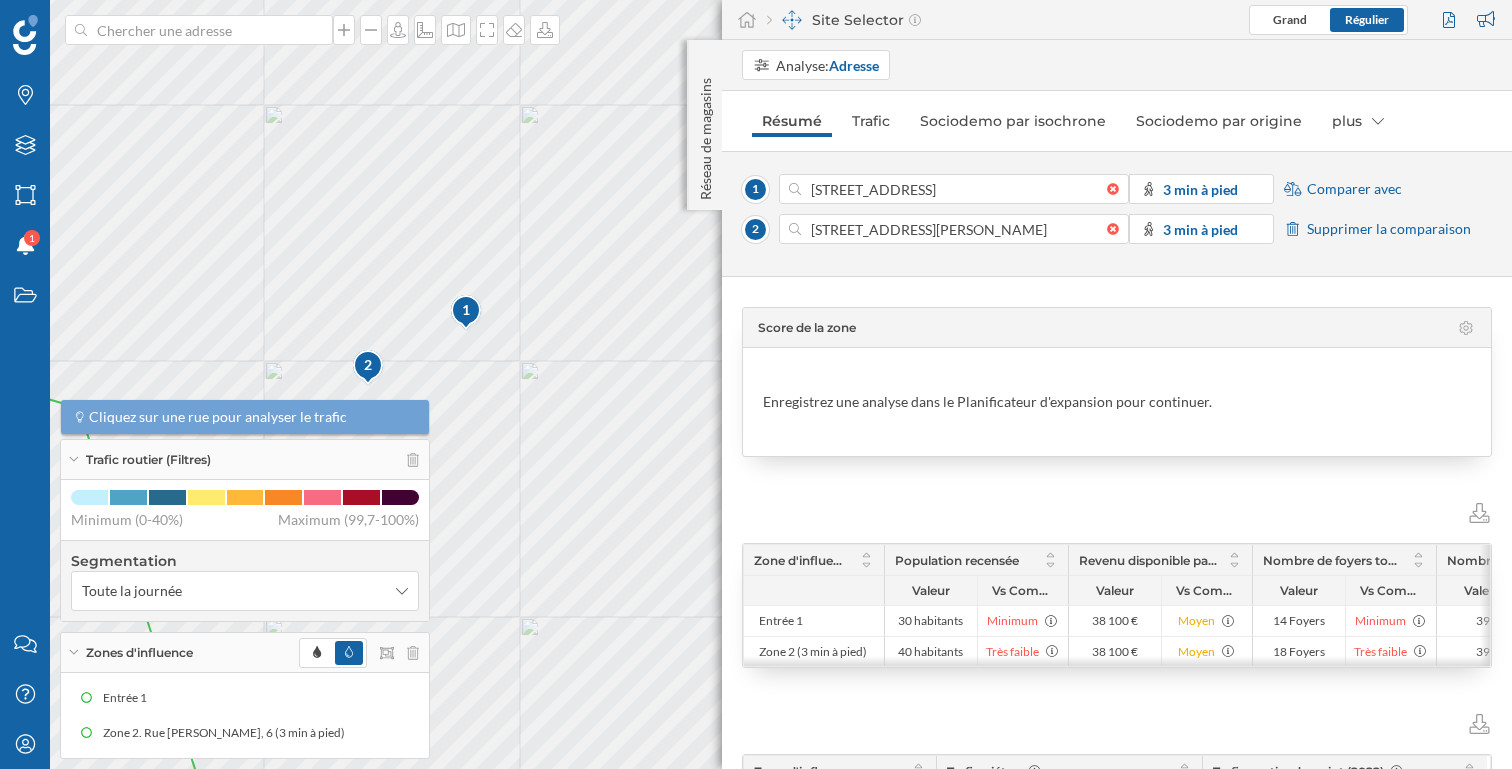 type 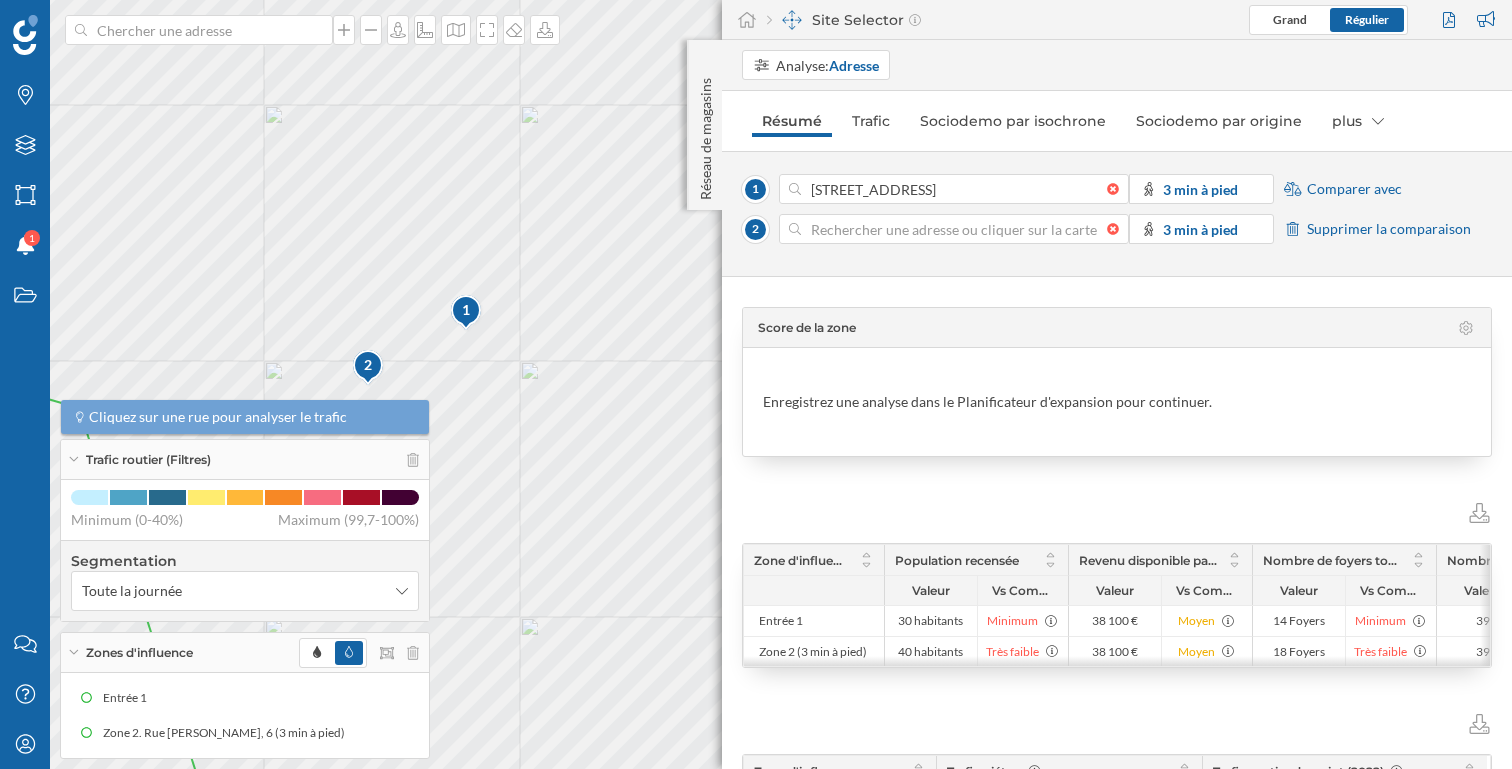 click at bounding box center [1118, 229] 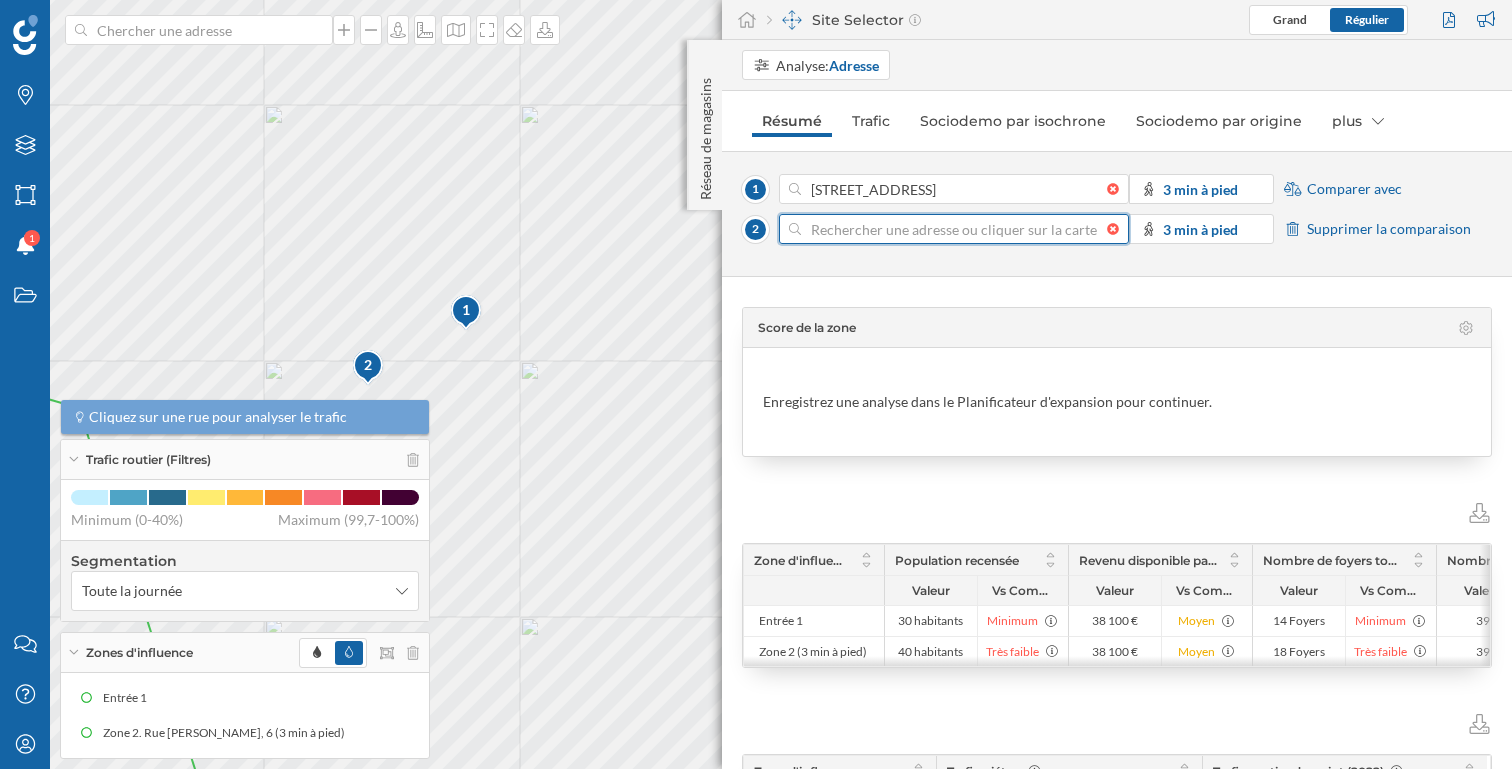 click at bounding box center (954, 229) 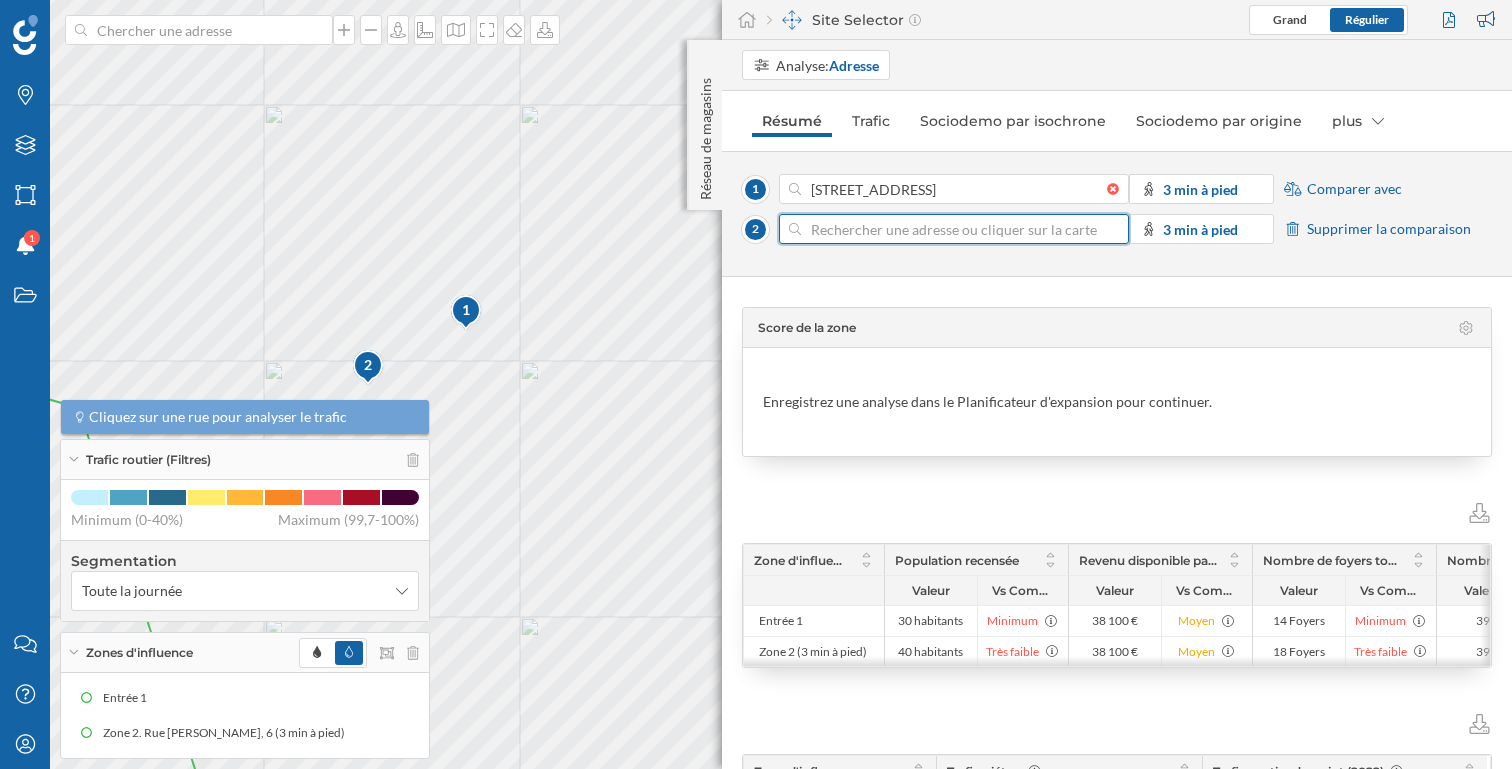 click at bounding box center [954, 229] 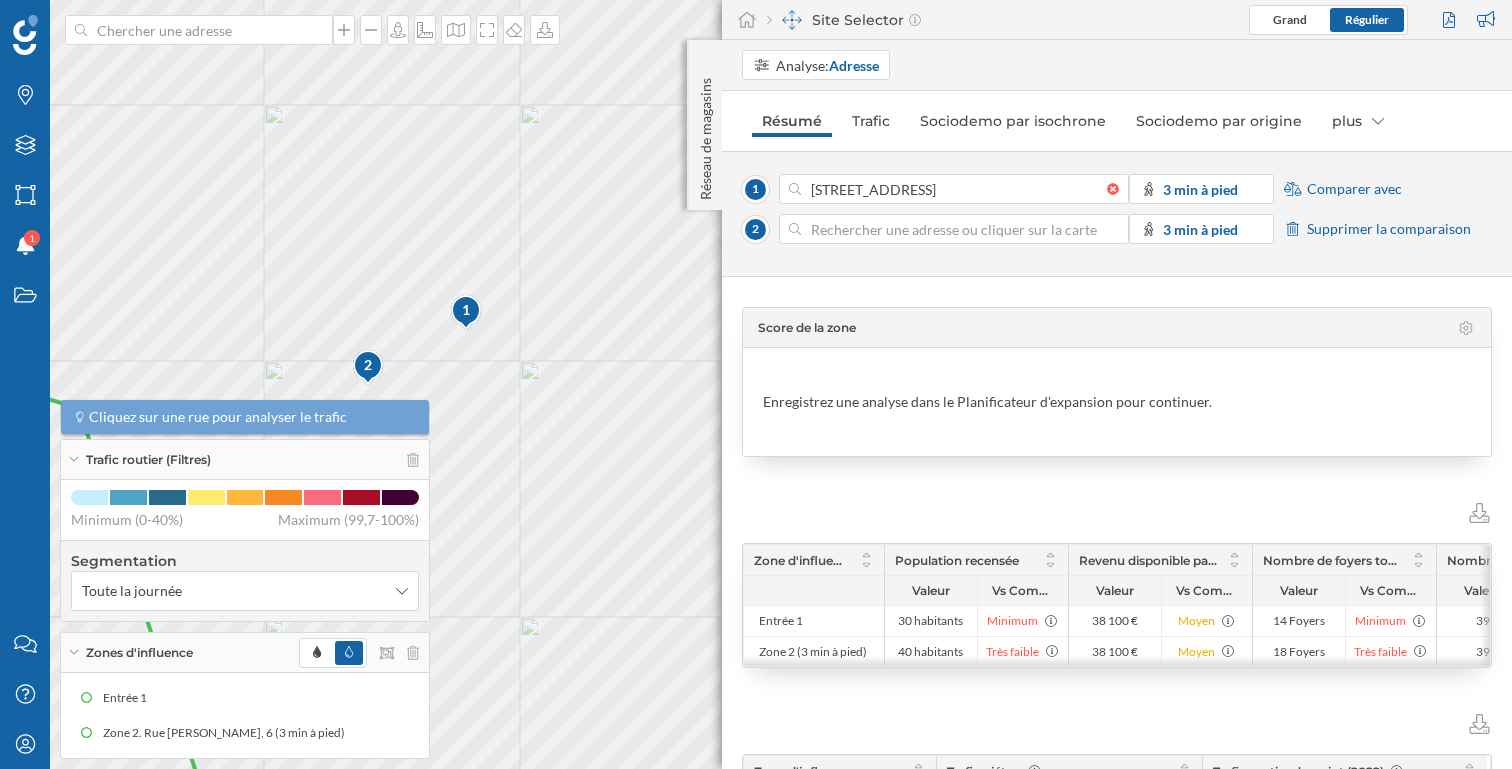 click 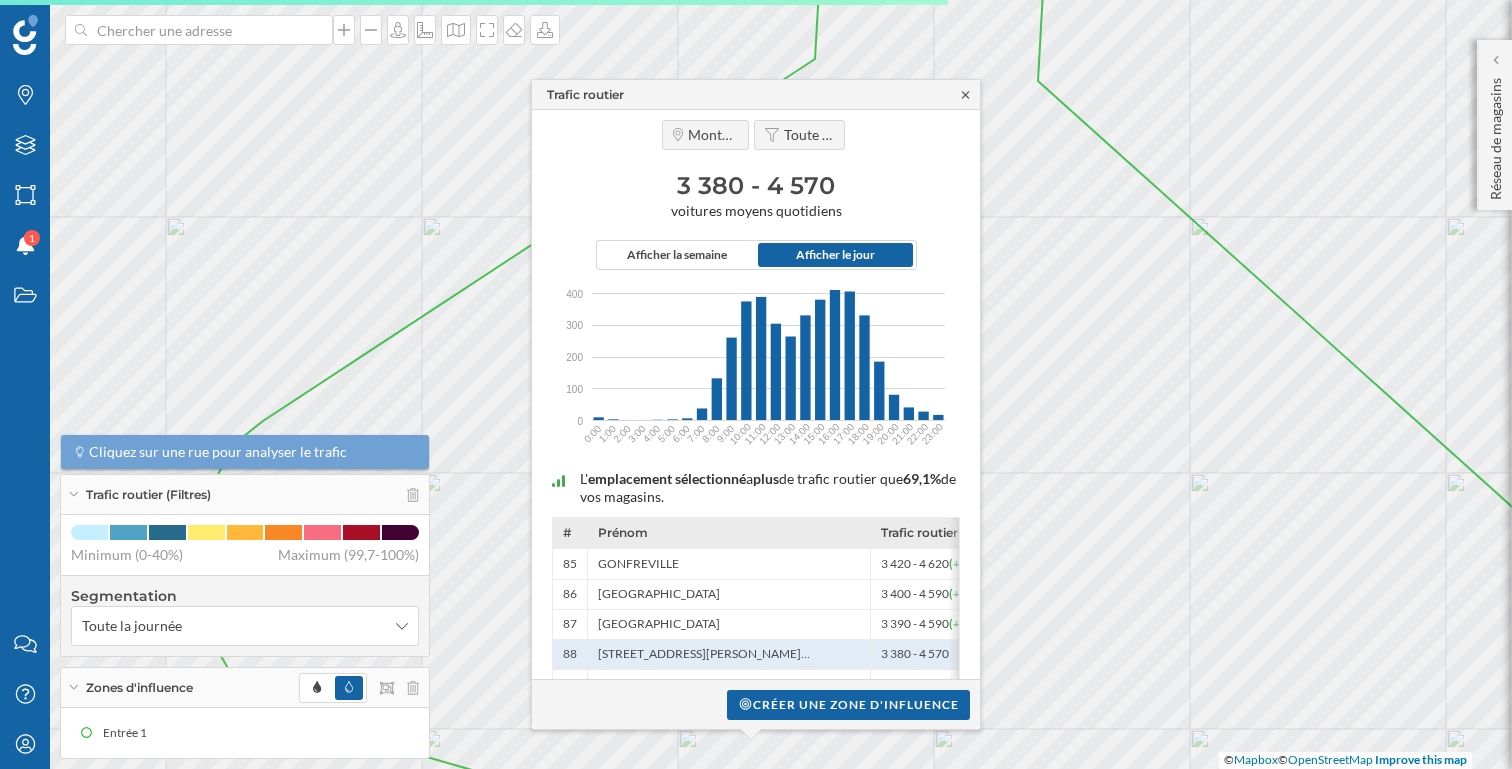click 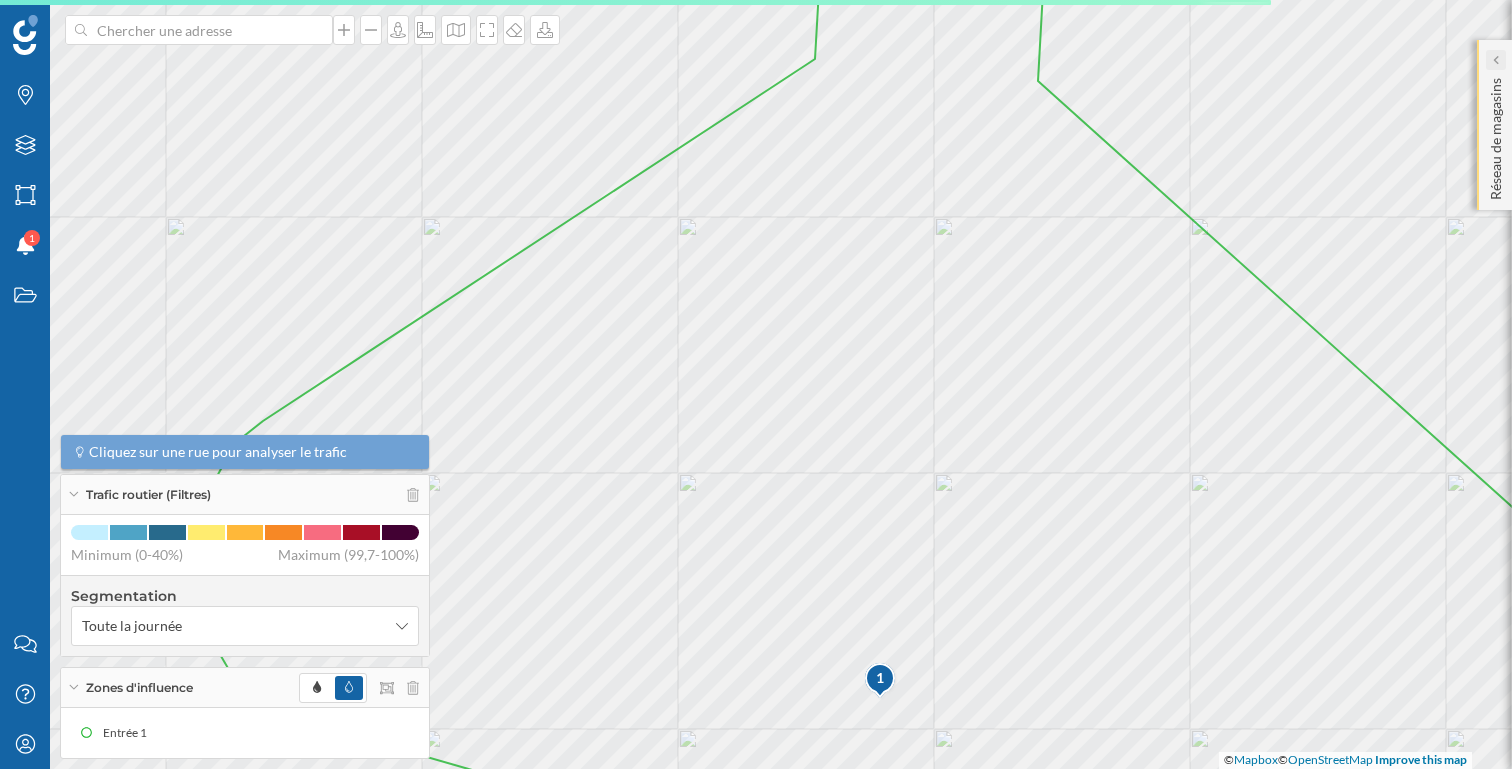 click 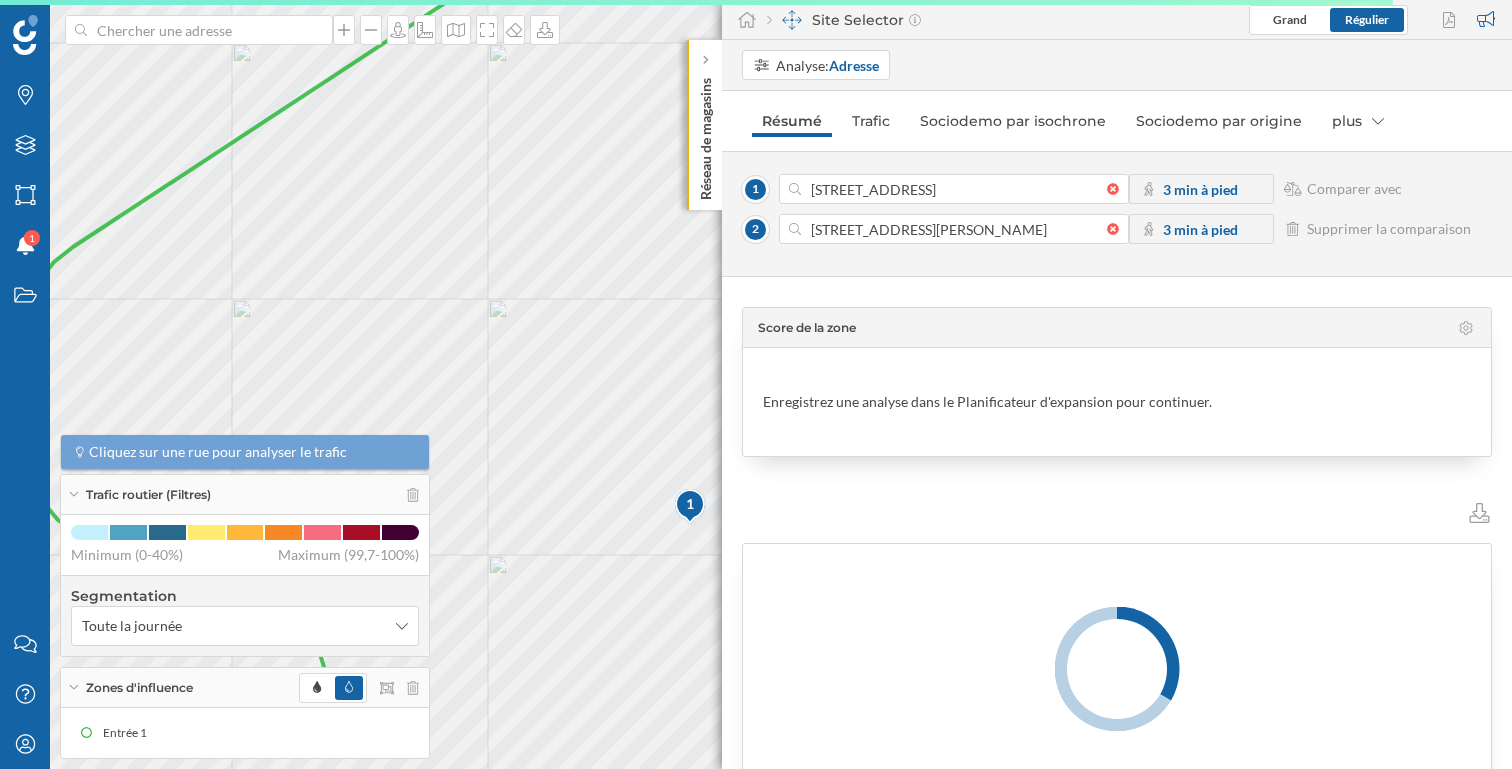 drag, startPoint x: 634, startPoint y: 426, endPoint x: 435, endPoint y: 249, distance: 266.32687 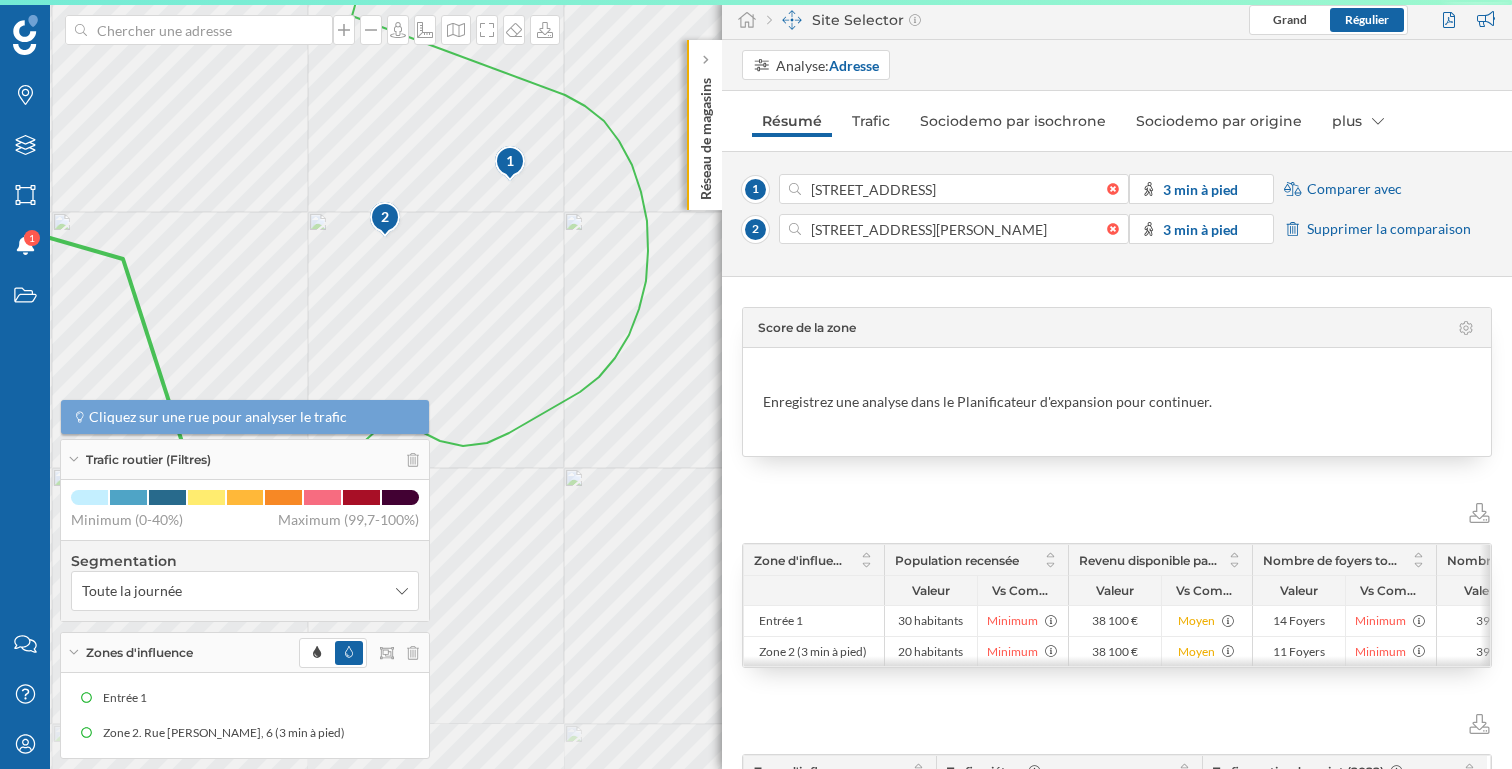 drag, startPoint x: 549, startPoint y: 385, endPoint x: 378, endPoint y: 45, distance: 380.57983 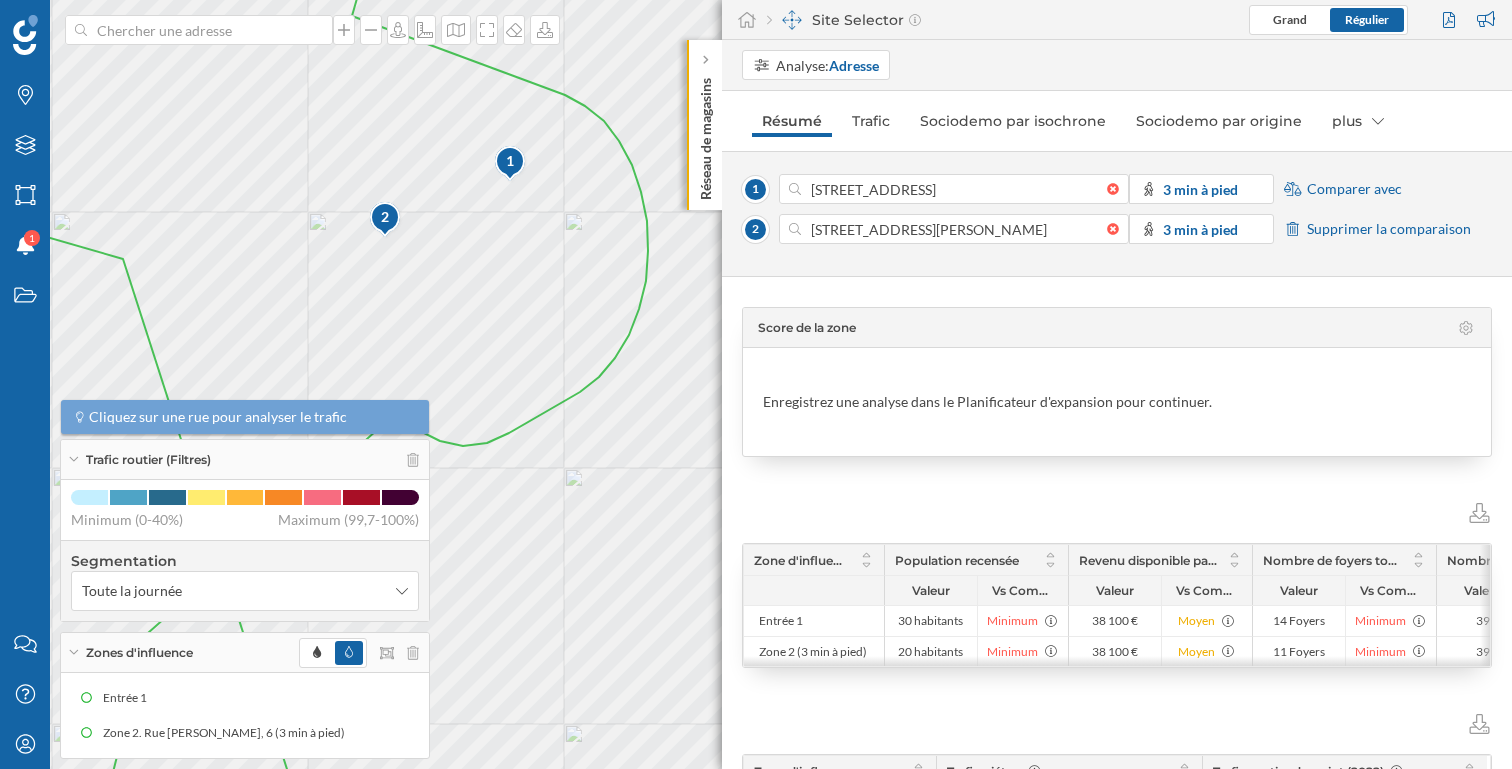click on "Comparer avec" at bounding box center [1354, 189] 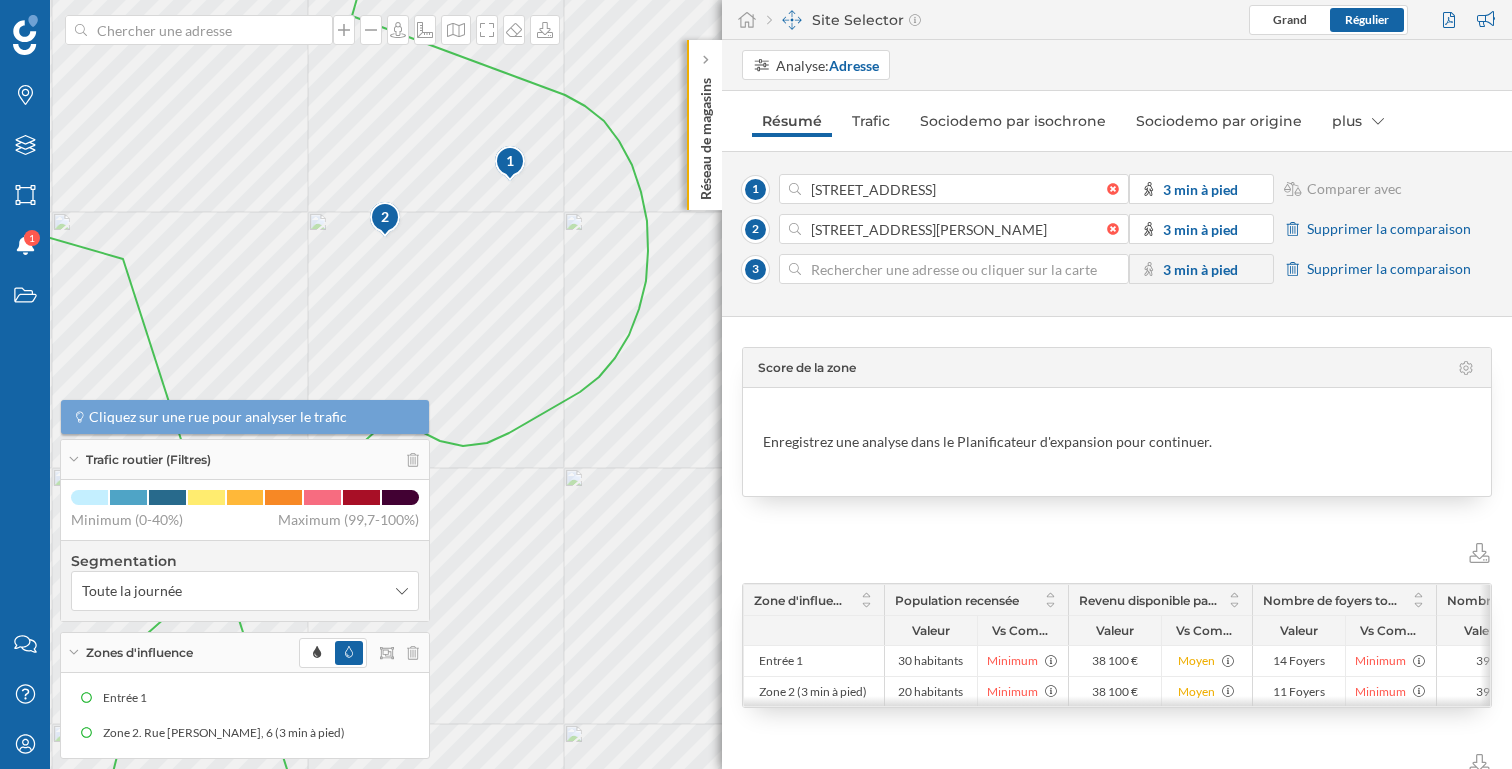 click at bounding box center [954, 269] 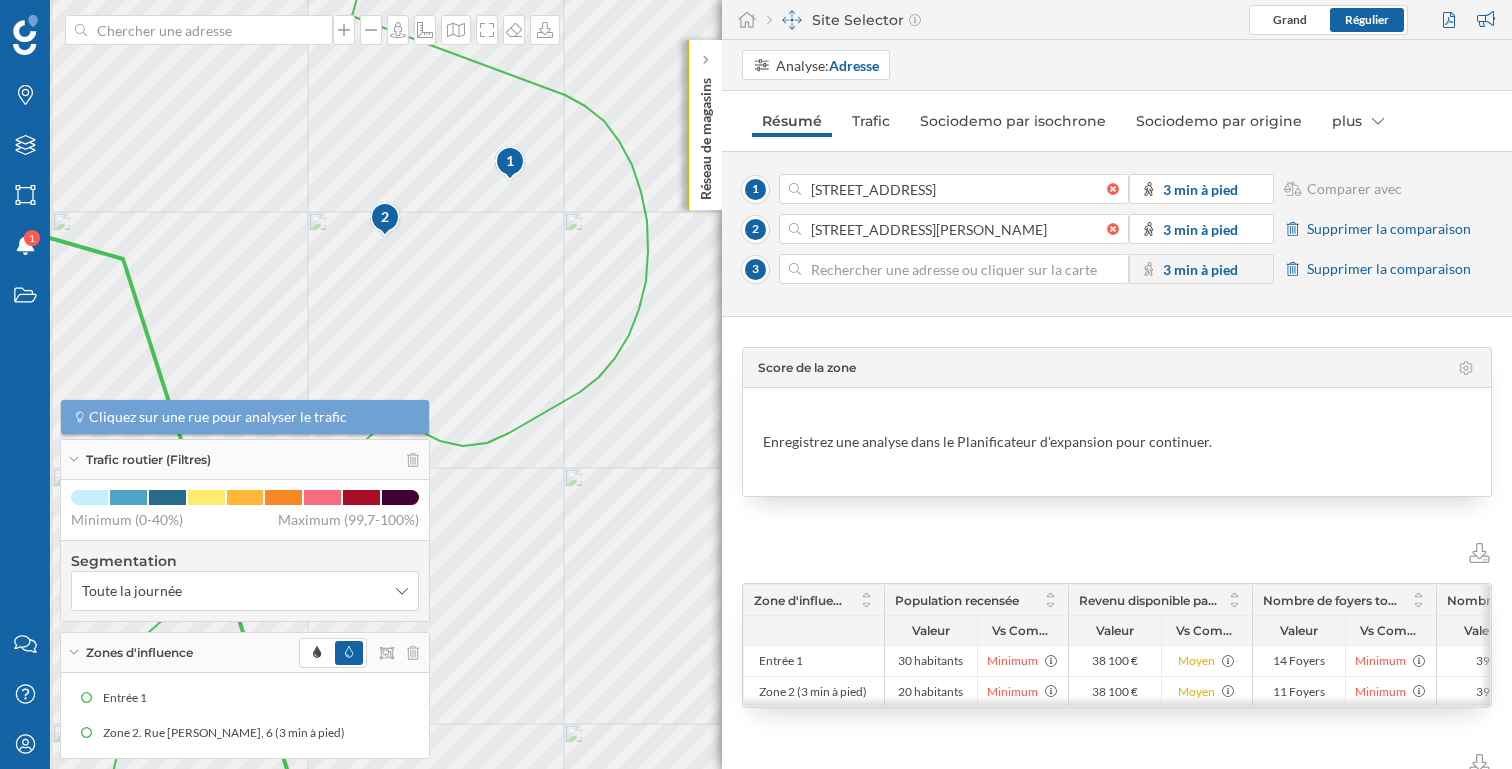 click 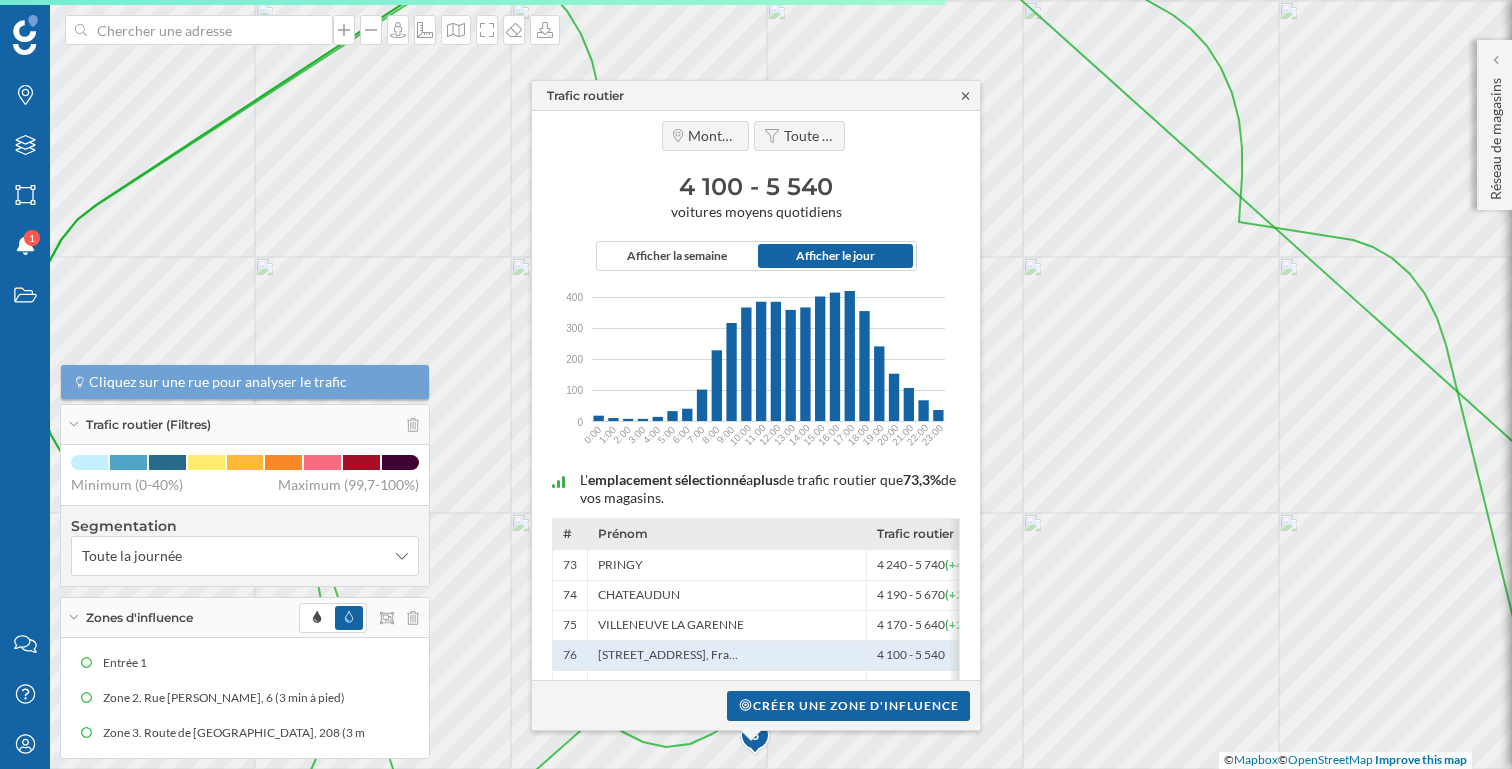 click 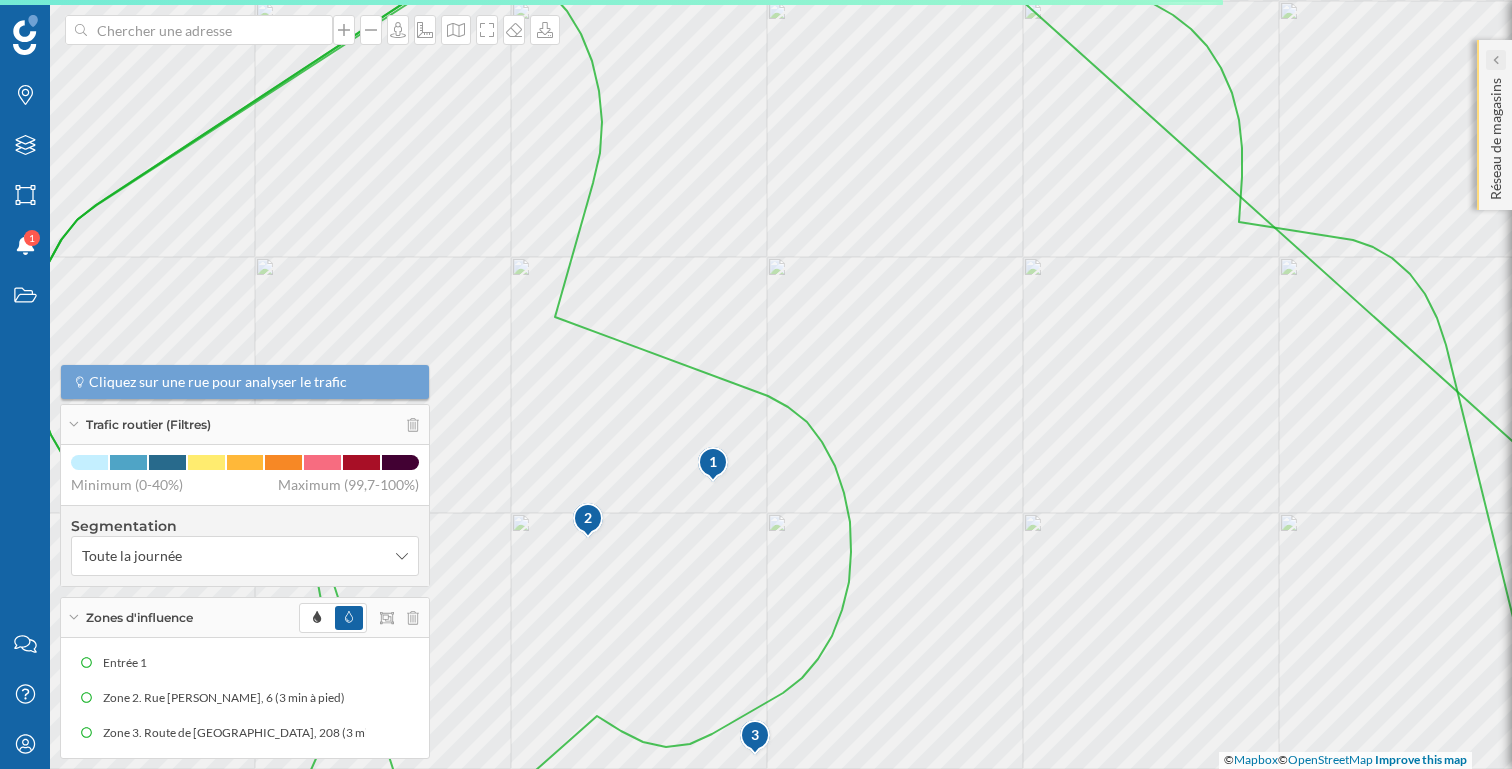 click 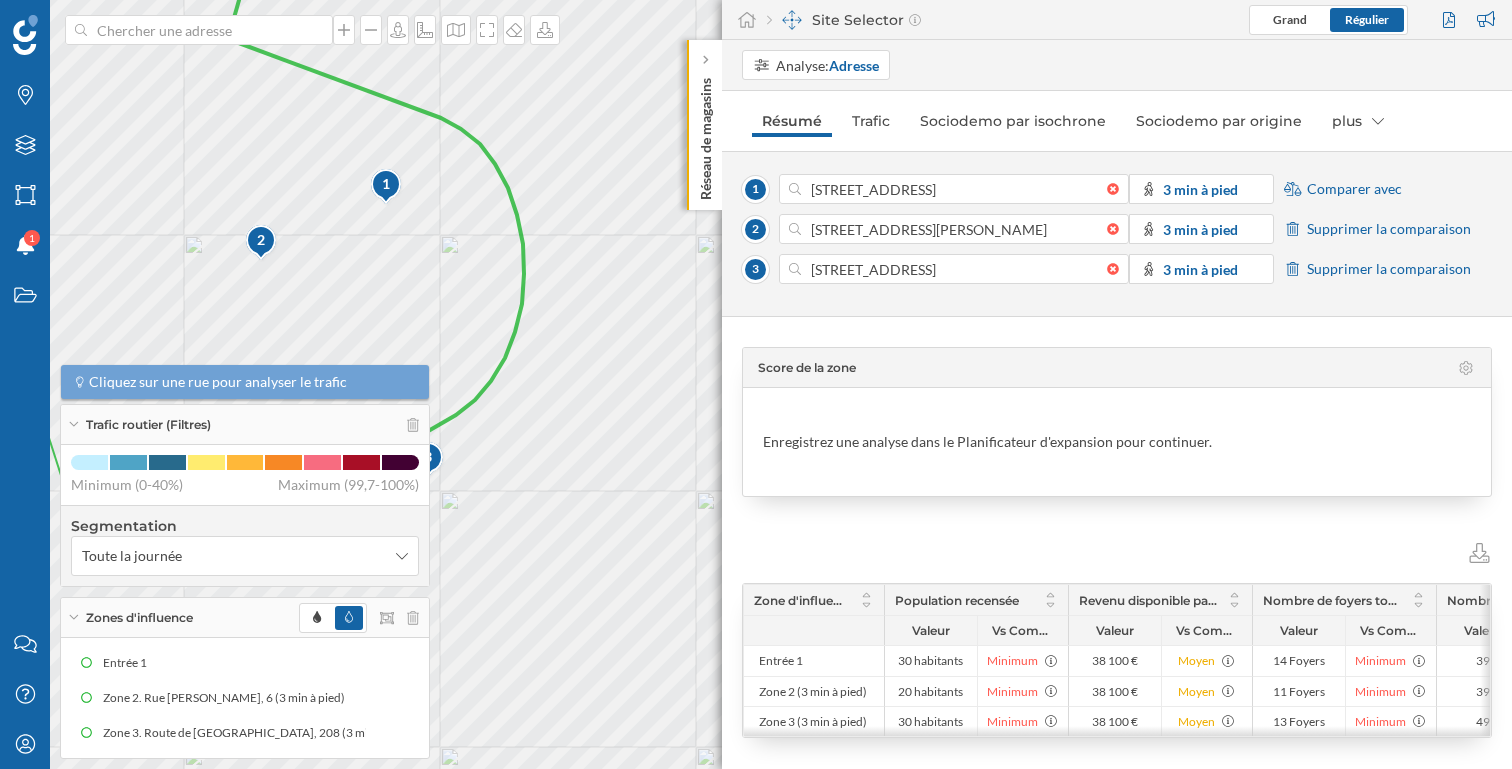 drag, startPoint x: 617, startPoint y: 428, endPoint x: 296, endPoint y: 150, distance: 424.6469 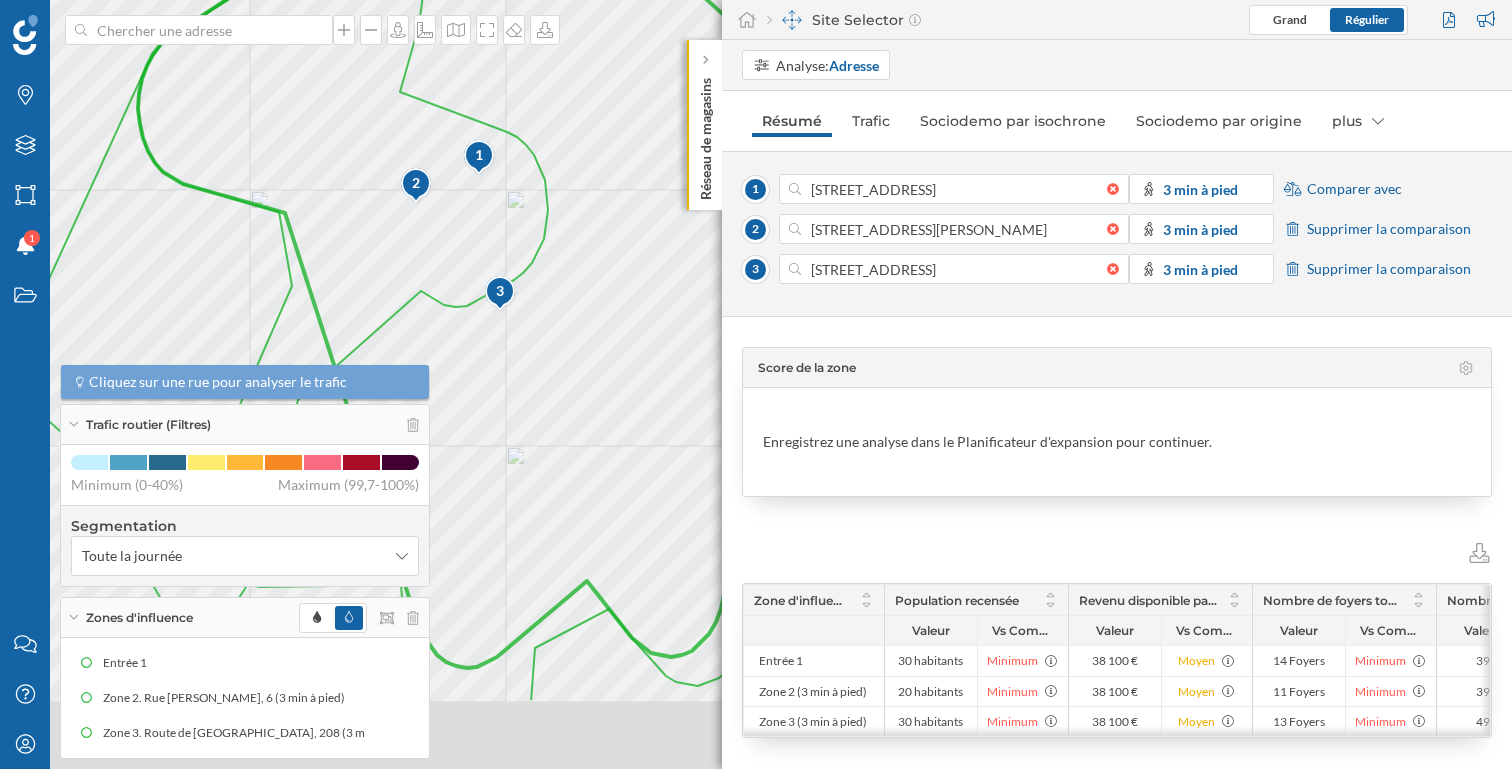 drag, startPoint x: 607, startPoint y: 537, endPoint x: 595, endPoint y: 302, distance: 235.30618 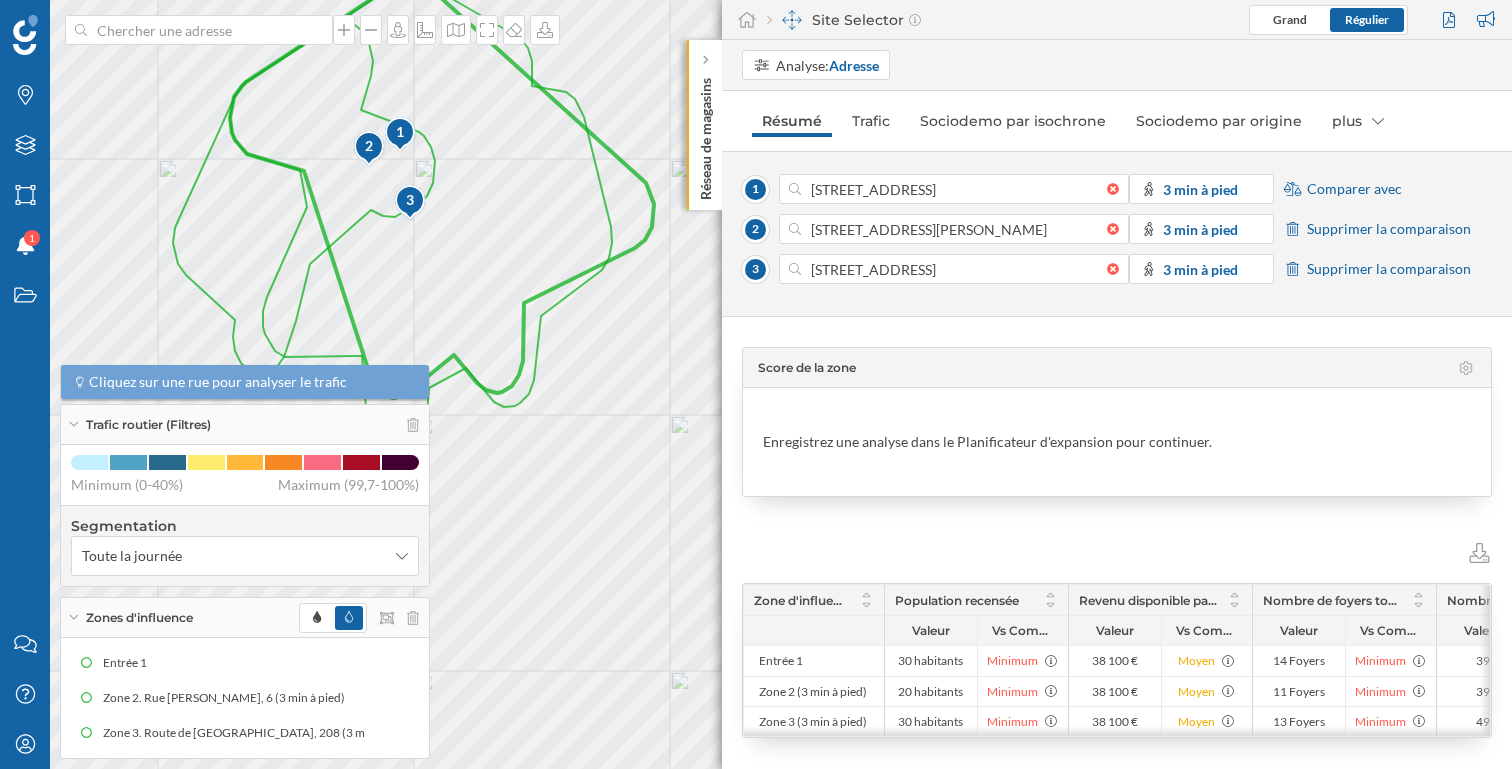 drag, startPoint x: 620, startPoint y: 340, endPoint x: 487, endPoint y: 298, distance: 139.47401 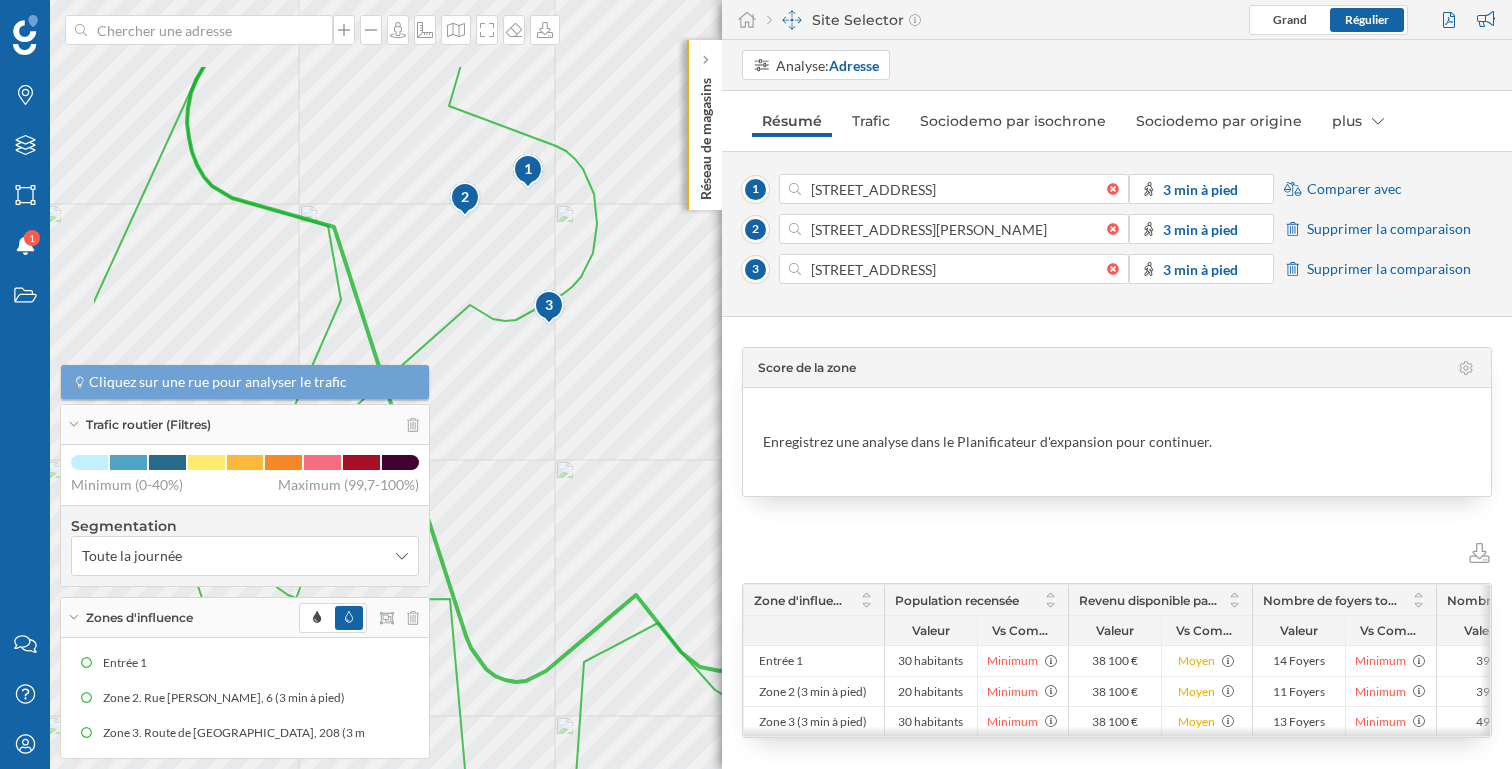 drag, startPoint x: 430, startPoint y: 183, endPoint x: 680, endPoint y: 332, distance: 291.03436 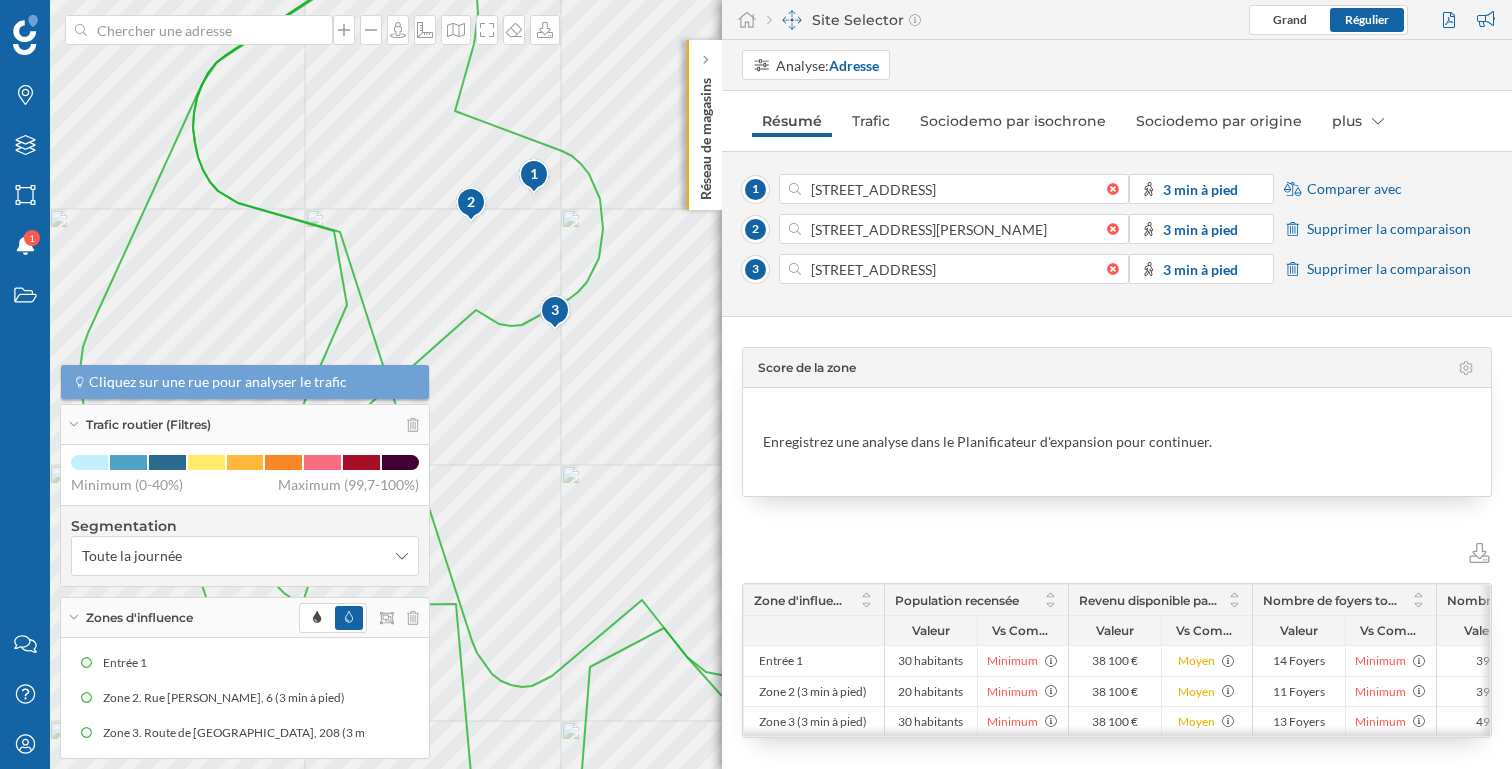 click on "Comparer avec" at bounding box center [1354, 189] 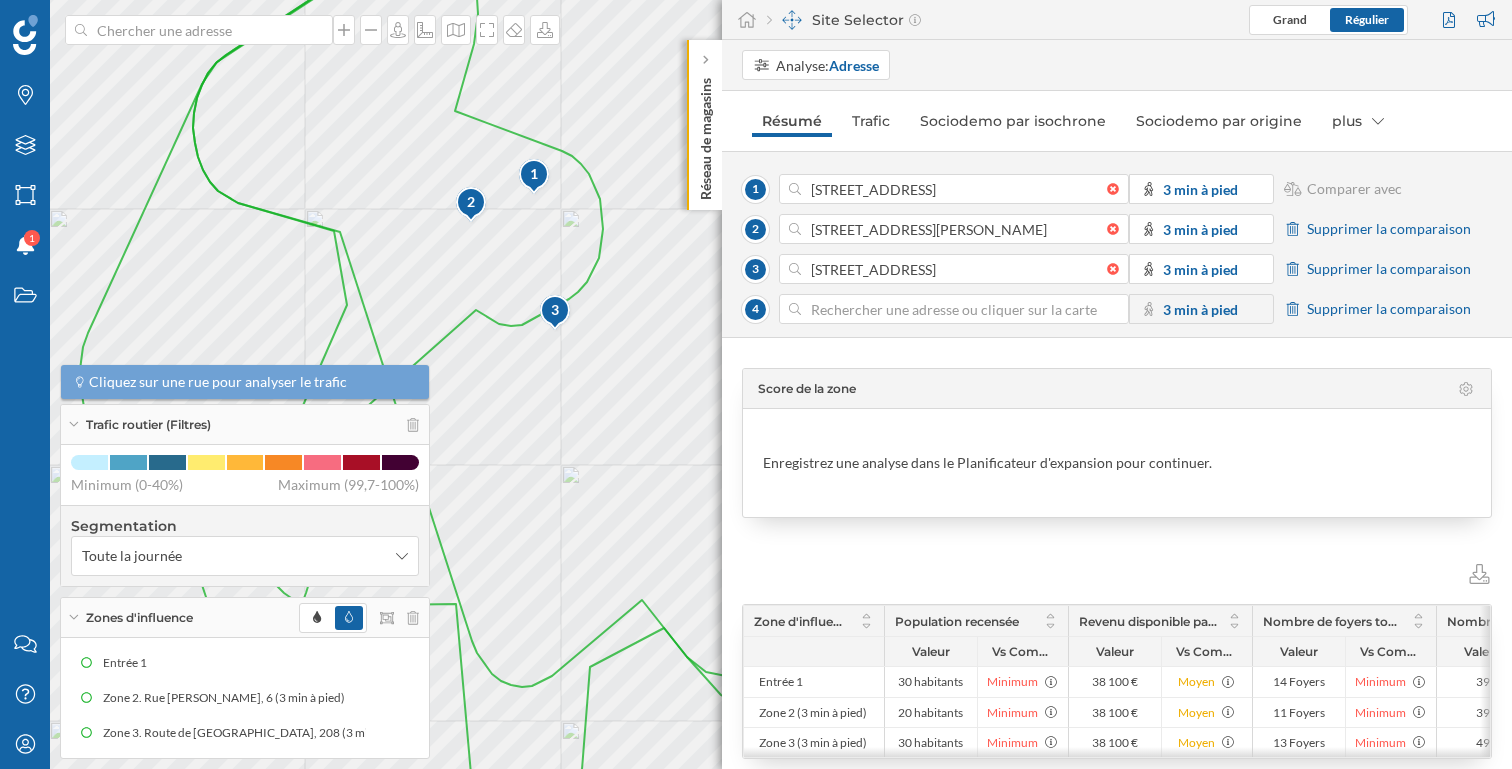 click at bounding box center [954, 309] 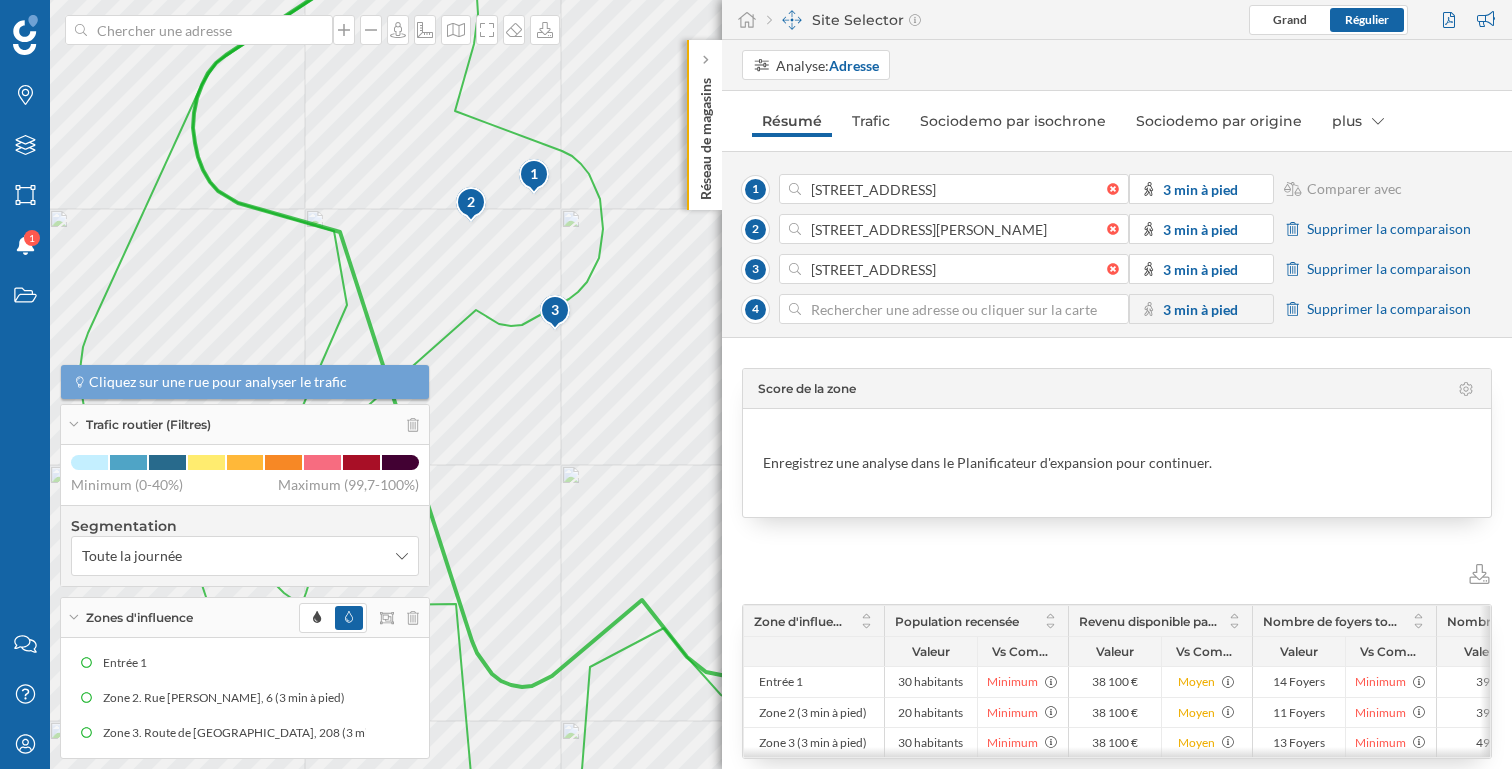 click 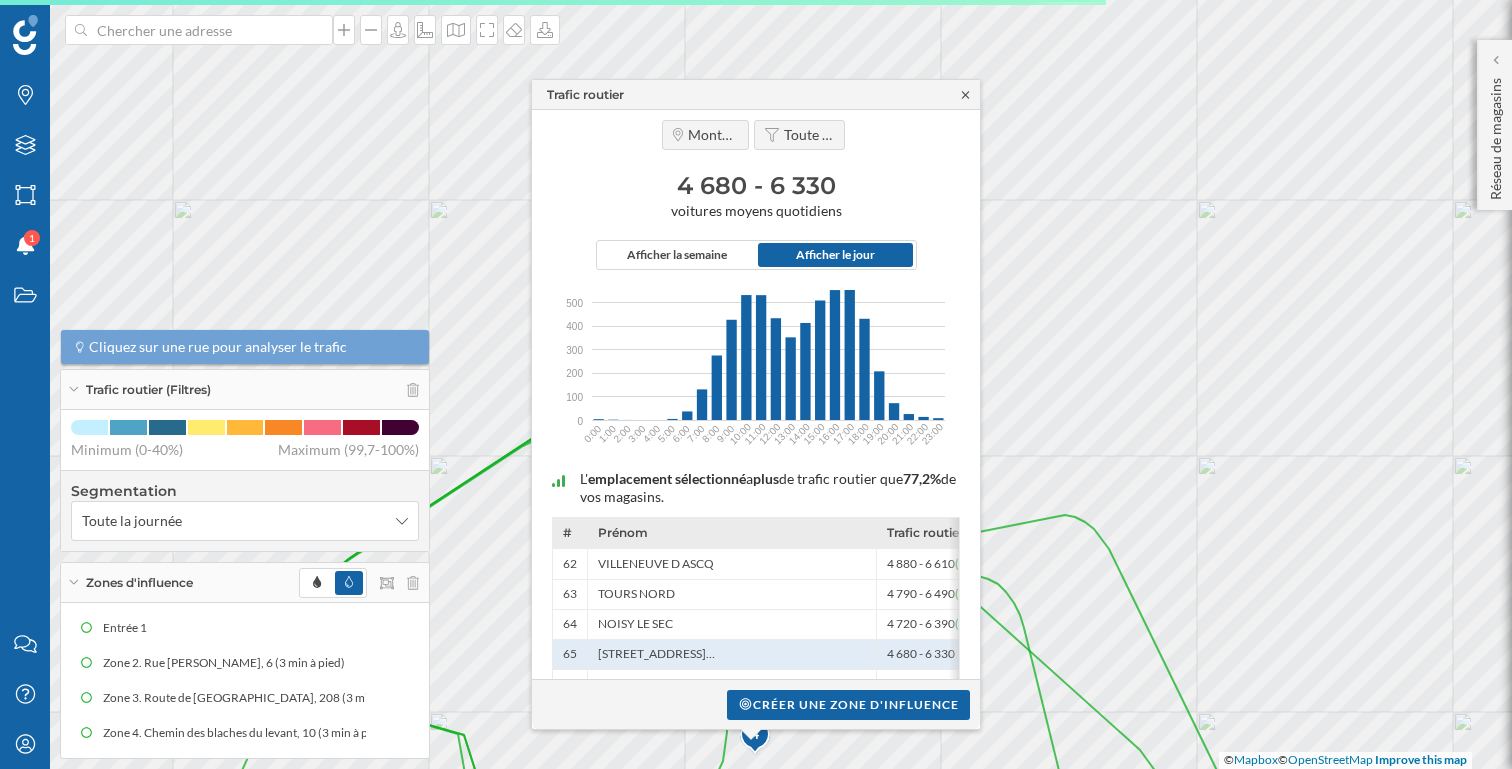 click 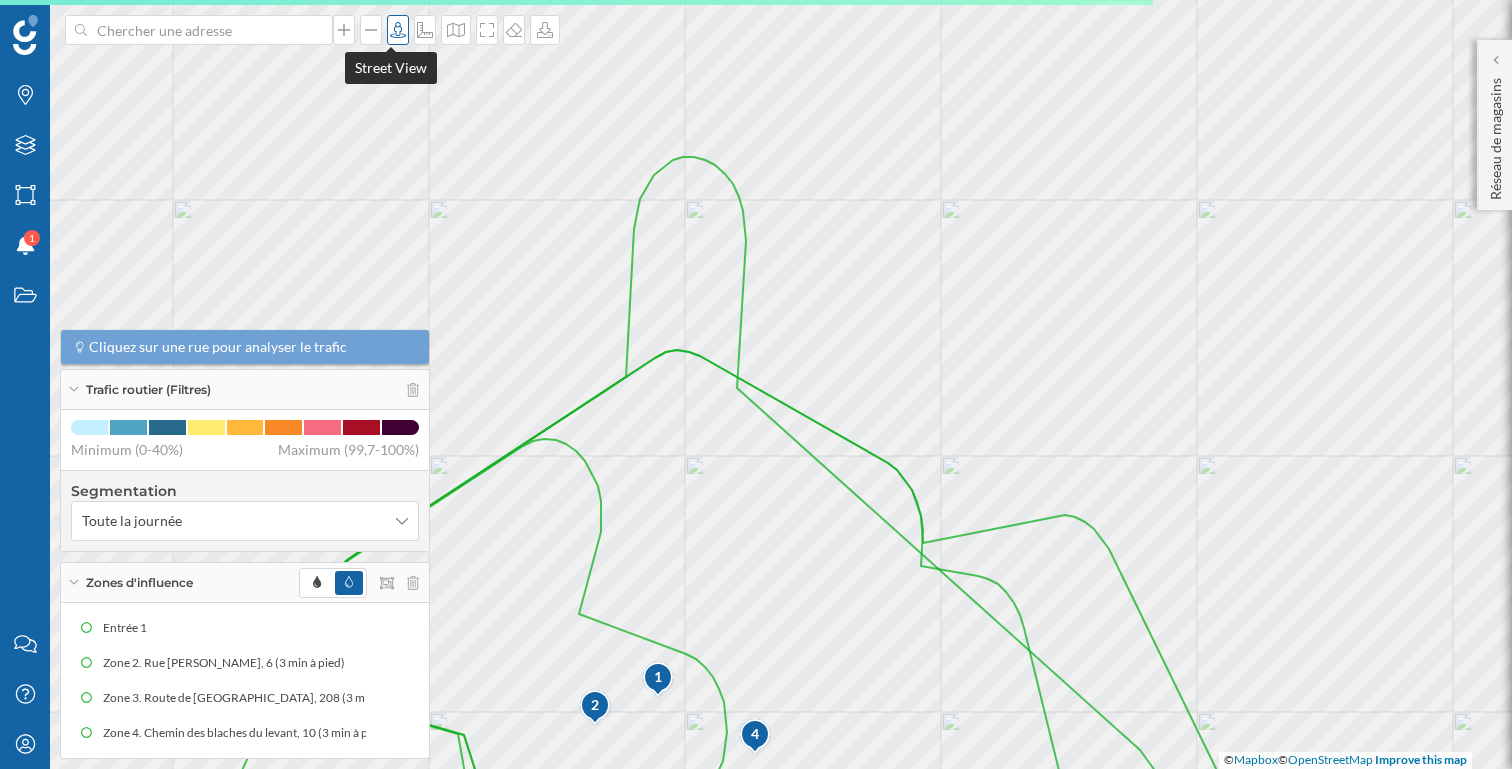 click 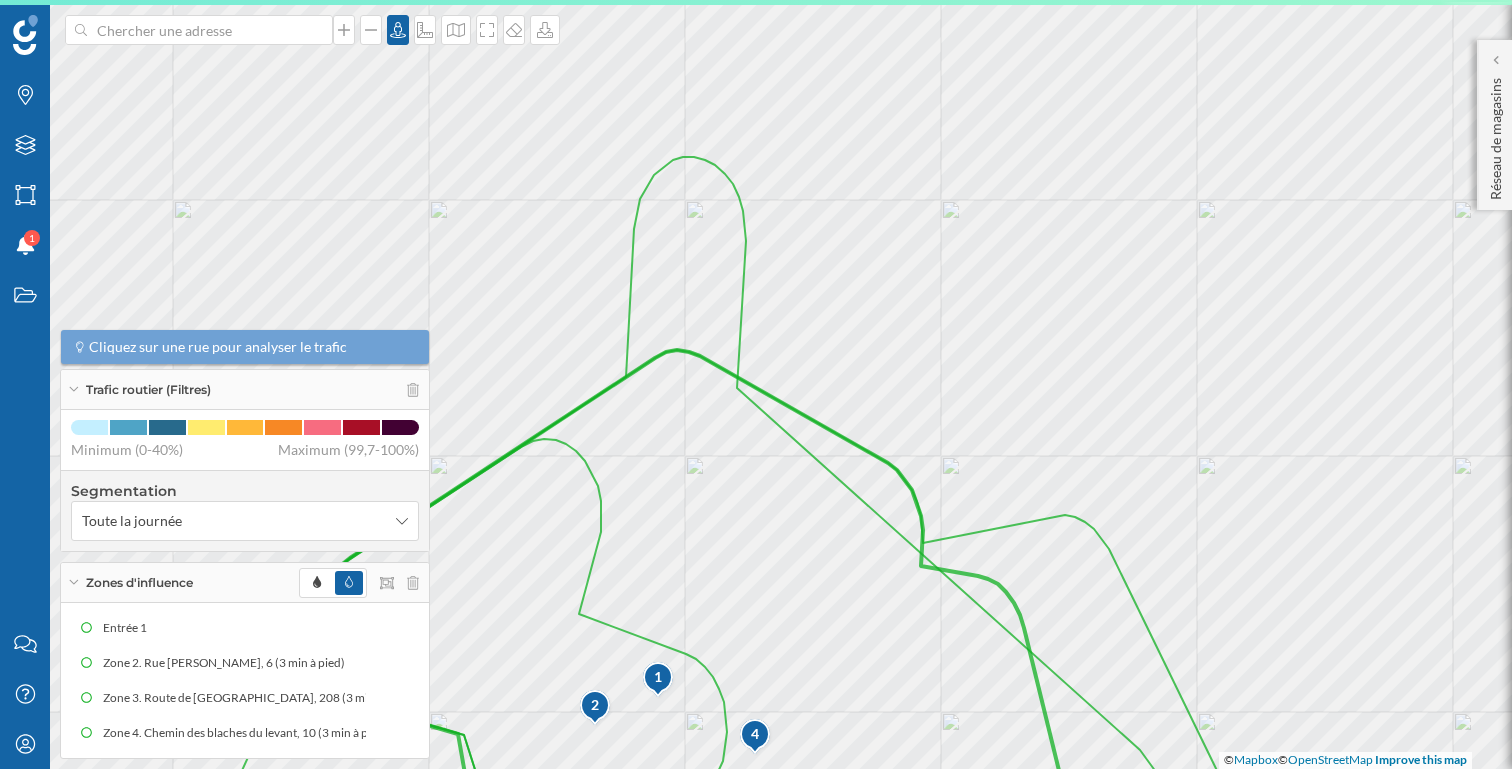 click 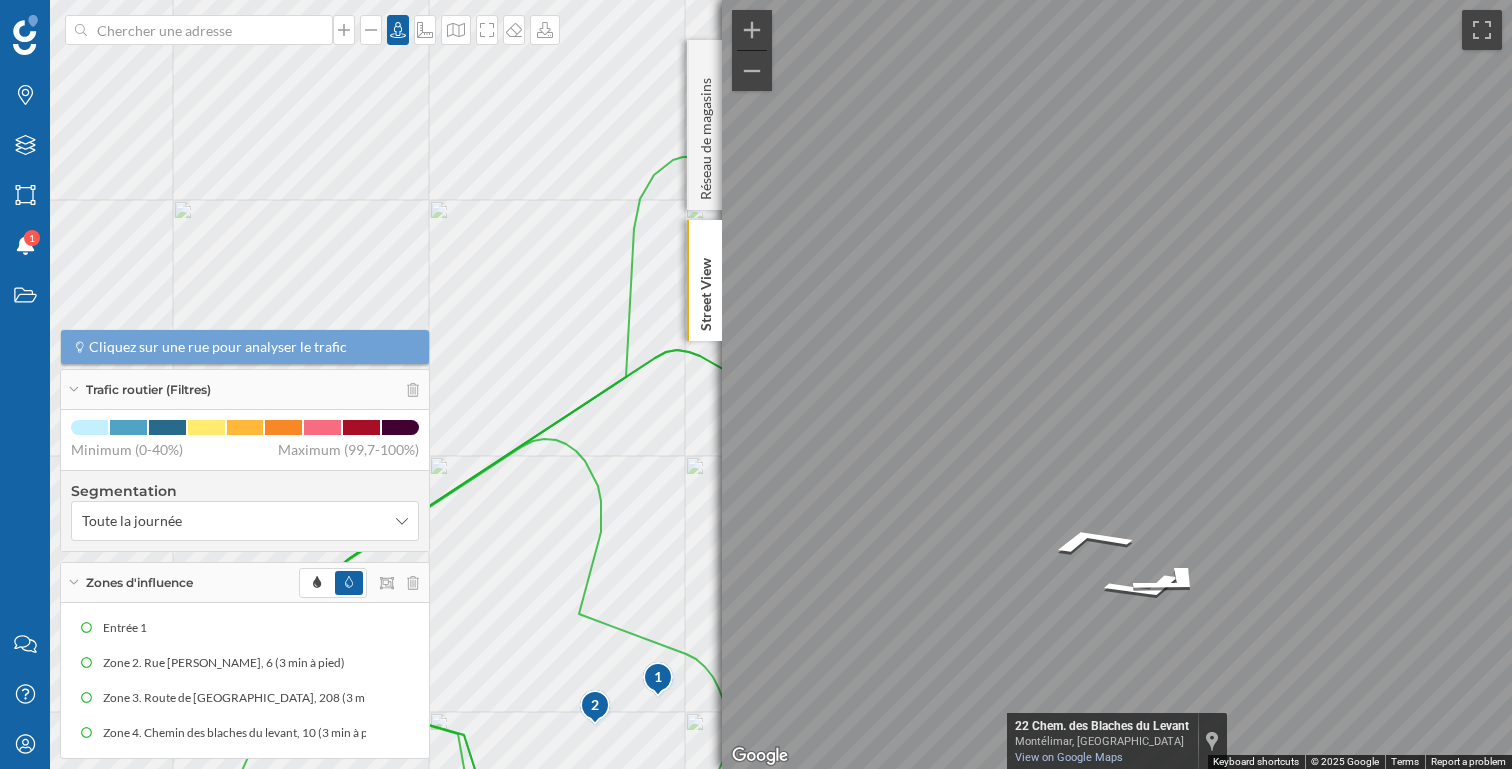 click on "Marques         Filtres         Zones         Notifications
1
Travail           Nous contacter       Centre d'aide       Mon profil
Trafic routier (Filtres)
Cliquez sur une rue pour analyser le trafic
Minimum (0-40%)
Maximum (99,7-100%)
Segmentation
Toute la journée
Zones d'influence
Entrée 1       Zone 2. Rue [PERSON_NAME], 6 (3 min à pied)       Zone 3. Route de [GEOGRAPHIC_DATA], 208 (3 min à pied)       Zone 4. Chemin des blaches du levant, 10 (3 min à pied)   Zone 4. Chemin des blaches du levant, 10 (3 min à pied)
[GEOGRAPHIC_DATA]
← Move left → Move right ↑ Move up ↓ Move down + Zoom in - Zoom out This image is no longer available" at bounding box center [756, 384] 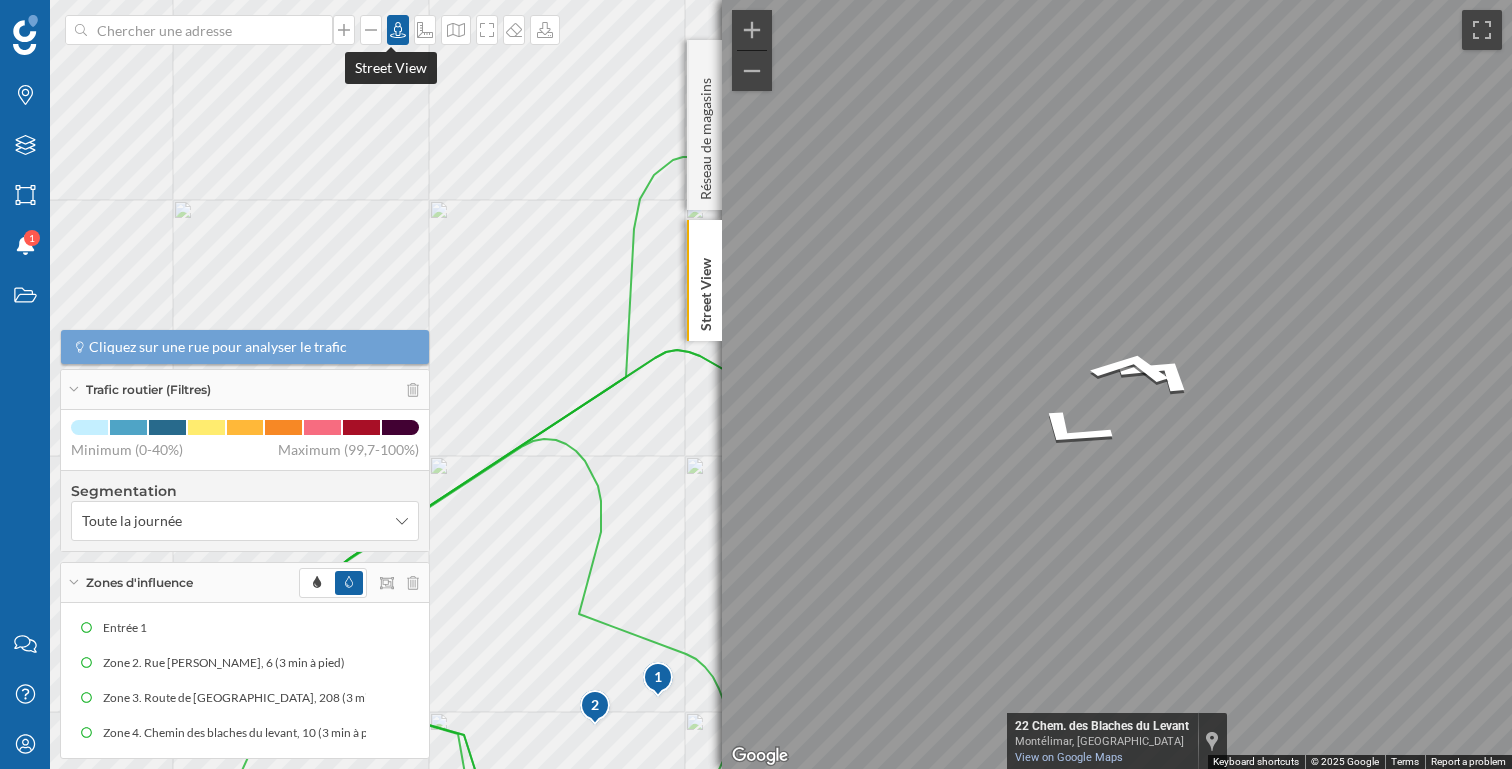 click 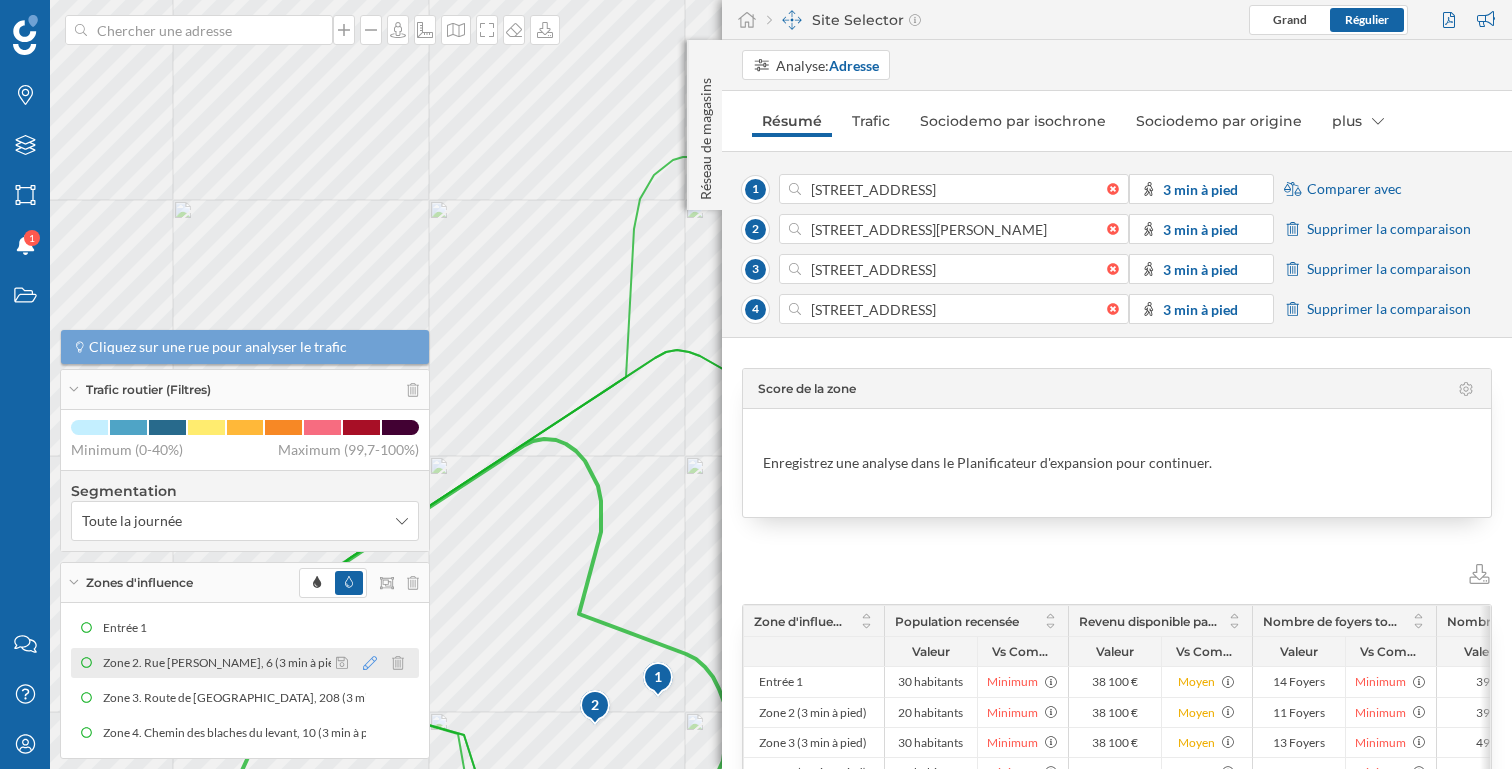 click 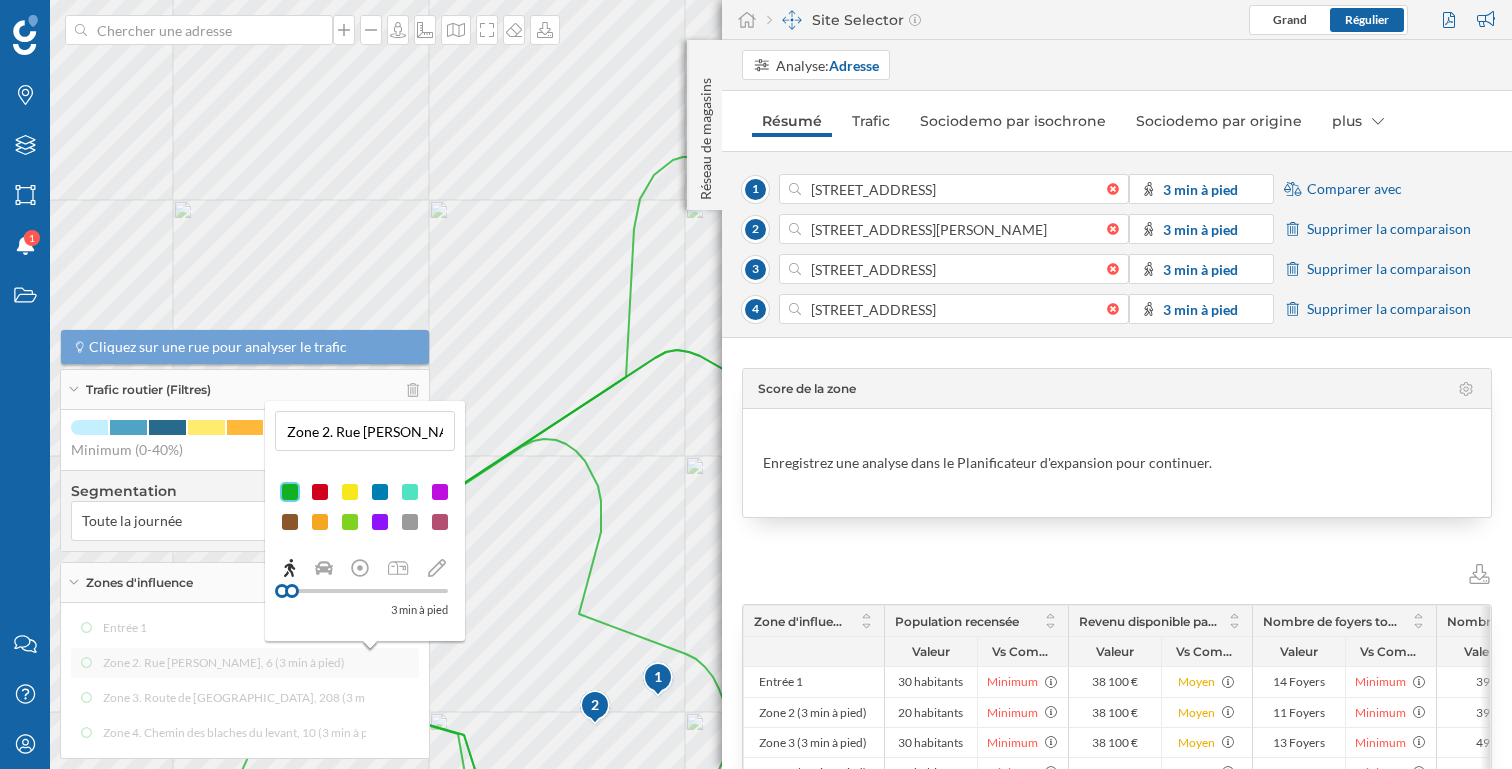 click on "Zone 2. Rue [PERSON_NAME], 6 (3 min à pied)" at bounding box center [365, 431] 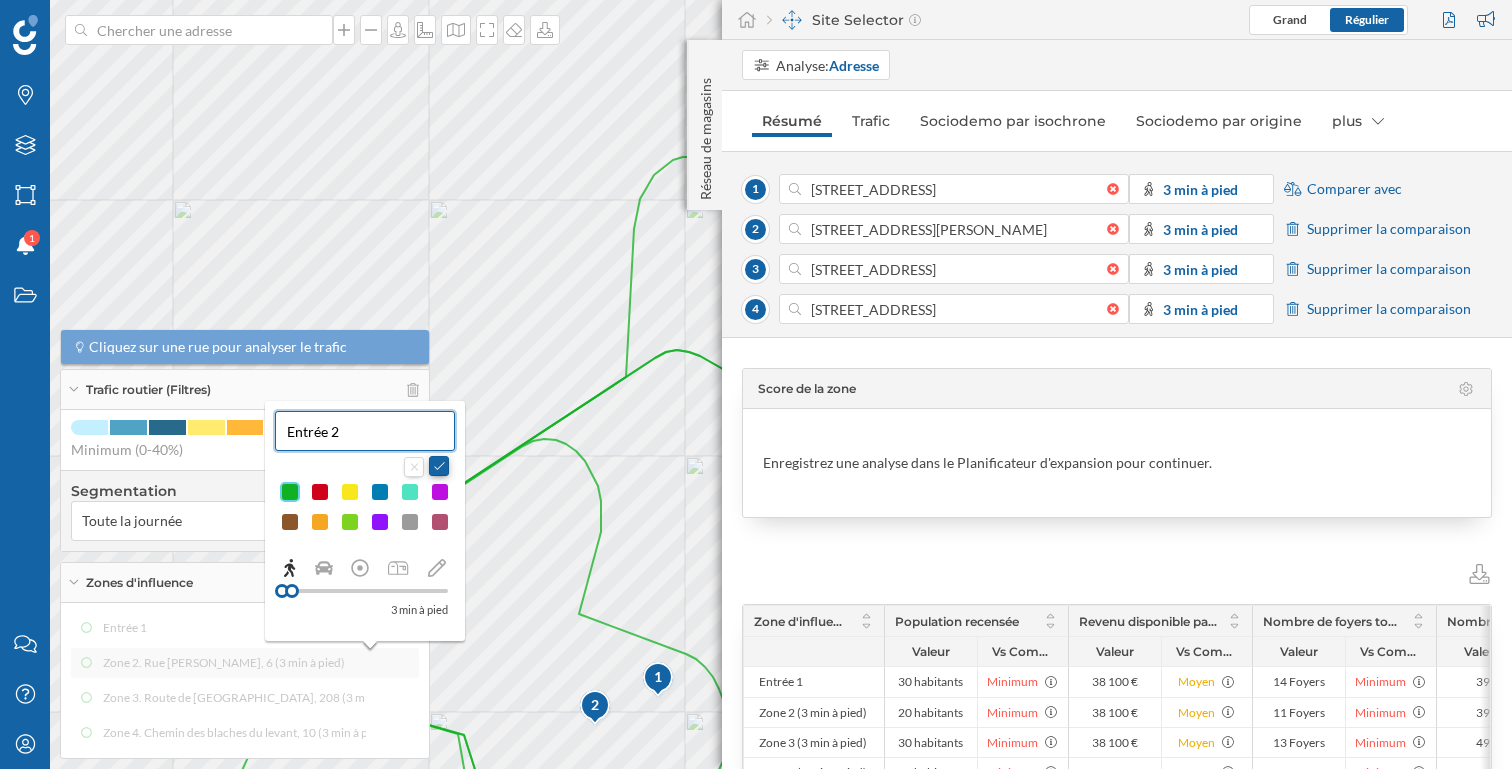 type on "Entrée 2" 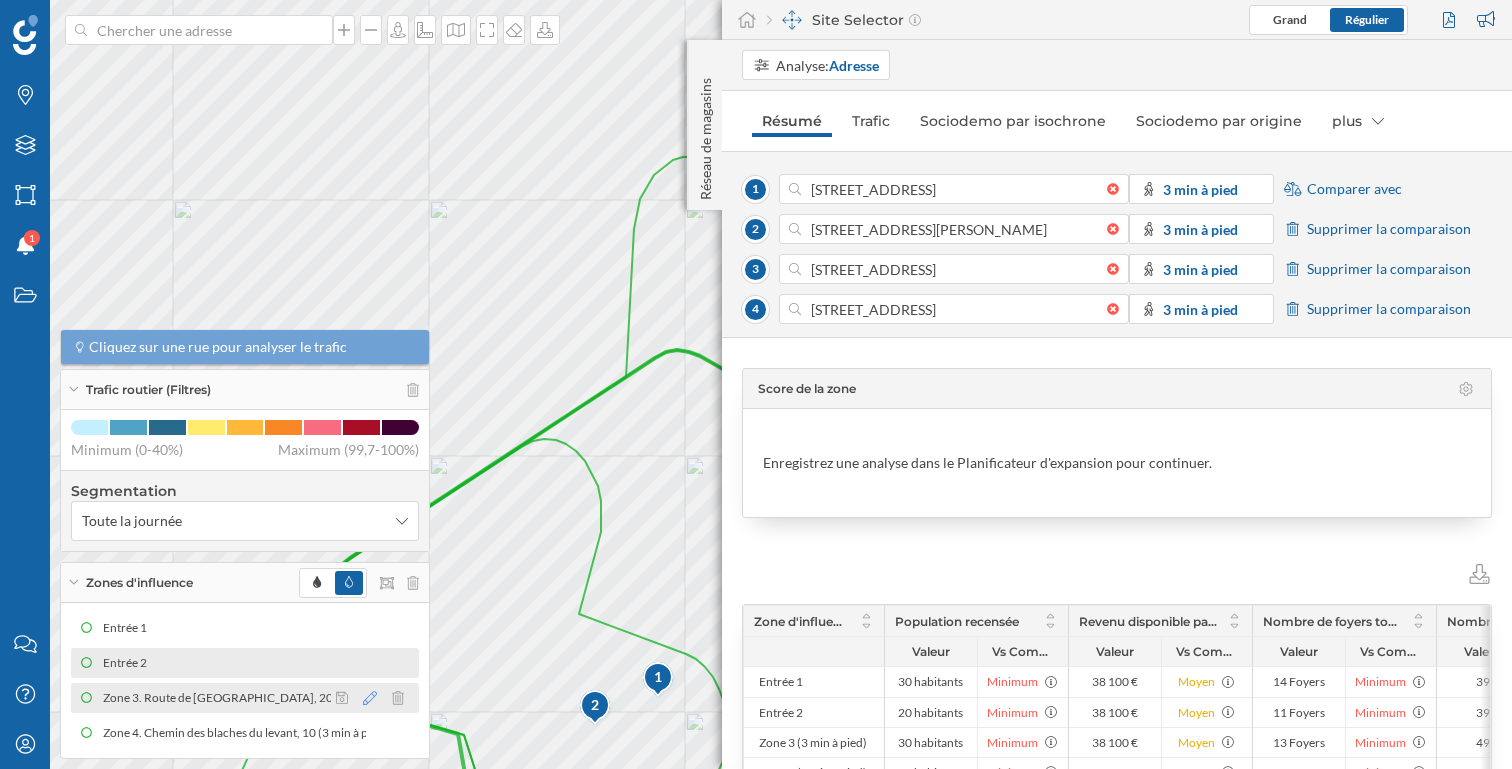 click 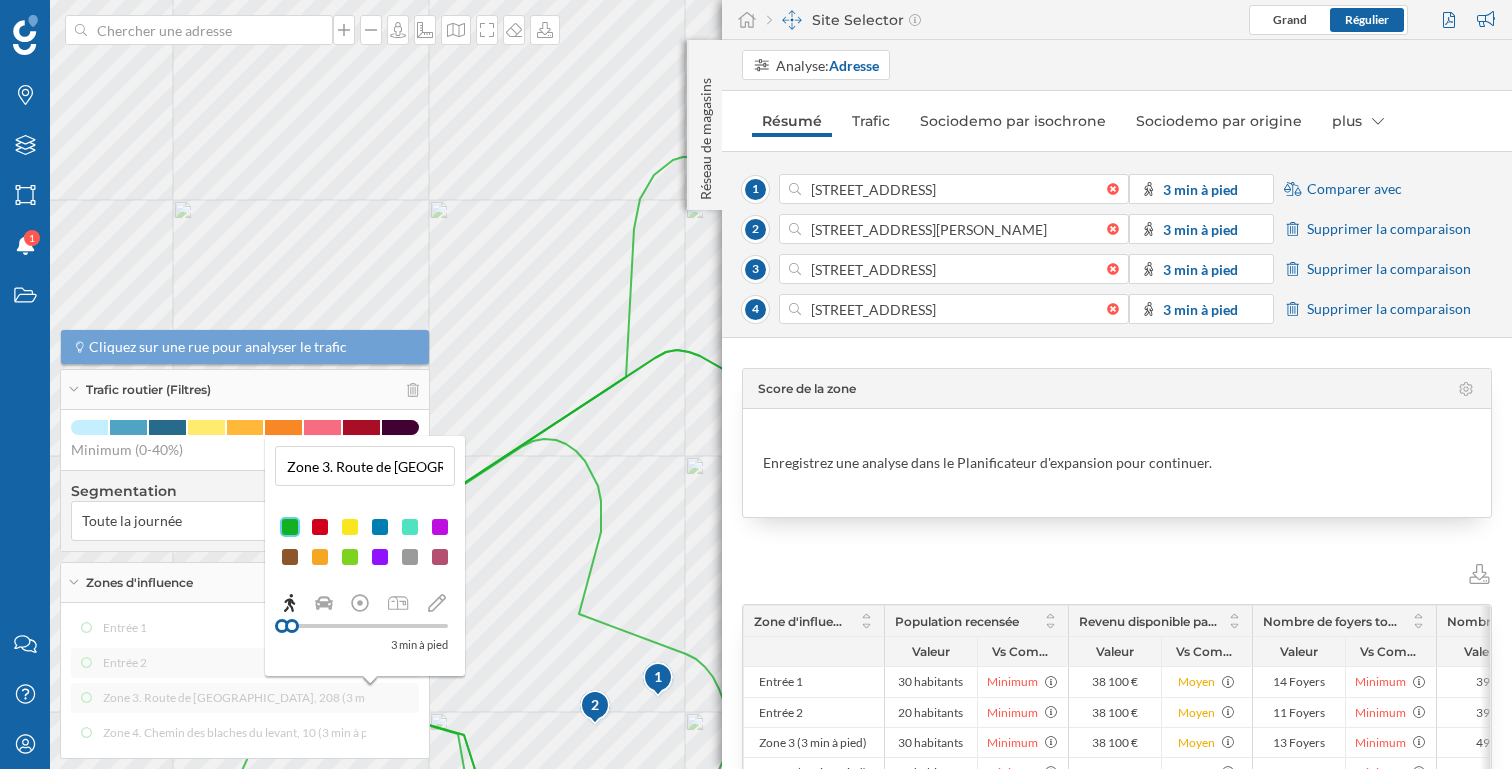 click on "Zone 3. Route de [GEOGRAPHIC_DATA], 208 (3 min à pied)" at bounding box center (365, 466) 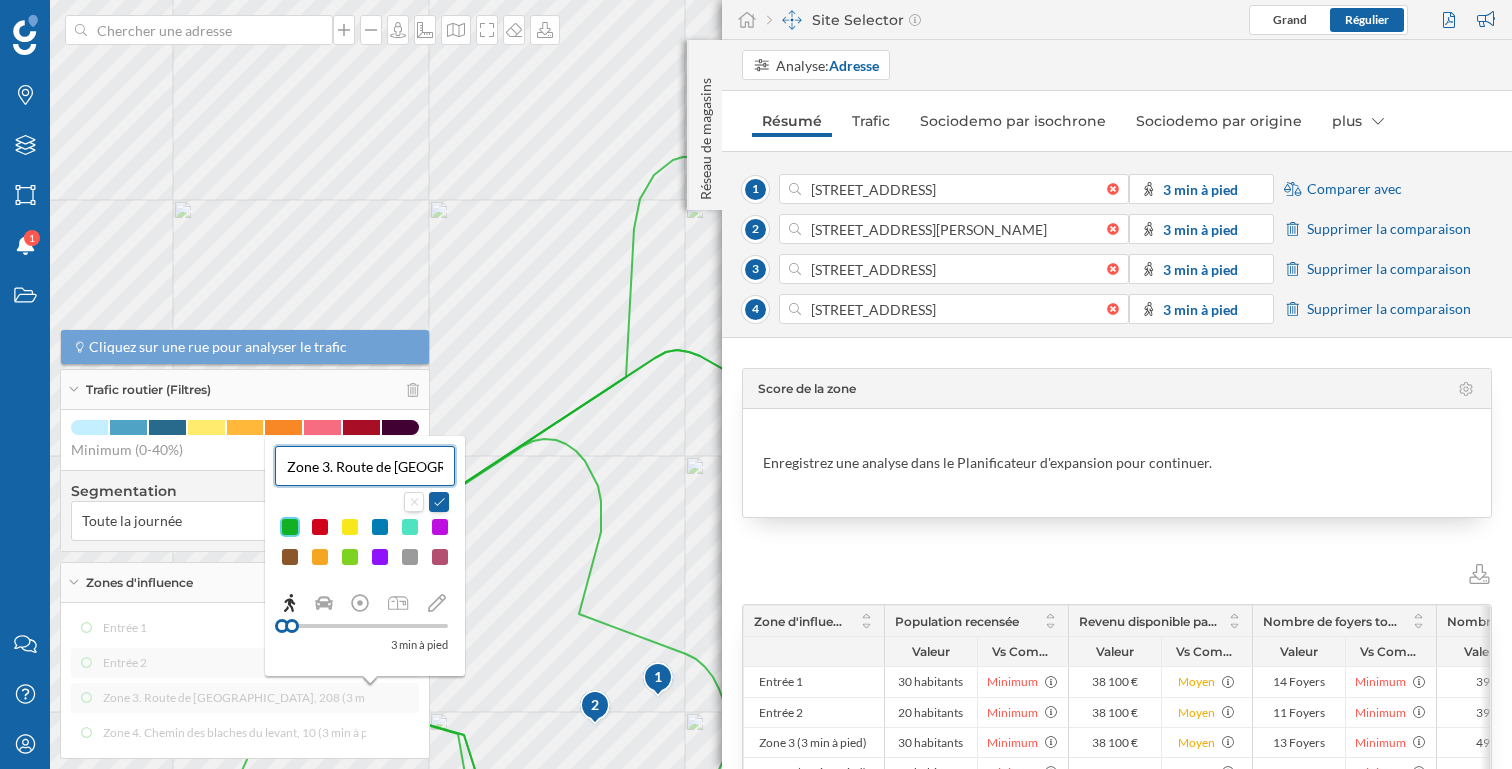 paste on "Entrée 2" 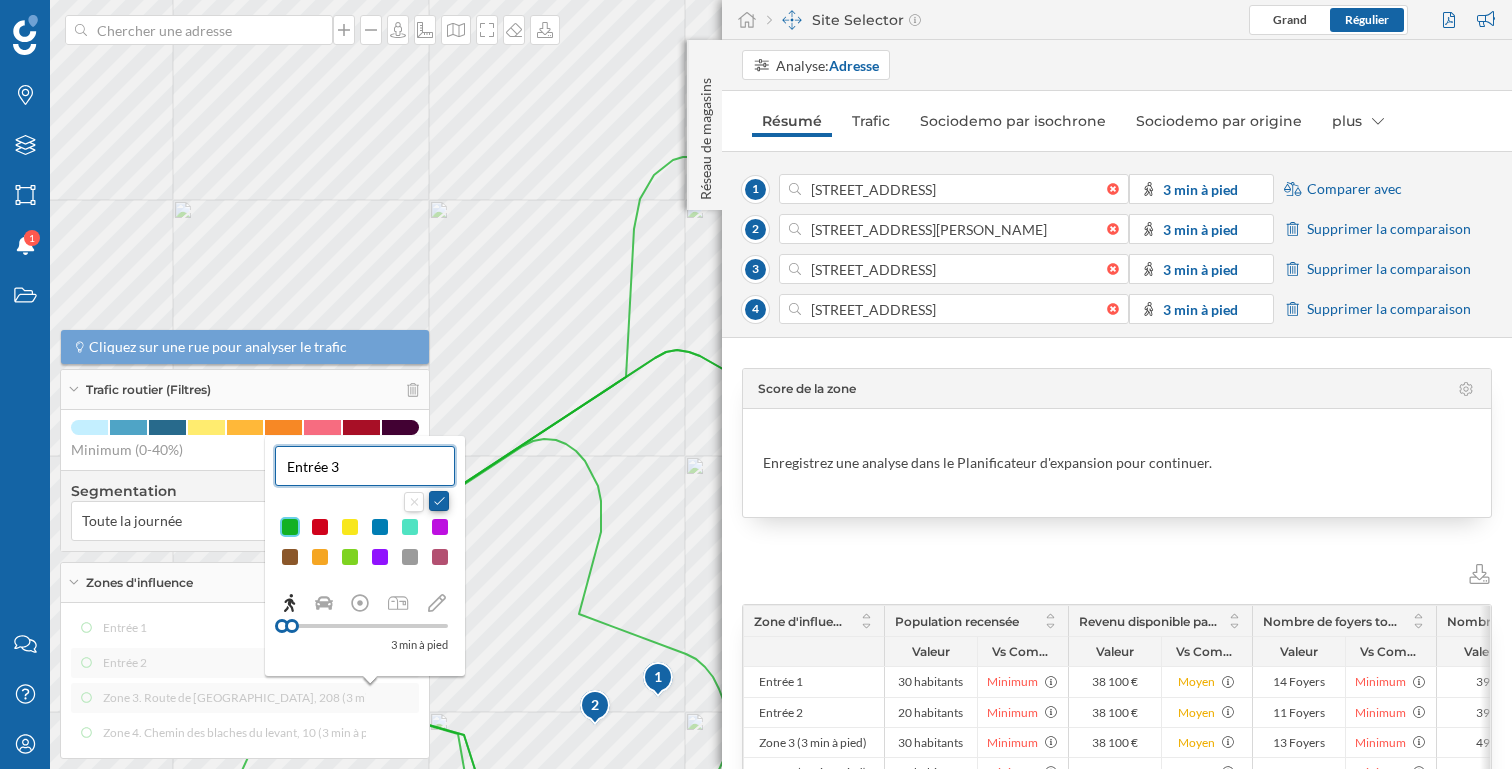 type on "Entrée 3" 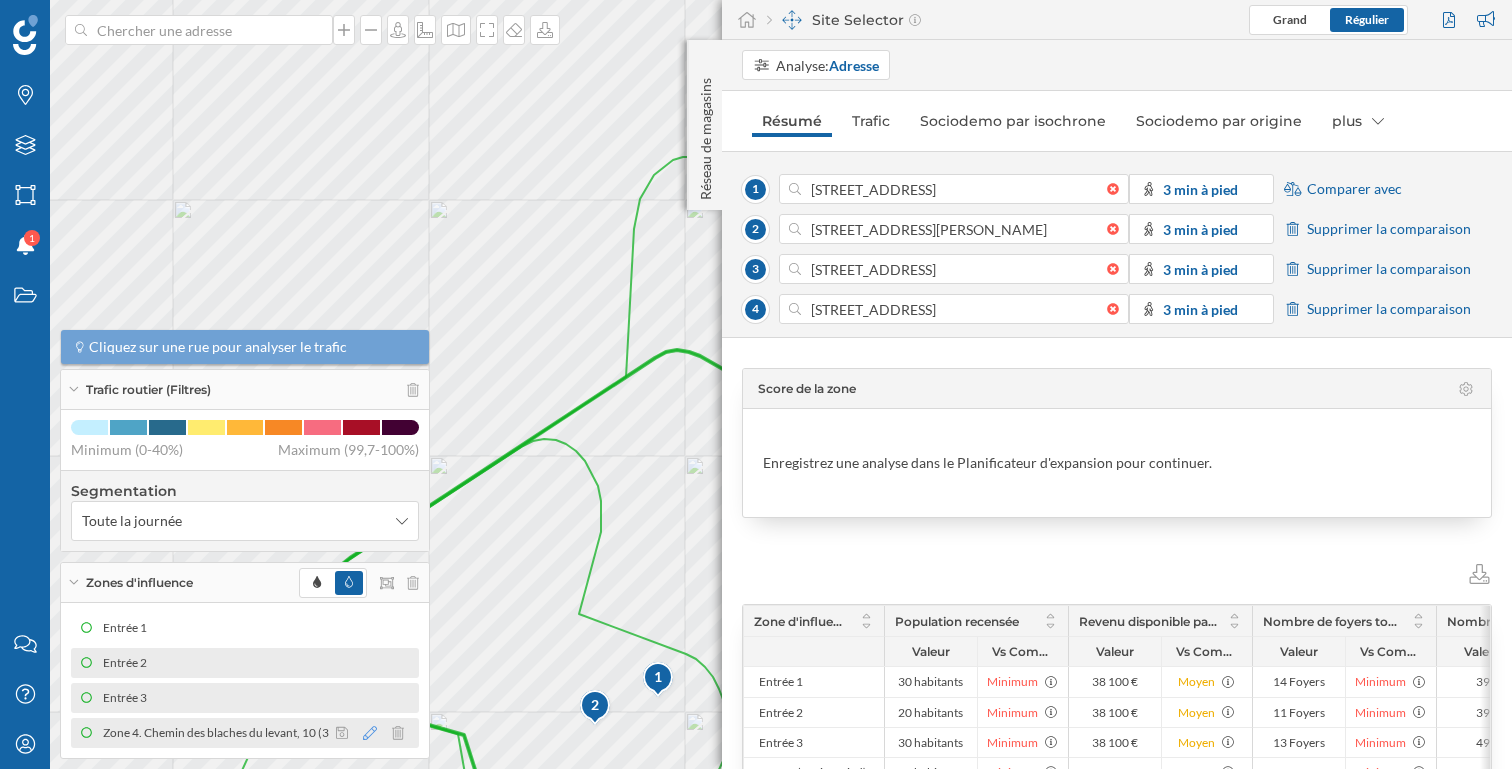click 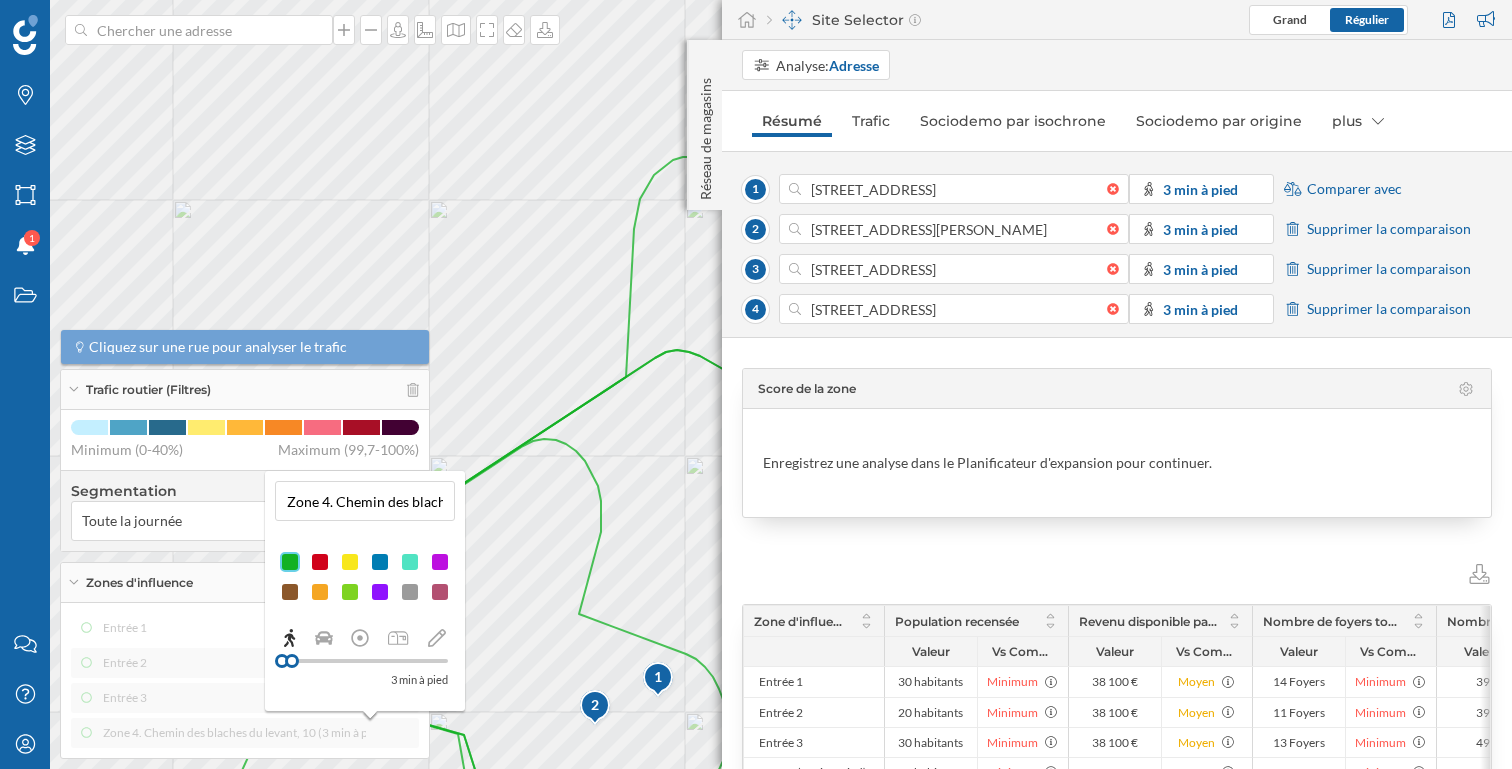 click on "Zone 4. Chemin des blaches du levant, 10 (3 min à pied)" at bounding box center (365, 501) 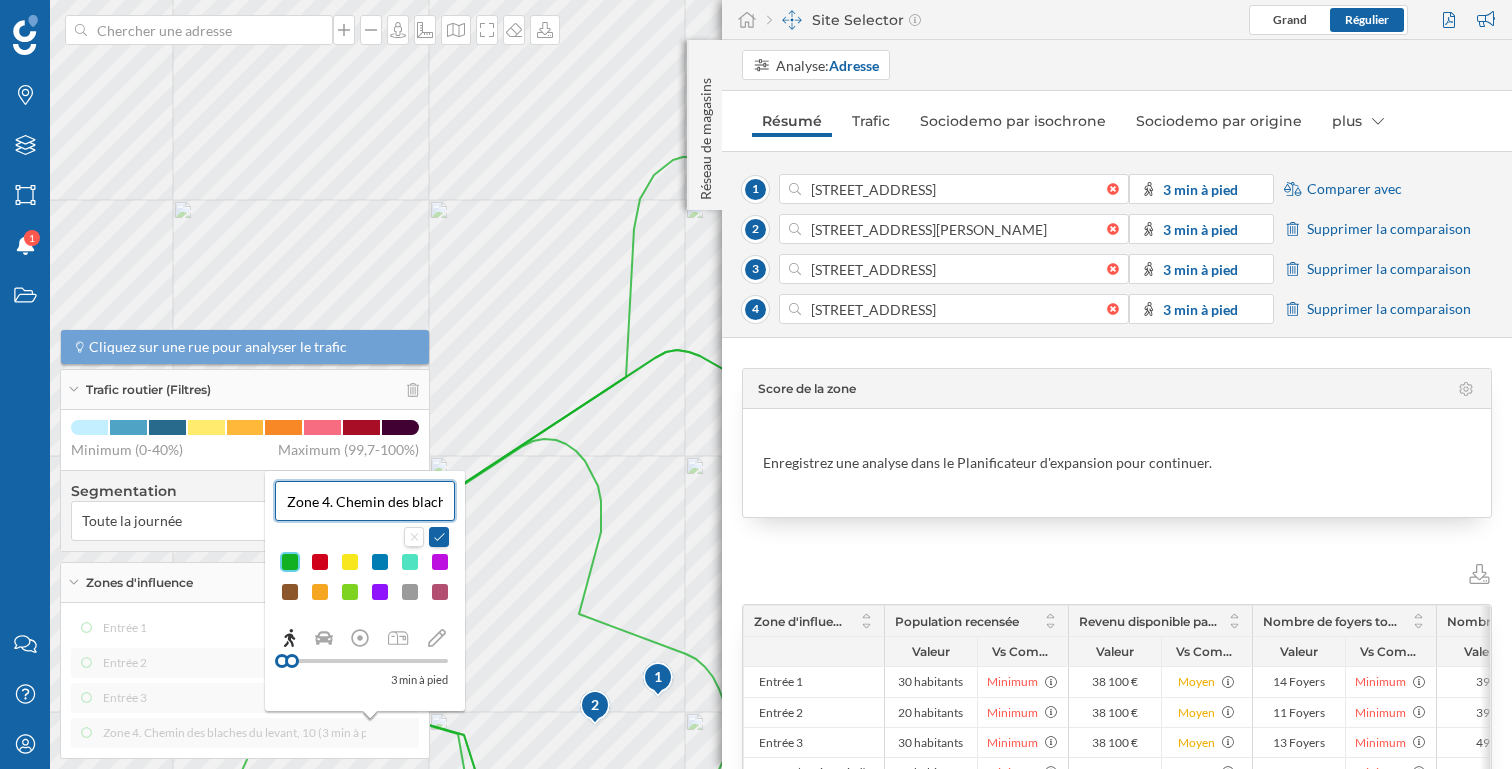 paste on "Entrée 2" 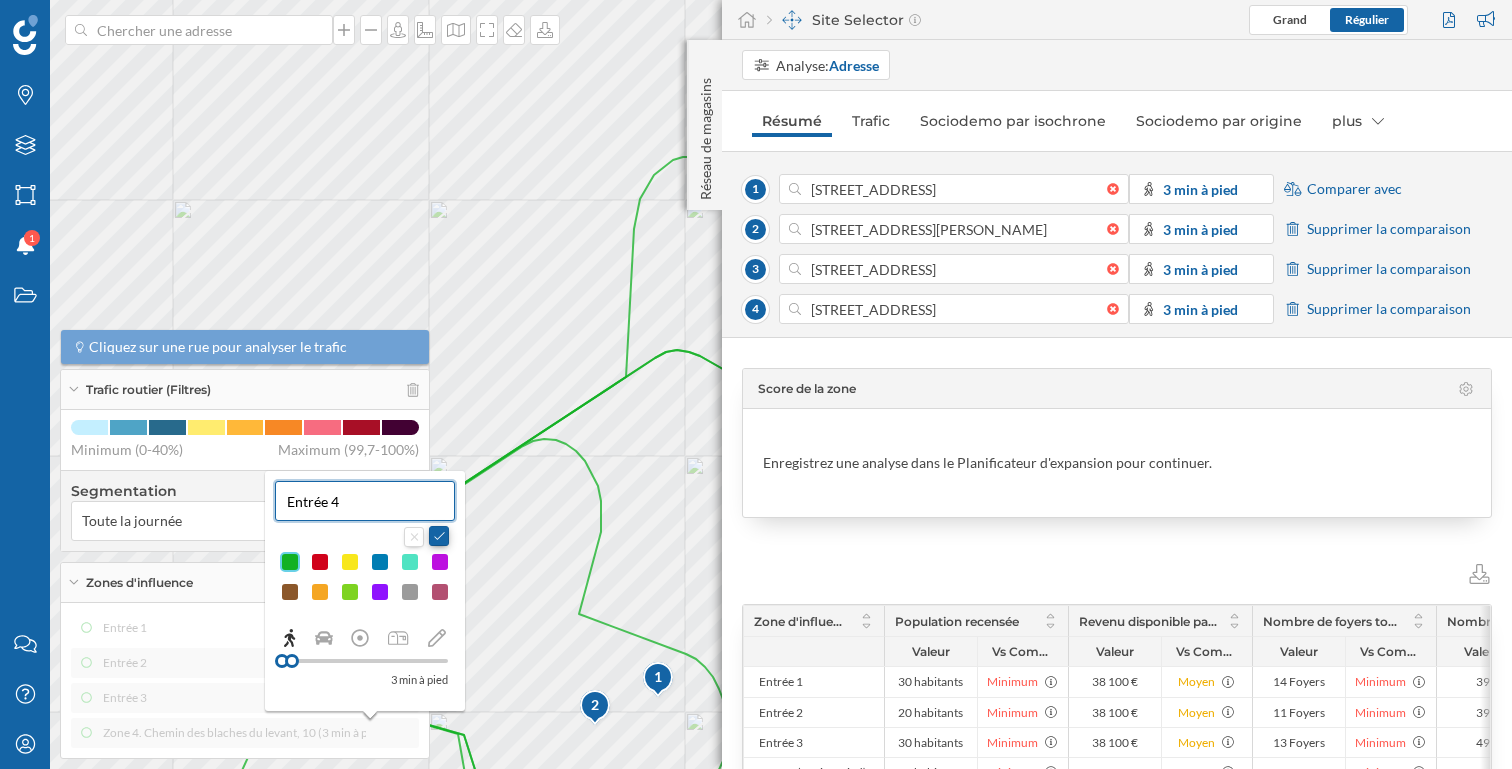 type on "Entrée 4" 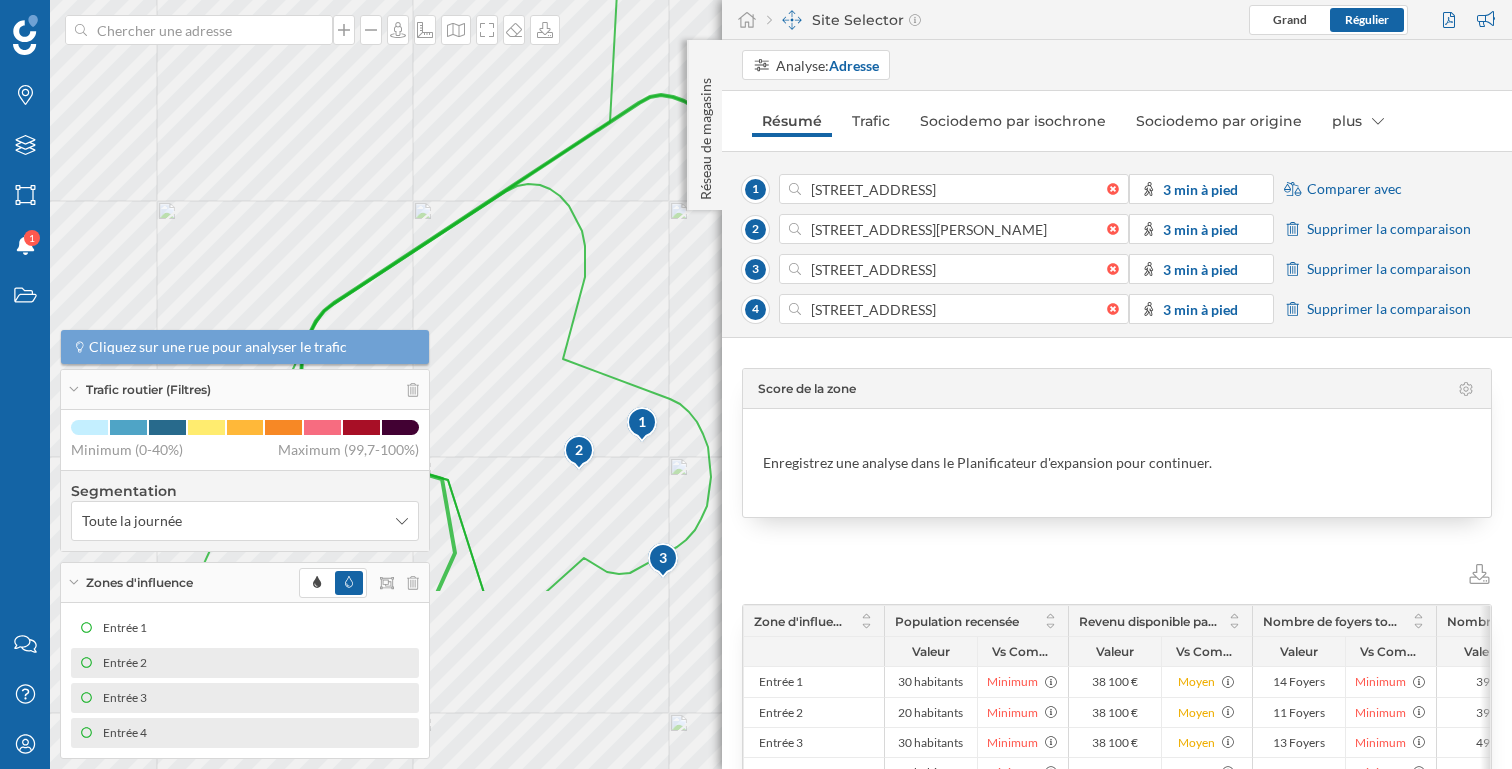 drag, startPoint x: 567, startPoint y: 660, endPoint x: 543, endPoint y: 396, distance: 265.08865 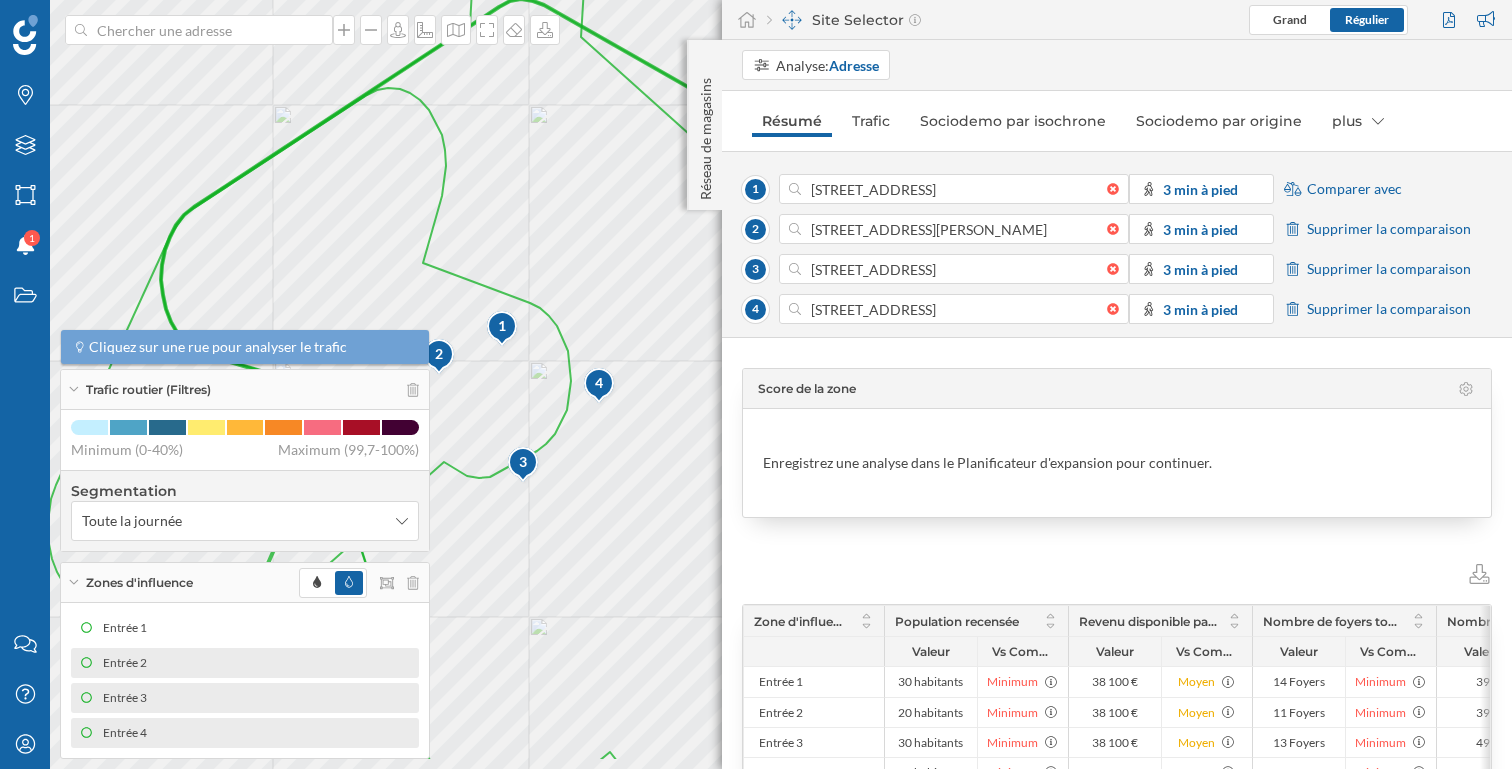 drag, startPoint x: 609, startPoint y: 427, endPoint x: 477, endPoint y: 343, distance: 156.46086 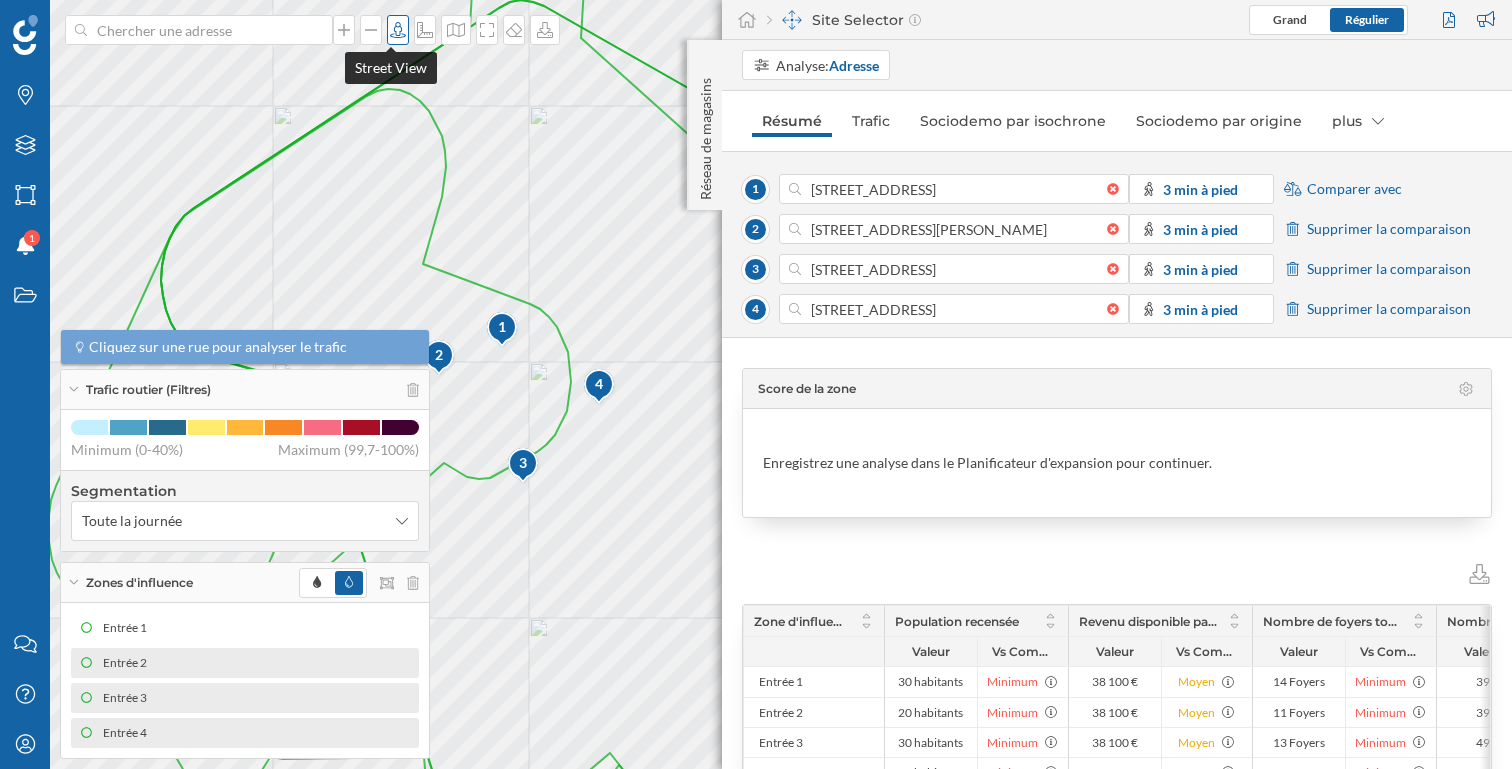 click 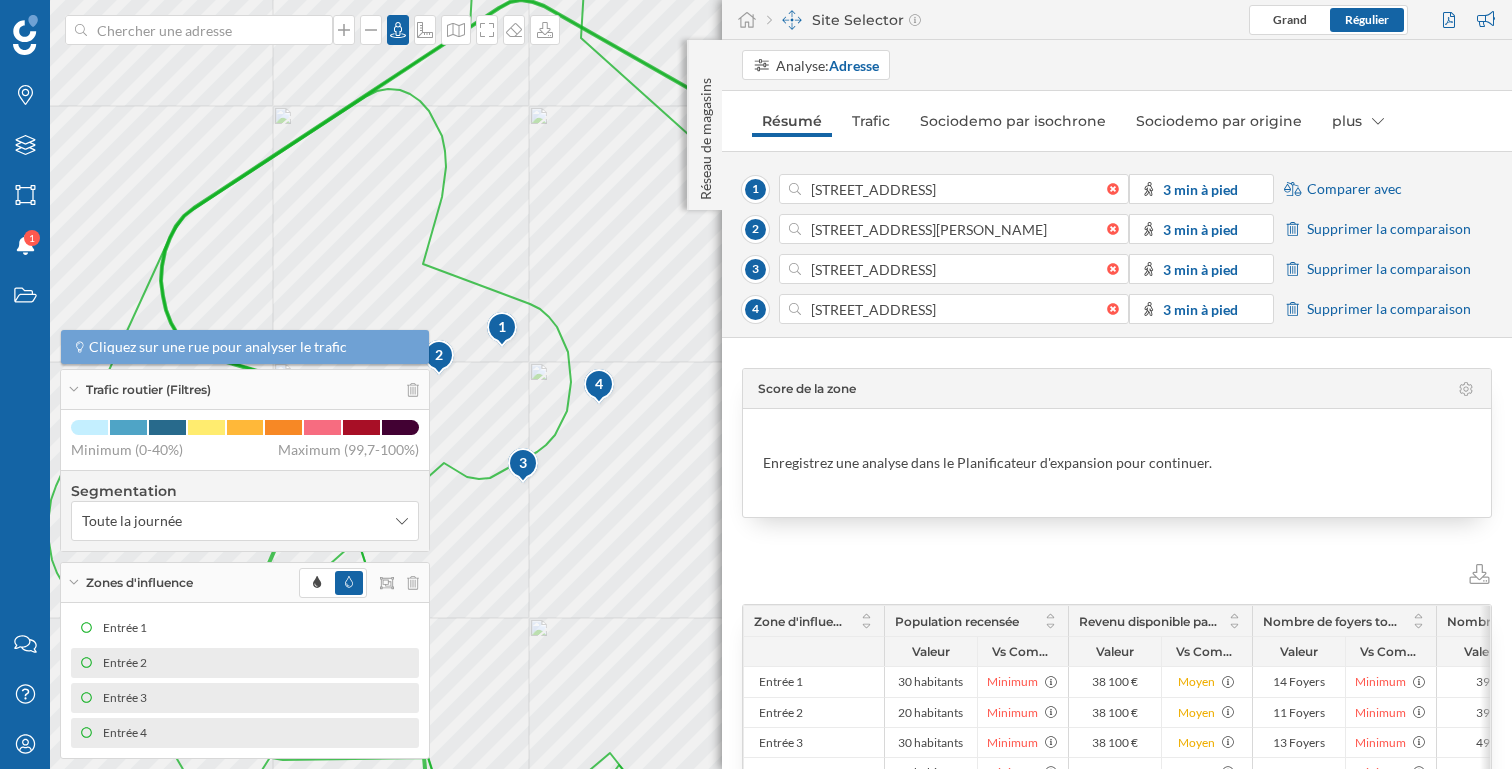 click 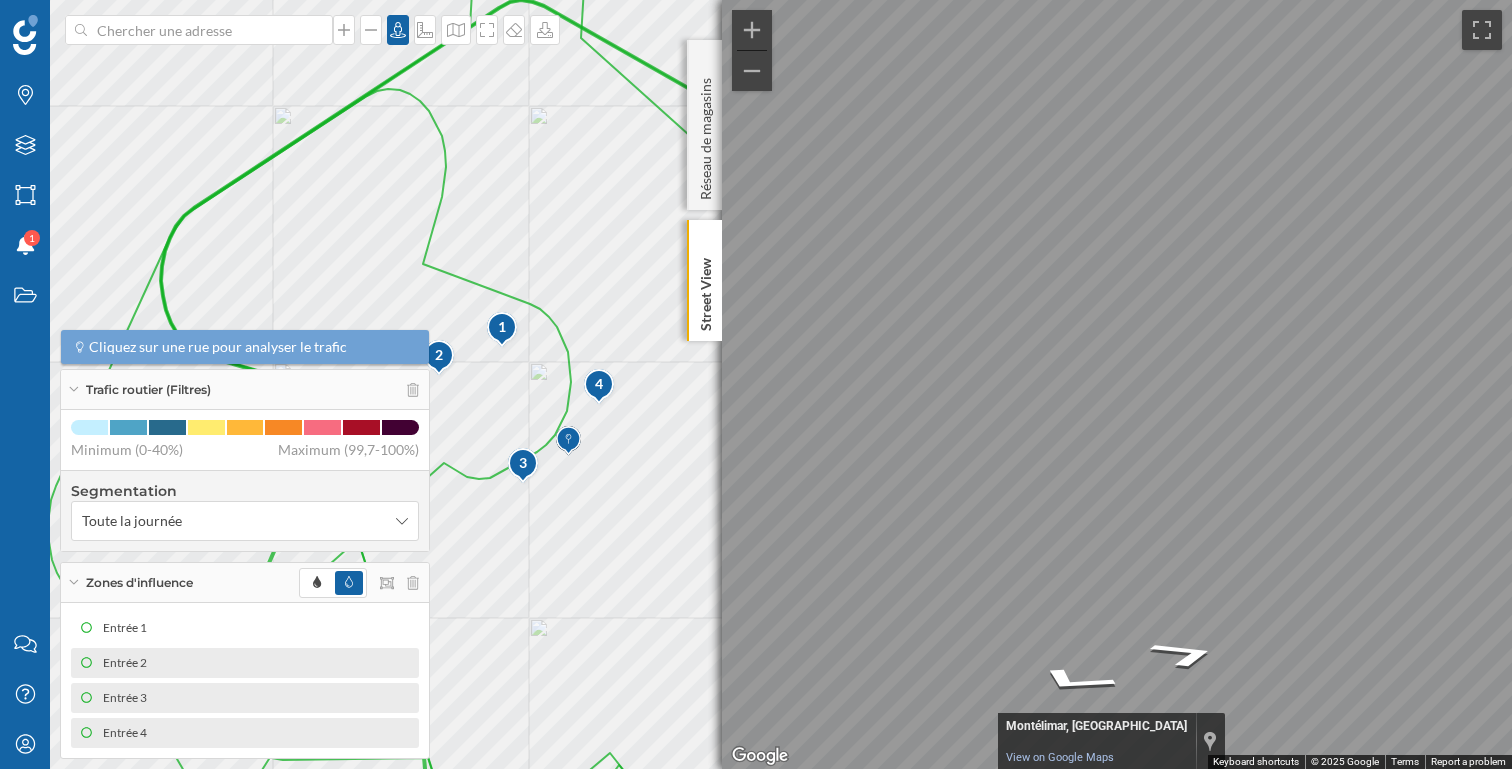 click on "Marques         Filtres         Zones         Notifications
1
Travail           Nous contacter       Centre d'aide       Mon profil
Trafic routier (Filtres)
Cliquez sur une rue pour analyser le trafic
Minimum (0-40%)
Maximum (99,7-100%)
Segmentation
Toute la journée
Zones d'influence
Entrée 1       Entrée 2       Entrée 3       Entrée 4
[GEOGRAPHIC_DATA]
← Move left → Move right ↑ Move up ↓ Move down + Zoom in - Zoom out This image is no longer available             [GEOGRAPHIC_DATA], [GEOGRAPHIC_DATA], [GEOGRAPHIC_DATA]            View on Google Maps        Custom Imagery                 Keyboard shortcuts Map Data" at bounding box center [756, 384] 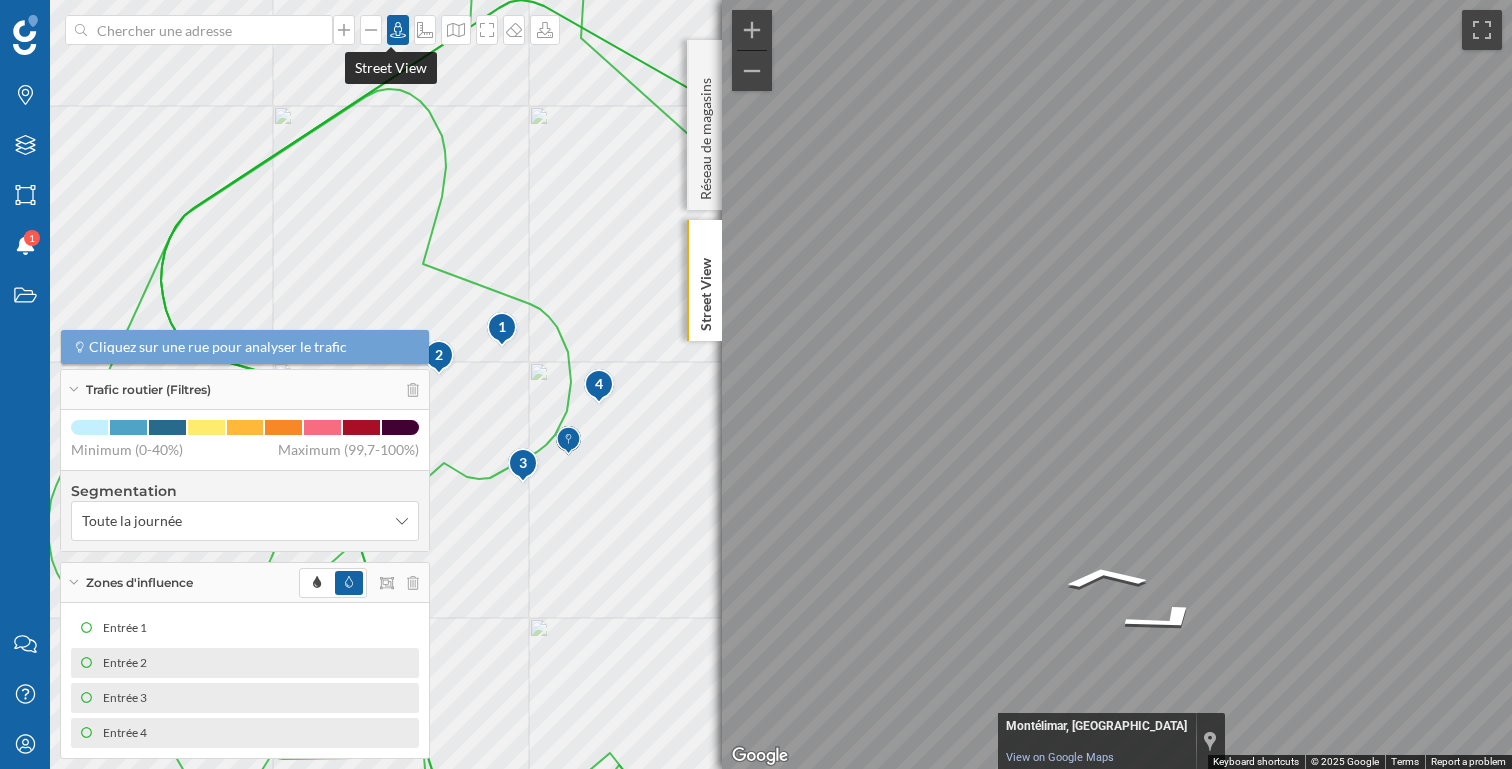 click 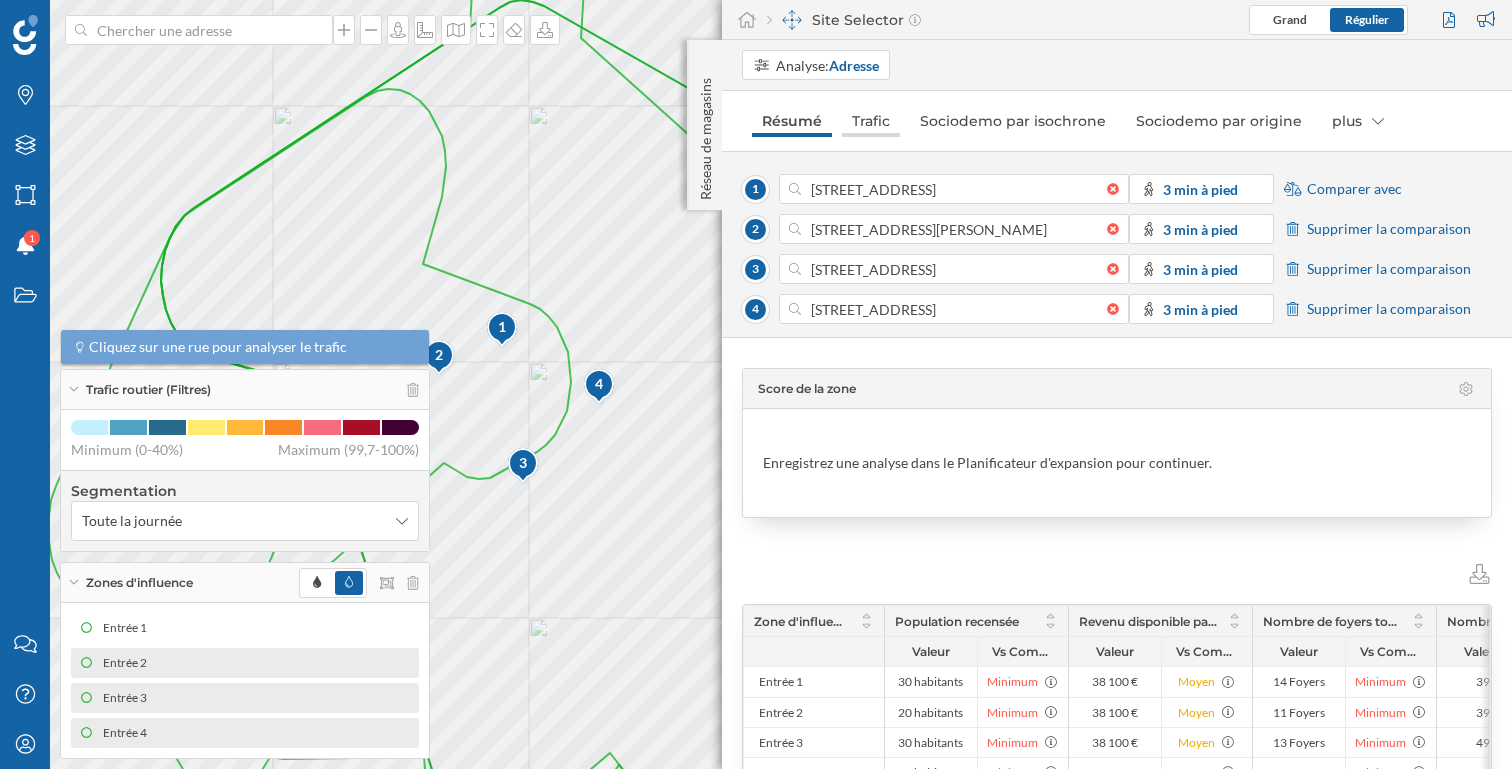 click on "Trafic" at bounding box center [871, 121] 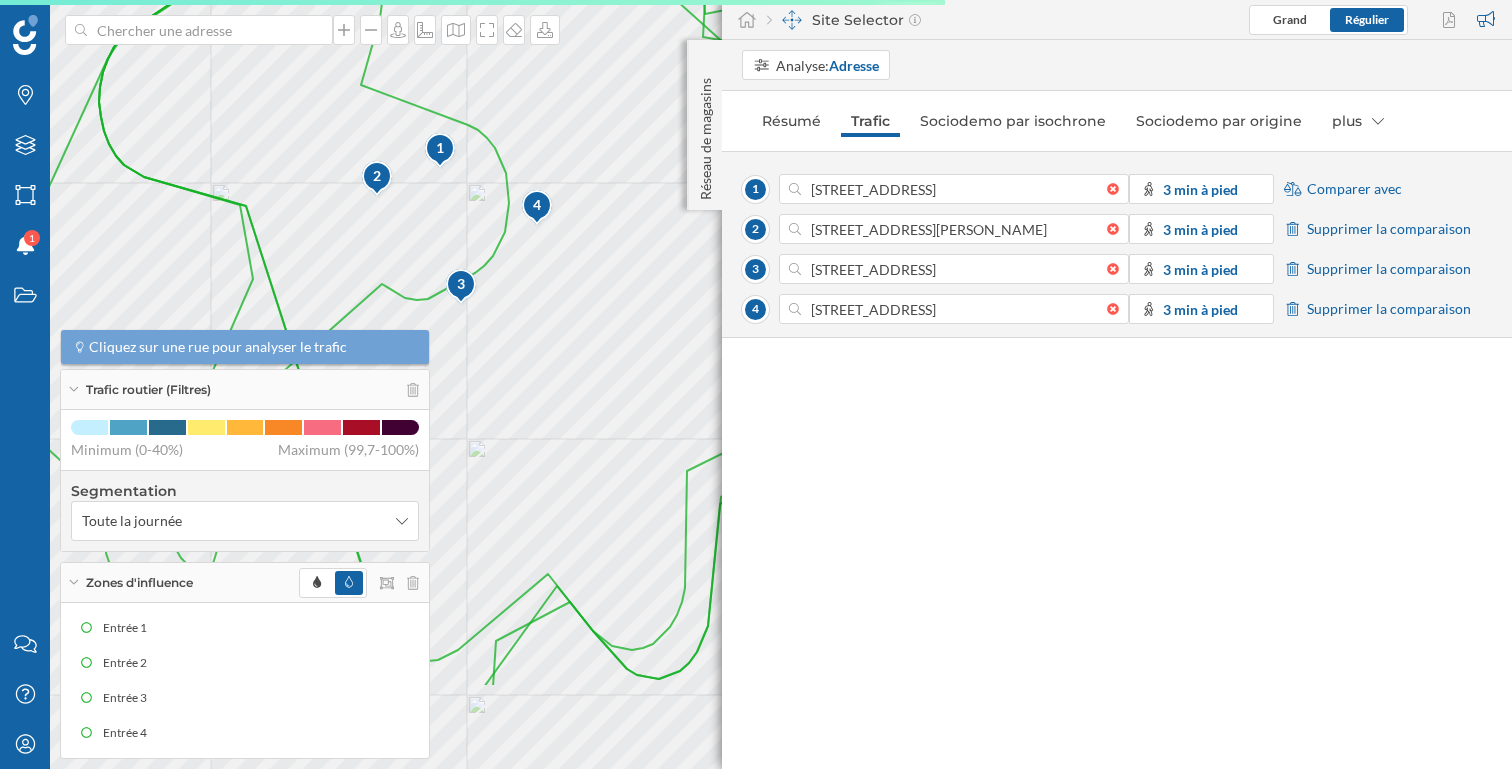click on "Marques         Filtres         Zones         Notifications
1
Travail           Nous contacter       Centre d'aide       Mon profil
Trafic routier (Filtres)
Cliquez sur une rue pour analyser le trafic
Minimum (0-40%)
Maximum (99,7-100%)
Segmentation
Toute la journée
Zones d'influence
Entrée 1       Entrée 2       Entrée 3       Entrée 4
Réseau de magasins
Site Selector
Grand   Régulier
Analyse:  Adresse
Résumé
Trafic
Sociodemo par isochrone
Sociodemo par origine" at bounding box center (756, 384) 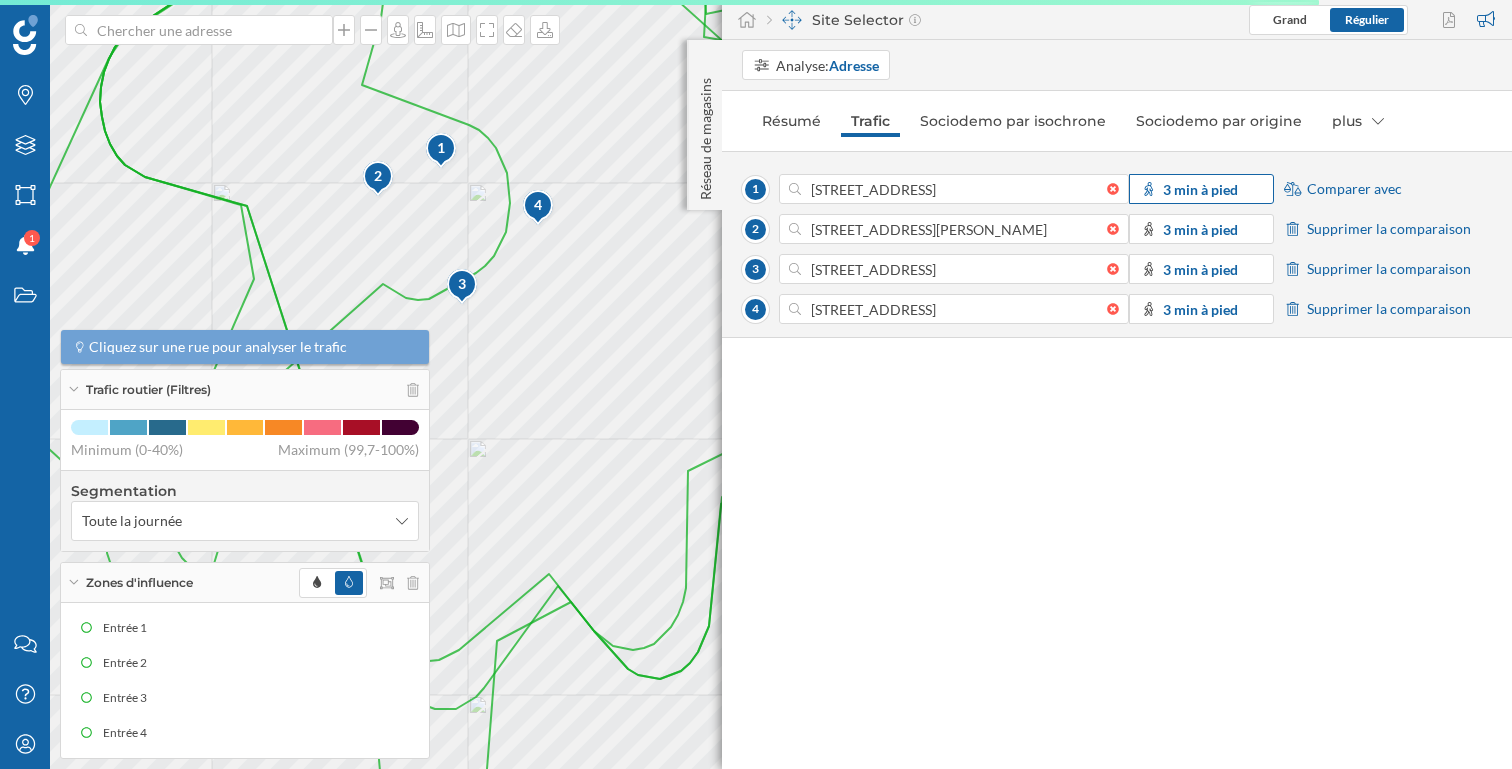 click on "3 min à pied" at bounding box center [1200, 189] 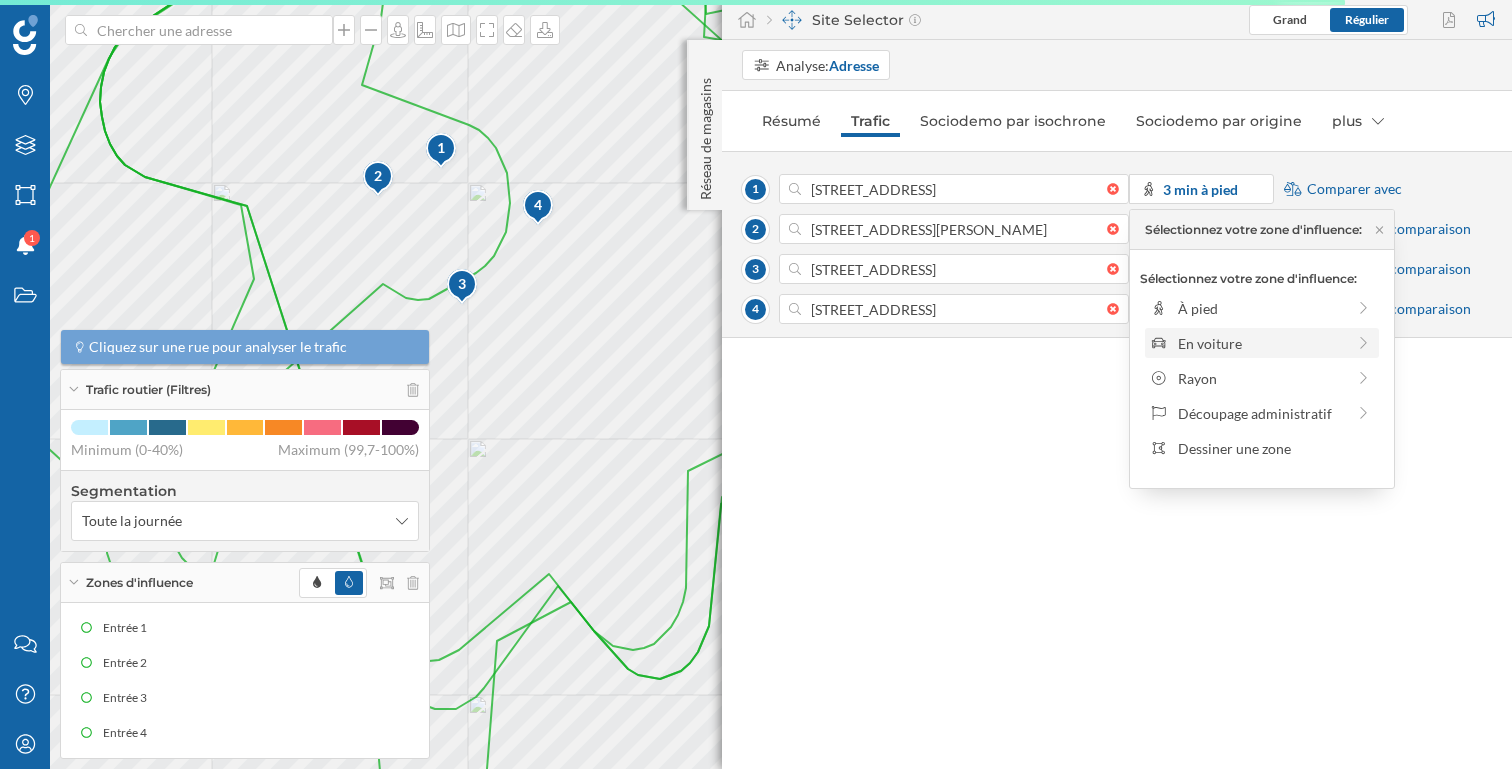 click on "En voiture" at bounding box center (1261, 343) 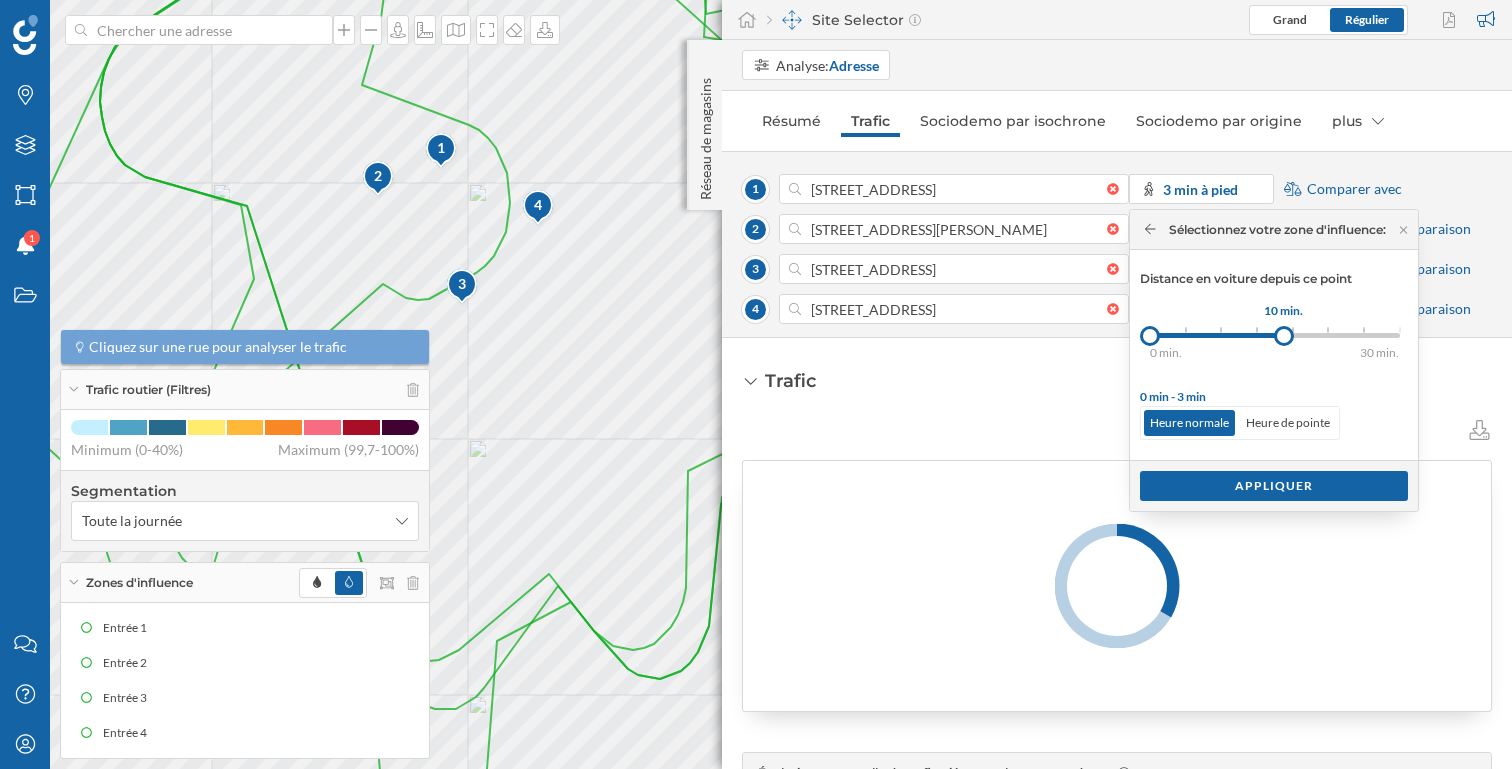 drag, startPoint x: 1193, startPoint y: 342, endPoint x: 1287, endPoint y: 341, distance: 94.00532 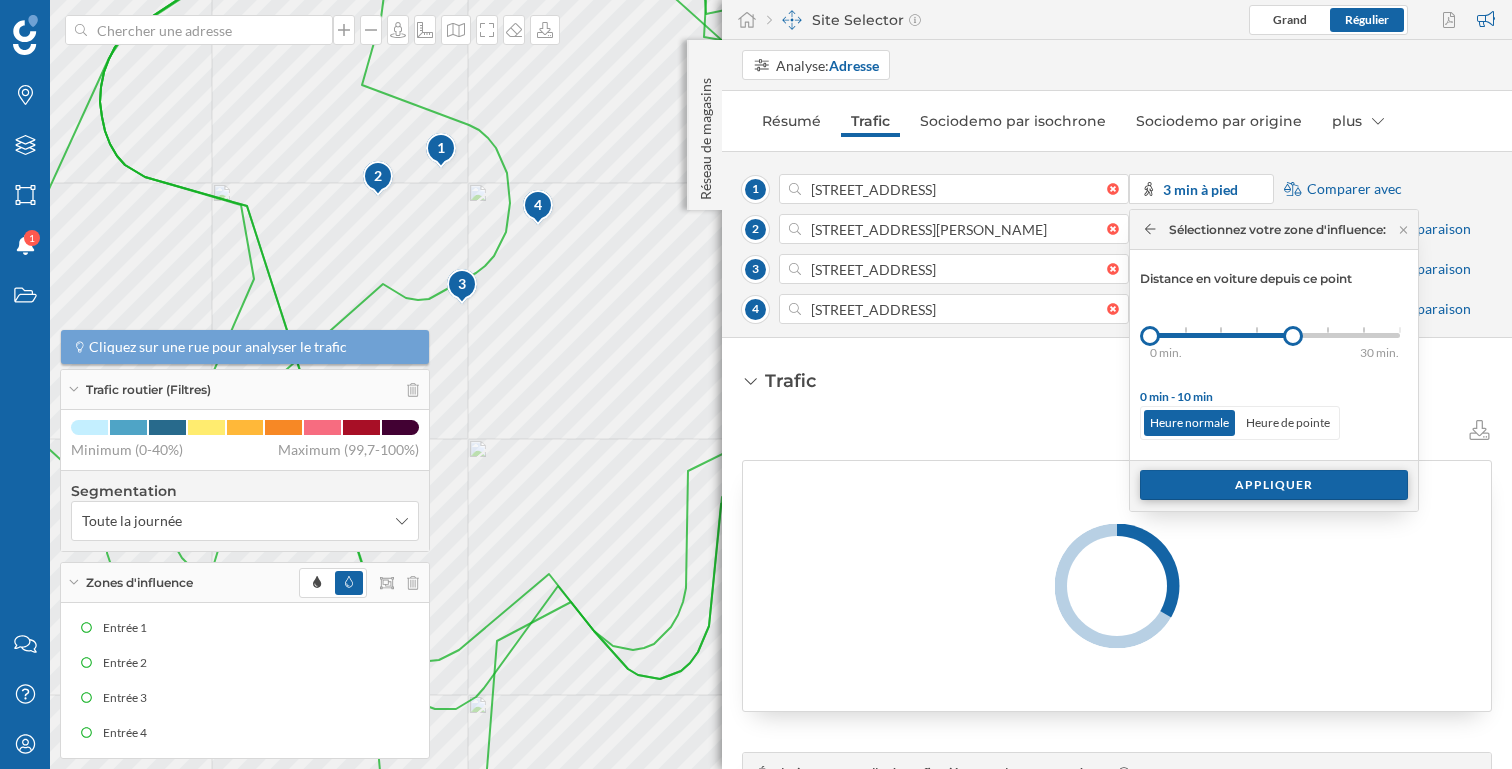 click on "Appliquer" at bounding box center (1274, 485) 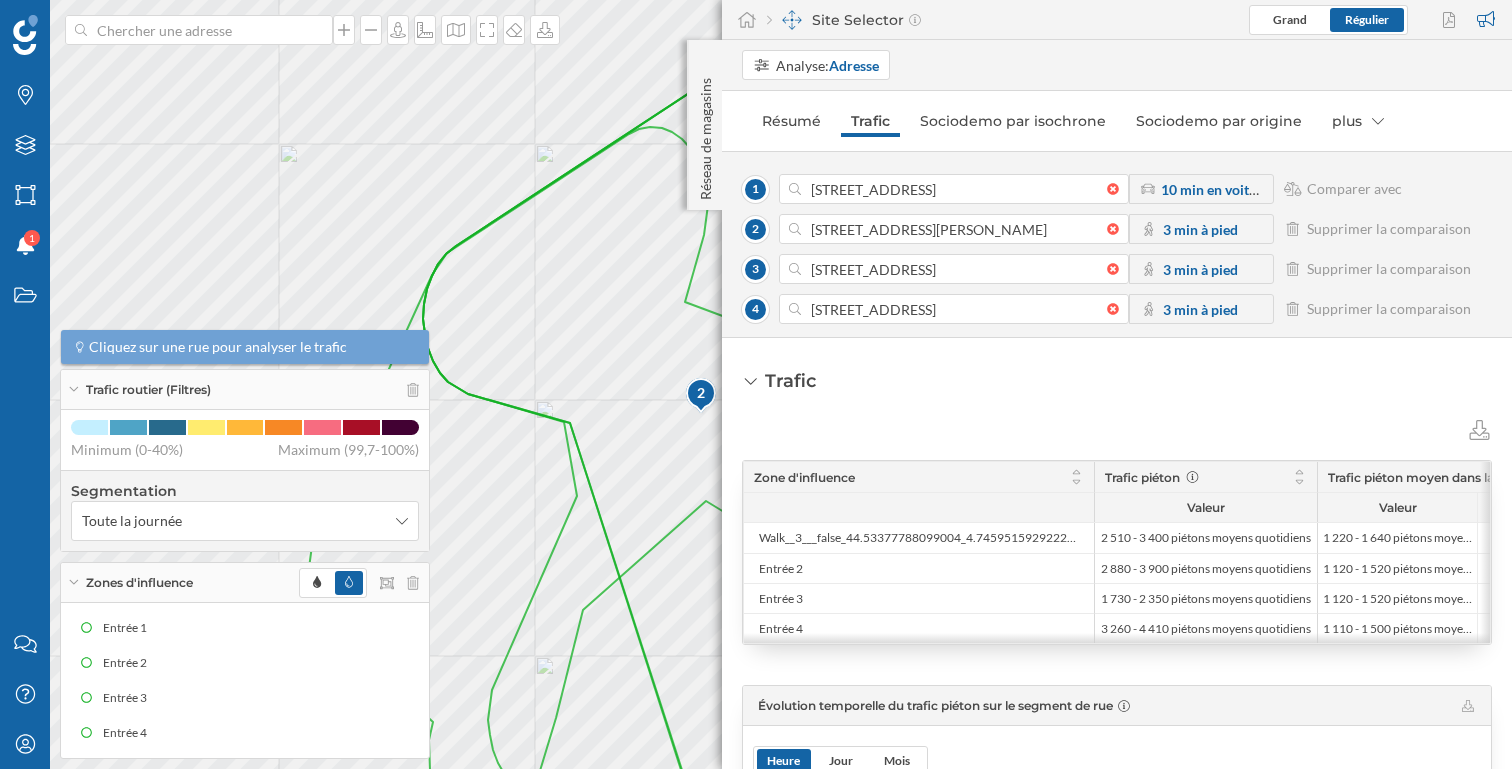 click on "3 min à pied" at bounding box center (1200, 229) 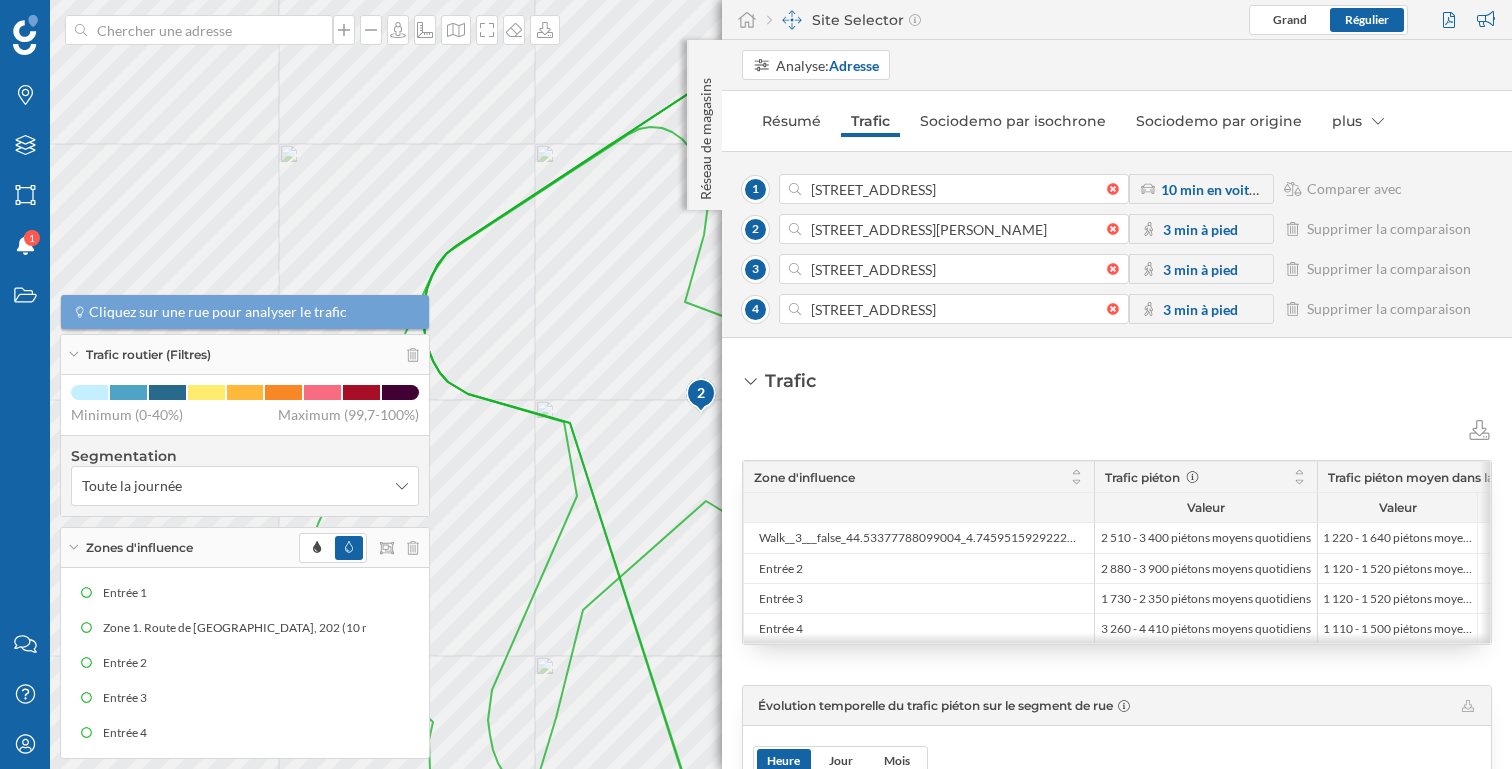 click on "3 min à pied" at bounding box center [1200, 229] 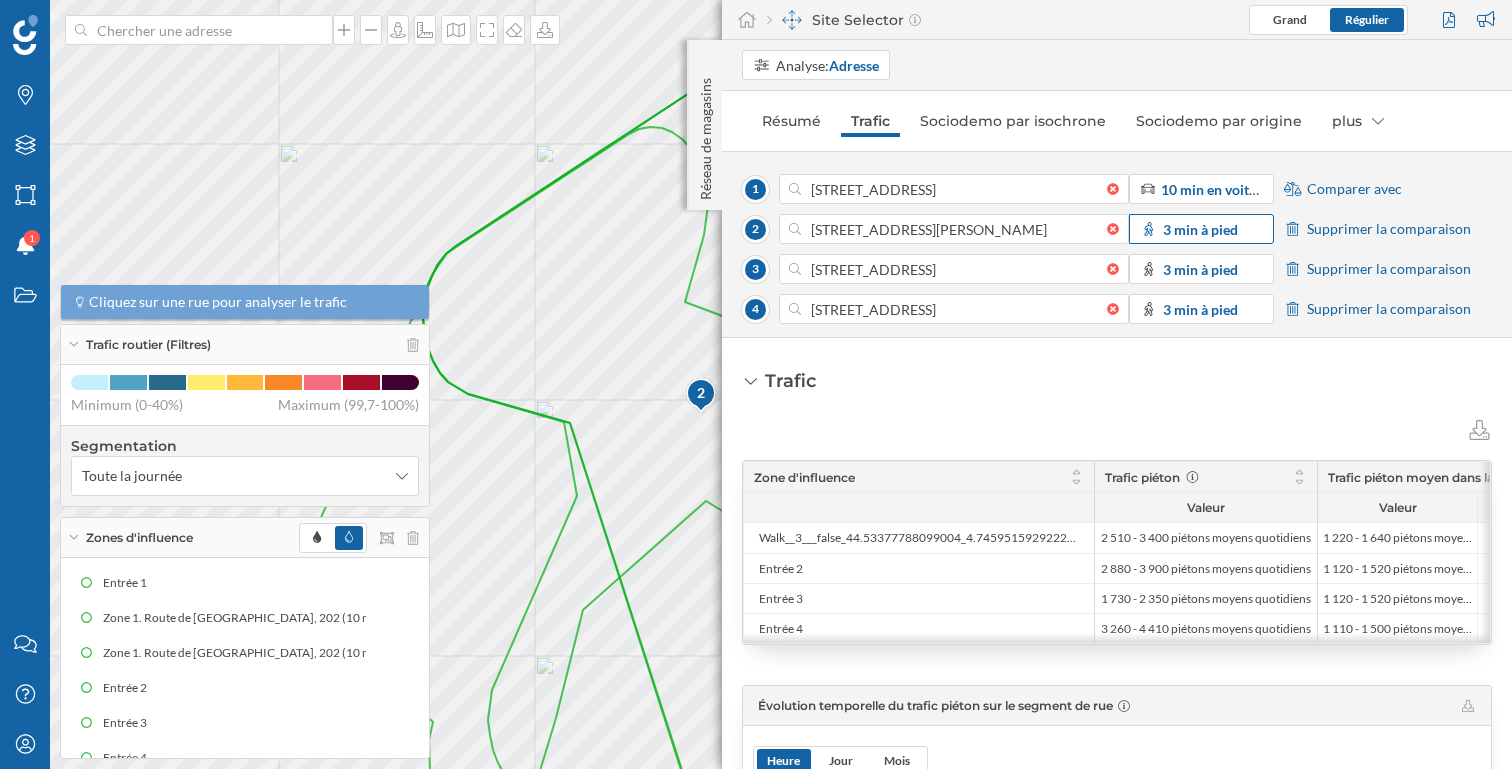 click on "3 min à pied" at bounding box center (1200, 229) 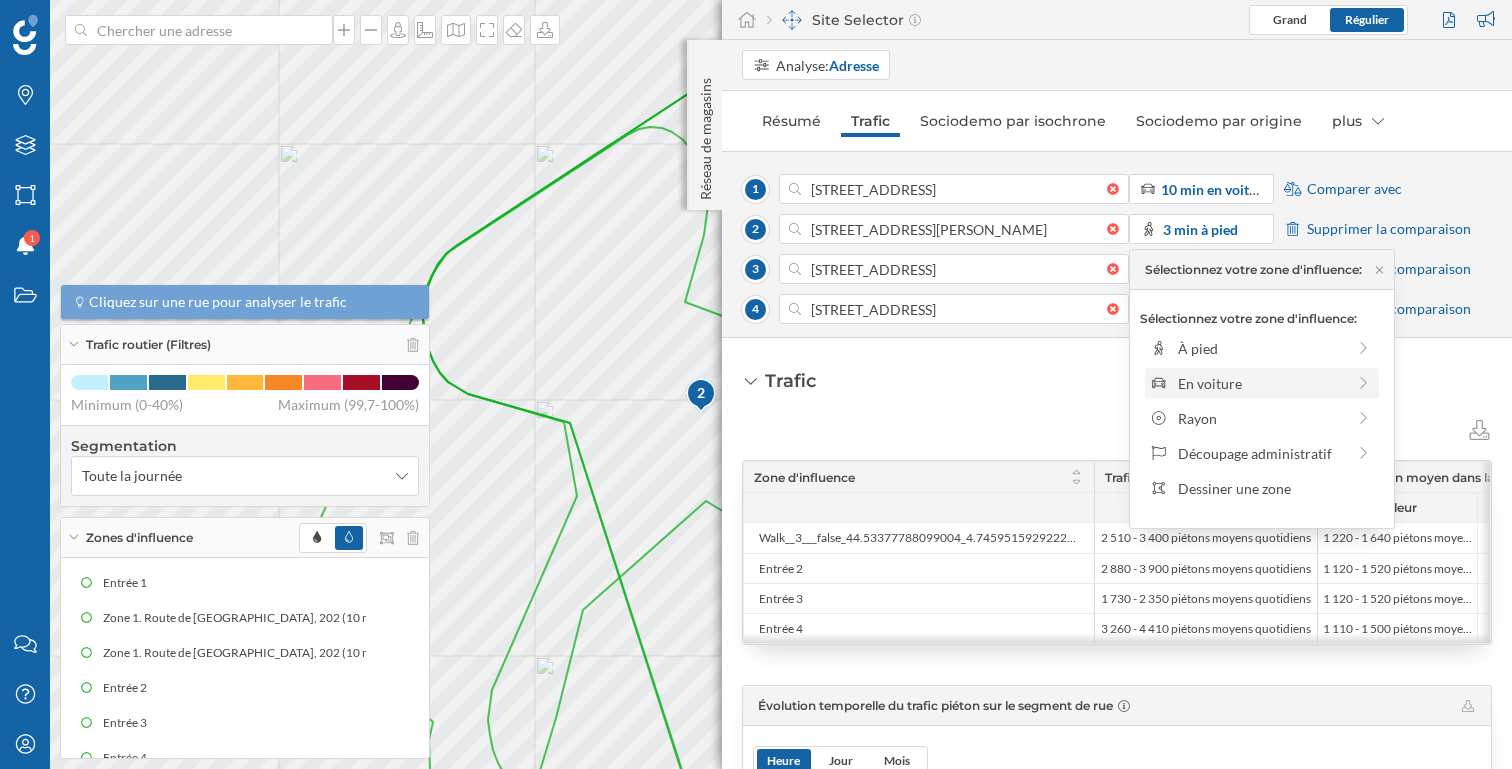 click on "En voiture" at bounding box center [1261, 383] 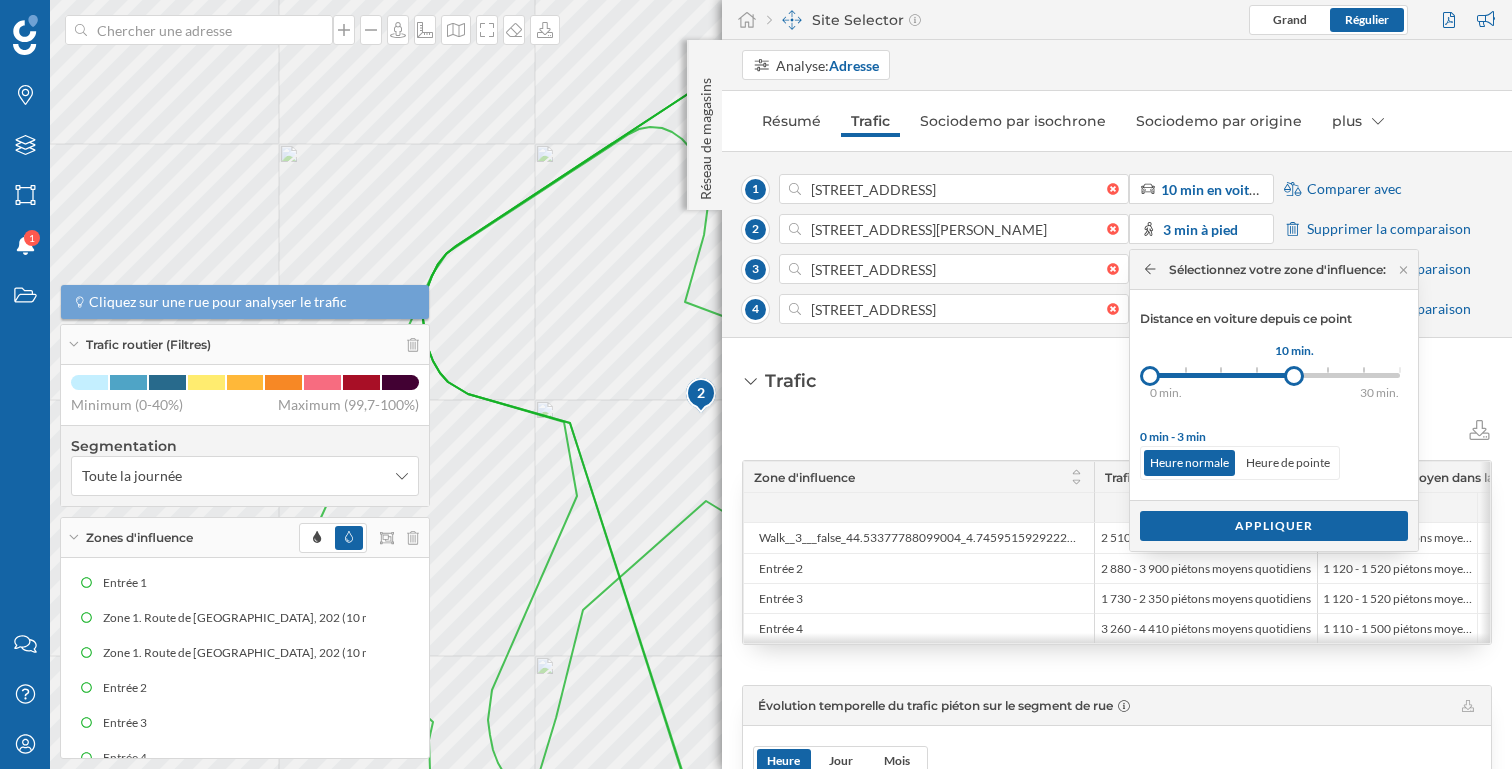 drag, startPoint x: 1184, startPoint y: 371, endPoint x: 1298, endPoint y: 368, distance: 114.03947 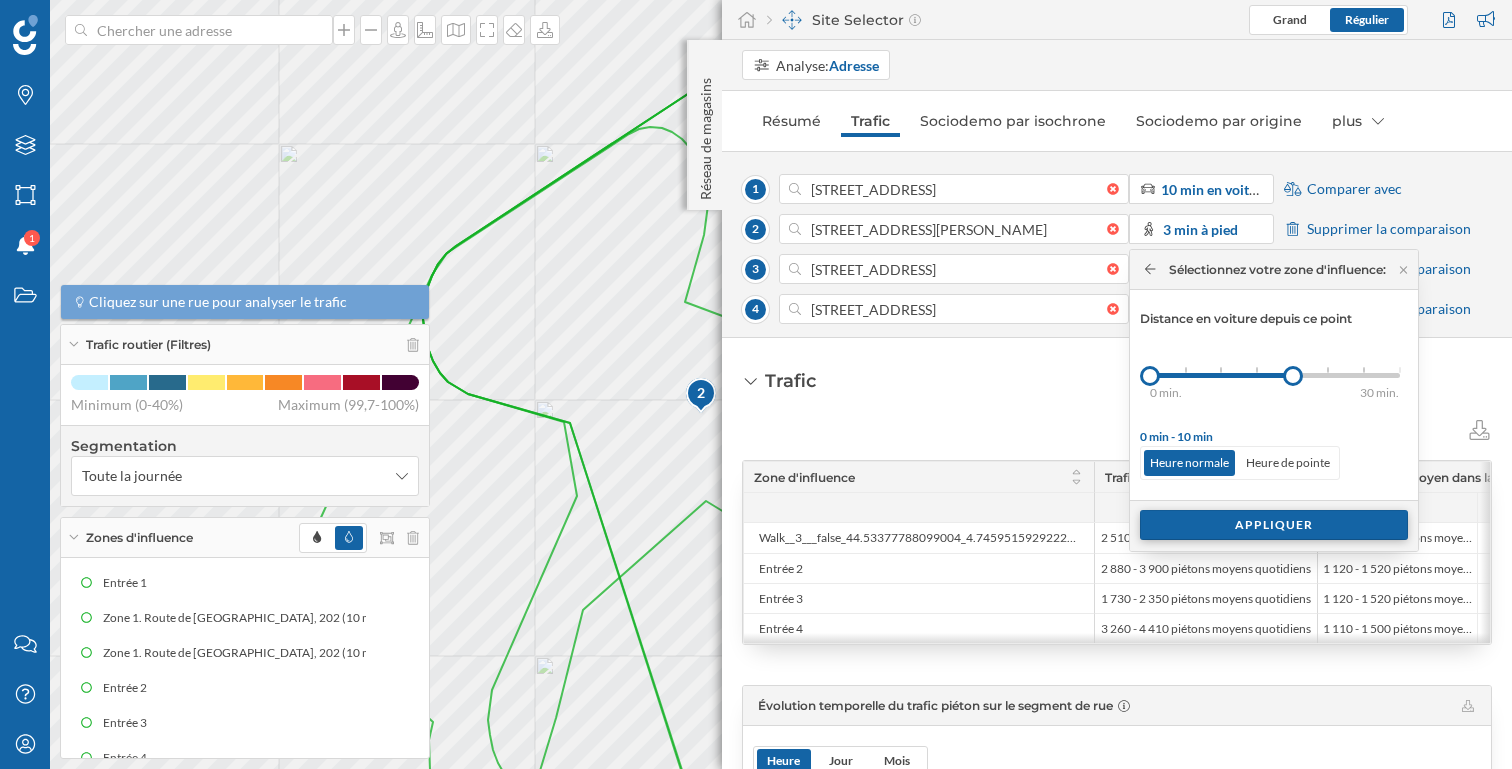 click on "Appliquer" at bounding box center [1274, 525] 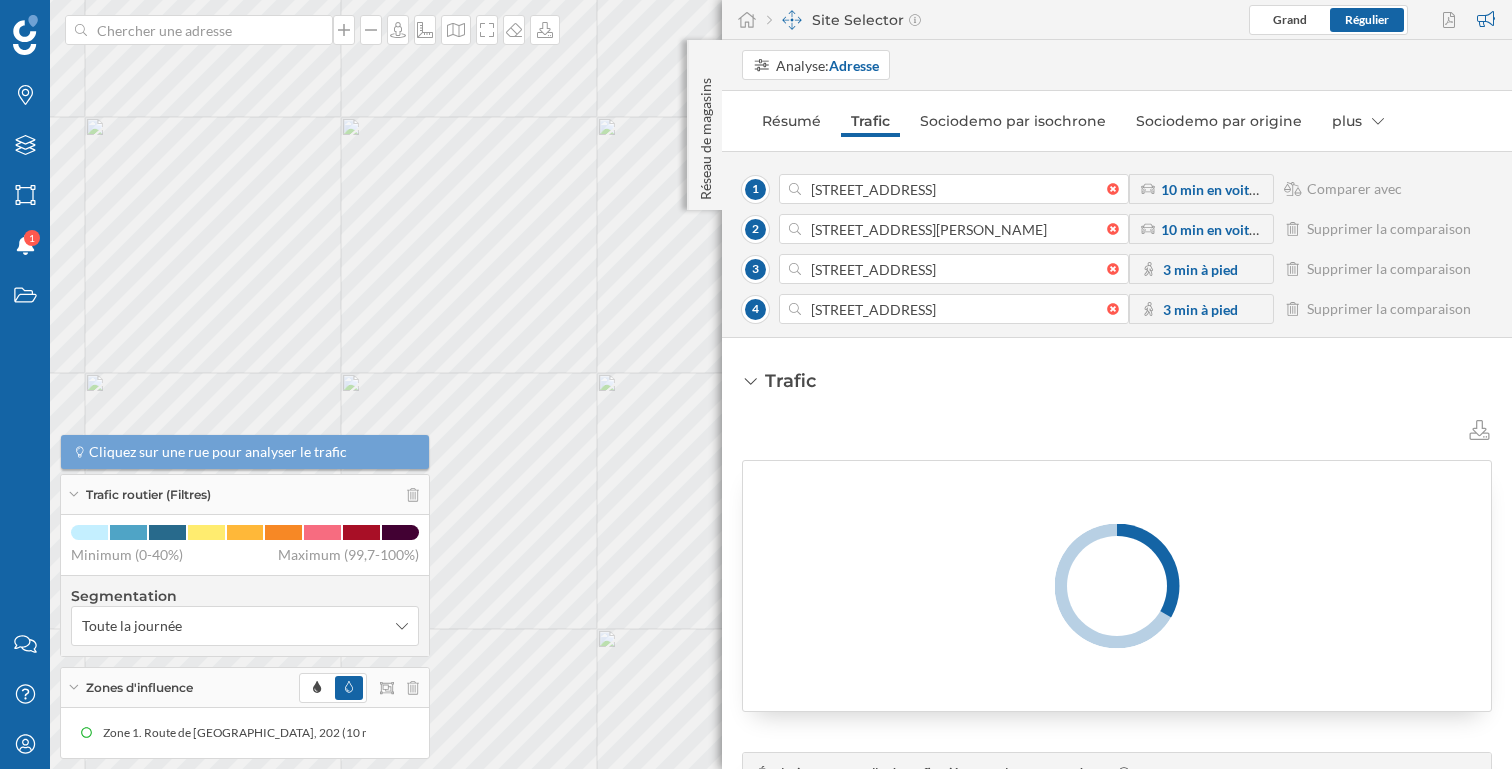 click on "3 min à pied" at bounding box center [1200, 269] 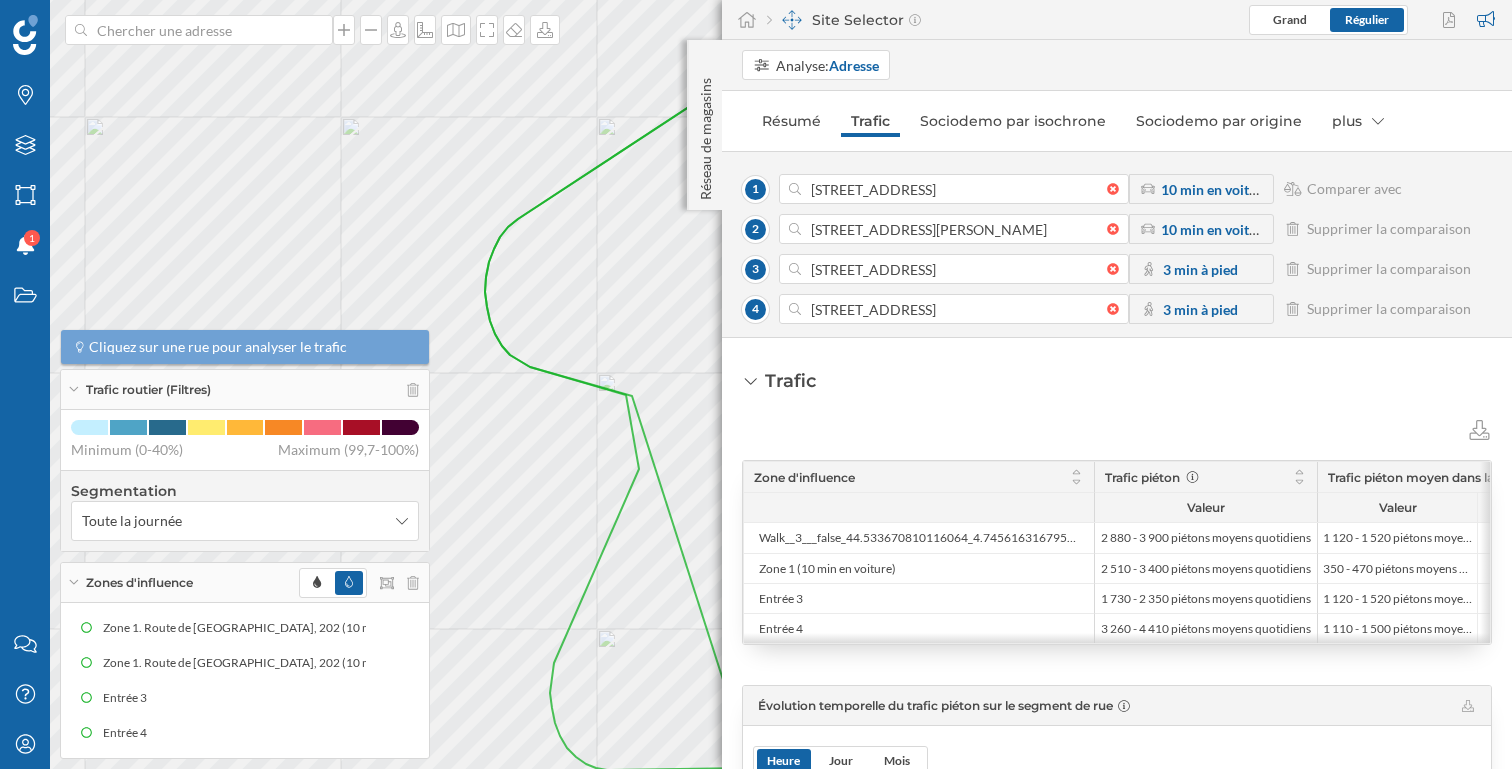 click on "3 min à pied" at bounding box center [1200, 269] 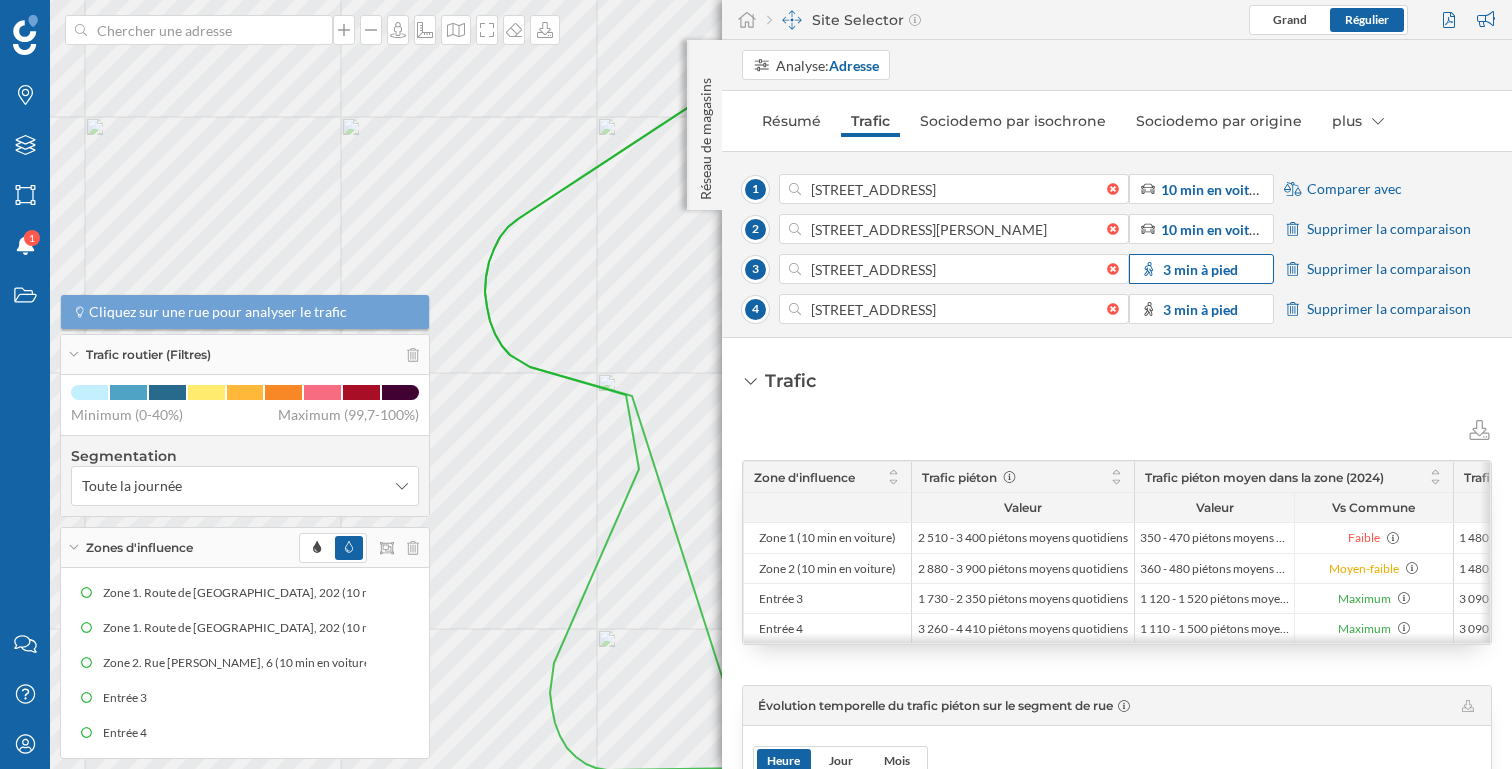 click on "3 min à pied" at bounding box center (1200, 269) 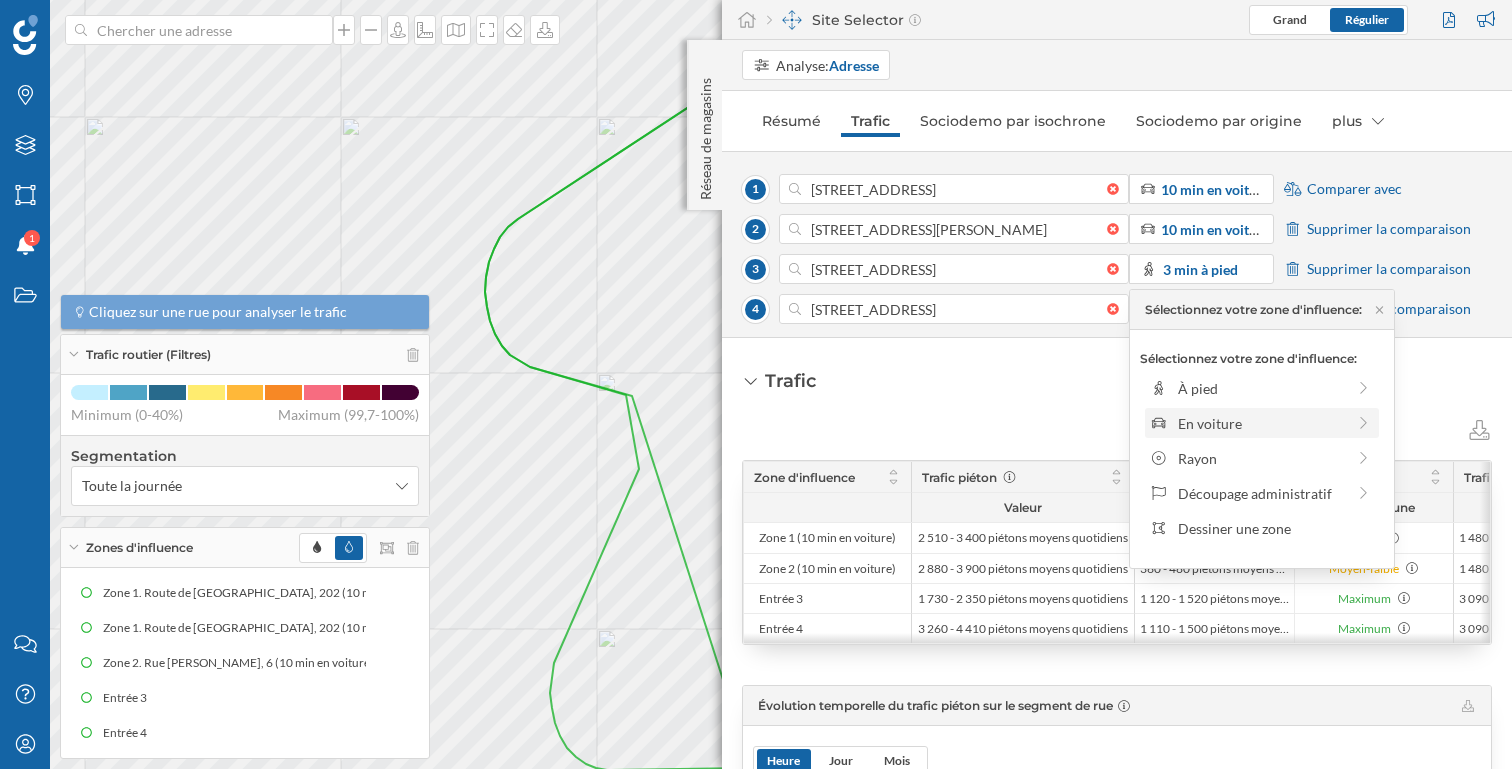 click on "En voiture" at bounding box center [1261, 423] 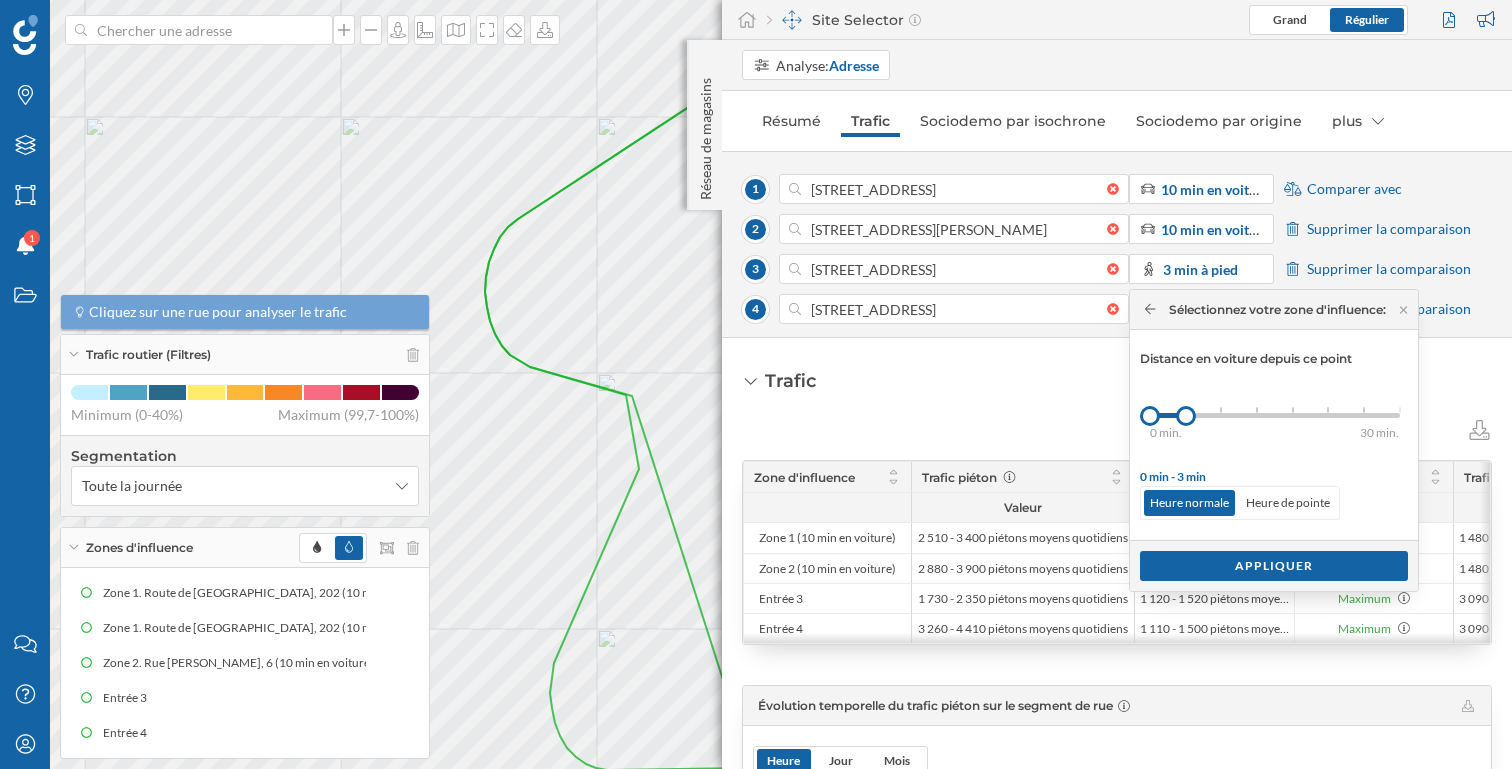 click on "0
min.
3
min.
5
min.
7
min.
10
min.
15
min.
20
min.
30
min." at bounding box center [1275, 415] 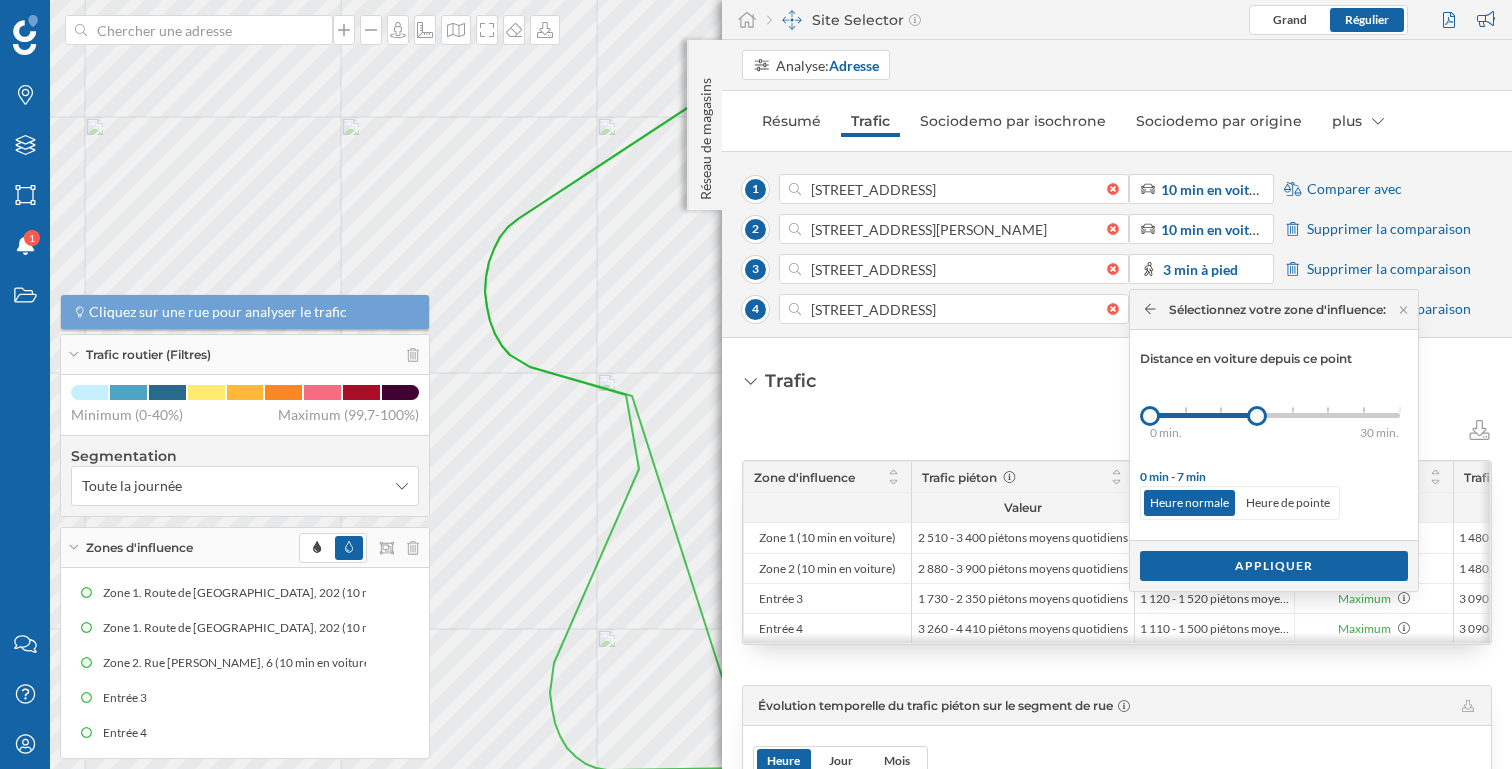 click on "0
min.
3
min.
5
min.
7
min.
10
min.
15
min.
20
min.
30
min." at bounding box center [1275, 415] 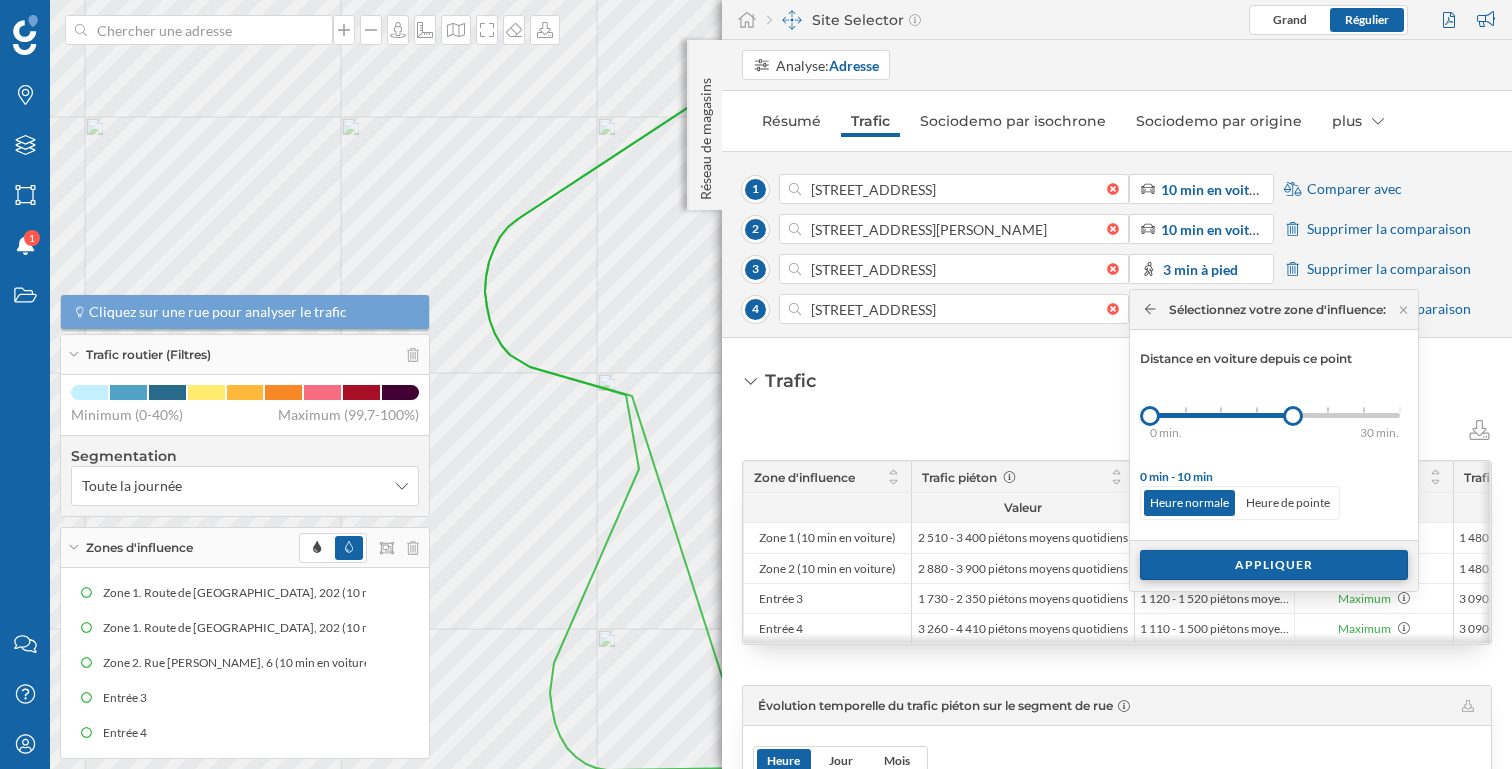 click on "Appliquer" at bounding box center (1274, 565) 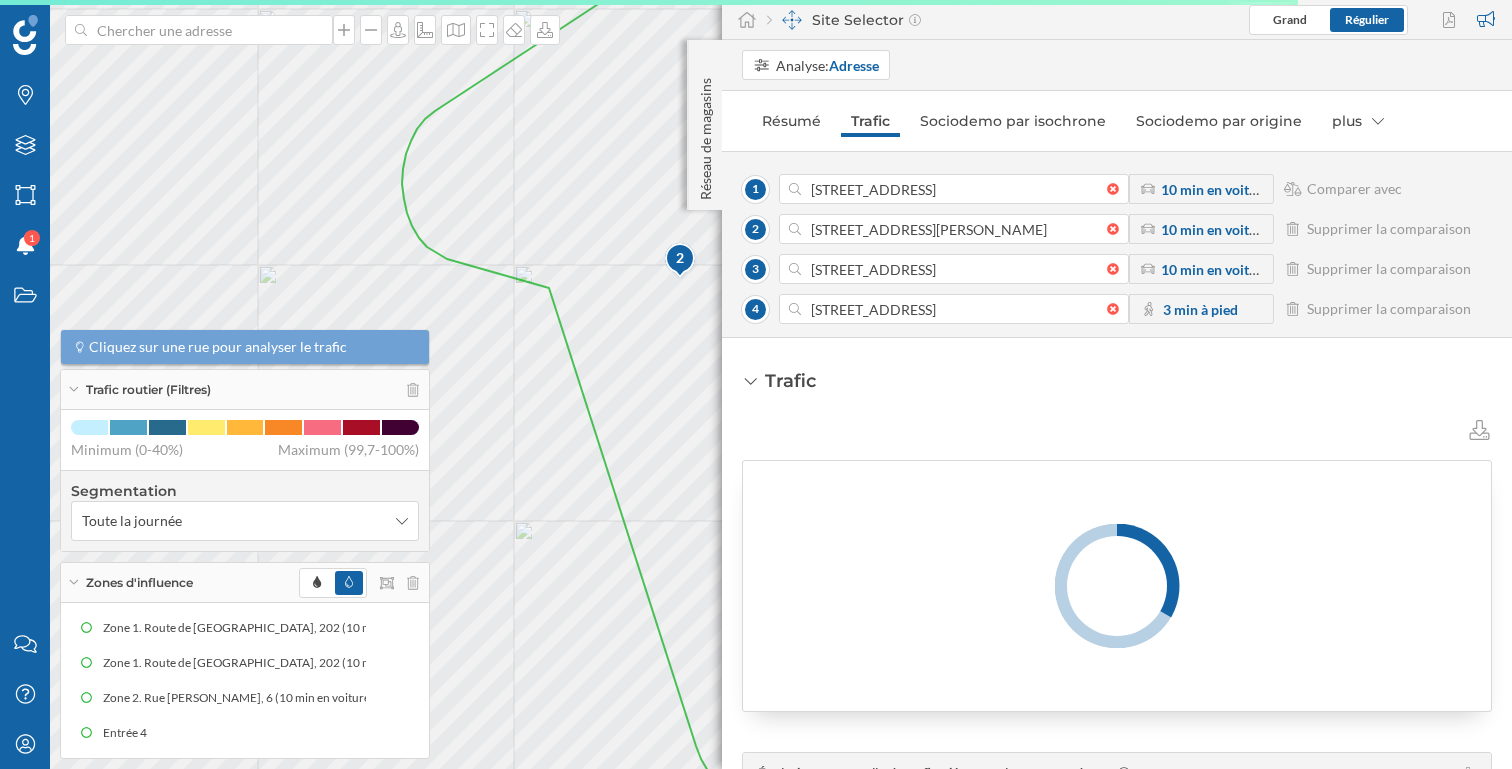click on "3 min à pied" at bounding box center (1200, 309) 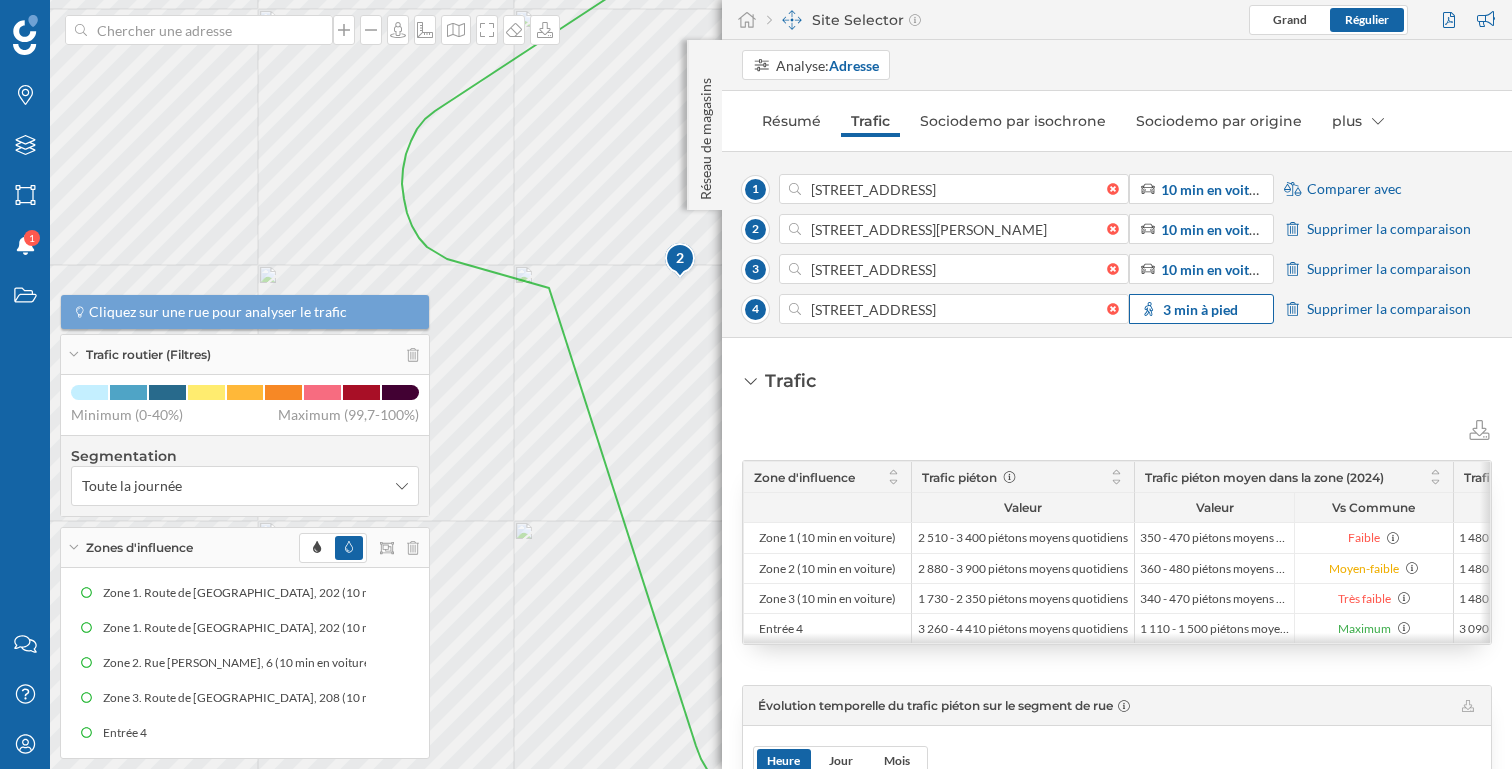 click on "3 min à pied" at bounding box center (1200, 309) 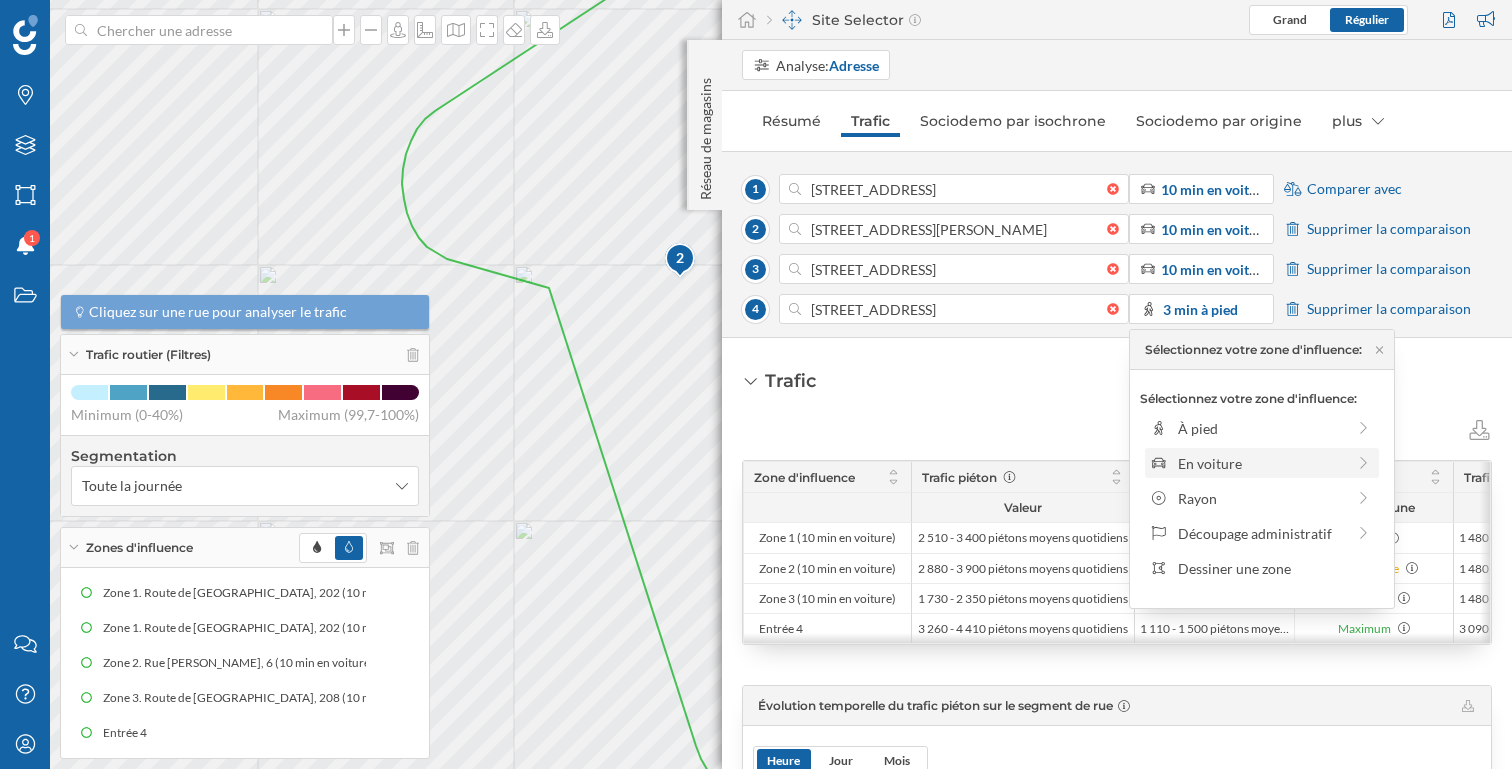 click on "En voiture" at bounding box center [1261, 463] 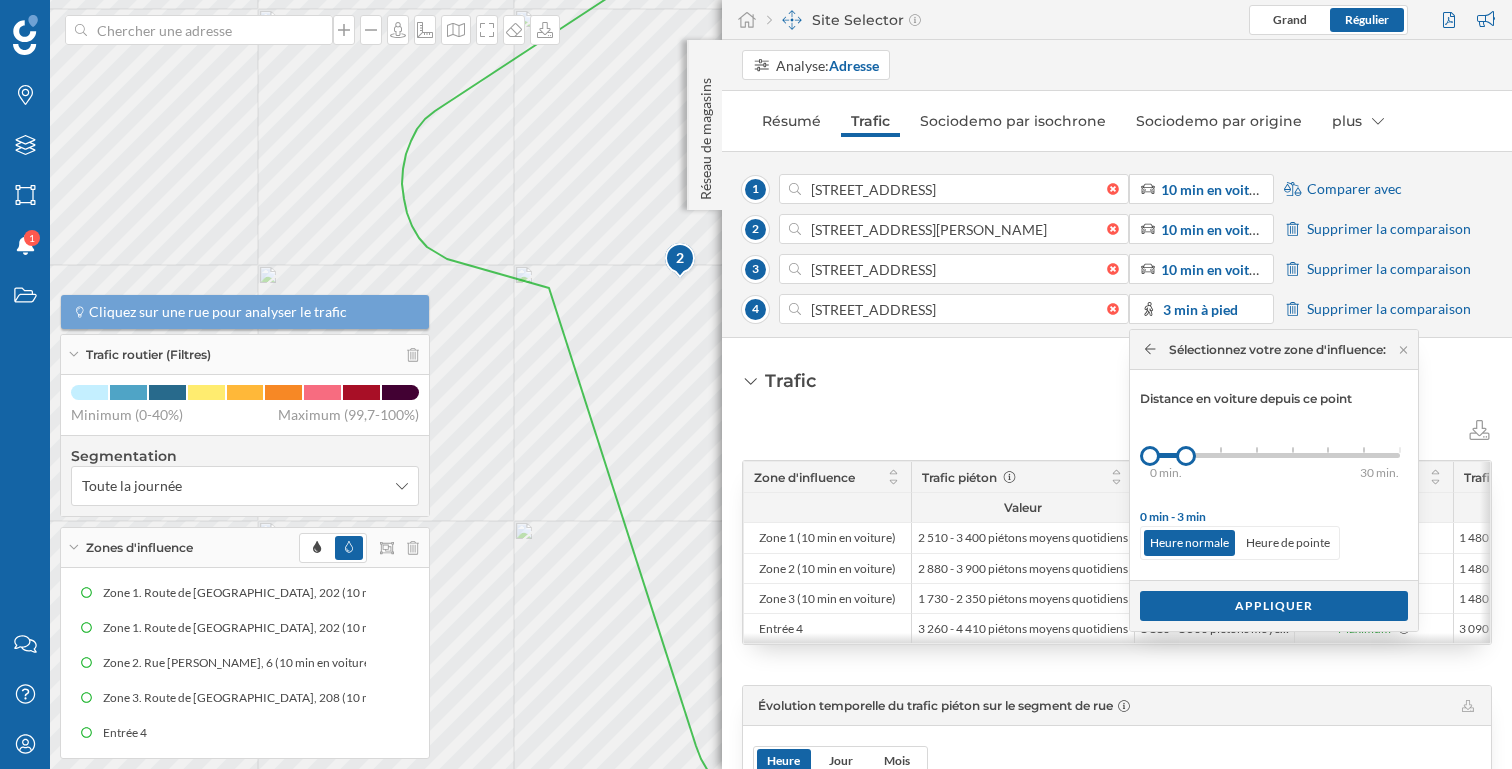 click on "0
min.
3
min.
5
min.
7
min.
10
min.
15
min.
20
min.
30
min." at bounding box center [1275, 455] 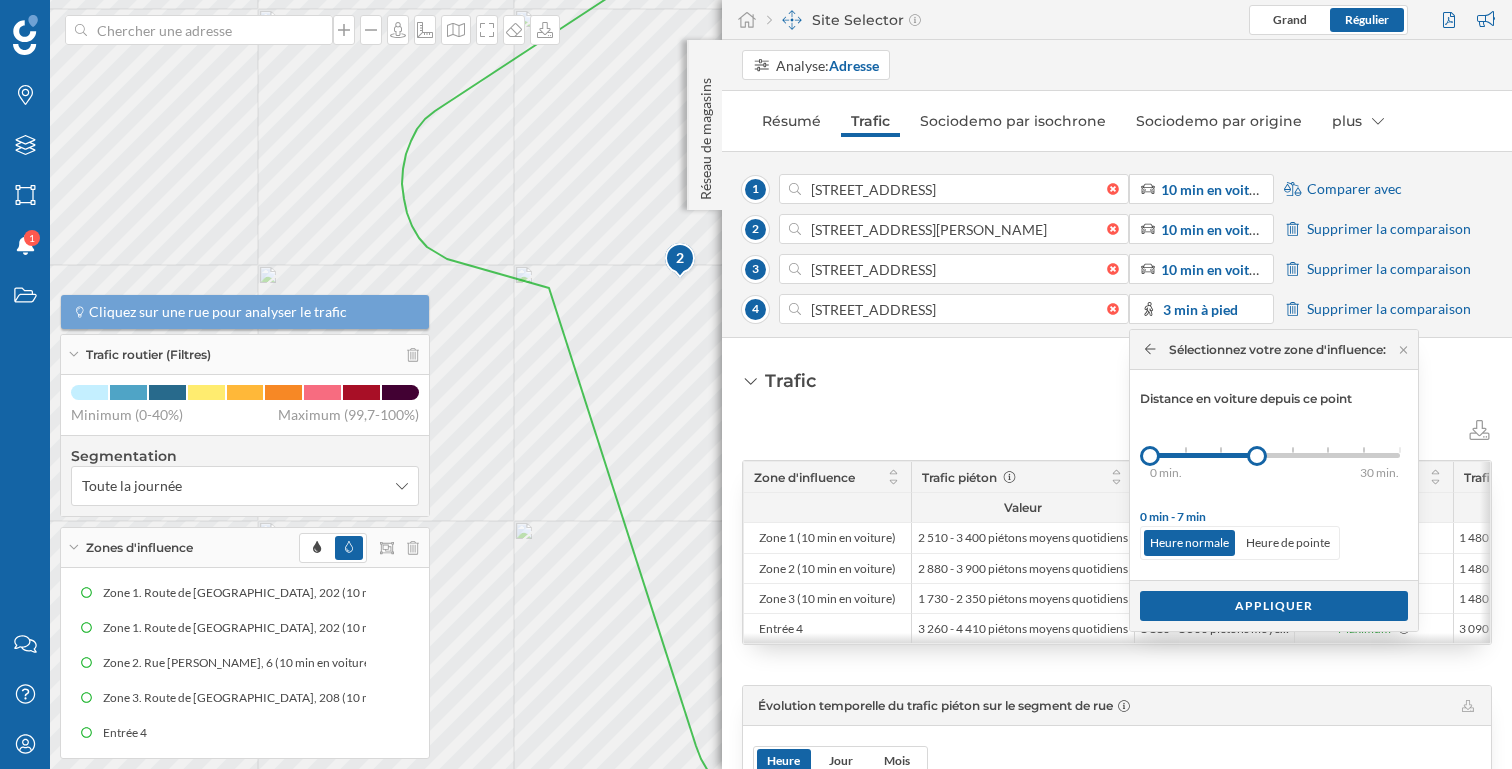 click on "0
min.
3
min.
5
min.
7
min.
10
min.
15
min.
20
min.
30
min." at bounding box center (1275, 455) 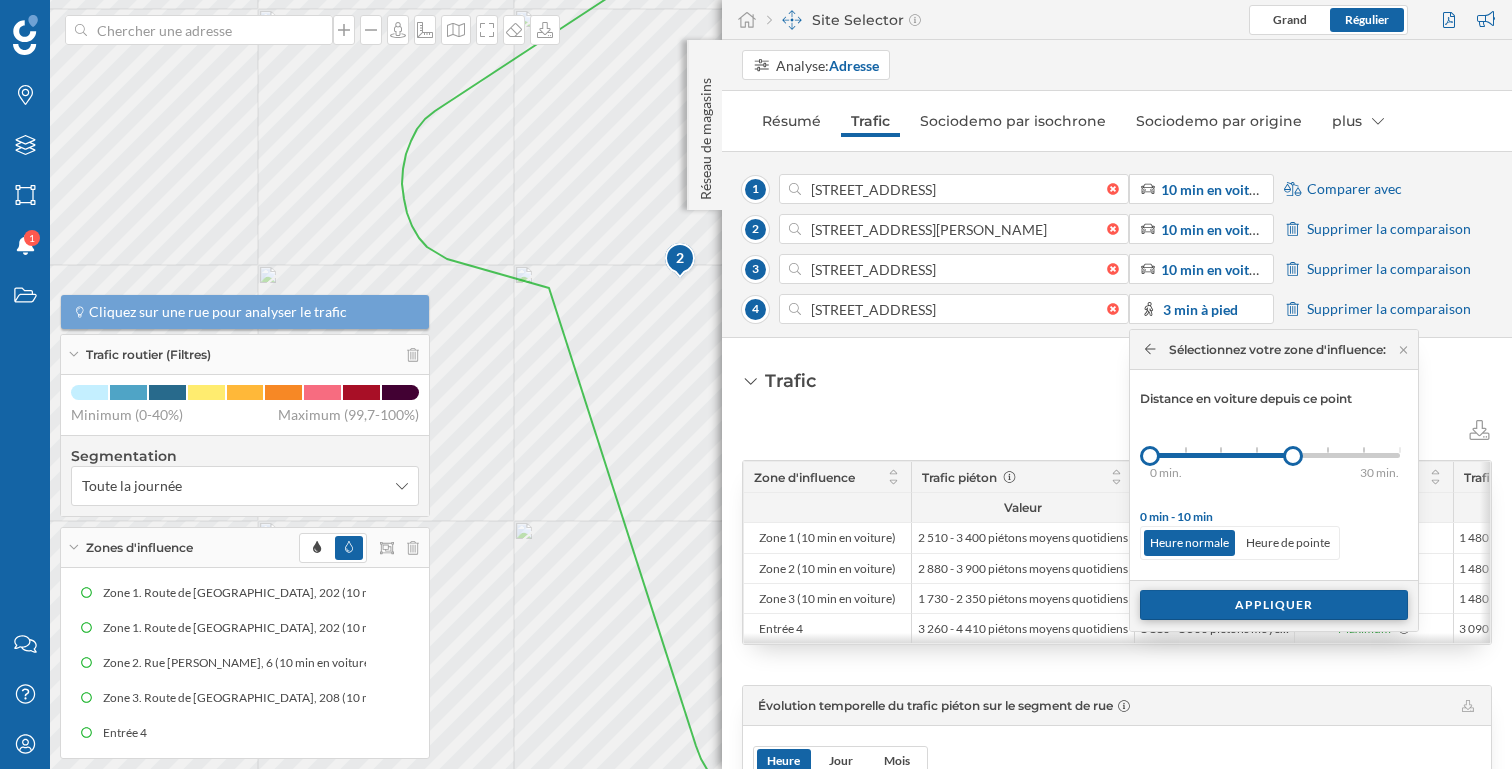 click on "Appliquer" at bounding box center [1274, 605] 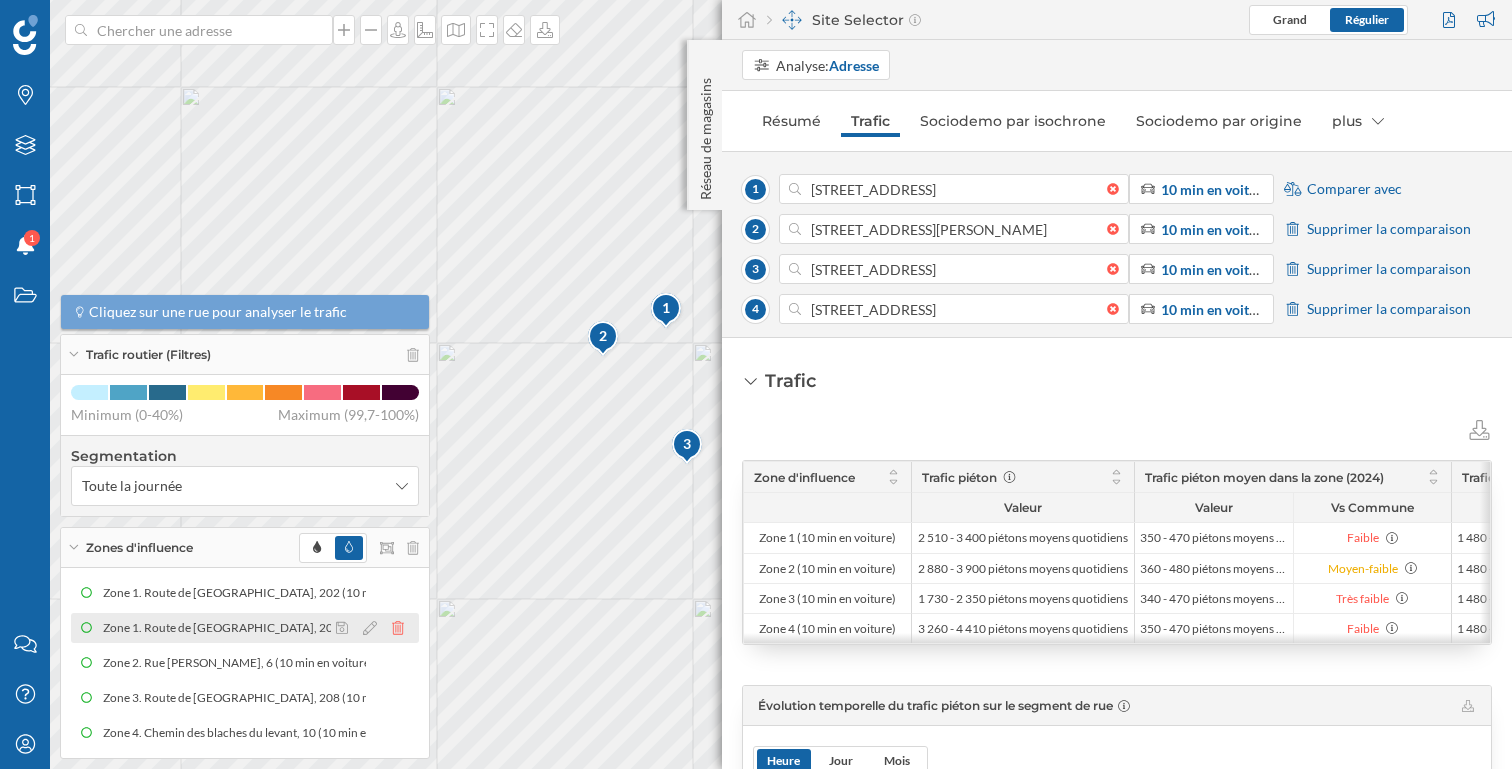 click 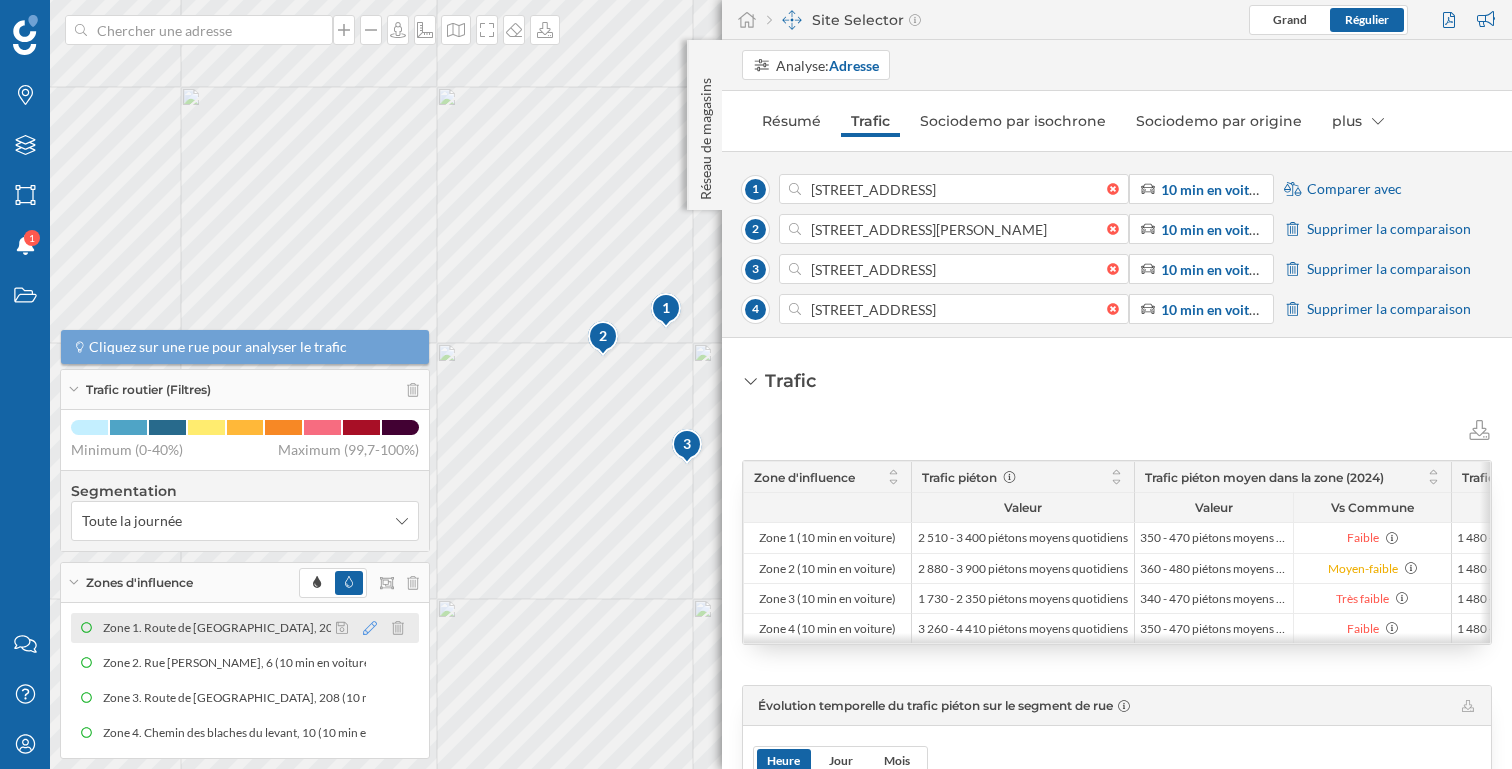 click 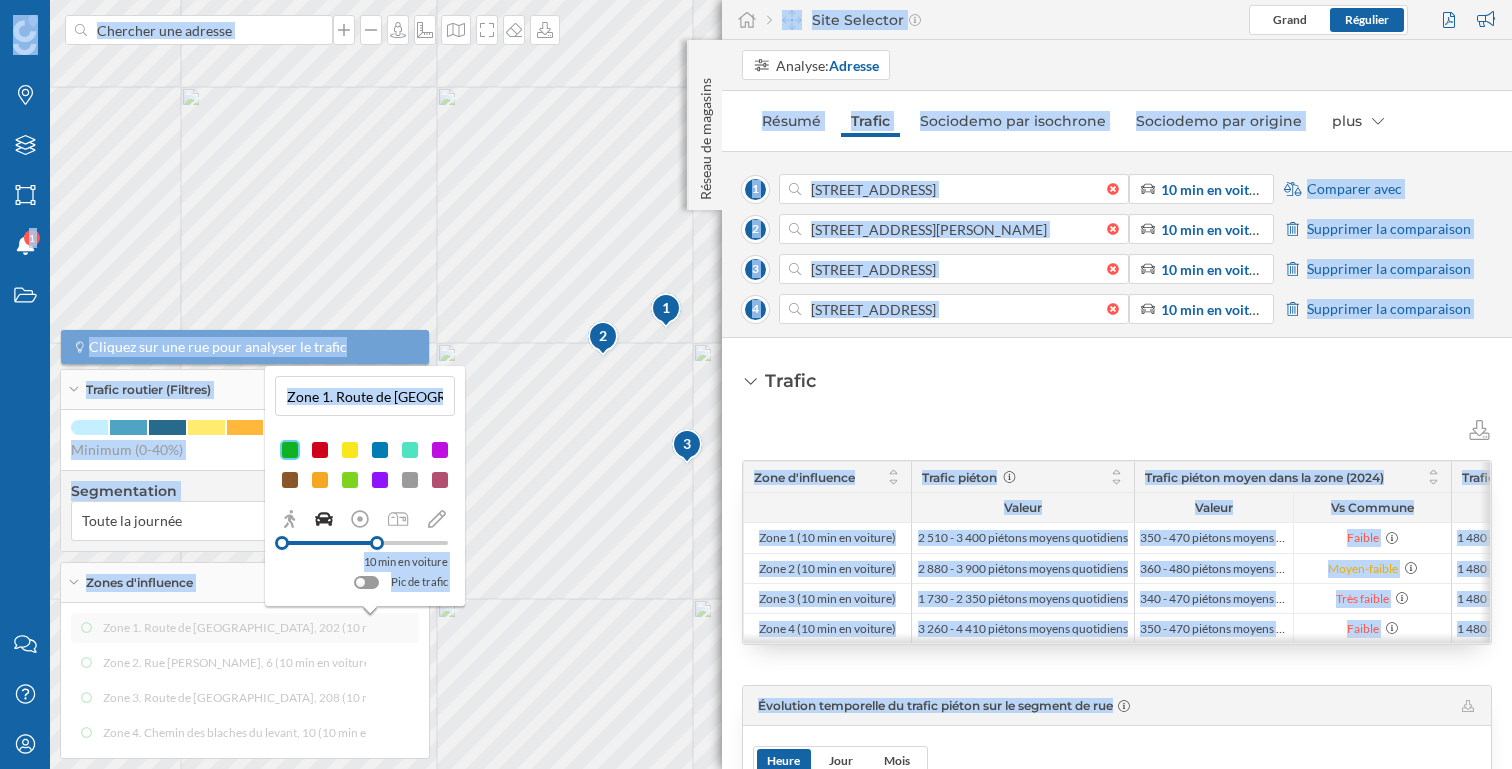 click on "Zone 1. Route de [GEOGRAPHIC_DATA], 202 (10 min en voiture)" at bounding box center (365, 396) 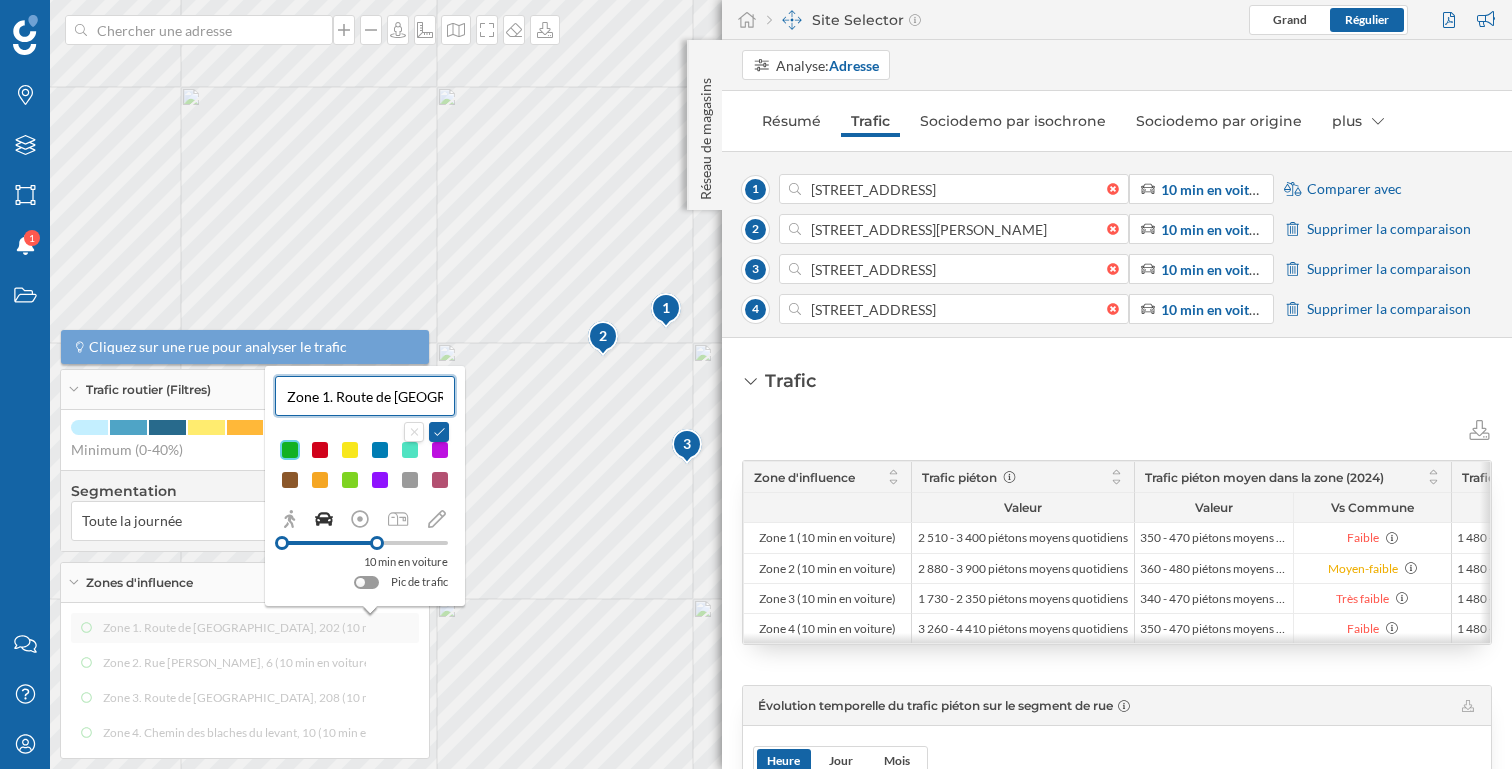 click on "Zone 1. Route de [GEOGRAPHIC_DATA], 202 (10 min en voiture)" at bounding box center [365, 396] 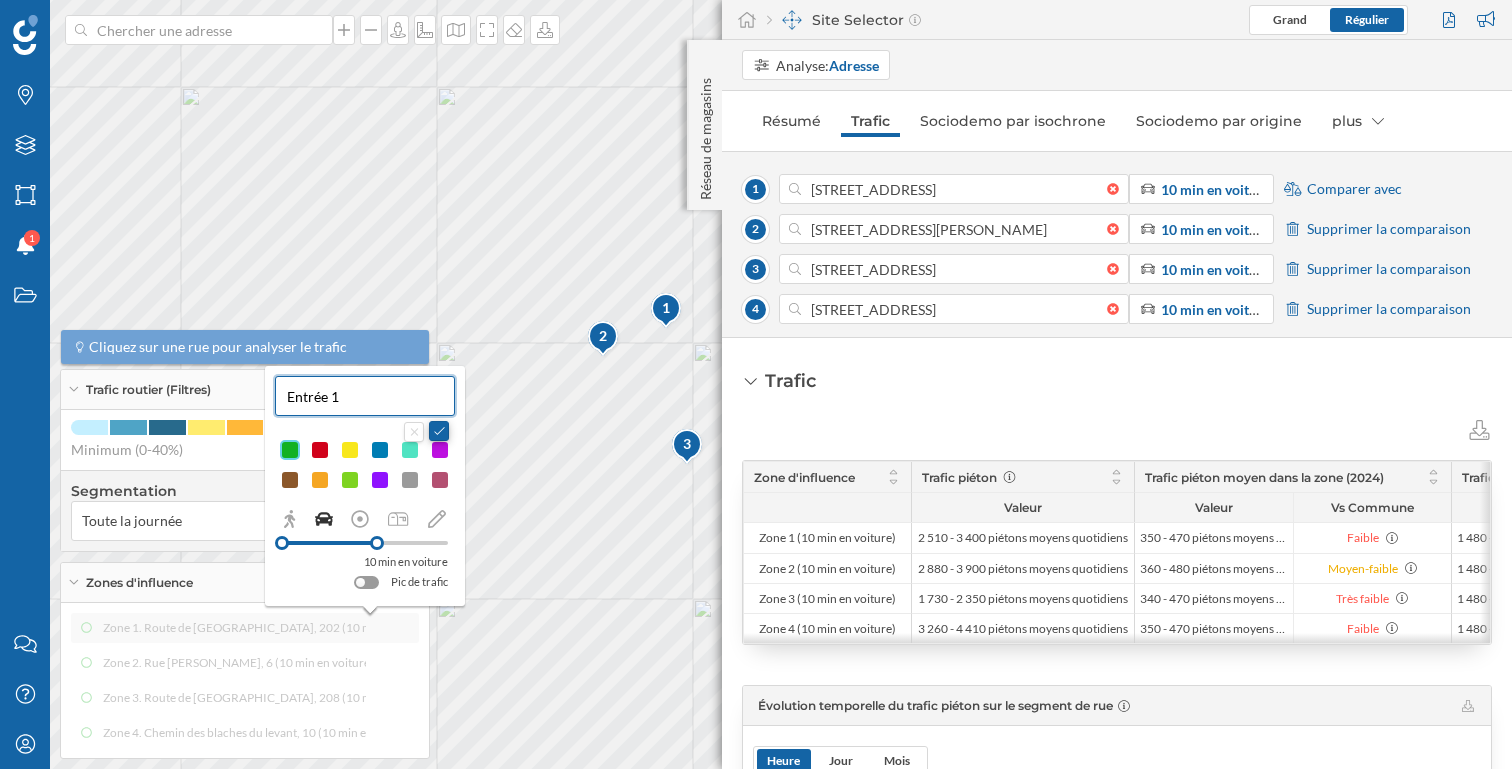 type on "Entrée 1" 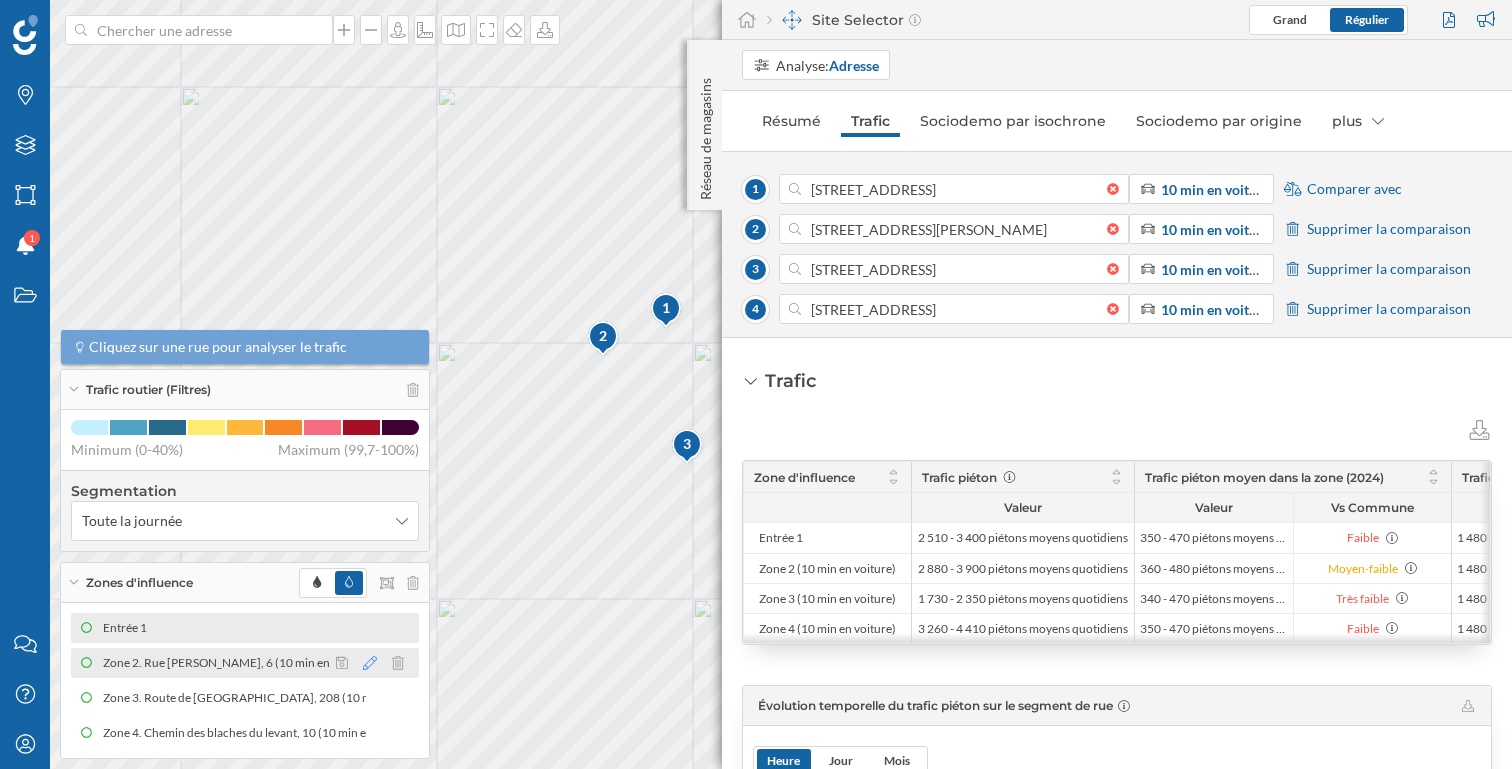click 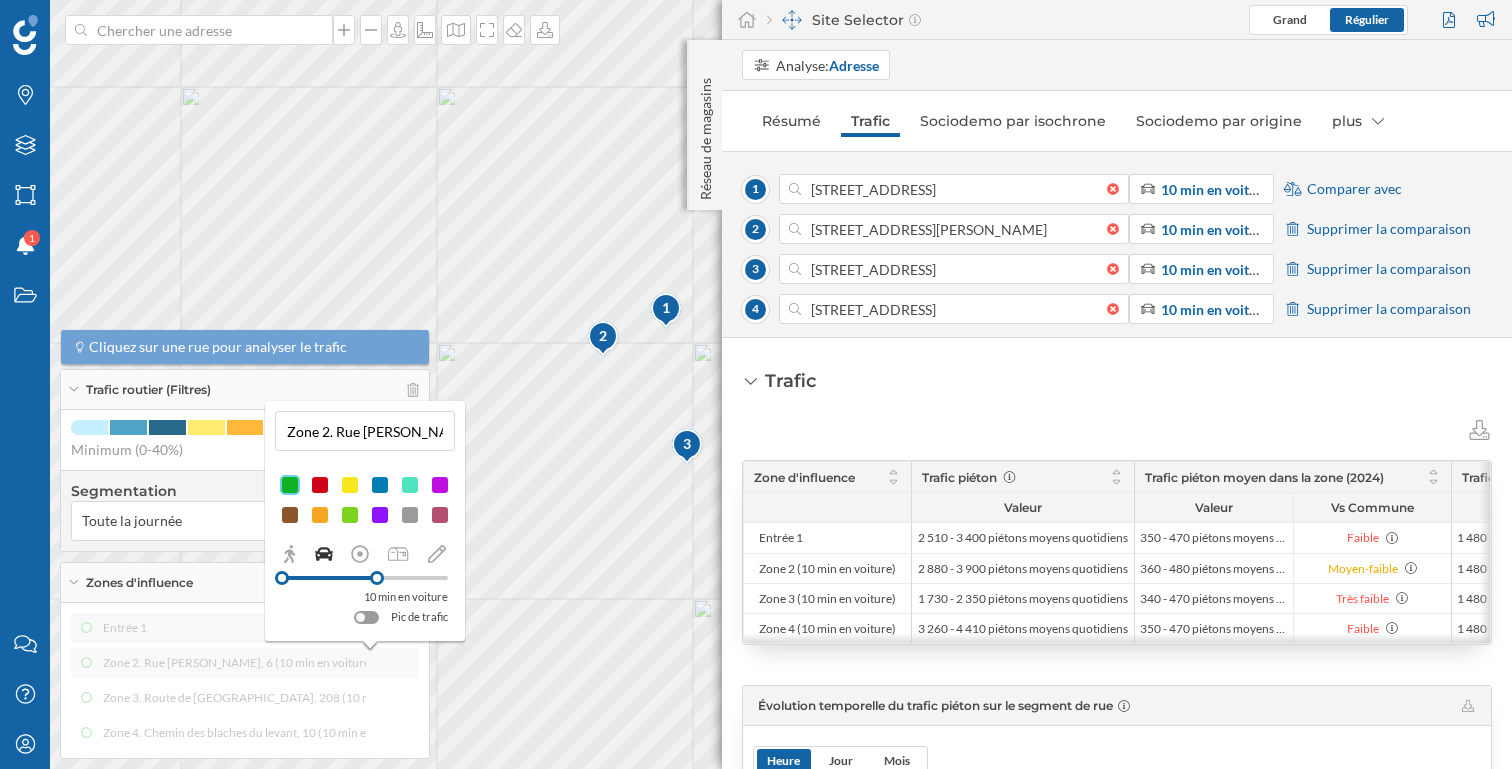 click on "Zone 2. Rue [PERSON_NAME], 6 (10 min en voiture)" at bounding box center [365, 431] 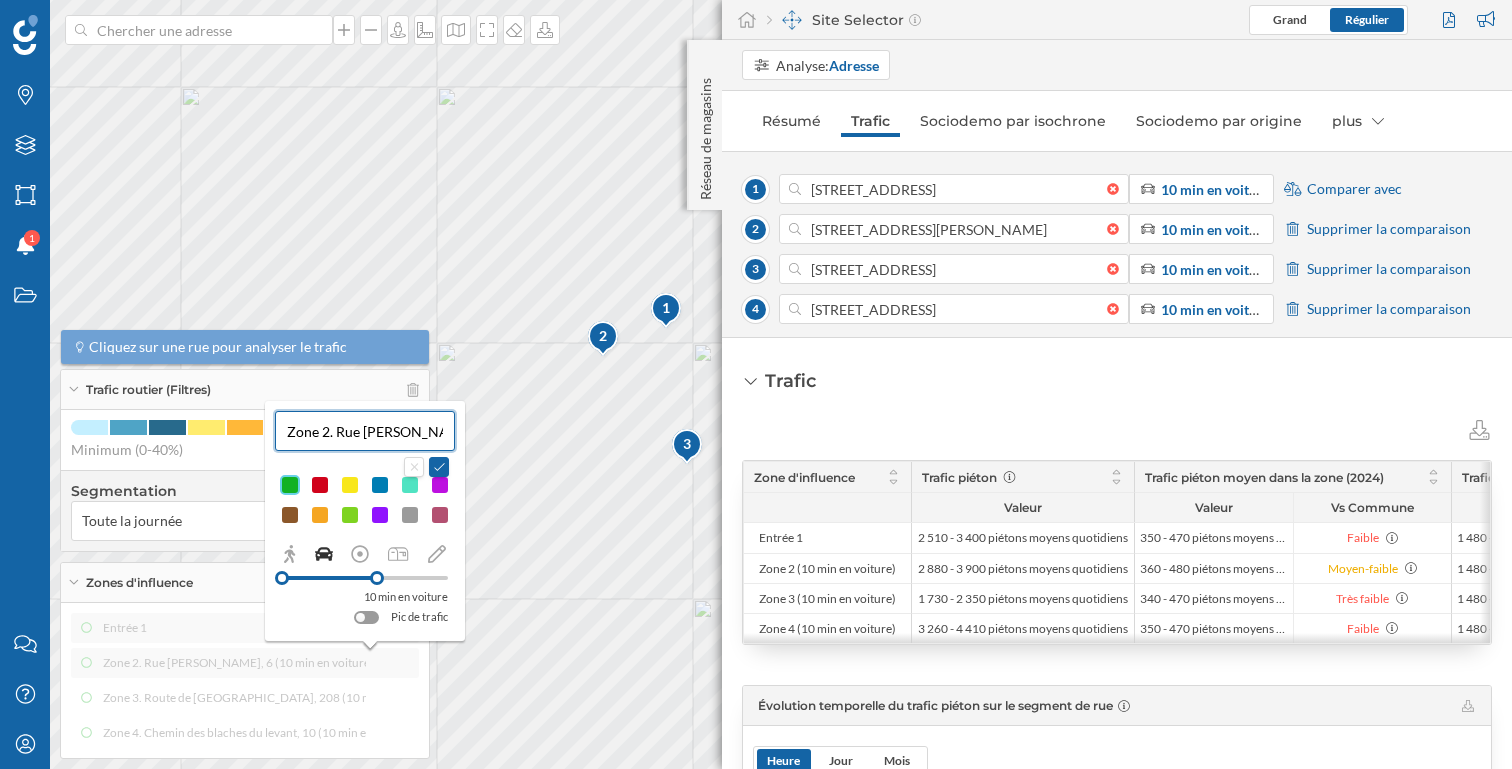 click on "Zone 2. Rue [PERSON_NAME], 6 (10 min en voiture)" at bounding box center (365, 431) 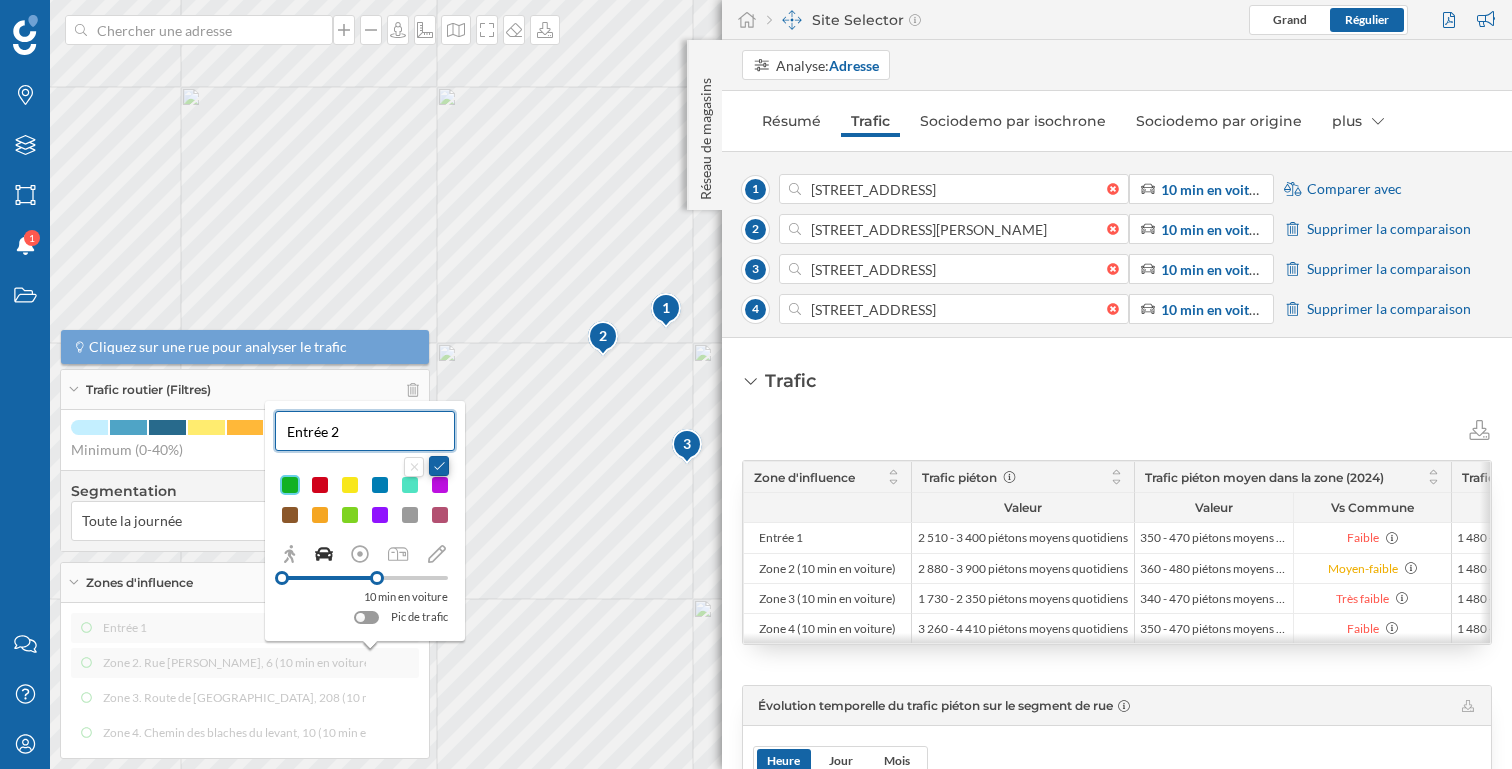 type on "Entrée 2" 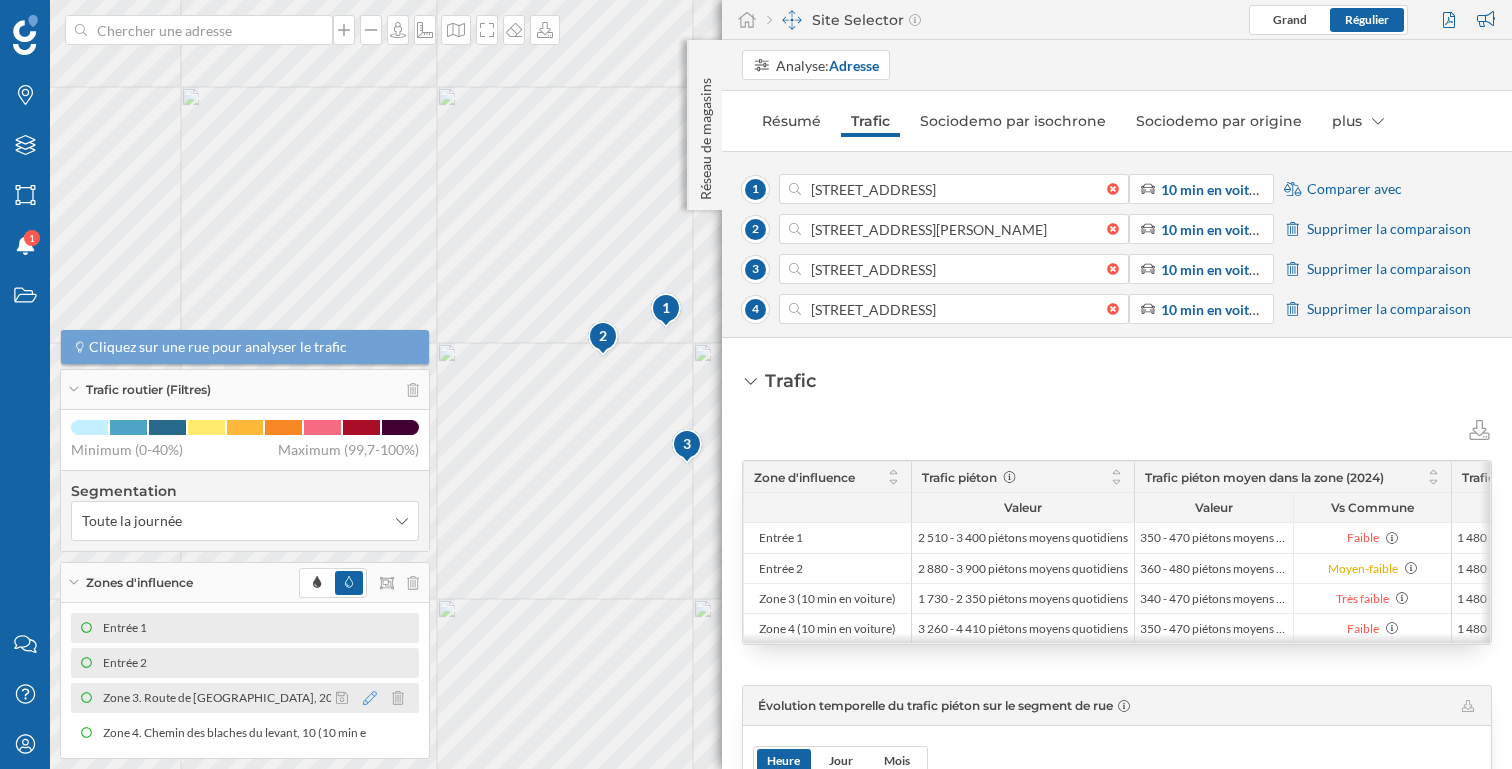 click 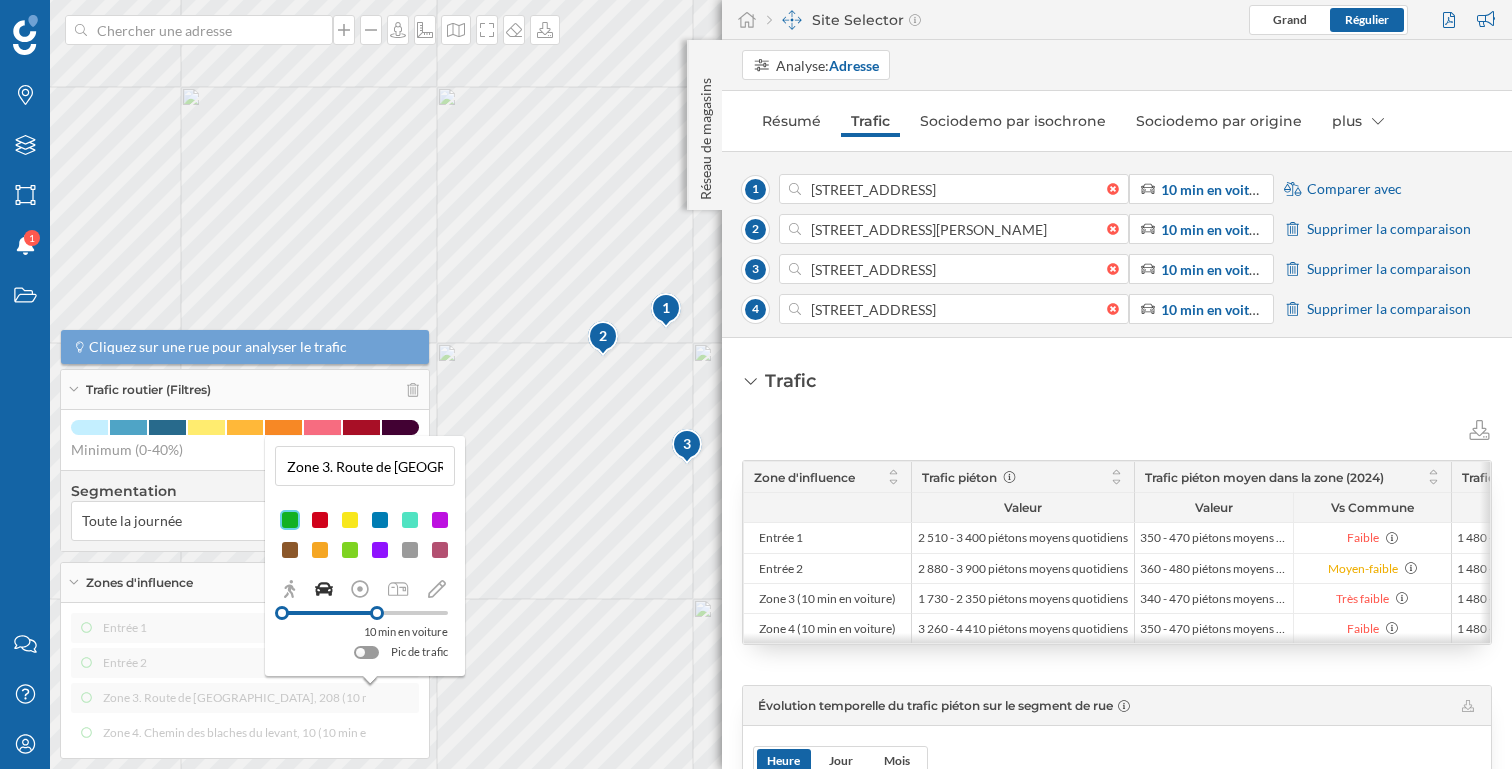 click on "Zone 3. Route de [GEOGRAPHIC_DATA], 208 (10 min en voiture)" at bounding box center (365, 466) 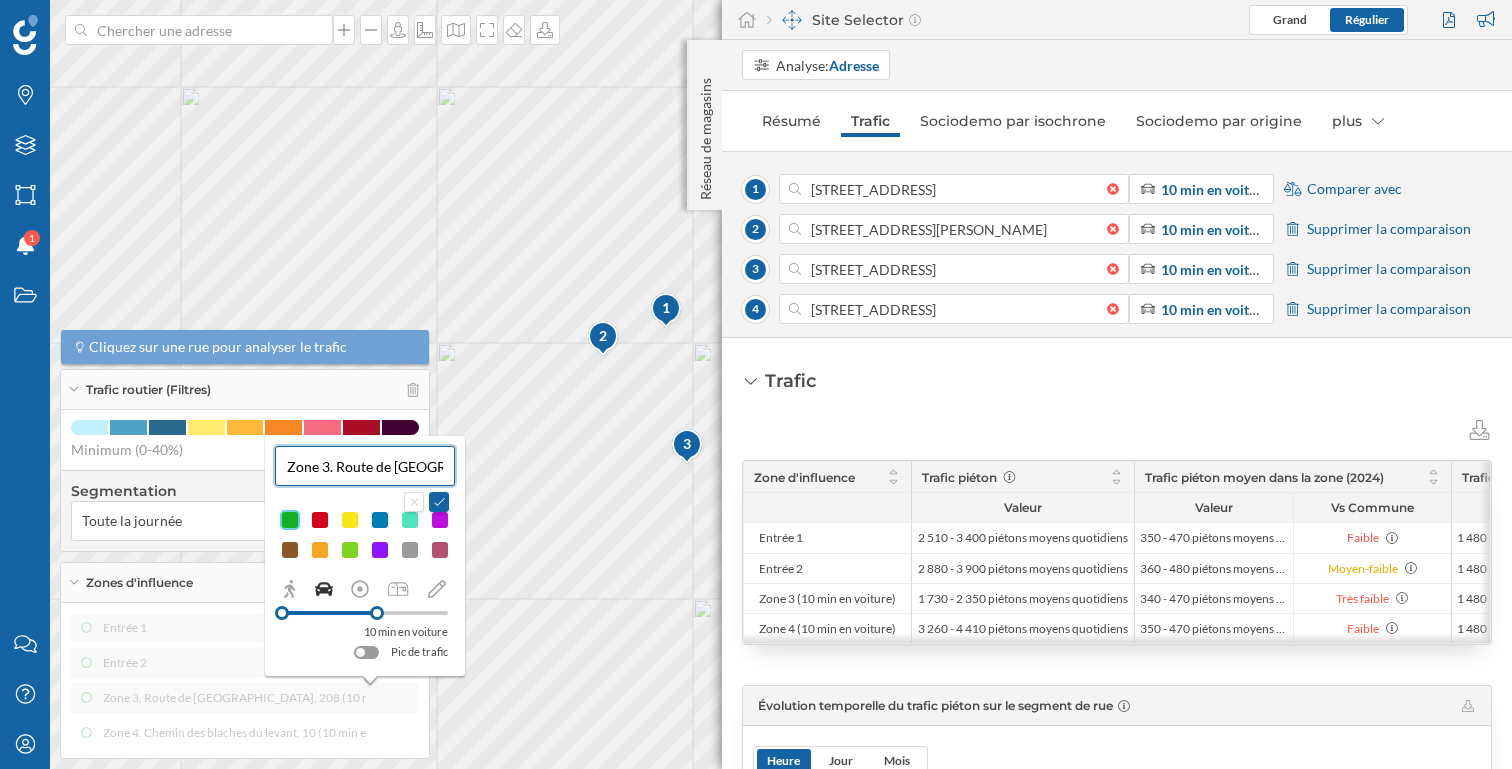 click on "Zone 3. Route de [GEOGRAPHIC_DATA], 208 (10 min en voiture)" at bounding box center [365, 466] 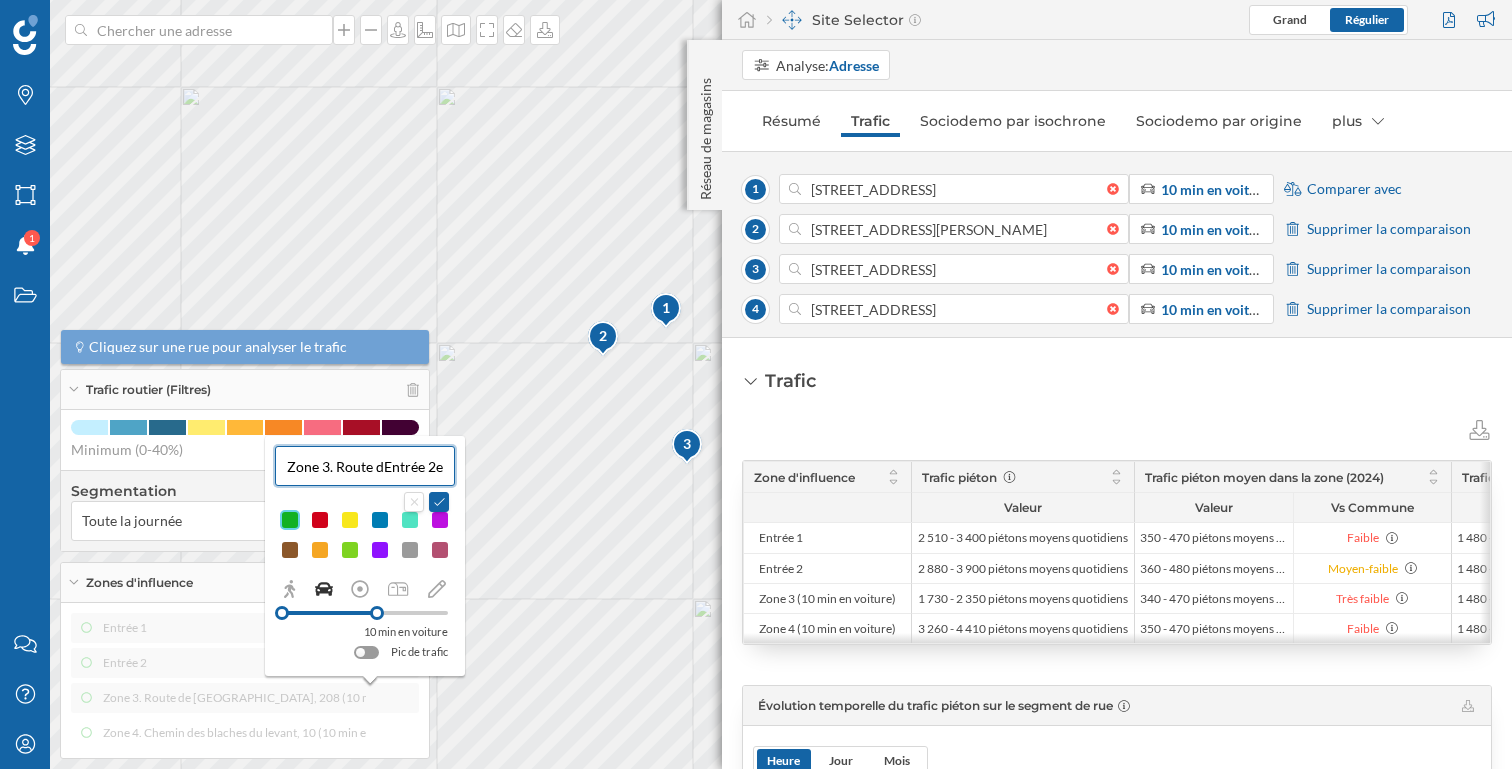 click on "Zone 3. Route dEntrée 2e [GEOGRAPHIC_DATA], 208 (10 min en voiture)" at bounding box center (365, 466) 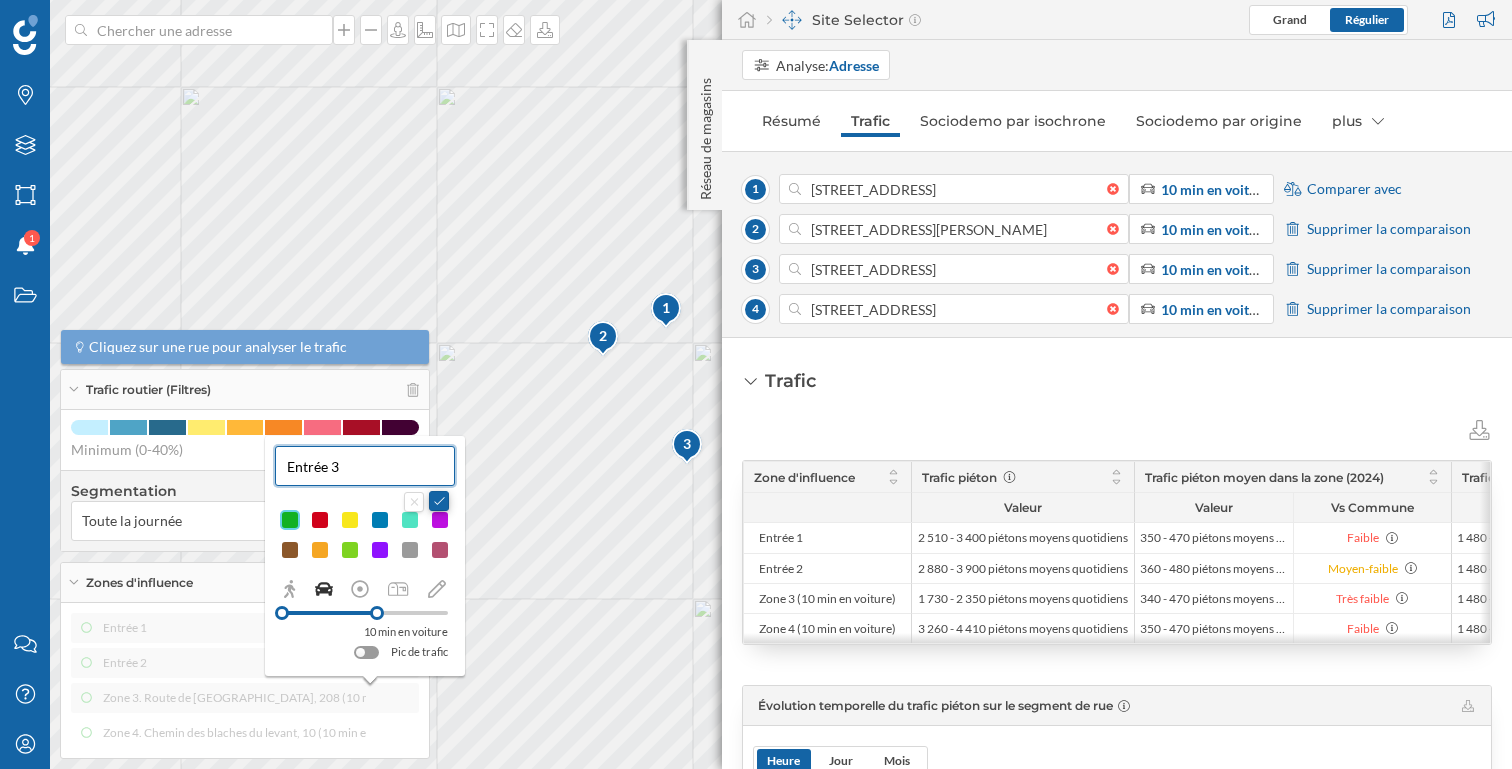 type on "Entrée 3" 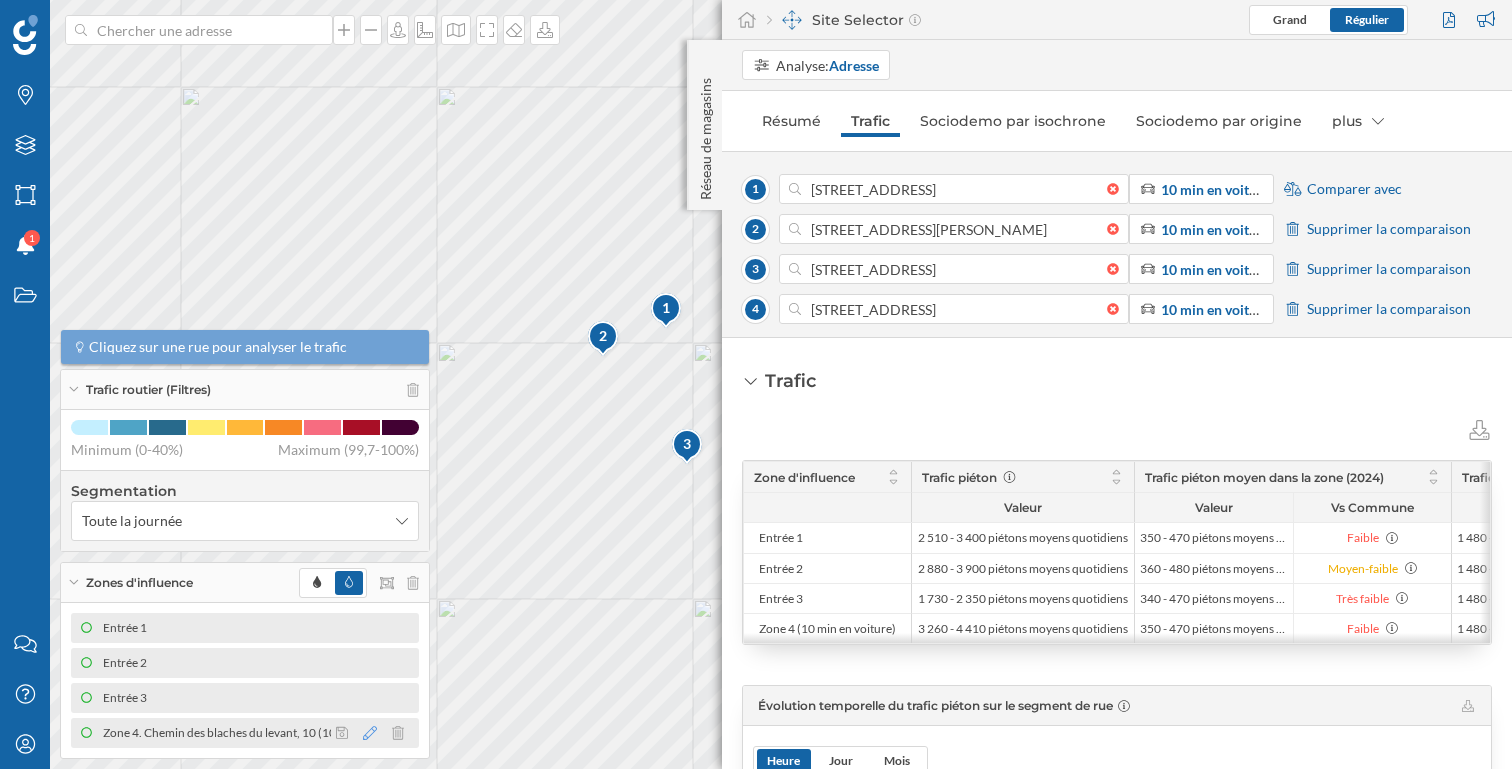 click 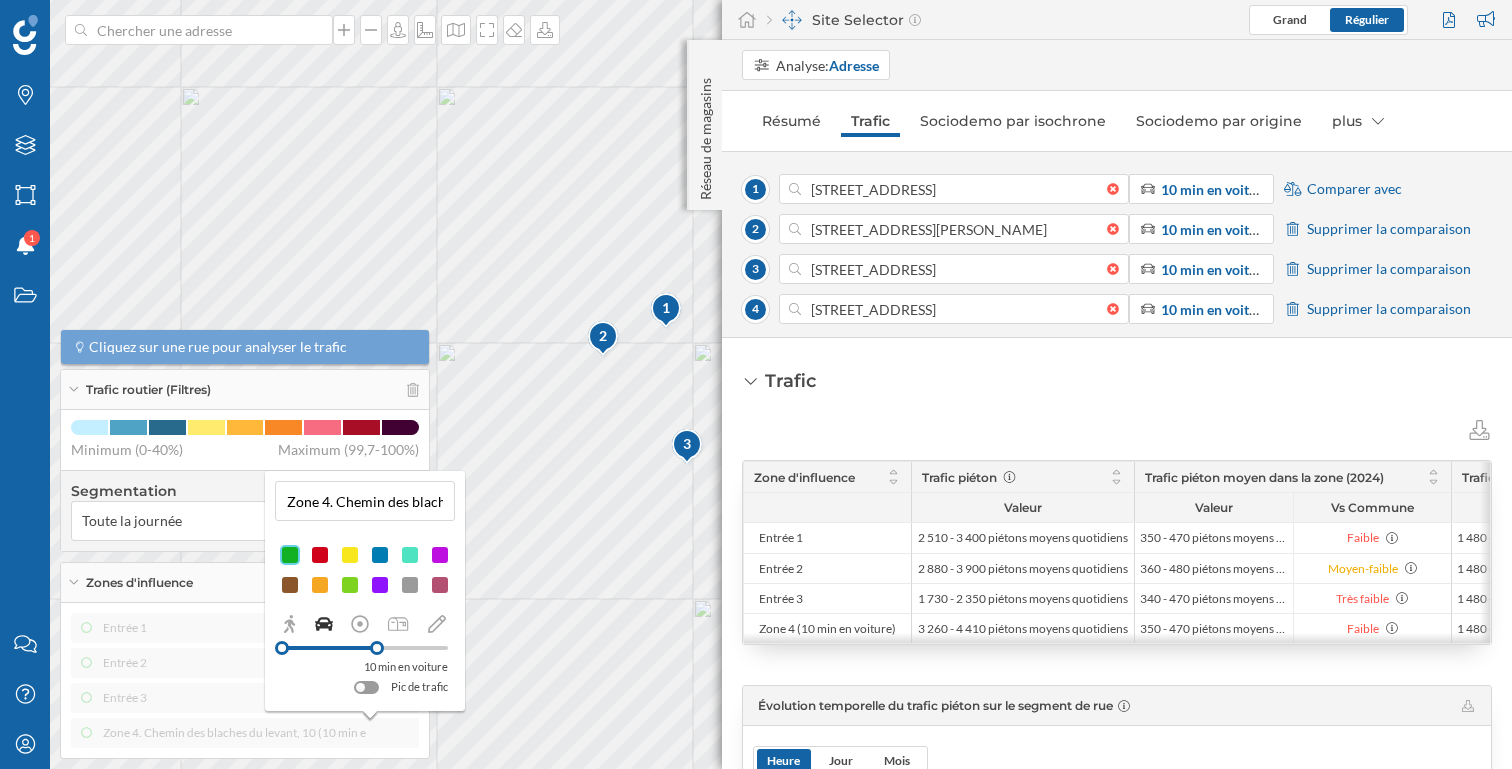 click on "Zone 4. Chemin des blaches du levant, 10 (10 min en voiture)" at bounding box center (365, 501) 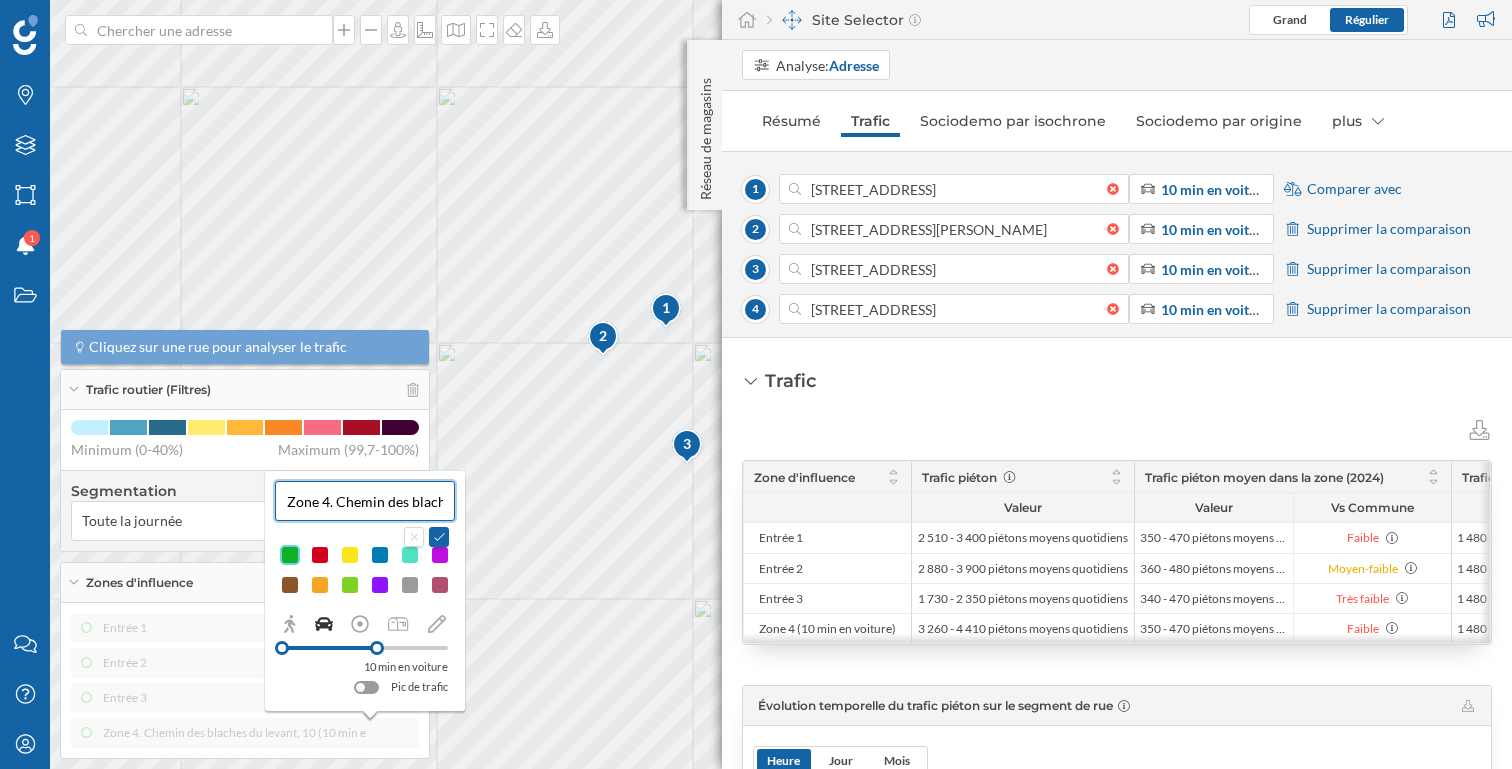 click on "Zone 4. Chemin des blaches du levant, 10 (10 min en voiture)" at bounding box center [365, 501] 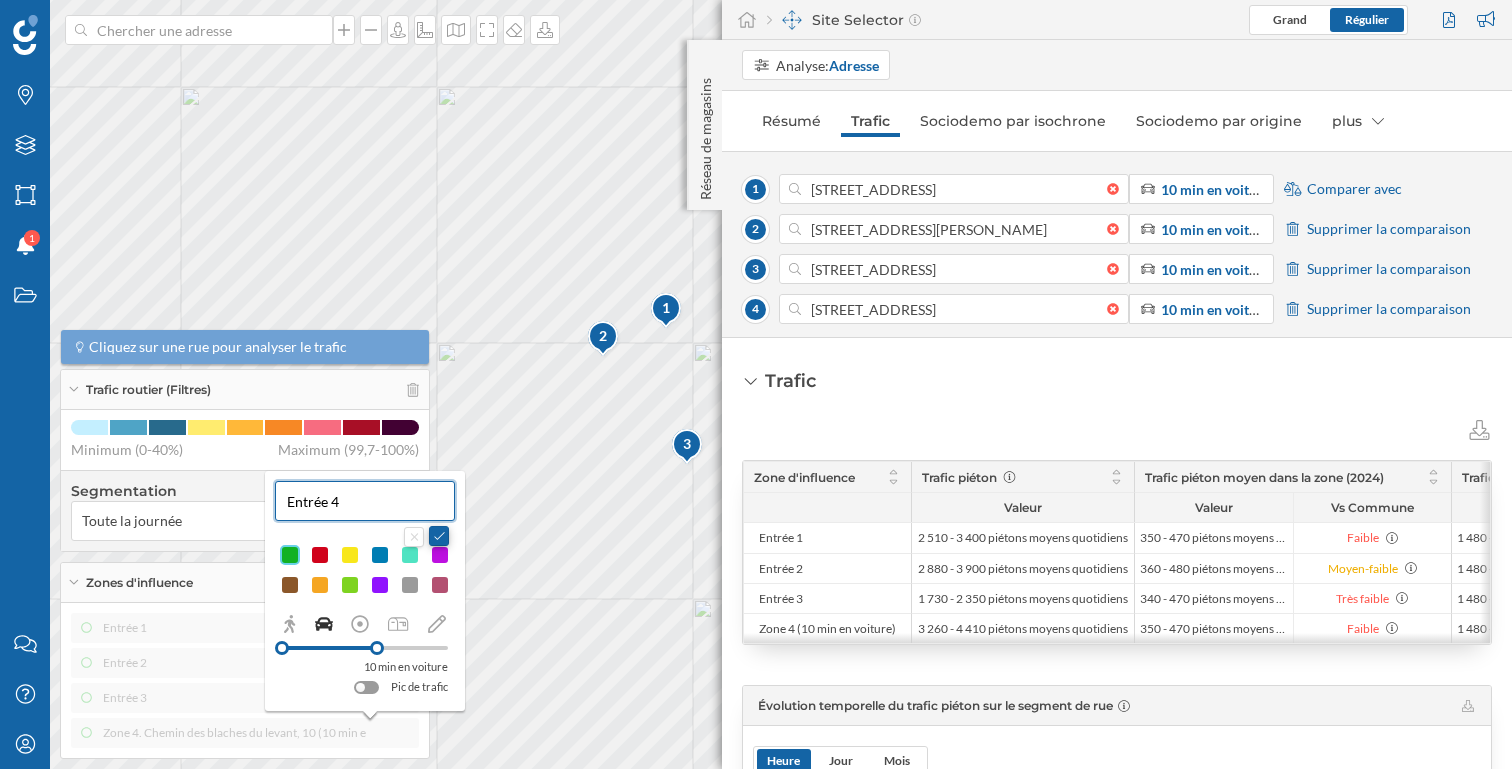 type on "Entrée 4" 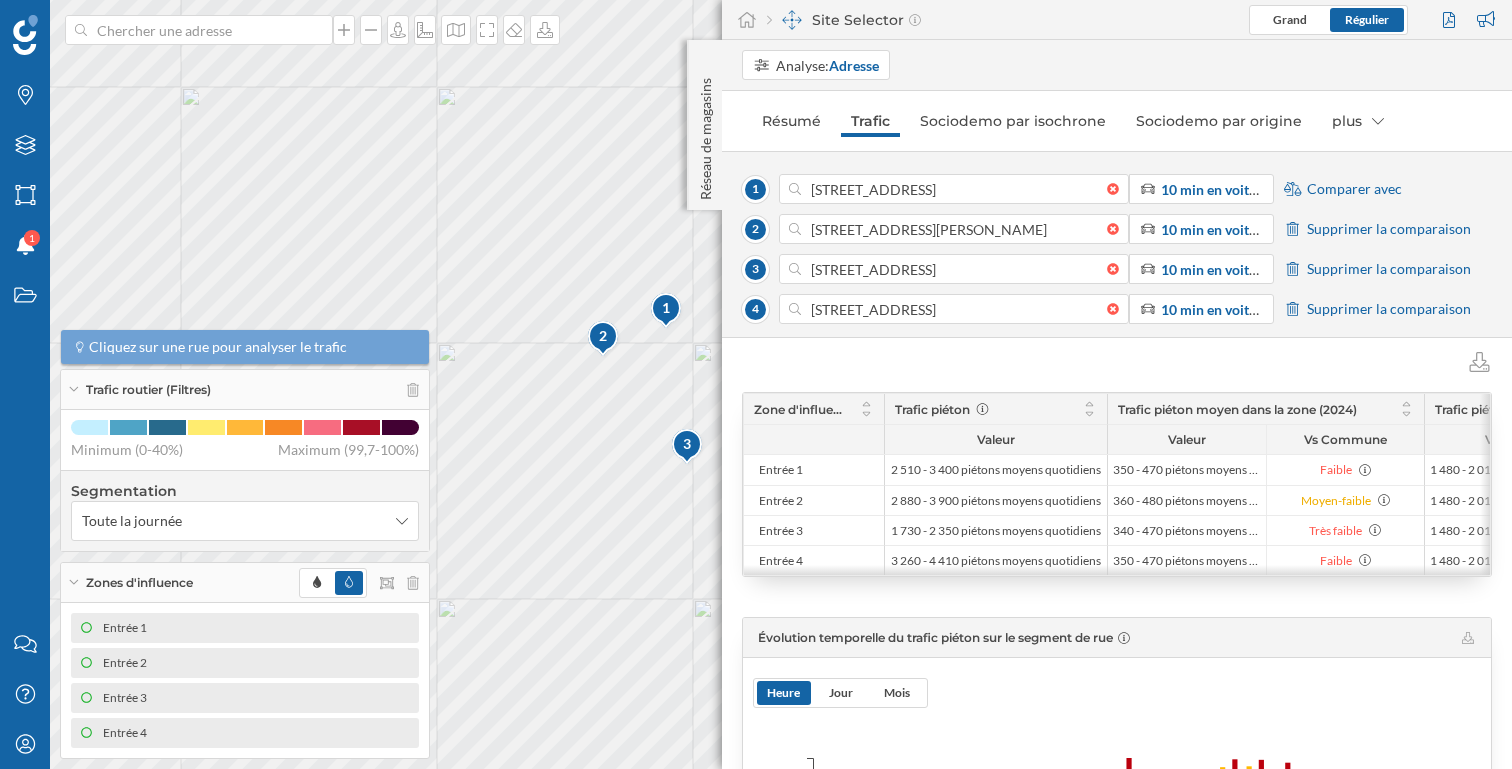 scroll, scrollTop: 69, scrollLeft: 0, axis: vertical 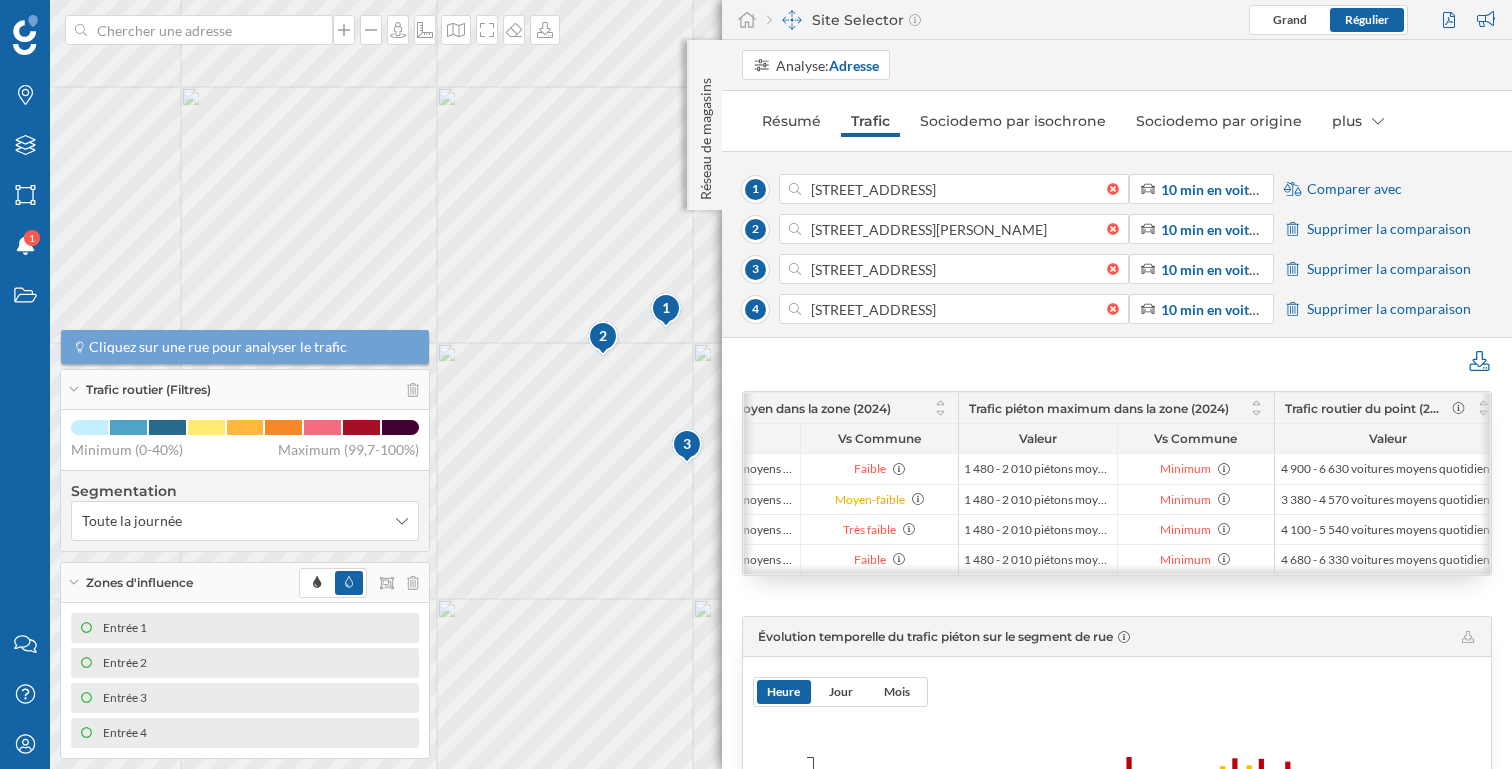 click 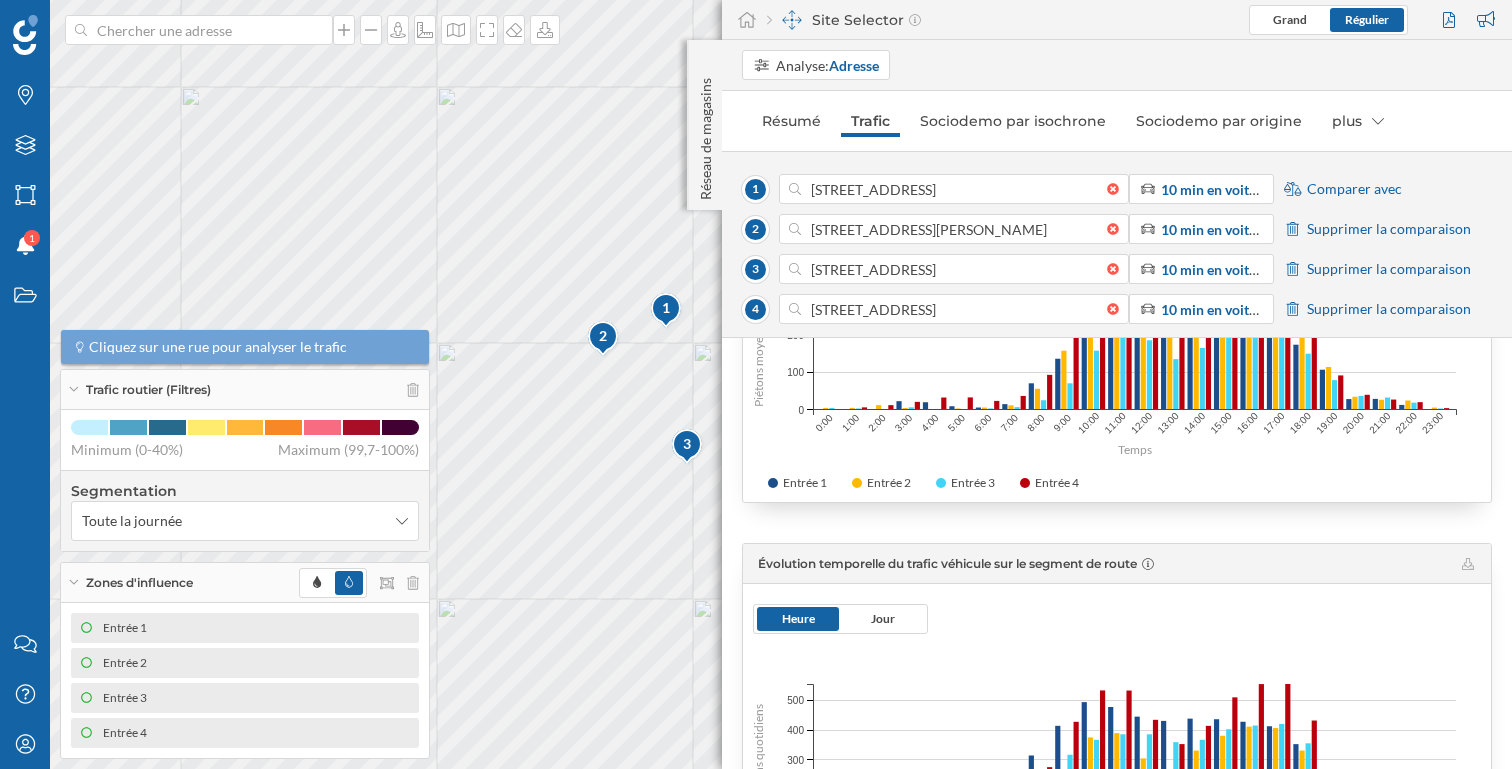 scroll, scrollTop: 580, scrollLeft: 0, axis: vertical 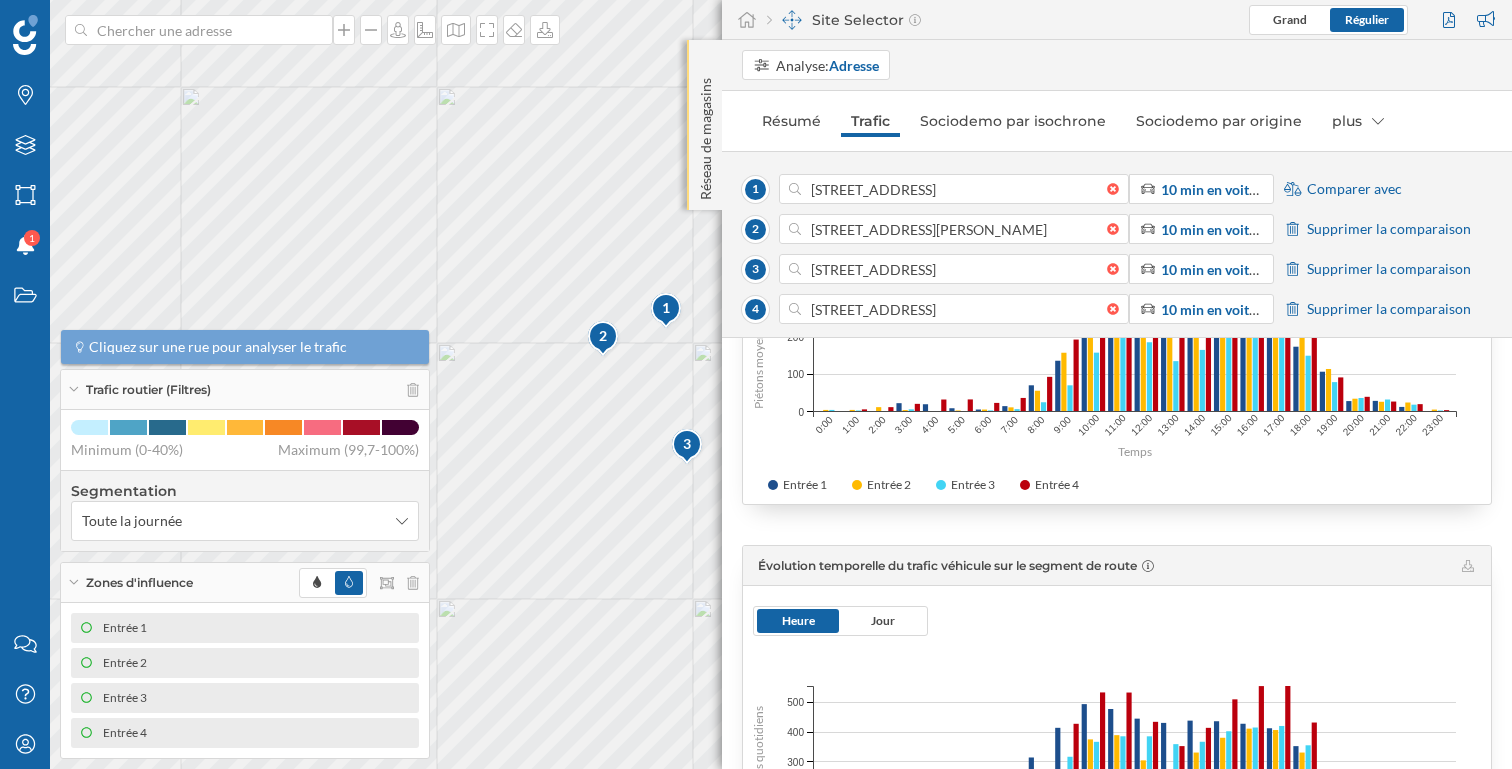 click on "Réseau de magasins" 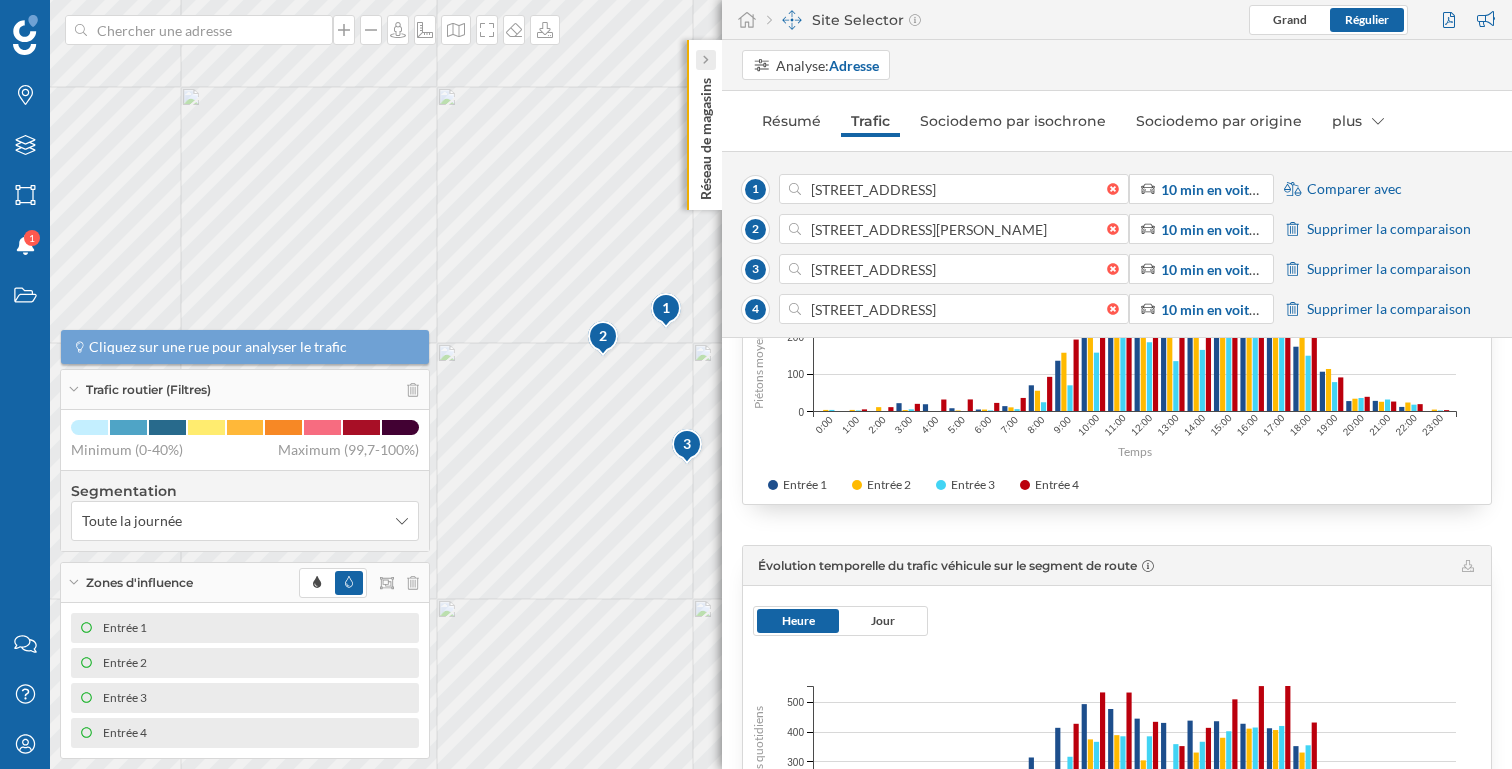 click at bounding box center [705, 60] 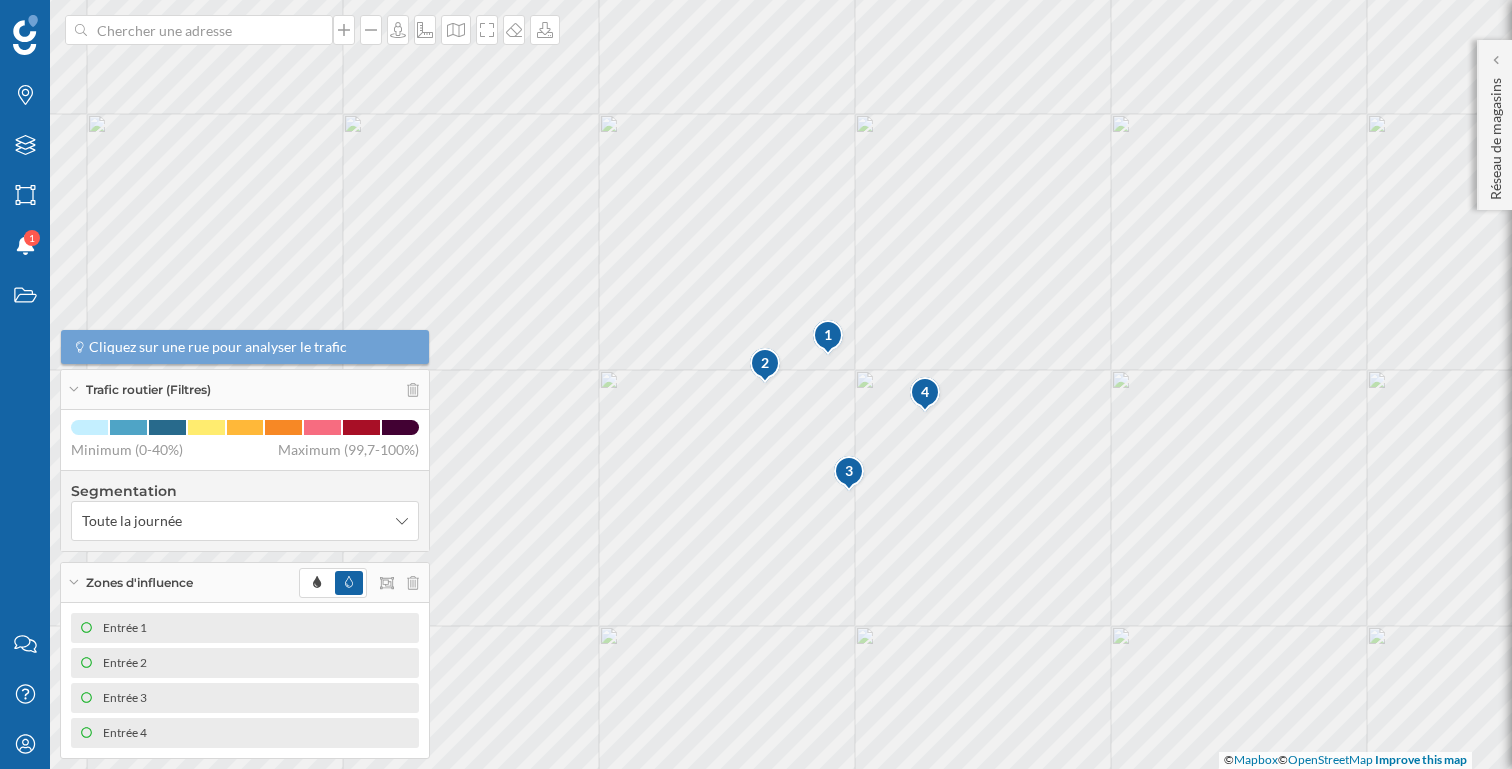 drag, startPoint x: 780, startPoint y: 307, endPoint x: 944, endPoint y: 343, distance: 167.90474 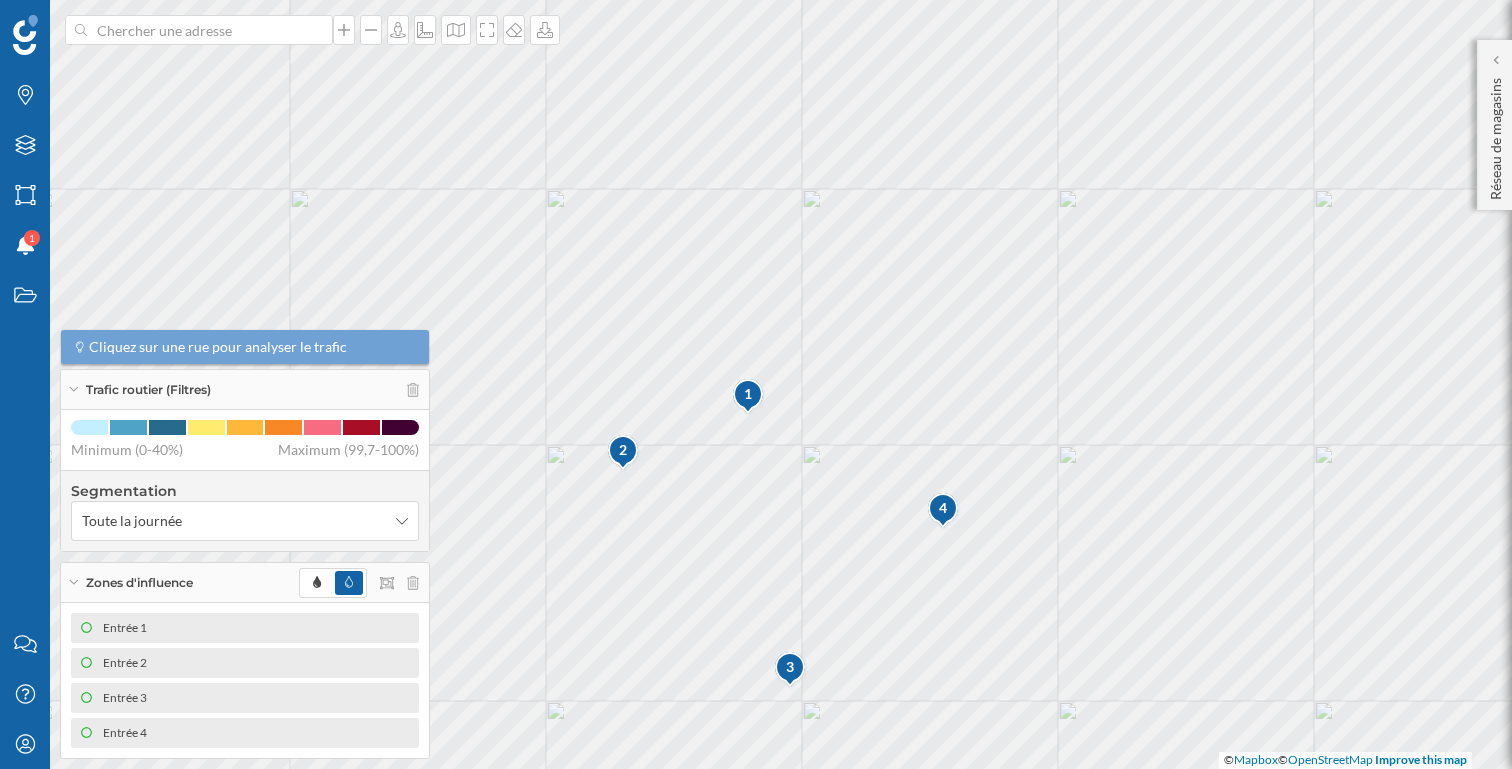 drag, startPoint x: 803, startPoint y: 390, endPoint x: 834, endPoint y: 423, distance: 45.276924 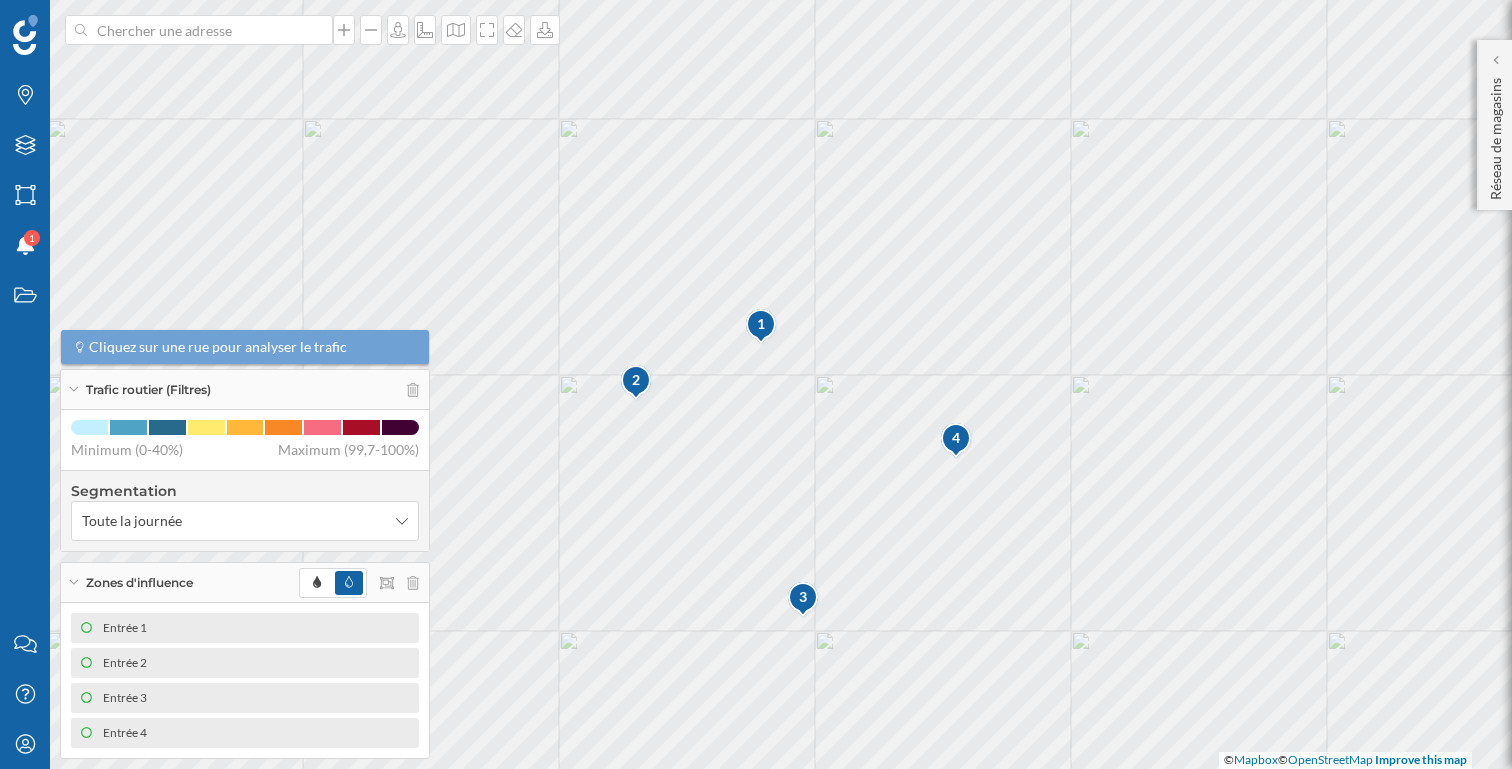 drag, startPoint x: 834, startPoint y: 423, endPoint x: 848, endPoint y: 350, distance: 74.330345 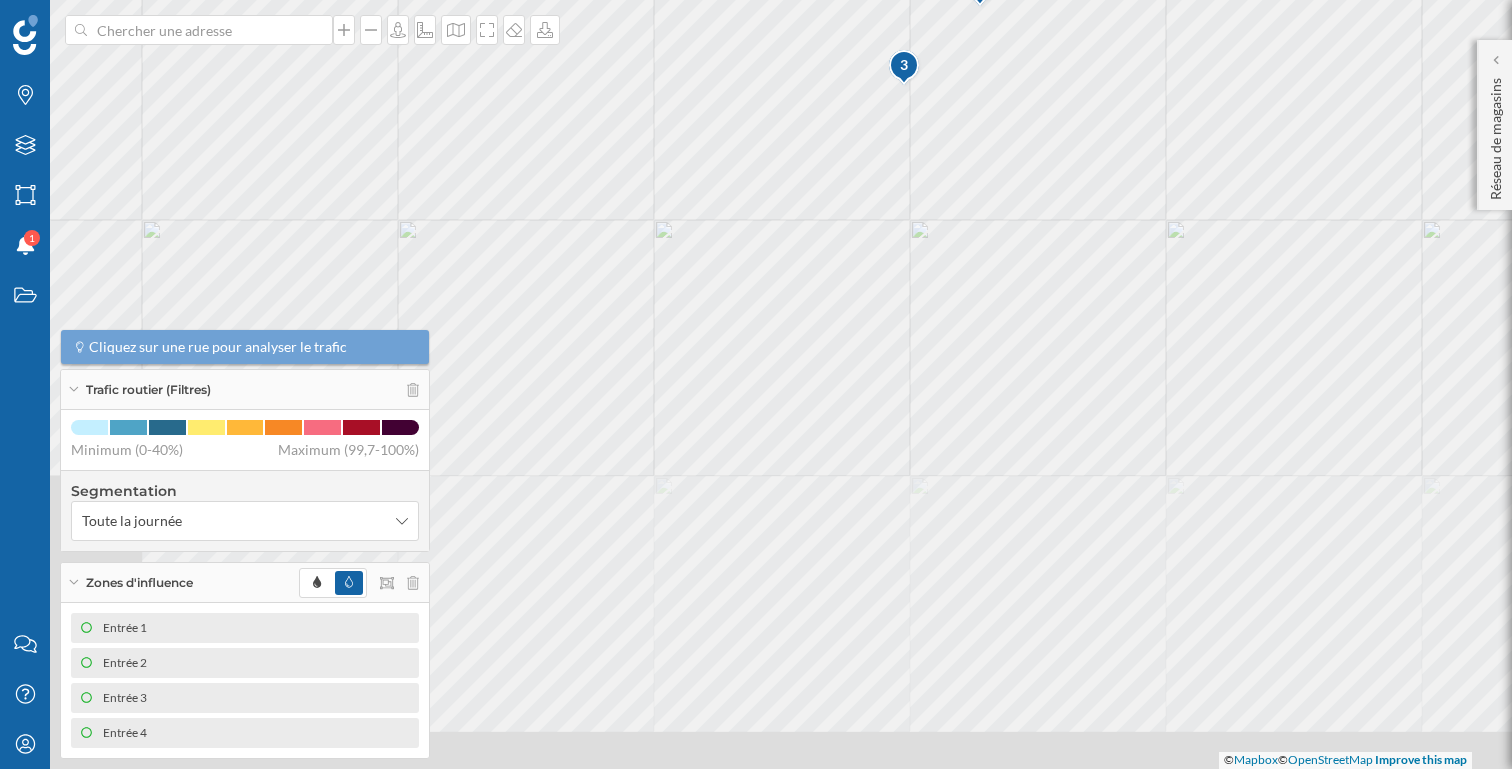 drag, startPoint x: 972, startPoint y: 627, endPoint x: 978, endPoint y: 135, distance: 492.0366 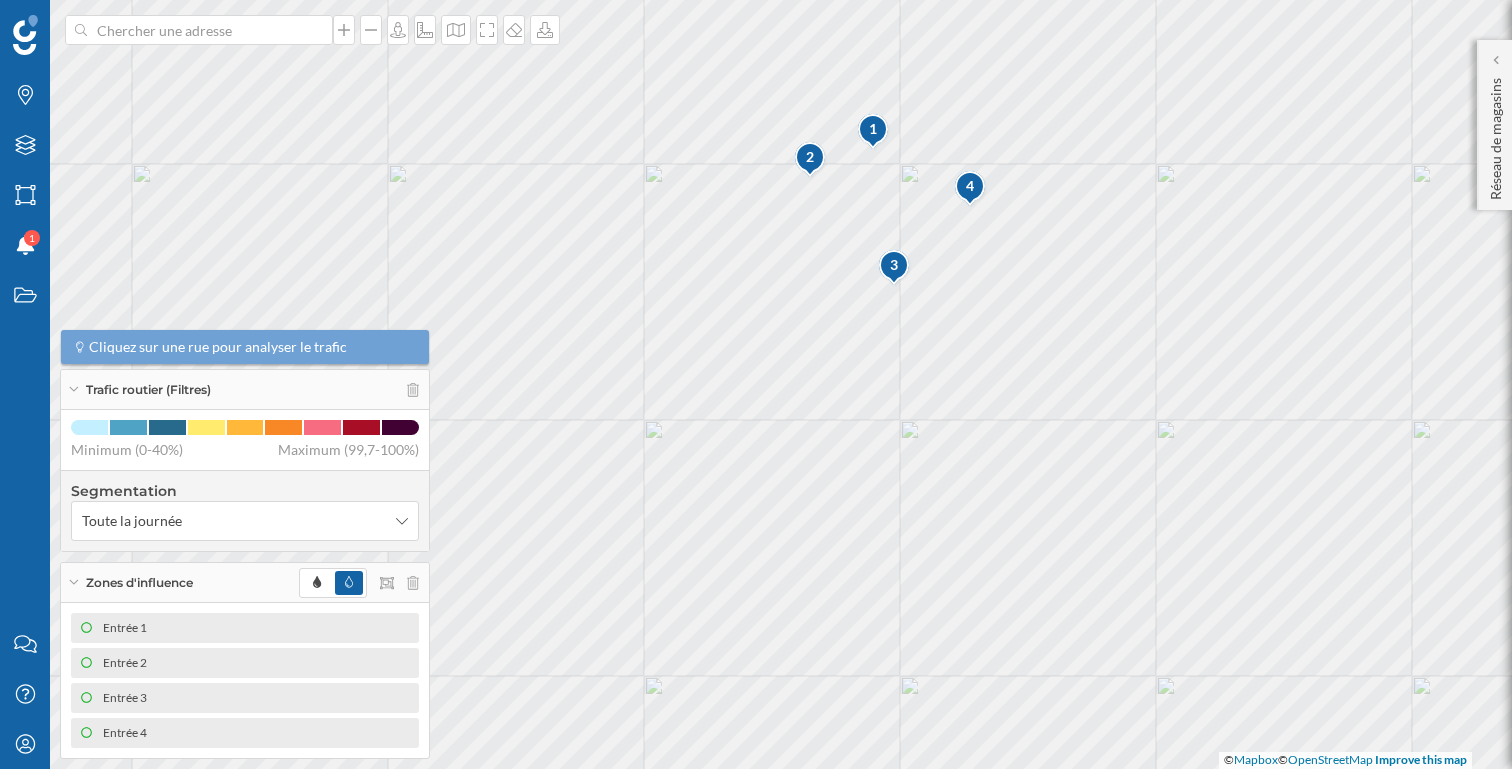 drag, startPoint x: 978, startPoint y: 292, endPoint x: 967, endPoint y: 490, distance: 198.30531 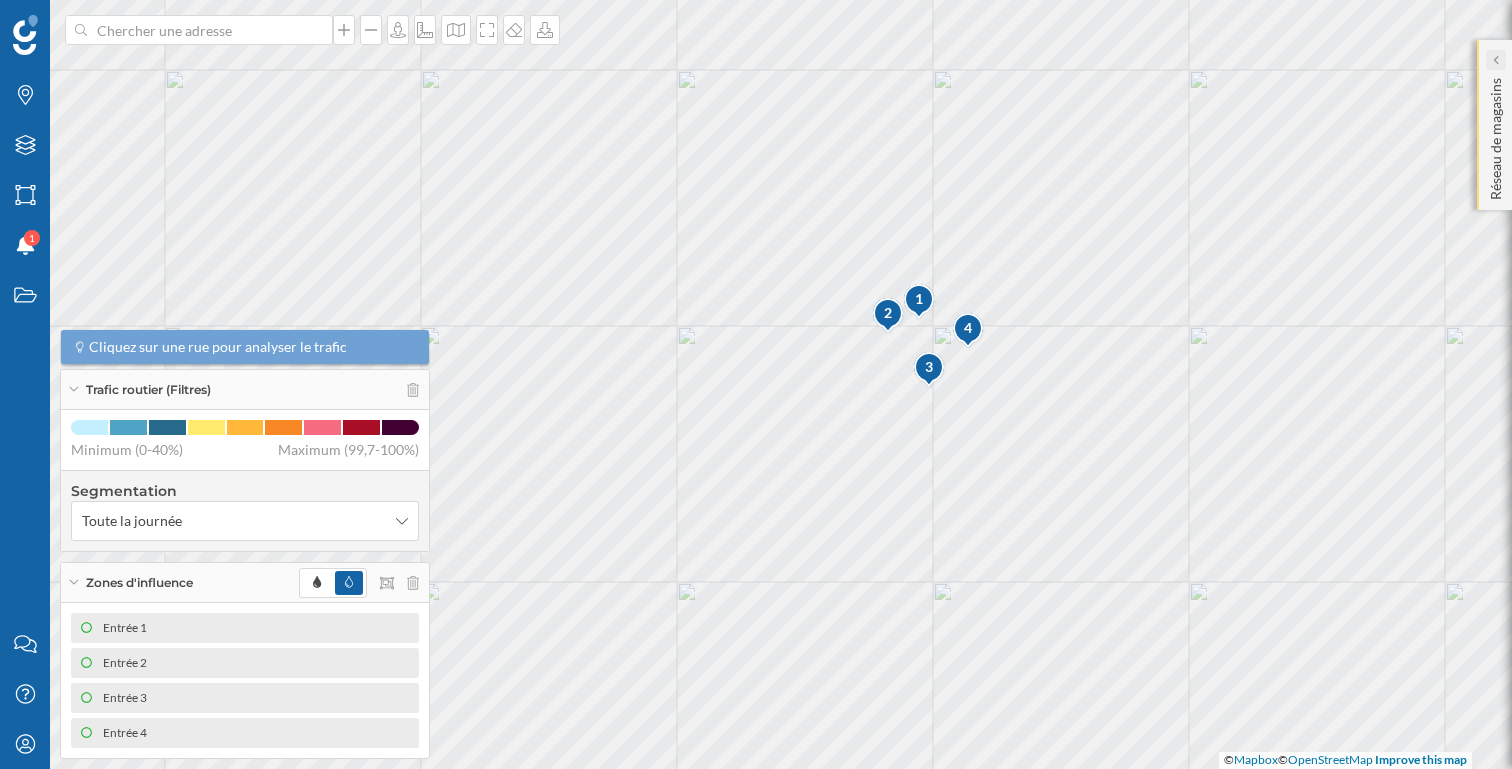 click 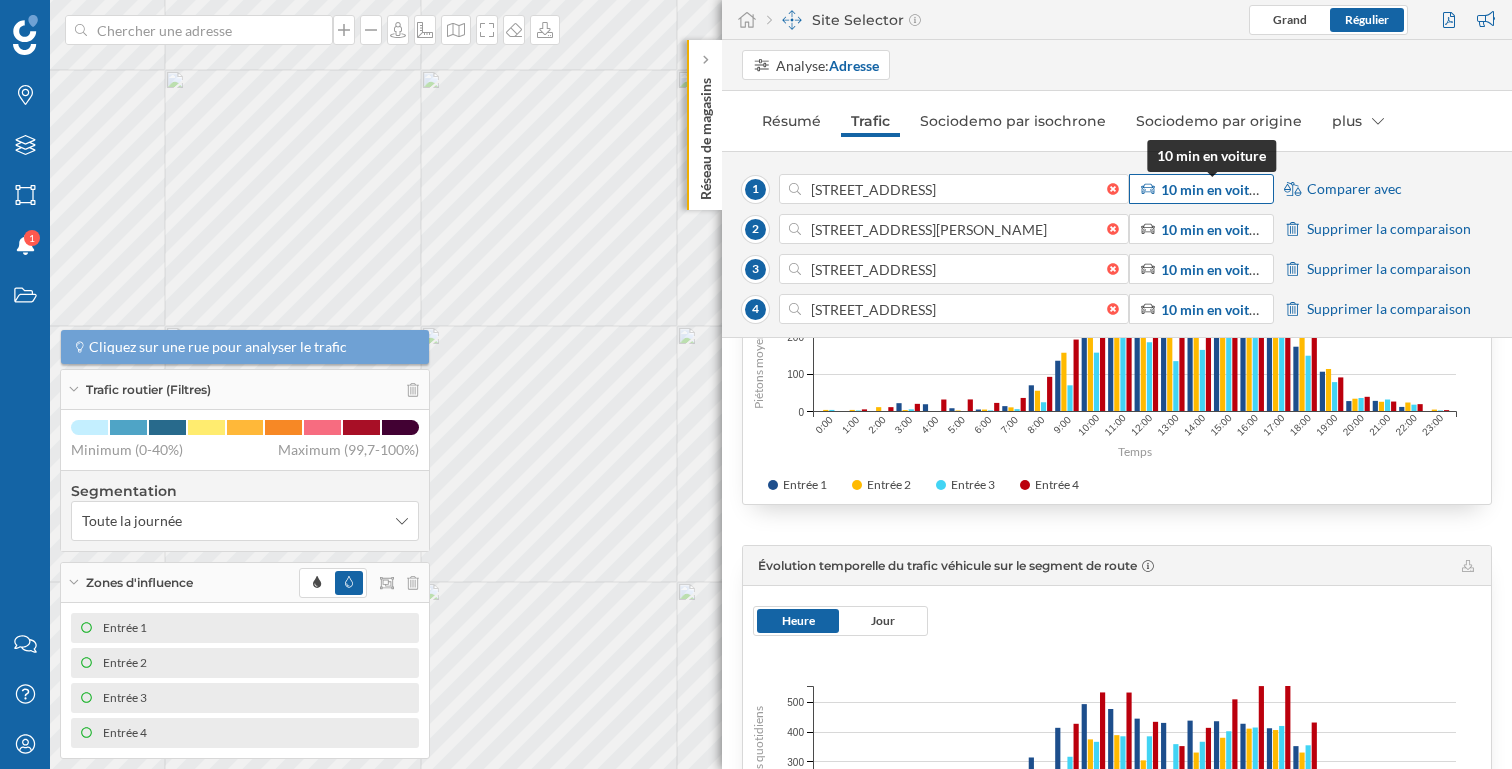 click on "10 min en voiture" at bounding box center (1215, 189) 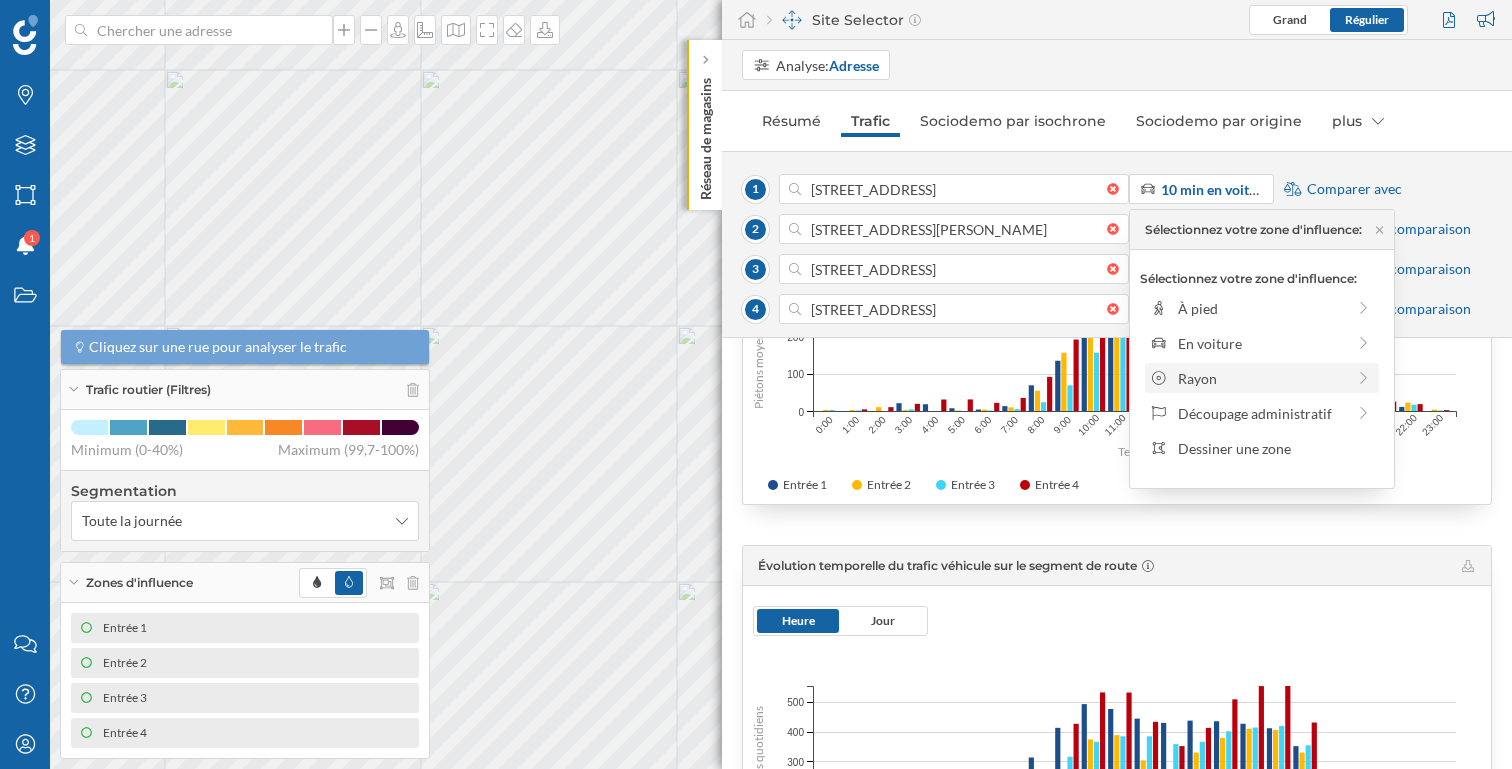 click on "Rayon" at bounding box center [1261, 378] 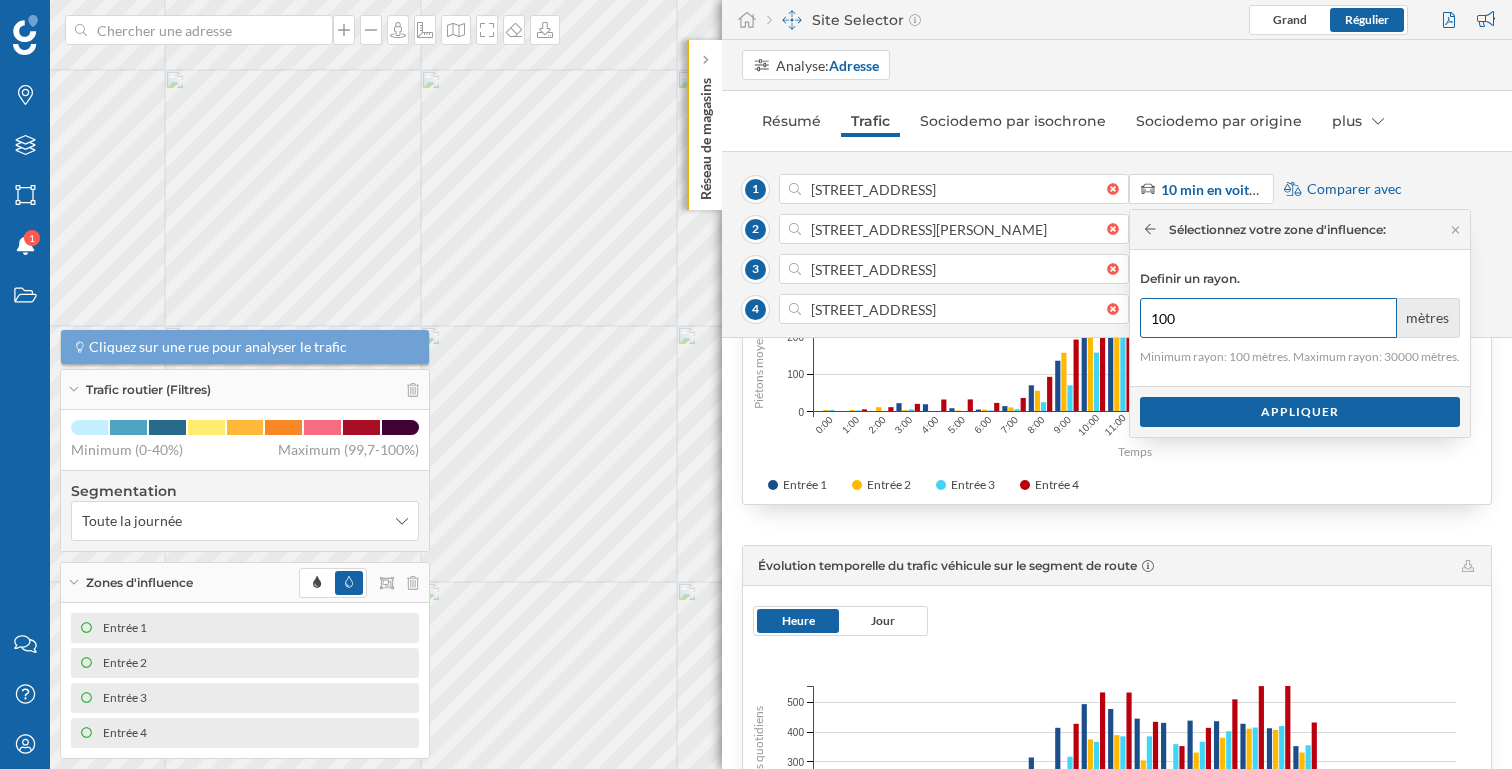 click on "100" at bounding box center [1268, 318] 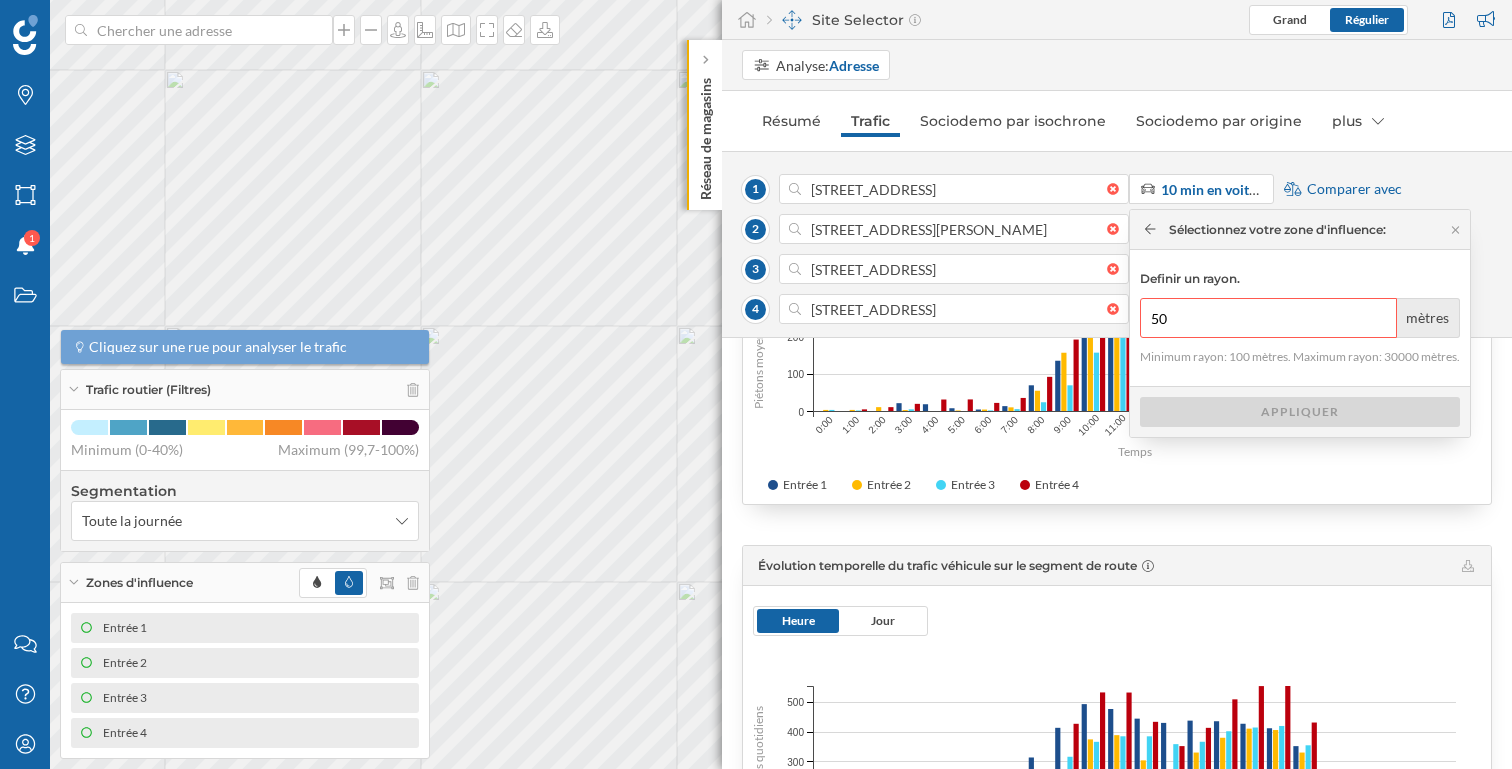 type on "5" 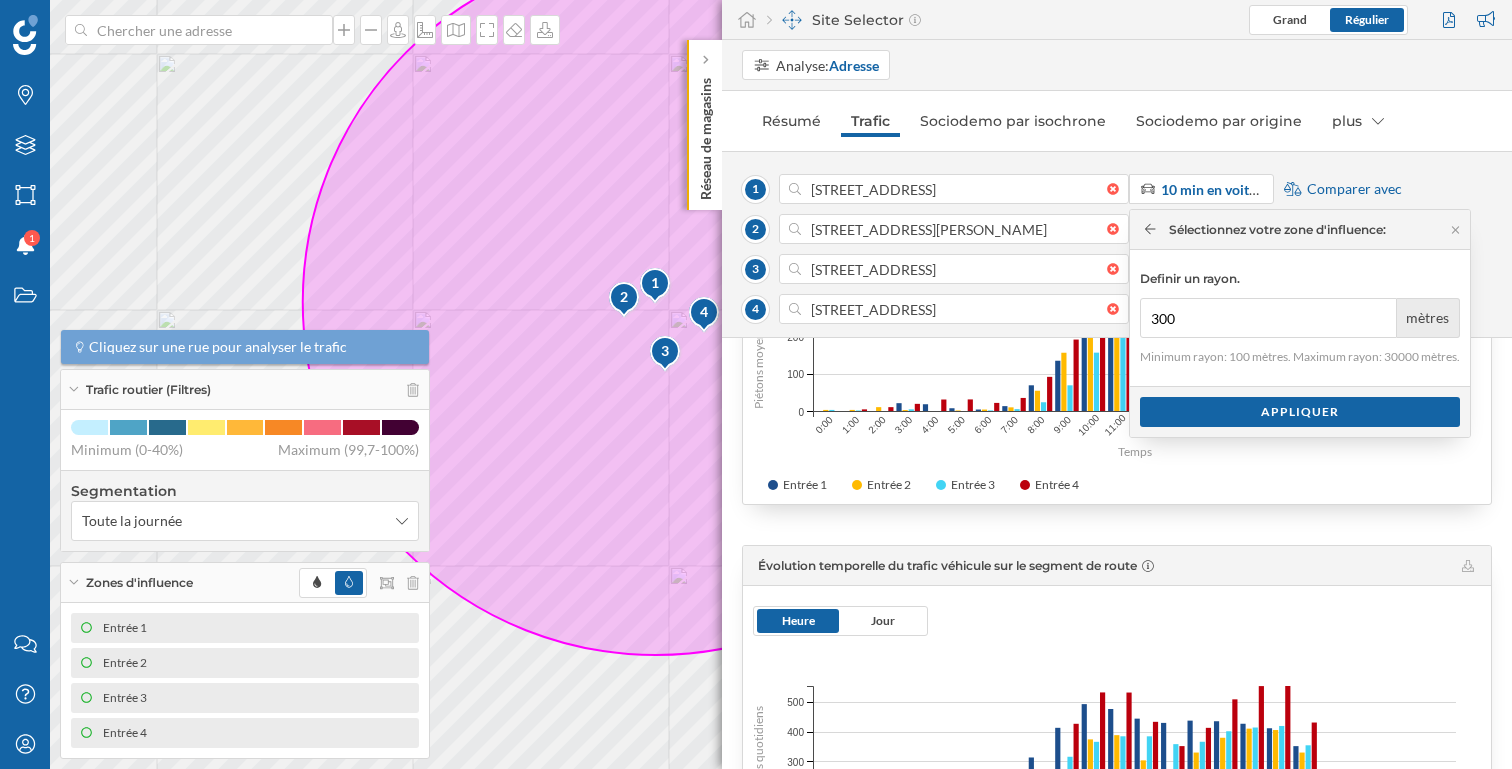 drag, startPoint x: 596, startPoint y: 416, endPoint x: 332, endPoint y: 388, distance: 265.48068 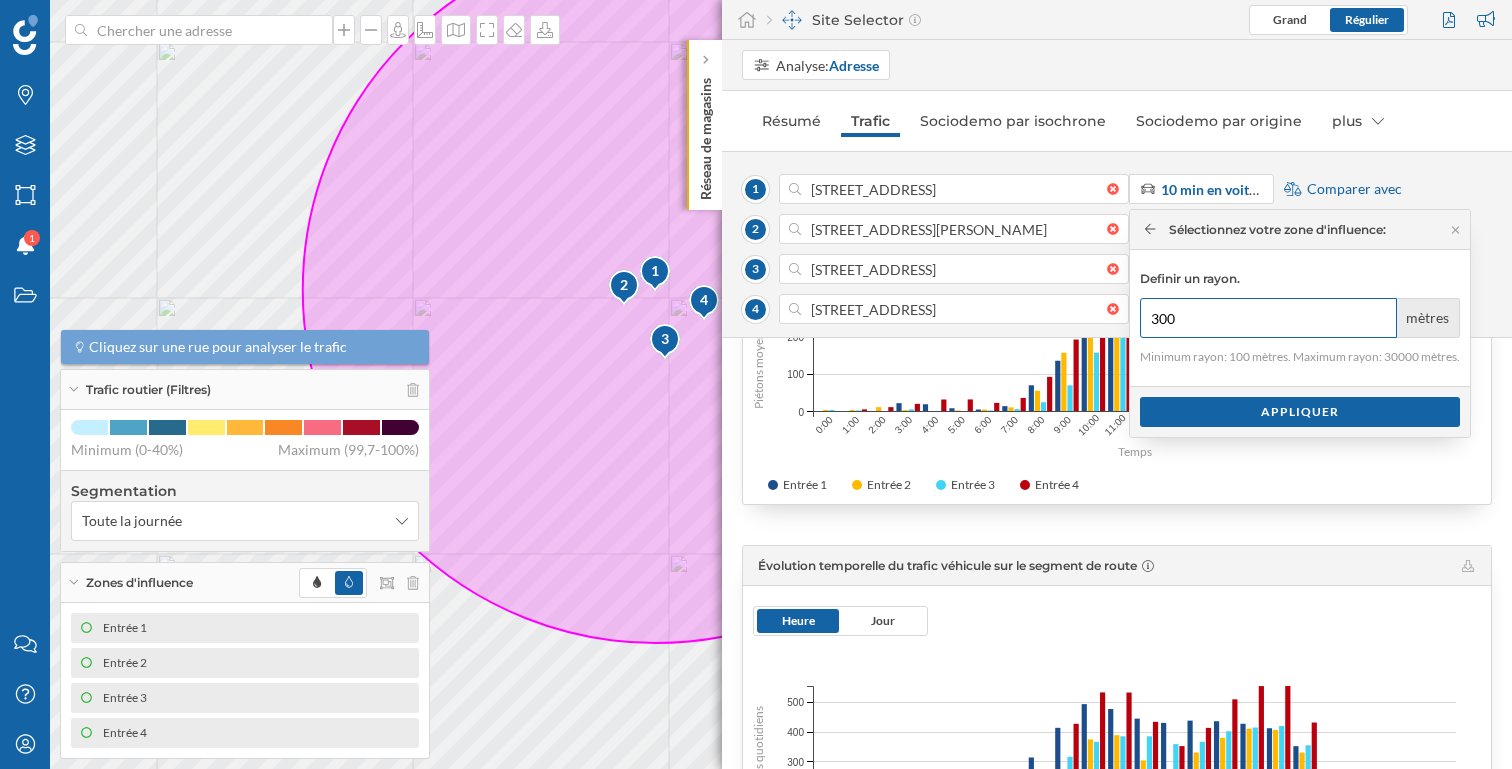 click on "300" at bounding box center [1268, 318] 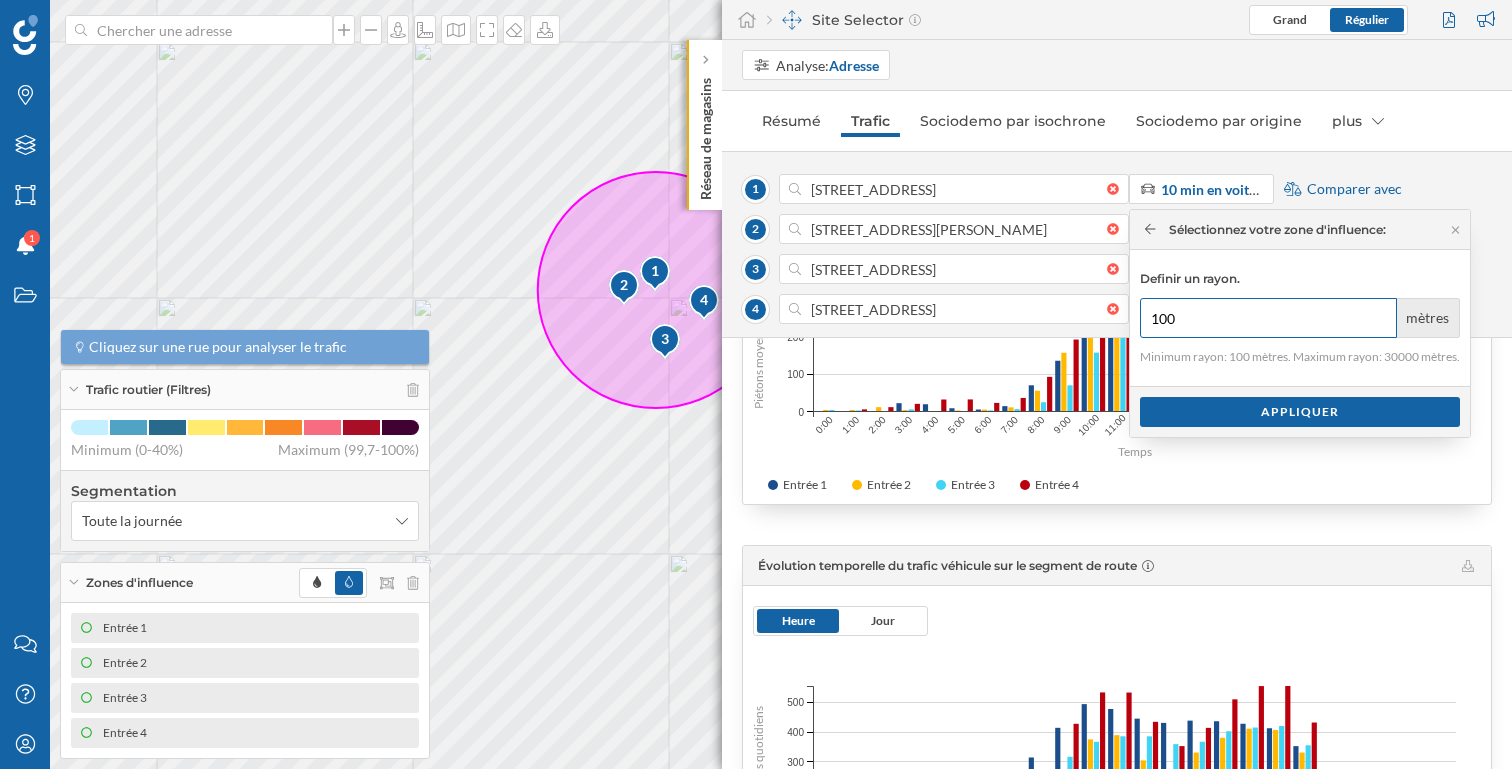 click on "100" at bounding box center [1268, 318] 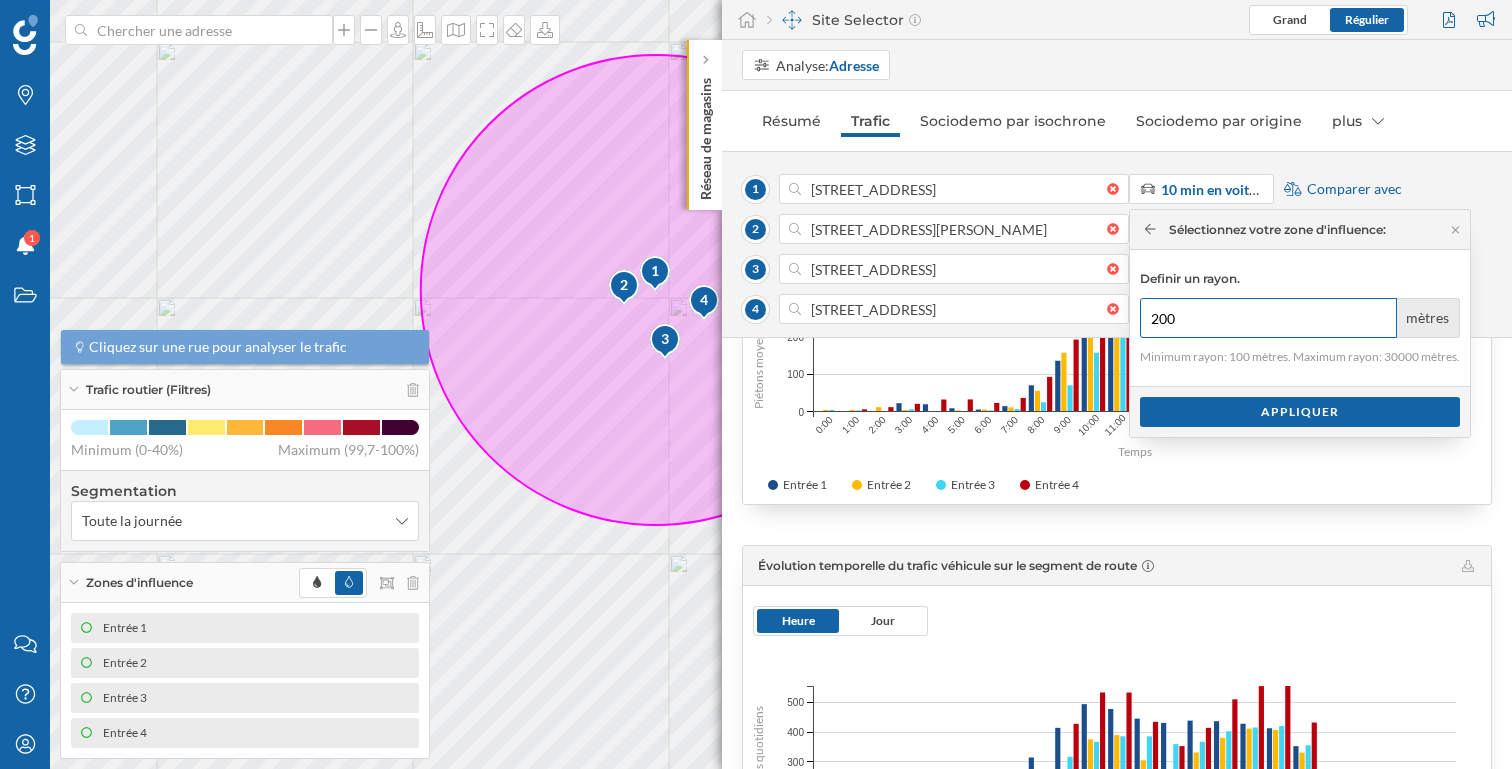 click on "200" at bounding box center [1268, 318] 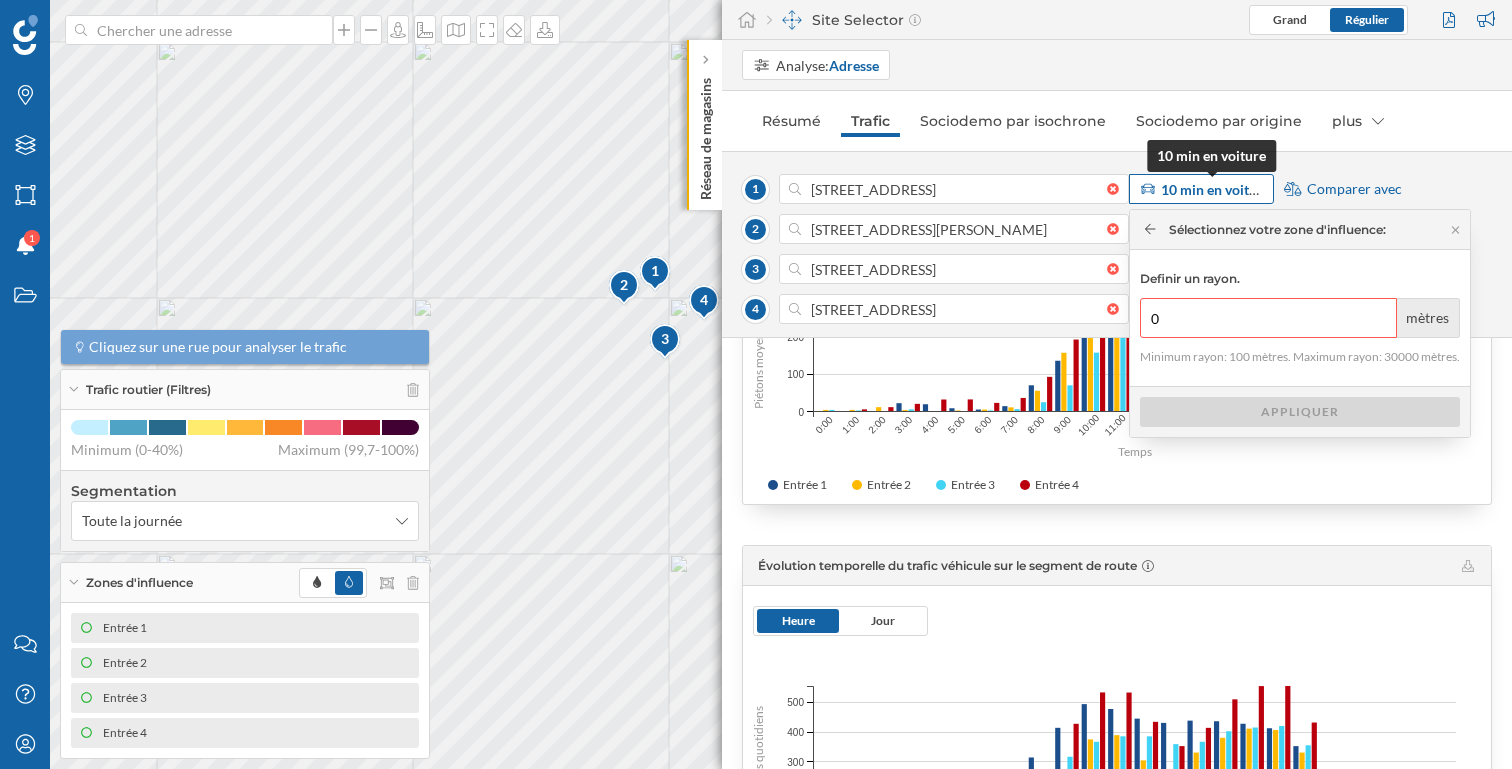 type on "0" 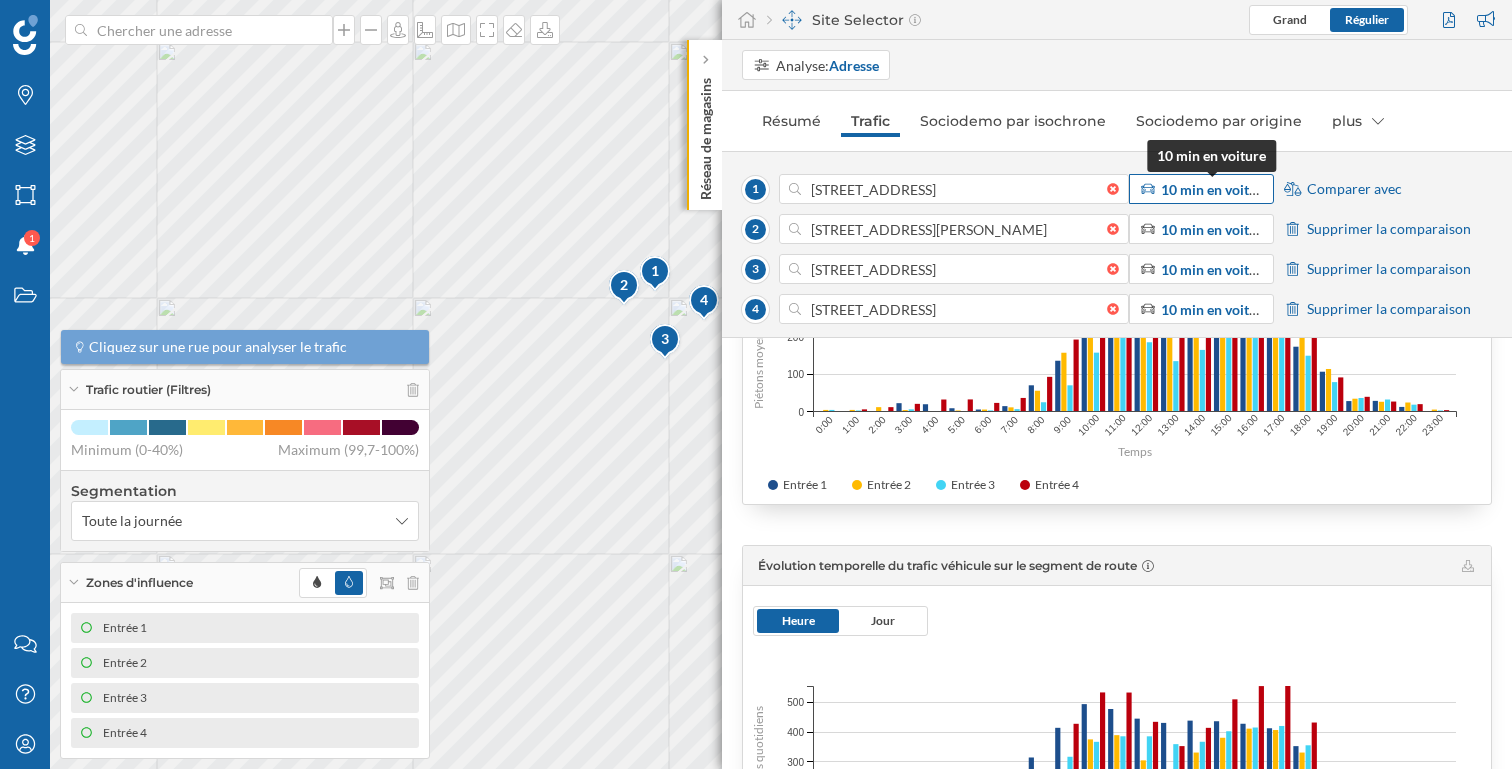 click on "10 min en voiture" at bounding box center [1215, 189] 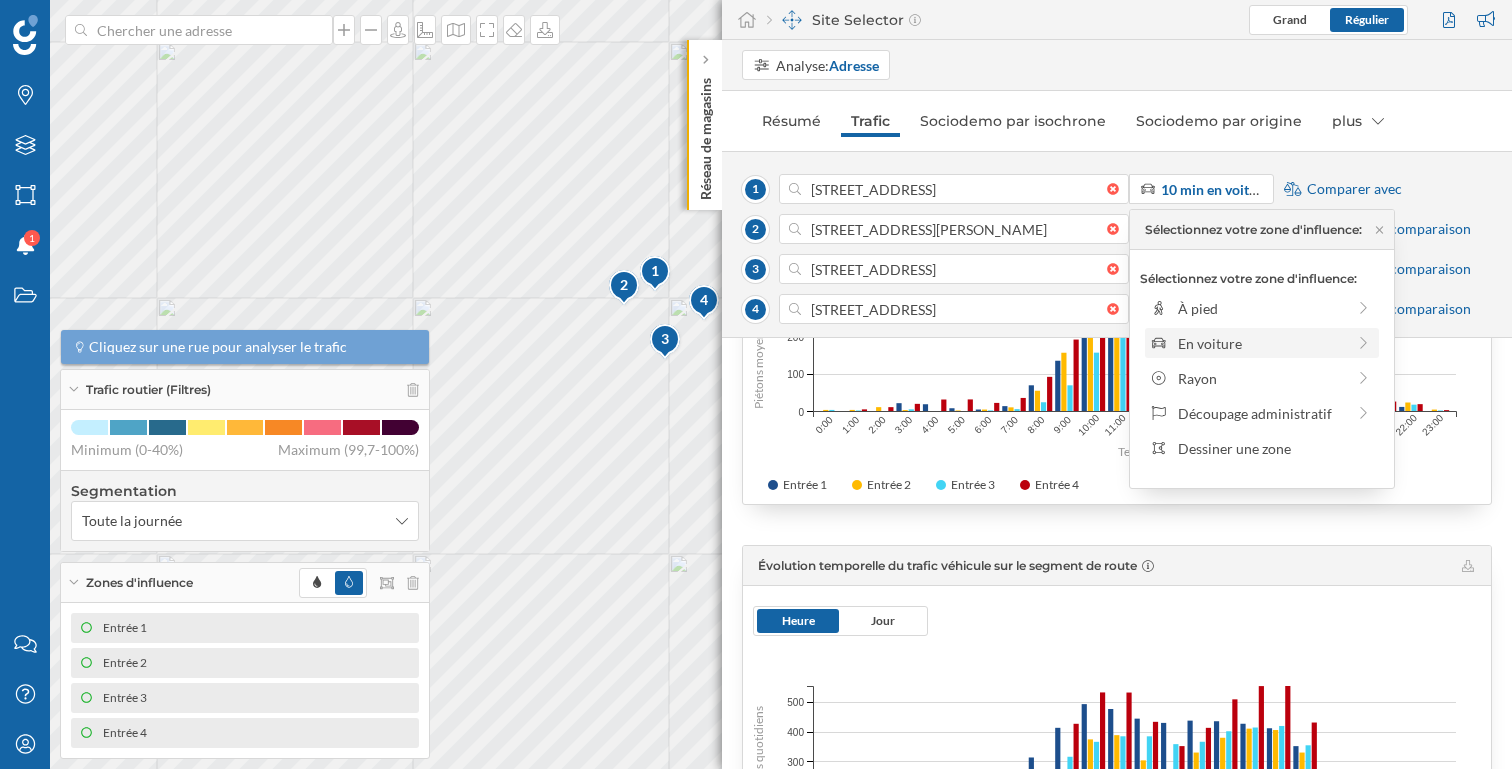 click on "En voiture" at bounding box center (1261, 343) 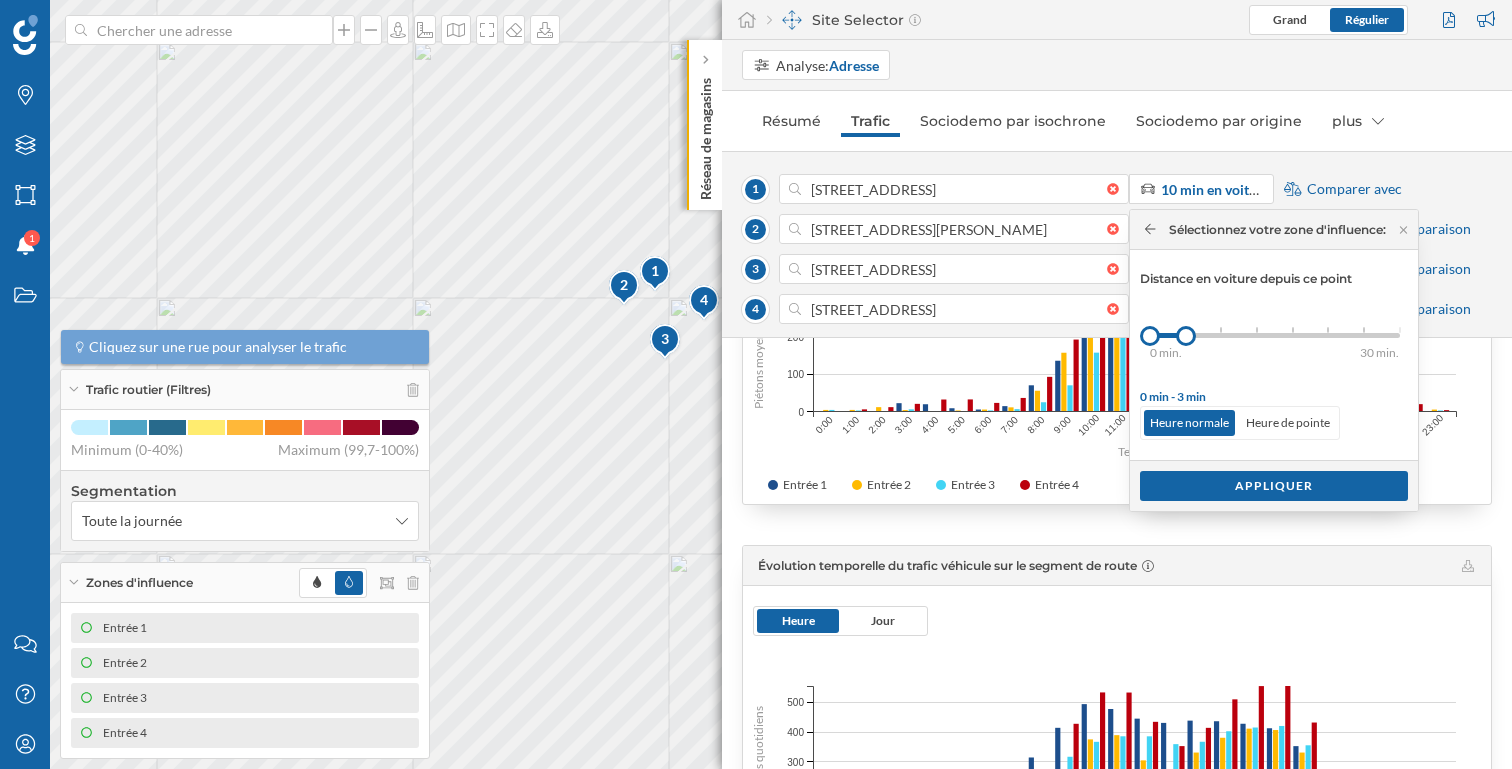 drag, startPoint x: 1182, startPoint y: 335, endPoint x: 1163, endPoint y: 335, distance: 19 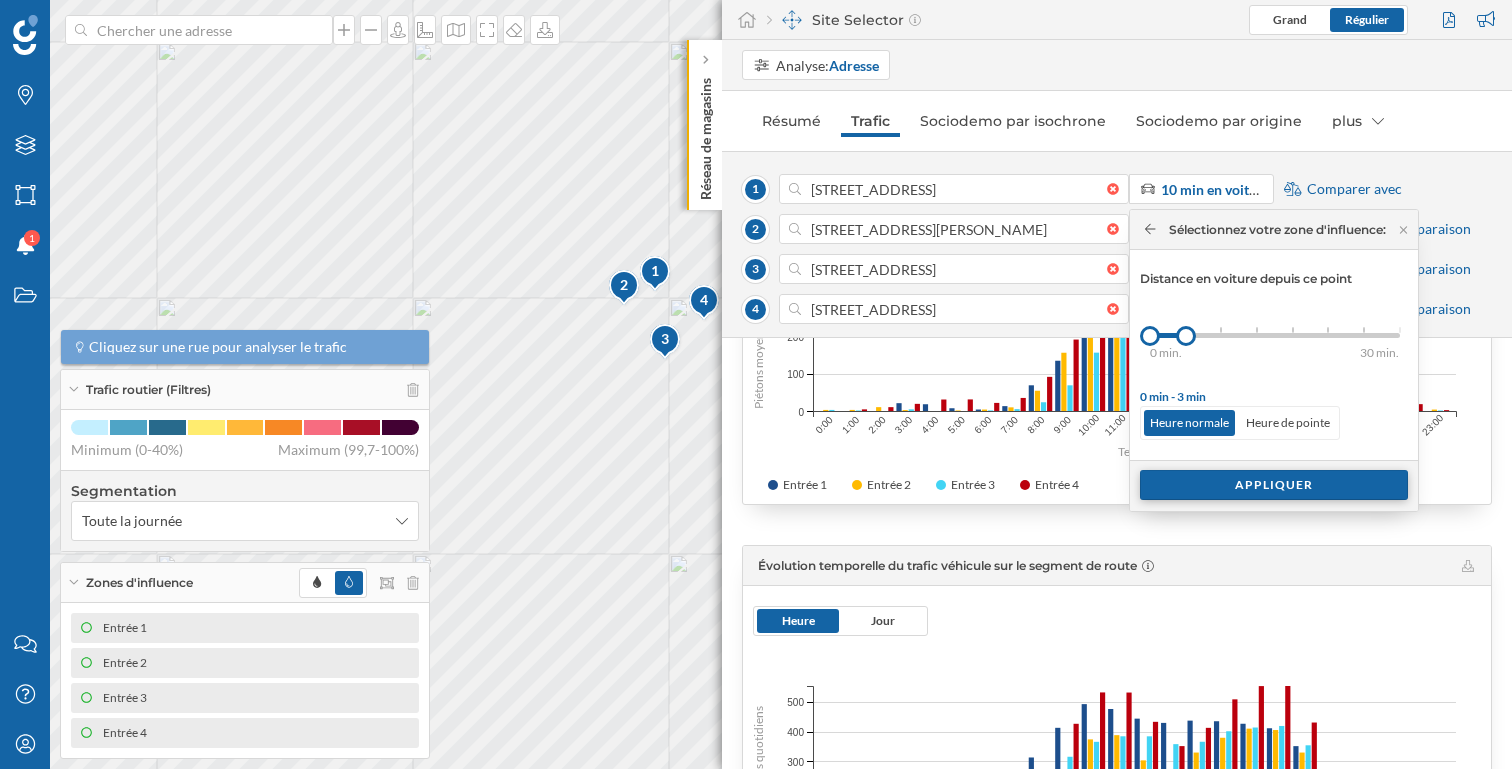 click on "Appliquer" at bounding box center (1274, 485) 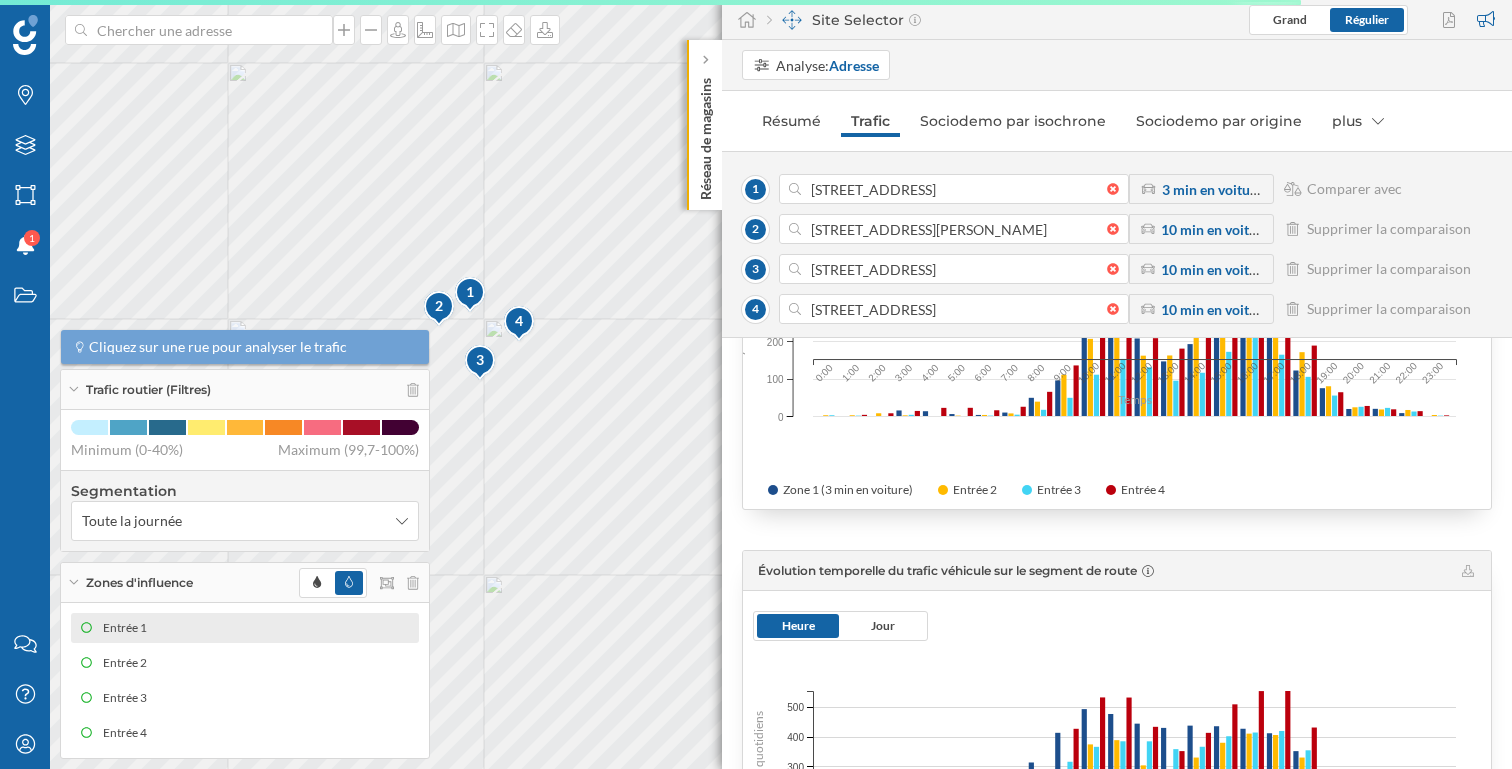 drag, startPoint x: 503, startPoint y: 435, endPoint x: 605, endPoint y: 362, distance: 125.43126 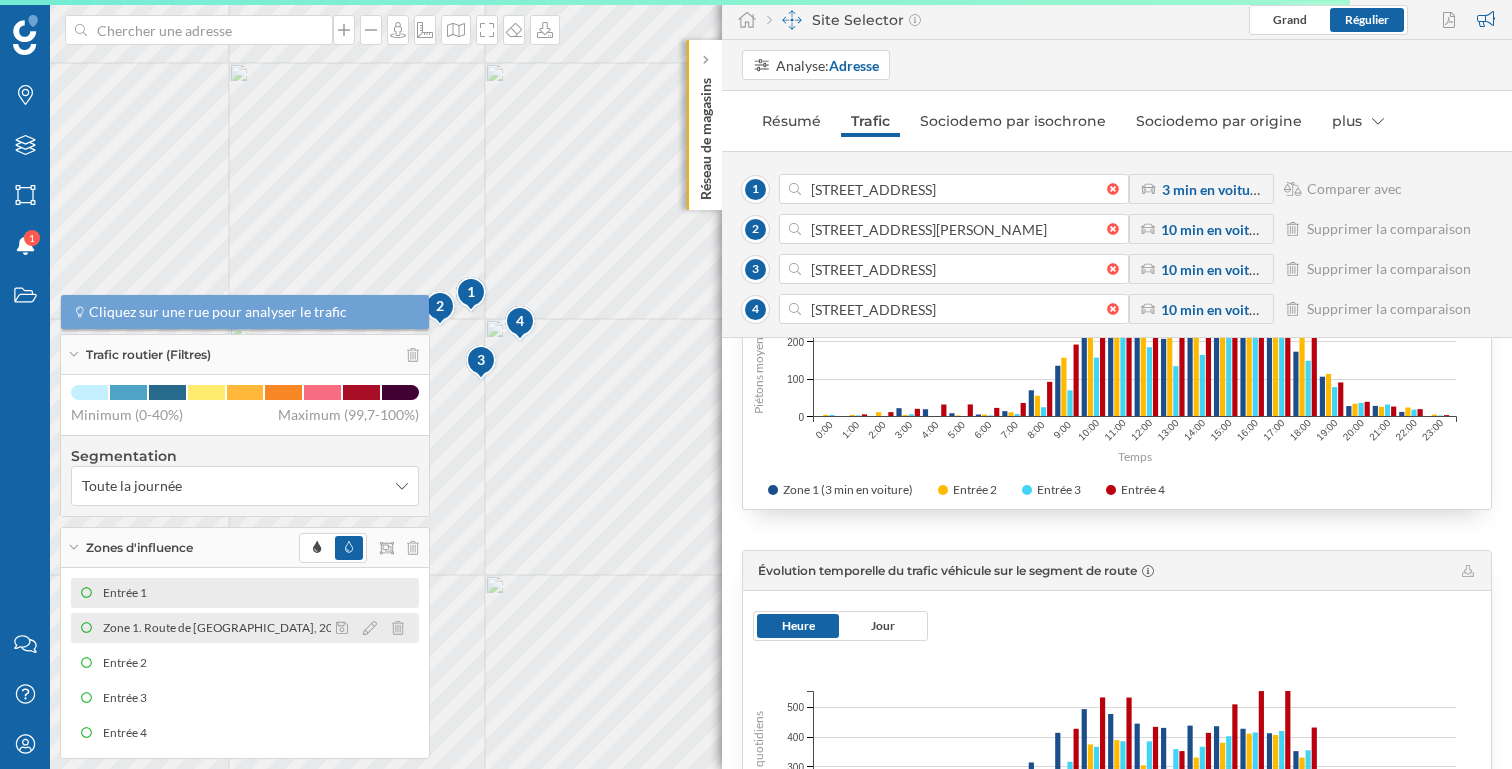 click on "Zone 1. Route de [GEOGRAPHIC_DATA], 202 (3 min en voiture)" at bounding box center [272, 628] 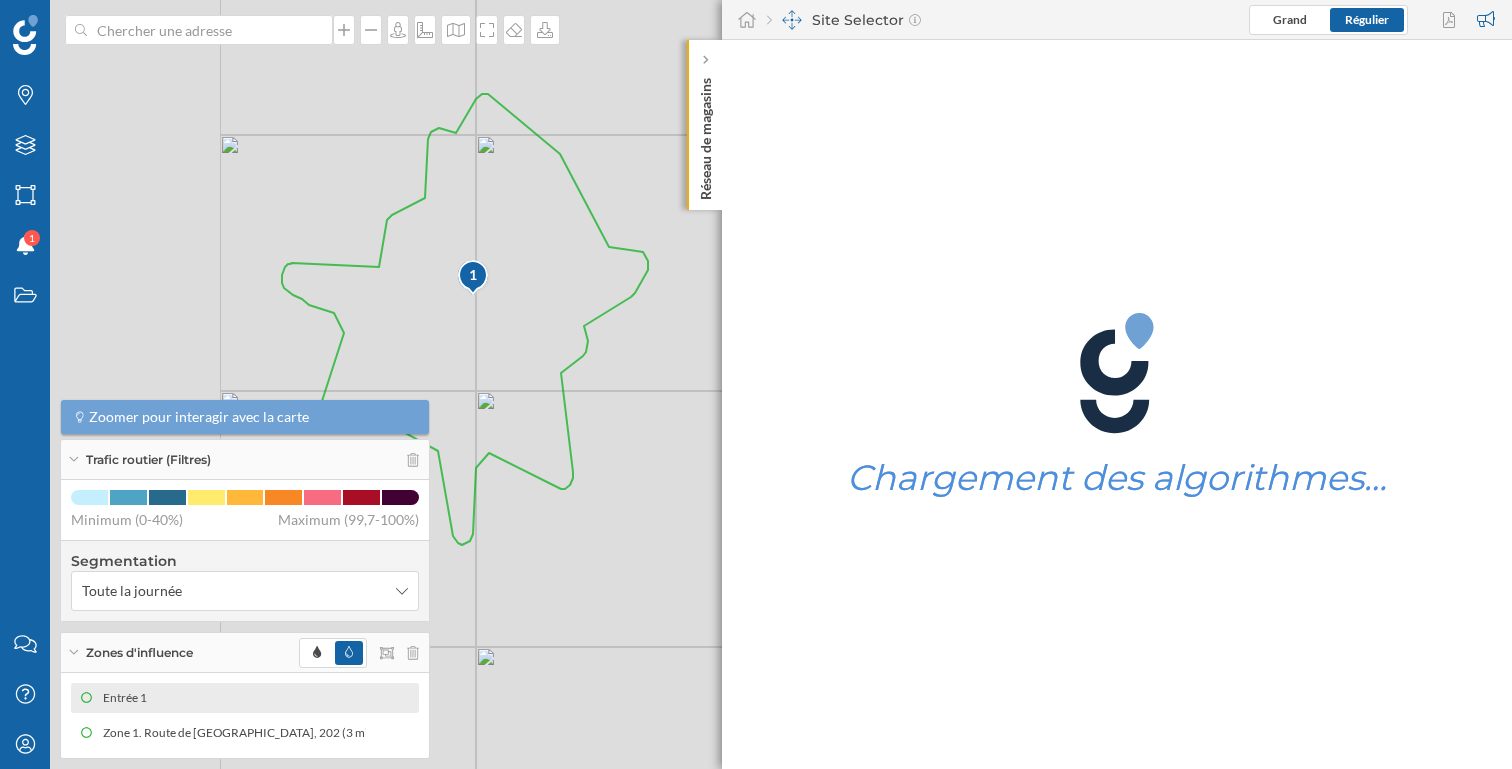 drag, startPoint x: 265, startPoint y: 345, endPoint x: 465, endPoint y: 357, distance: 200.35968 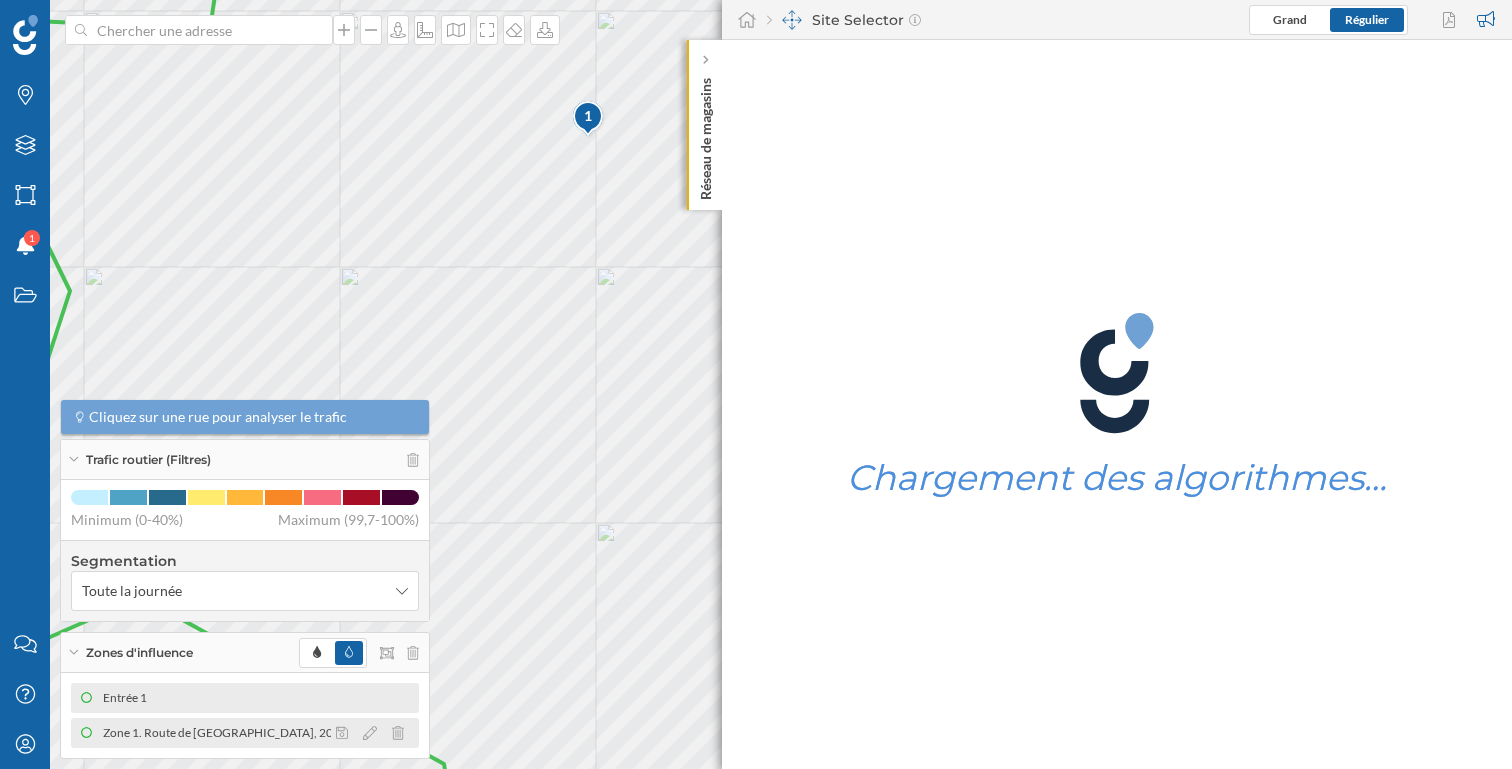 click at bounding box center (375, 733) 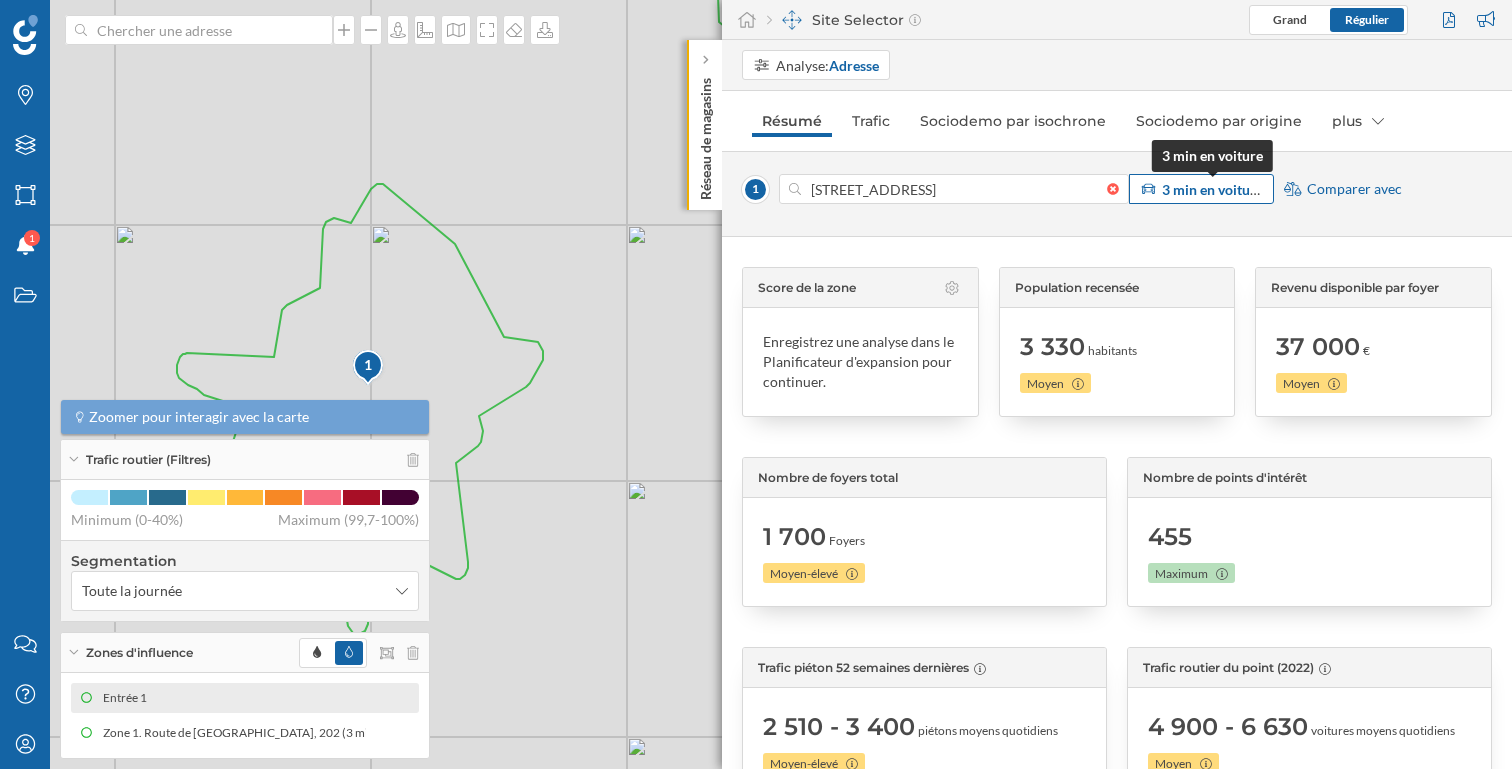 click on "3 min en voiture" at bounding box center (1212, 189) 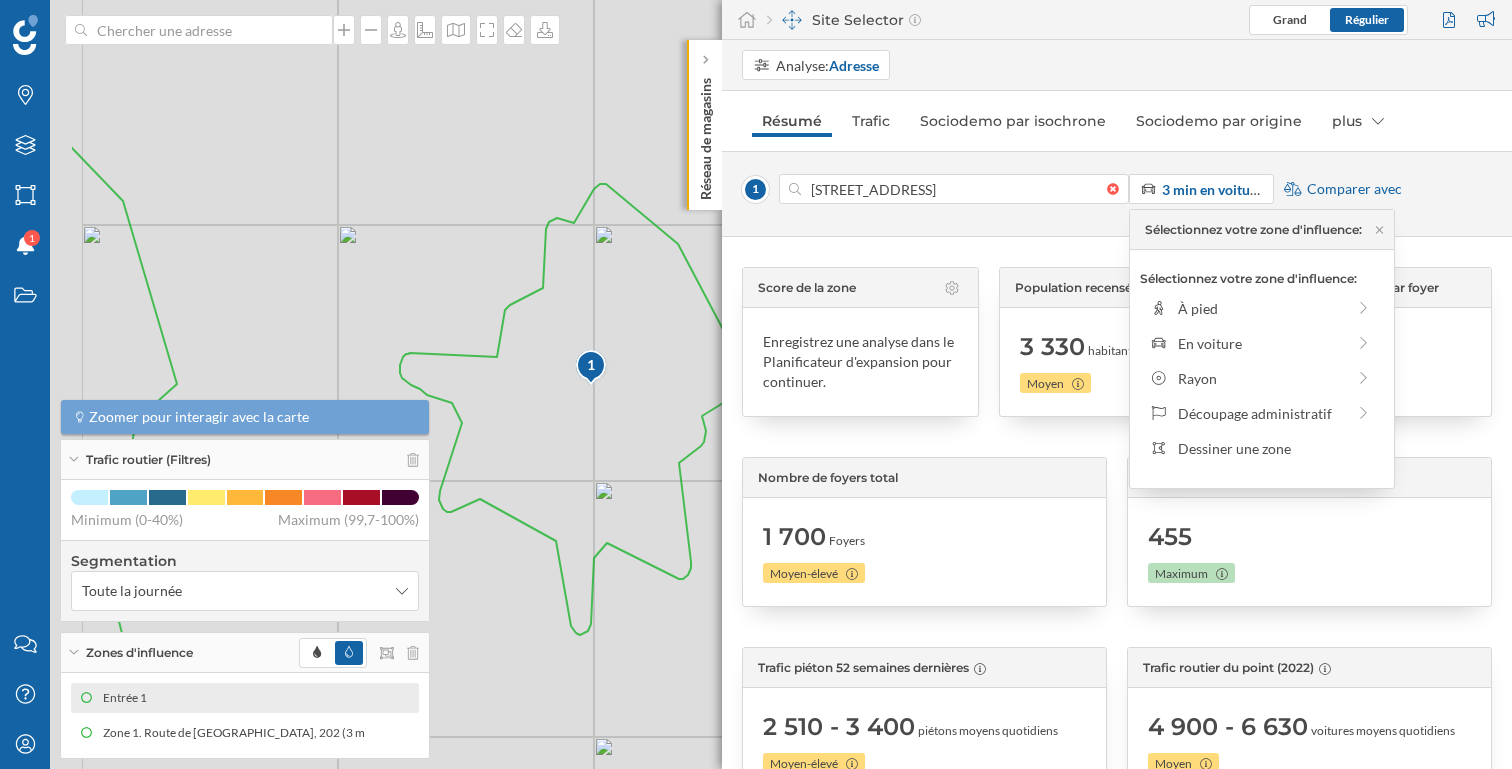 drag, startPoint x: 551, startPoint y: 440, endPoint x: 773, endPoint y: 440, distance: 222 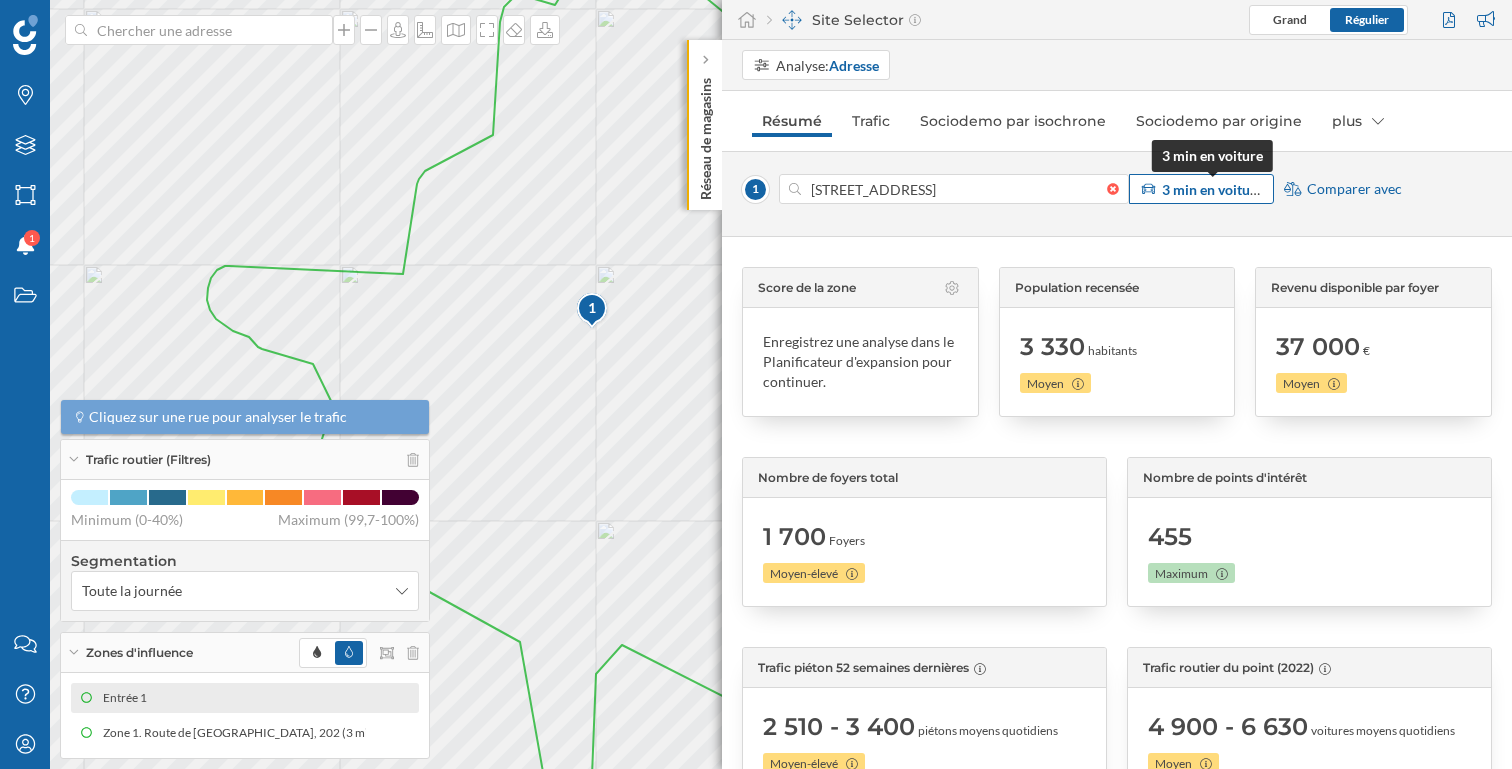 click on "3 min en voiture" at bounding box center (1212, 189) 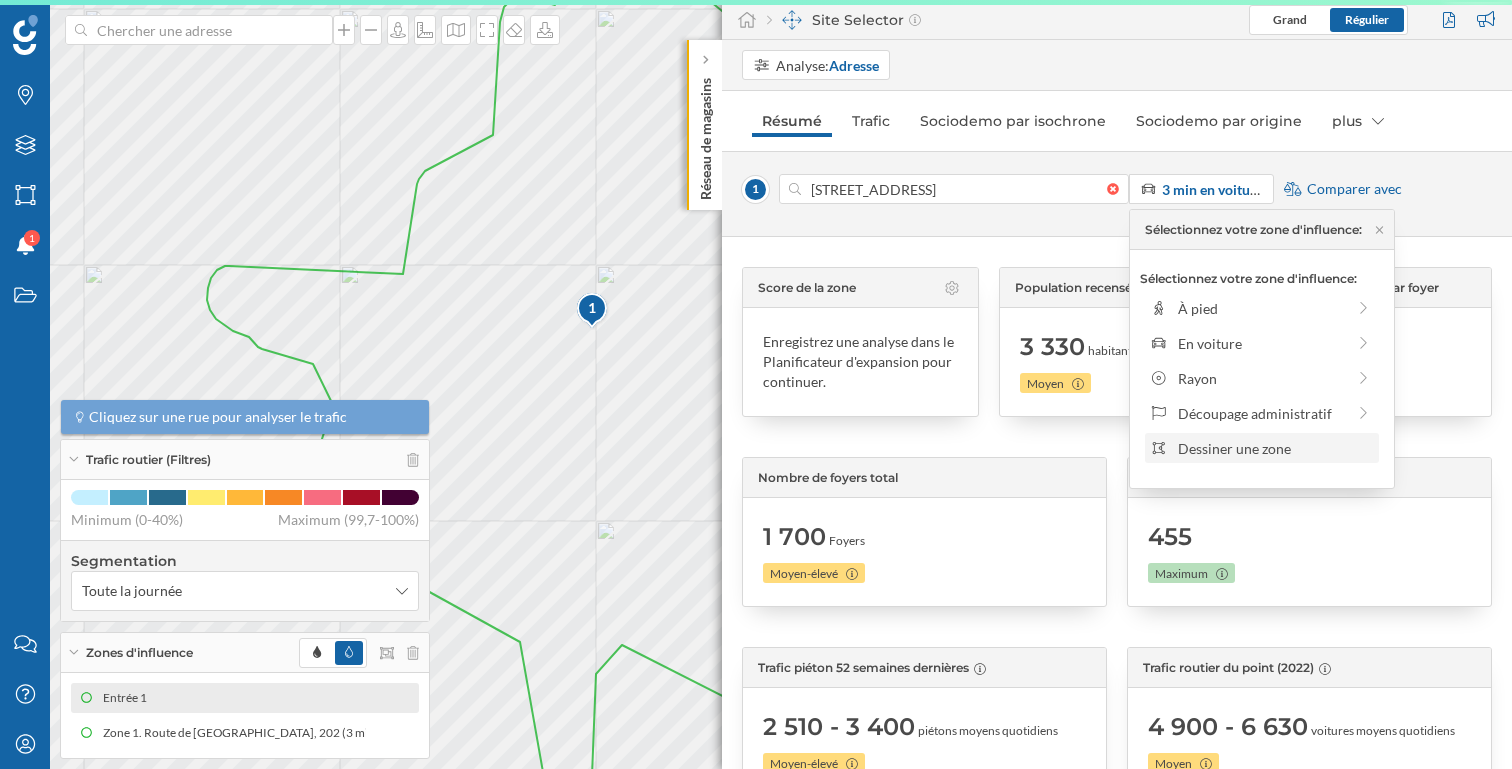 click on "Dessiner une zone" at bounding box center (1275, 448) 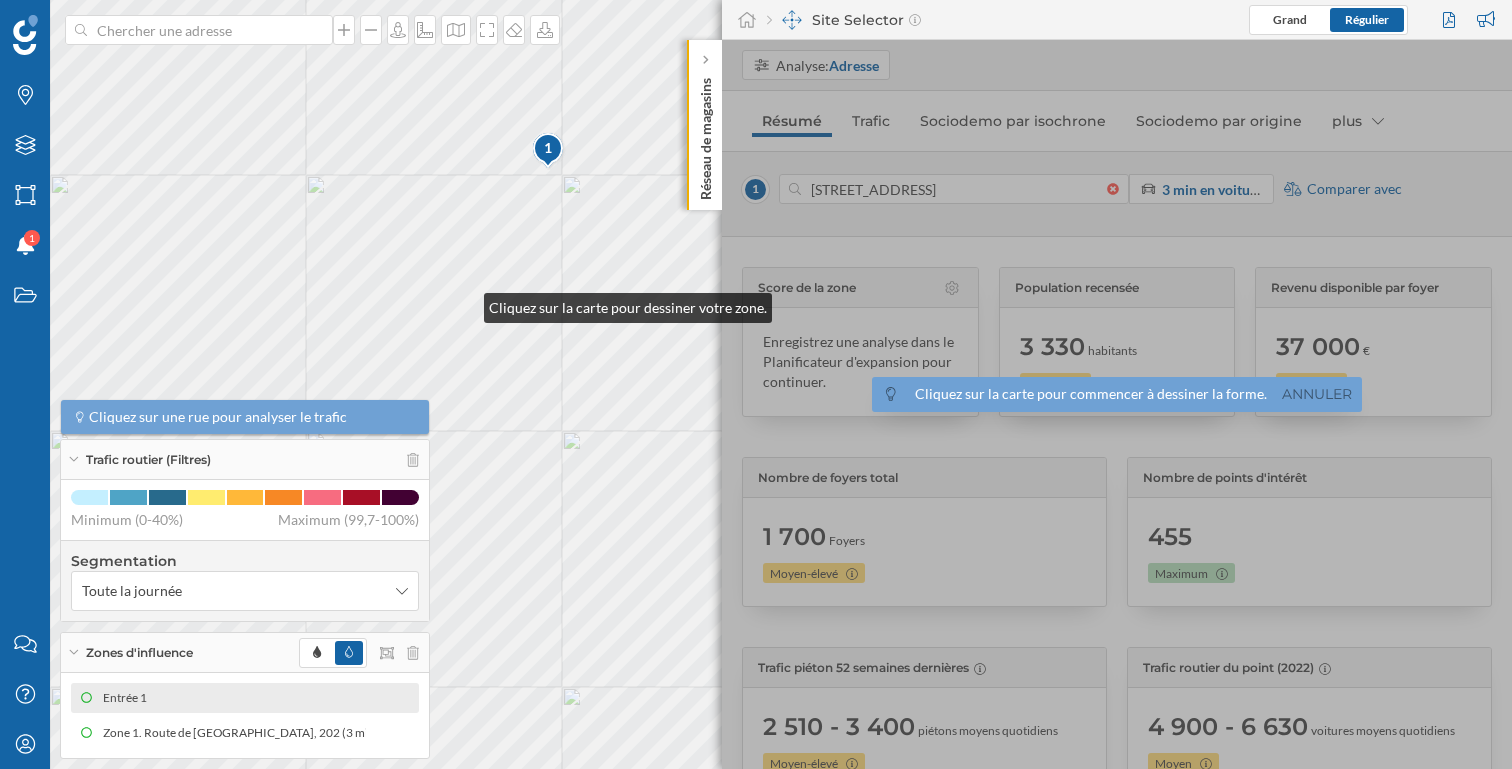 drag, startPoint x: 663, startPoint y: 352, endPoint x: 465, endPoint y: 304, distance: 203.73512 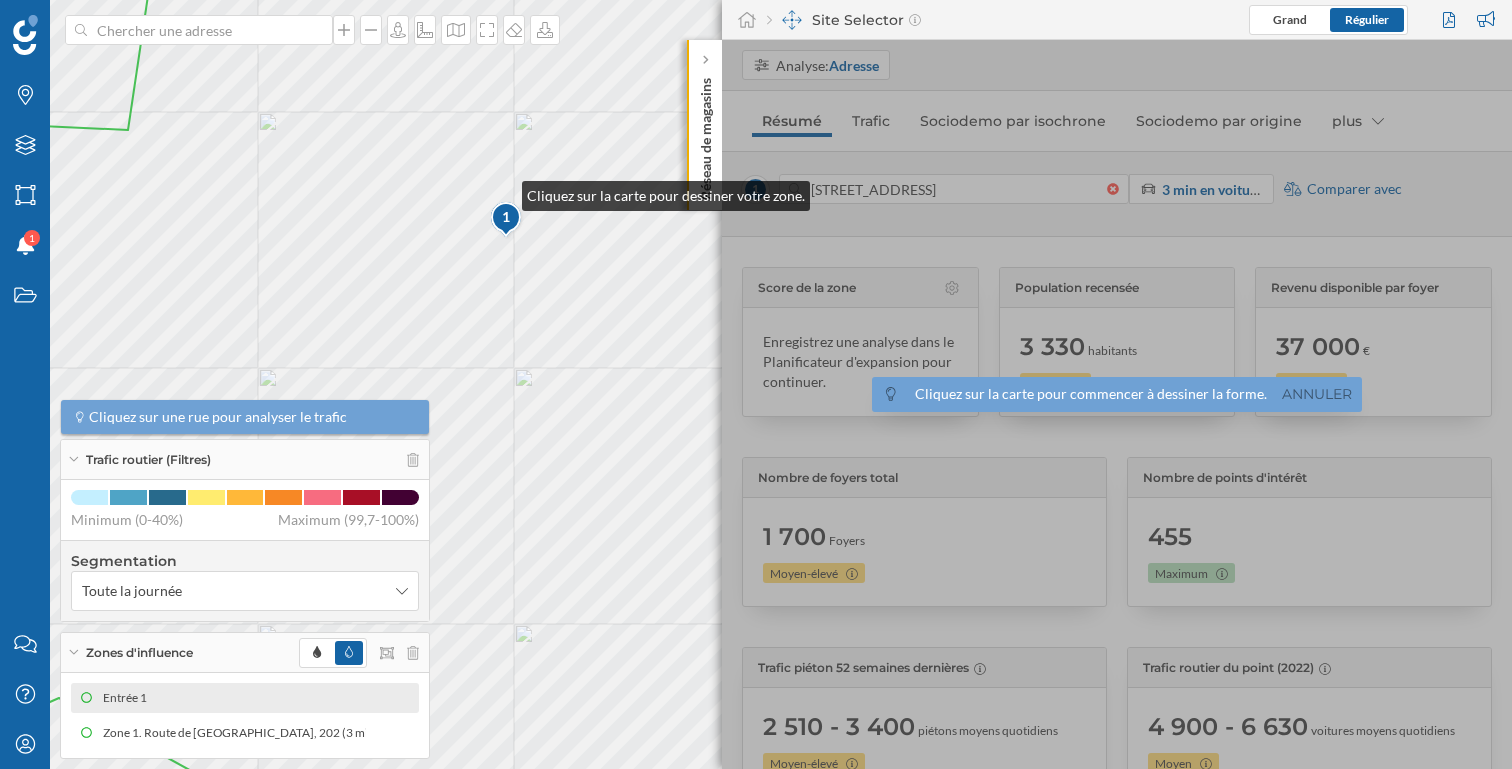 click 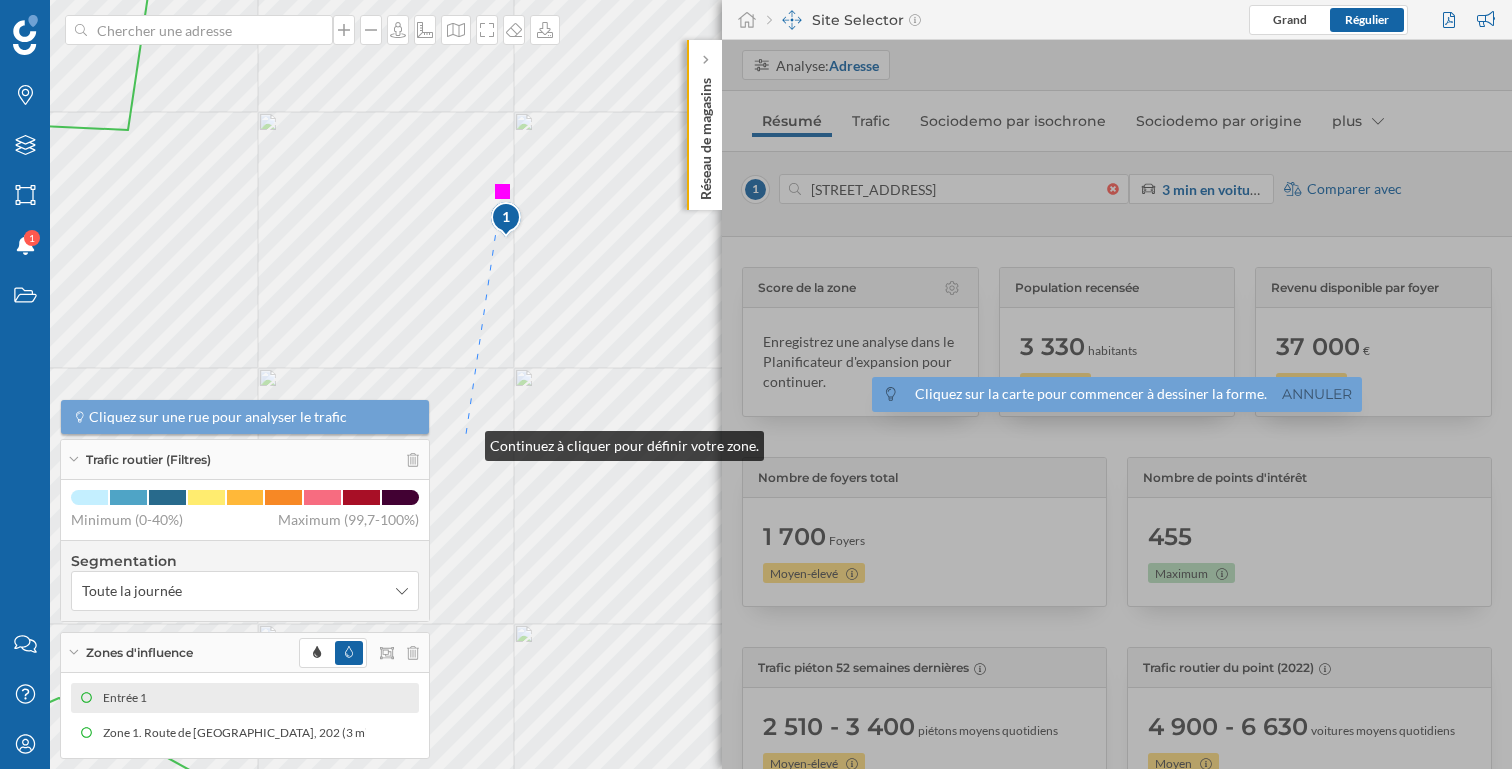 click 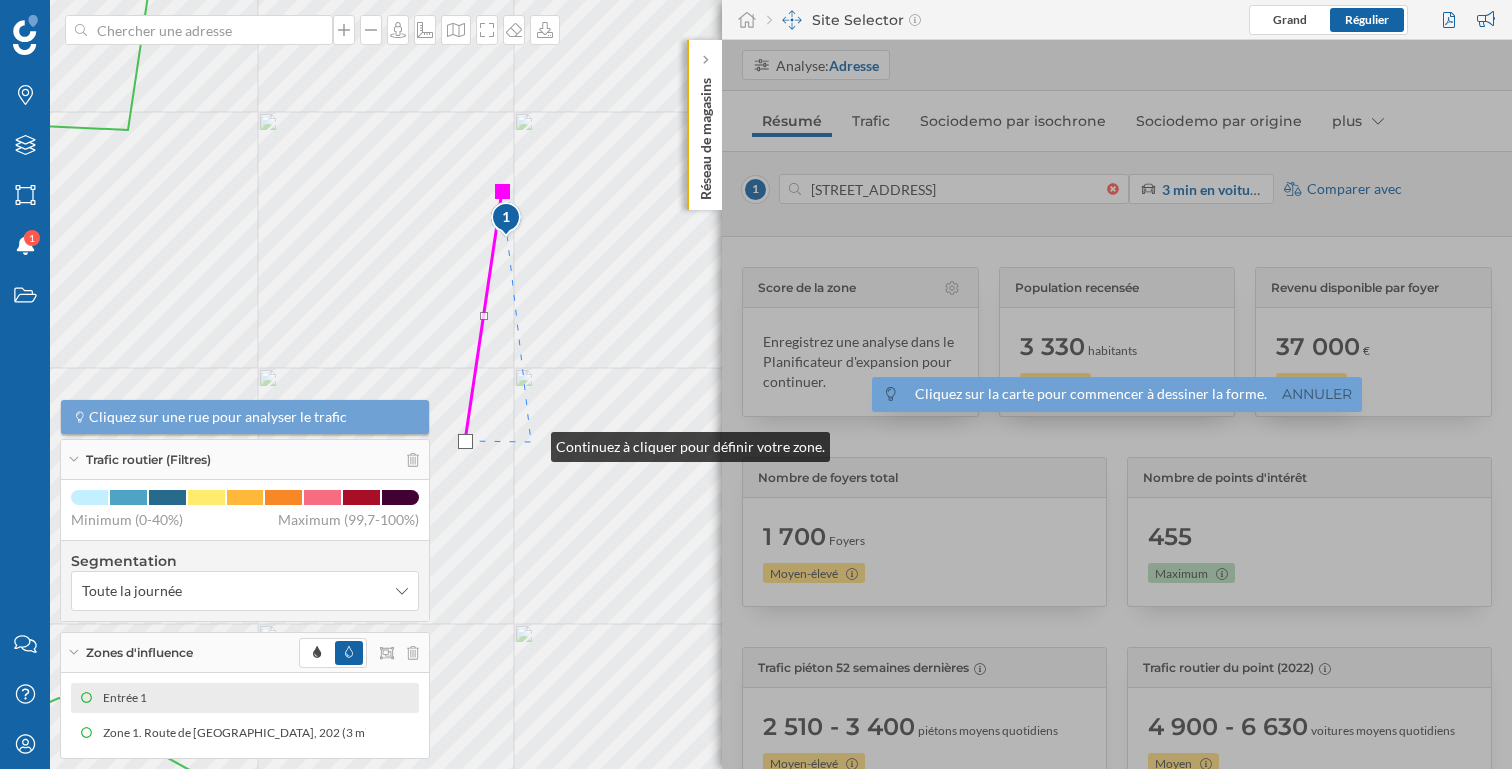 click 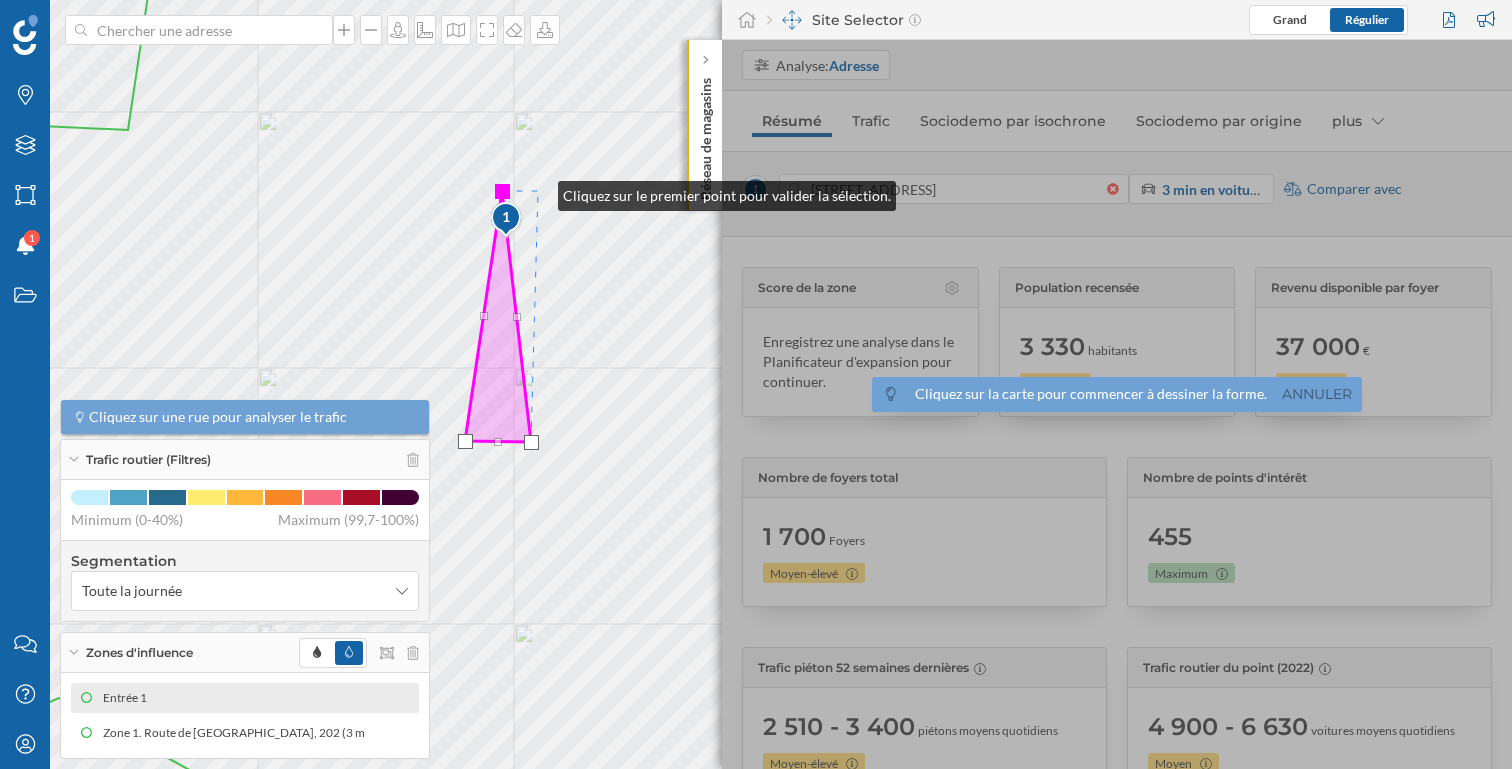 click 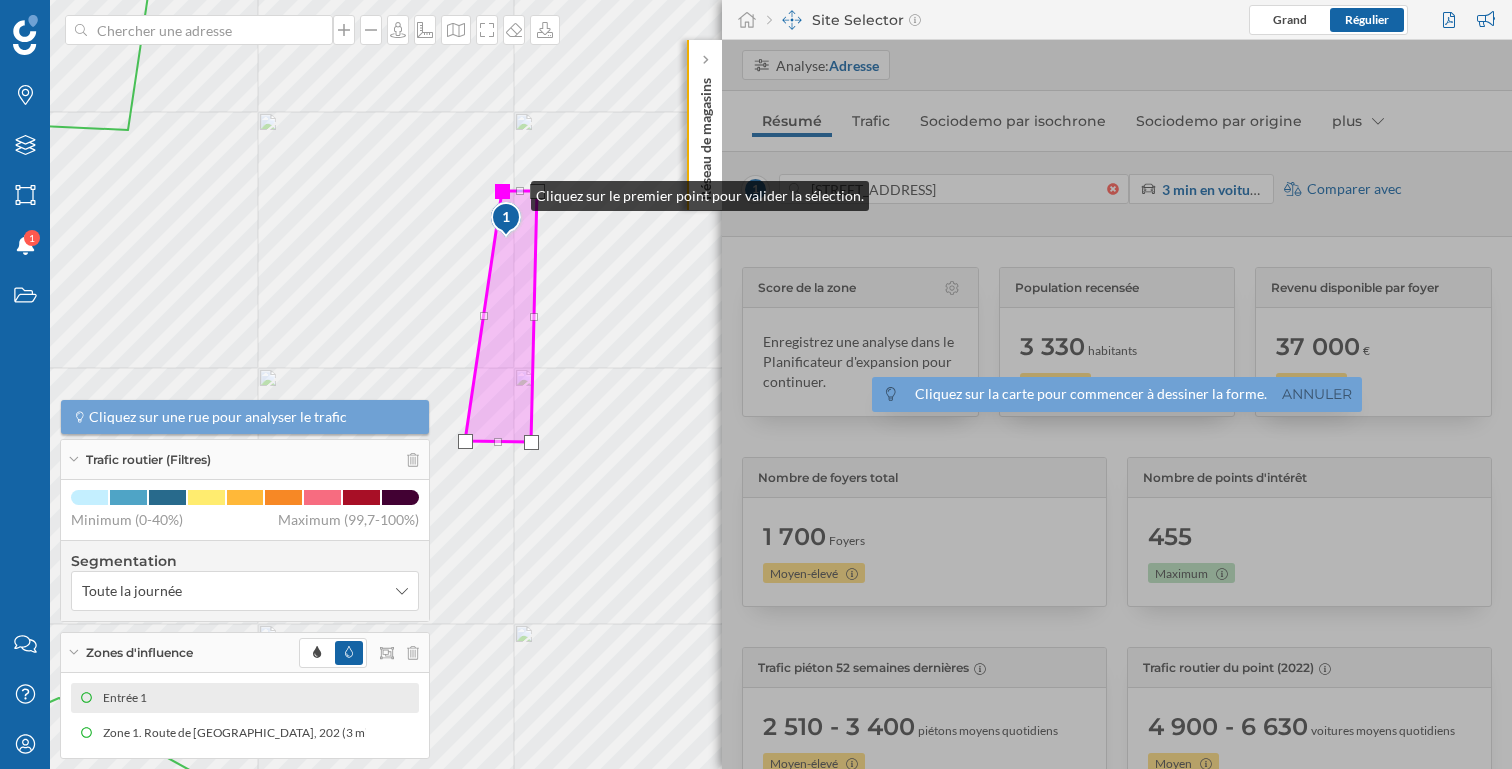 click at bounding box center [502, 191] 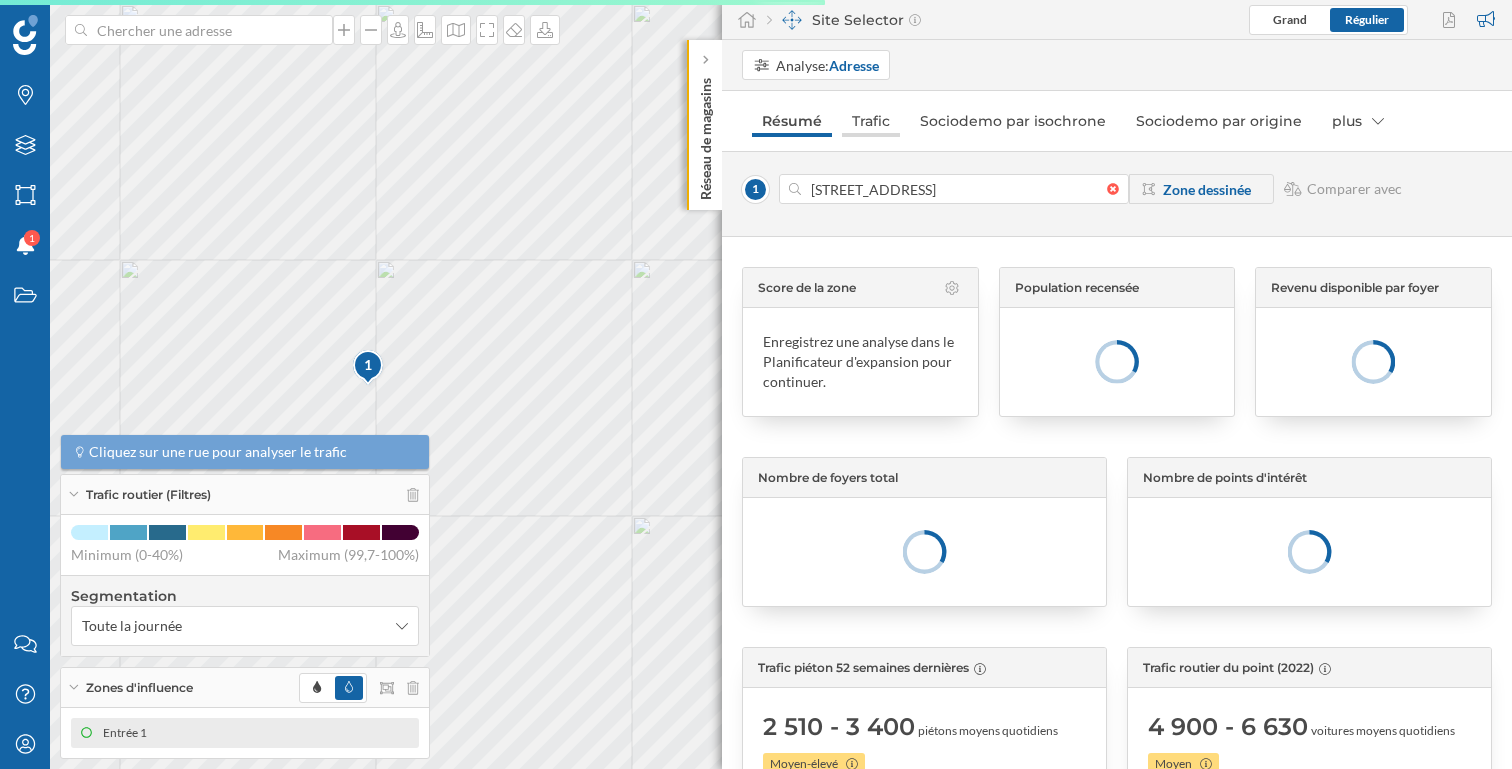 click on "Trafic" at bounding box center [871, 121] 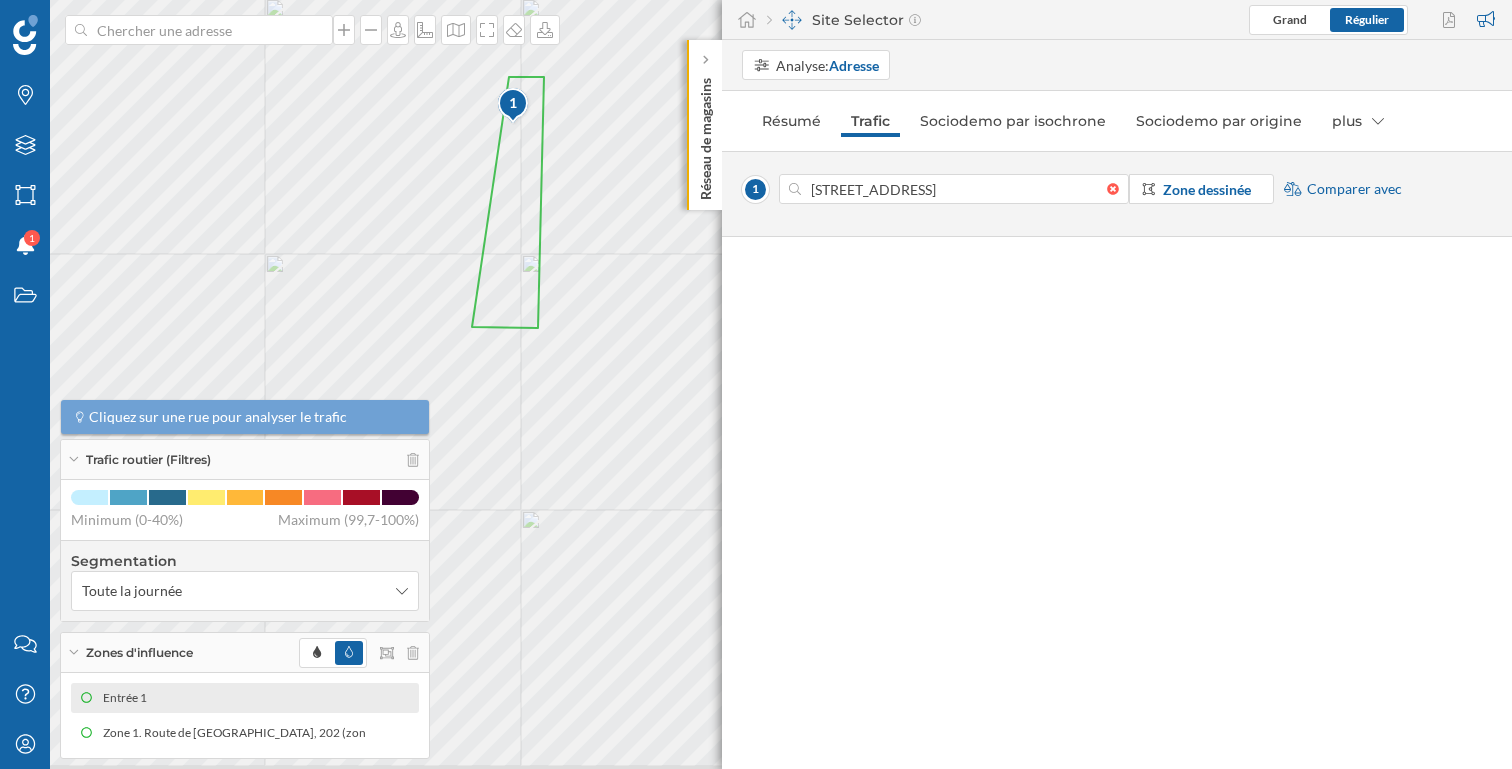 drag, startPoint x: 500, startPoint y: 502, endPoint x: 646, endPoint y: 243, distance: 297.3163 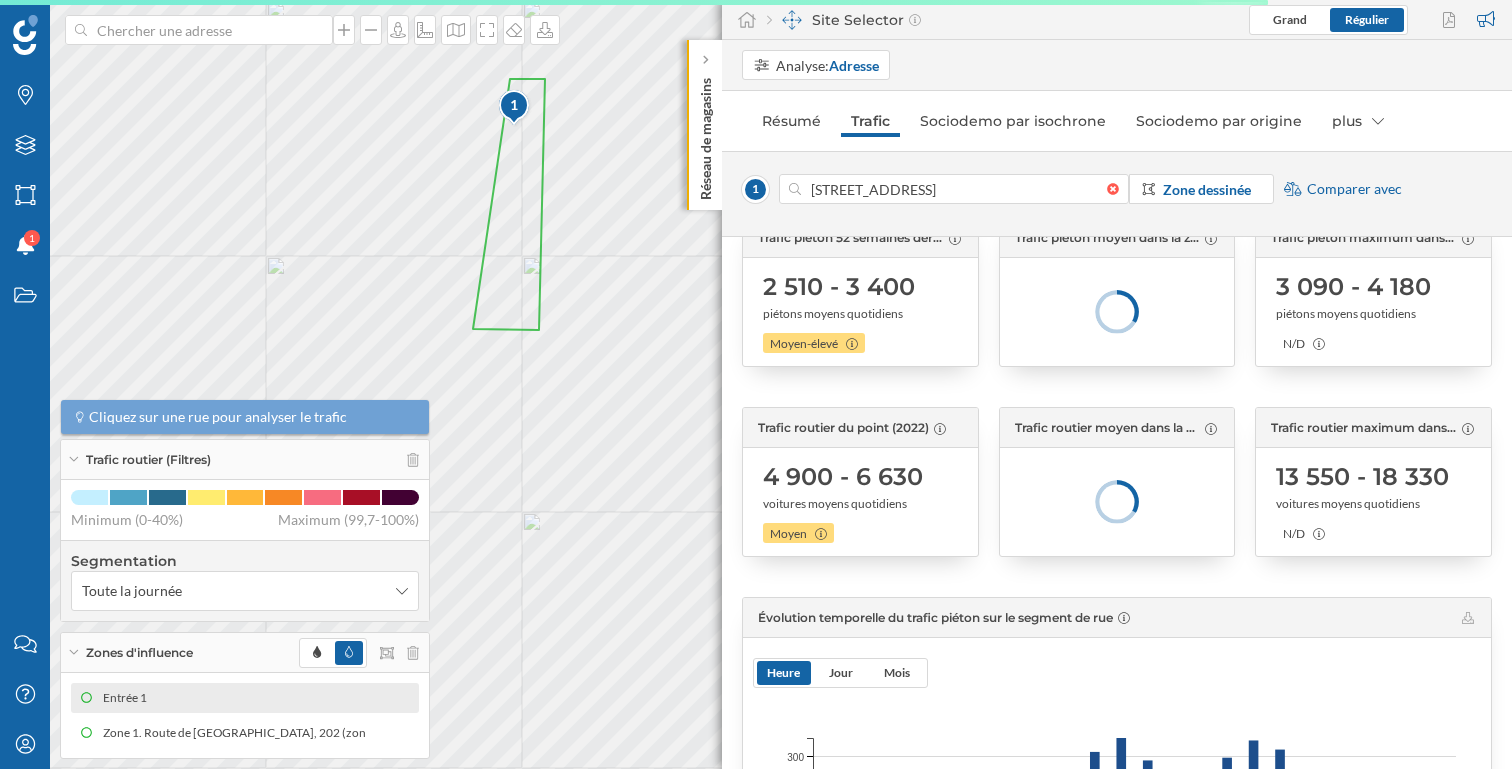 scroll, scrollTop: 21, scrollLeft: 0, axis: vertical 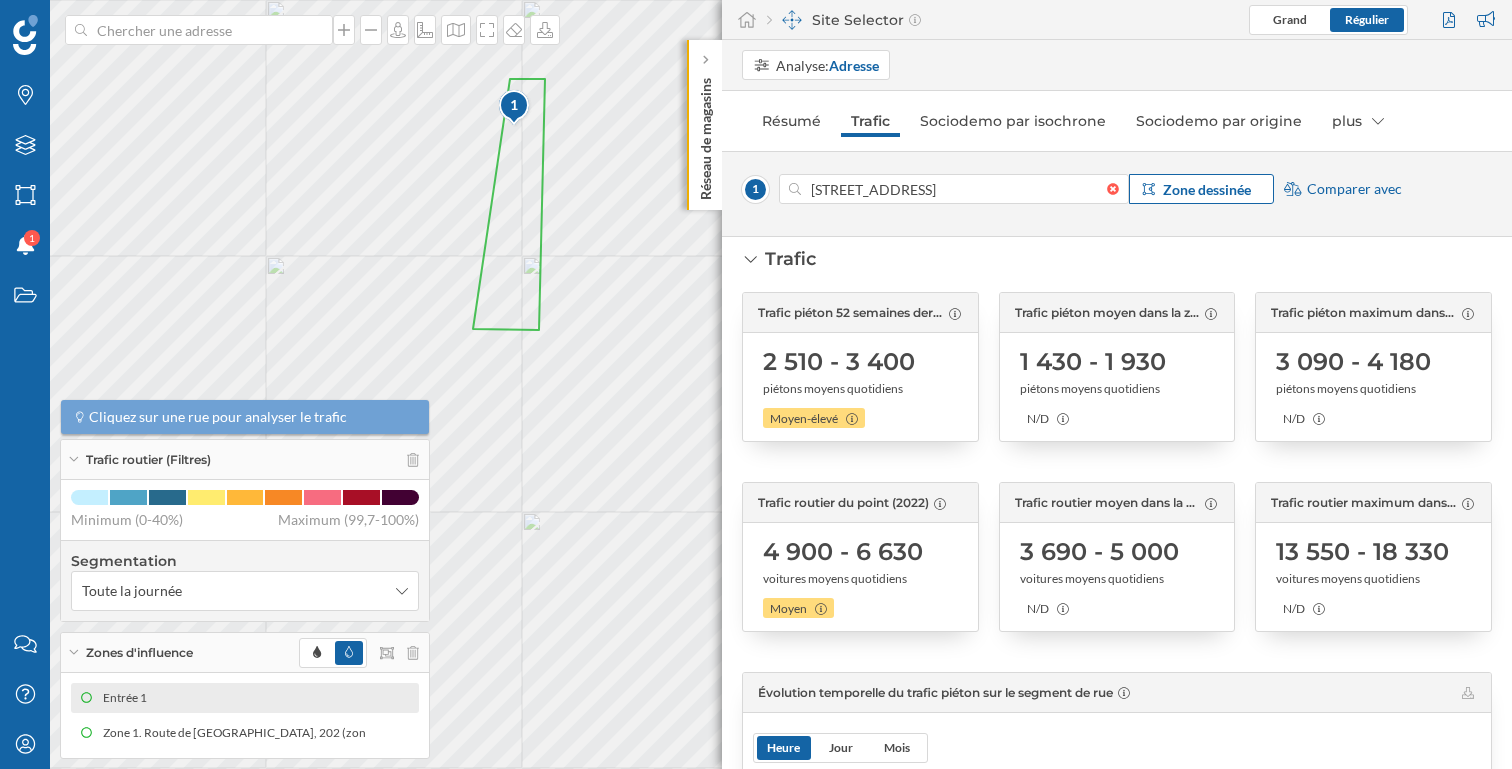 click on "Zone dessinée" at bounding box center (1201, 189) 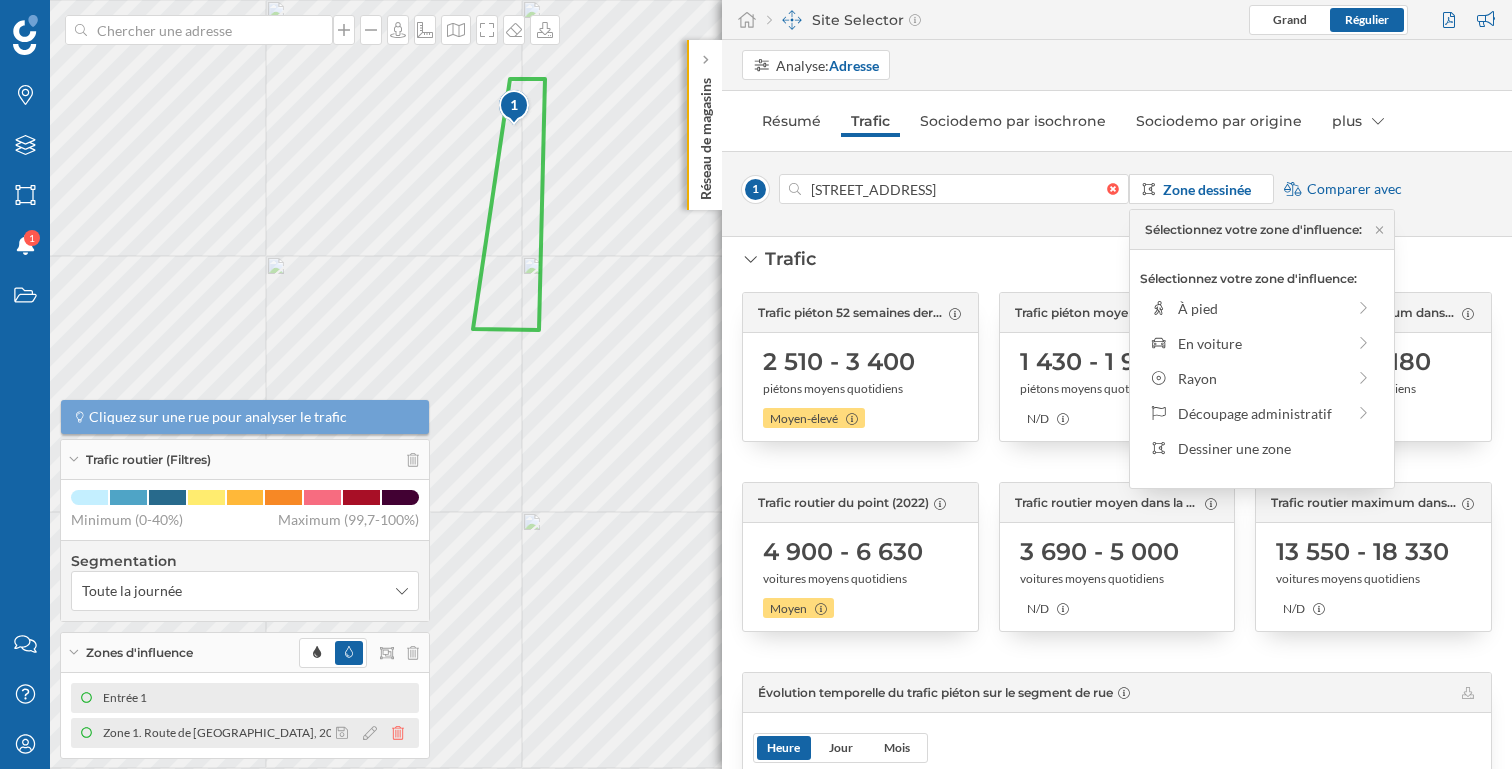 click 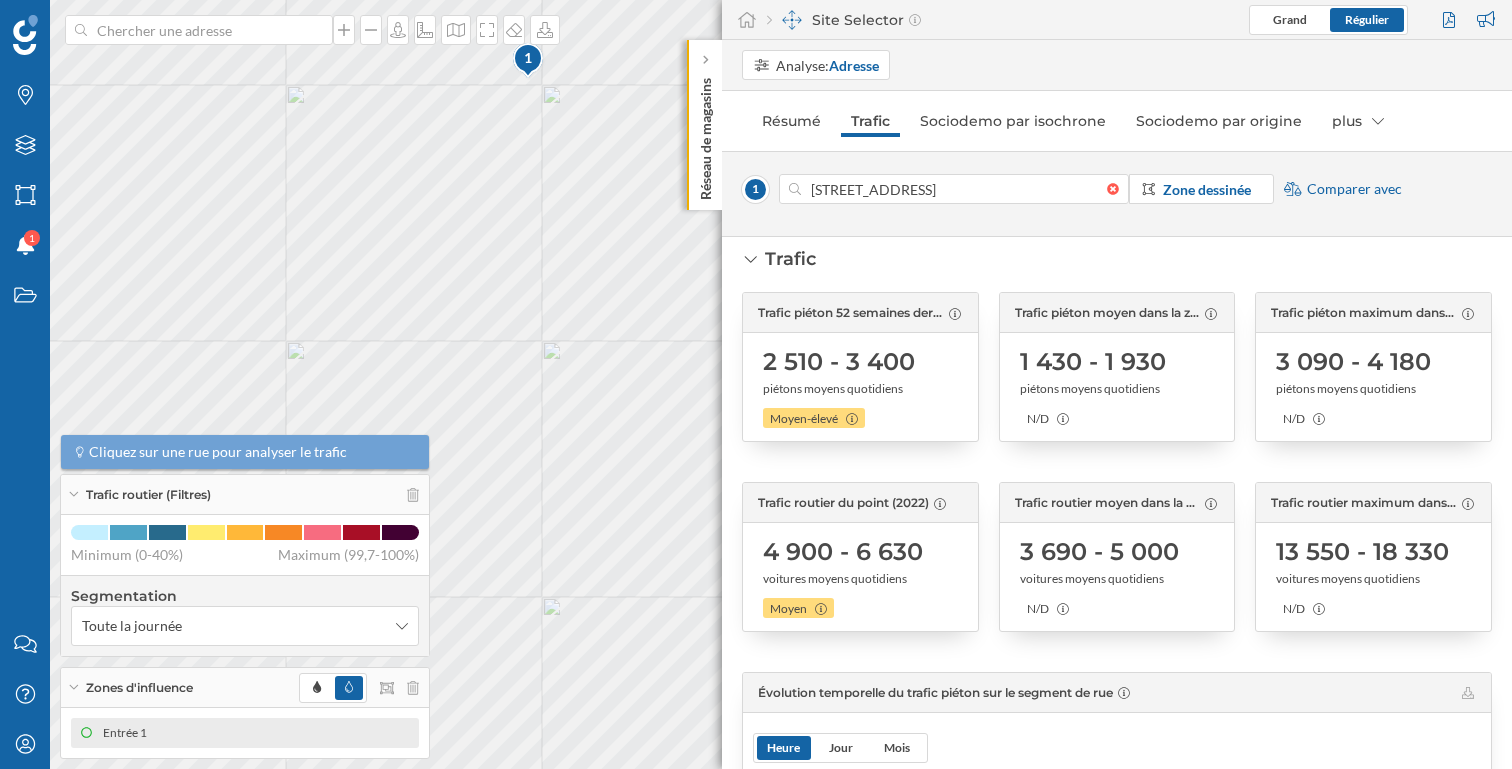 type 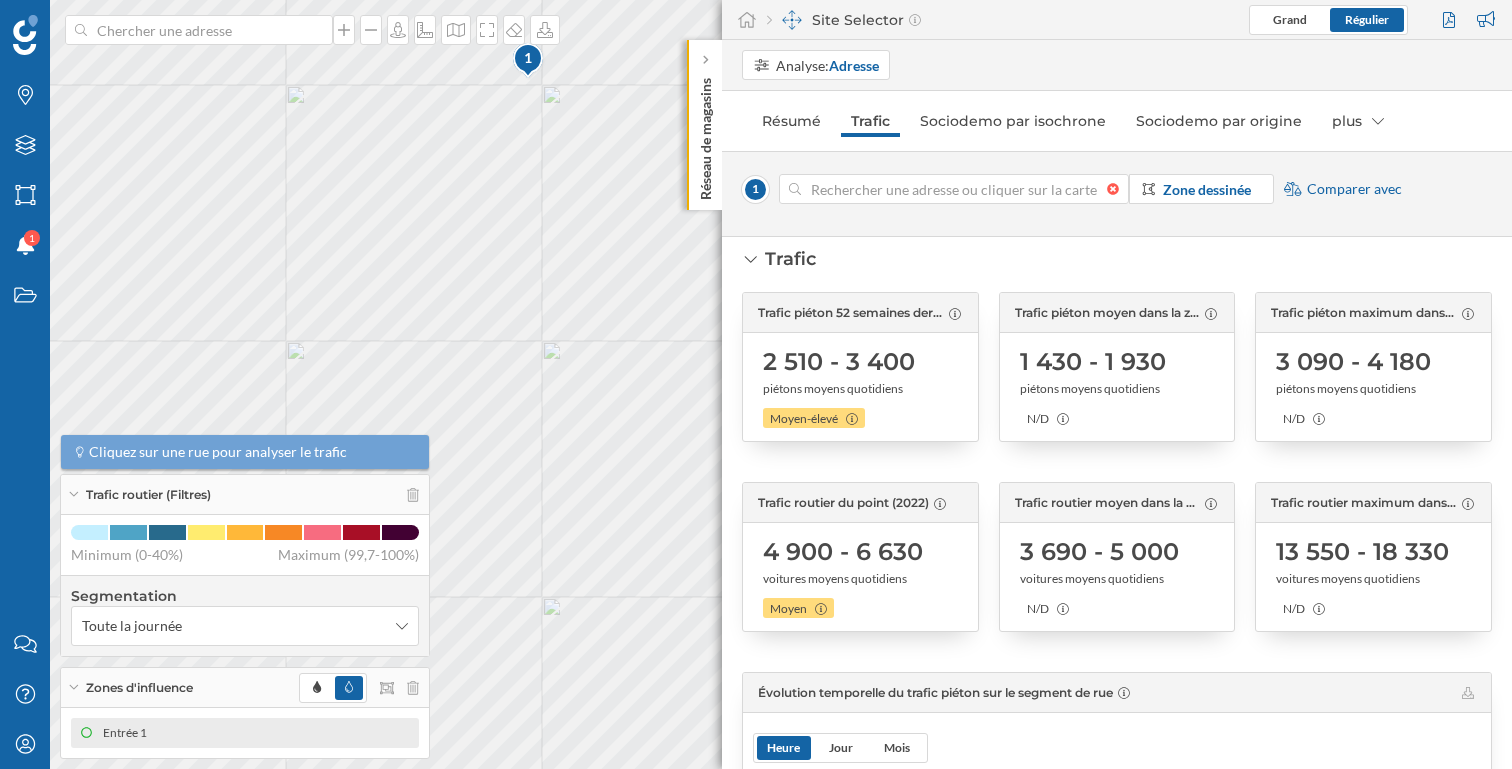 click at bounding box center (1118, 189) 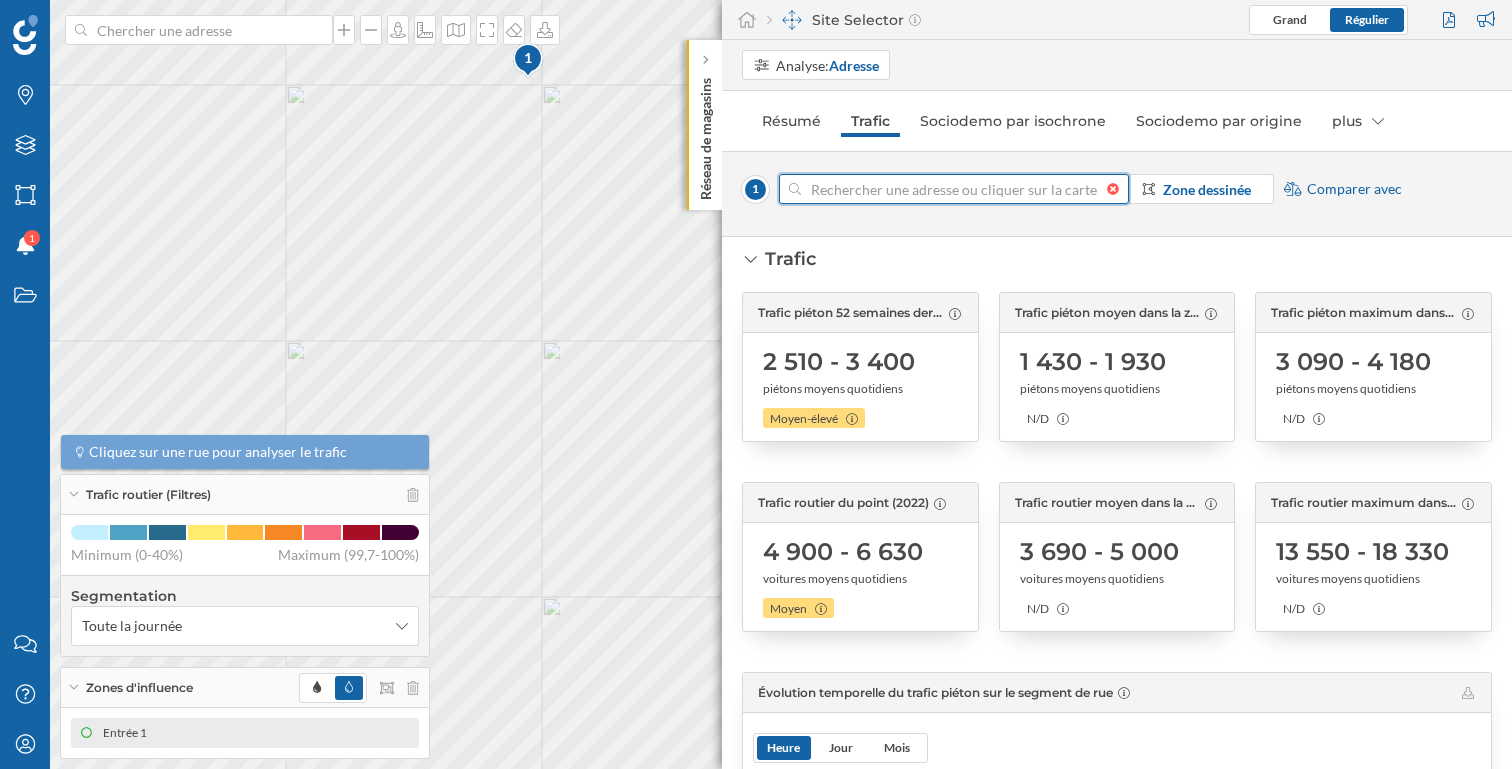 click at bounding box center (954, 189) 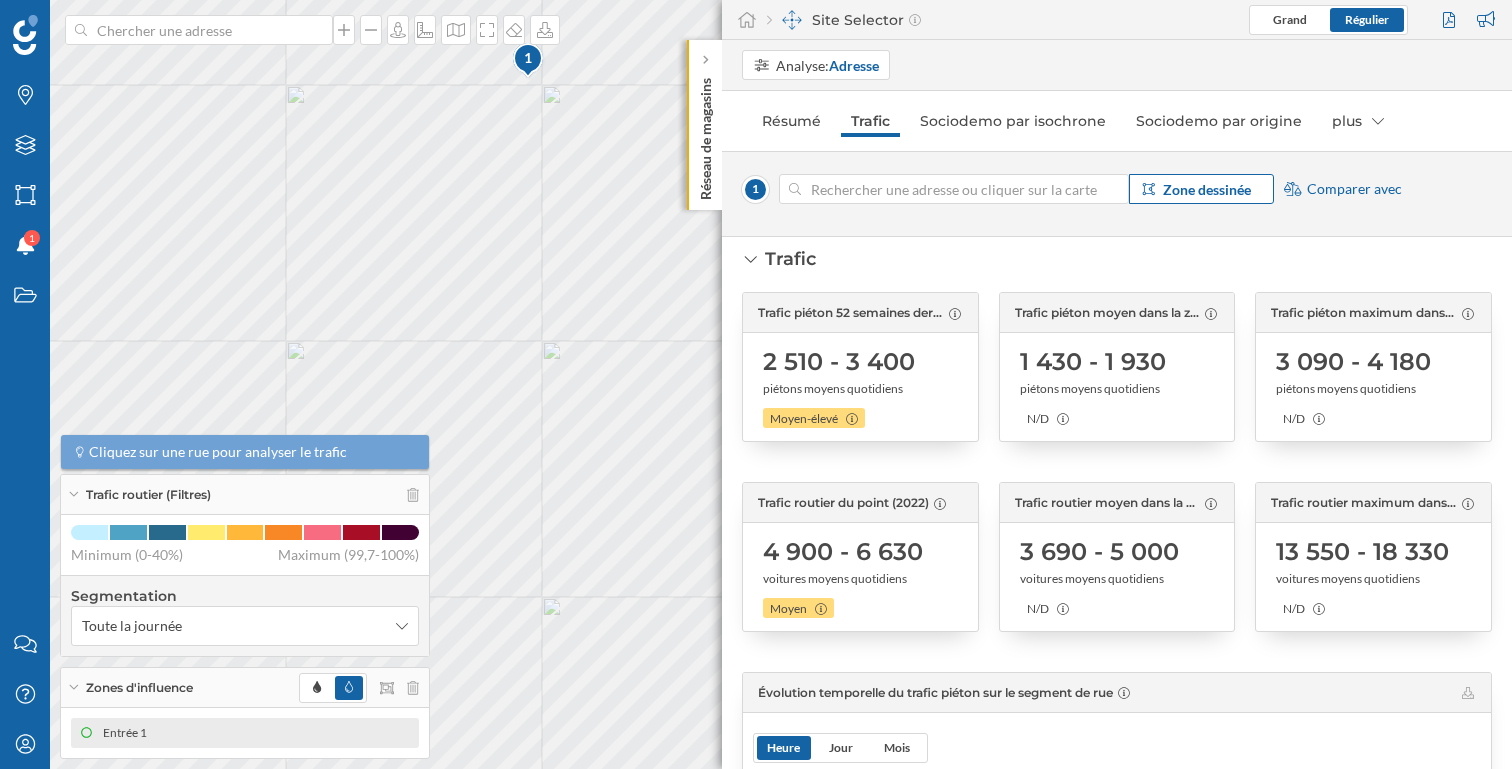 click on "Zone dessinée" at bounding box center (1207, 189) 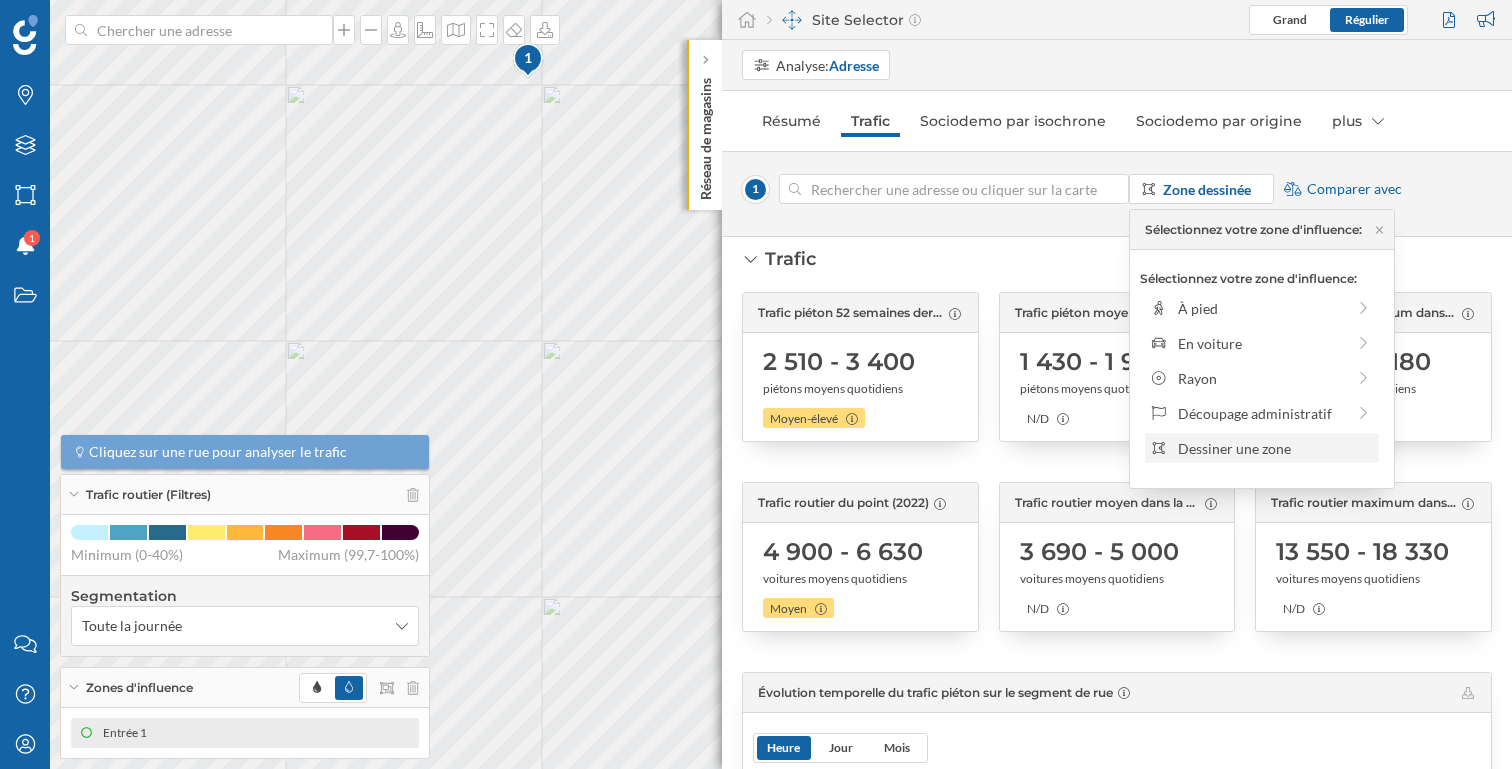 click on "Dessiner une zone" at bounding box center [1275, 448] 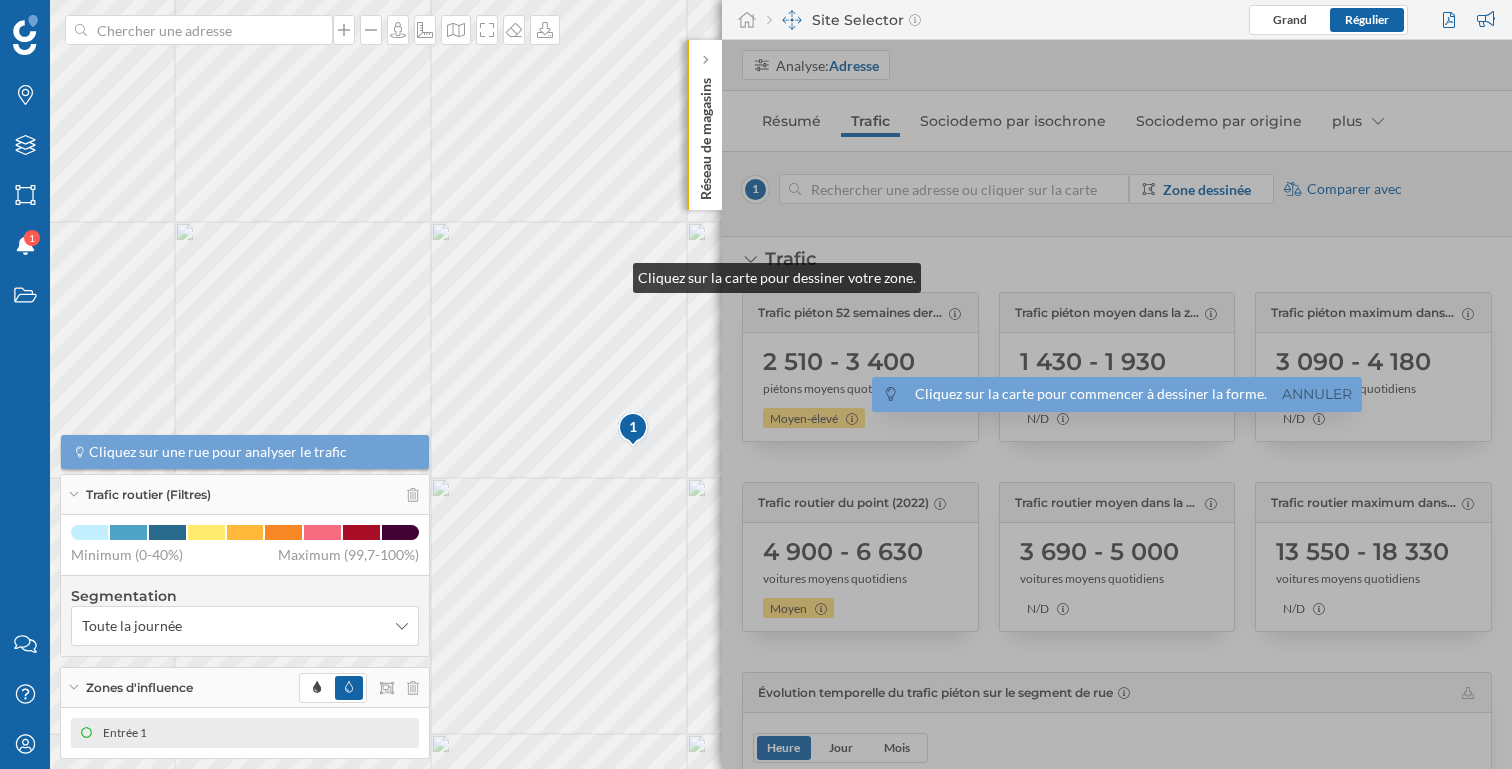 click 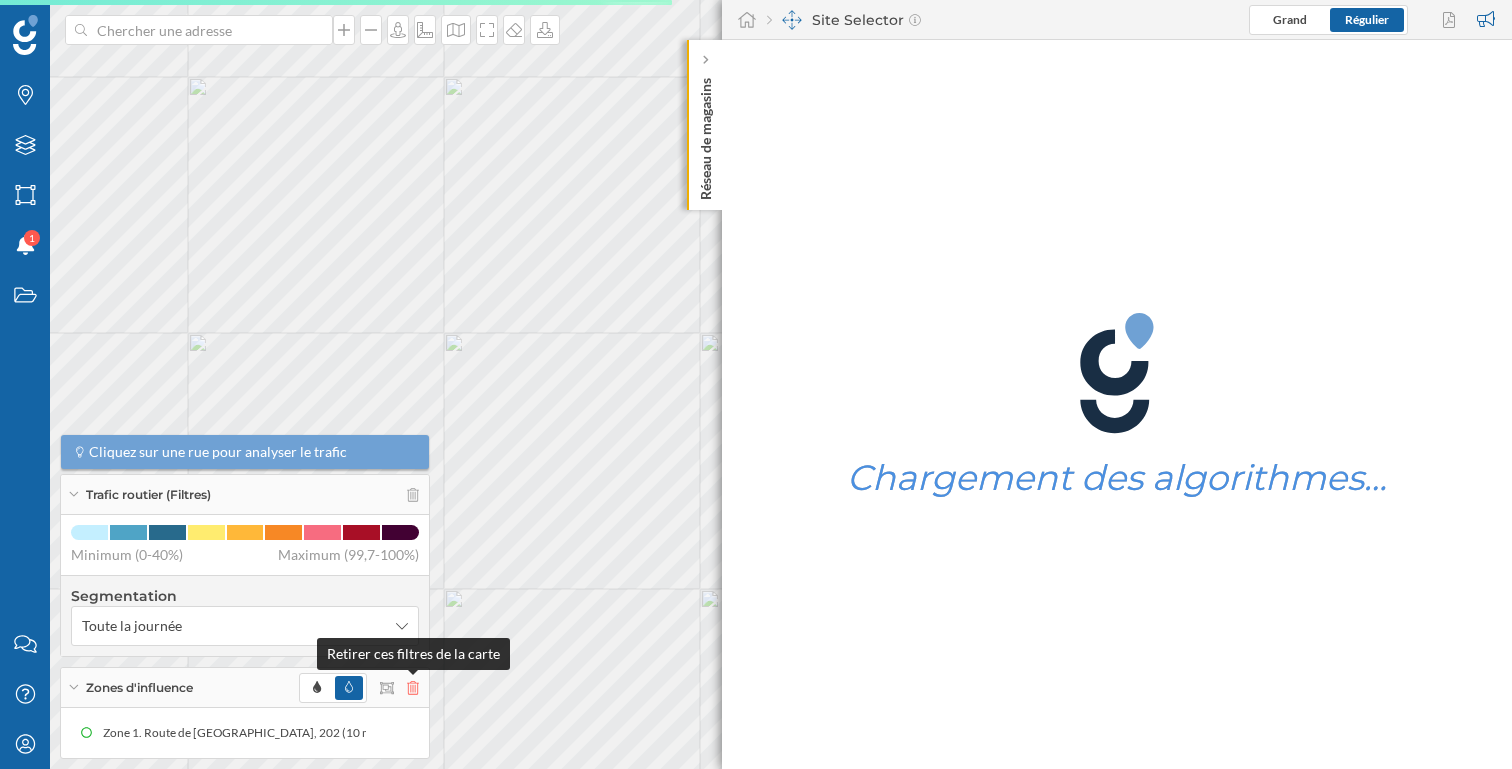 click 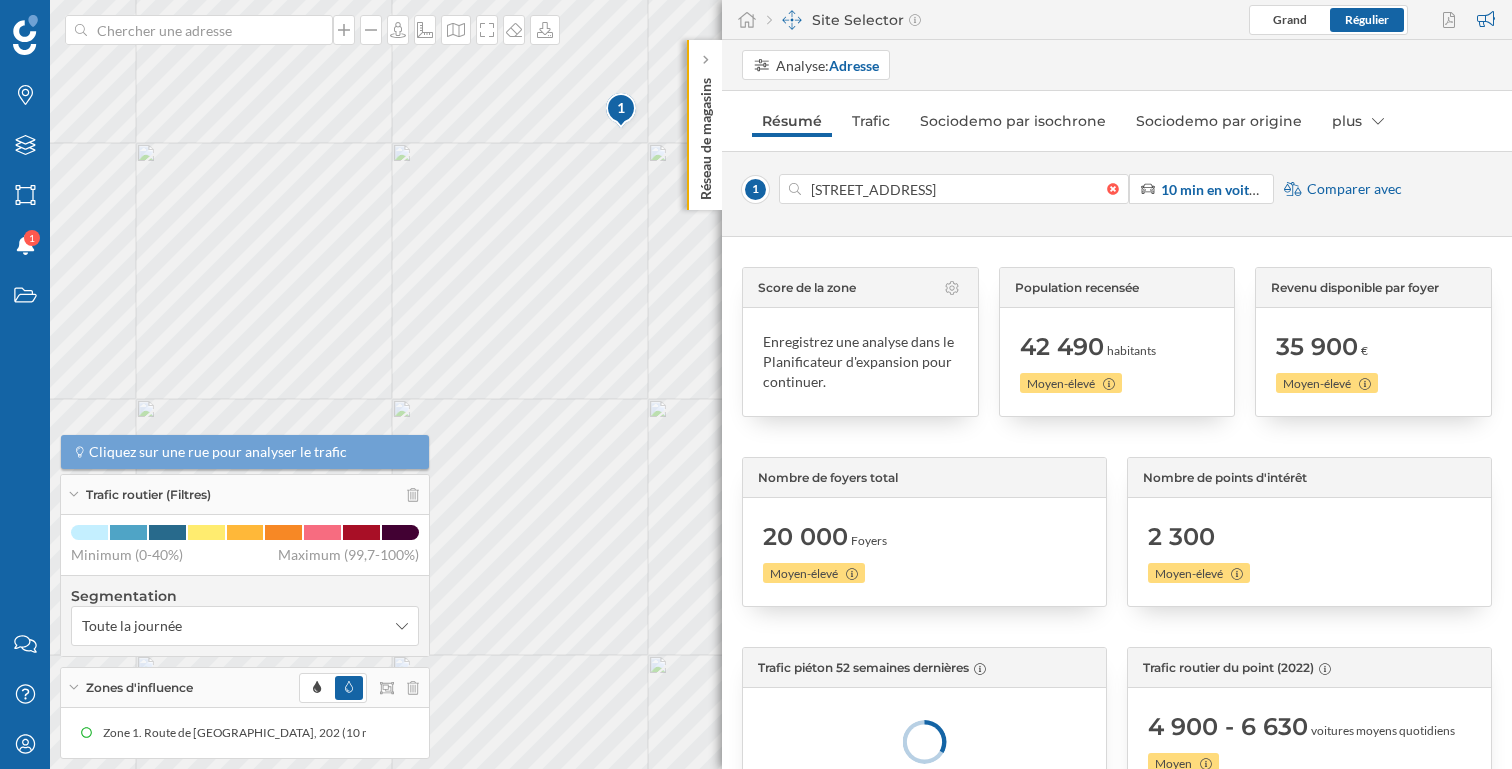 drag, startPoint x: 511, startPoint y: 551, endPoint x: 761, endPoint y: 299, distance: 354.97043 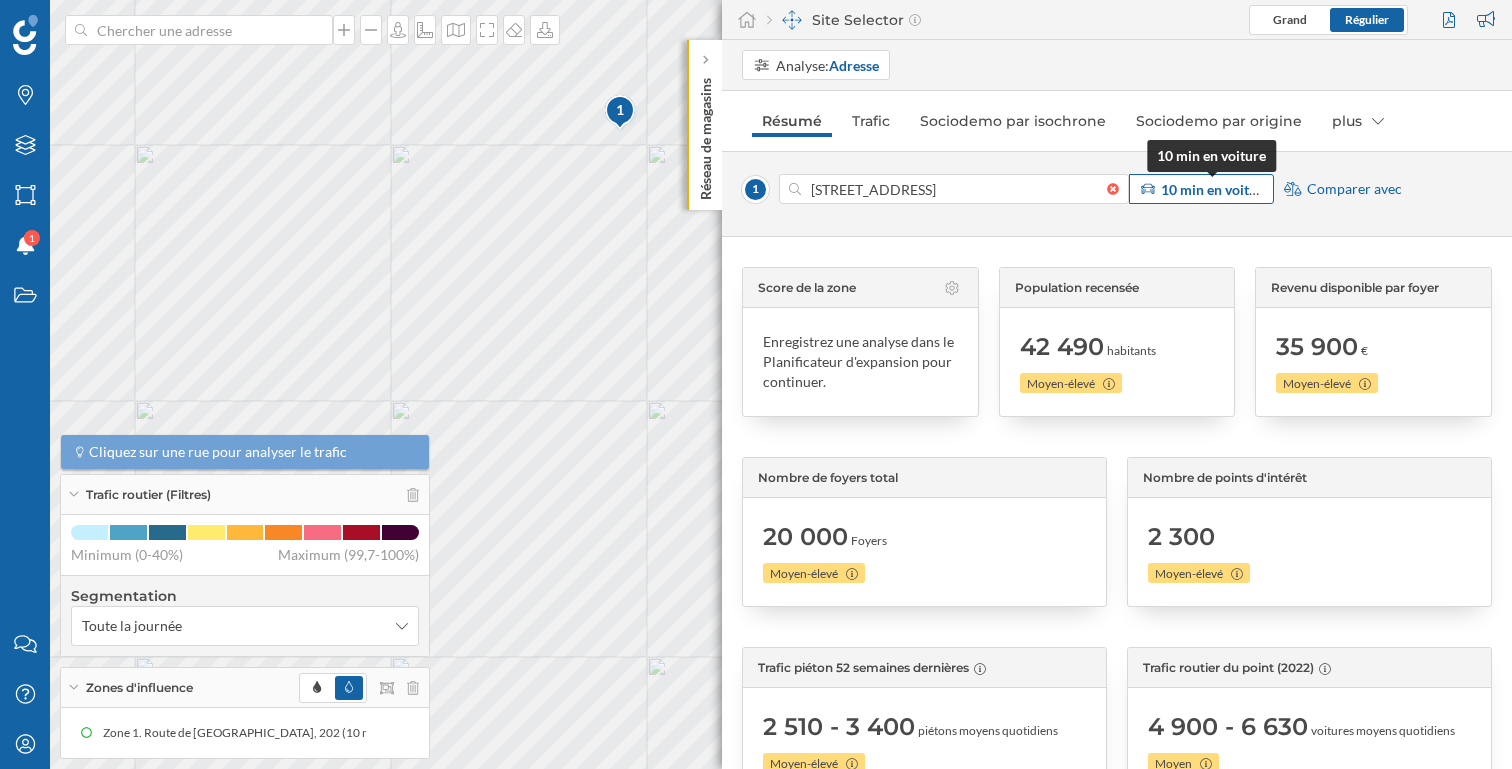 click on "10 min en voiture" at bounding box center (1215, 189) 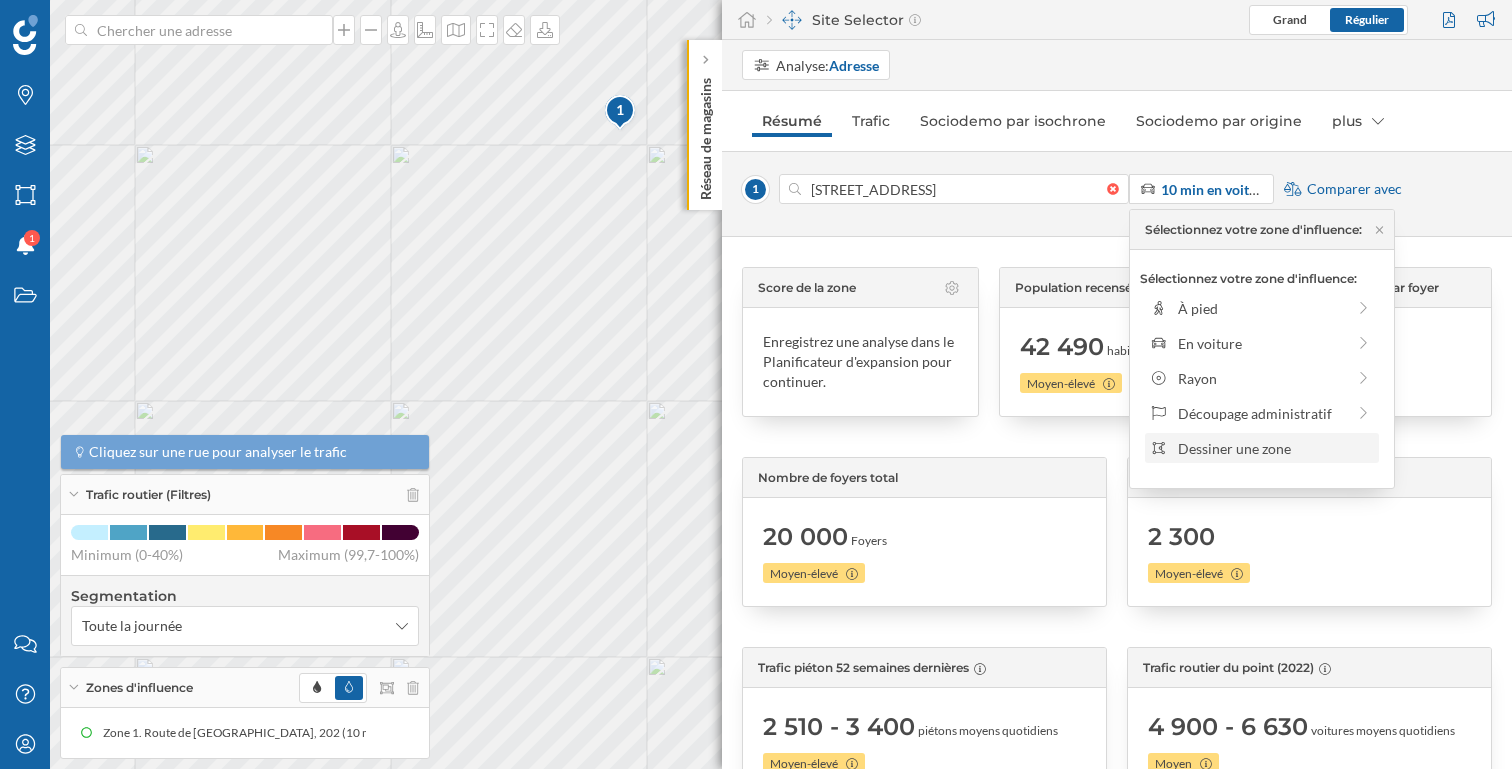click on "Dessiner une zone" at bounding box center (1275, 448) 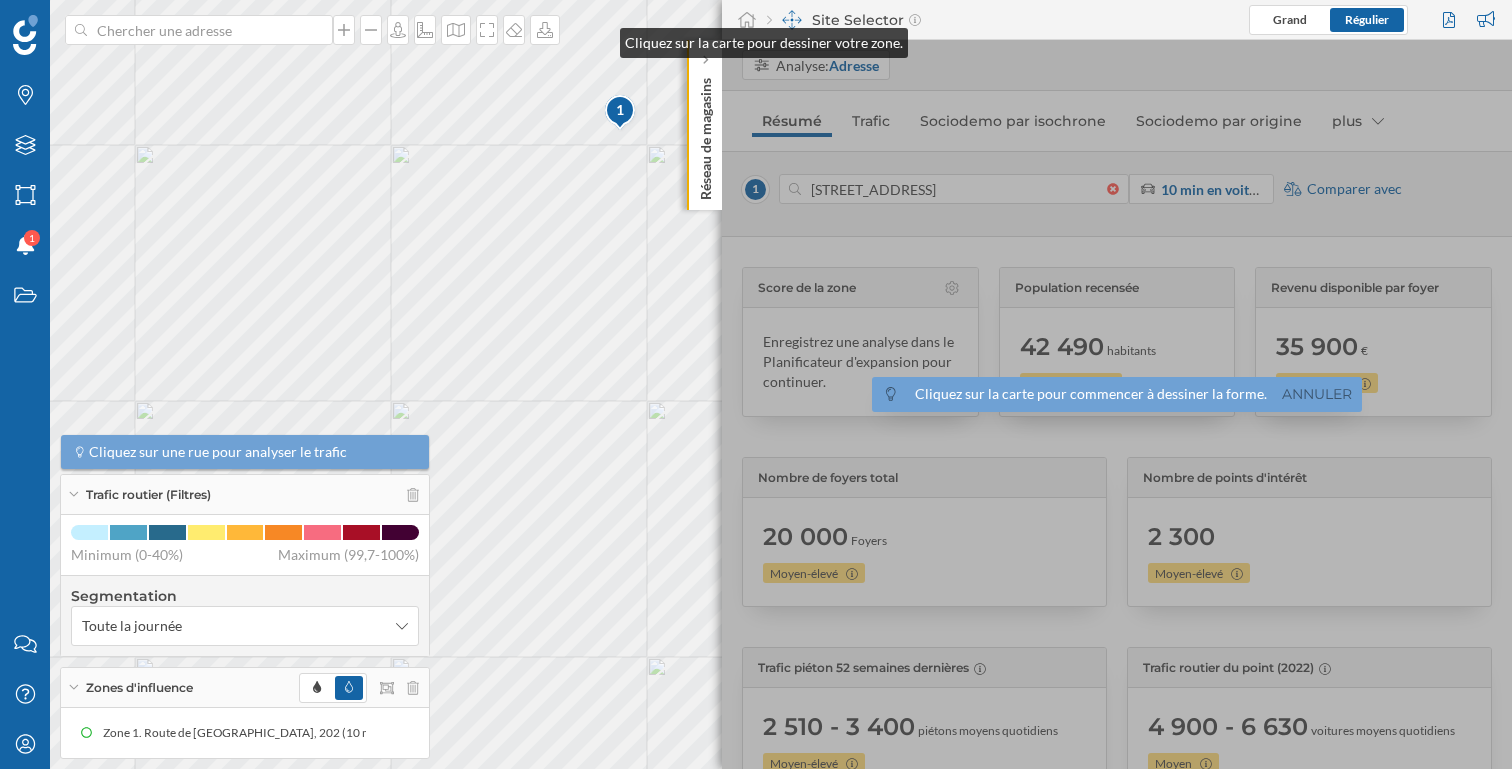 click 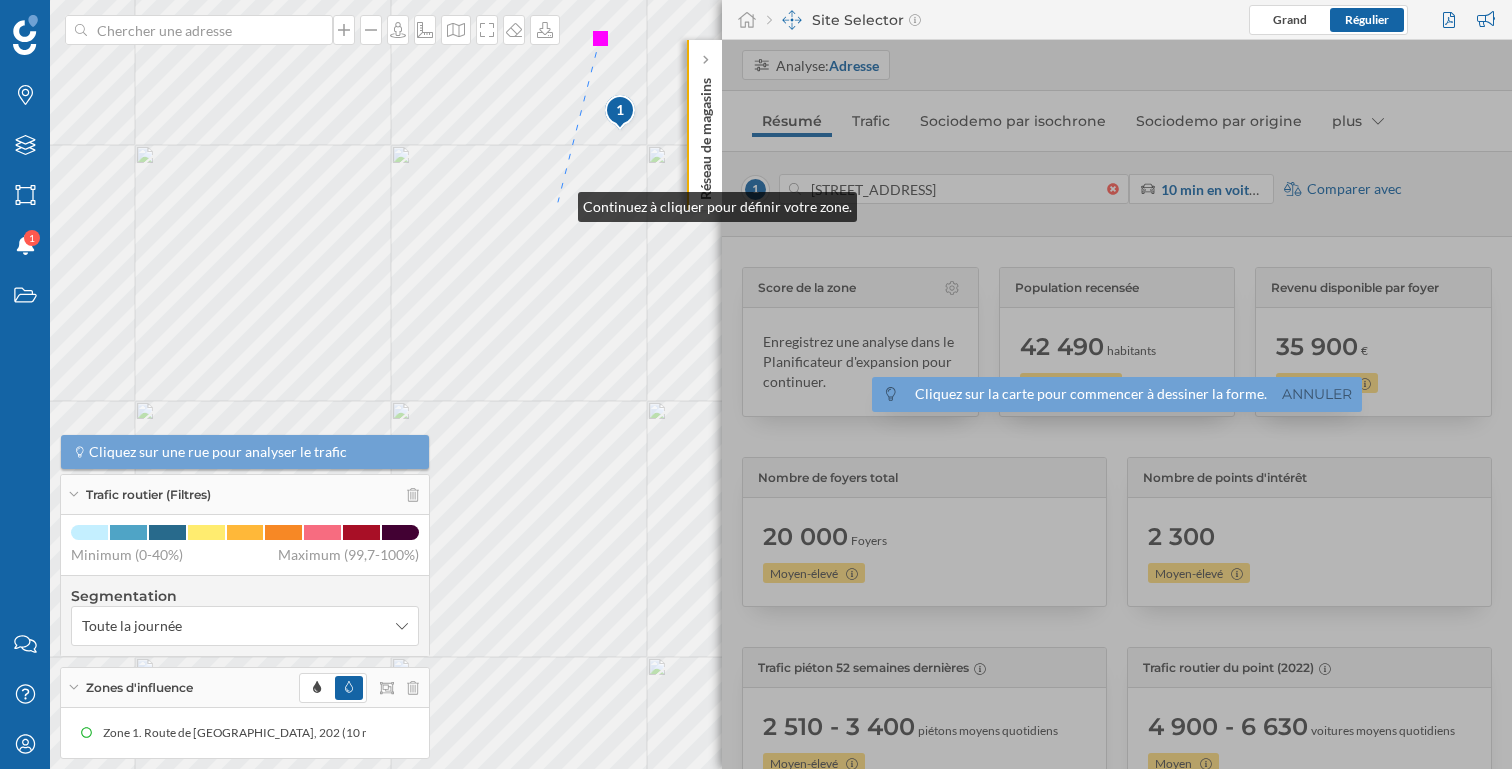 click 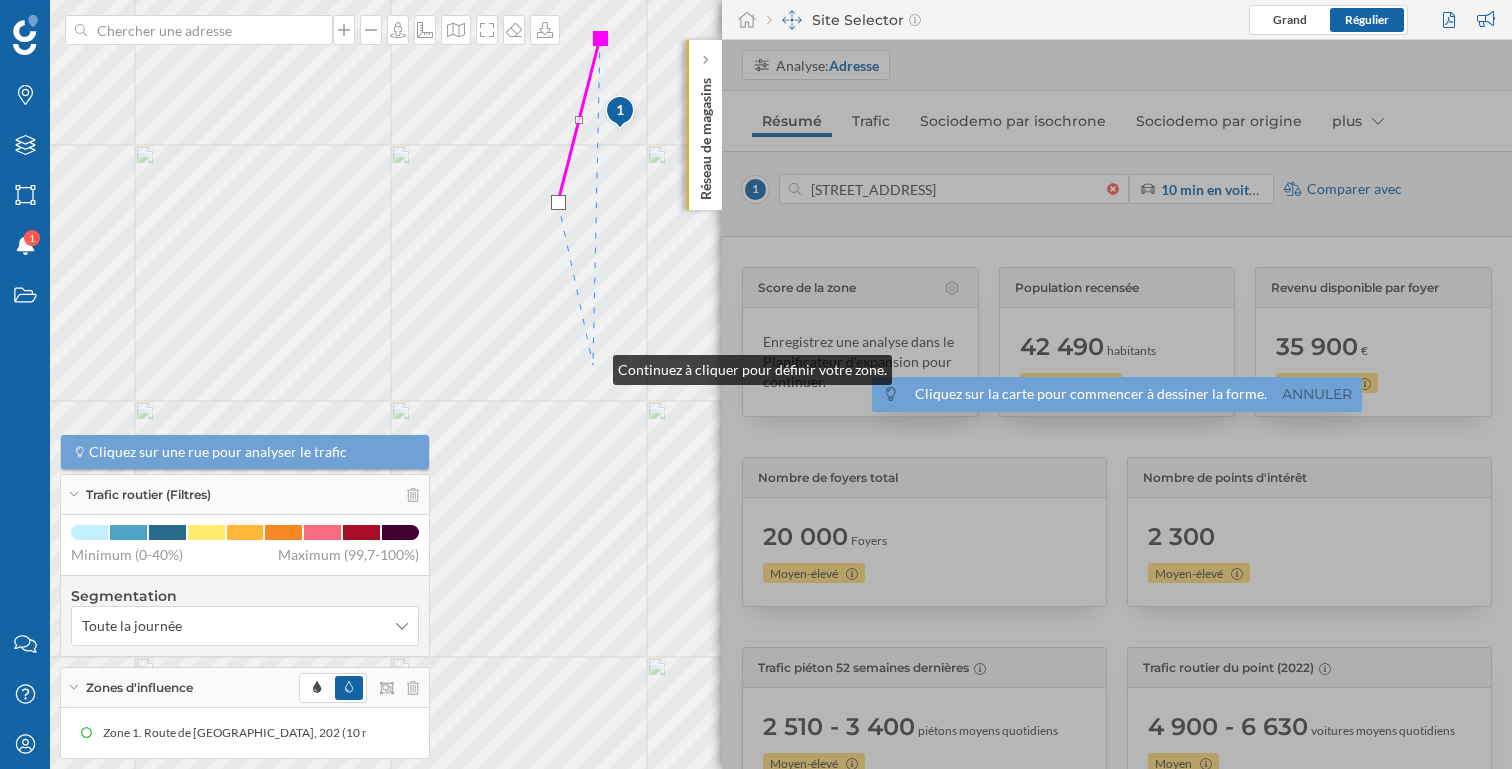 click 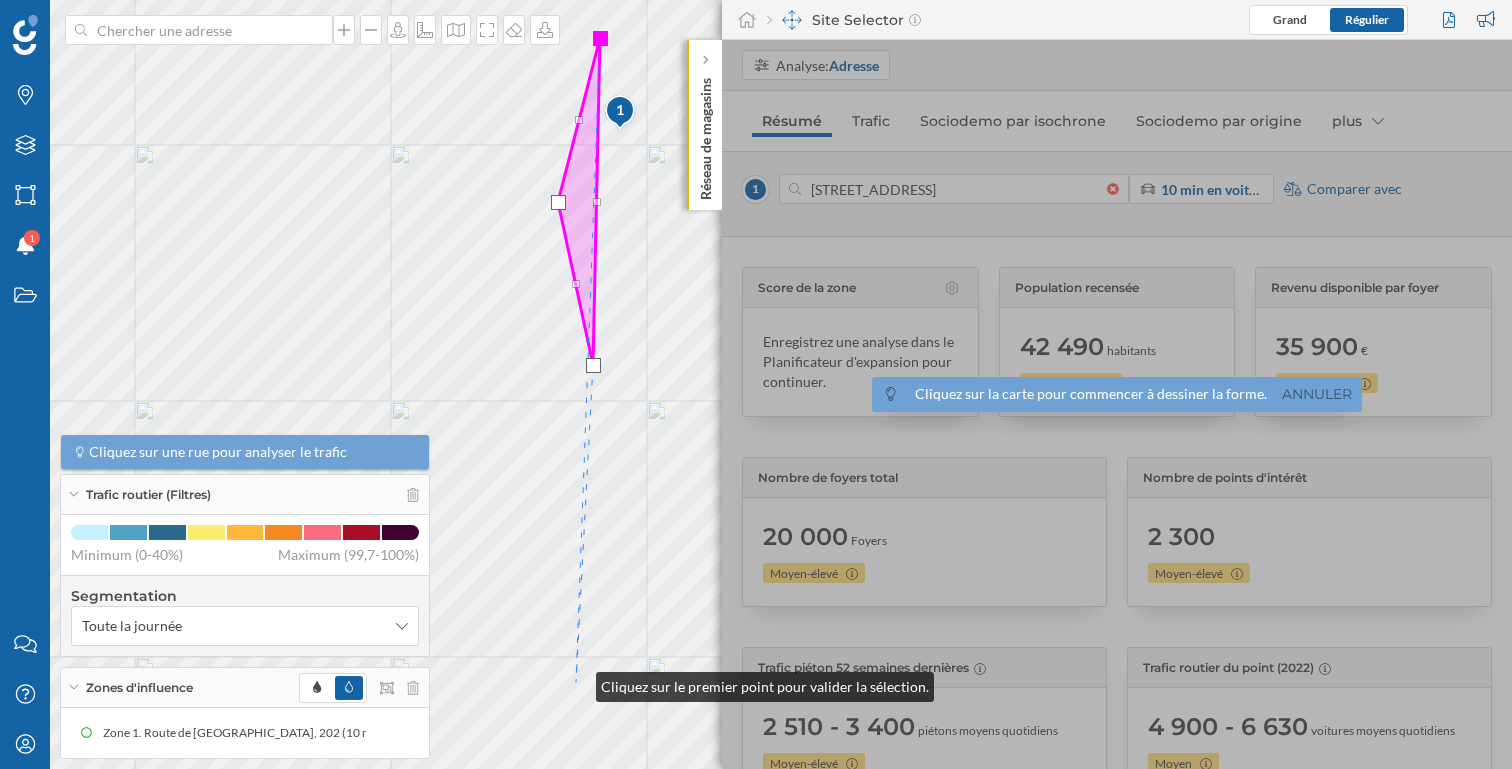 click 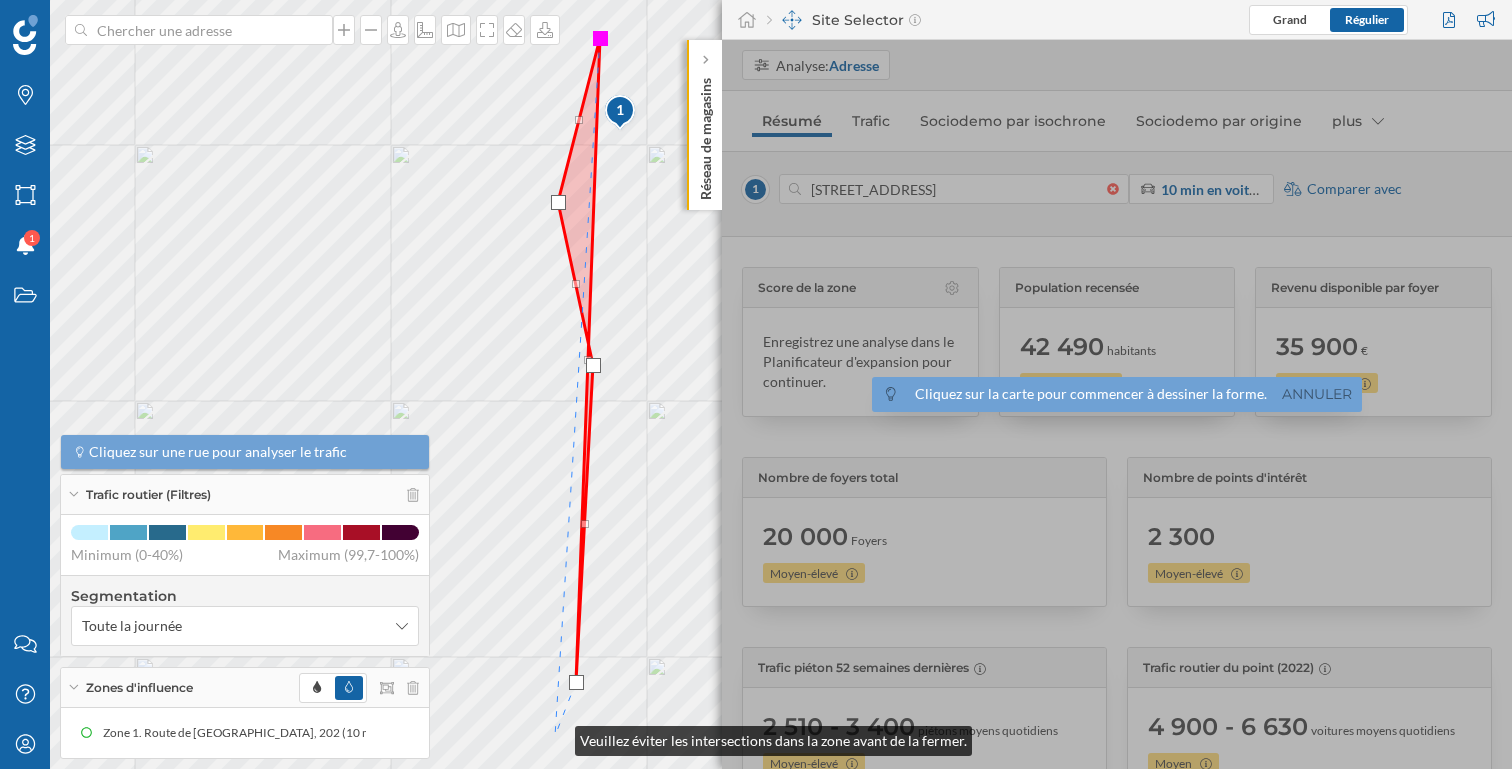 click 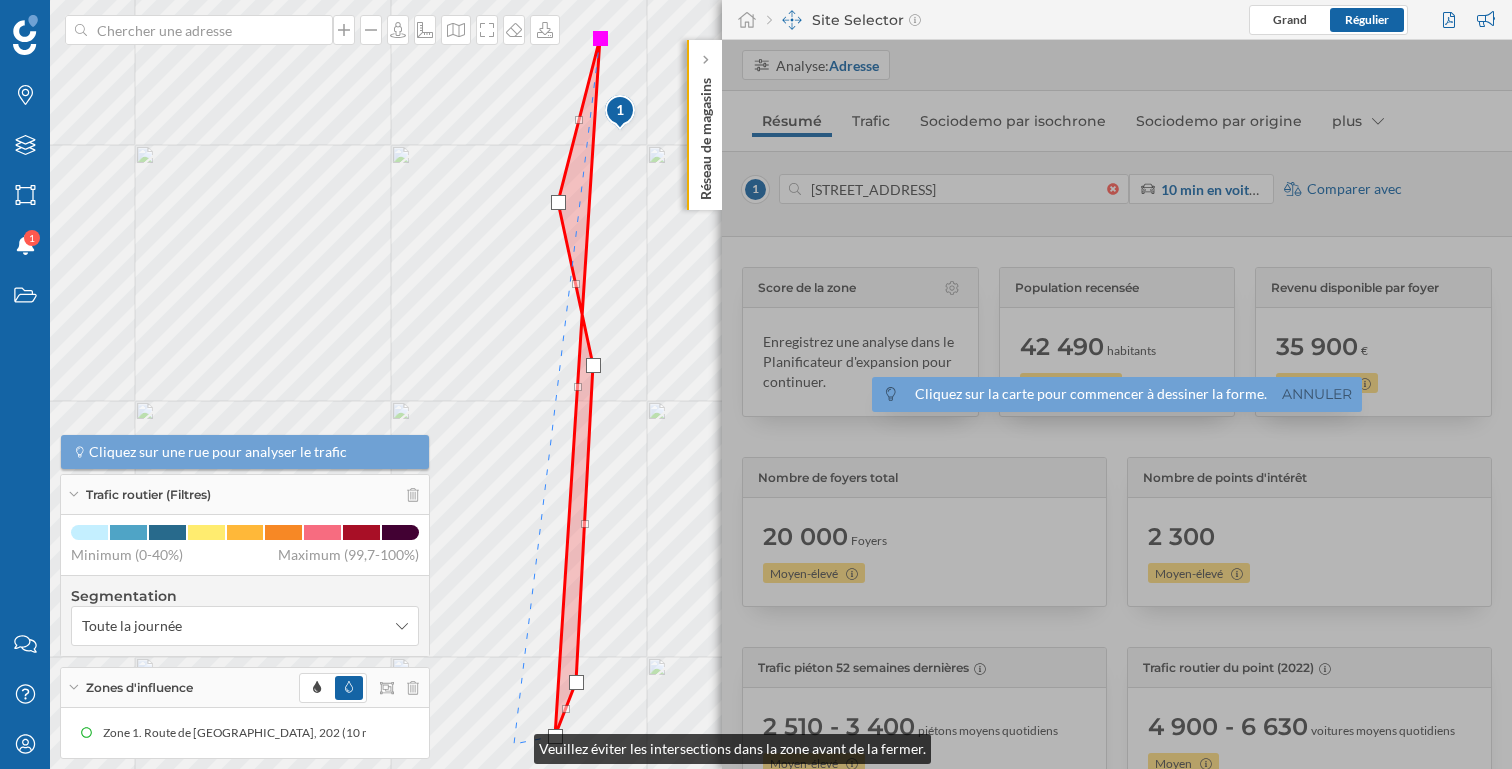 click 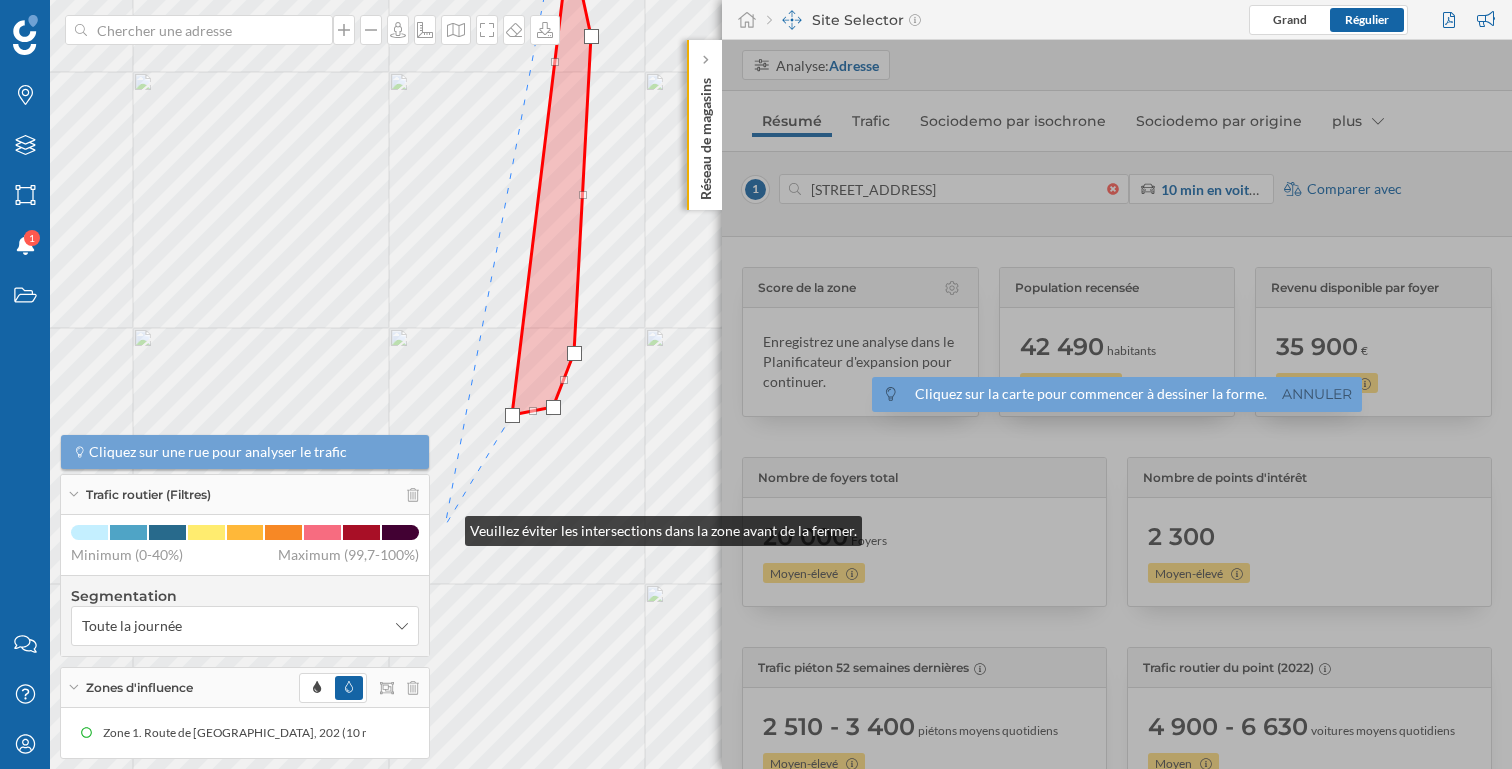 click 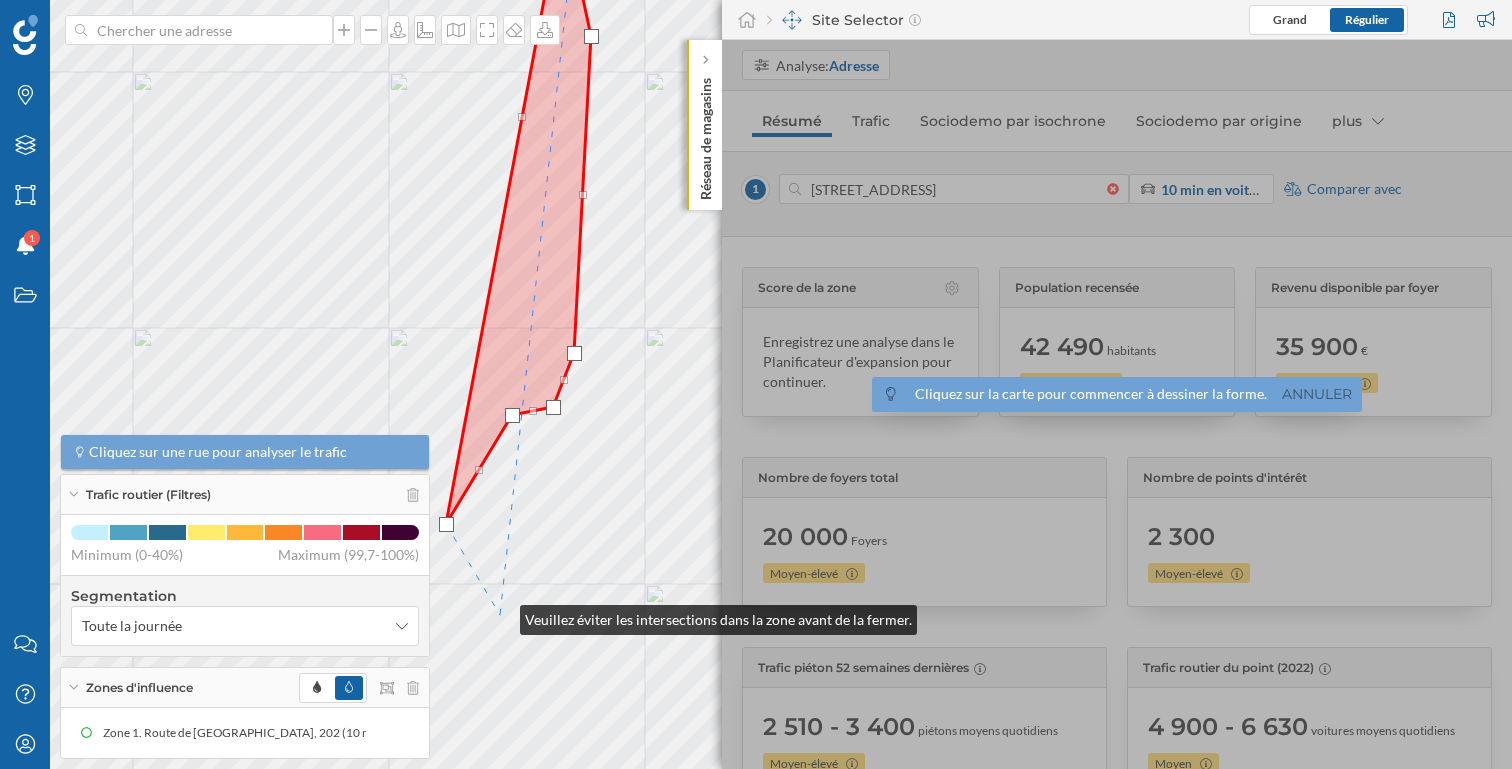 click 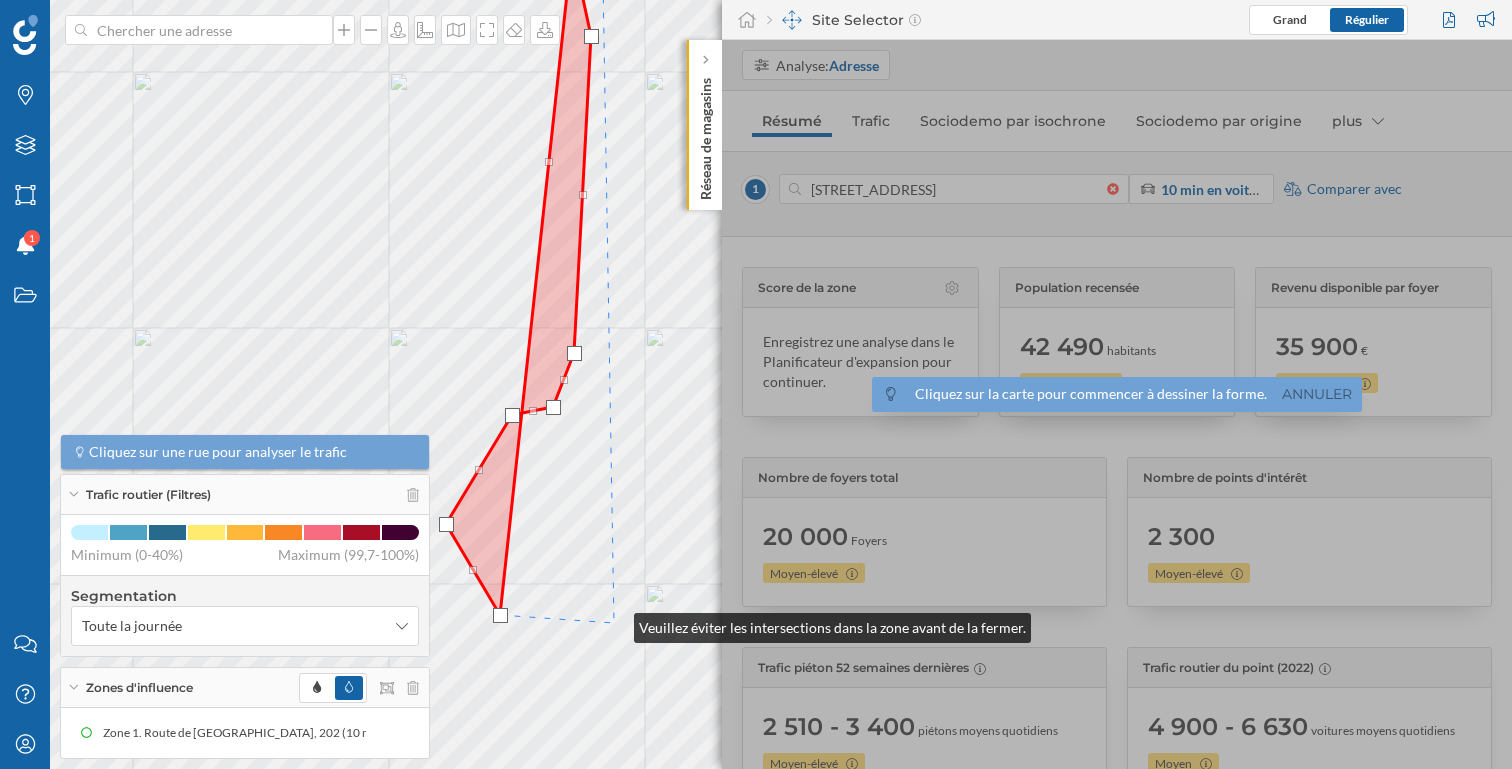 click 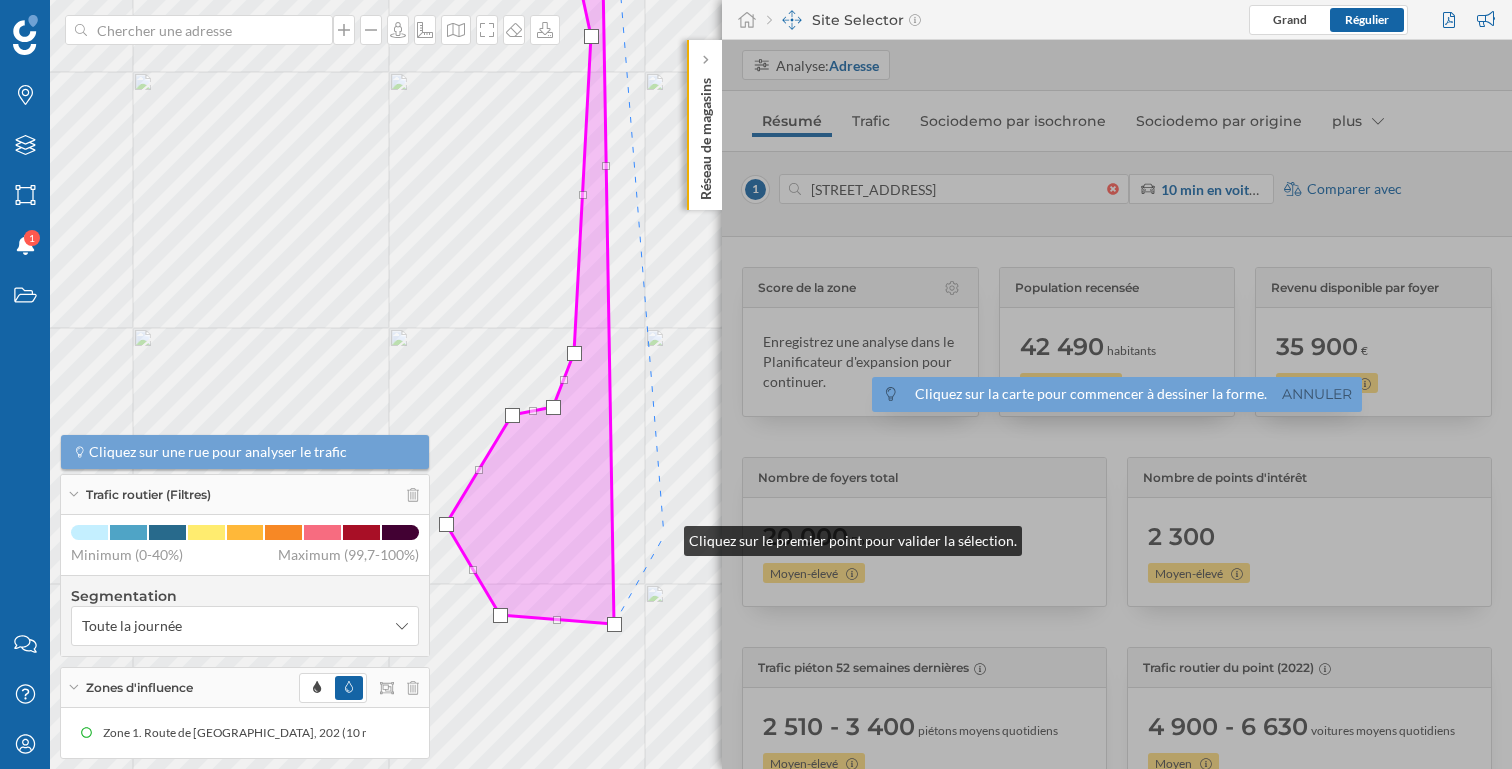 click 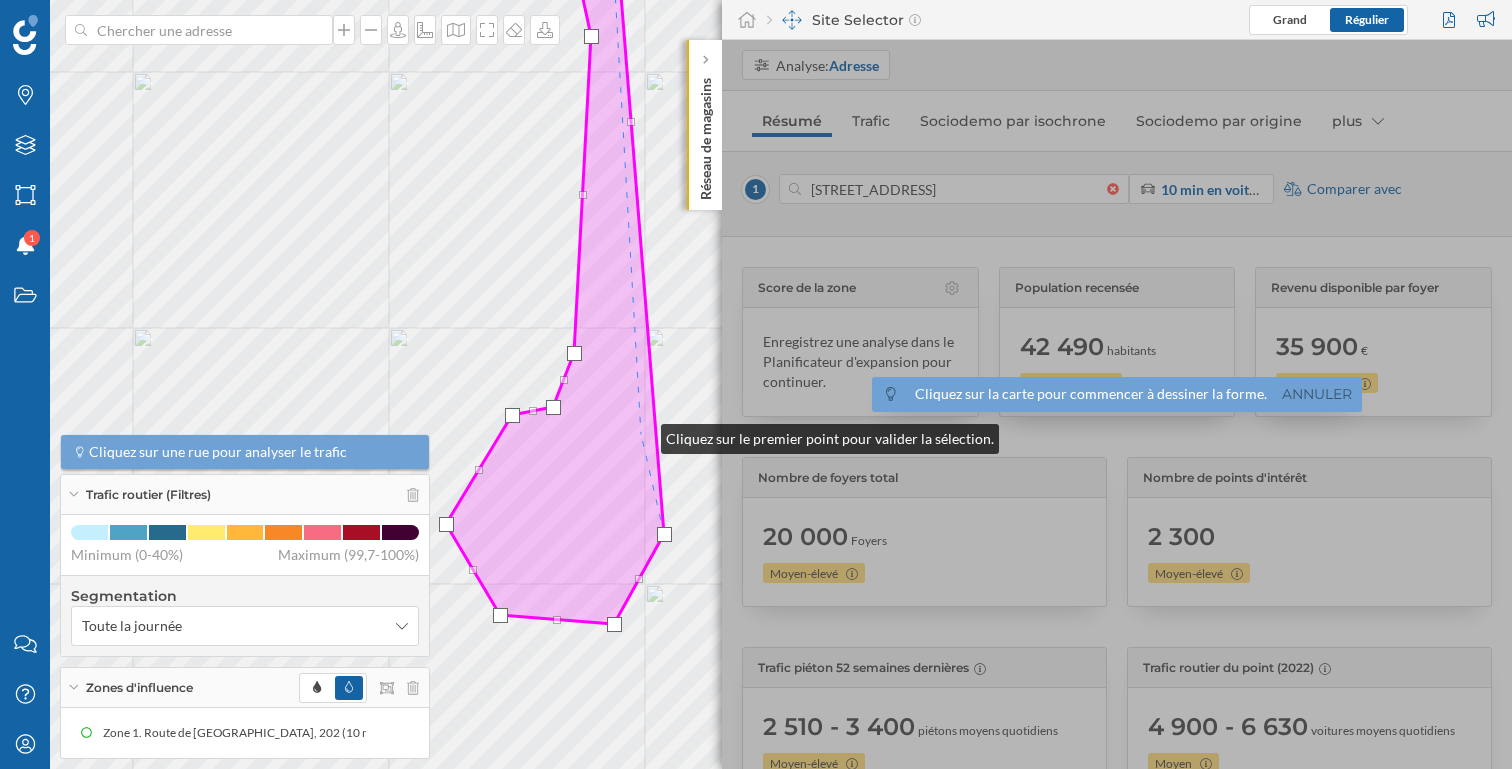 click 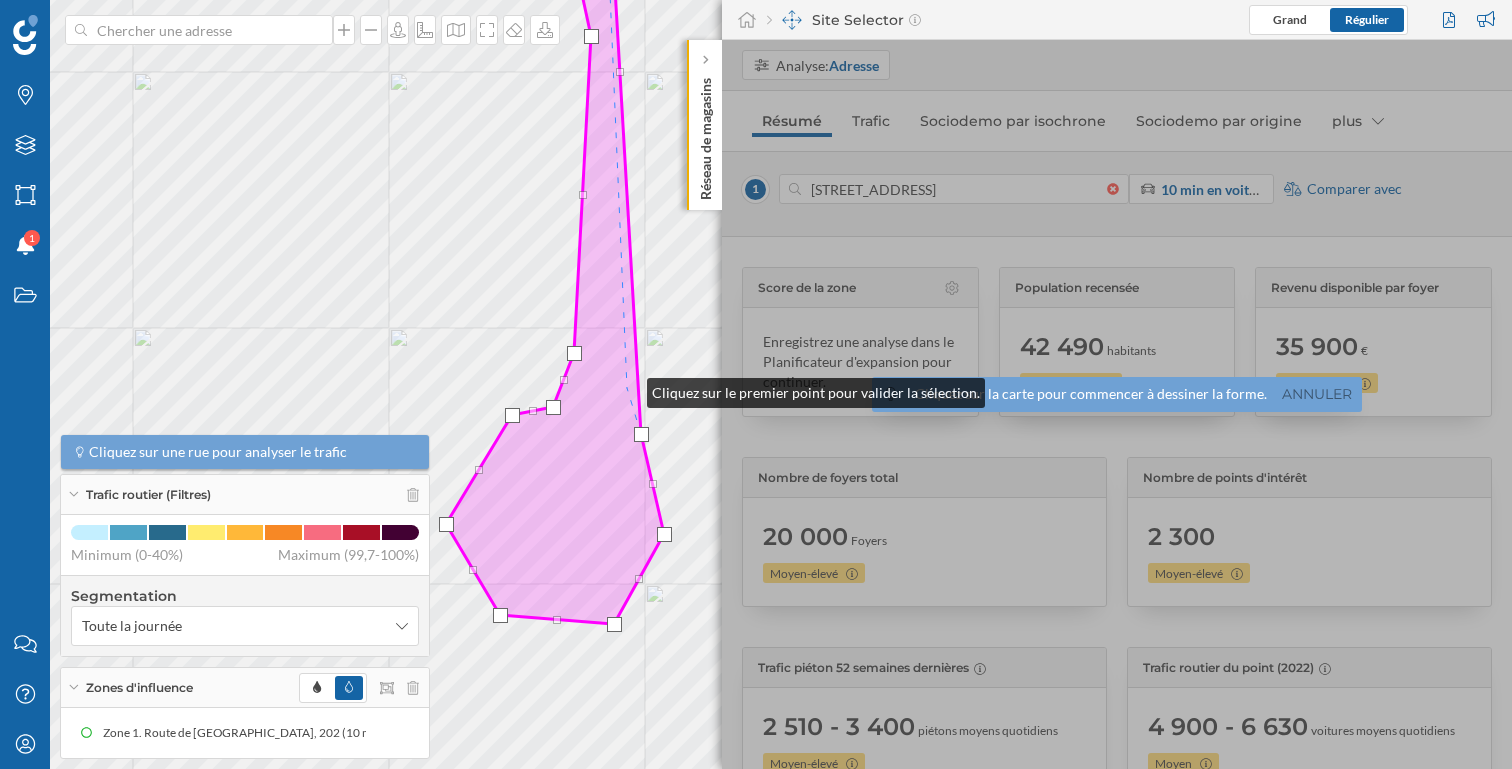 click 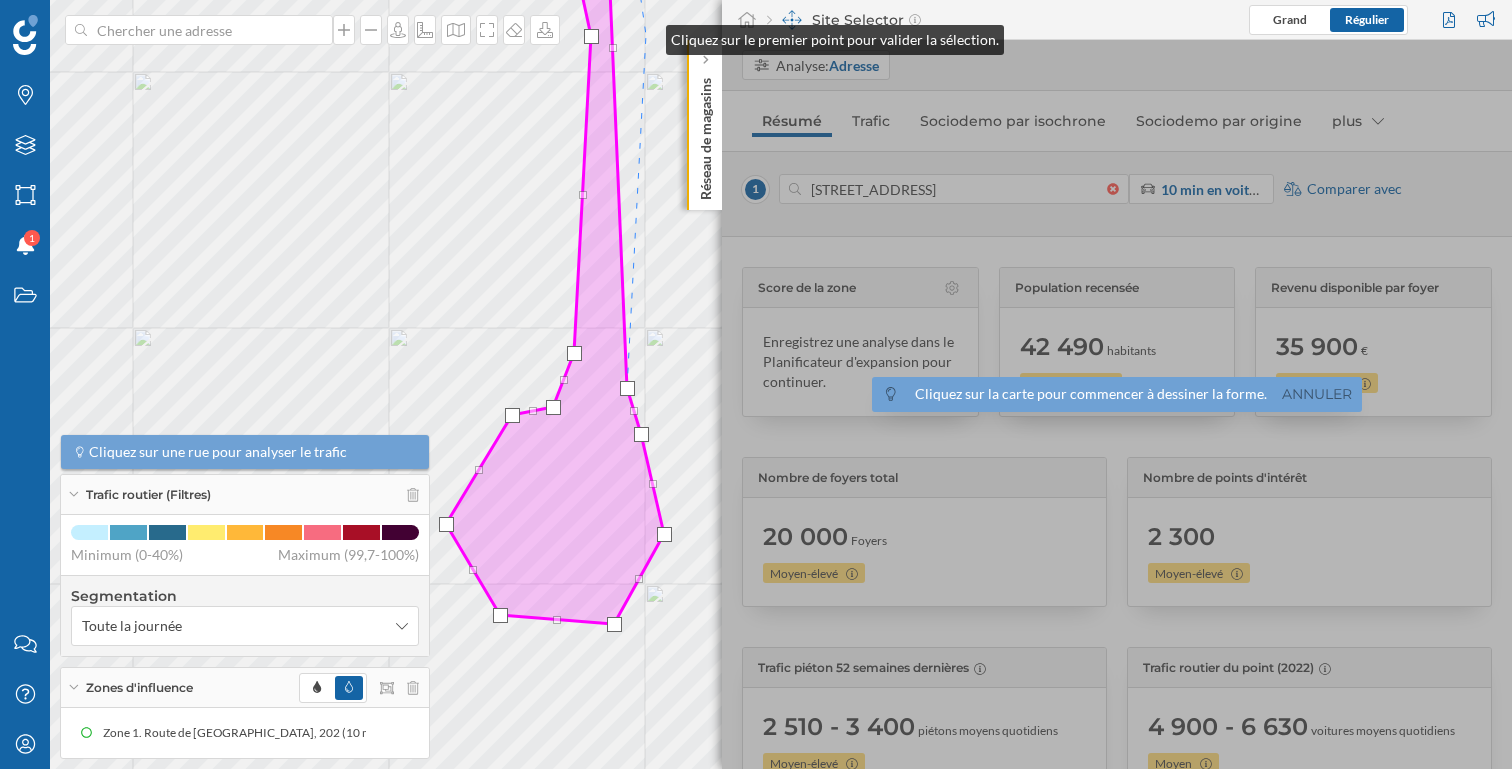 click 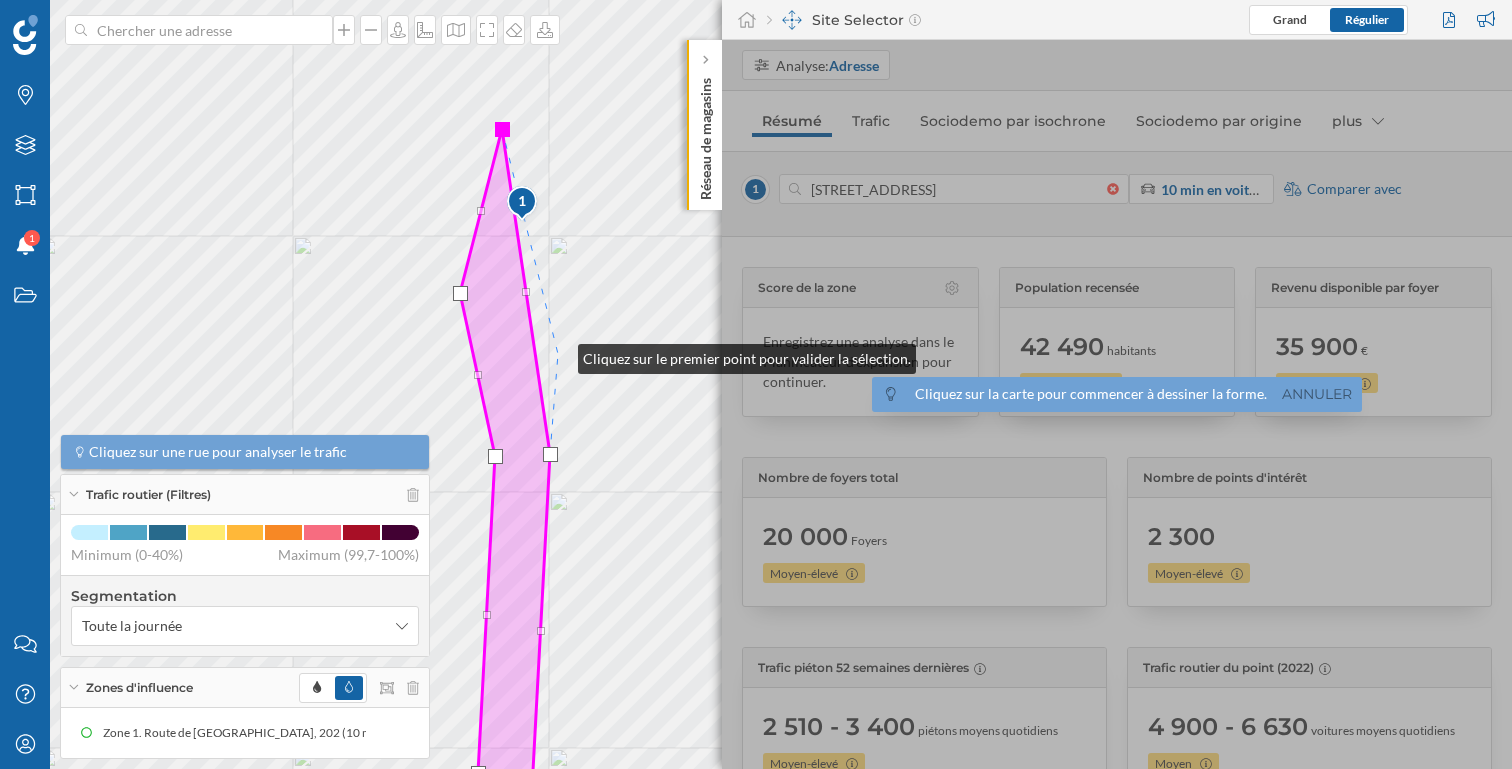 click 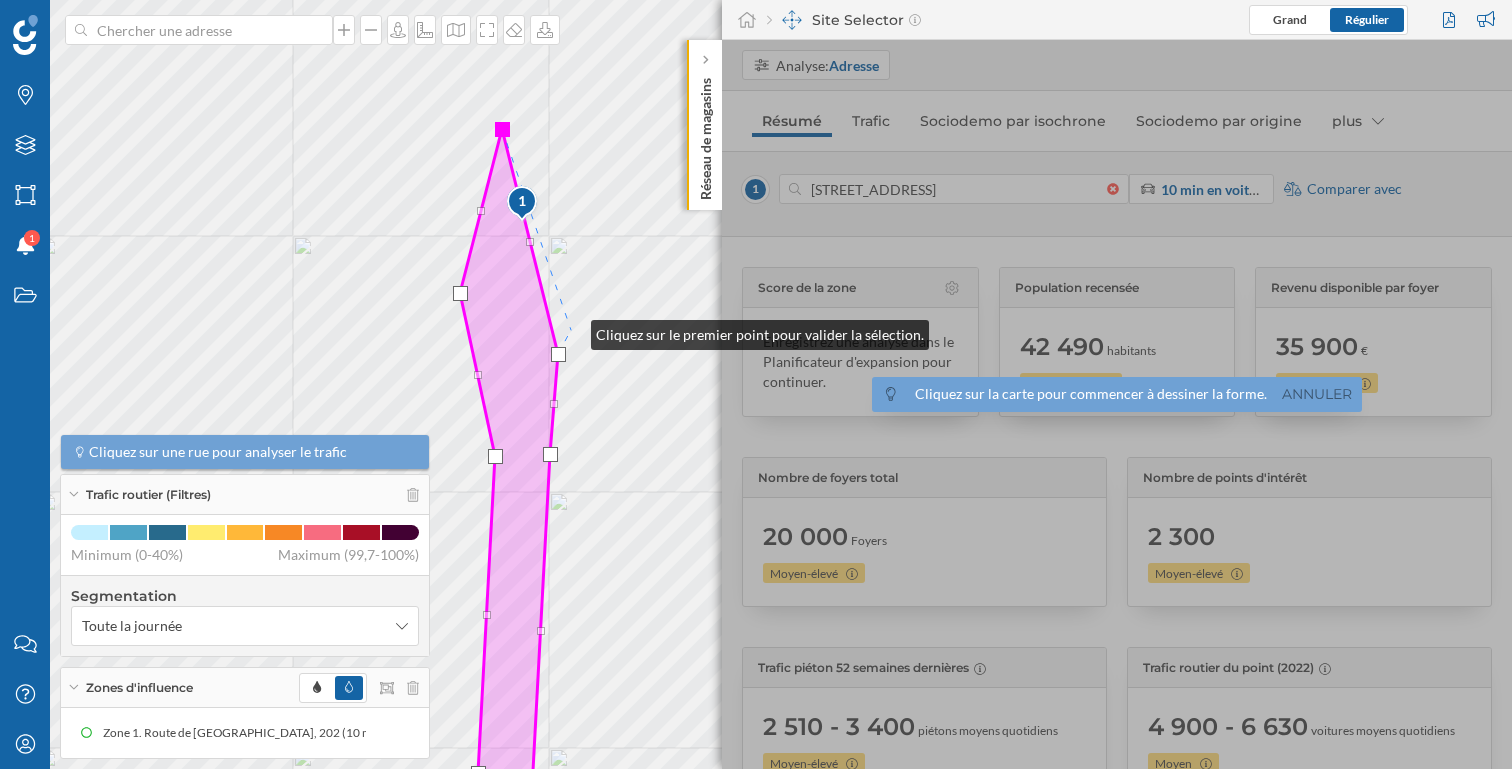 click 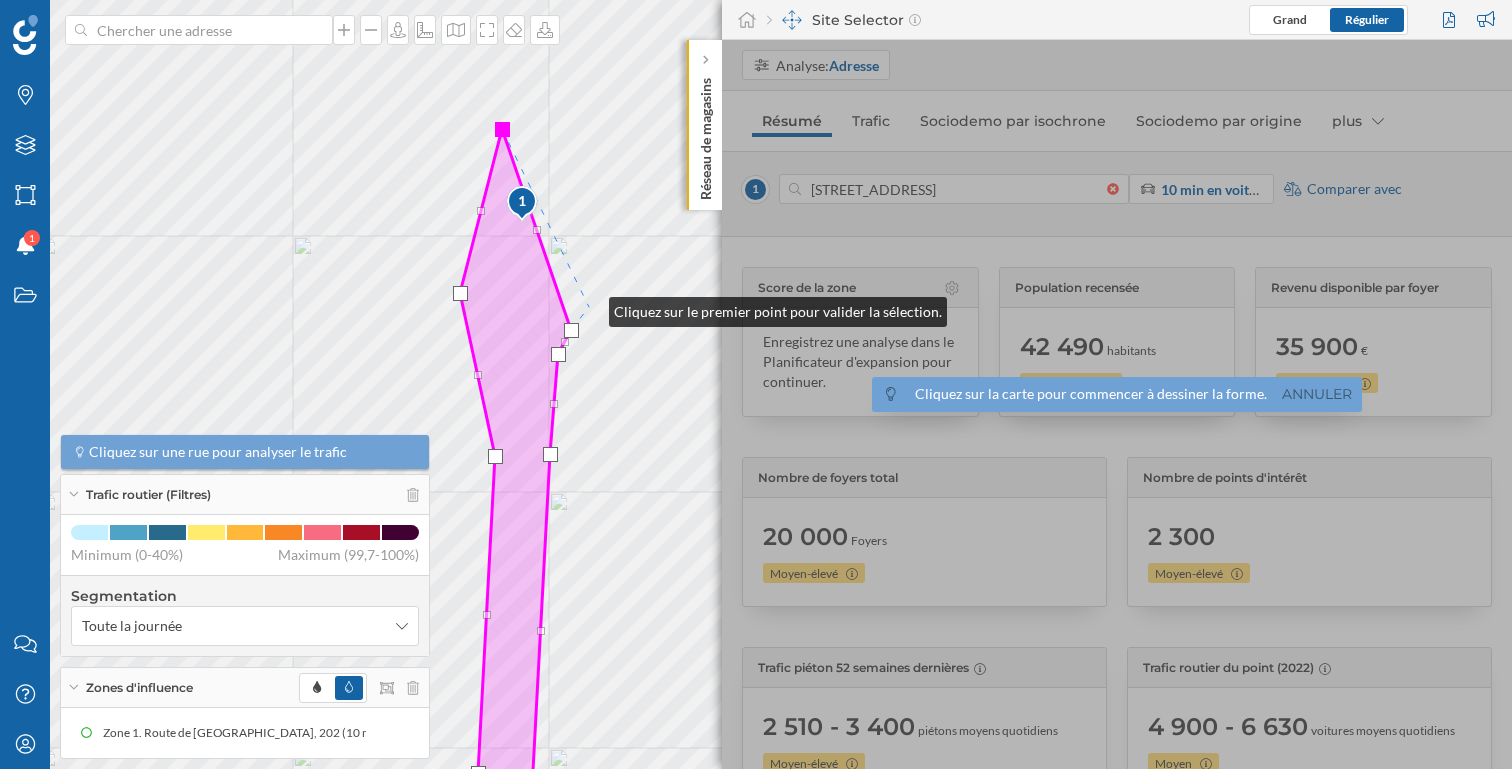 click 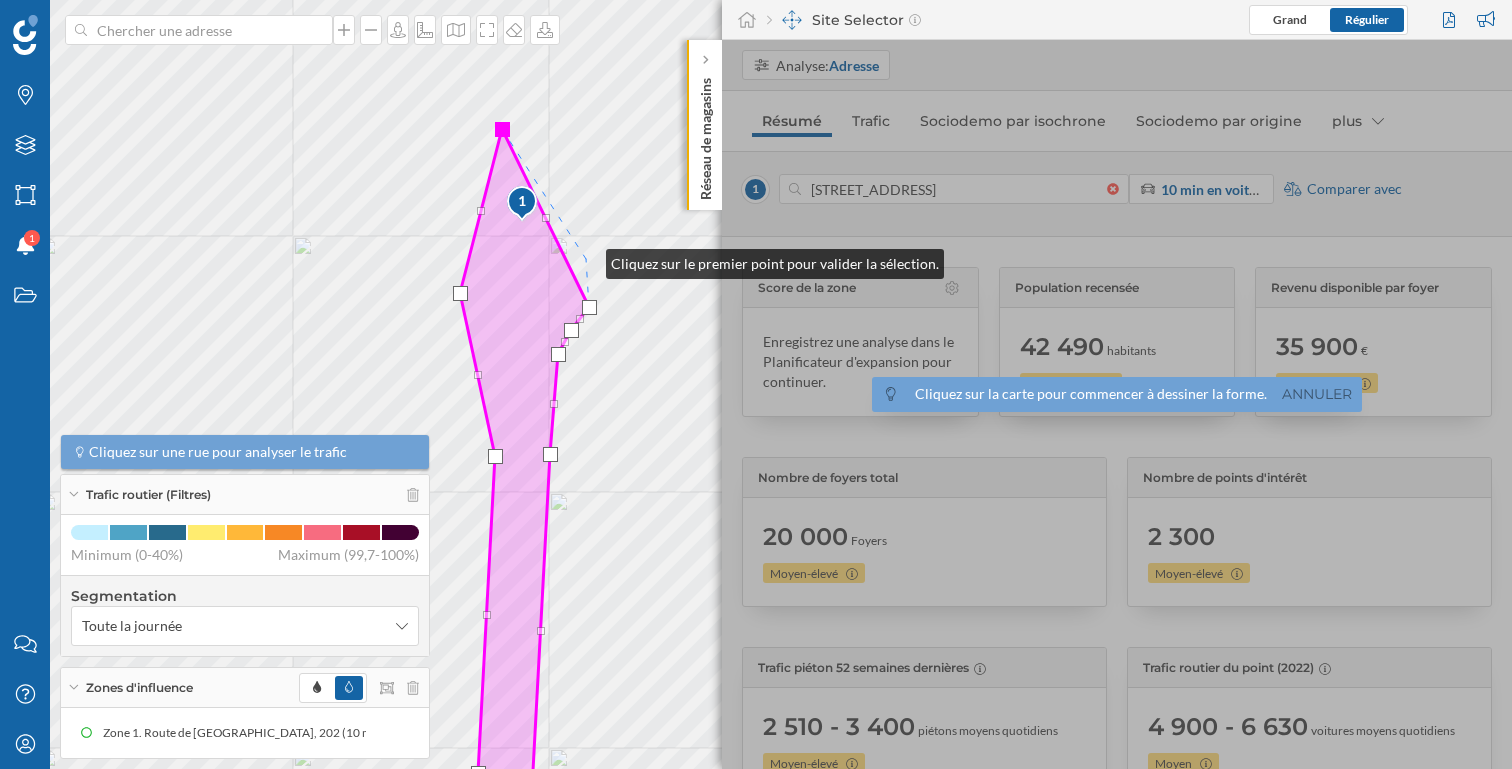 click 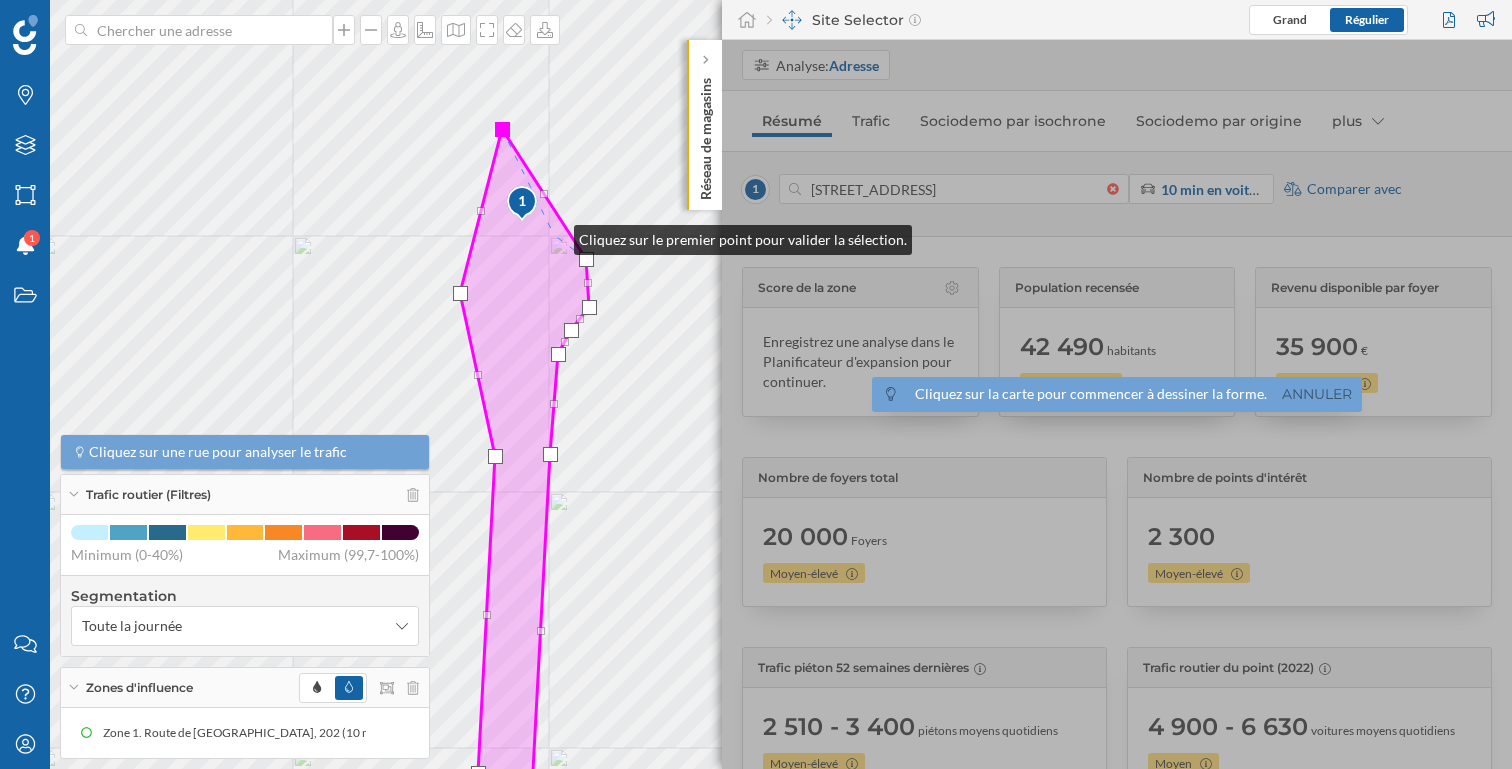 click 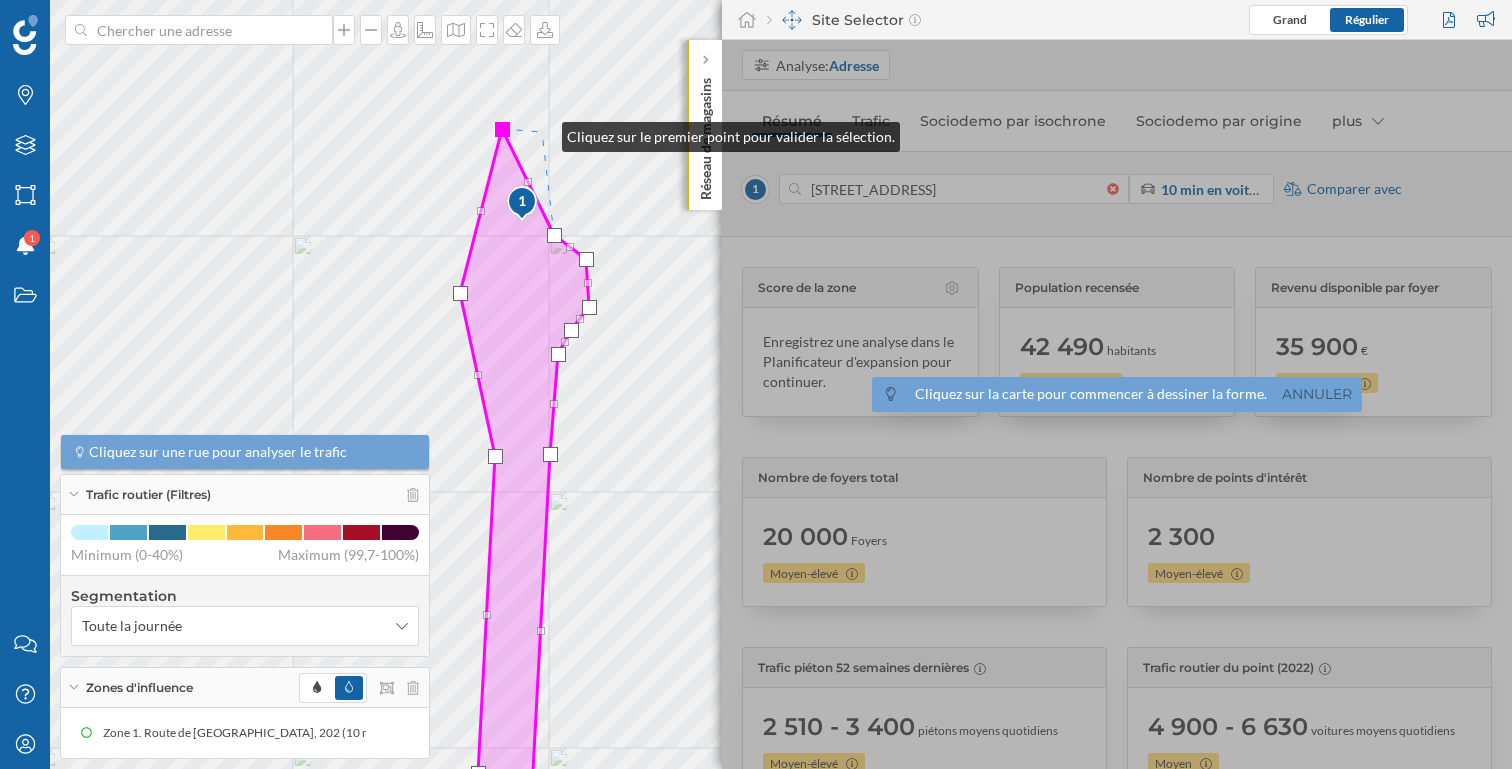click 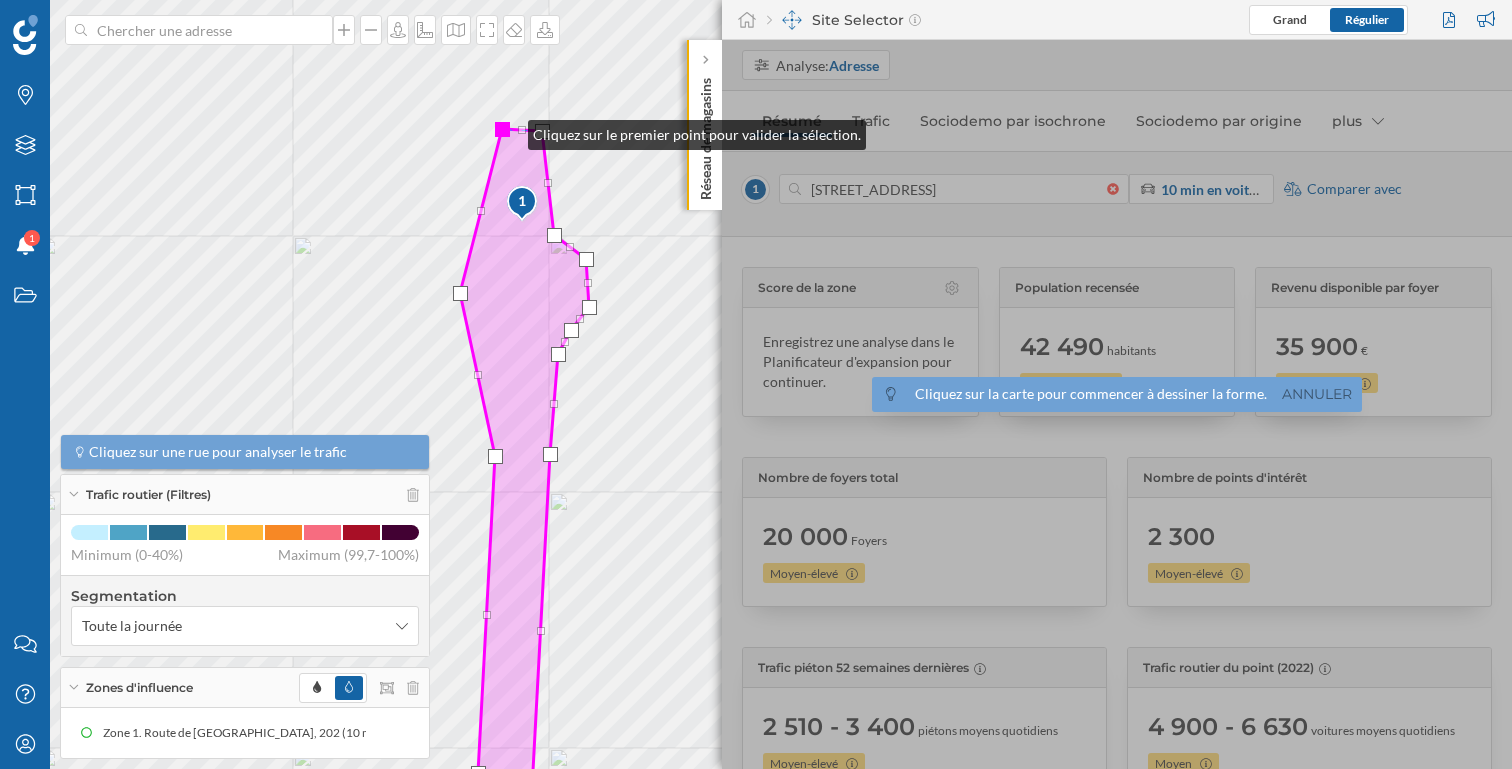 click at bounding box center (502, 129) 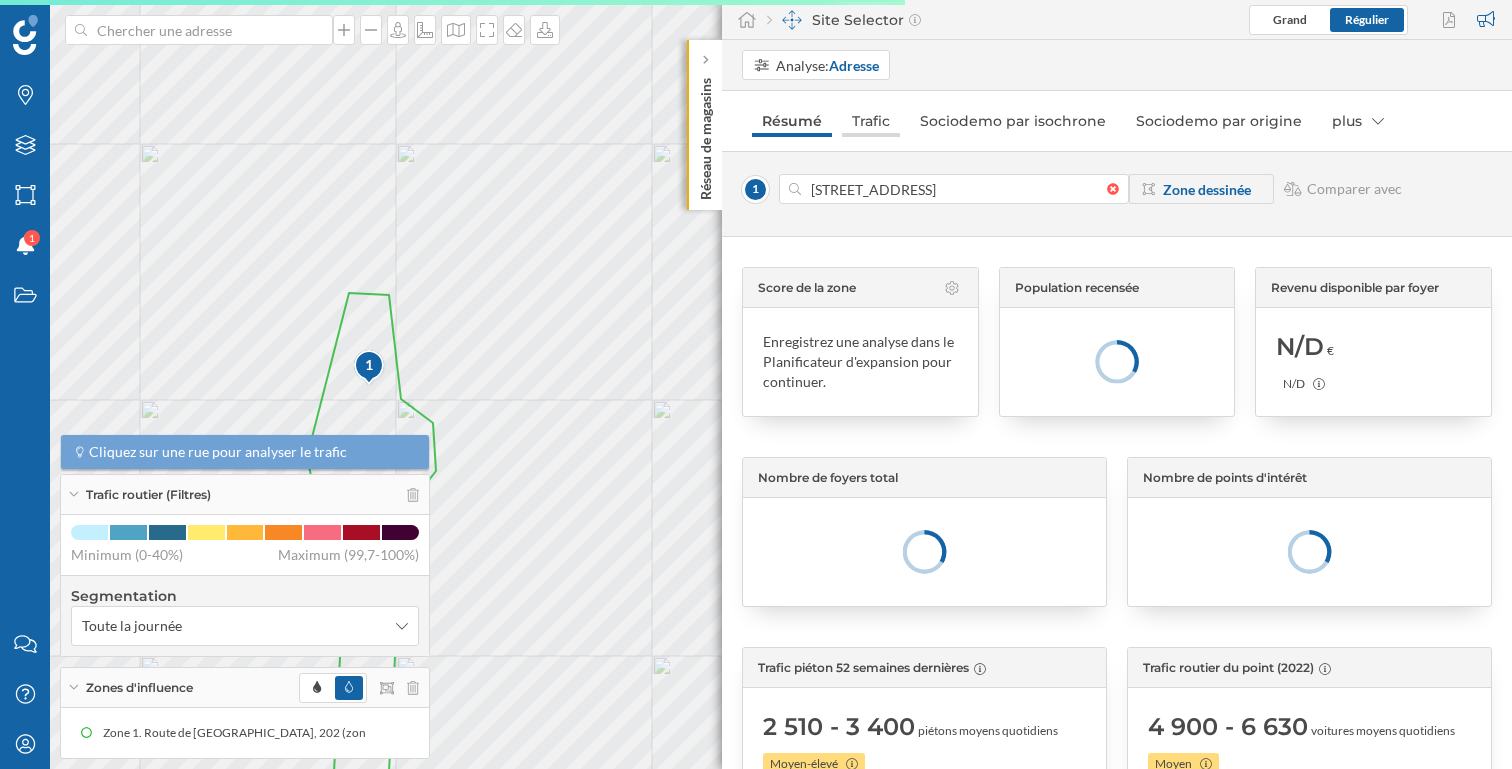 click on "Trafic" at bounding box center [871, 121] 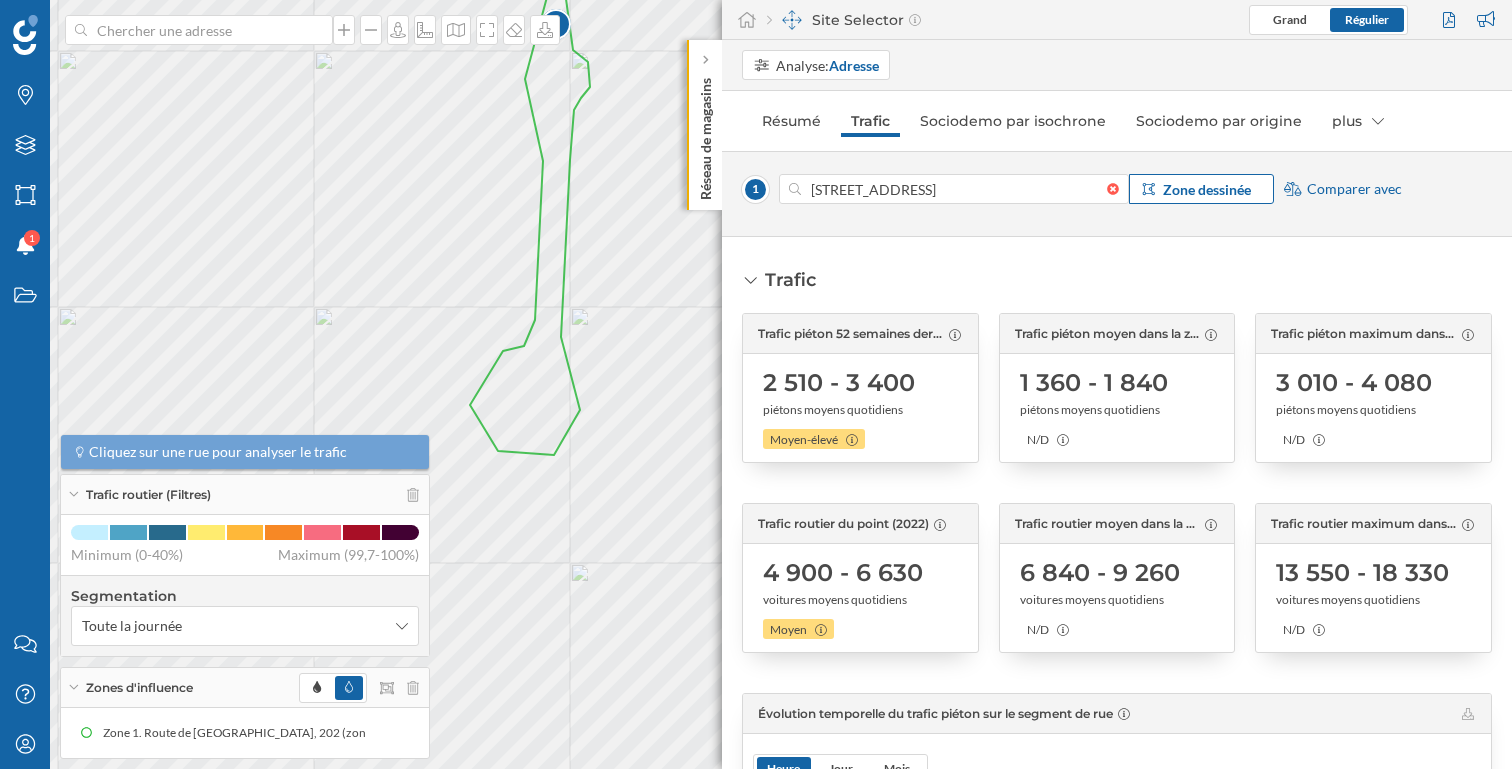 click on "Zone dessinée" at bounding box center (1207, 189) 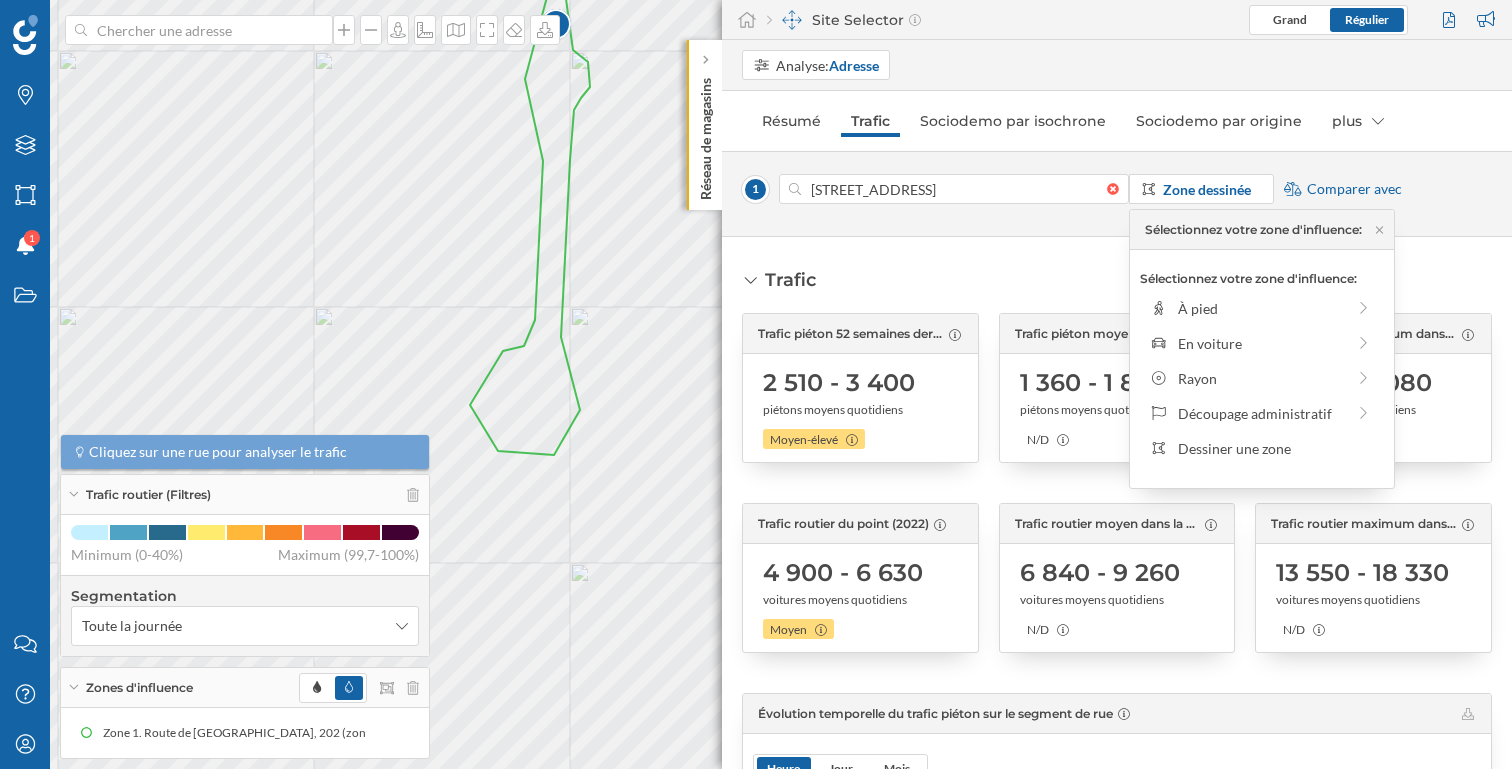 type 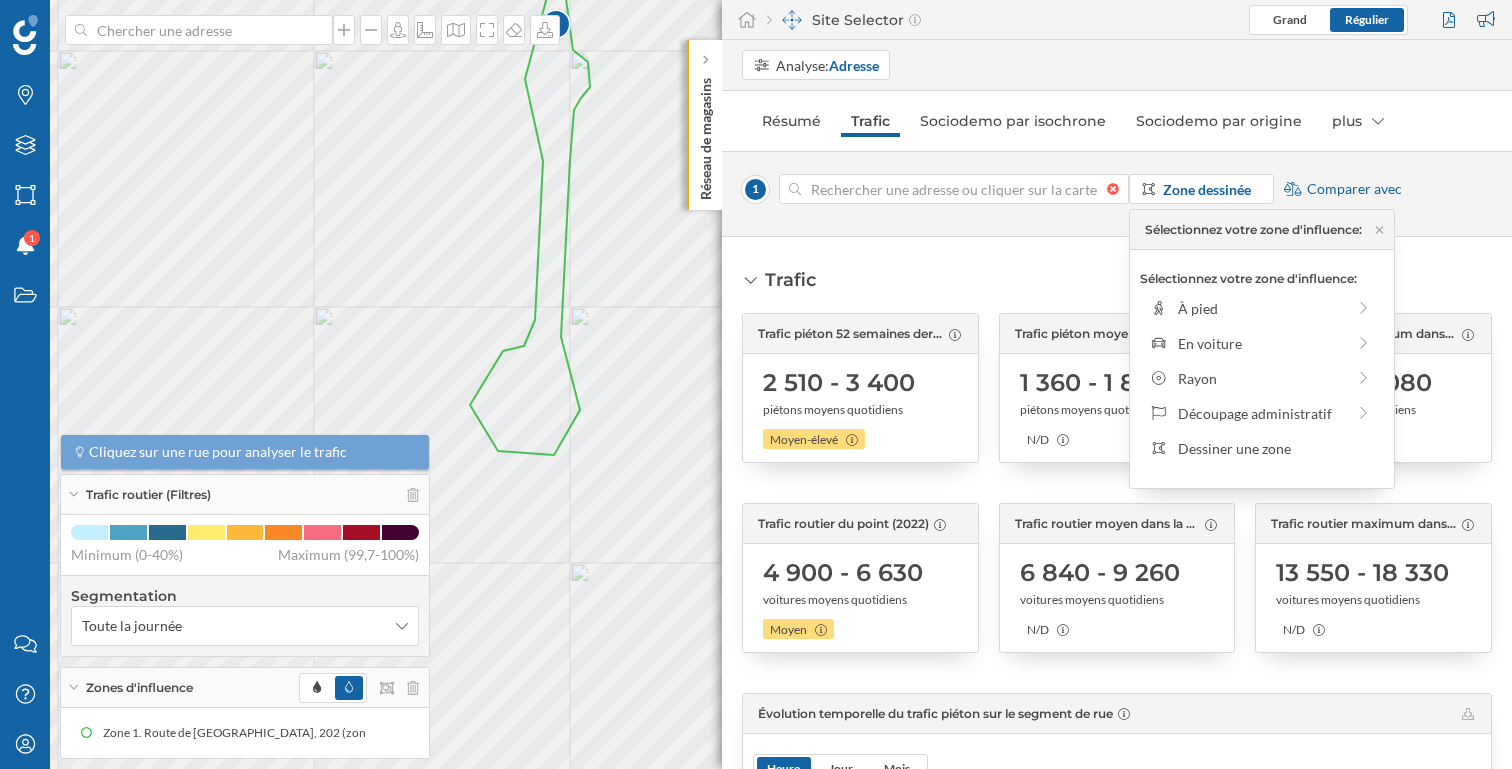 click at bounding box center (1118, 189) 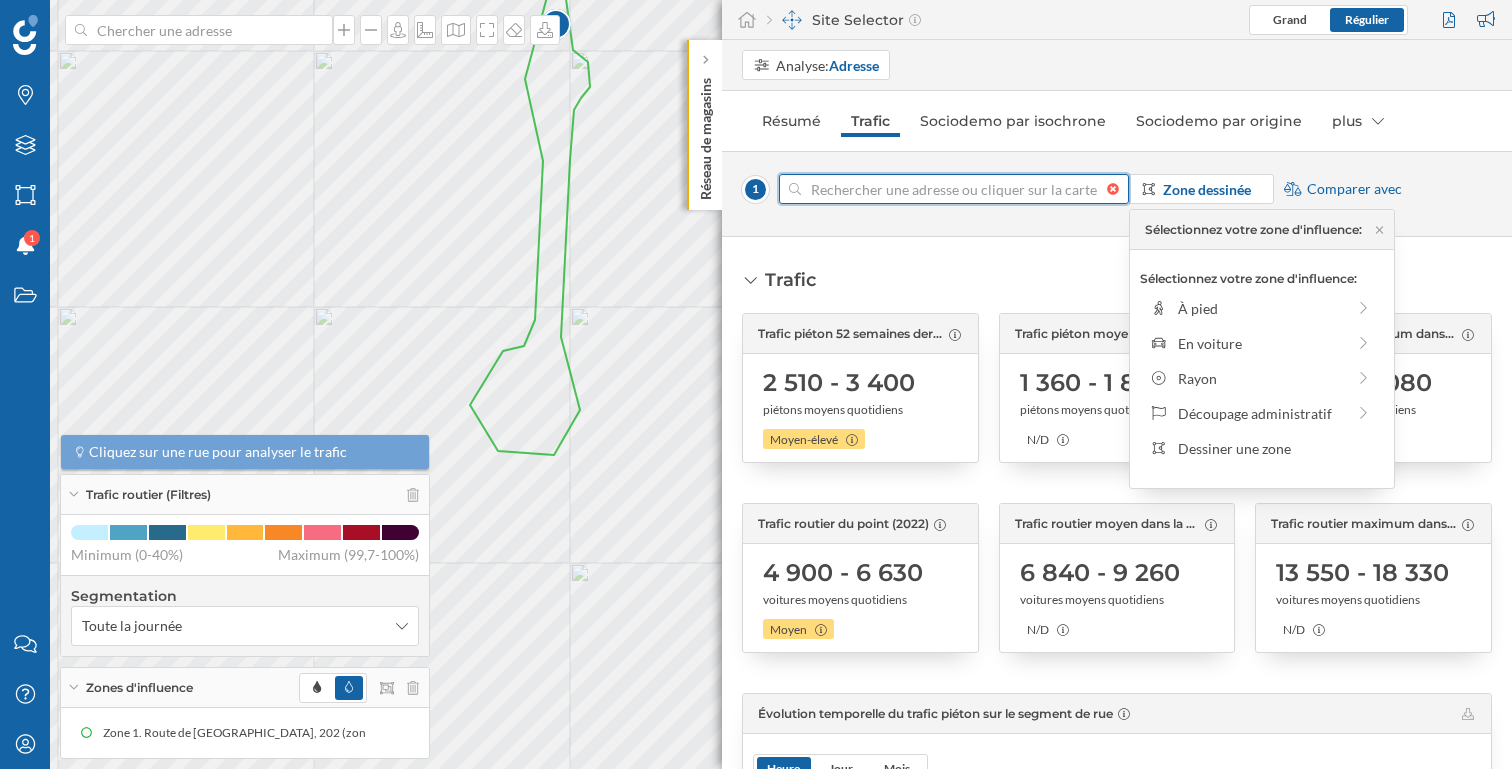 click at bounding box center [954, 189] 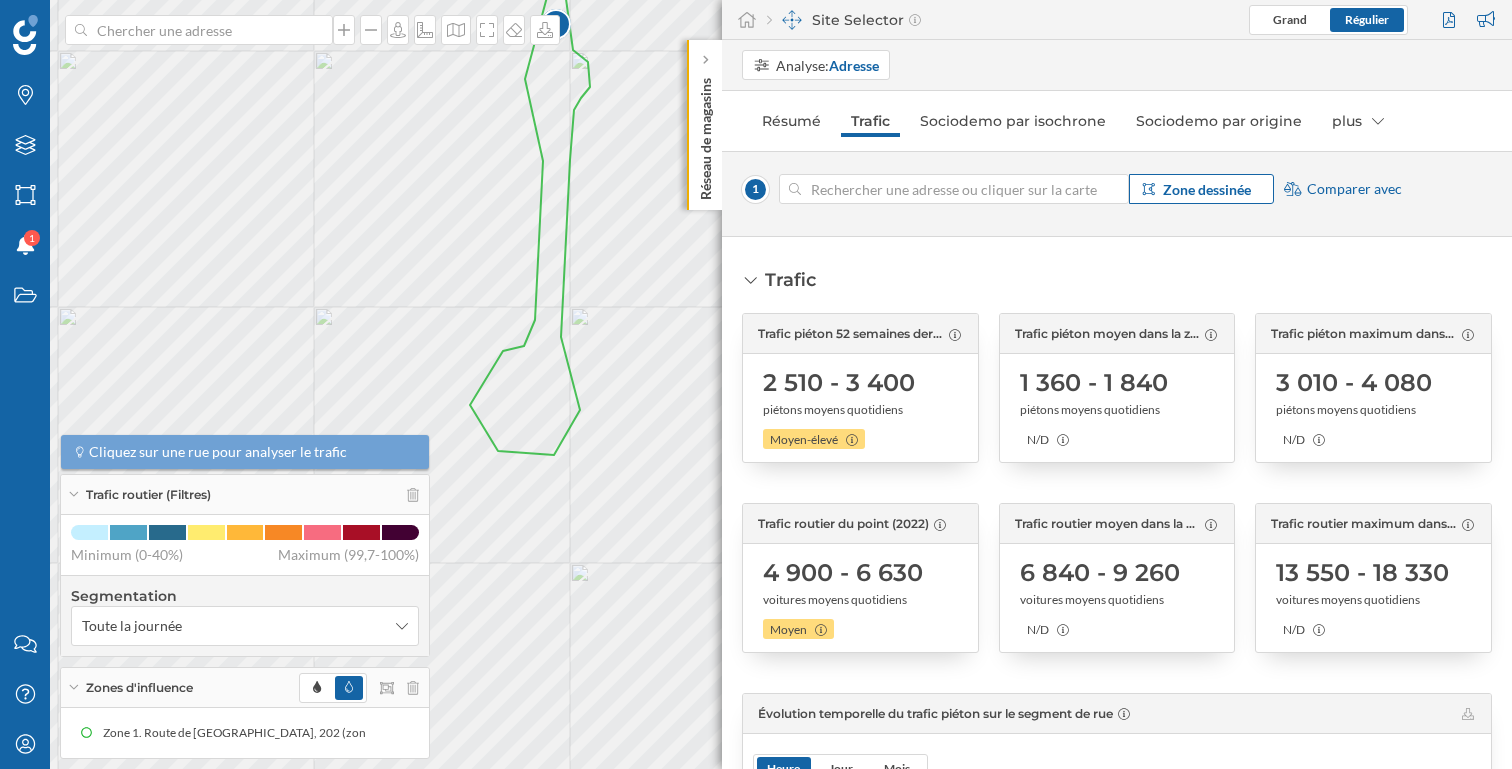 click on "Zone dessinée" at bounding box center [1207, 189] 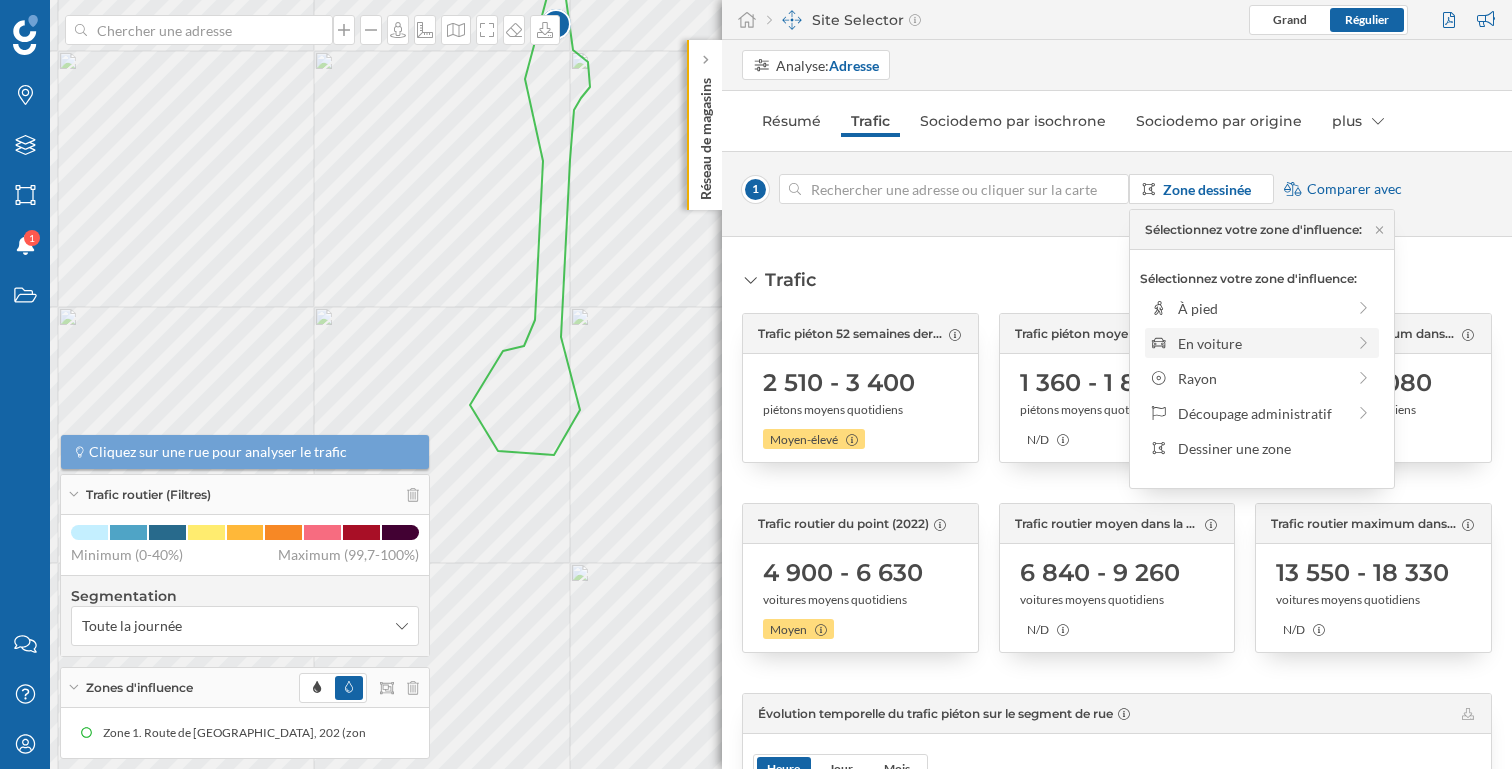 click on "En voiture" at bounding box center [1261, 343] 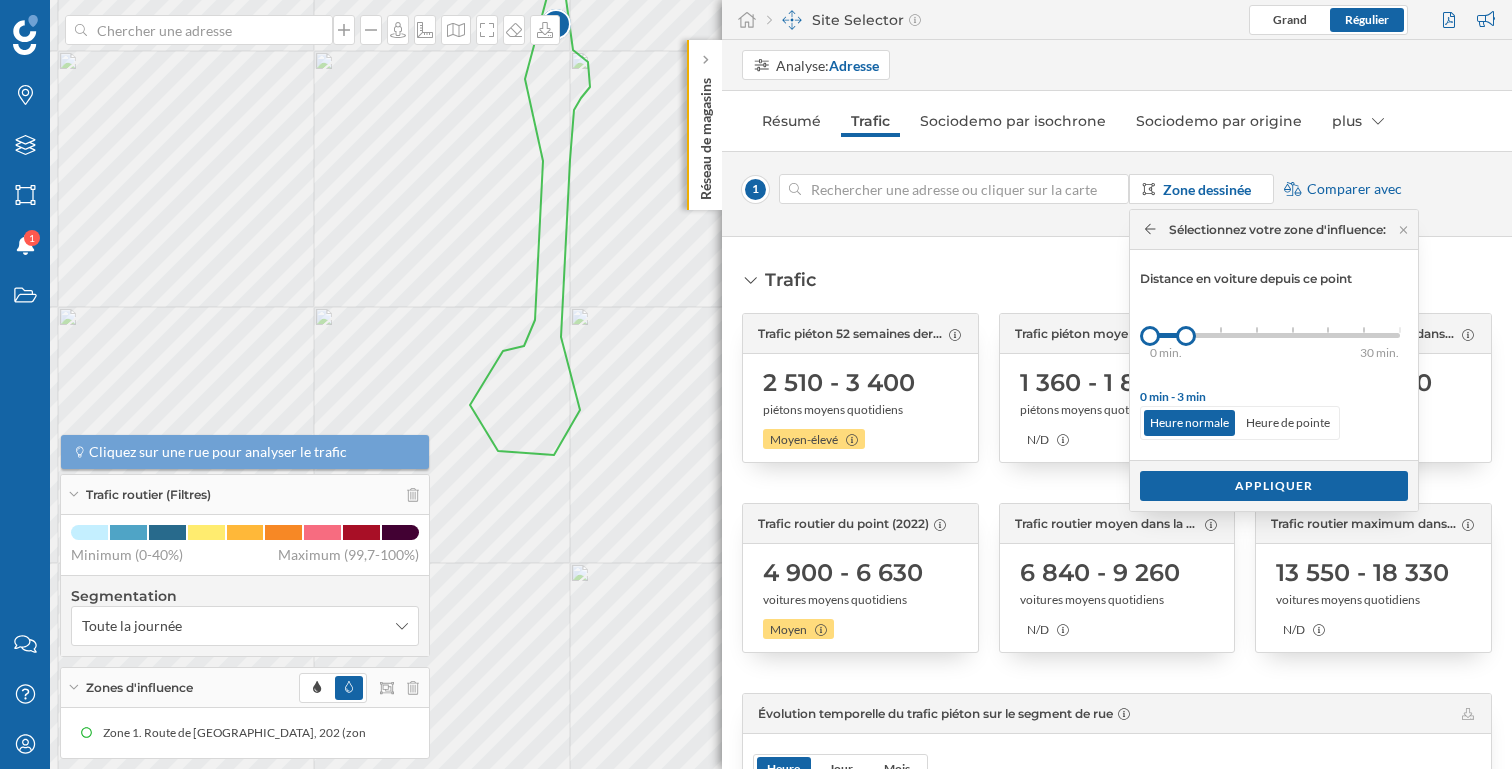 click on "0
min.
3
min.
5
min.
7
min.
10
min.
15
min.
20
min.
30
min.
0
min.
3
min." at bounding box center (1275, 335) 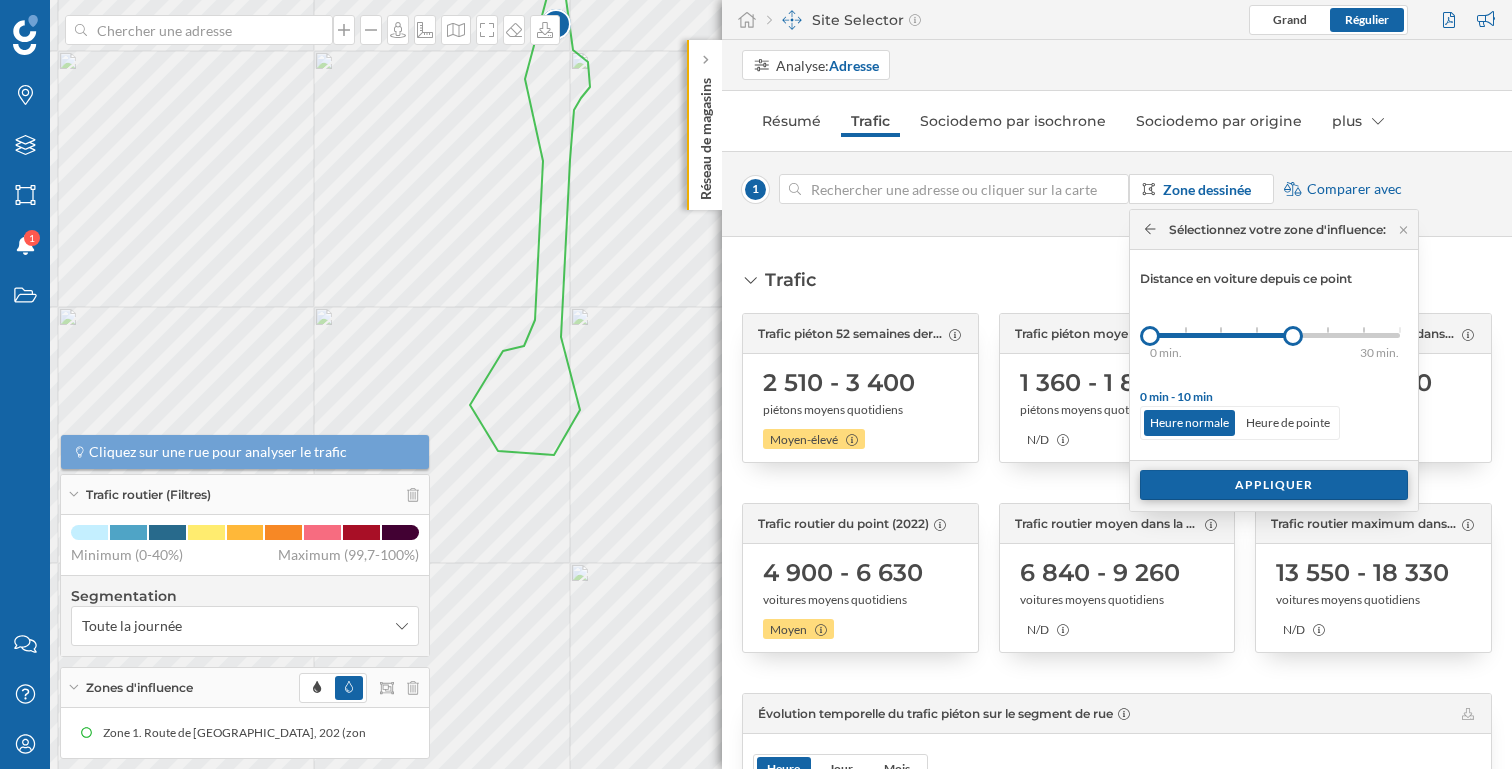 click on "Appliquer" at bounding box center (1274, 485) 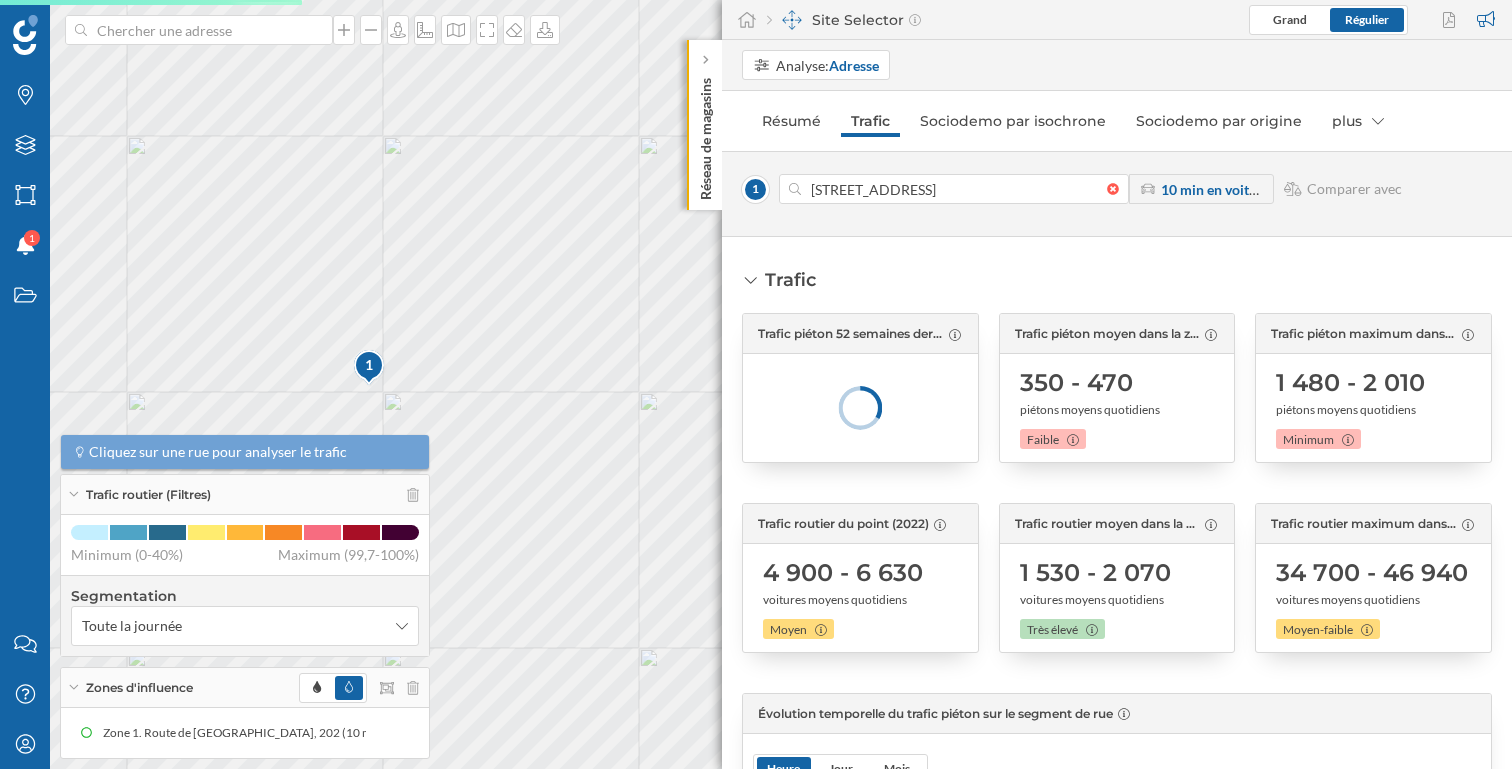 type 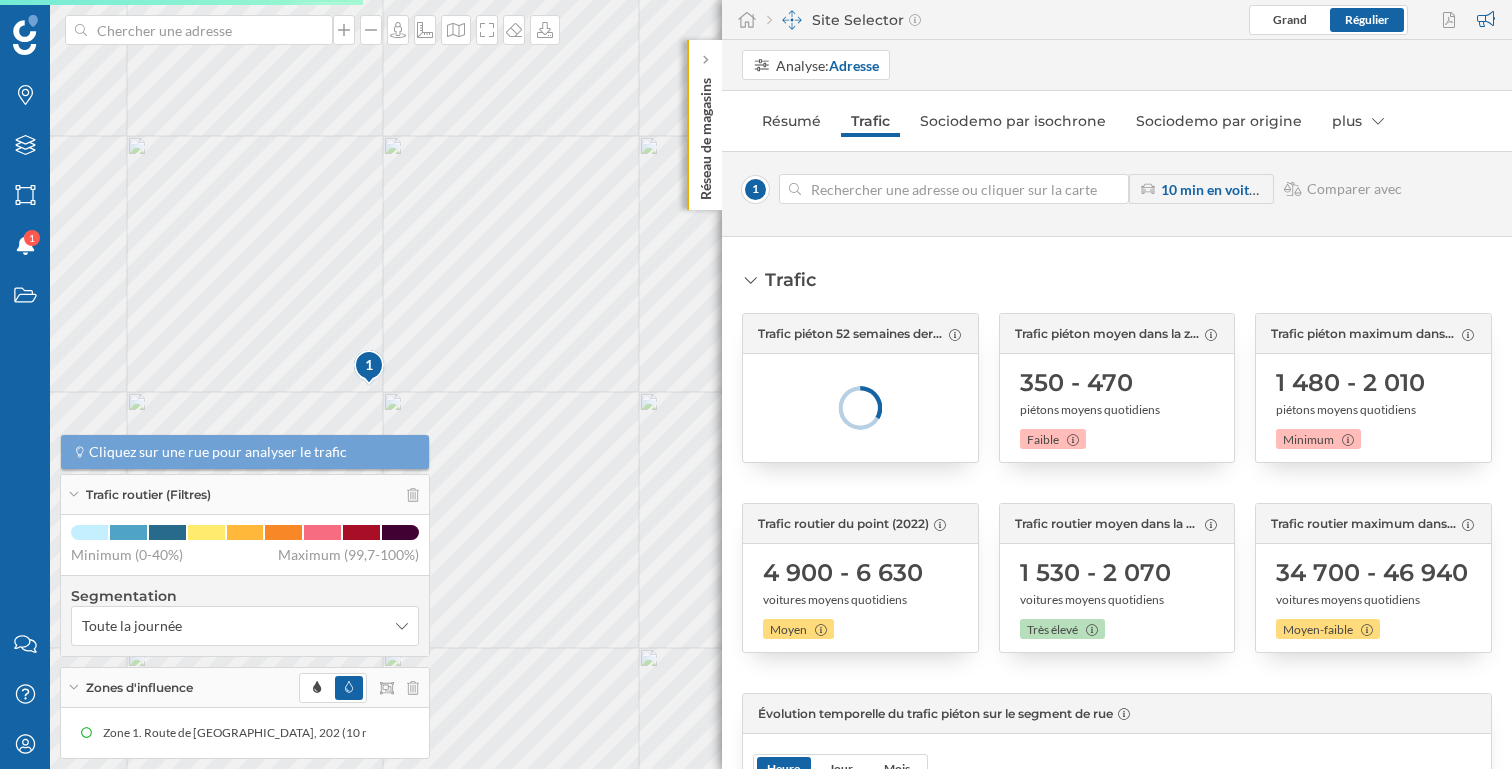 click at bounding box center (1118, 189) 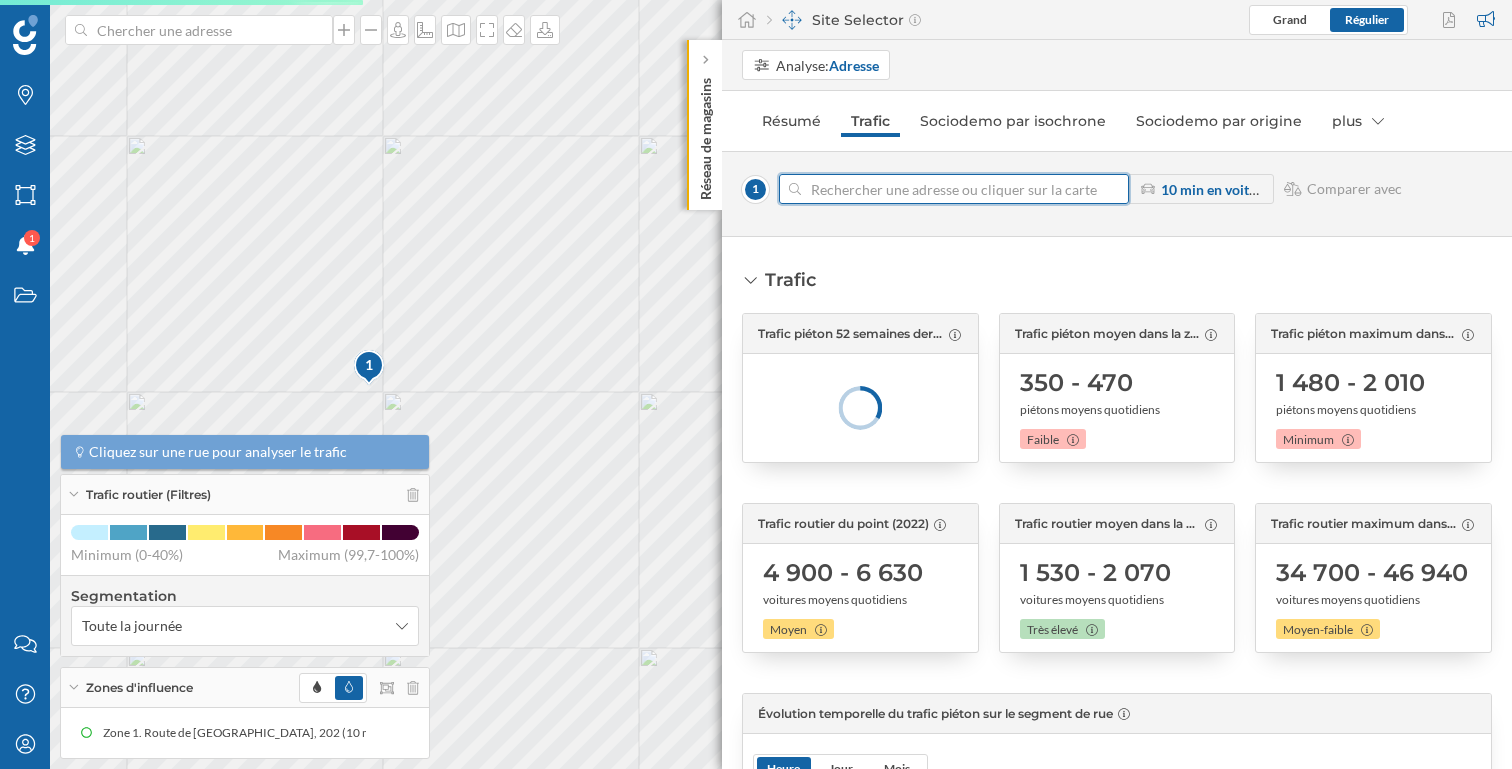 click at bounding box center (954, 189) 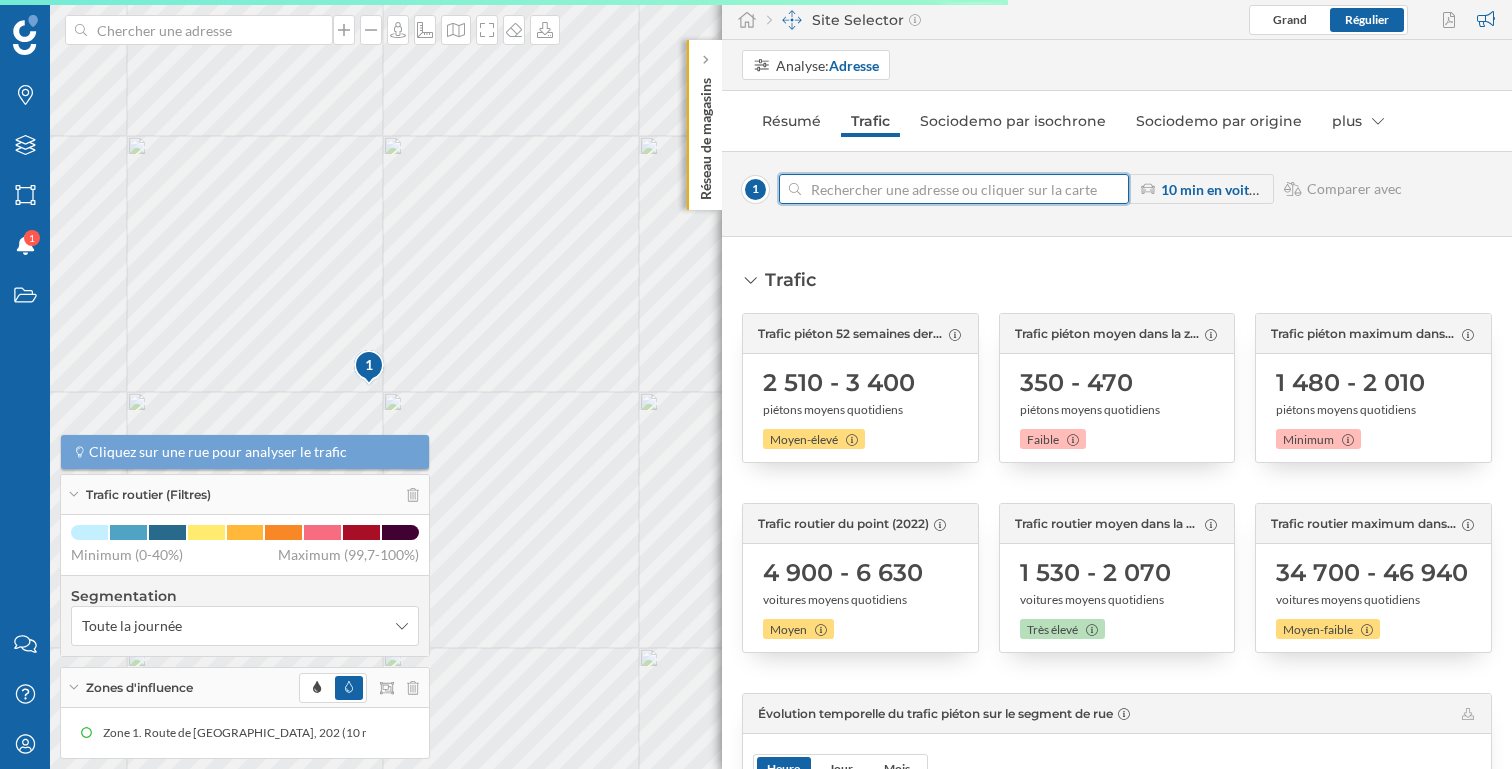 click at bounding box center [954, 189] 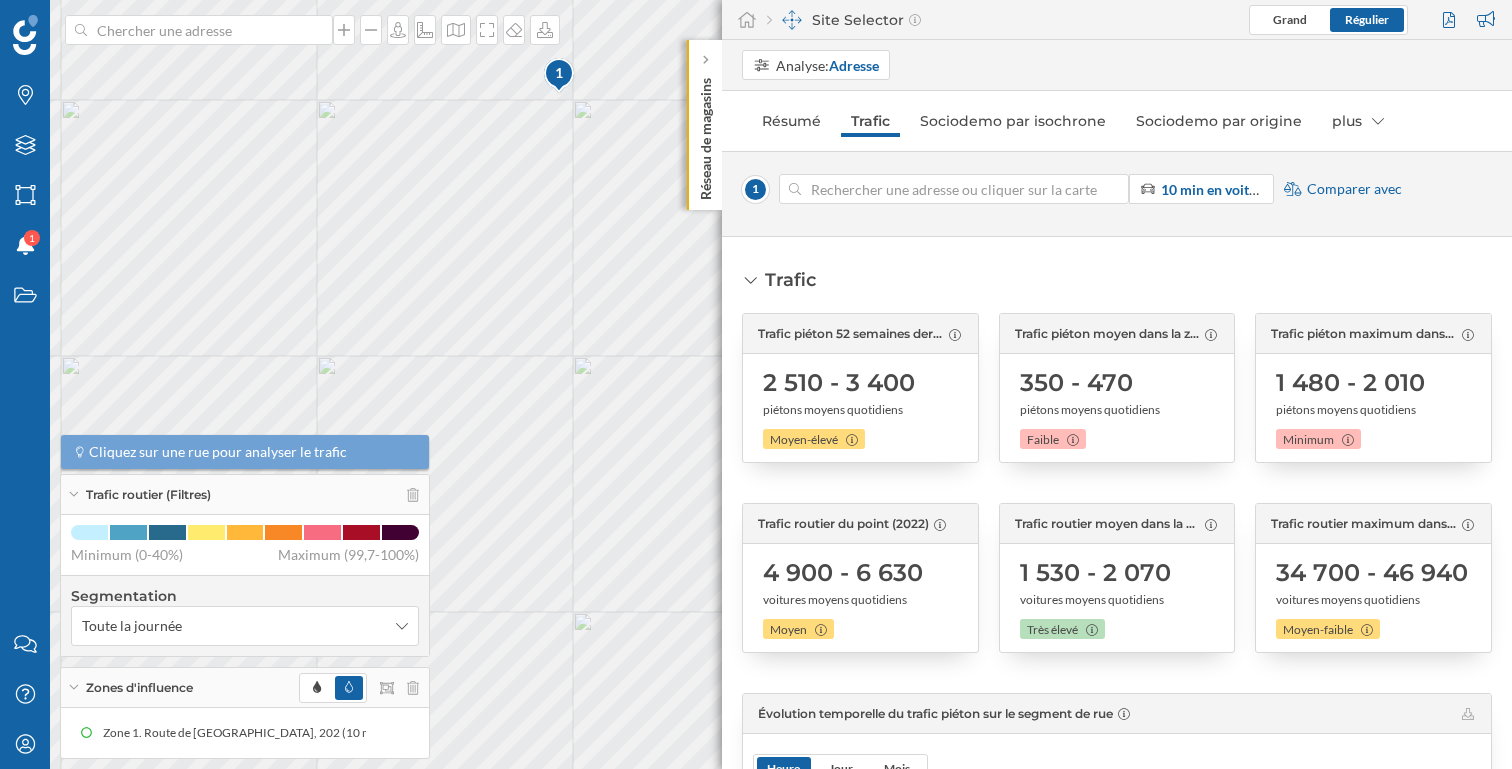 drag, startPoint x: 599, startPoint y: 287, endPoint x: 788, endPoint y: -4, distance: 346.9899 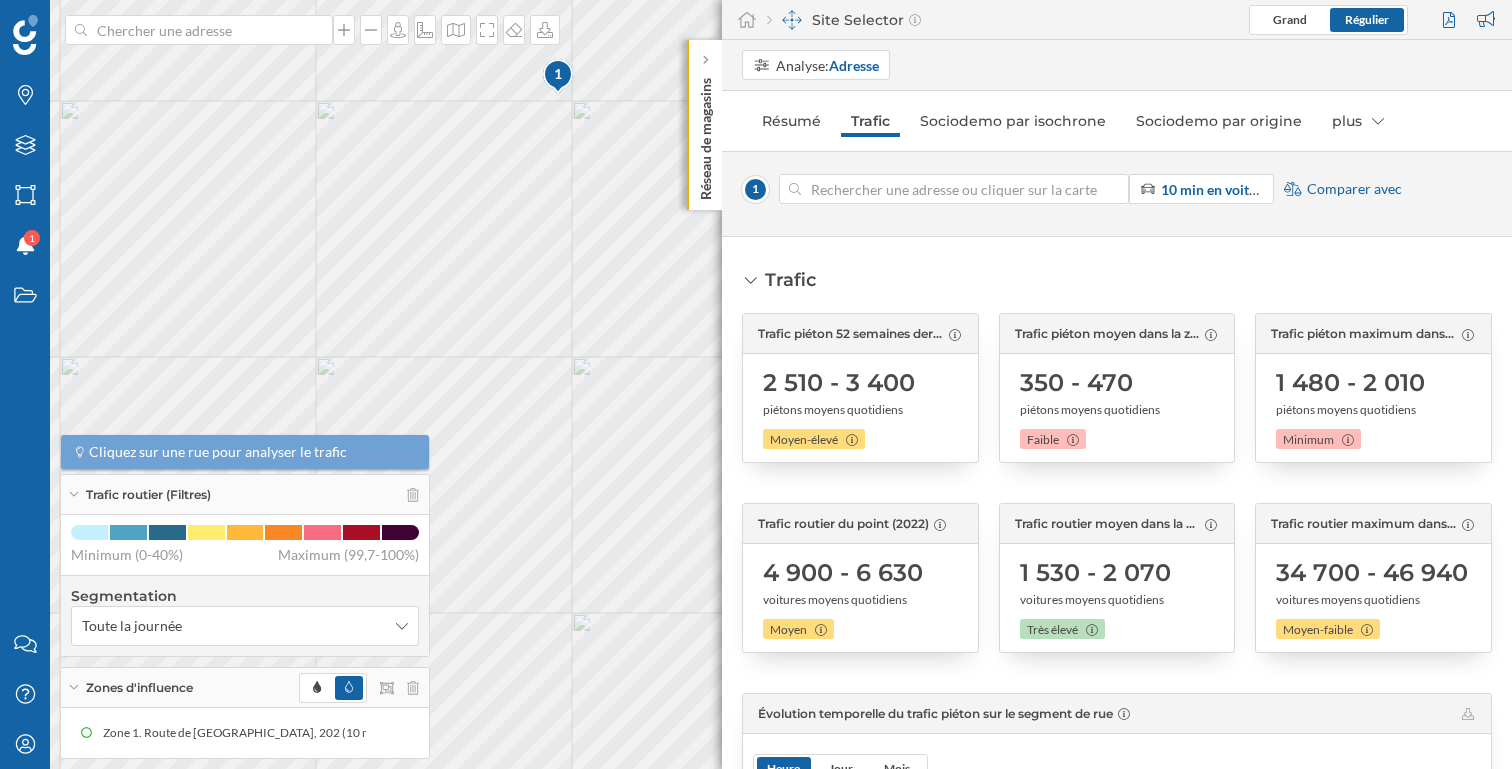 click 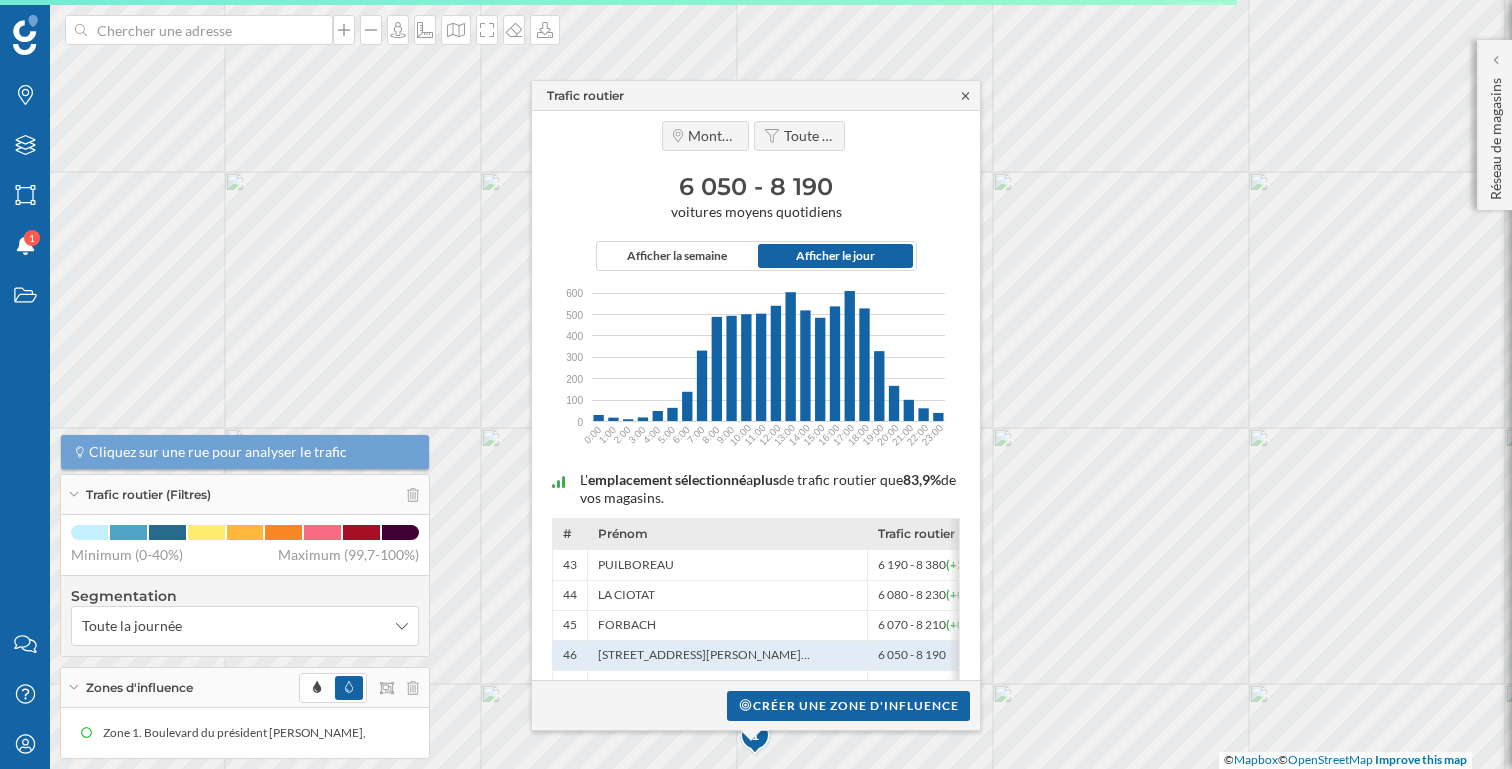 click 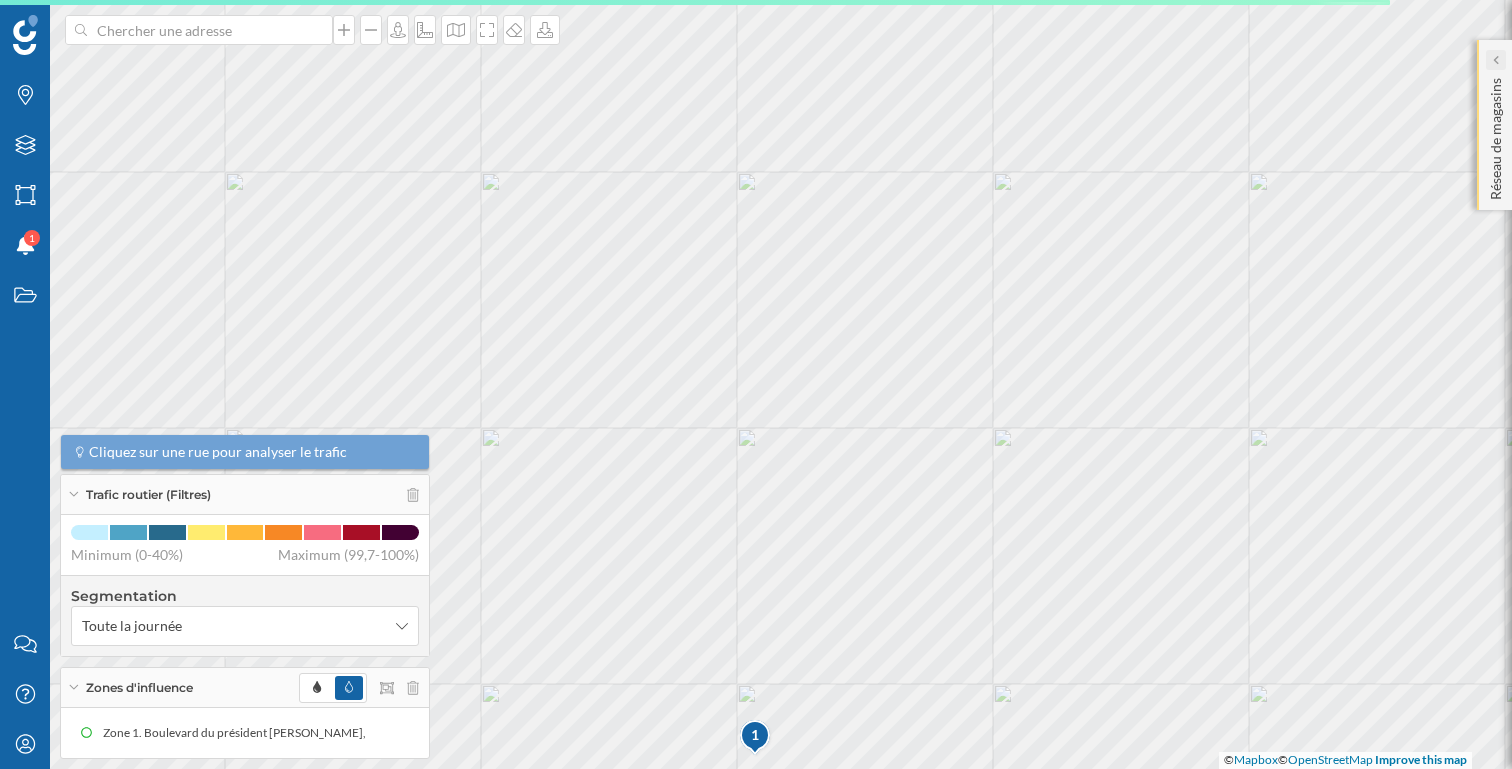 click 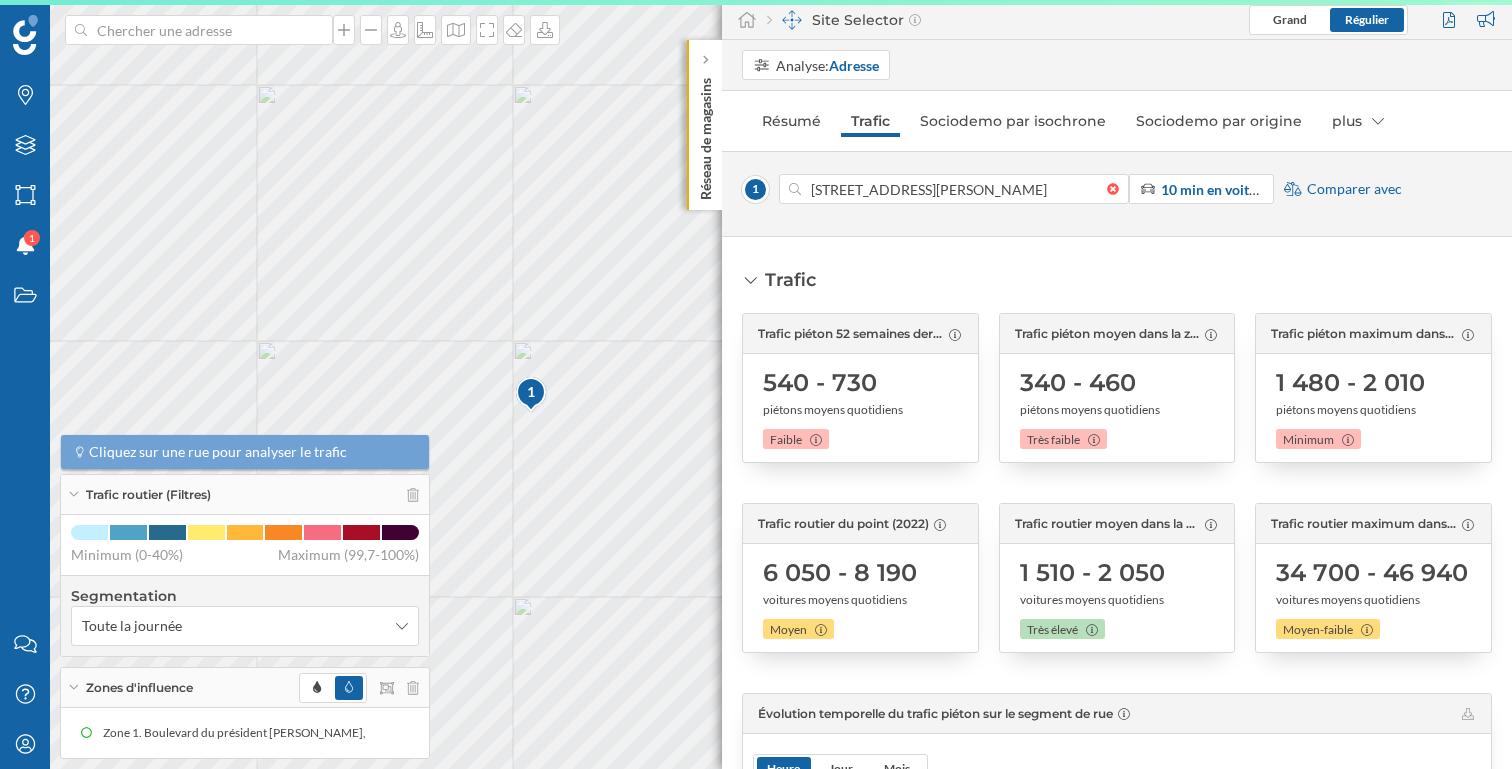 drag, startPoint x: 656, startPoint y: 446, endPoint x: 432, endPoint y: 103, distance: 409.6645 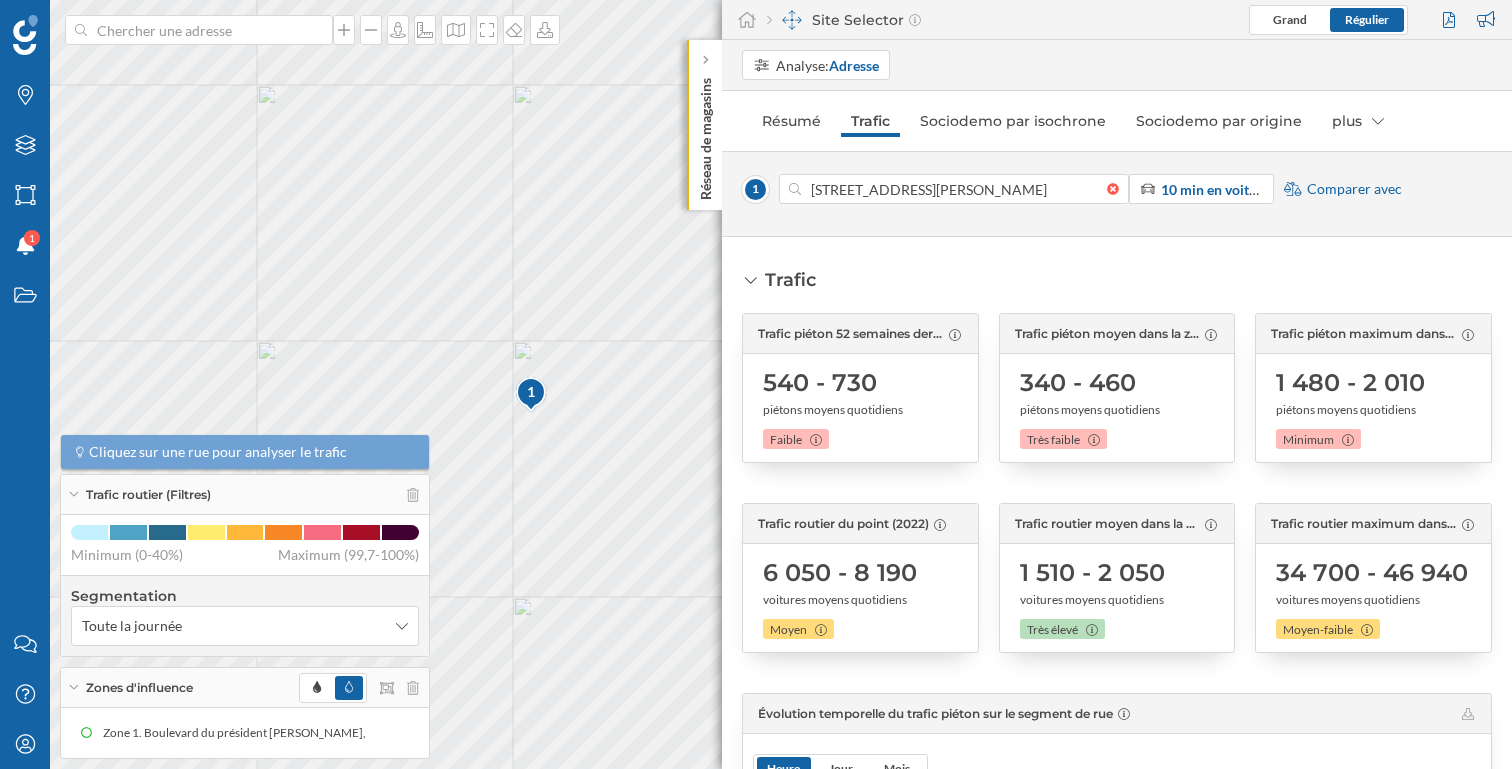 click on "Comparer avec" at bounding box center [1354, 189] 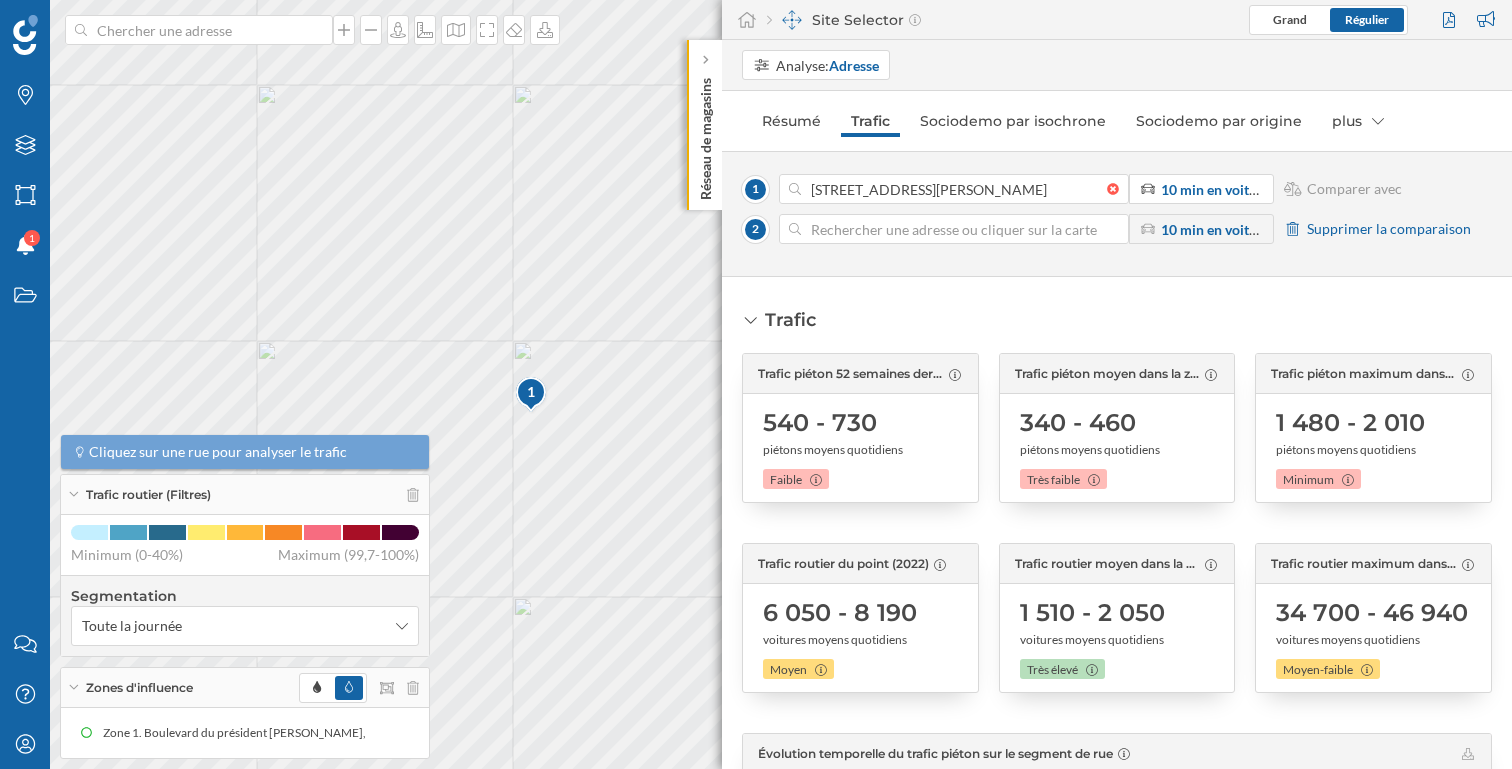 click at bounding box center (954, 229) 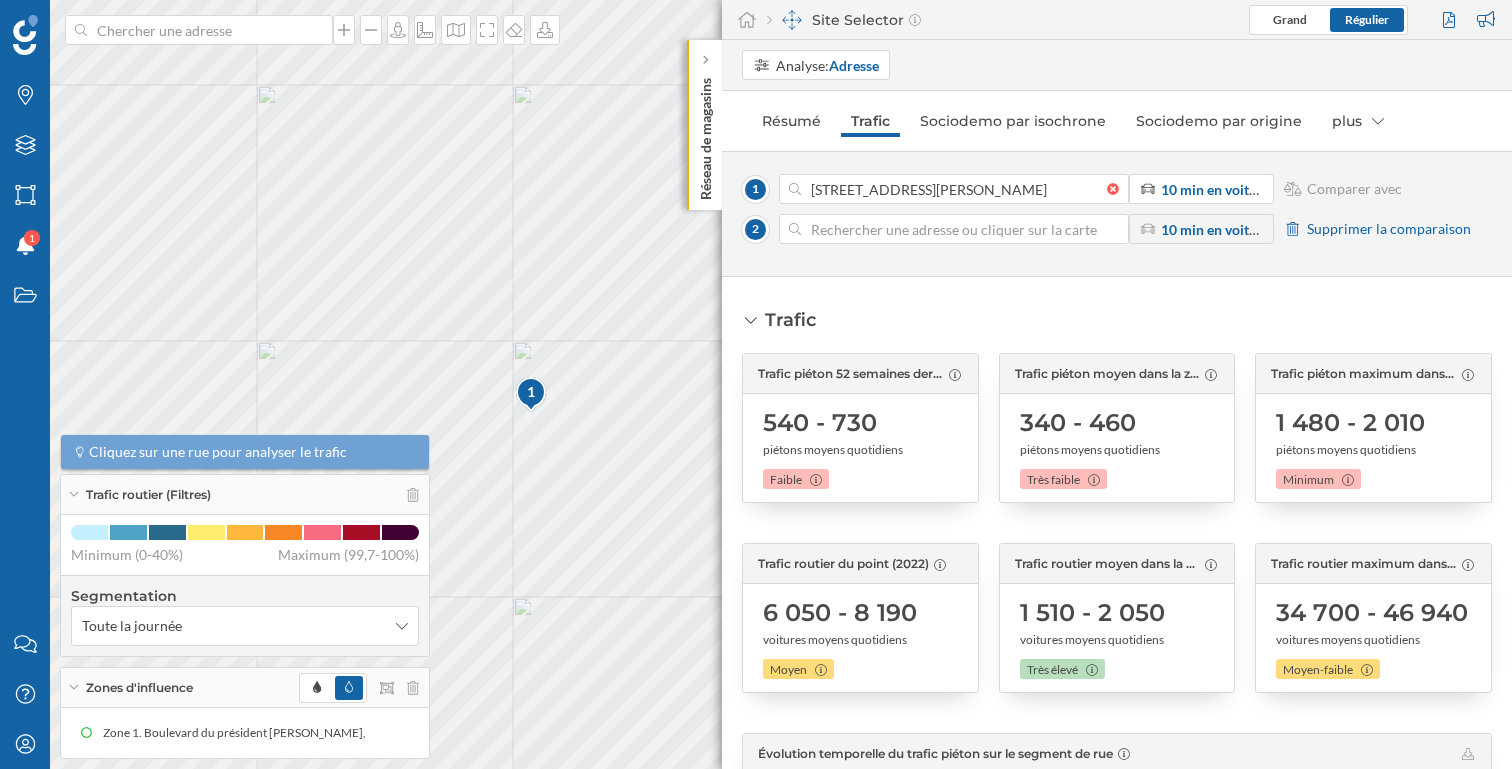 type 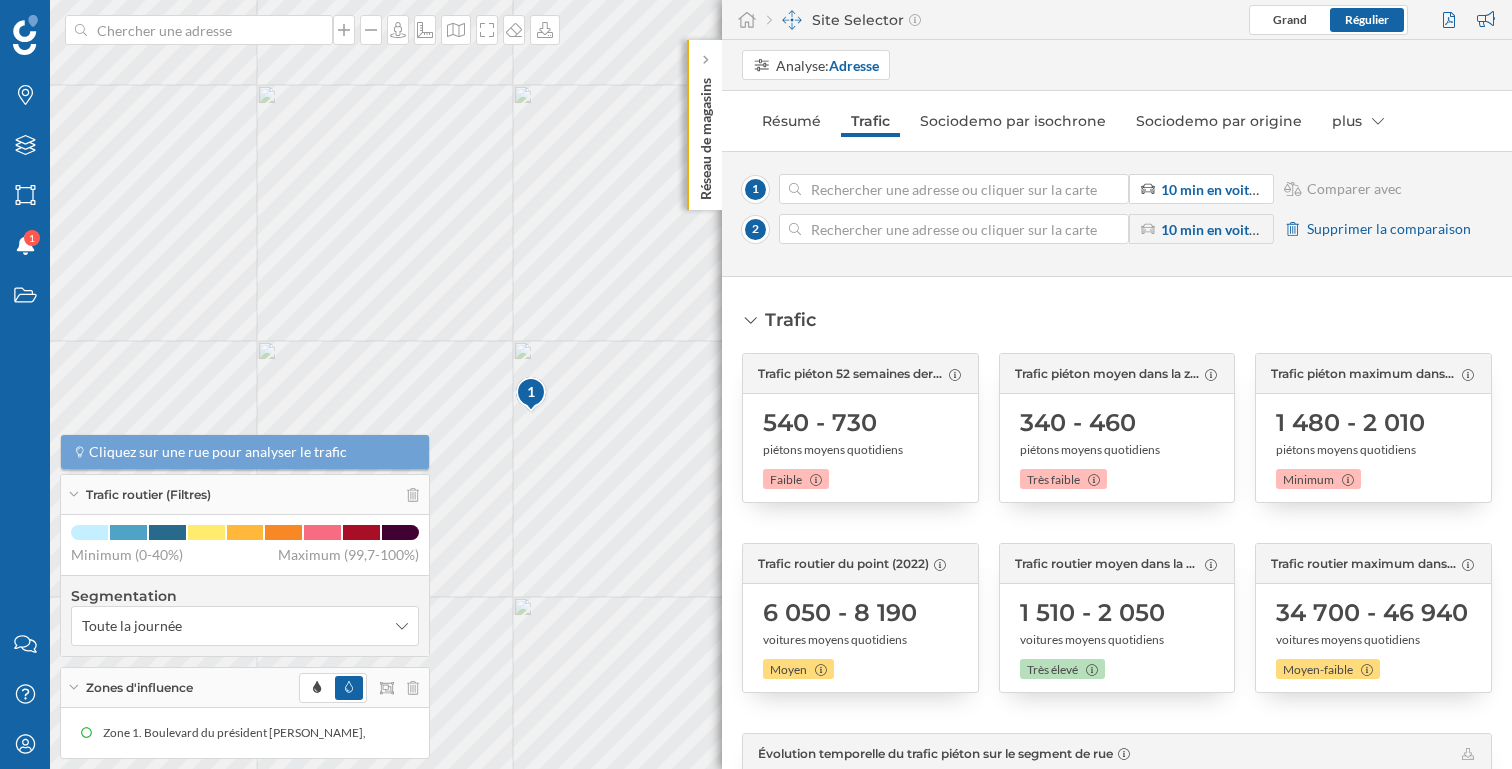 click at bounding box center [1118, 189] 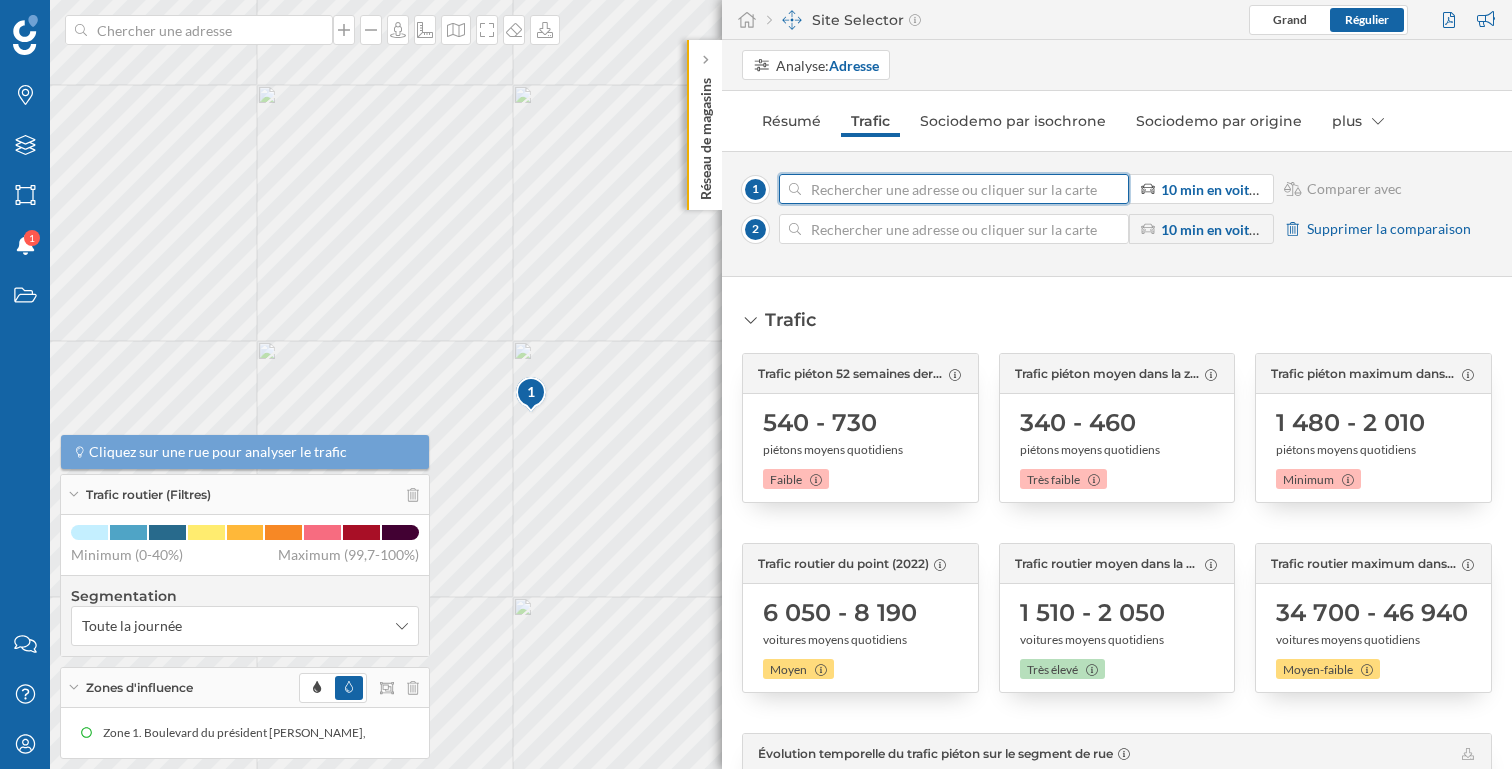 click at bounding box center [954, 189] 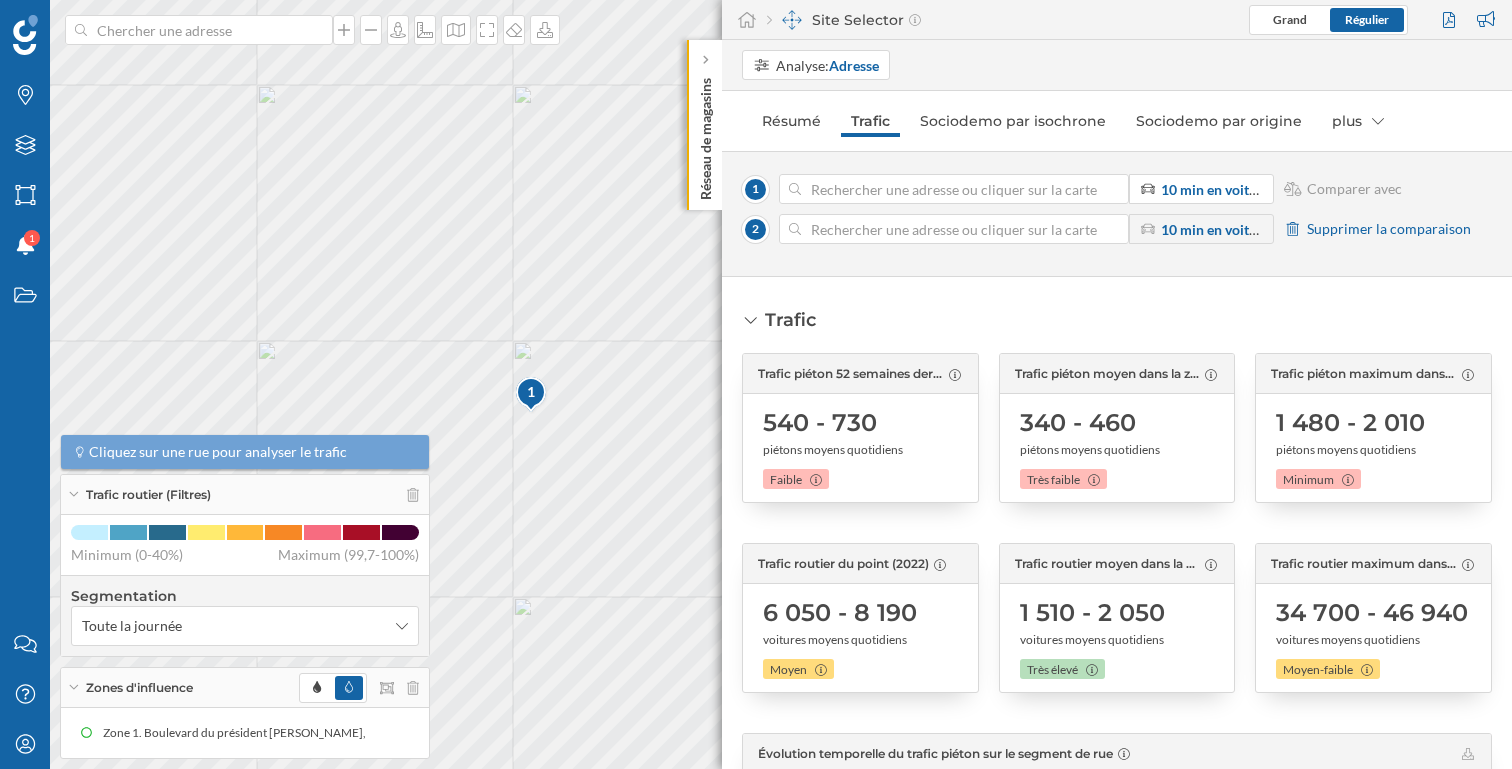 click 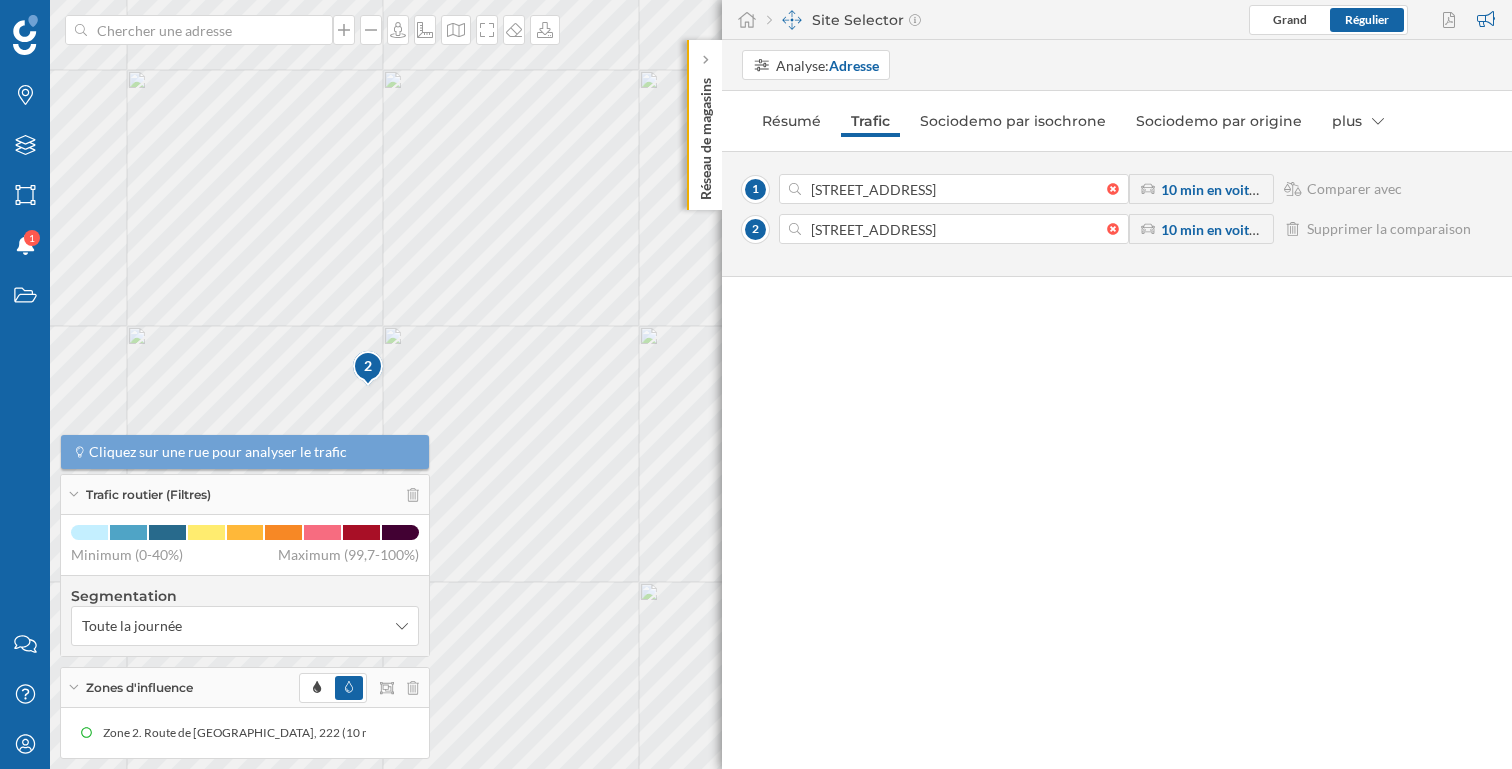 type 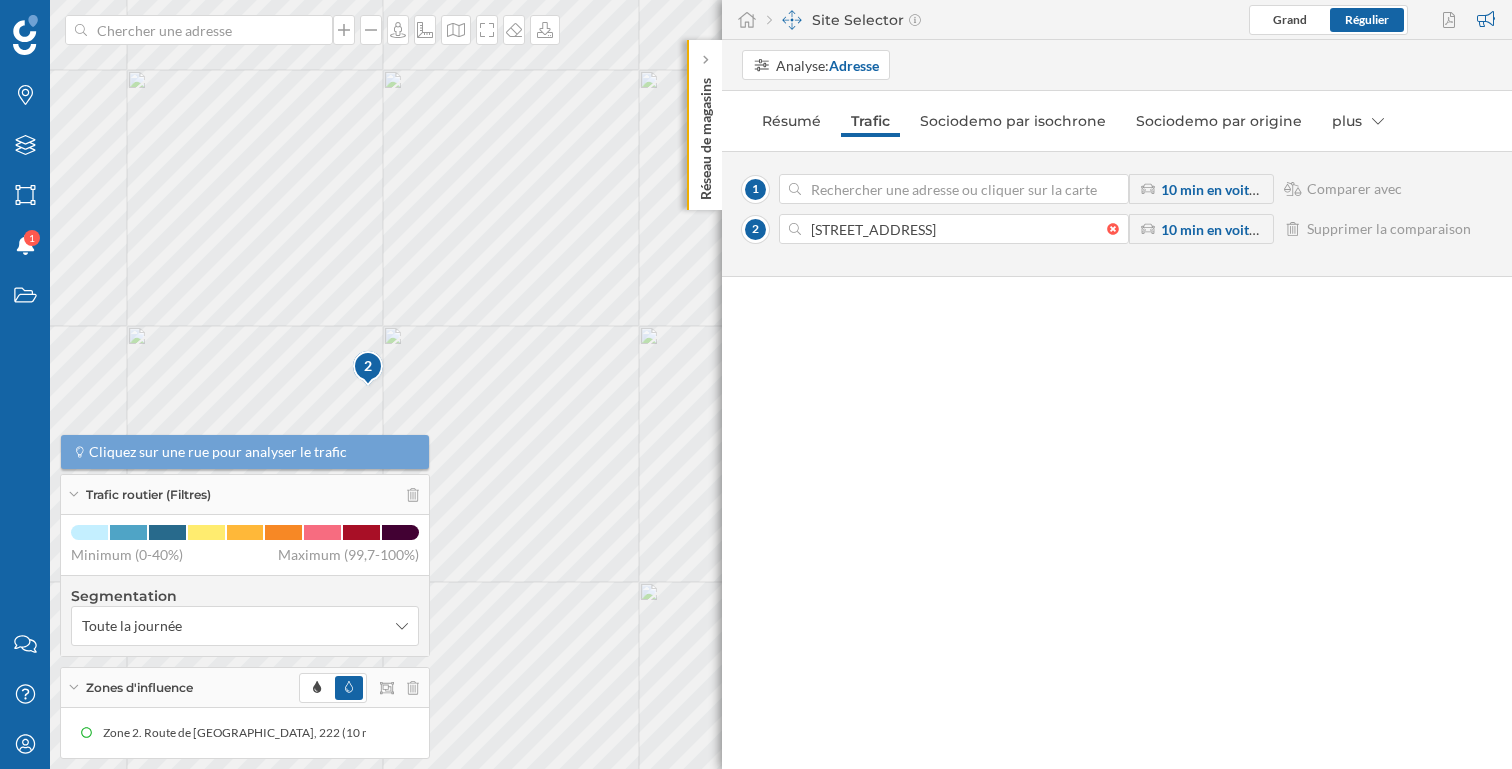 click at bounding box center [1118, 189] 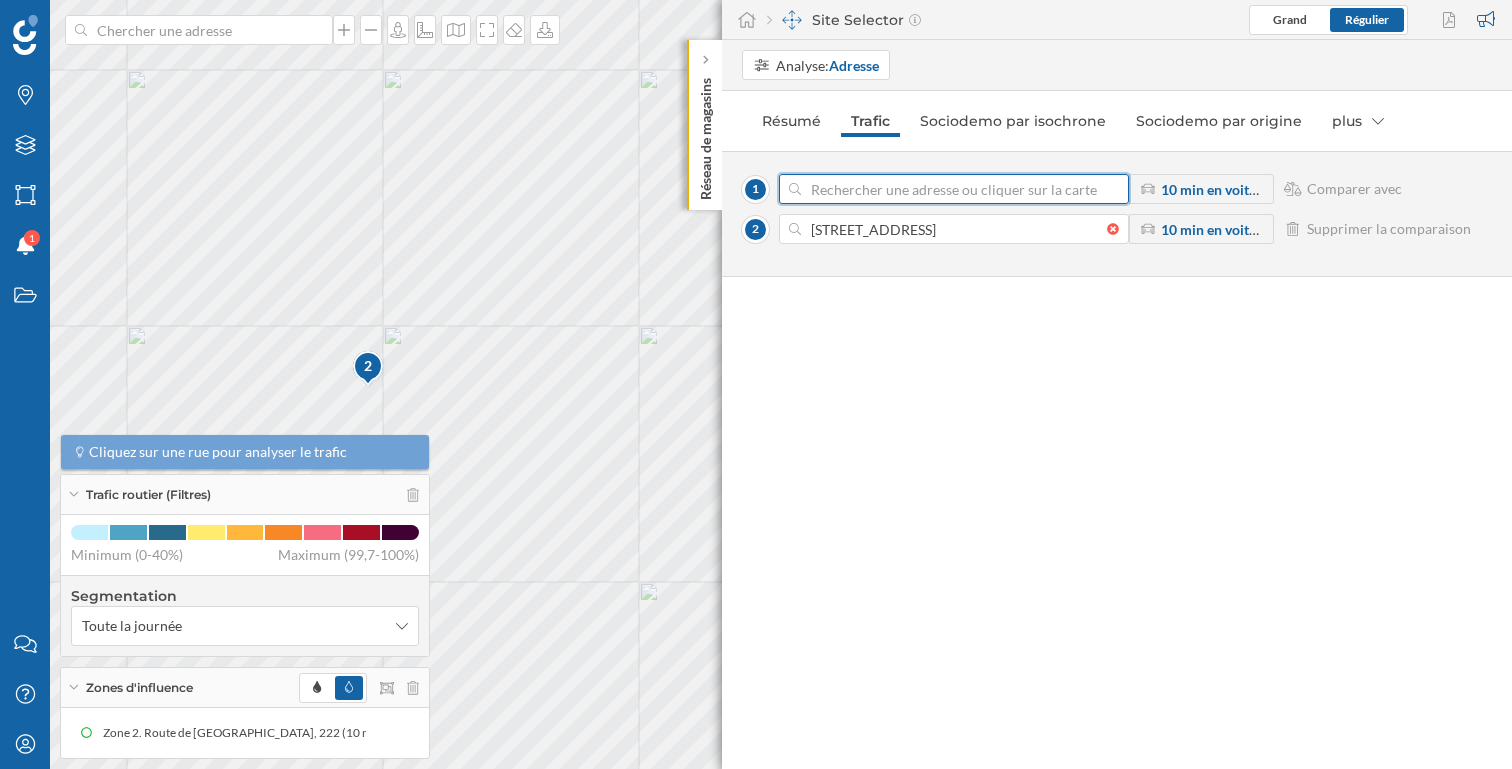 click at bounding box center (954, 189) 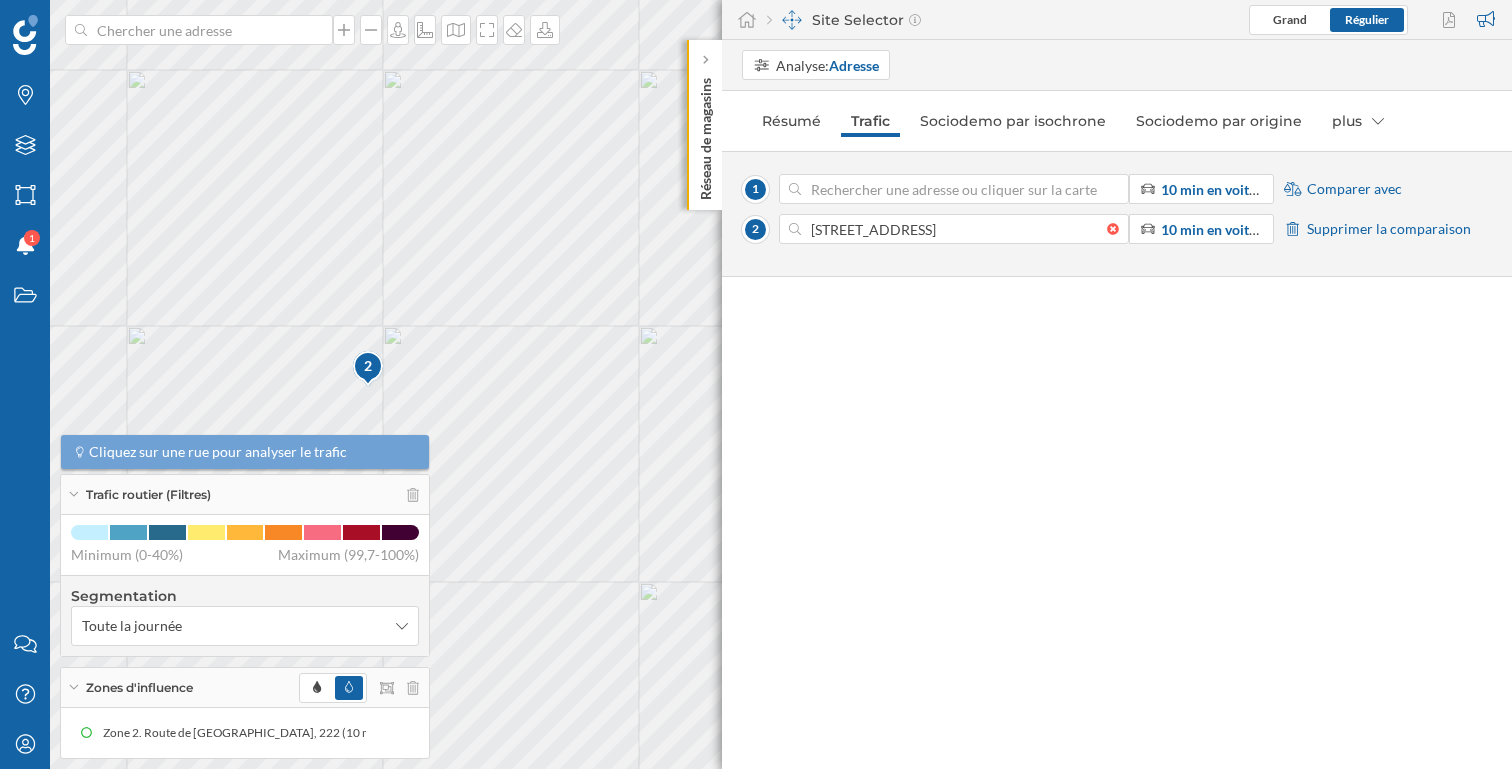 click on "Analyse:  Adresse
Résumé
Trafic
Sociodemo par isochrone
Sociodemo par origine
plus
1
10 min en voiture        Comparer avec
[STREET_ADDRESS]                     10 min en voiture        Supprimer la comparaison" at bounding box center (1117, 404) 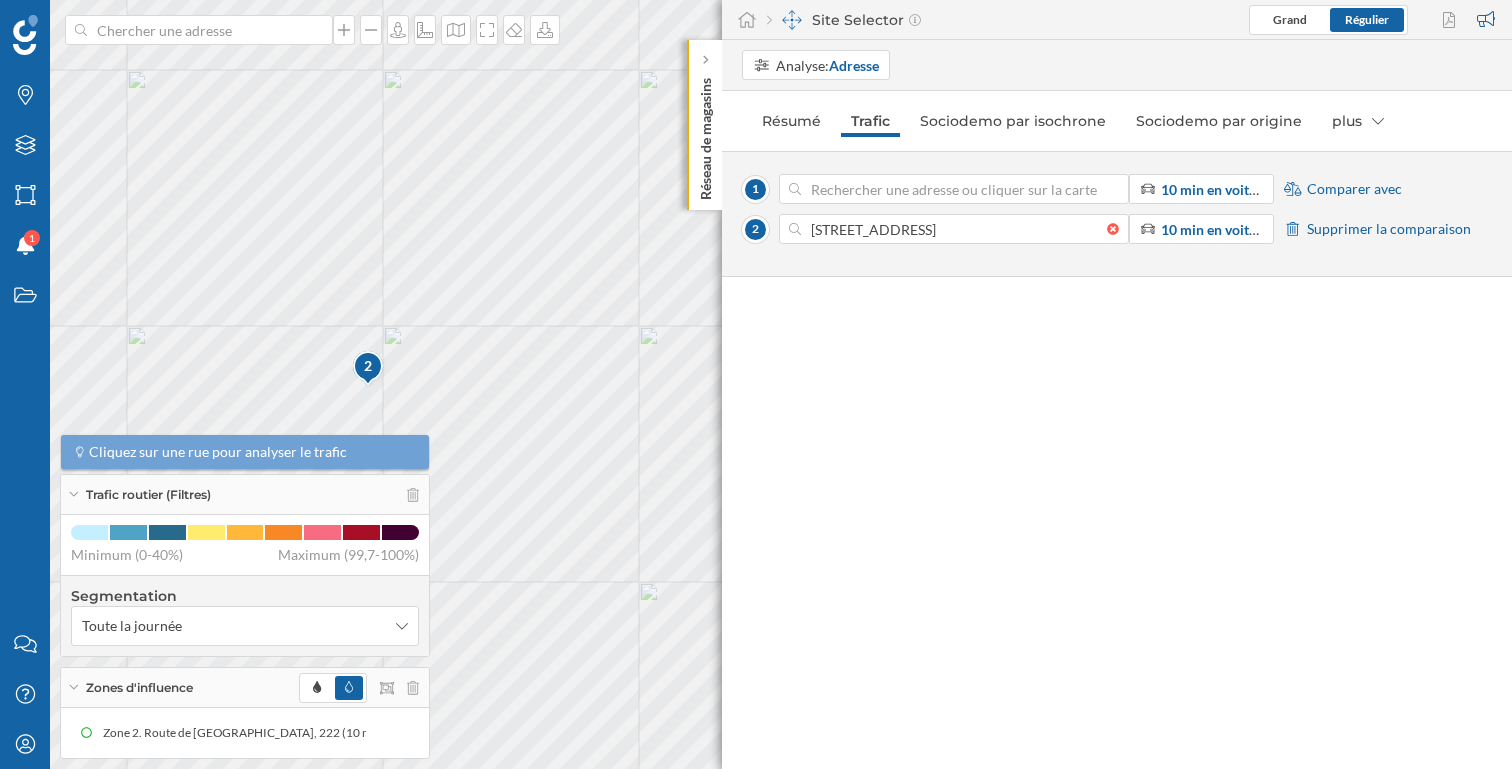type 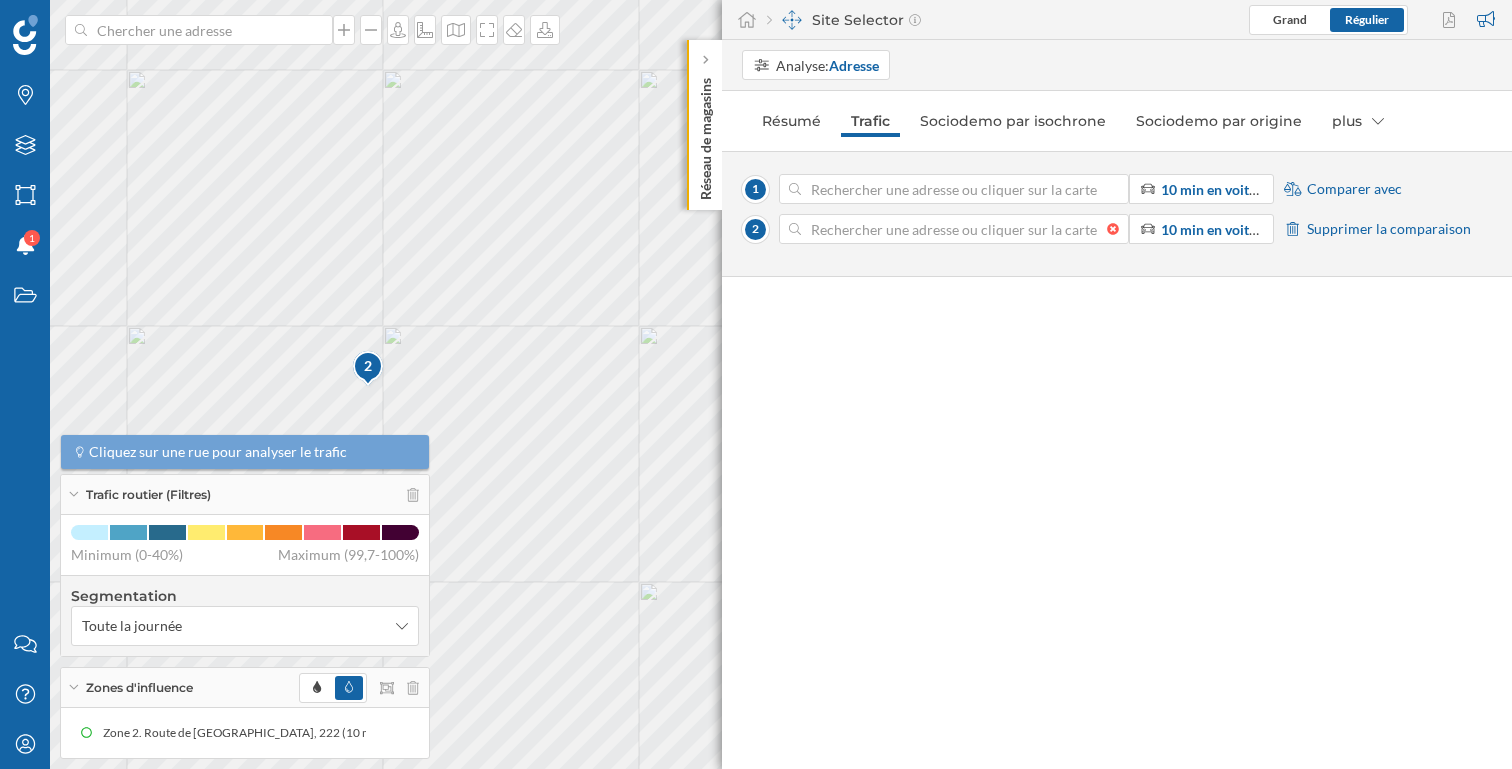 click at bounding box center [1118, 229] 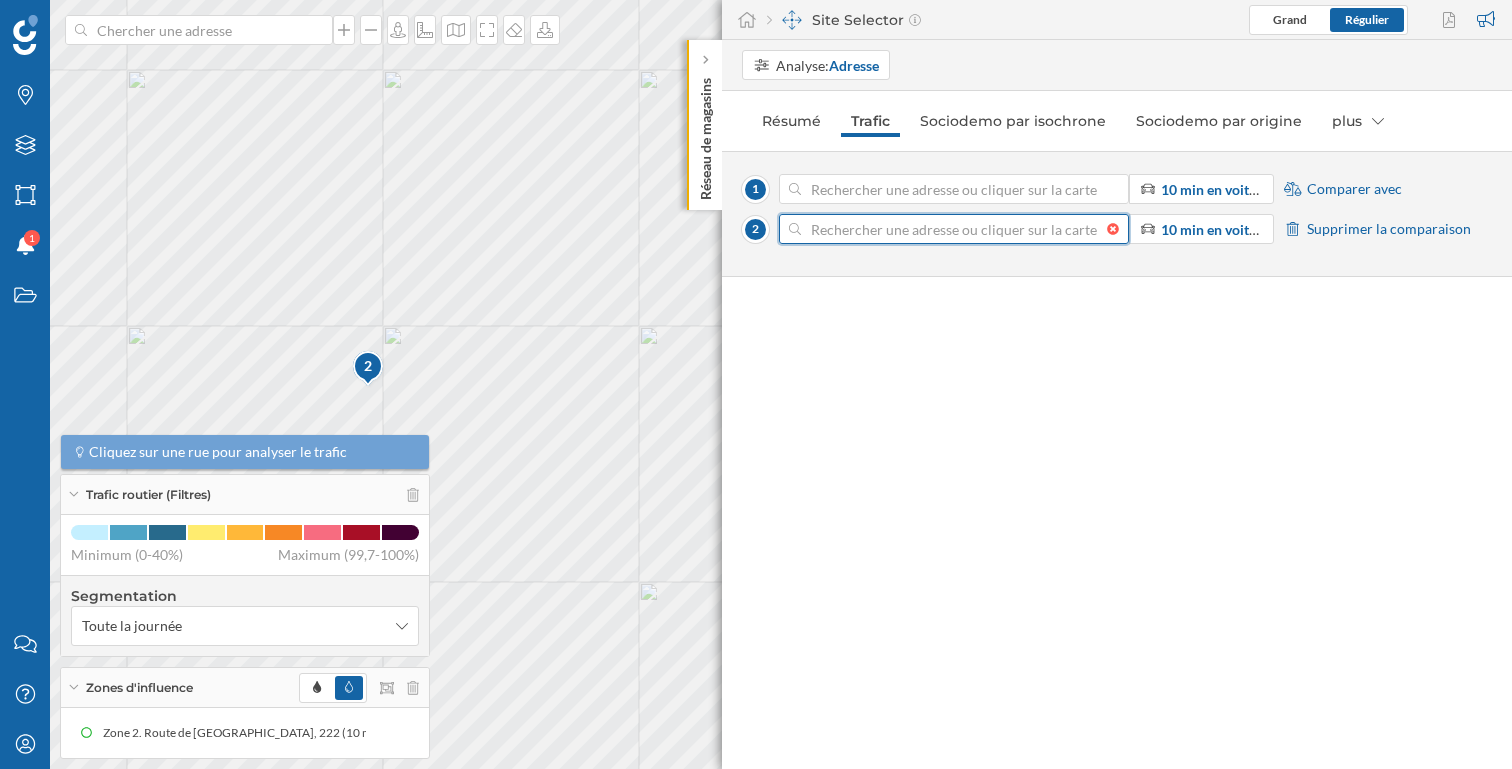 click at bounding box center [954, 229] 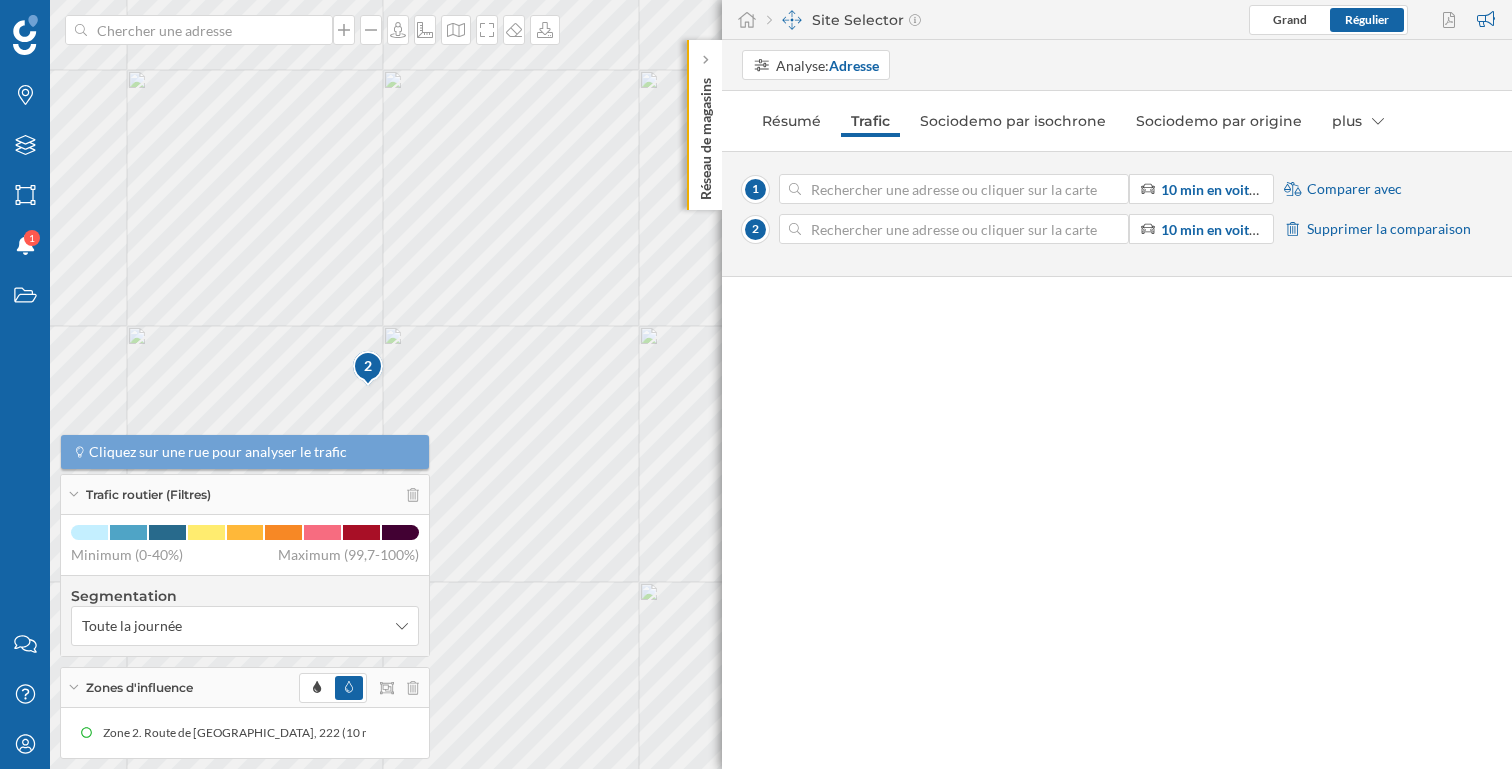 click on "Supprimer la comparaison" at bounding box center (1389, 229) 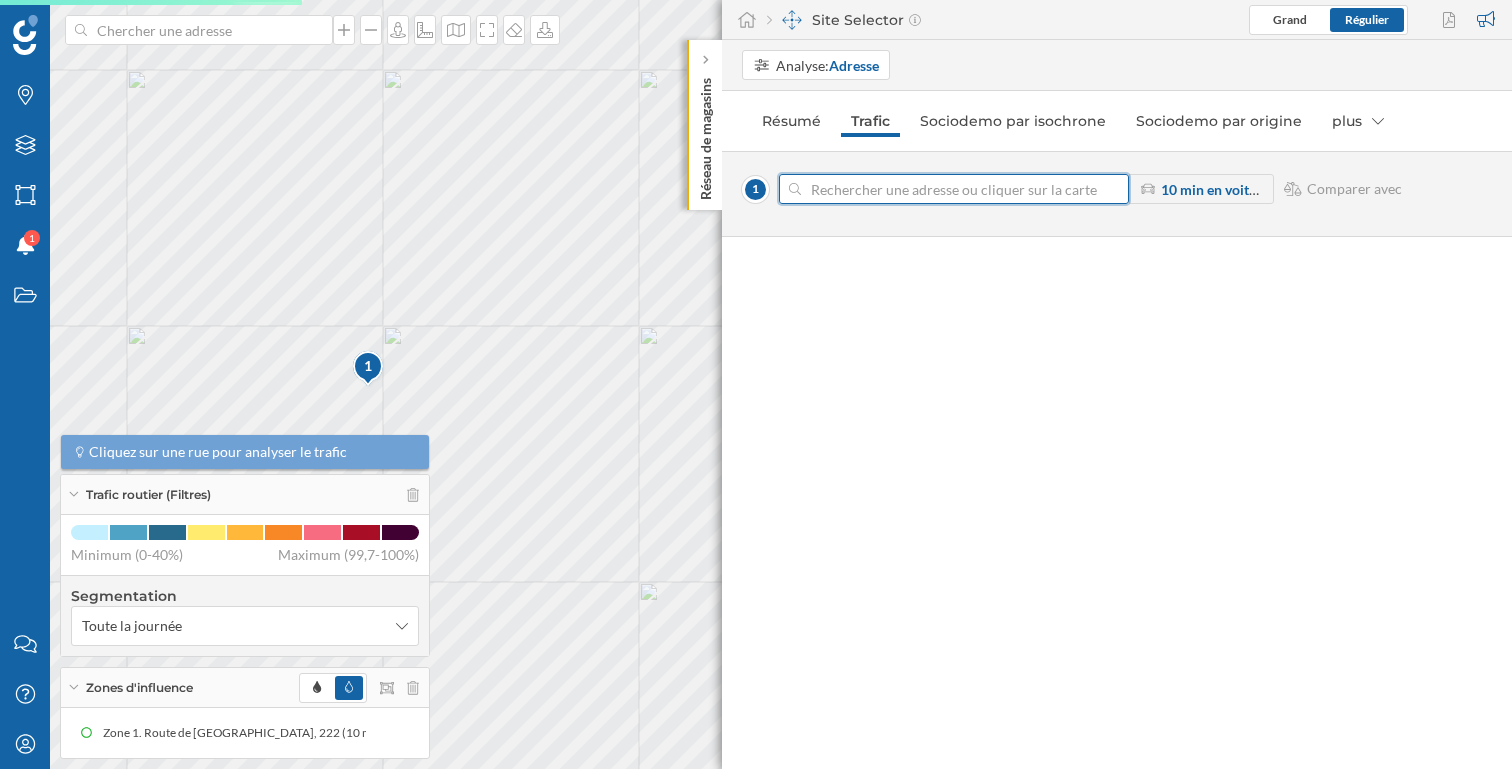 click at bounding box center [954, 189] 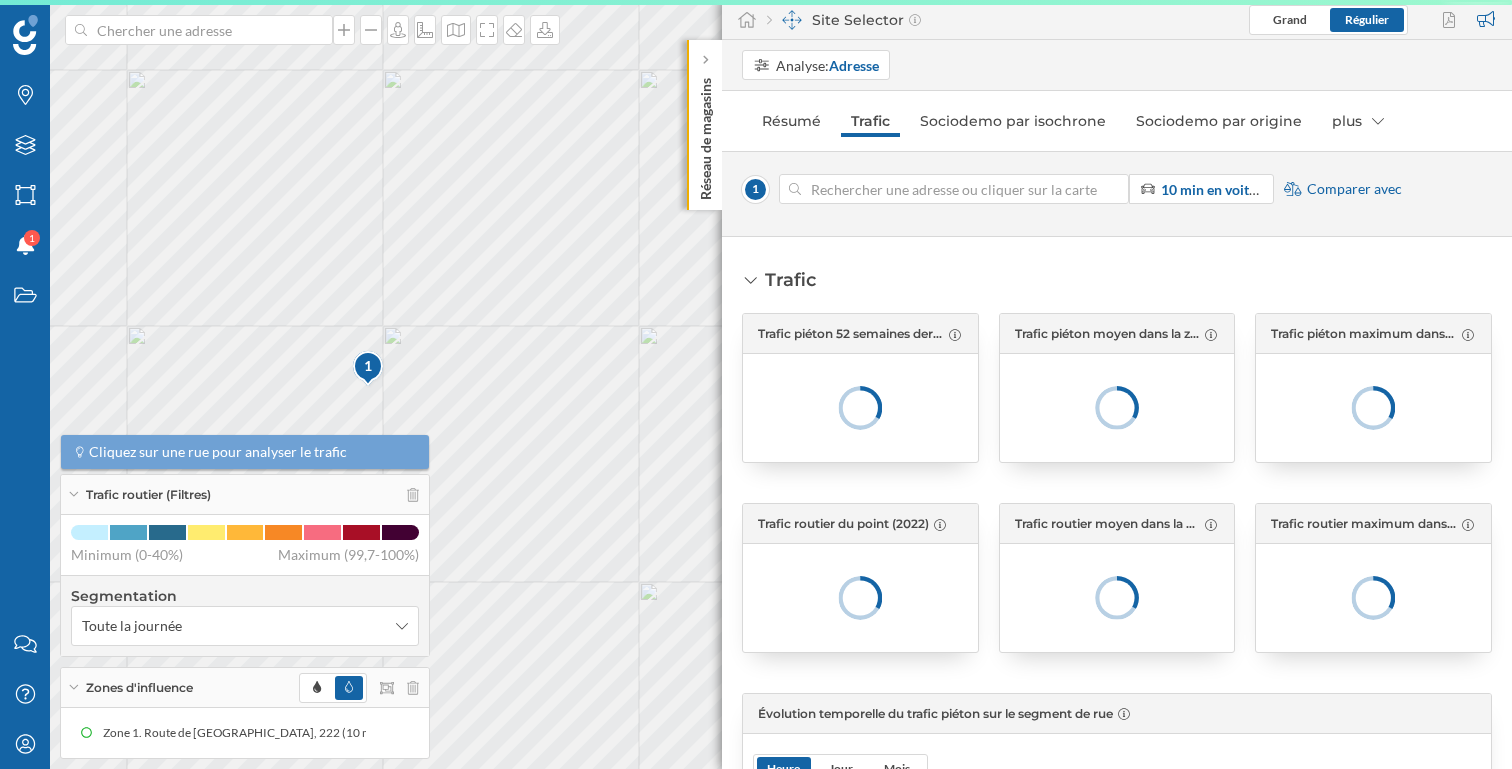 click at bounding box center (369, 369) 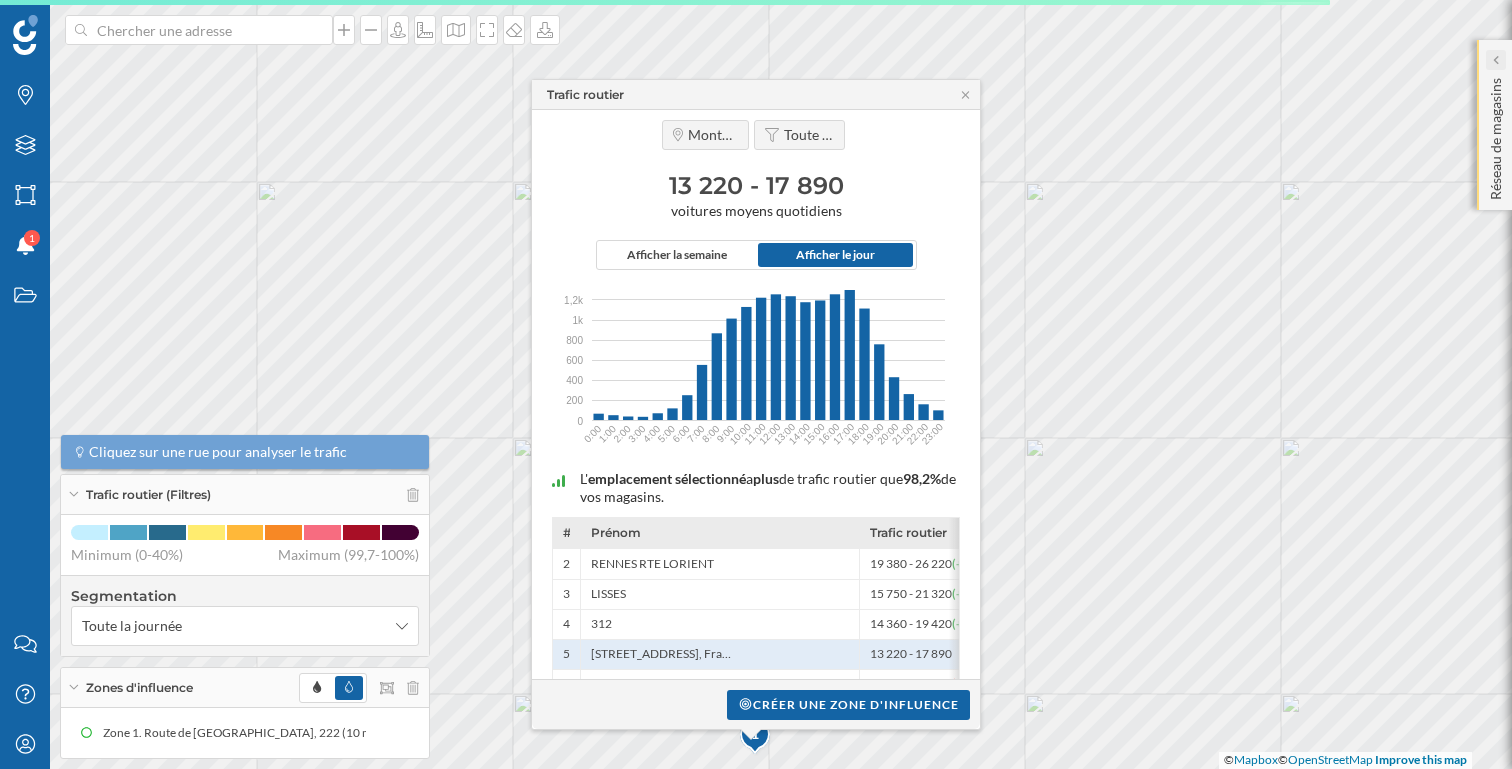 click 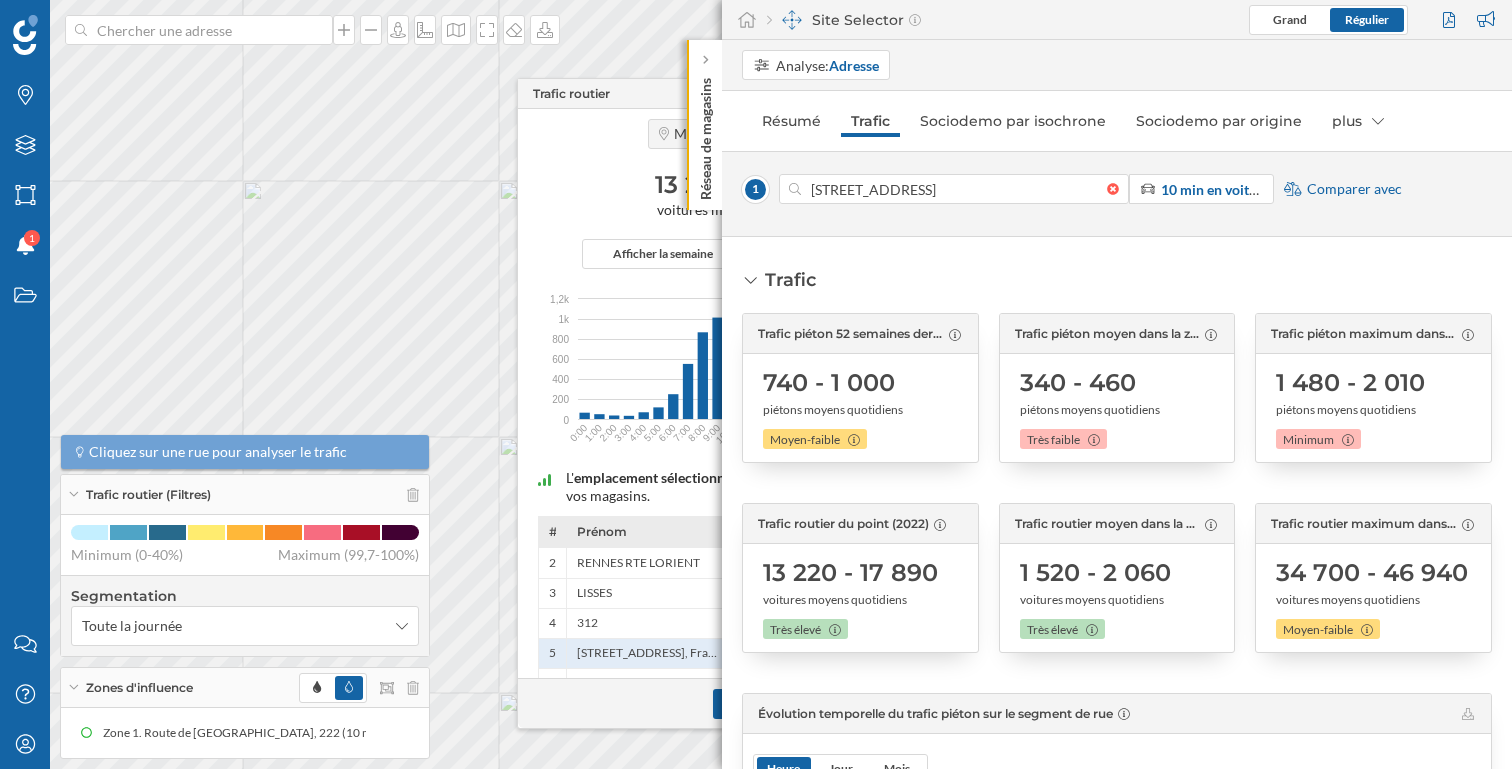 drag, startPoint x: 480, startPoint y: 333, endPoint x: 184, endPoint y: 207, distance: 321.70172 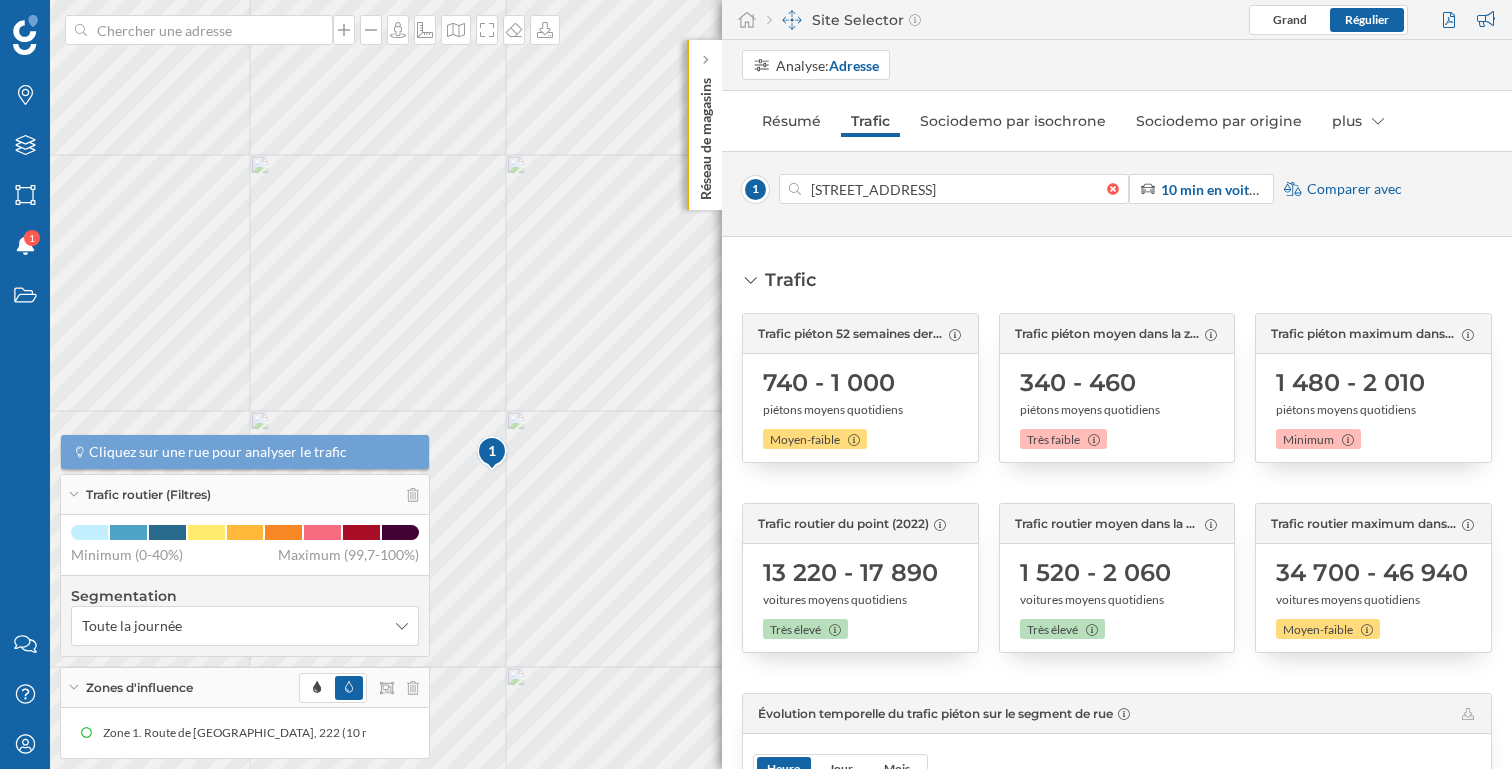 drag, startPoint x: 543, startPoint y: 503, endPoint x: 586, endPoint y: 296, distance: 211.41902 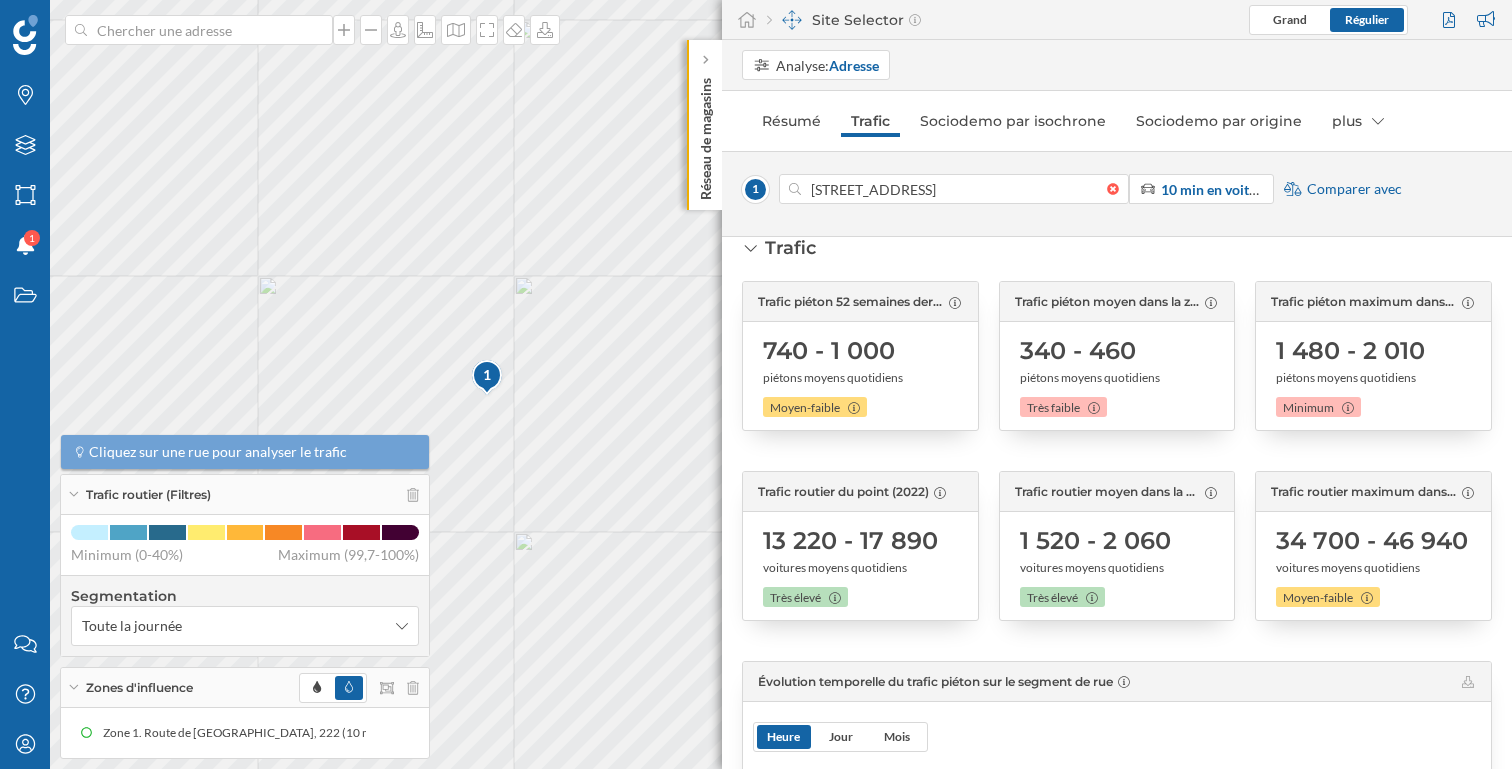 scroll, scrollTop: 0, scrollLeft: 0, axis: both 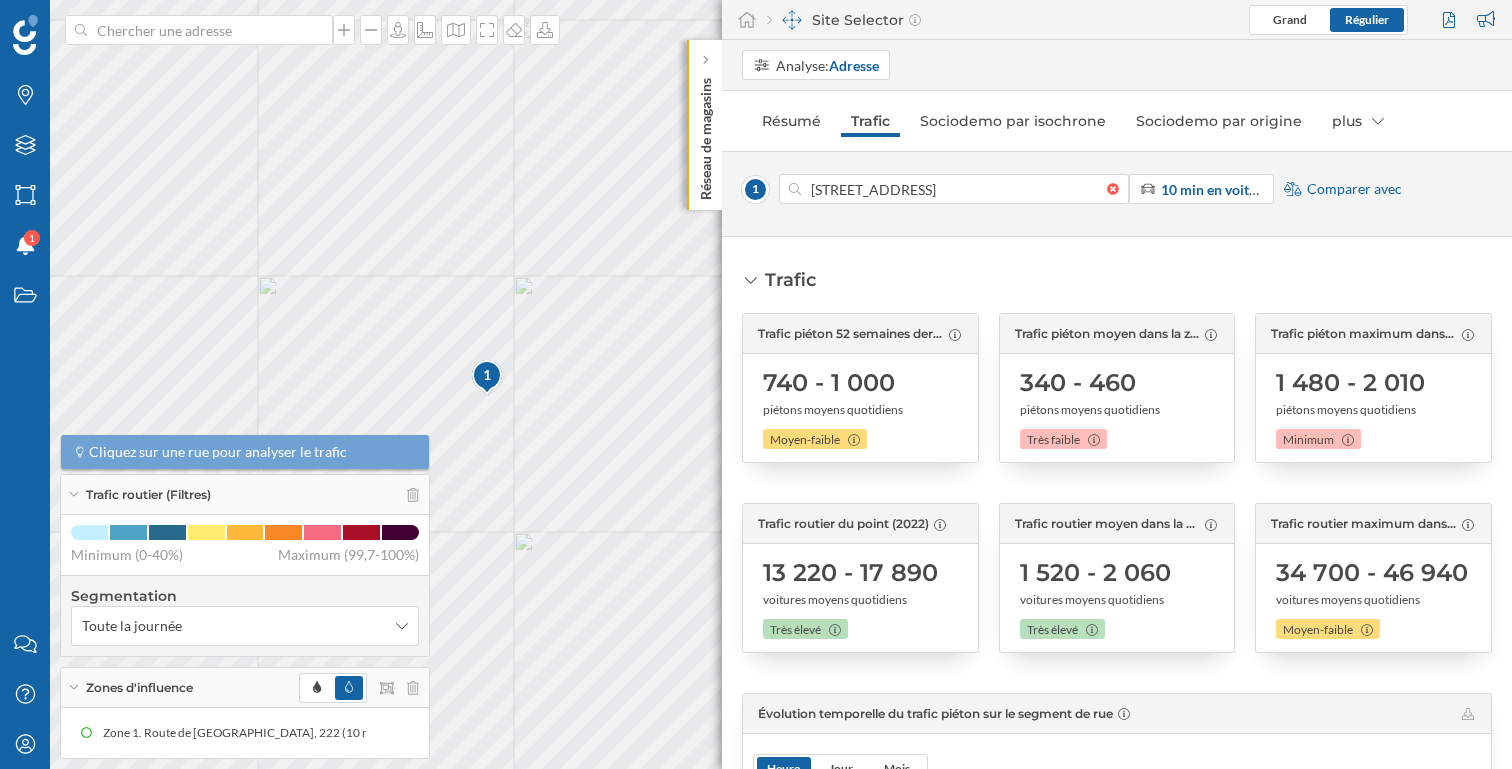 click on "Comparer avec" at bounding box center [1354, 189] 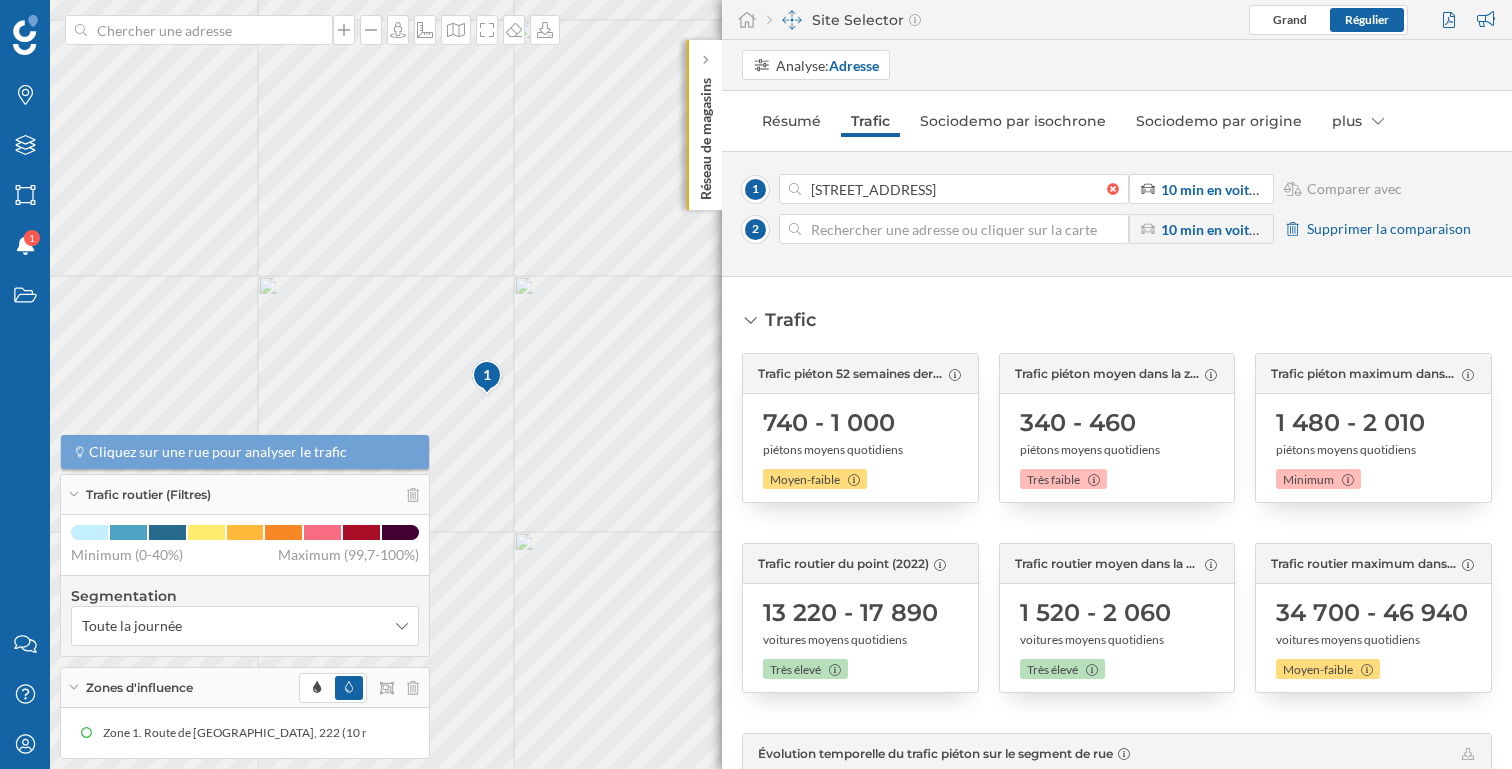 click at bounding box center [954, 229] 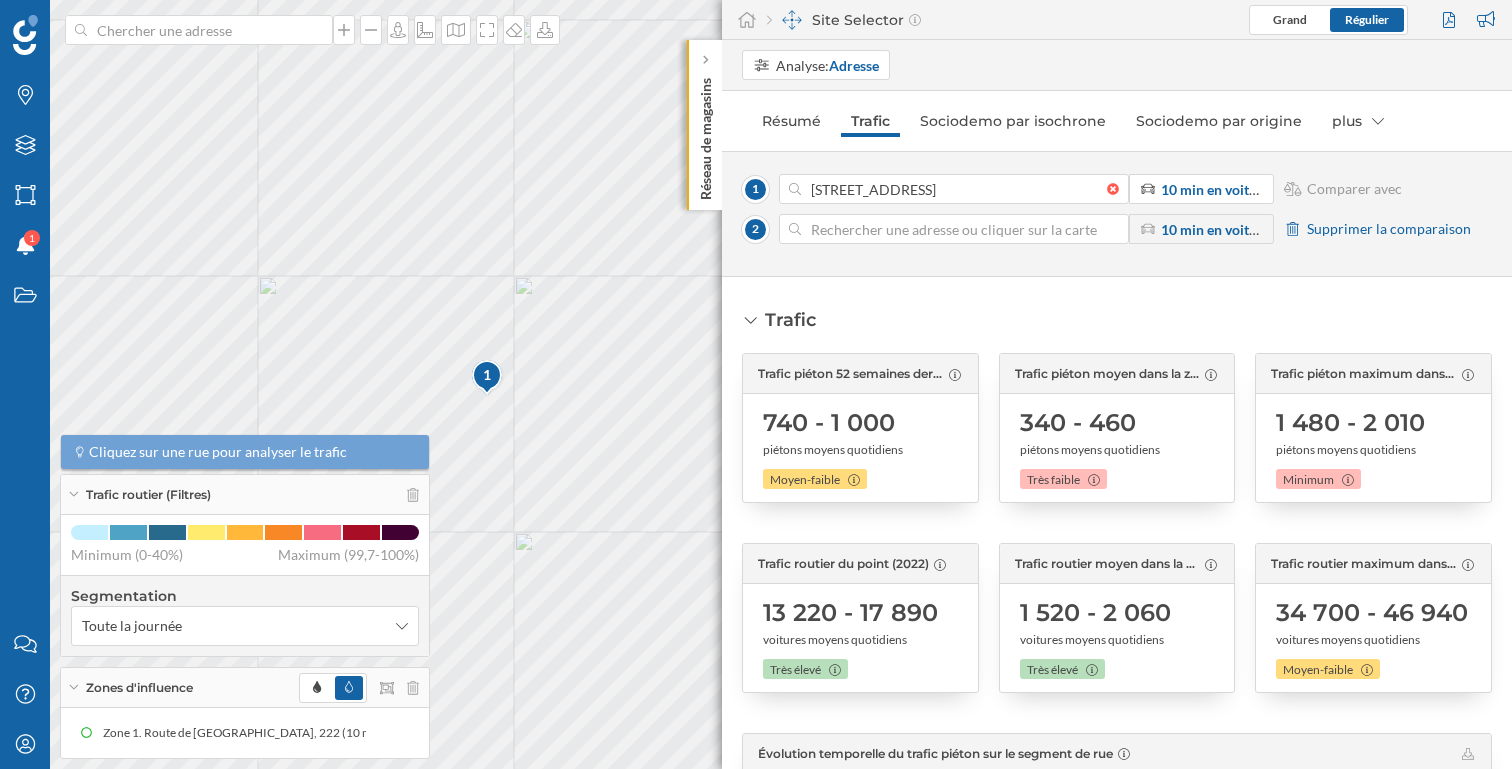 click 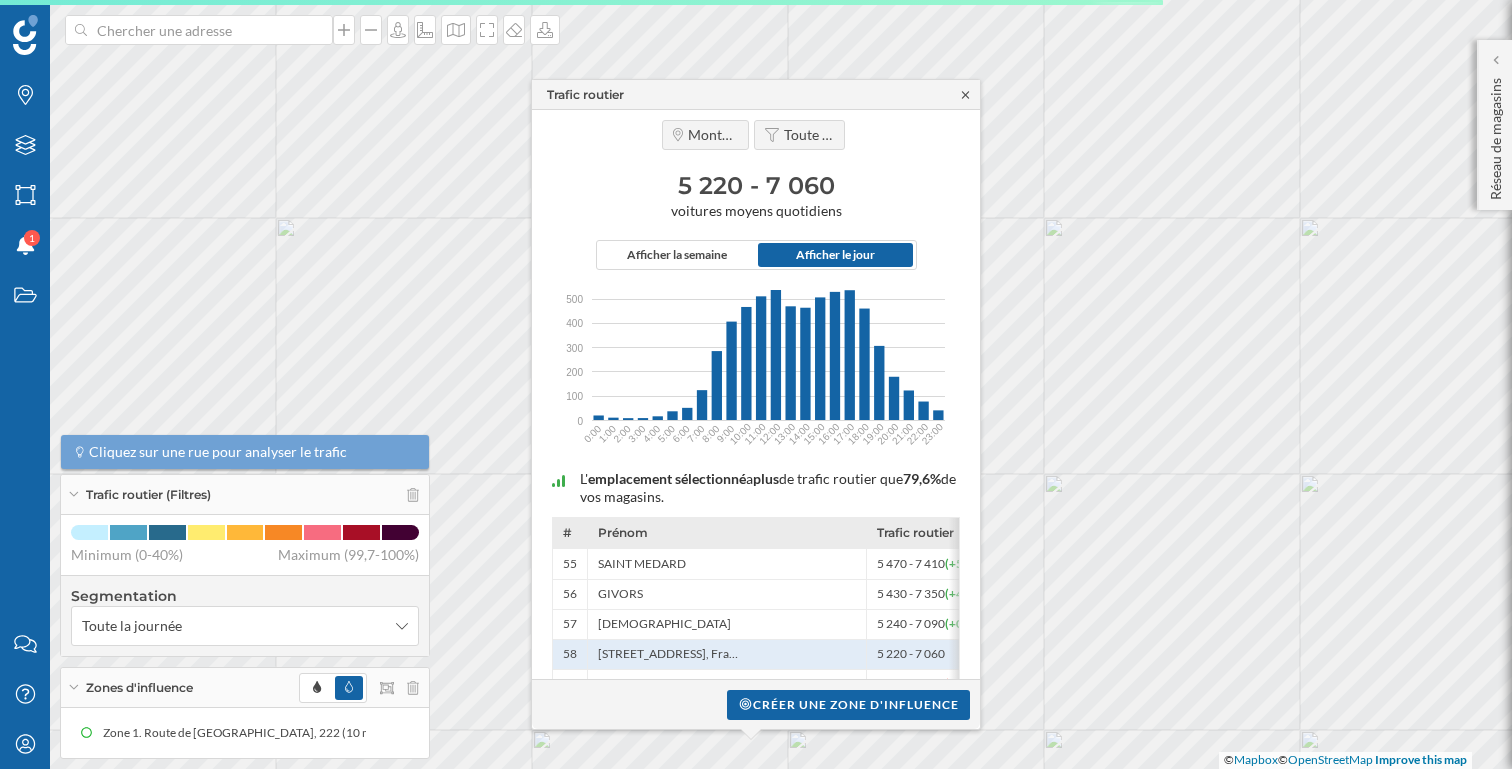 click 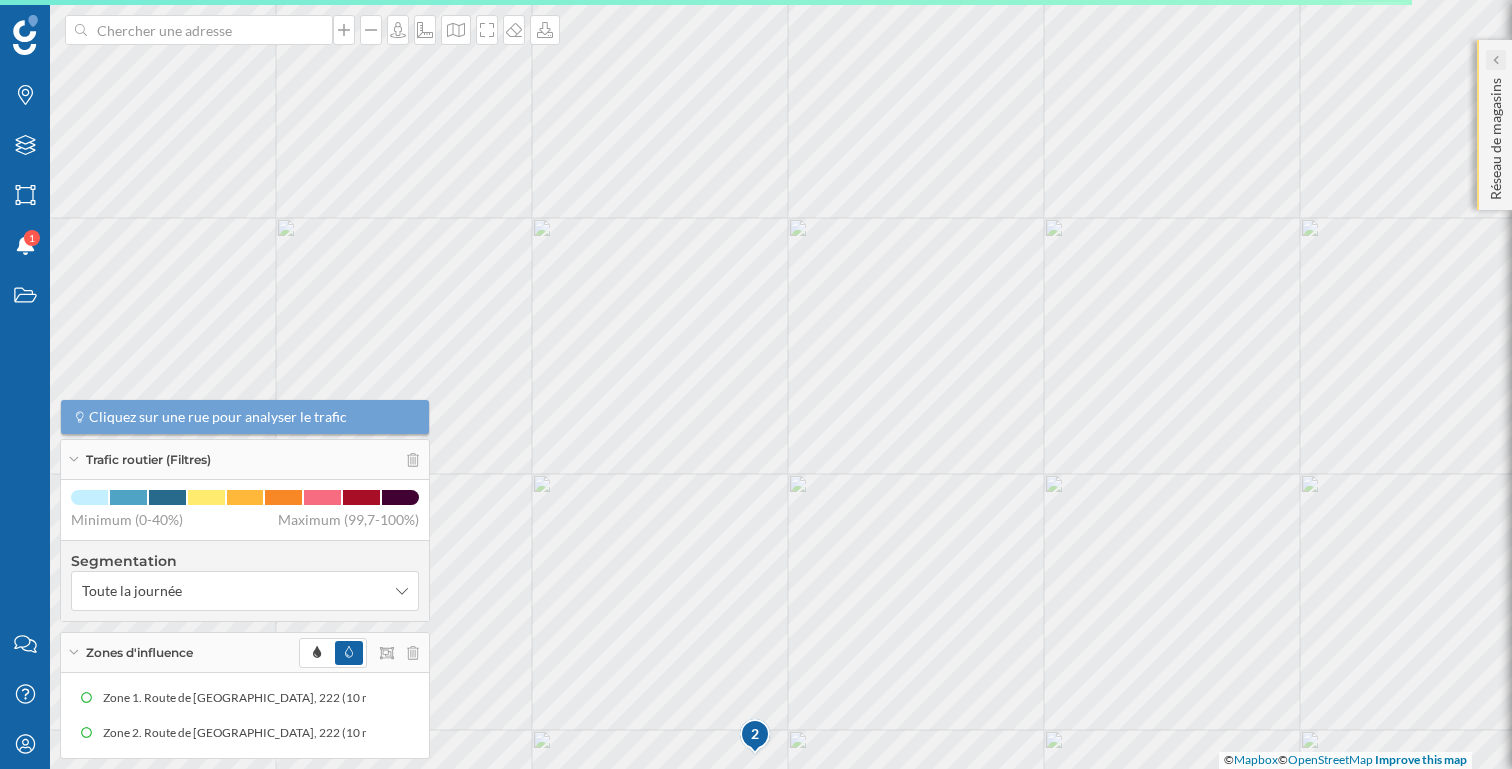 click 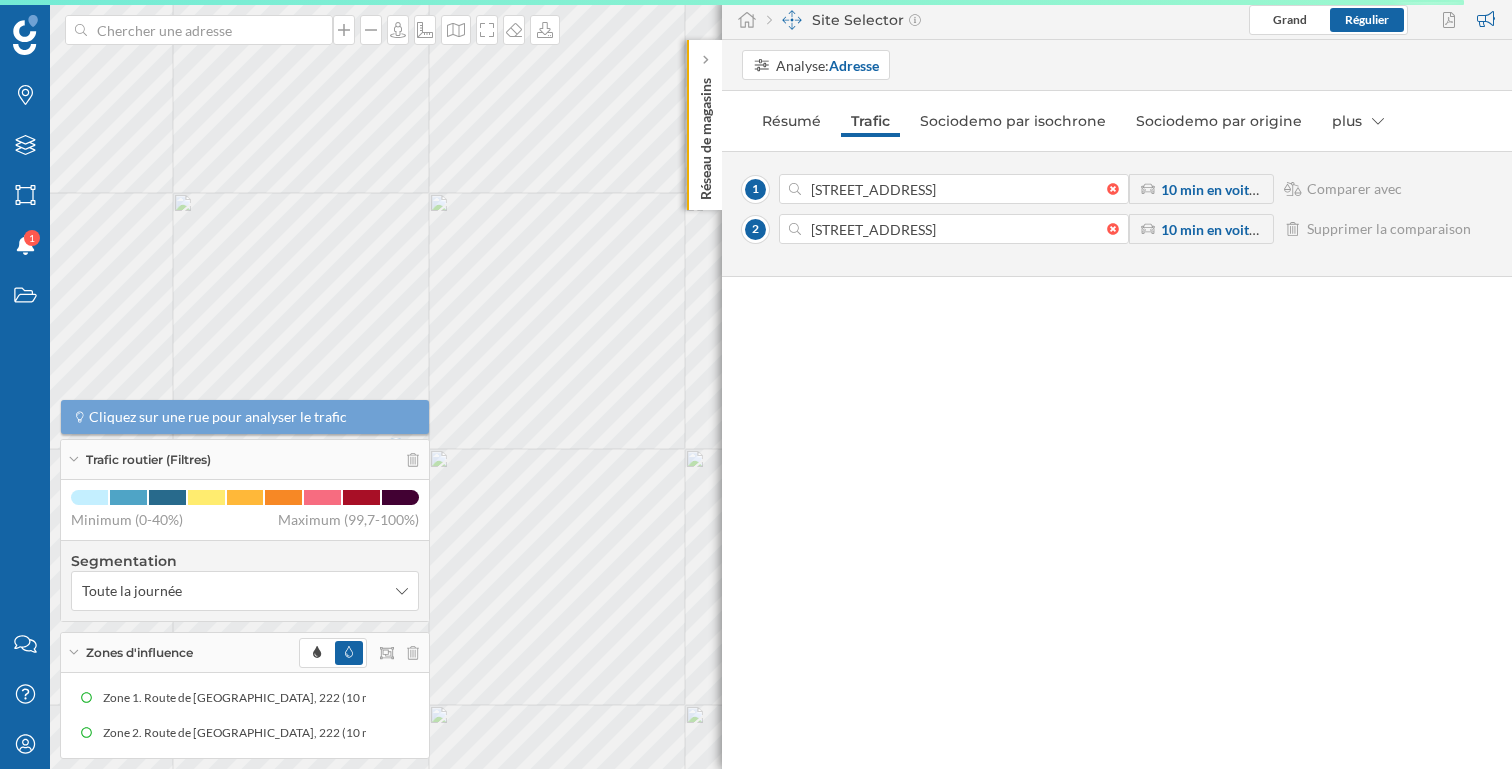 drag, startPoint x: 621, startPoint y: 442, endPoint x: 262, endPoint y: 161, distance: 455.8969 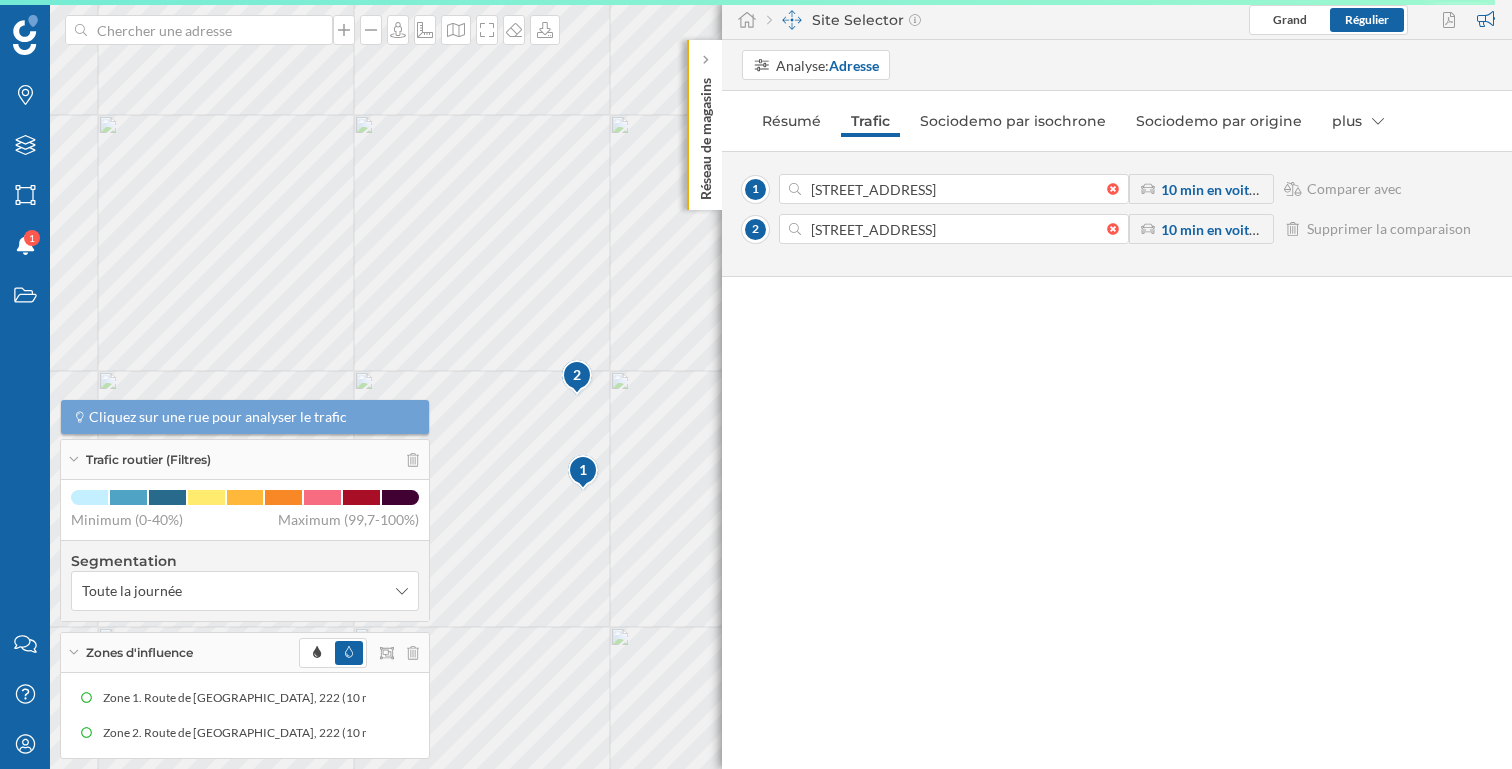drag, startPoint x: 560, startPoint y: 335, endPoint x: 739, endPoint y: 258, distance: 194.85892 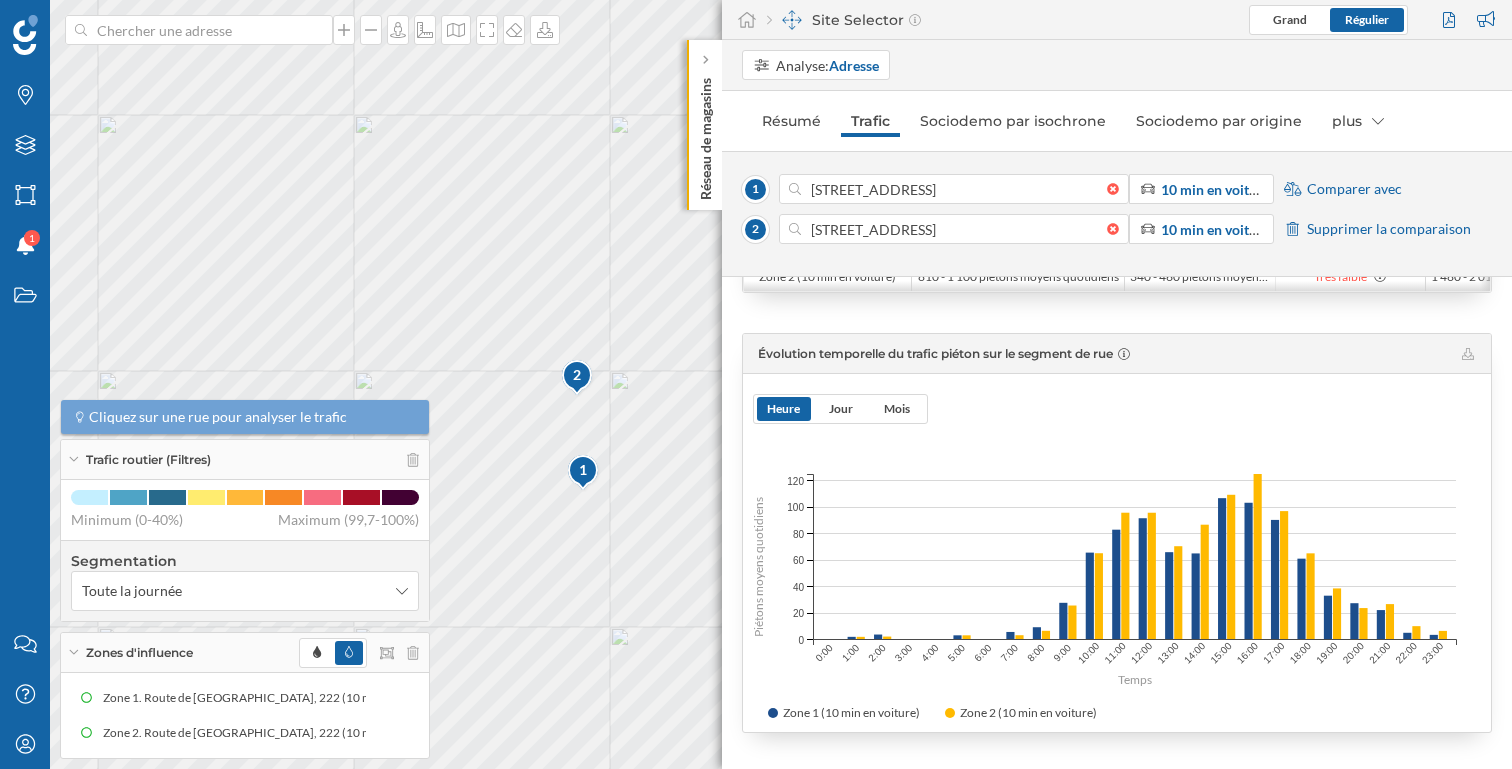 scroll, scrollTop: 0, scrollLeft: 0, axis: both 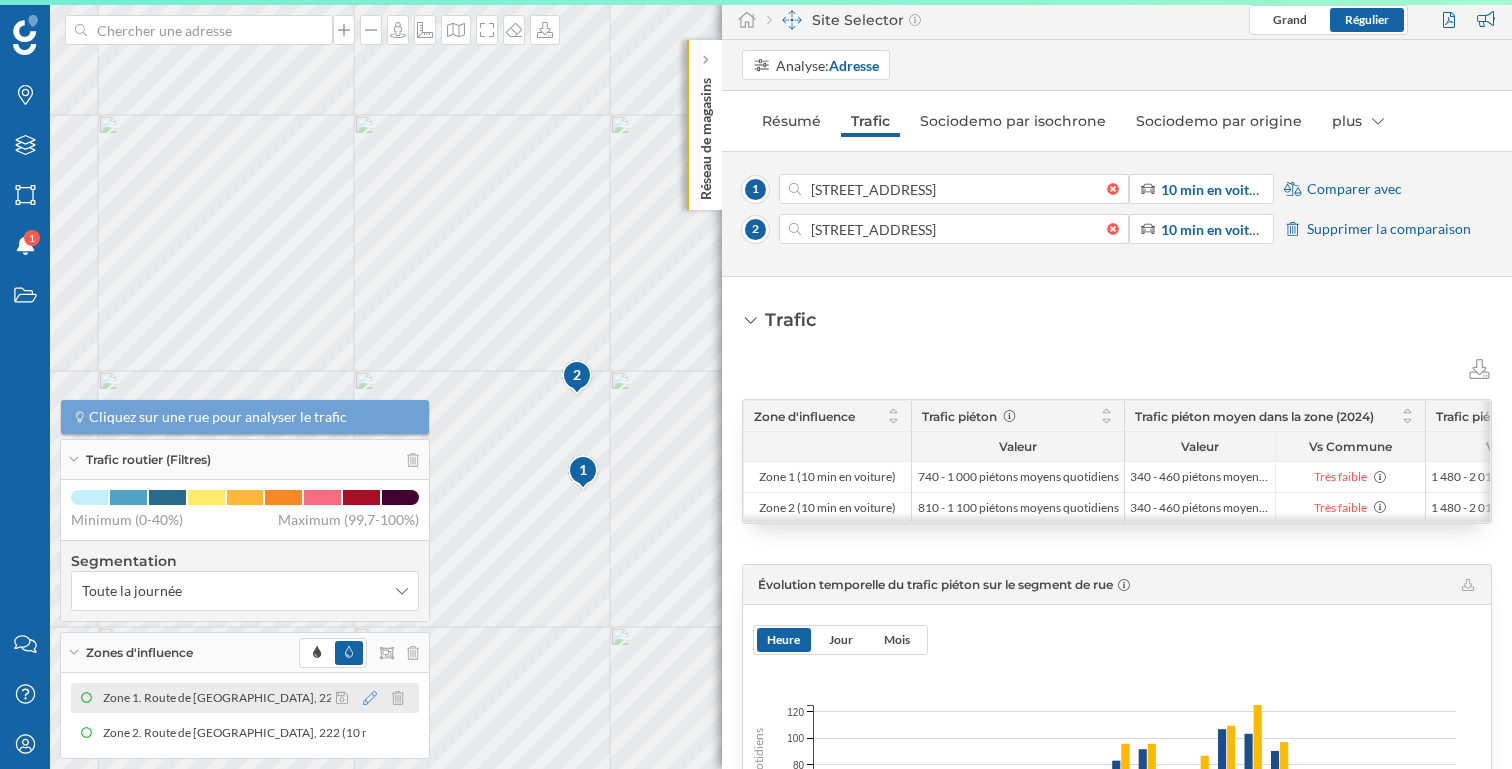 click 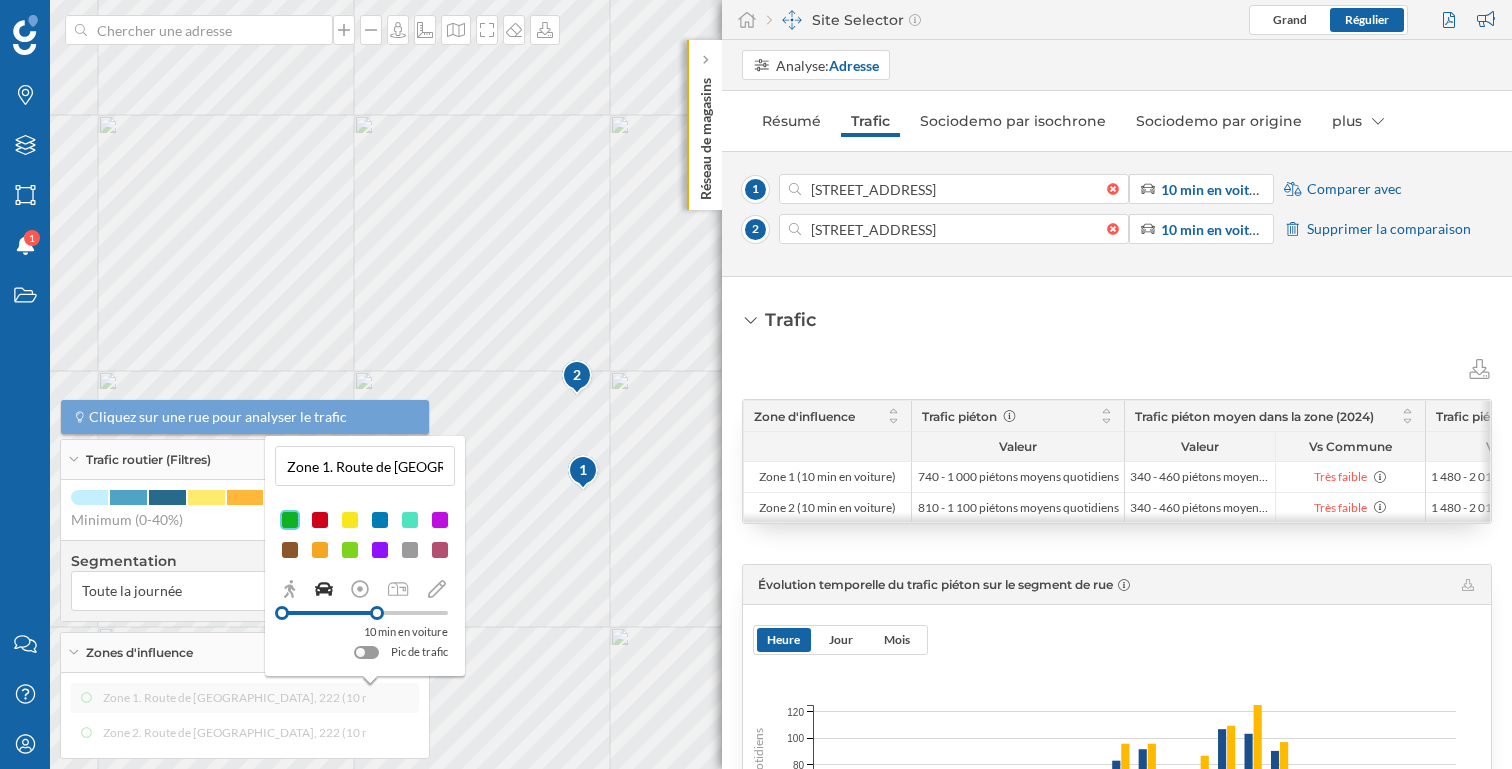 click on "Zone 1. Route de [GEOGRAPHIC_DATA], 222 (10 min en voiture)" at bounding box center (365, 466) 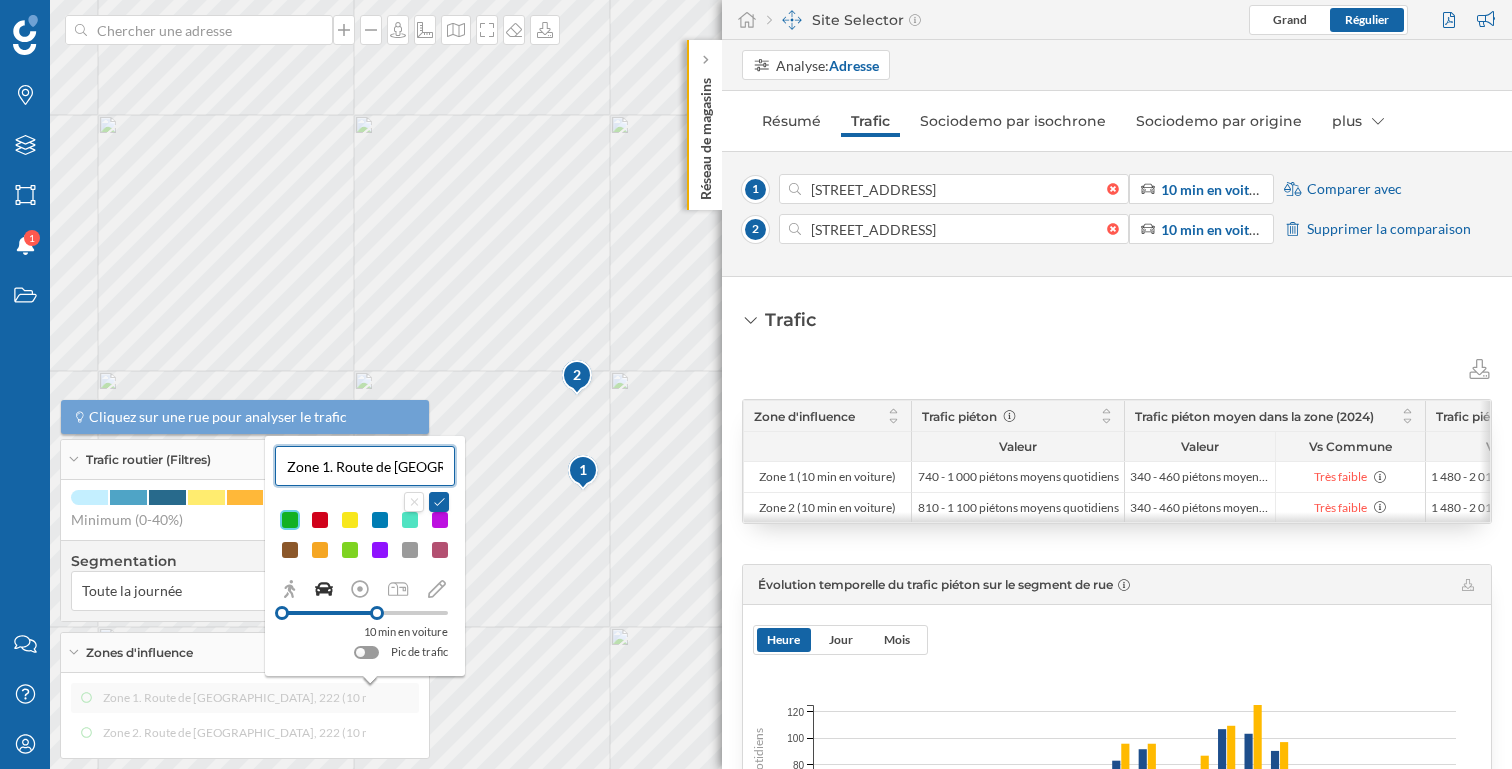 click on "Zone 1. Route de [GEOGRAPHIC_DATA], 222 (10 min en voiture)" at bounding box center [365, 466] 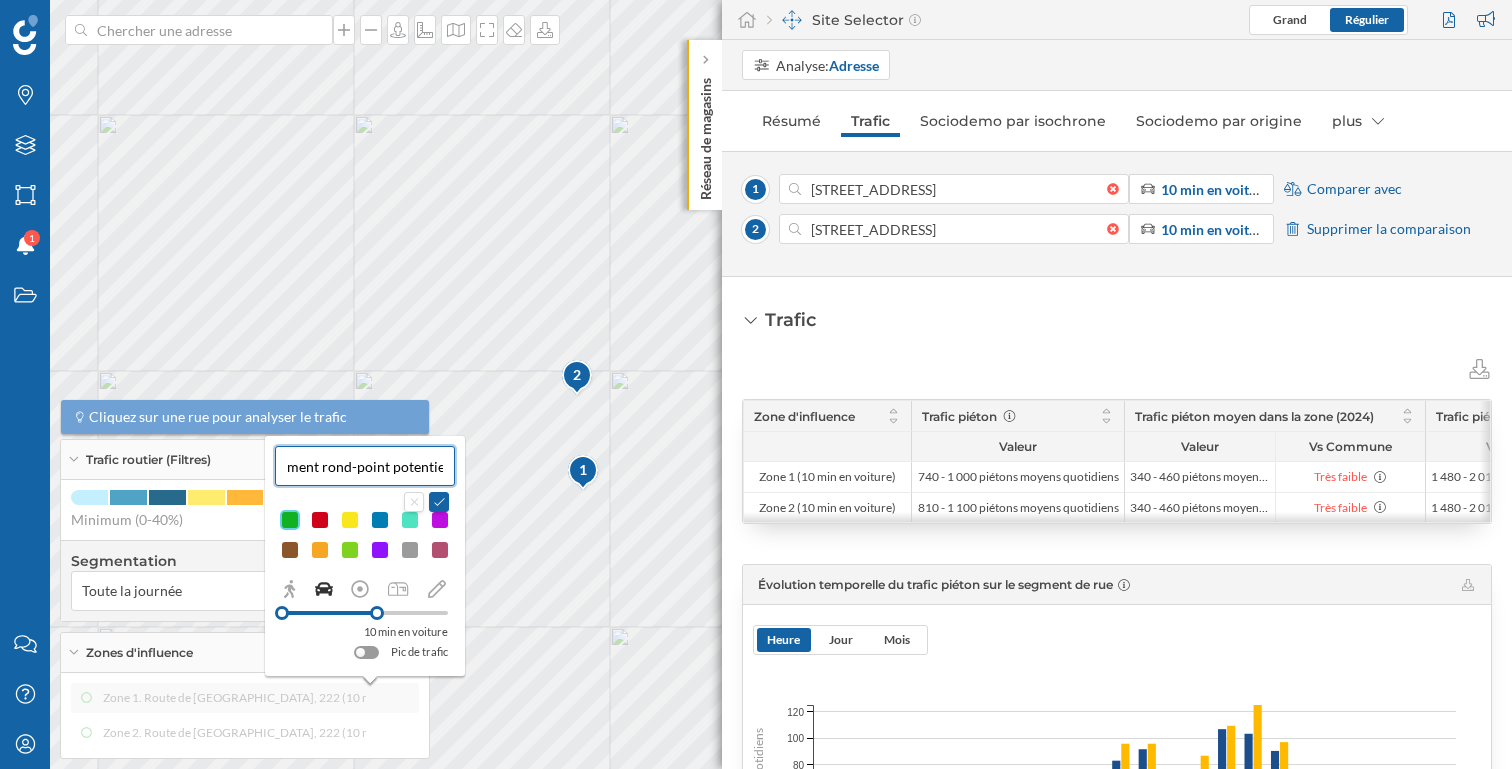 scroll, scrollTop: 0, scrollLeft: 24, axis: horizontal 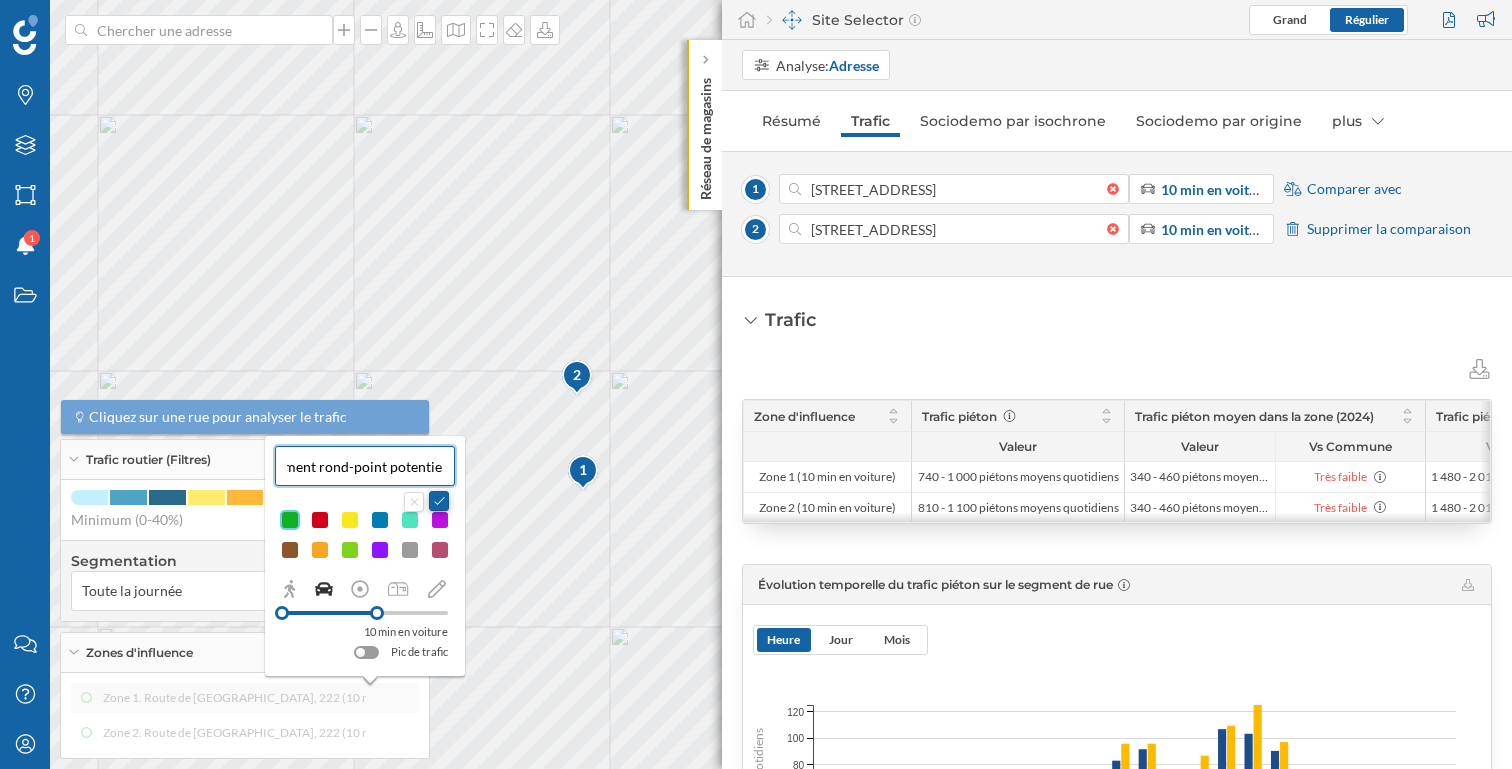 type on "Segment rond-point potentiel" 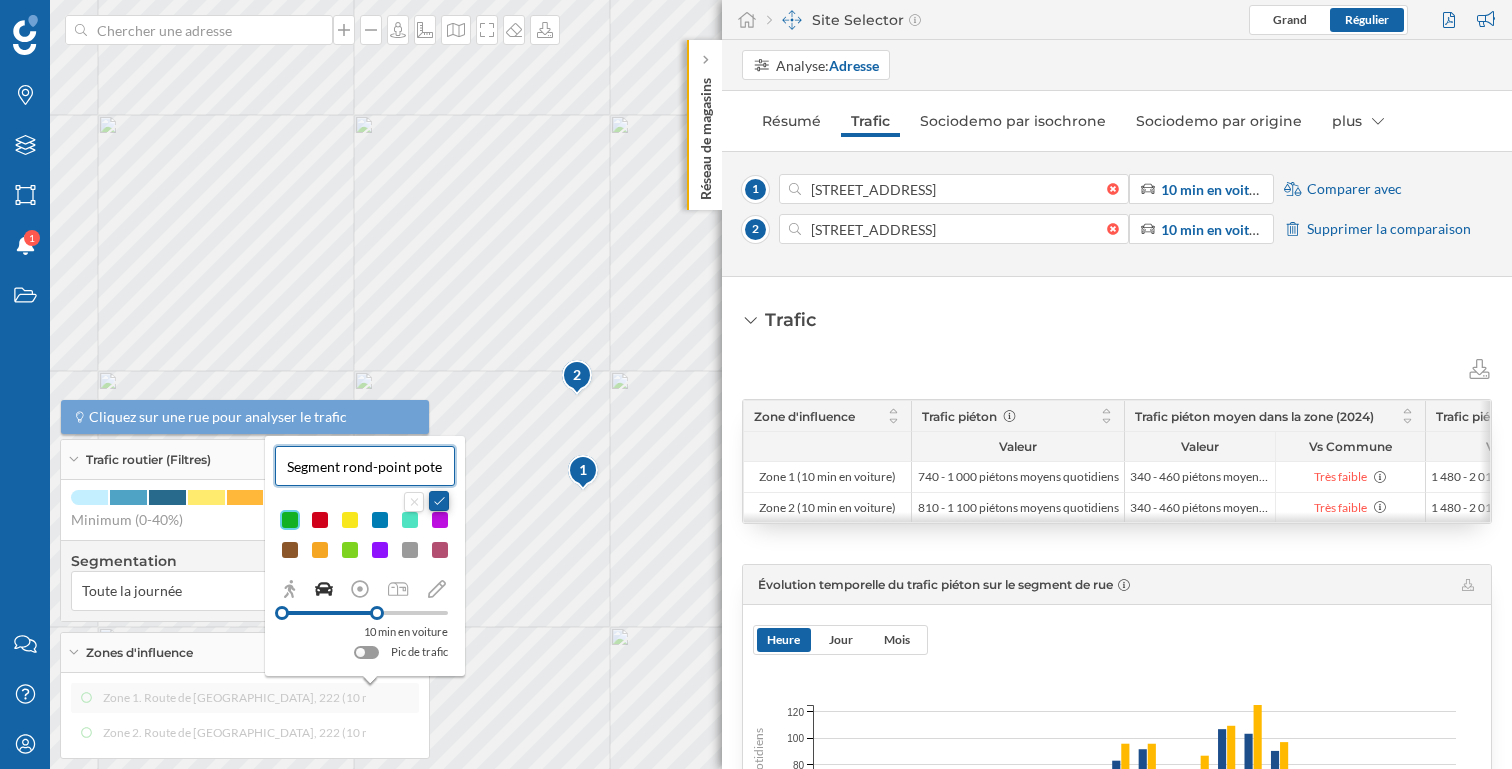 click at bounding box center [439, 501] 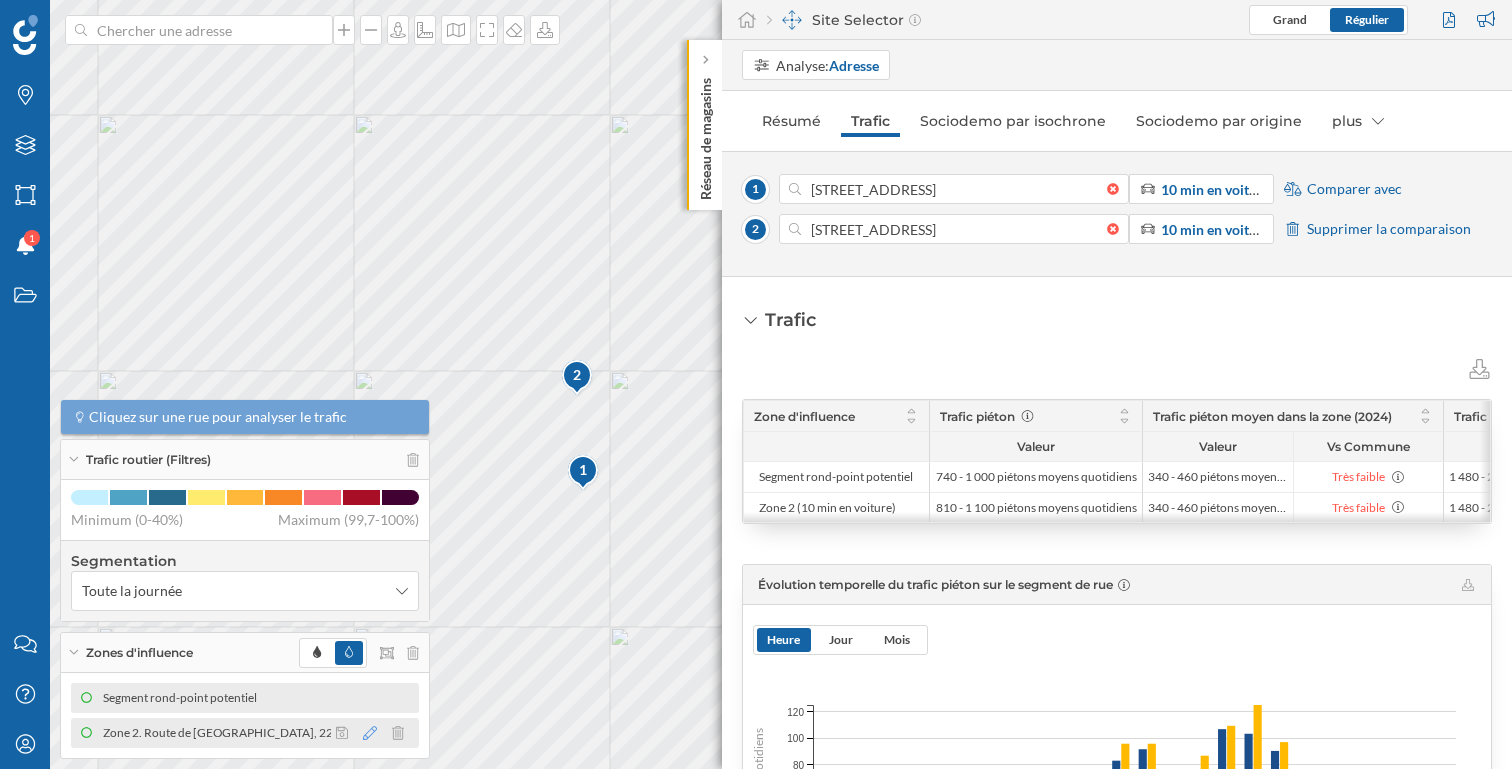 click 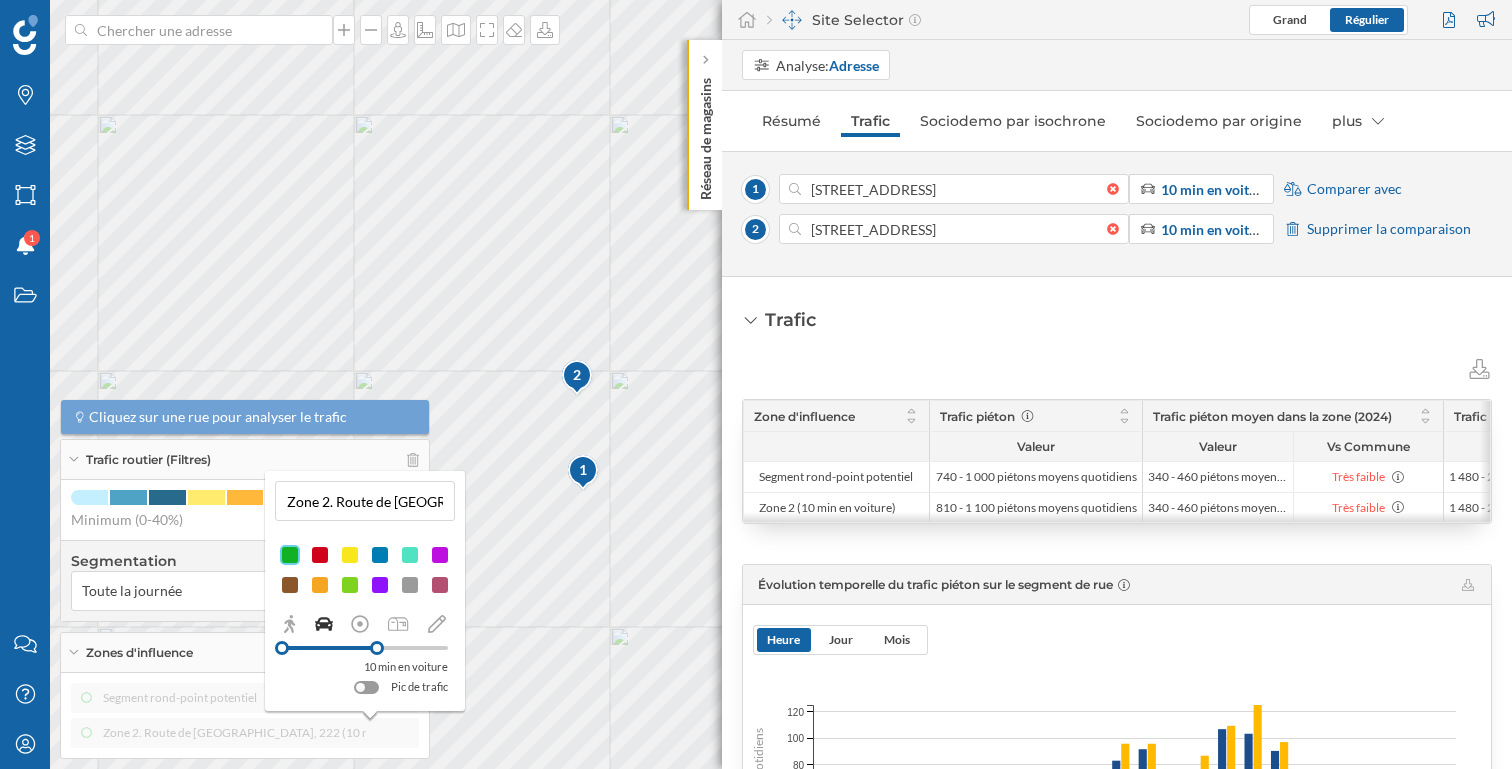 click on "Zone 2. Route de [GEOGRAPHIC_DATA], 222 (10 min en voiture)" at bounding box center [365, 501] 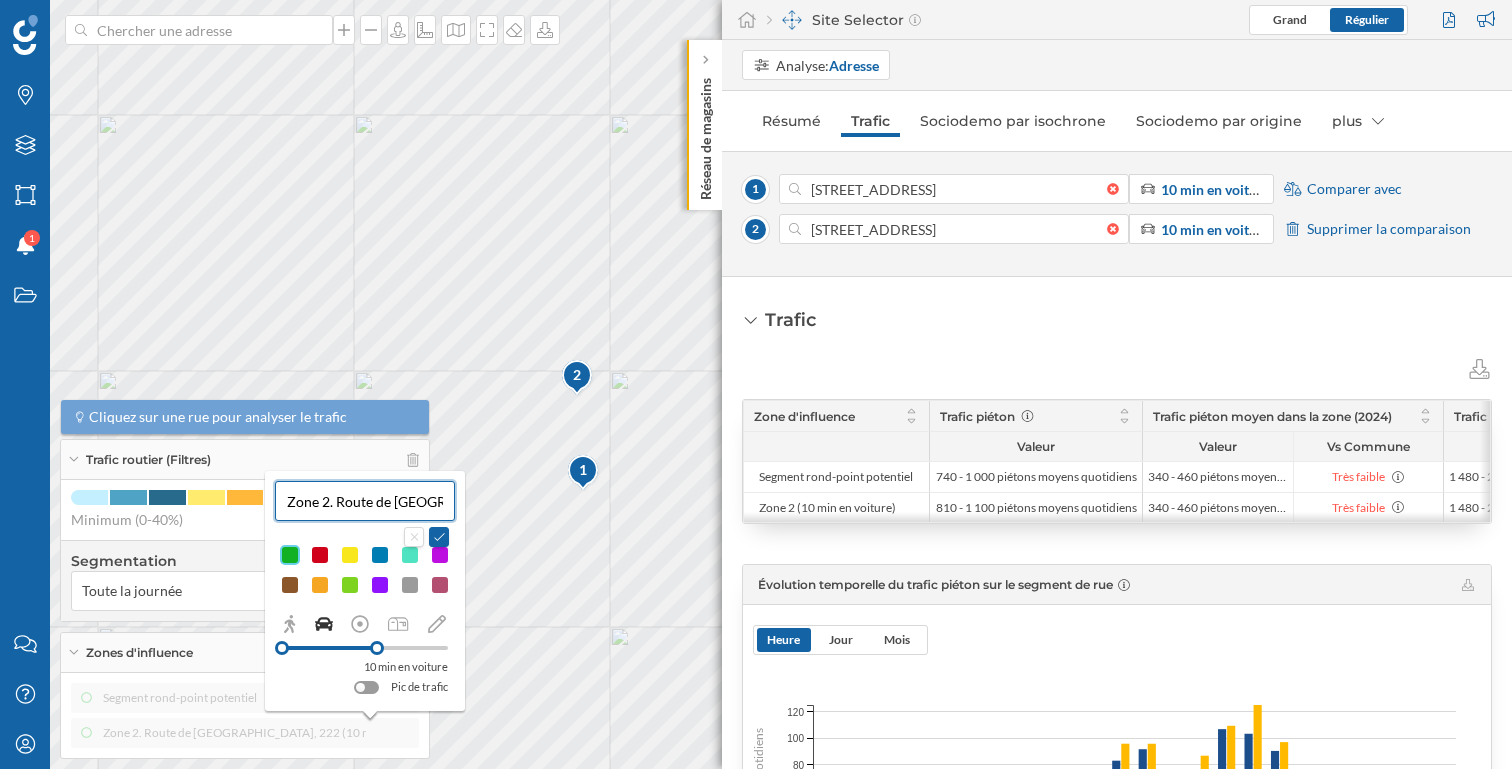 click on "Zone 2. Route de [GEOGRAPHIC_DATA], 222 (10 min en voiture)" at bounding box center [365, 501] 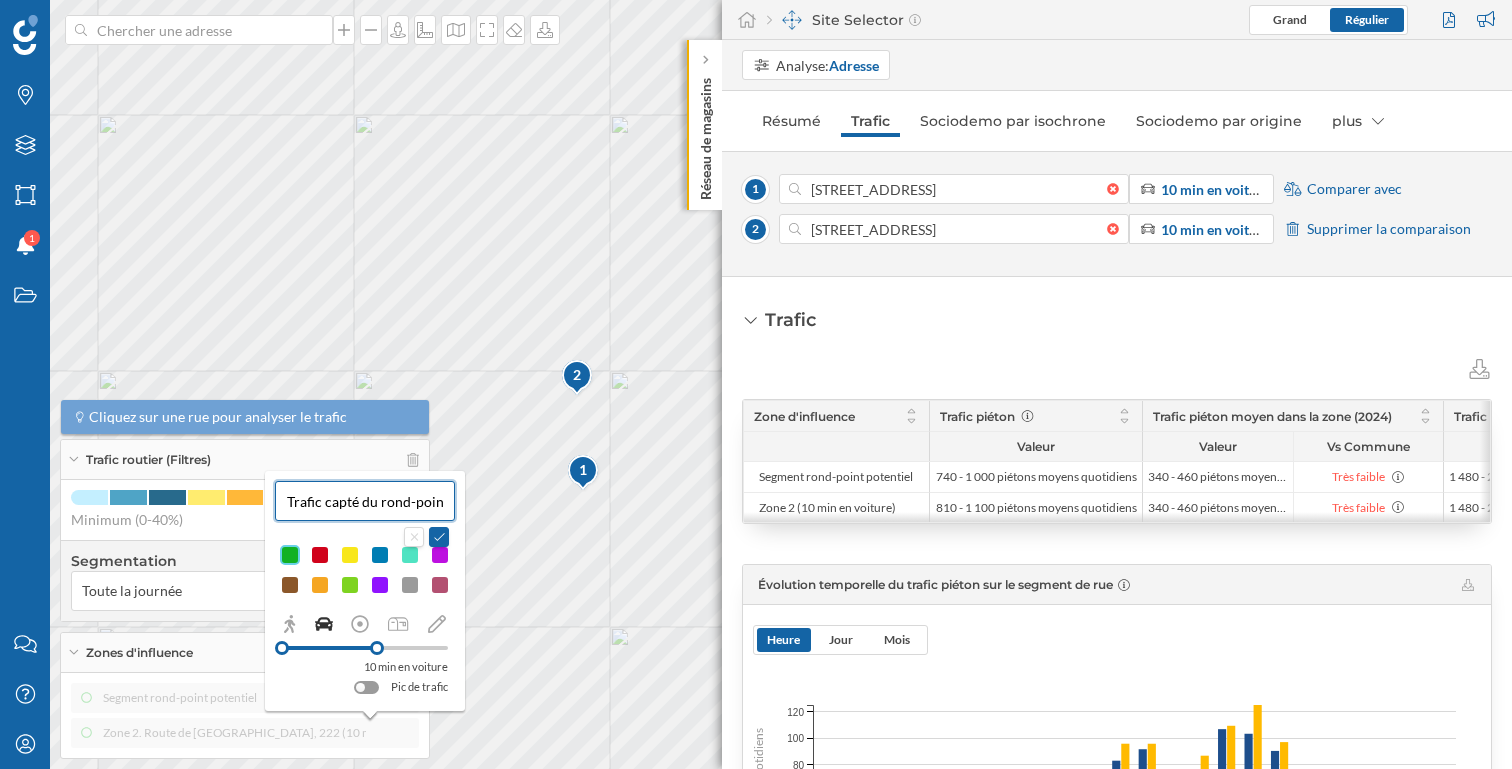 scroll, scrollTop: 0, scrollLeft: 1, axis: horizontal 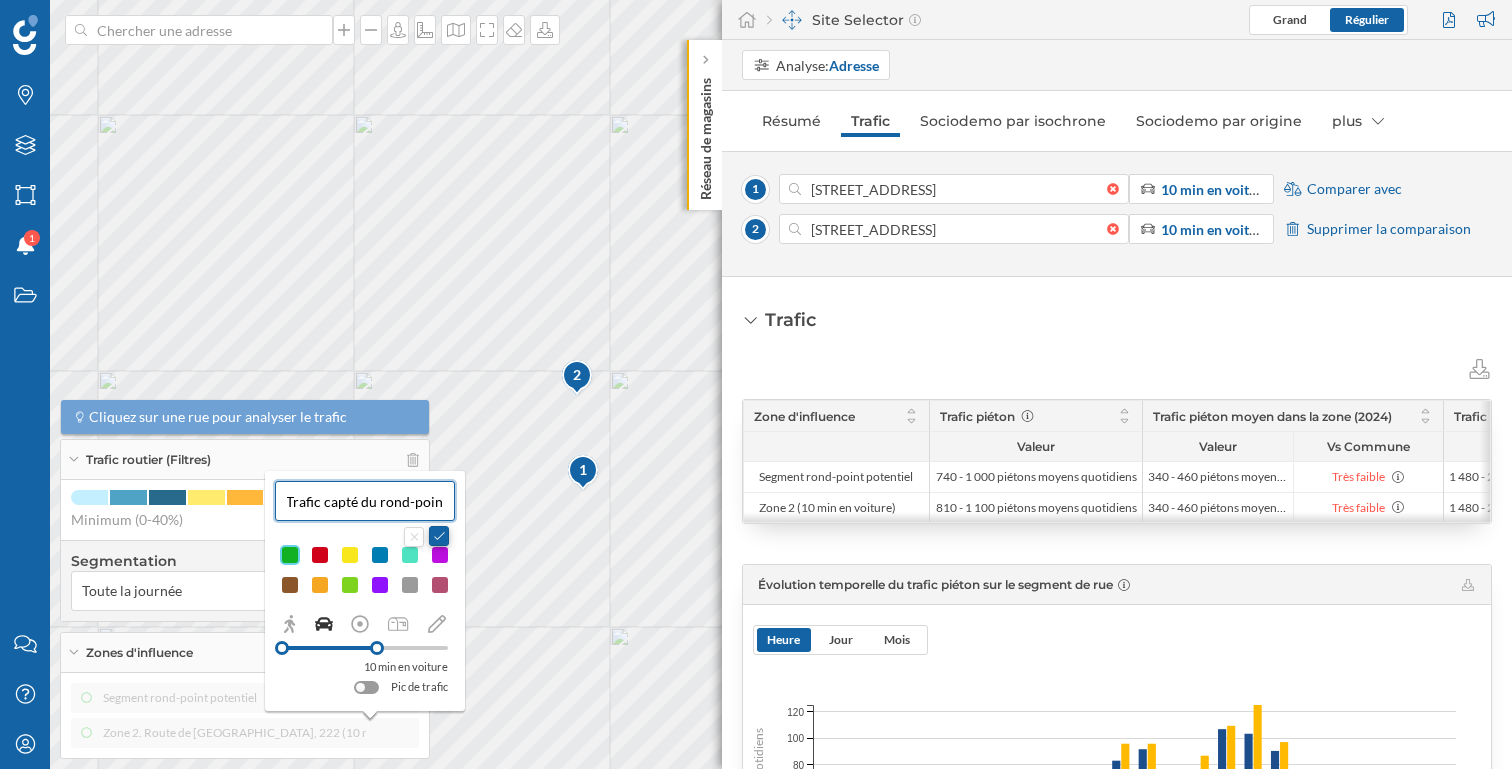 type on "Trafic capté du rond-point" 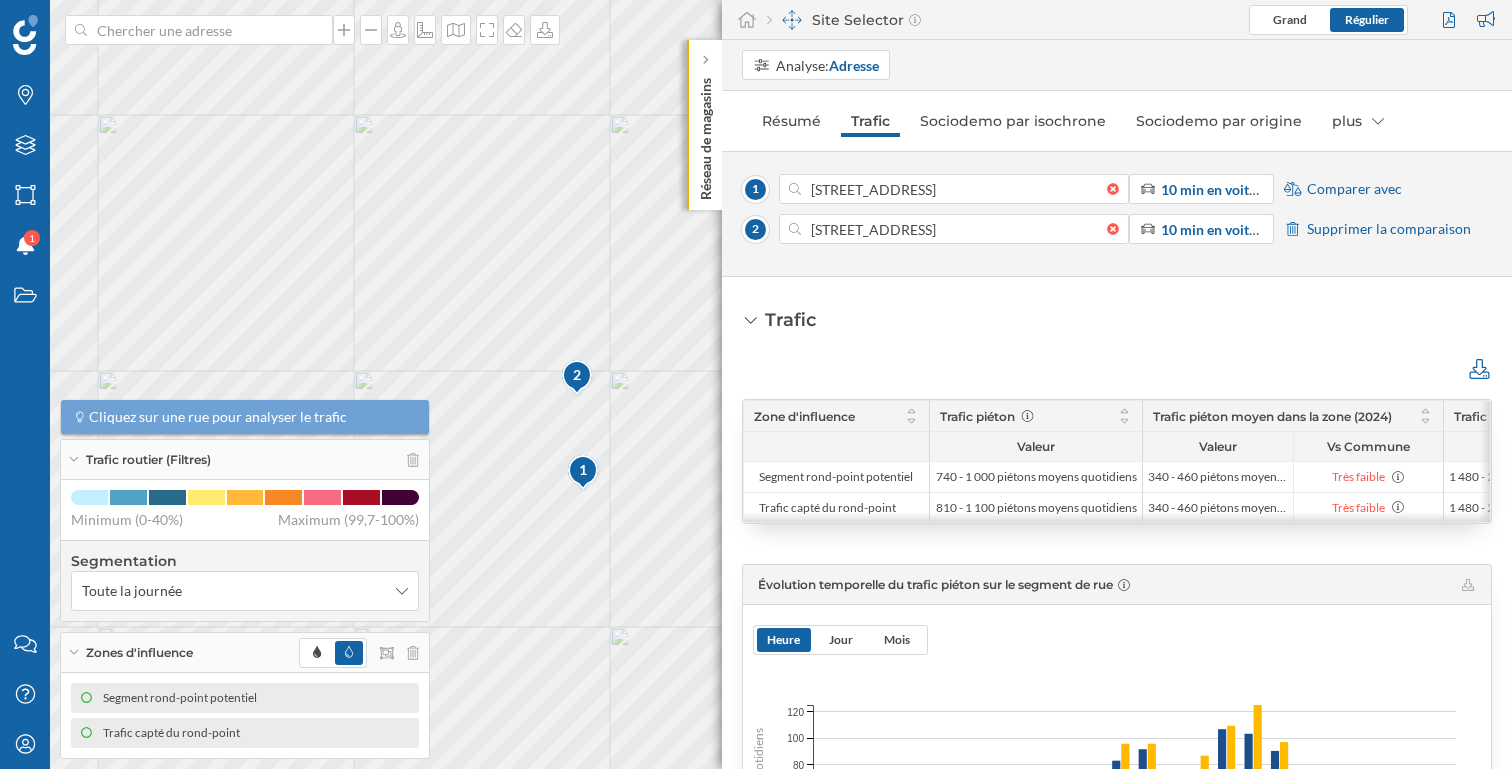 click 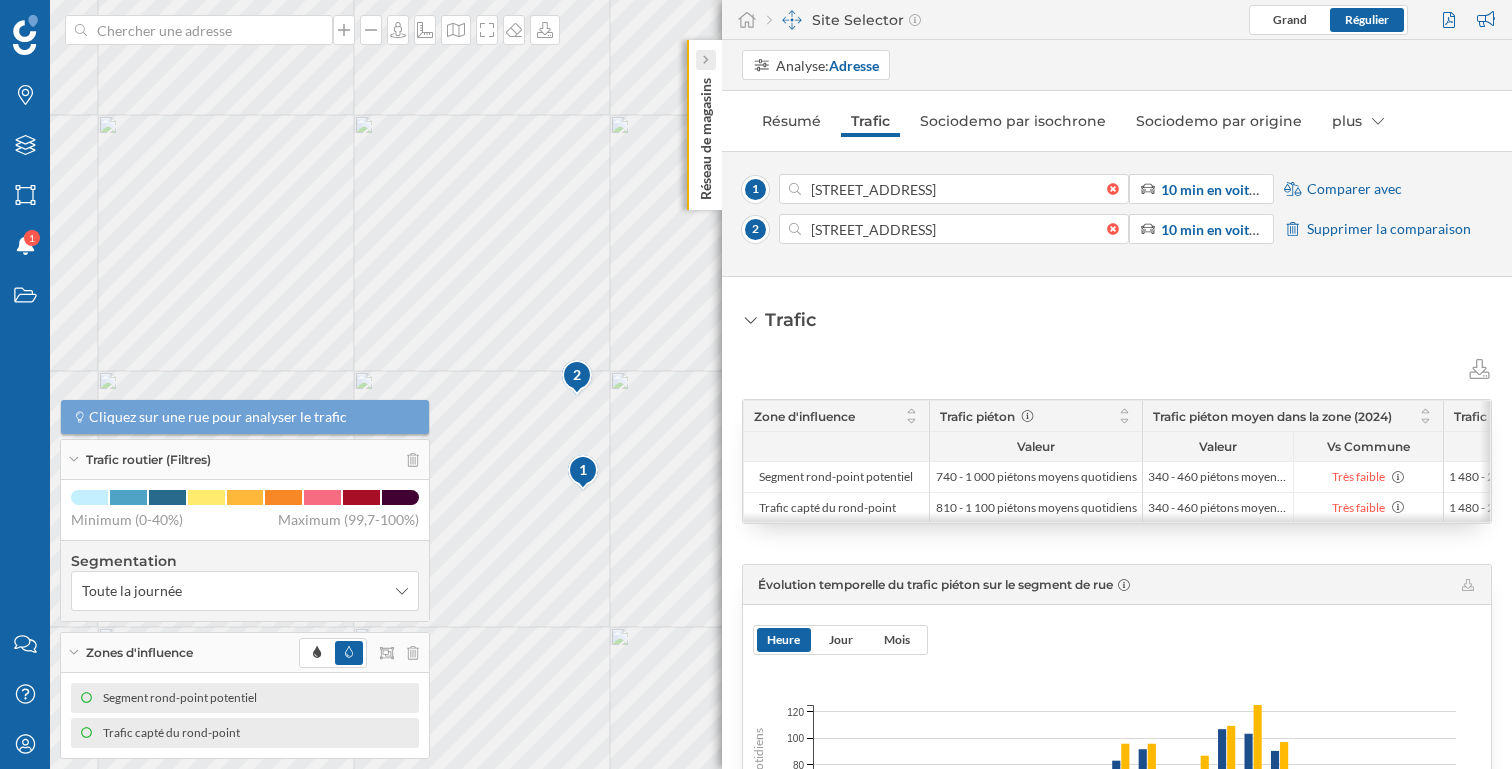 click 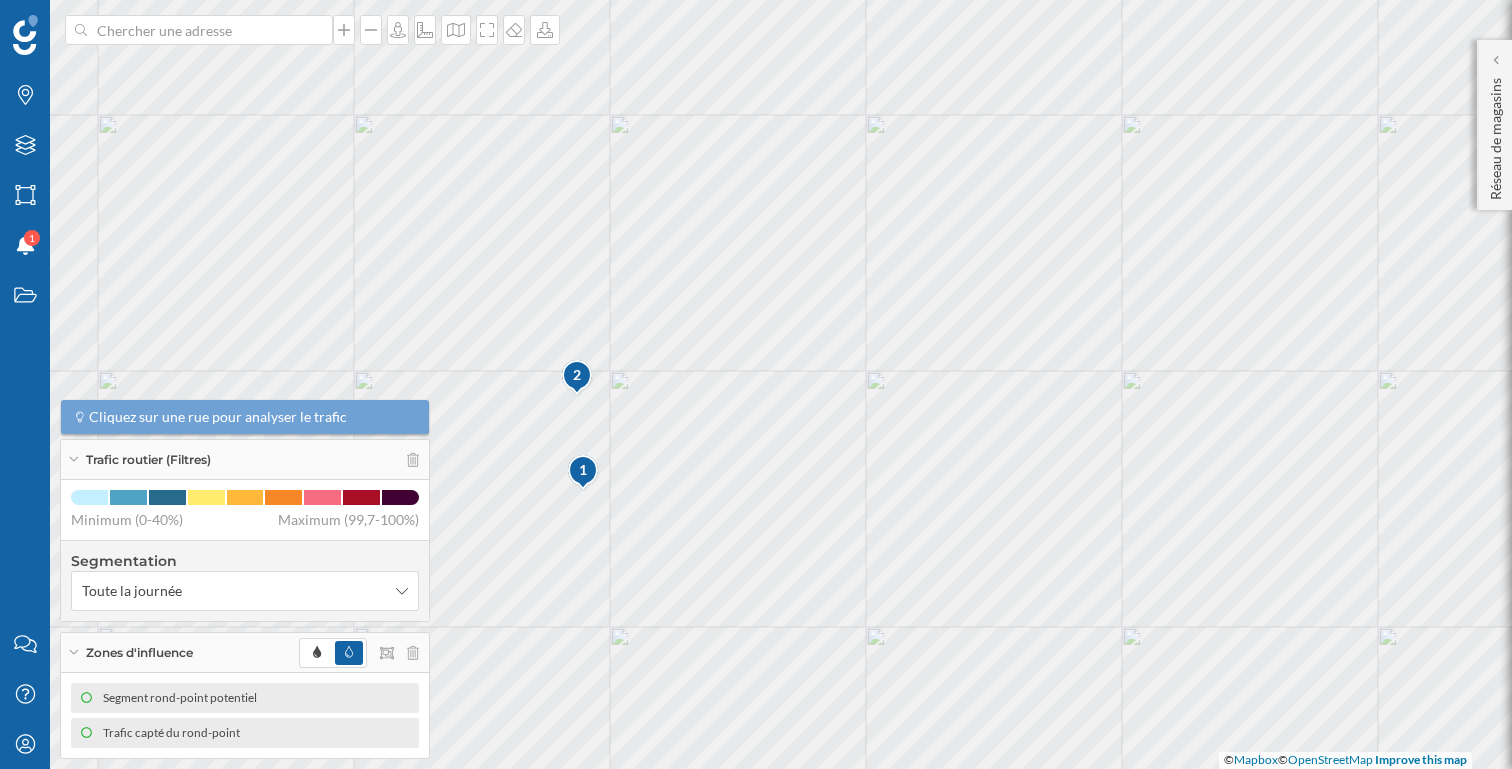 drag, startPoint x: 678, startPoint y: 446, endPoint x: 851, endPoint y: 540, distance: 196.88829 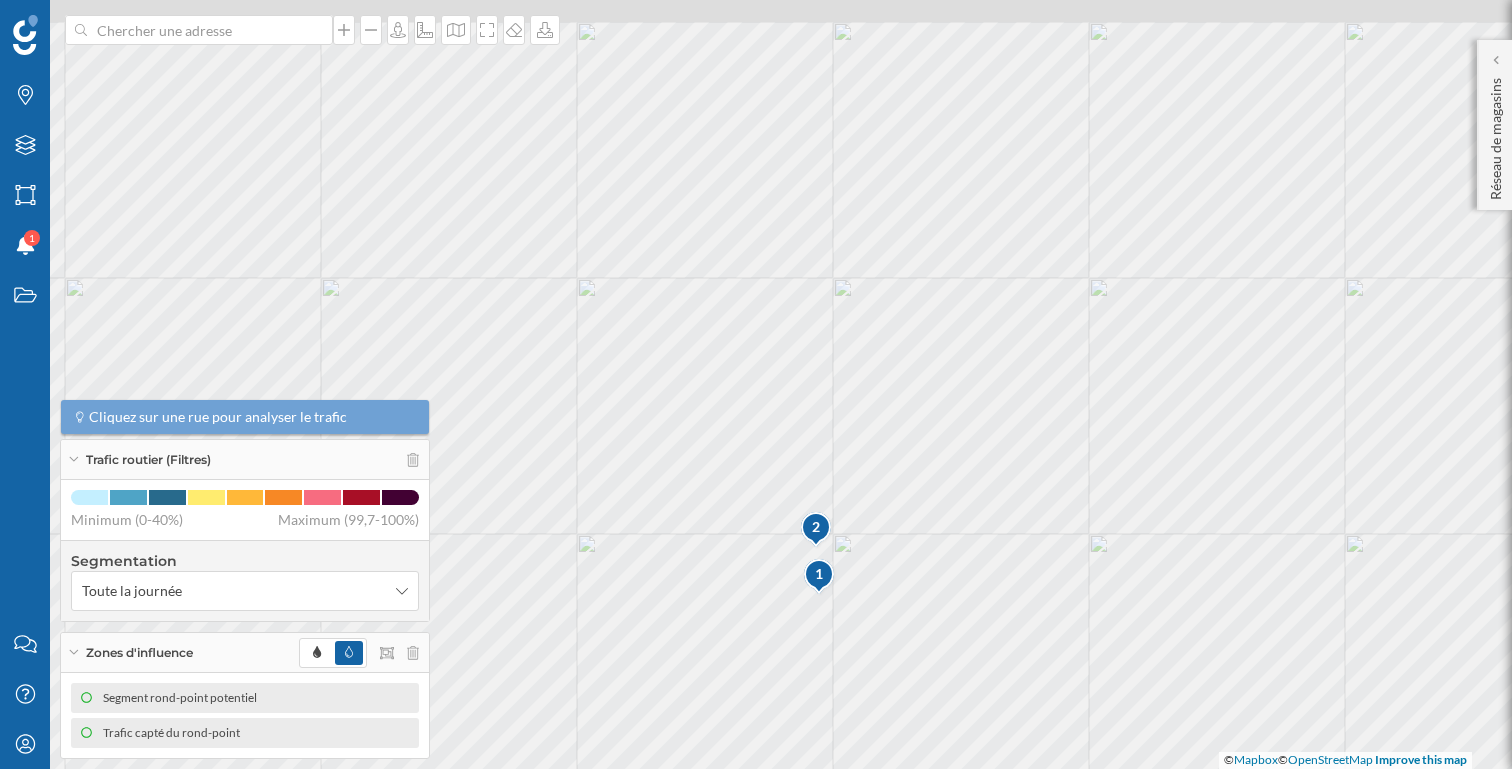 drag, startPoint x: 867, startPoint y: 396, endPoint x: 897, endPoint y: 445, distance: 57.45433 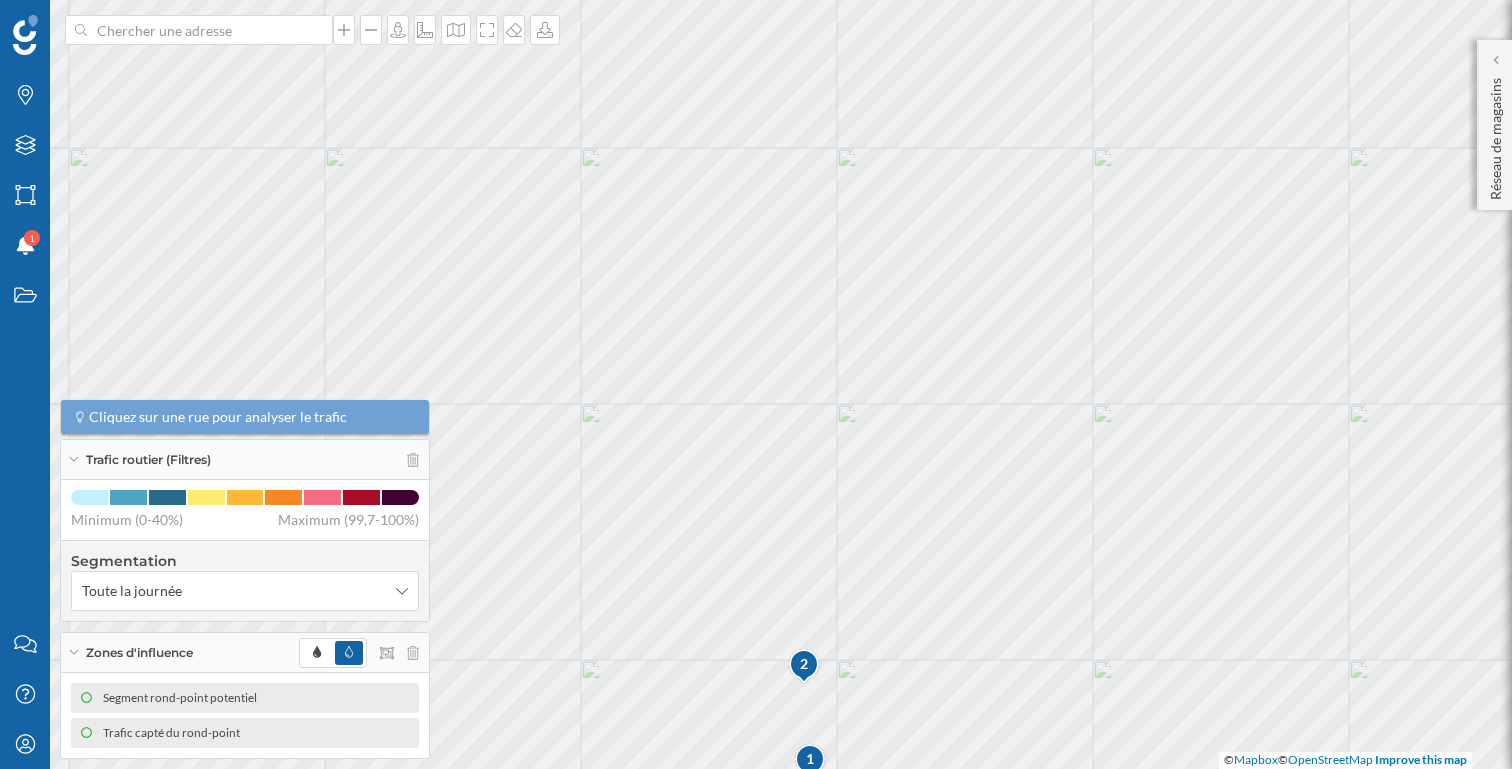 drag, startPoint x: 868, startPoint y: 432, endPoint x: 868, endPoint y: 387, distance: 45 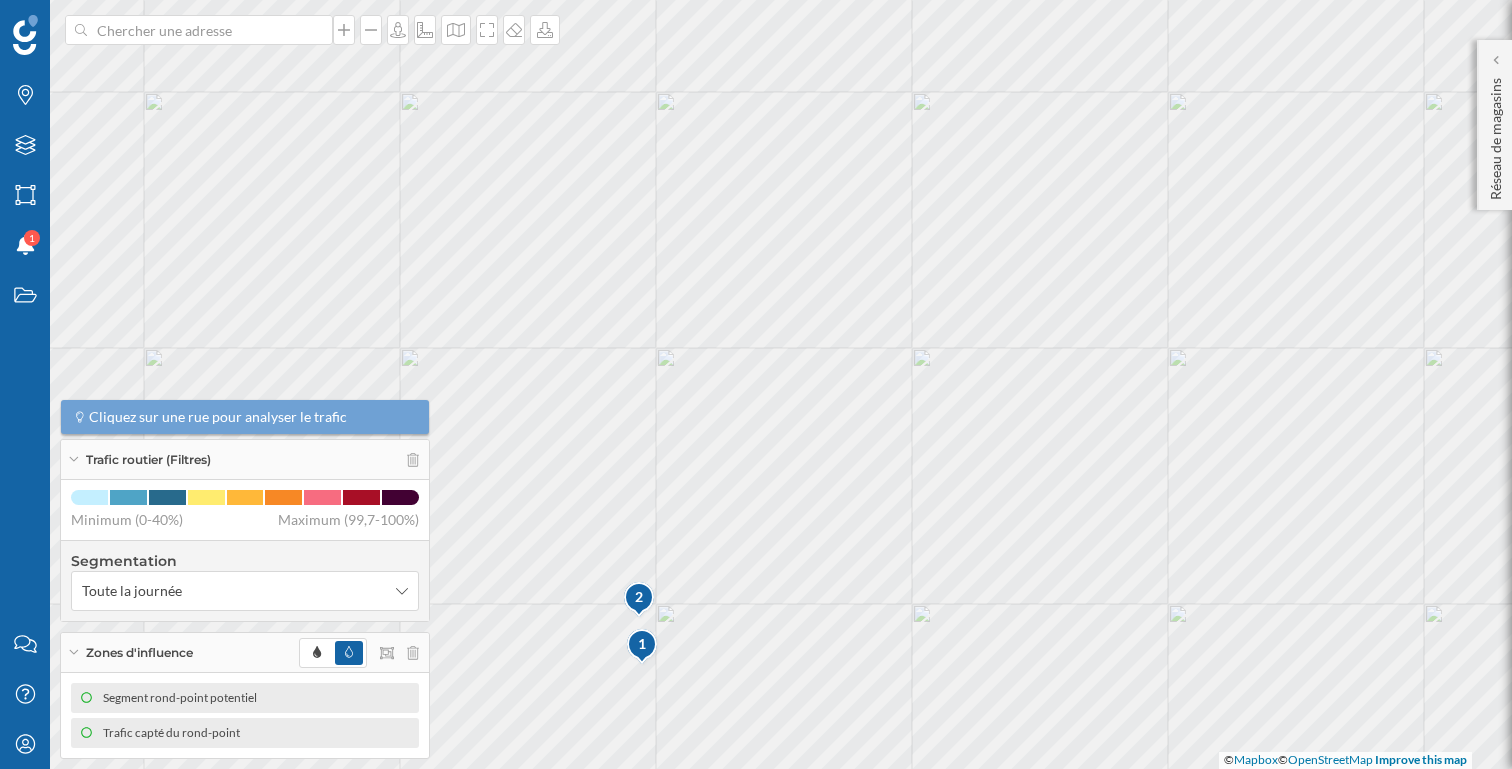 drag, startPoint x: 747, startPoint y: 399, endPoint x: 542, endPoint y: 488, distance: 223.48602 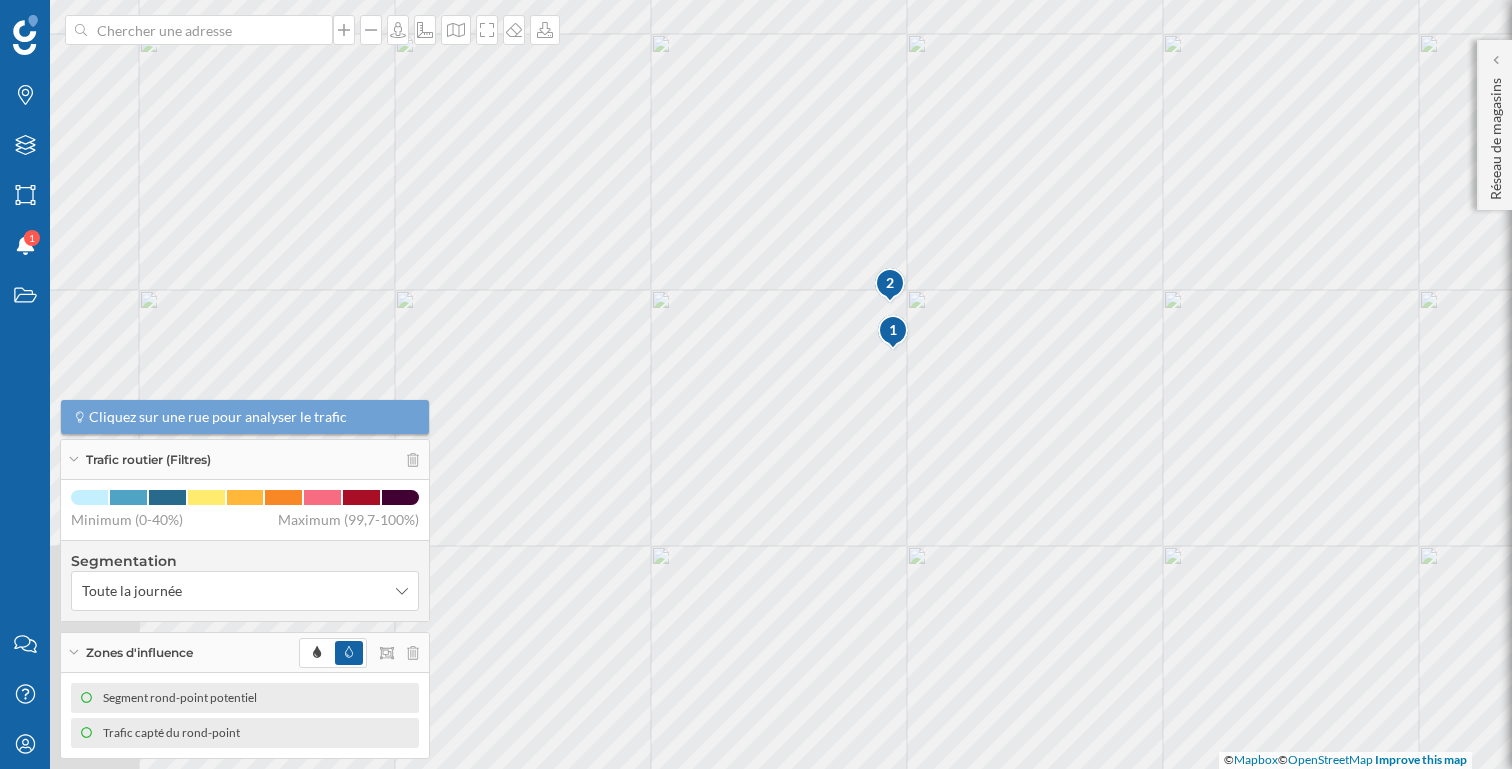 drag, startPoint x: 754, startPoint y: 548, endPoint x: 1026, endPoint y: 225, distance: 422.27124 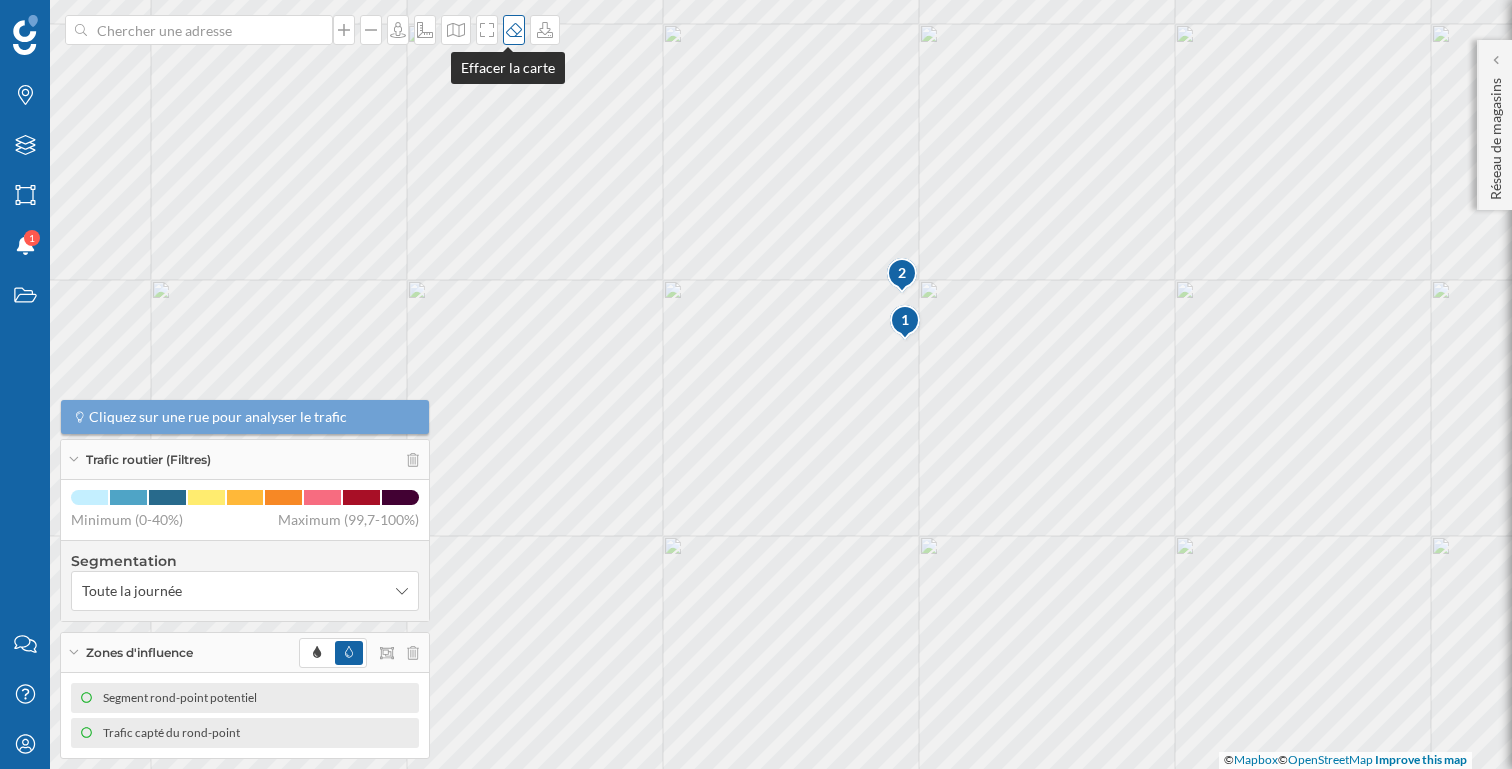 click 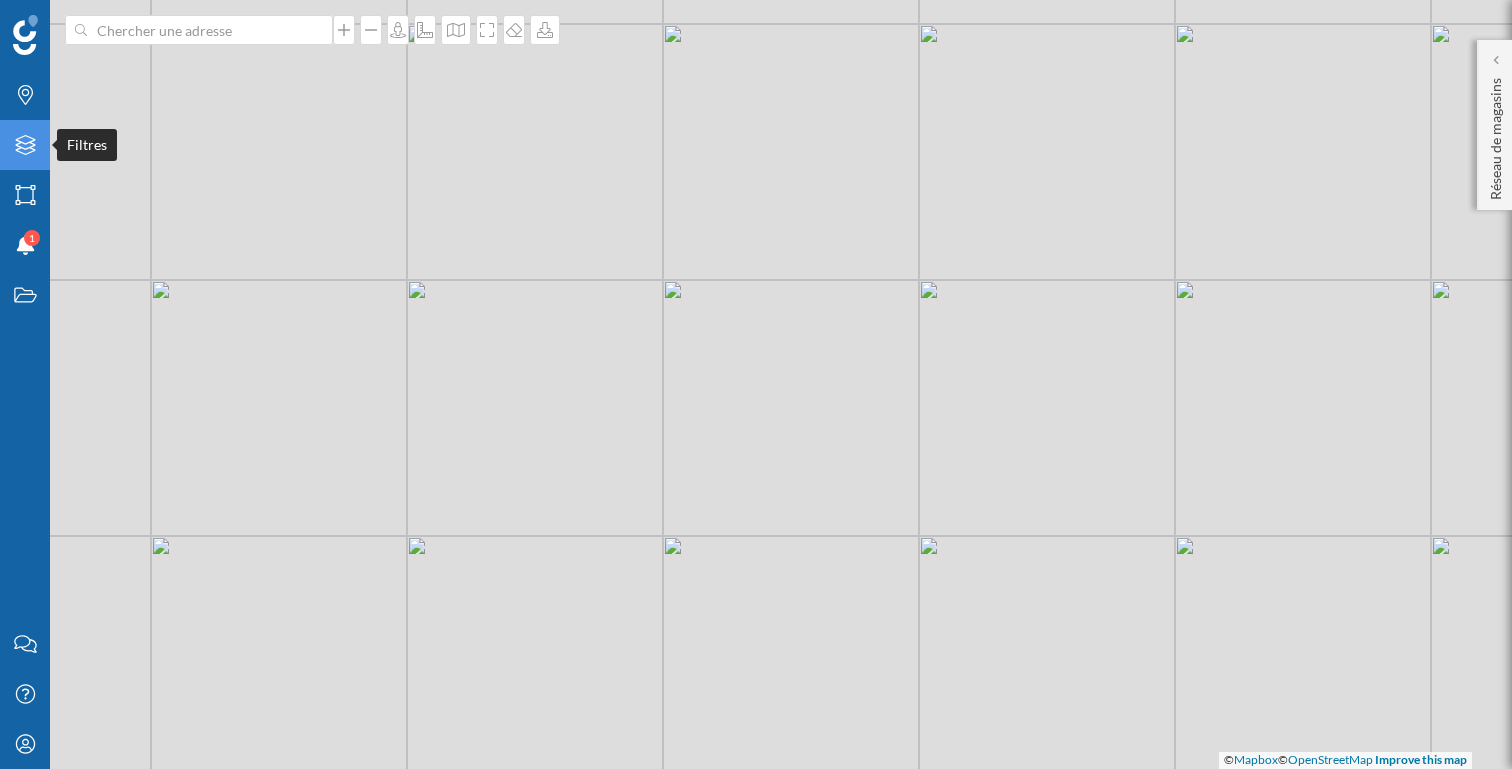 click on "Filtres" at bounding box center (25, 145) 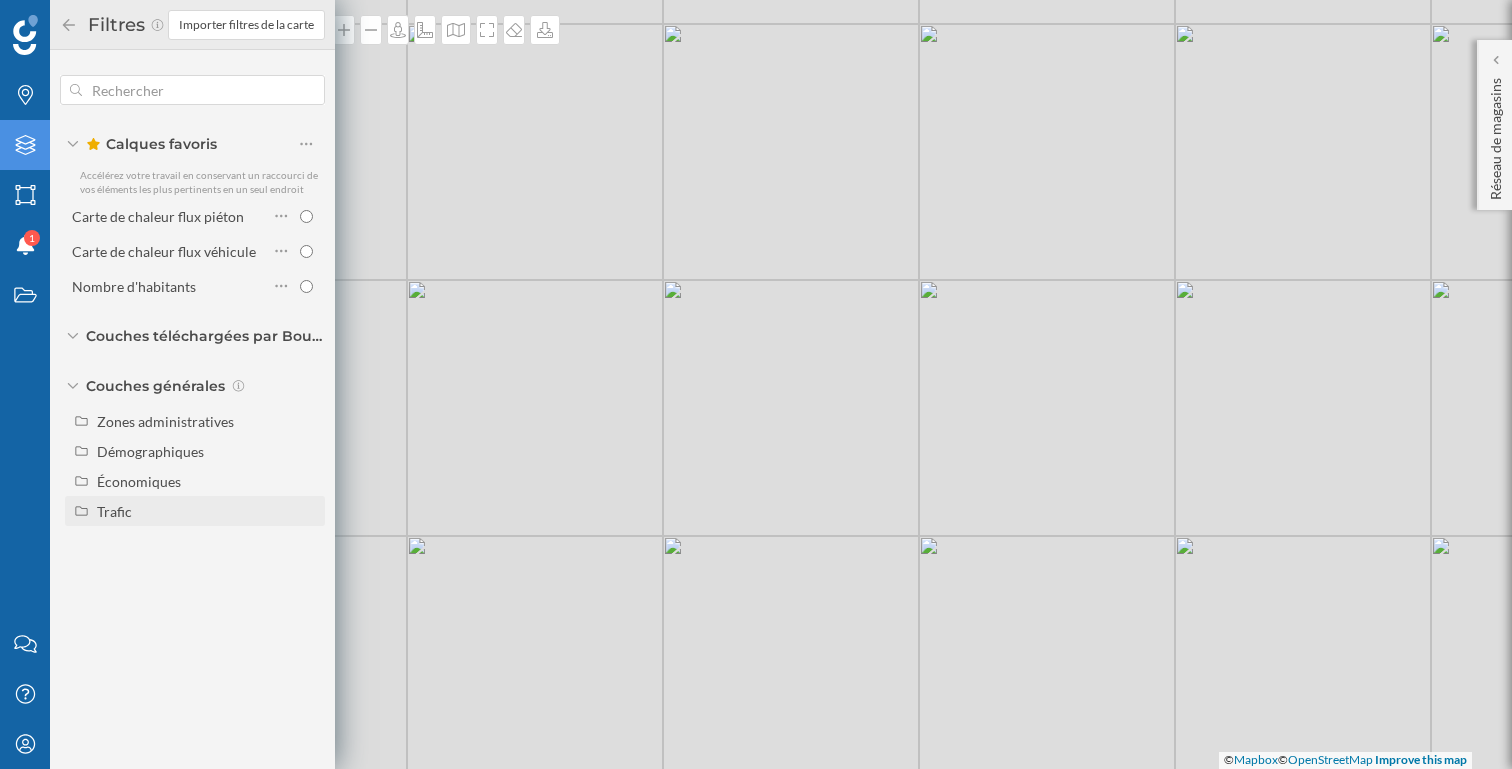 click on "Trafic" at bounding box center (207, 511) 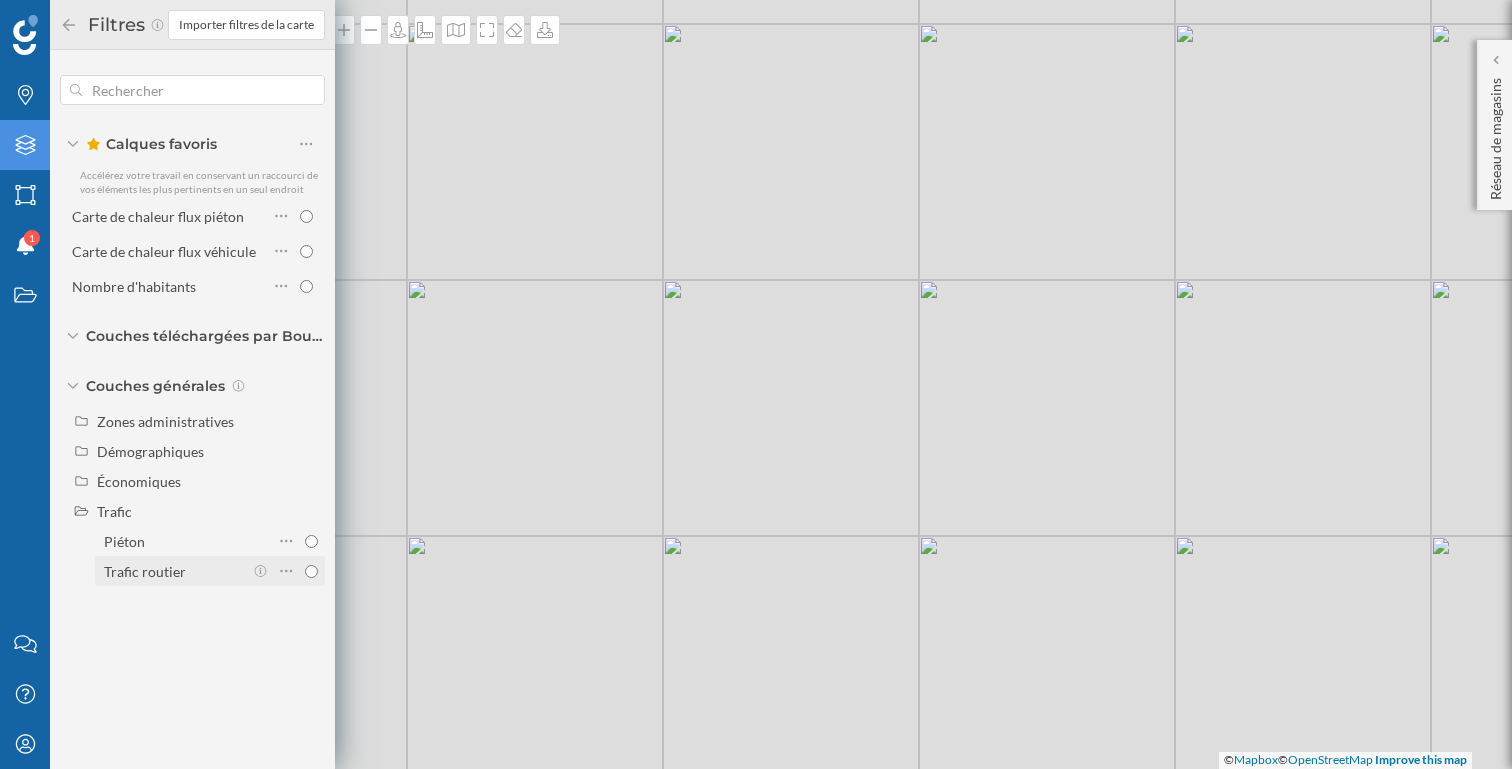 click on "Trafic routier" at bounding box center [173, 571] 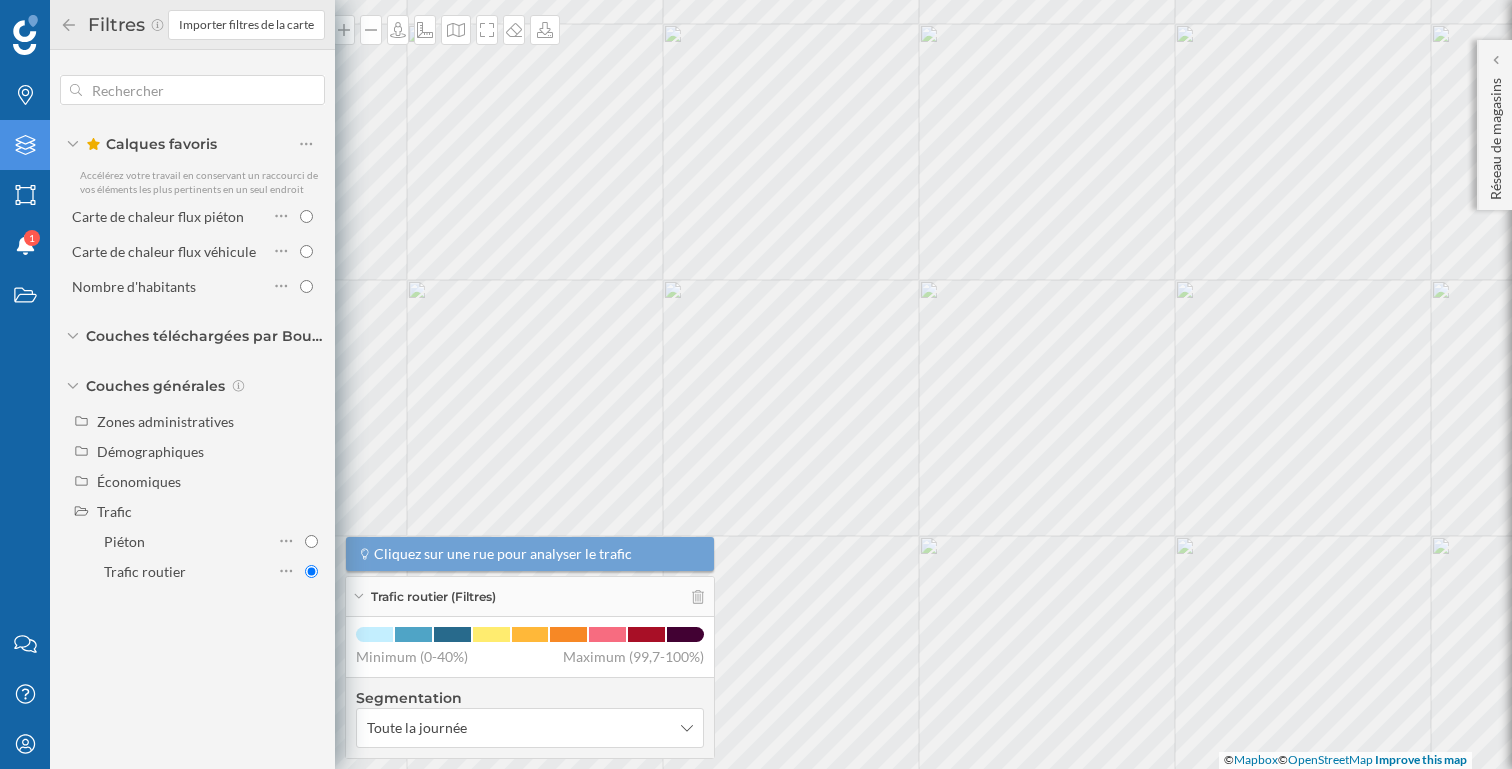 click 